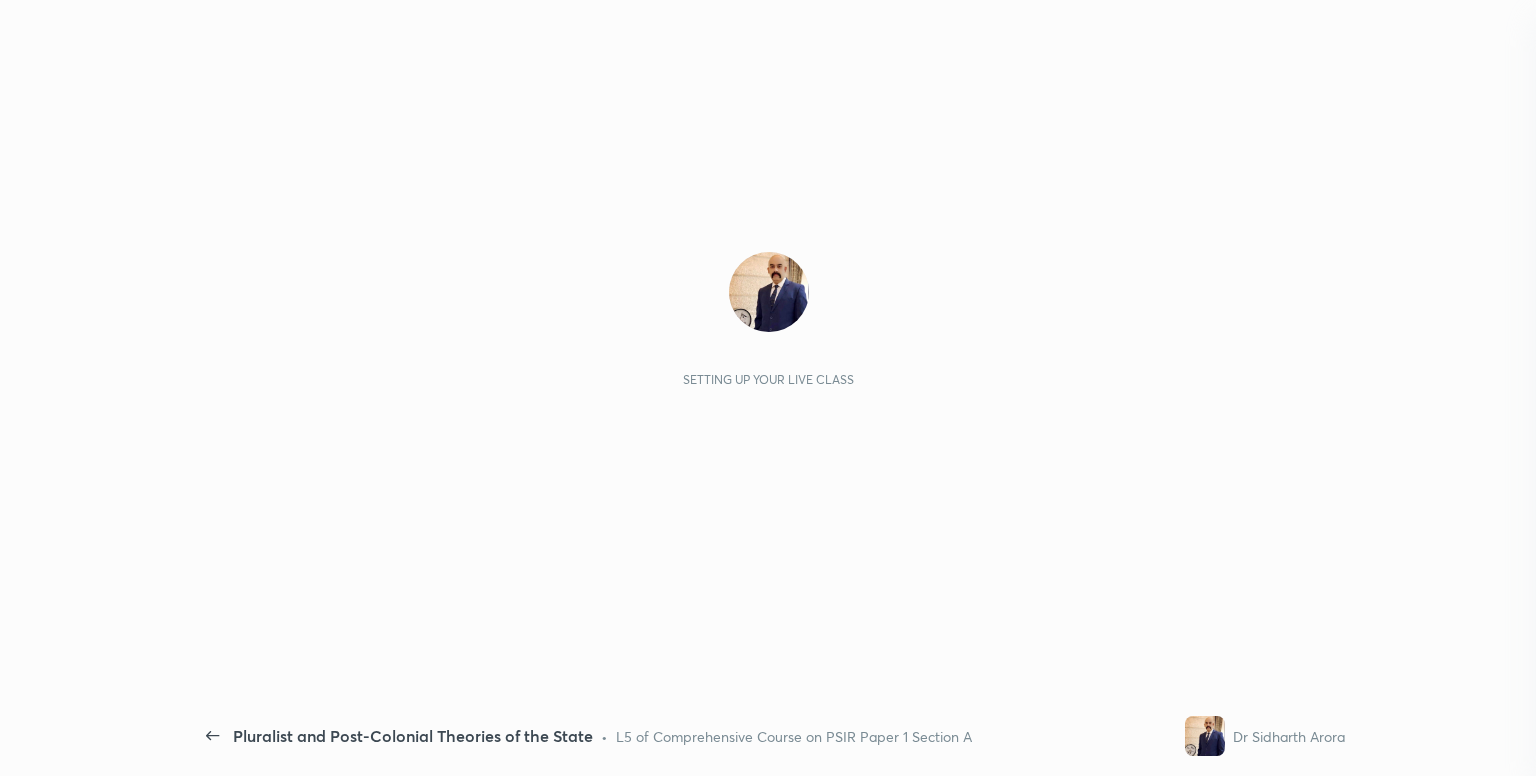 scroll, scrollTop: 0, scrollLeft: 0, axis: both 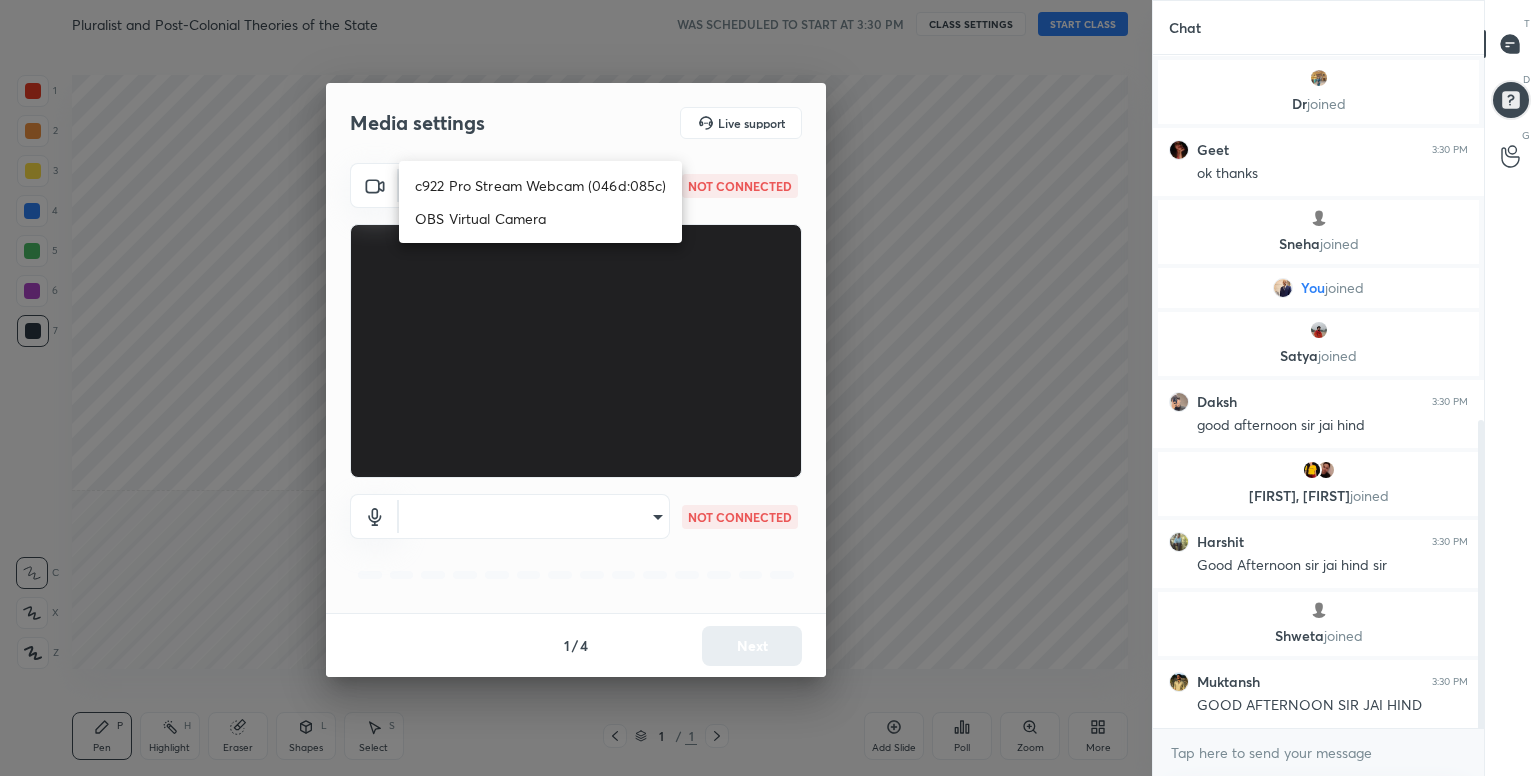 click on "1 2 3 4 5 6 7 C X Z C X Z E E Erase all   H H Pluralist and Post-Colonial Theories of the State WAS SCHEDULED TO START AT  3:30 PM CLASS SETTINGS START CLASS Setting up your live class Back Pluralist and Post-Colonial Theories of the State • L5 of Comprehensive Course on PSIR Paper 1 Section A Dr [LAST] [LAST] Pen P Highlight H Eraser Shapes L Select S 1 / 1 Add Slide Poll Zoom More Chat [FIRST]  joined [FIRST] 3:30 PM good after noon sir Dr  joined [FIRST] 3:30 PM ok thanks [FIRST]  joined You  joined [FIRST]  joined [FIRST] 3:30 PM good afternoon sir jai hind [FIRST], [FIRST]  joined [FIRST] 3:30 PM Good Afternoon sir jai hind sir [FIRST]  joined [FIRST] 3:30 PM GOOD AFTERNOON SIR JAI HIND JUMP TO LATEST Enable hand raising Enable raise hand to speak to learners. Once enabled, chat will be turned off temporarily. Enable x   introducing Raise a hand with a doubt Now learners can raise their hand along with a doubt  How it works? Doubts asked by learners will show up here Raise hand disabled Enable Can't raise hand T D" at bounding box center (768, 388) 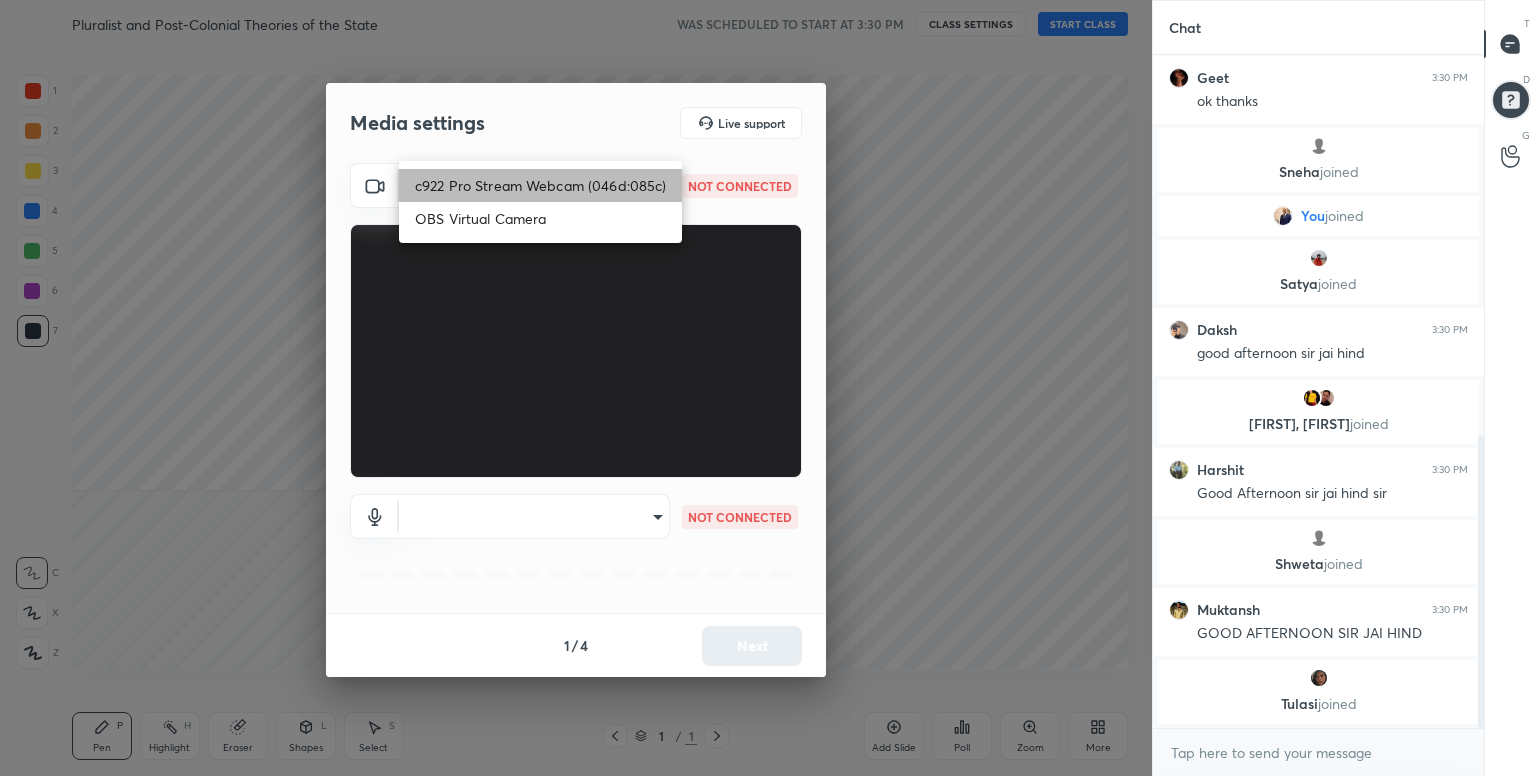 click on "c922 Pro Stream Webcam (046d:085c)" at bounding box center (540, 185) 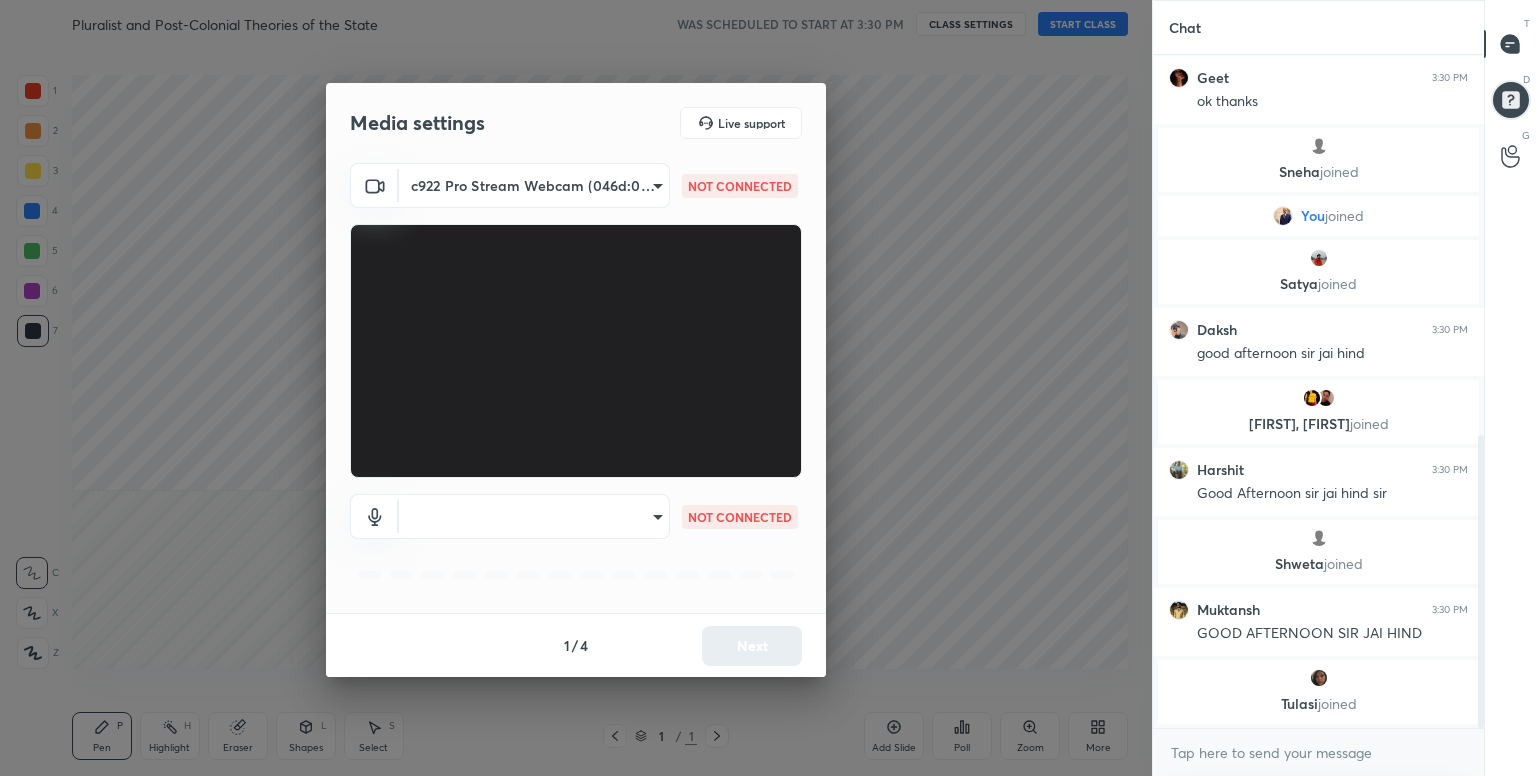 scroll, scrollTop: 887, scrollLeft: 0, axis: vertical 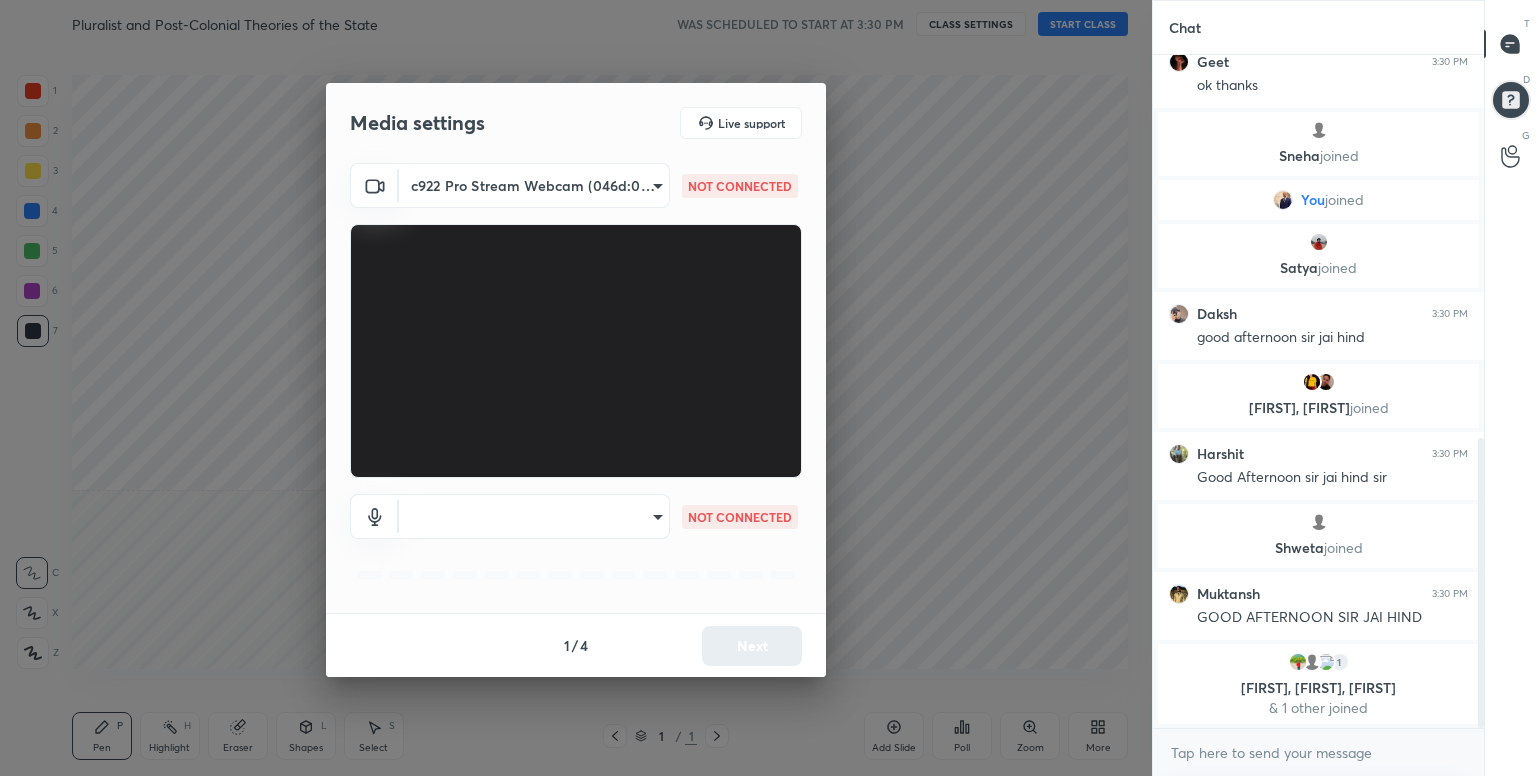 click on "1 2 3 4 5 6 7 C X Z C X Z E E Erase all   H H Pluralist and Post-Colonial Theories of the State WAS SCHEDULED TO START AT  3:30 PM CLASS SETTINGS START CLASS Setting up your live class Back Pluralist and Post-Colonial Theories of the State • L5 of Comprehensive Course on PSIR Paper 1 Section A Dr [LAST] [LAST] Pen P Highlight H Eraser Shapes L Select S 1 / 1 Add Slide Poll Zoom More Chat Dr  joined [FIRST] 3:30 PM ok thanks [FIRST]  joined You  joined [FIRST]  joined [FIRST] 3:30 PM good afternoon sir jai hind [FIRST], [FIRST]  joined [FIRST] 3:30 PM Good Afternoon sir jai hind sir [FIRST]  joined [FIRST] 3:30 PM GOOD AFTERNOON SIR JAI HIND [FIRST], [FIRST], [FIRST] &  1 other  joined JUMP TO LATEST Enable hand raising Enable raise hand to speak to learners. Once enabled, chat will be turned off temporarily. Enable x   introducing Raise a hand with a doubt Now learners can raise their hand along with a doubt  How it works? Doubts asked by learners will show up here Raise hand disabled Enable Can't raise hand Got it T D G" at bounding box center (768, 388) 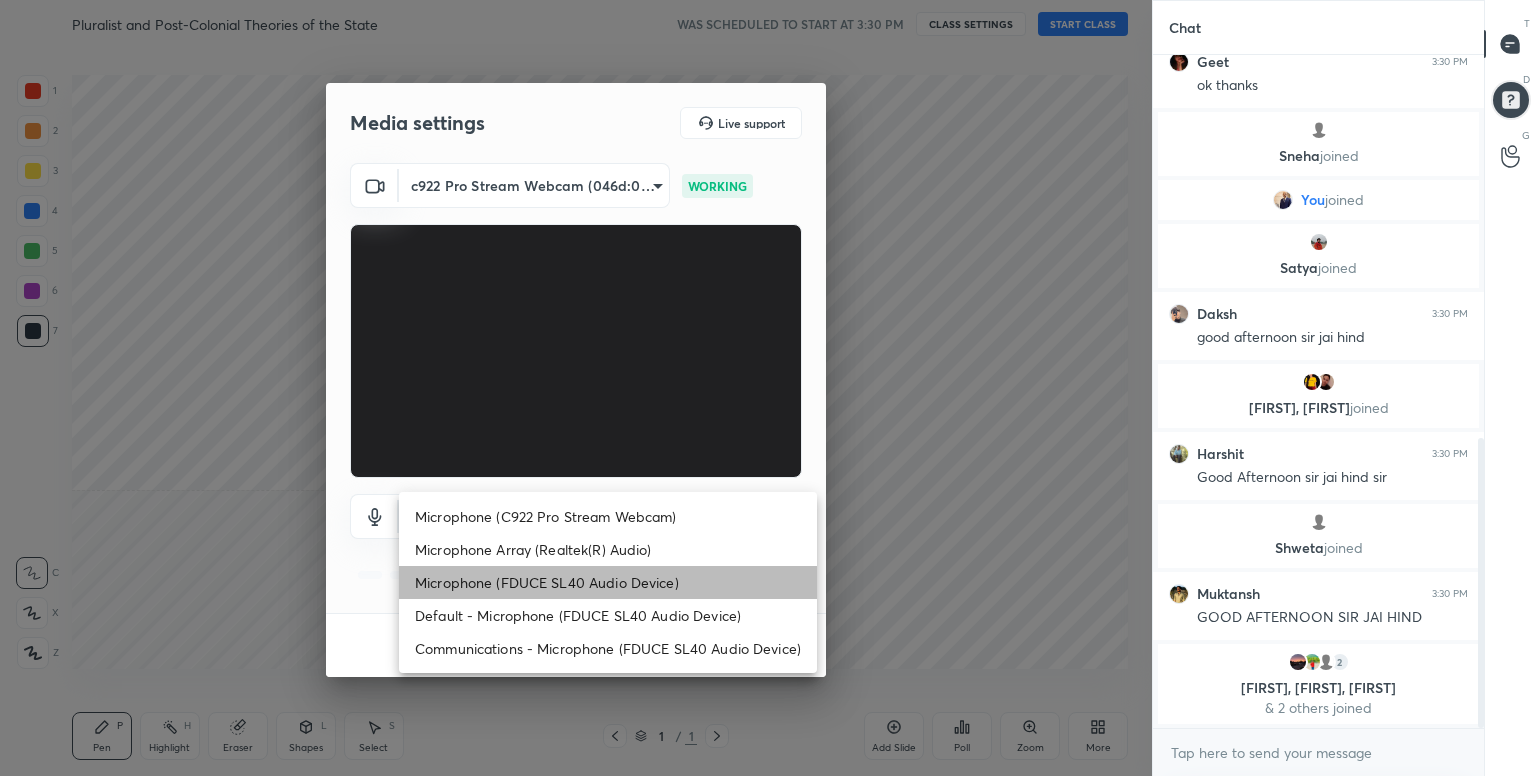 click on "Microphone (FDUCE SL40 Audio Device)" at bounding box center (608, 582) 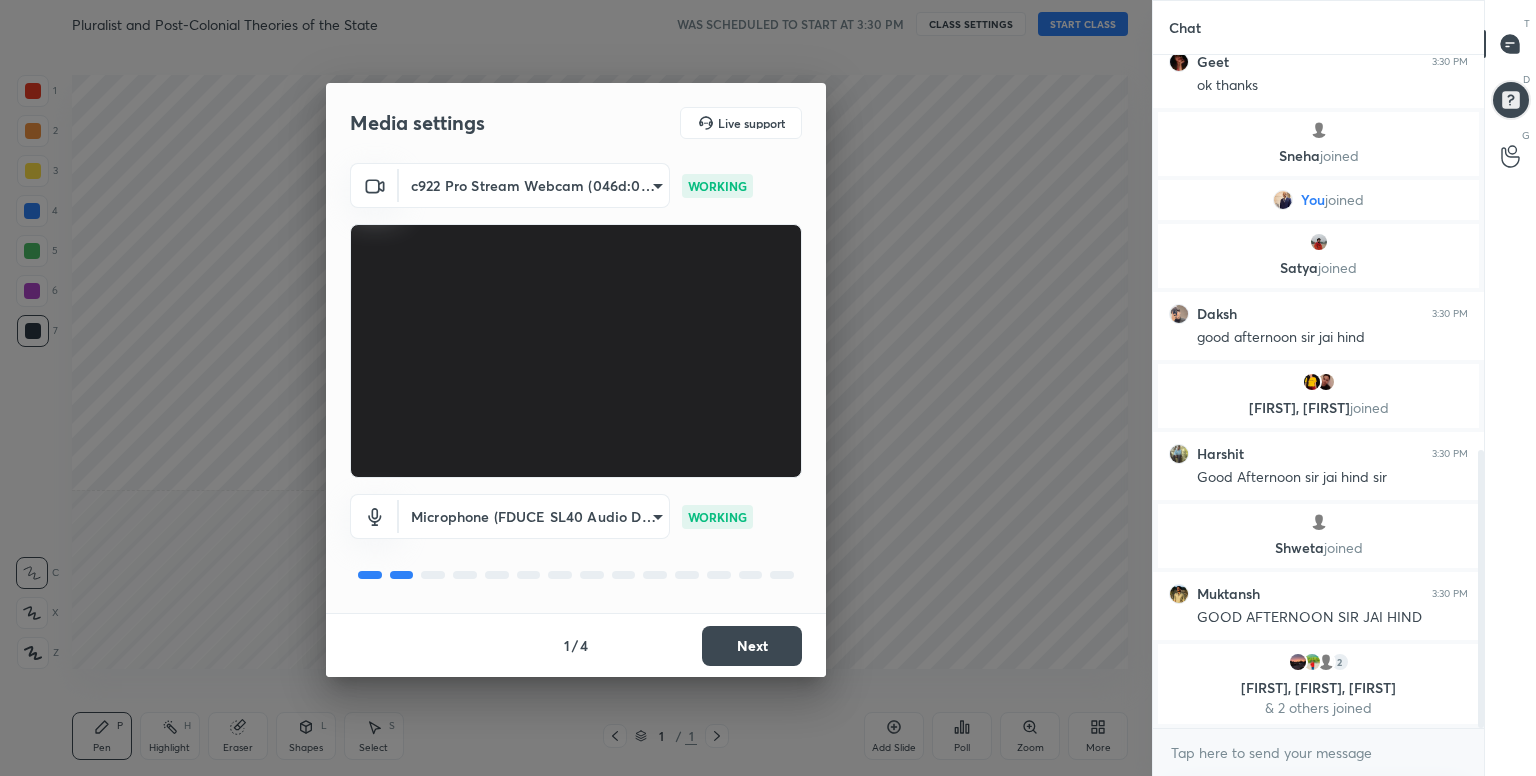 scroll, scrollTop: 955, scrollLeft: 0, axis: vertical 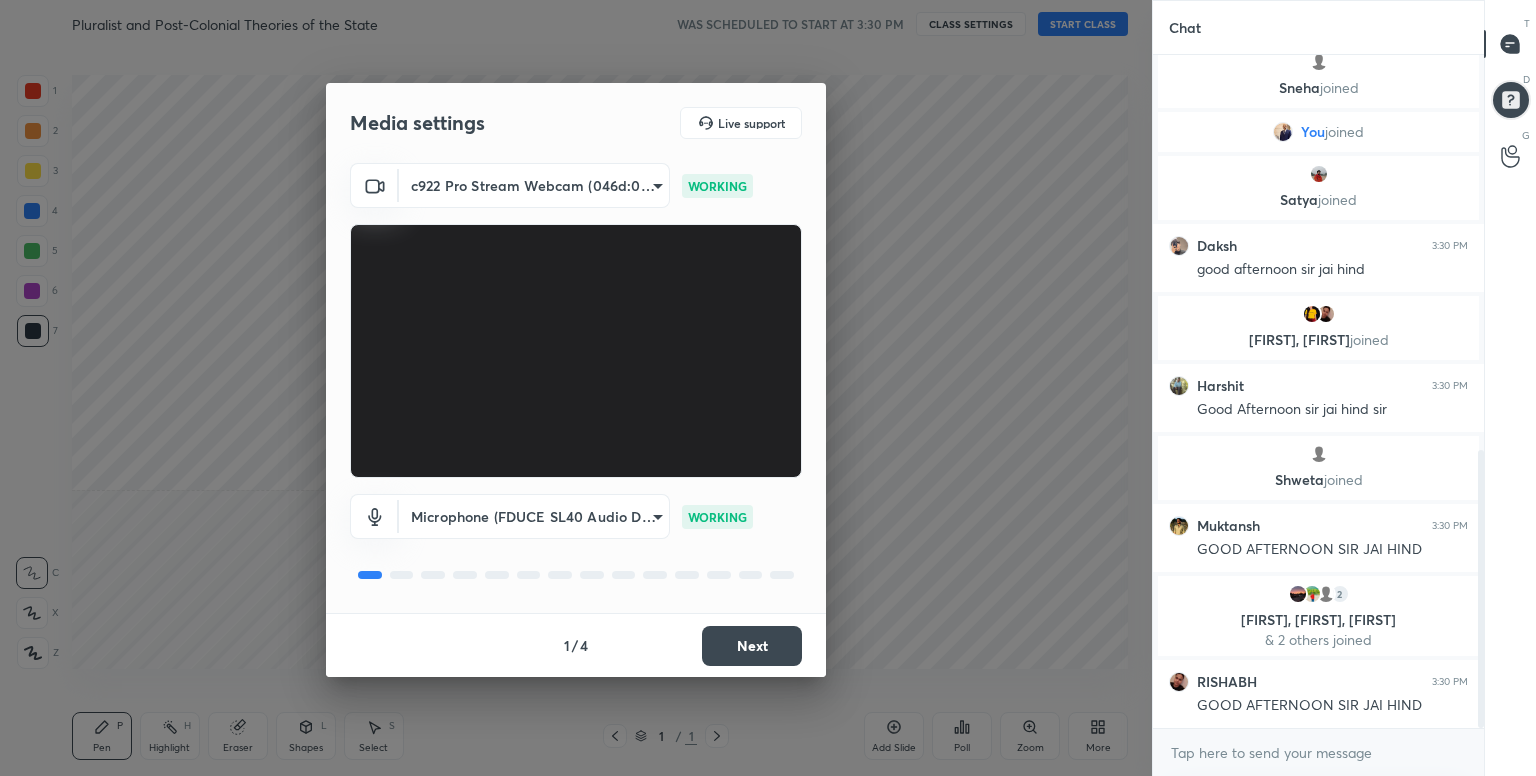 click on "Next" at bounding box center (752, 646) 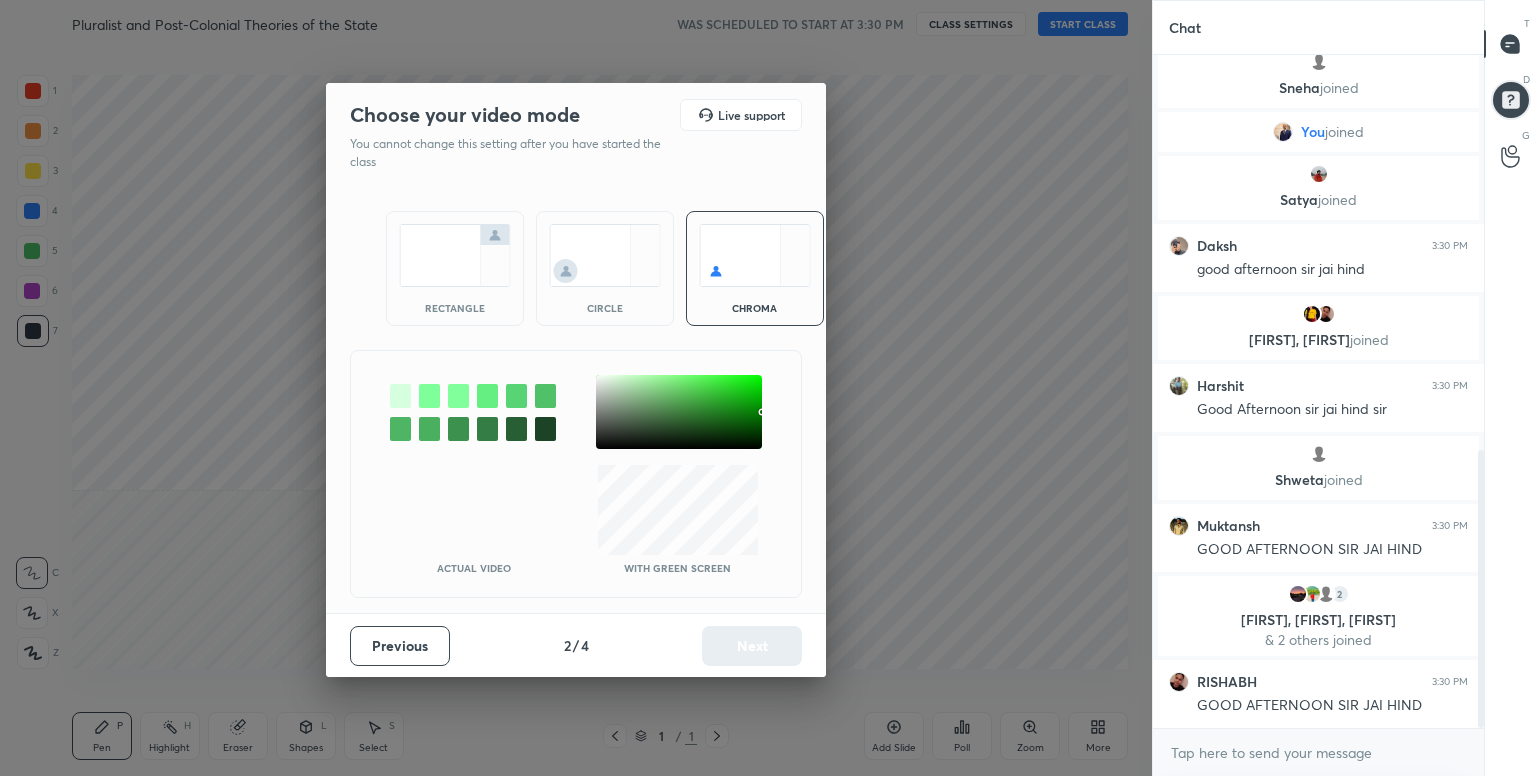 scroll, scrollTop: 1023, scrollLeft: 0, axis: vertical 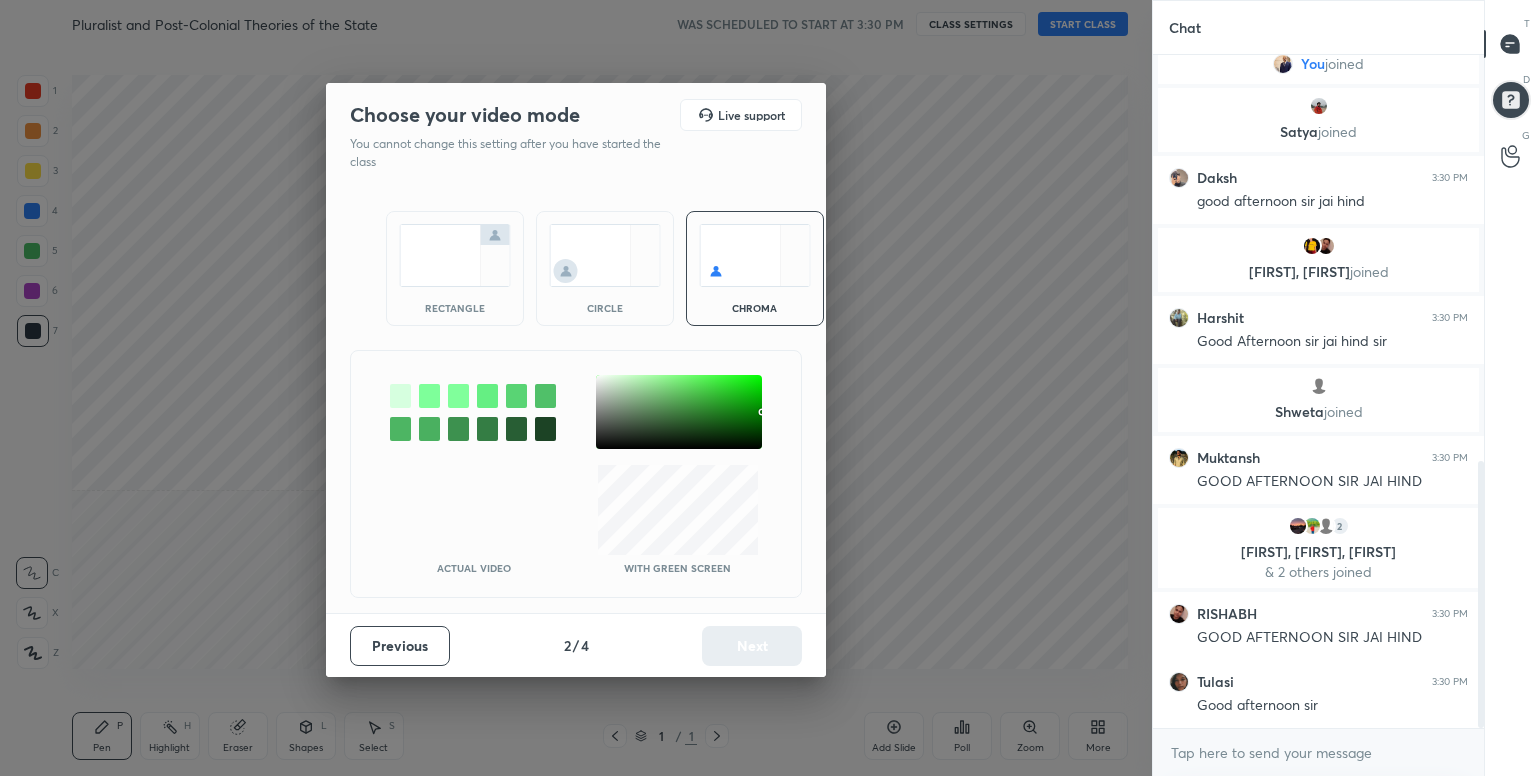 click at bounding box center [400, 396] 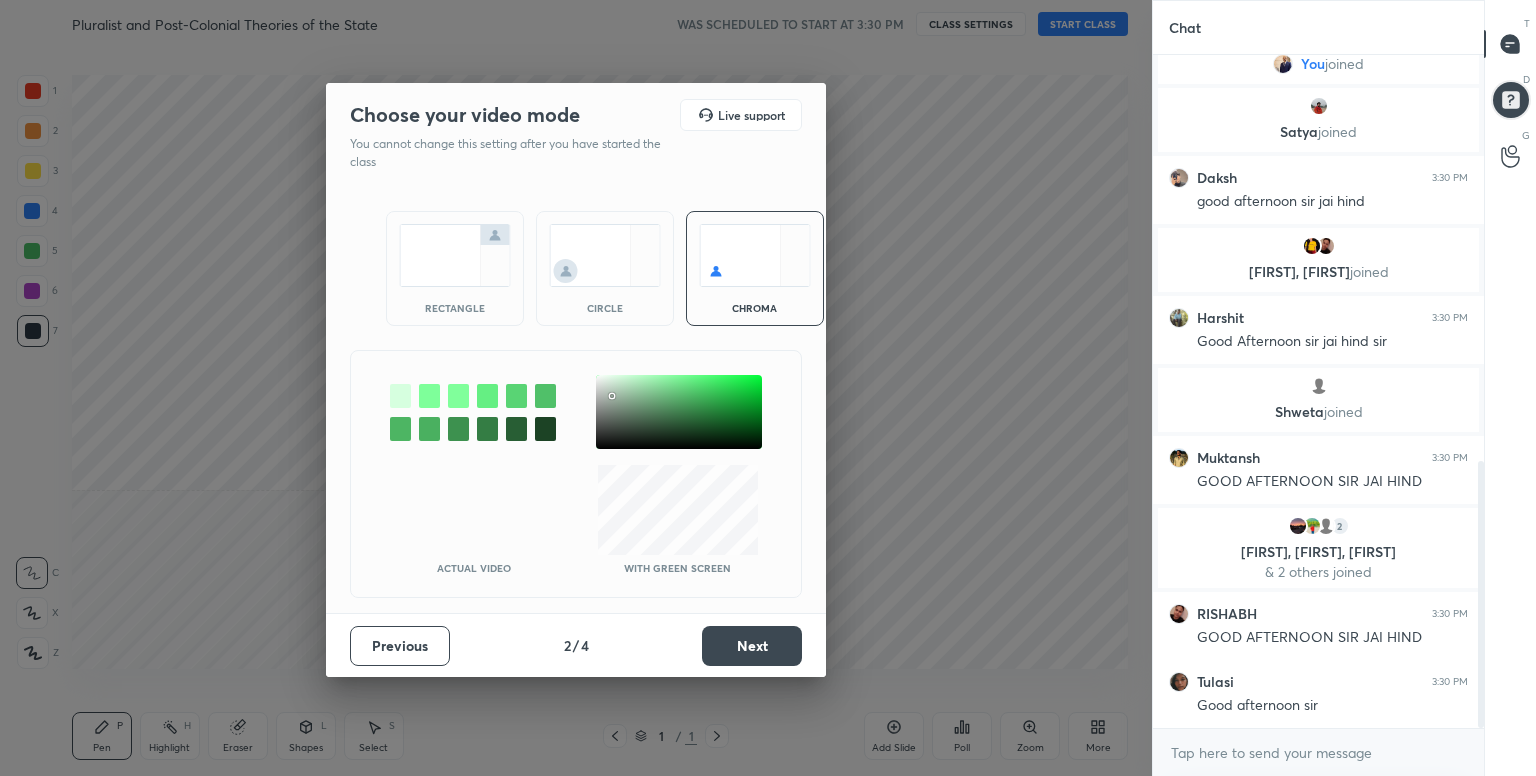 click at bounding box center (679, 412) 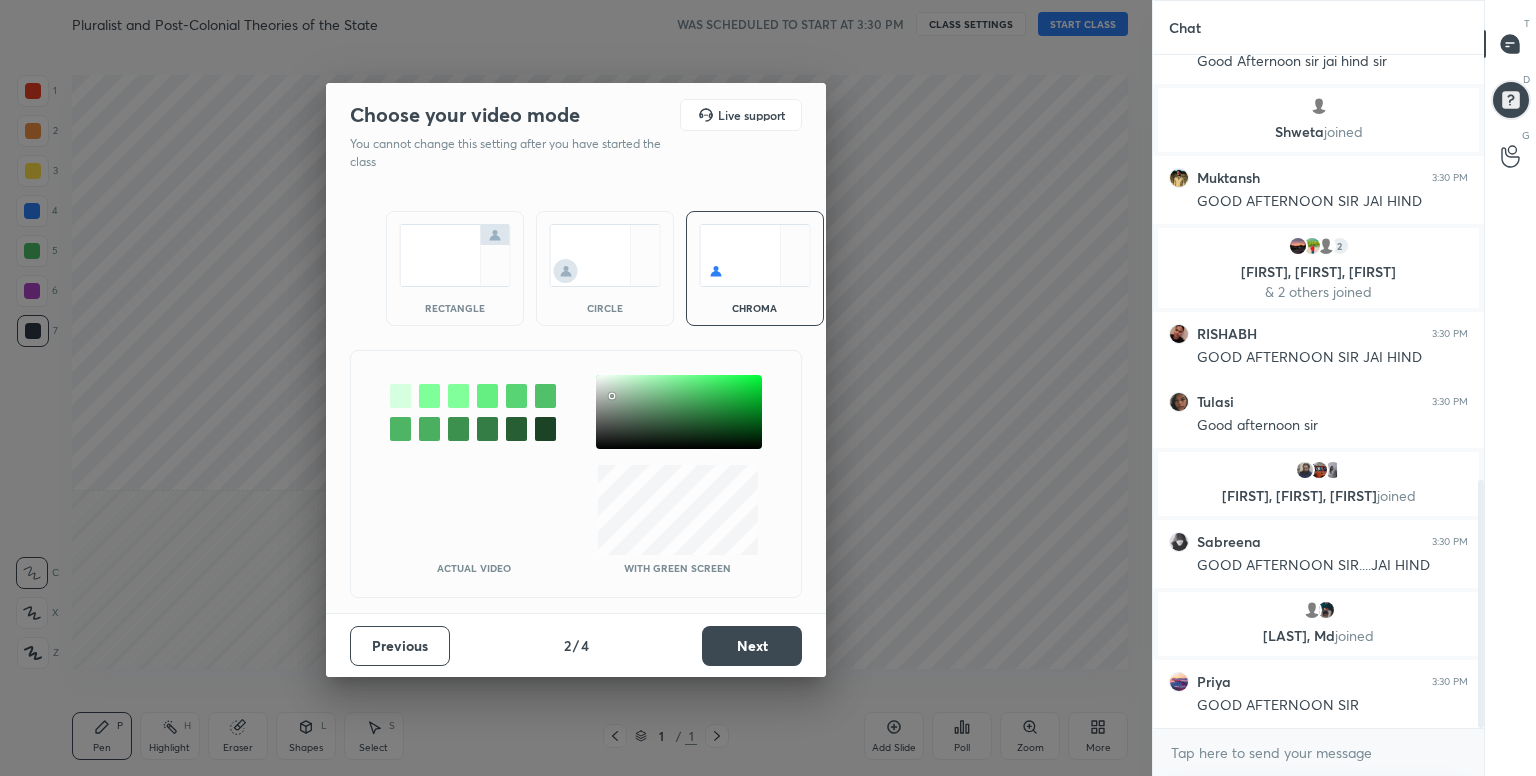 click on "Previous 2 / 4 Next" at bounding box center [576, 645] 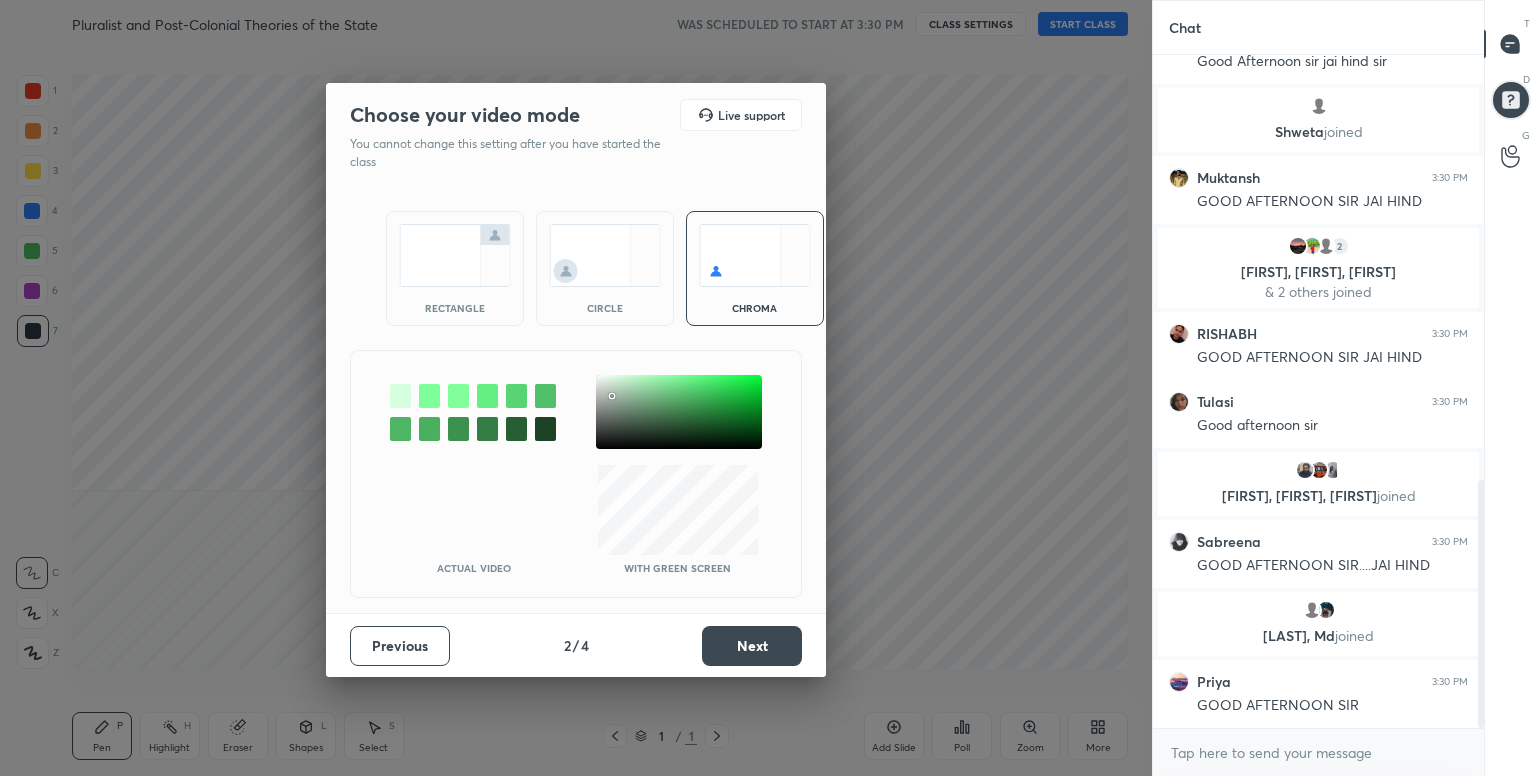 click on "Next" at bounding box center (752, 646) 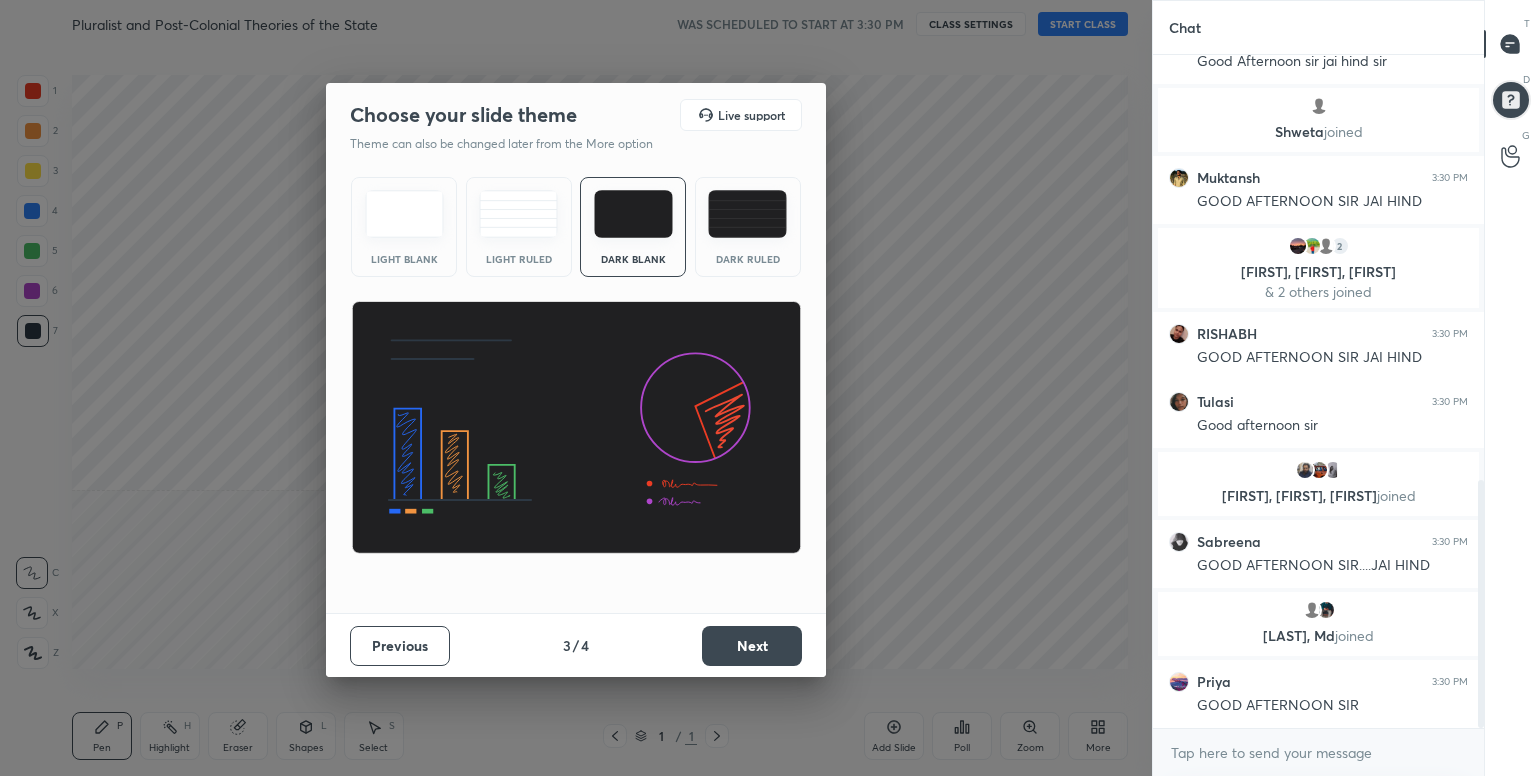 click on "Next" at bounding box center [752, 646] 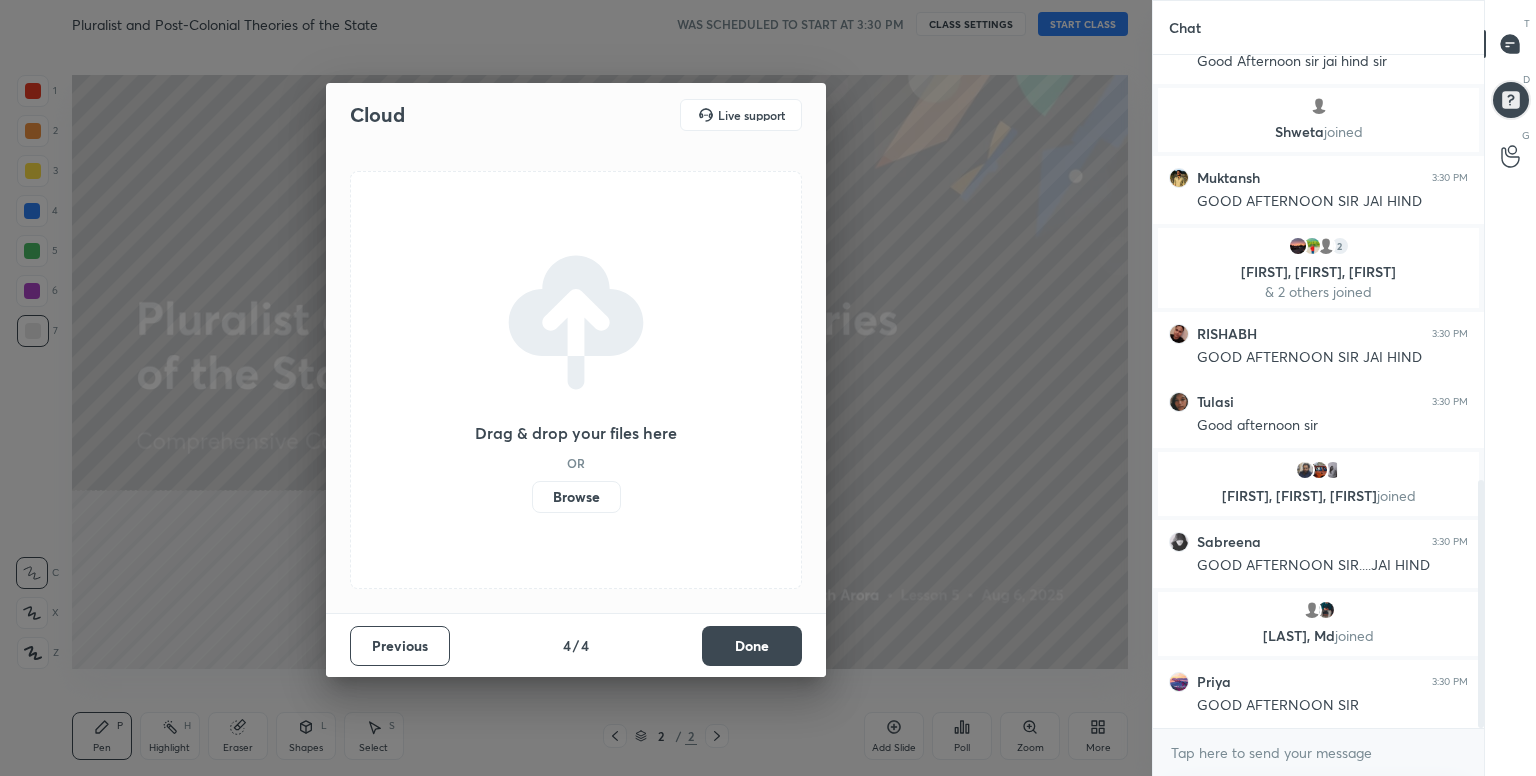 click on "Done" at bounding box center [752, 646] 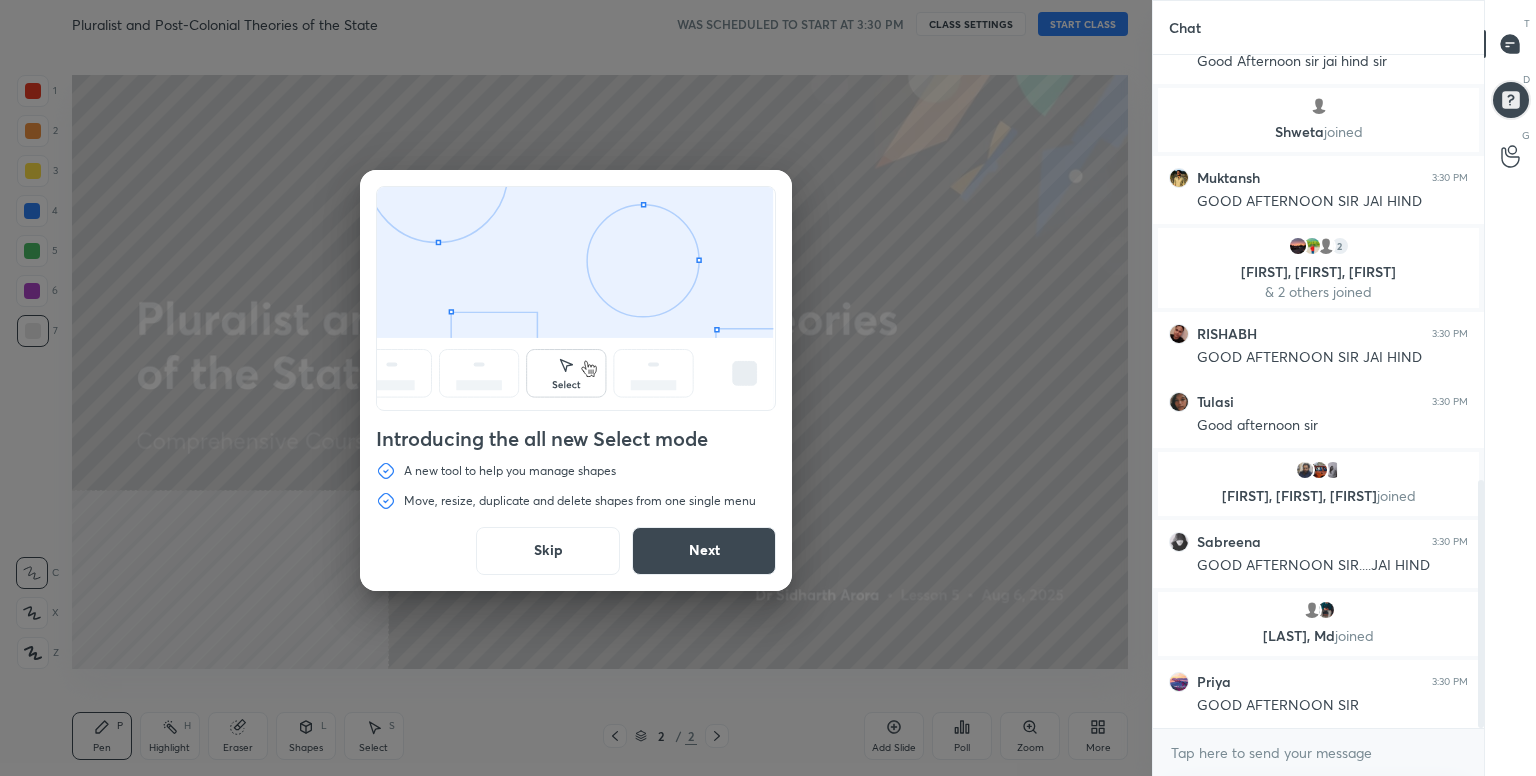 click on "Skip" at bounding box center (548, 551) 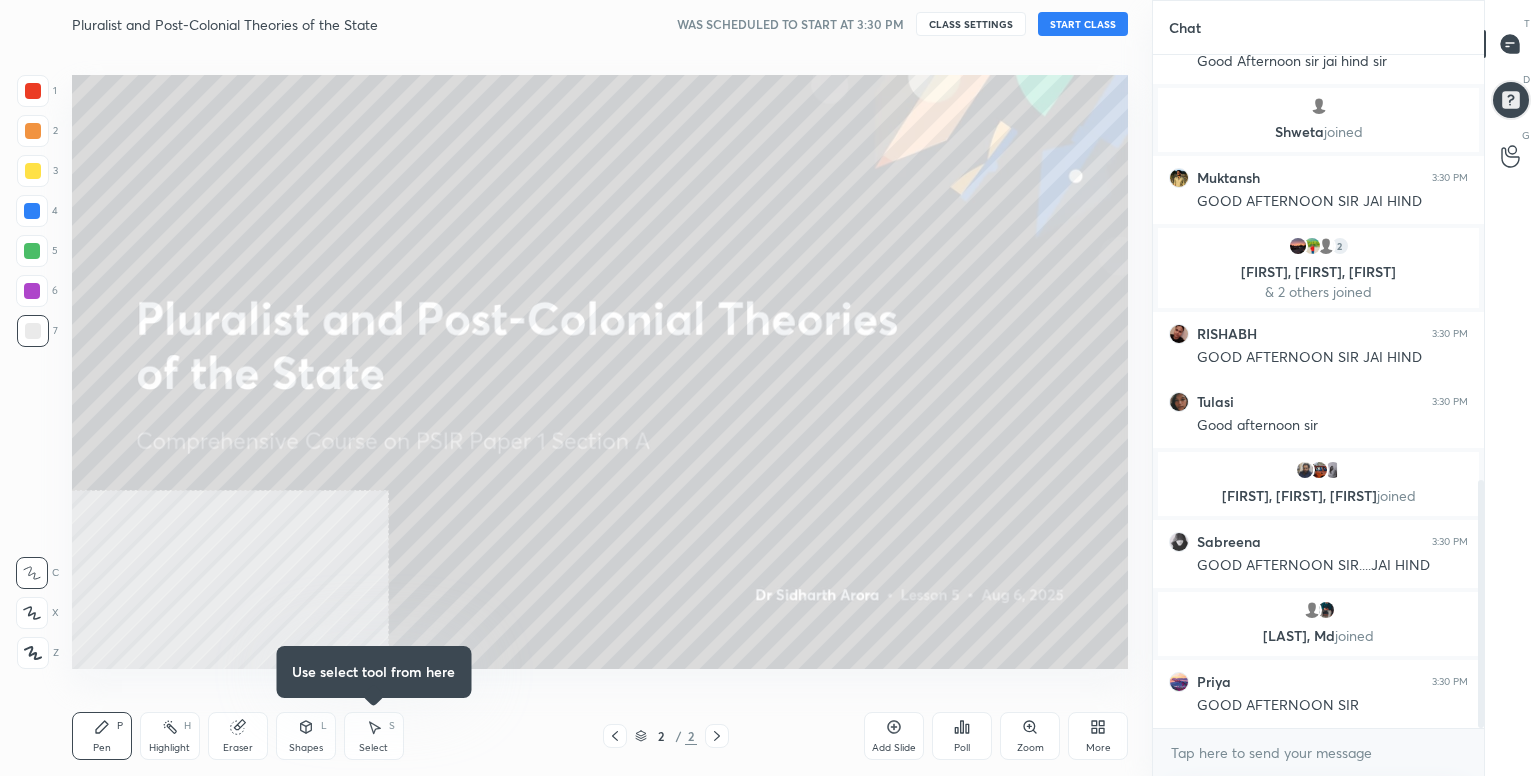 click on "START CLASS" at bounding box center (1083, 24) 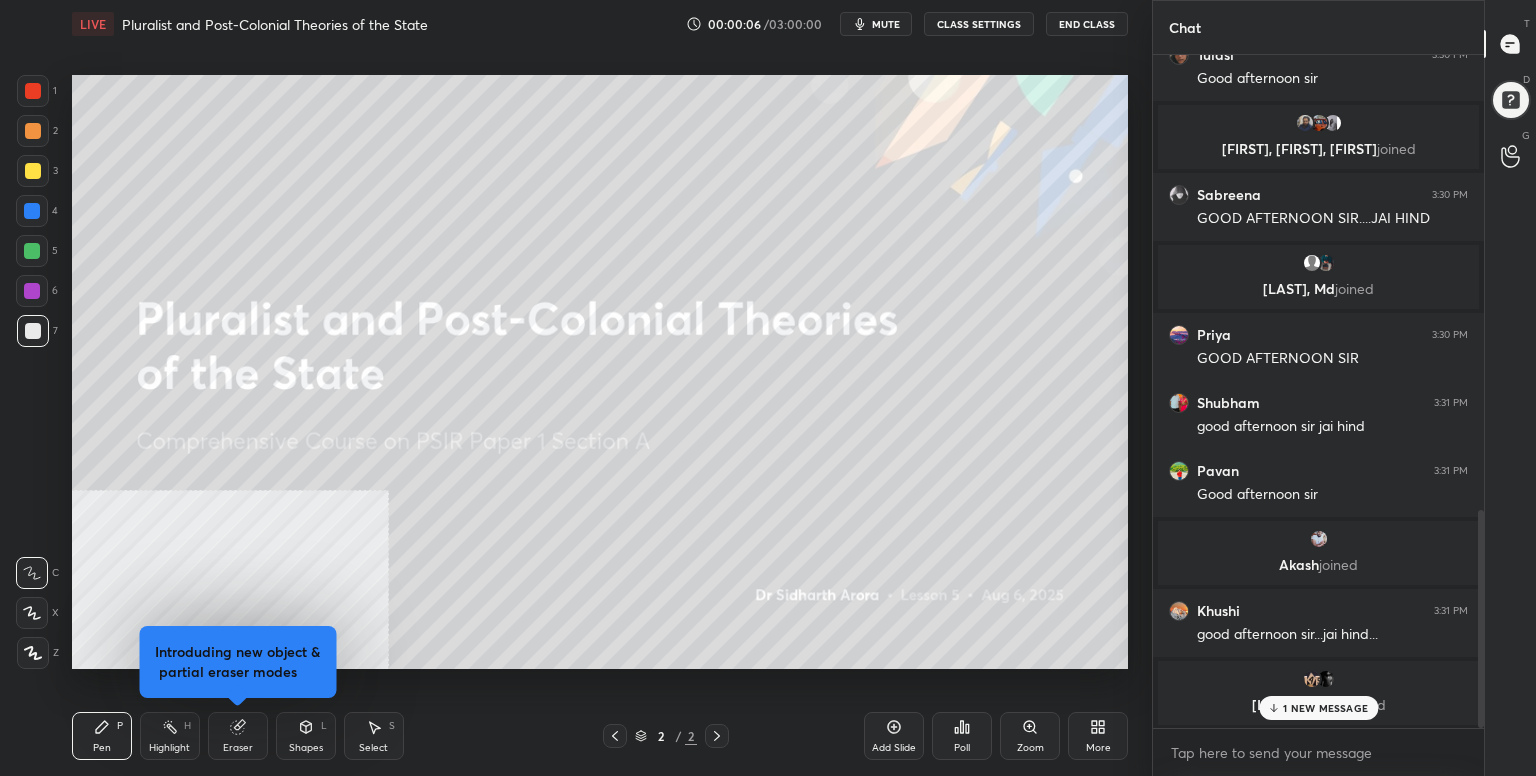 click on "More" at bounding box center (1098, 736) 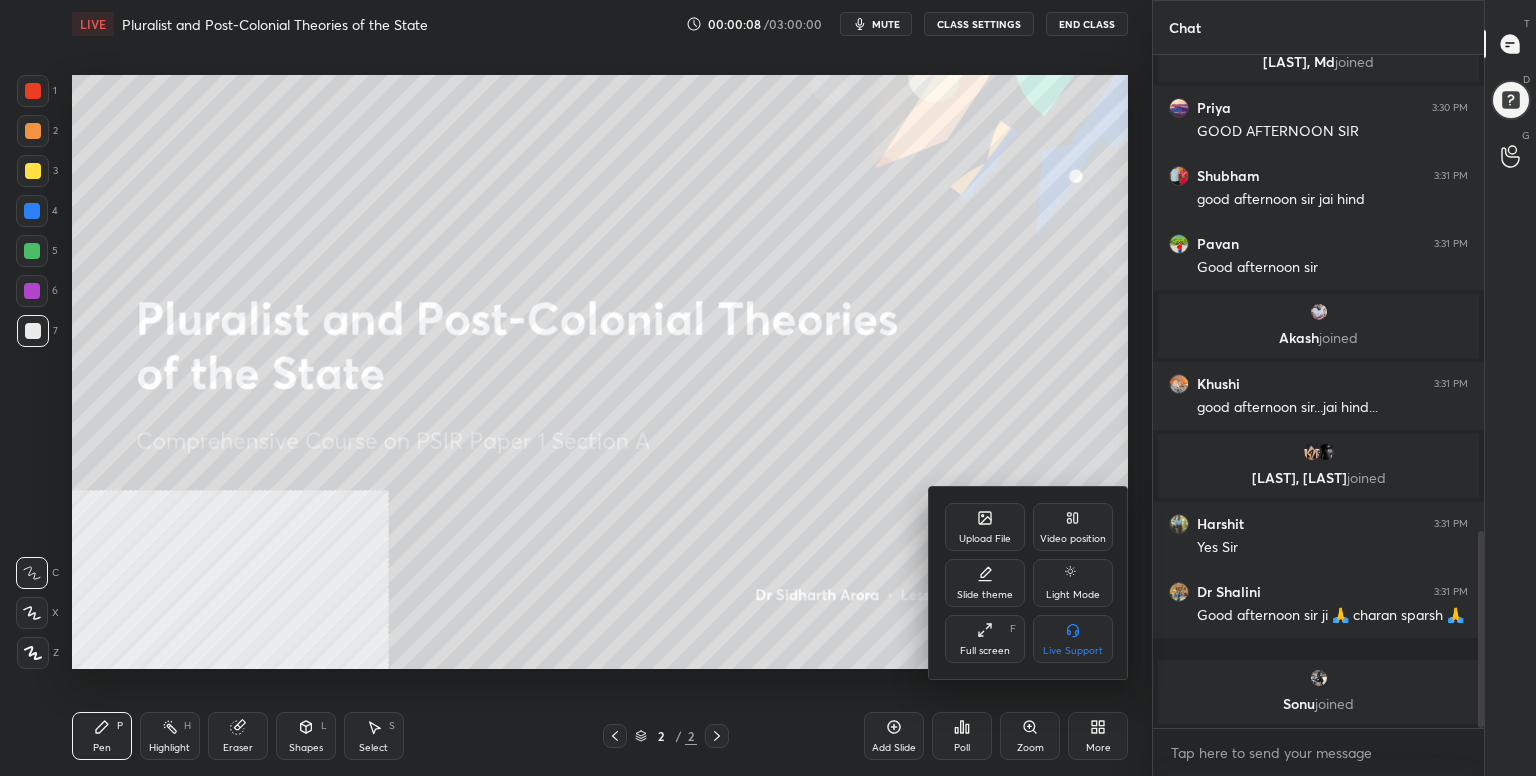 click on "Upload File" at bounding box center (985, 539) 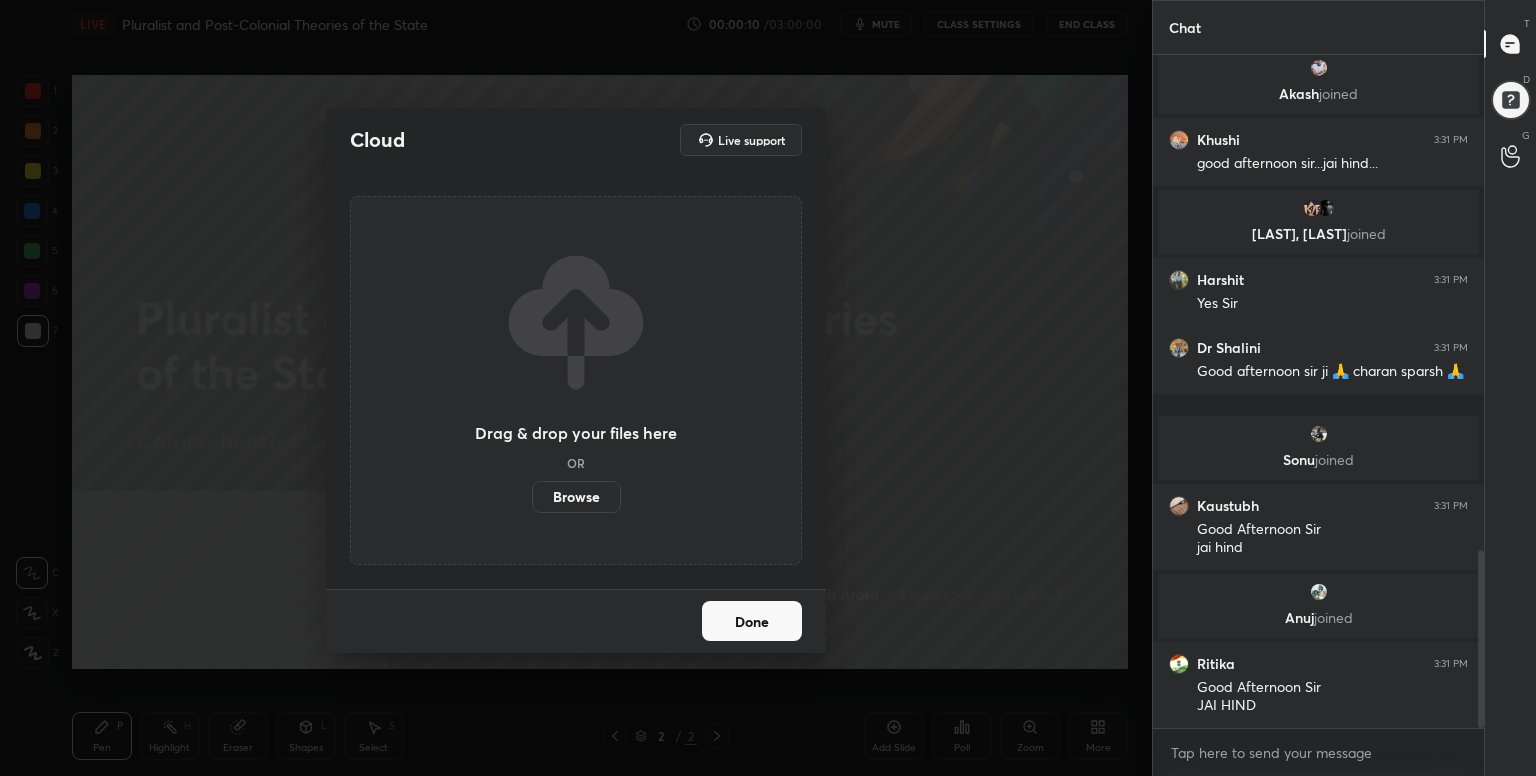 click on "Browse" at bounding box center [576, 497] 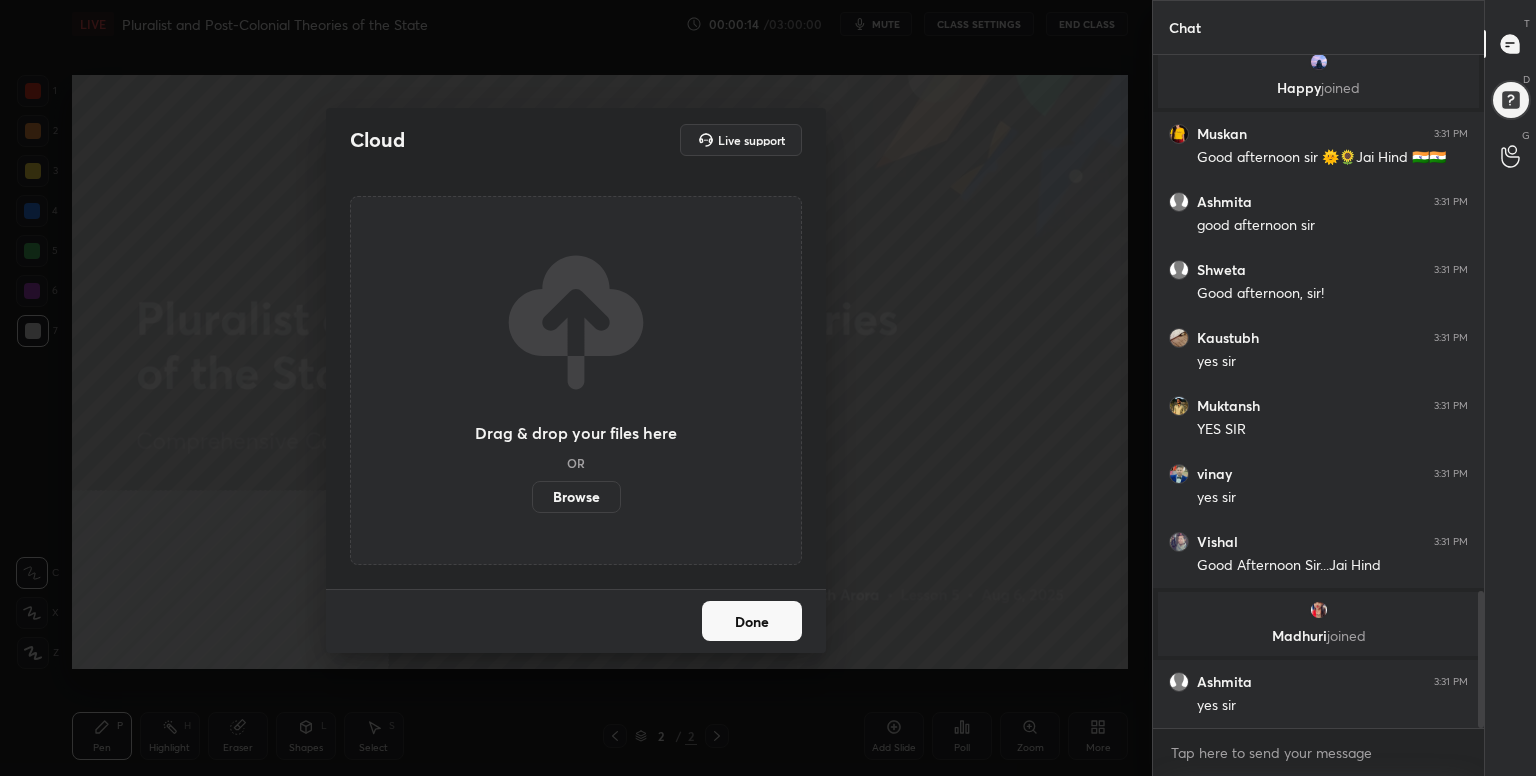 scroll, scrollTop: 2695, scrollLeft: 0, axis: vertical 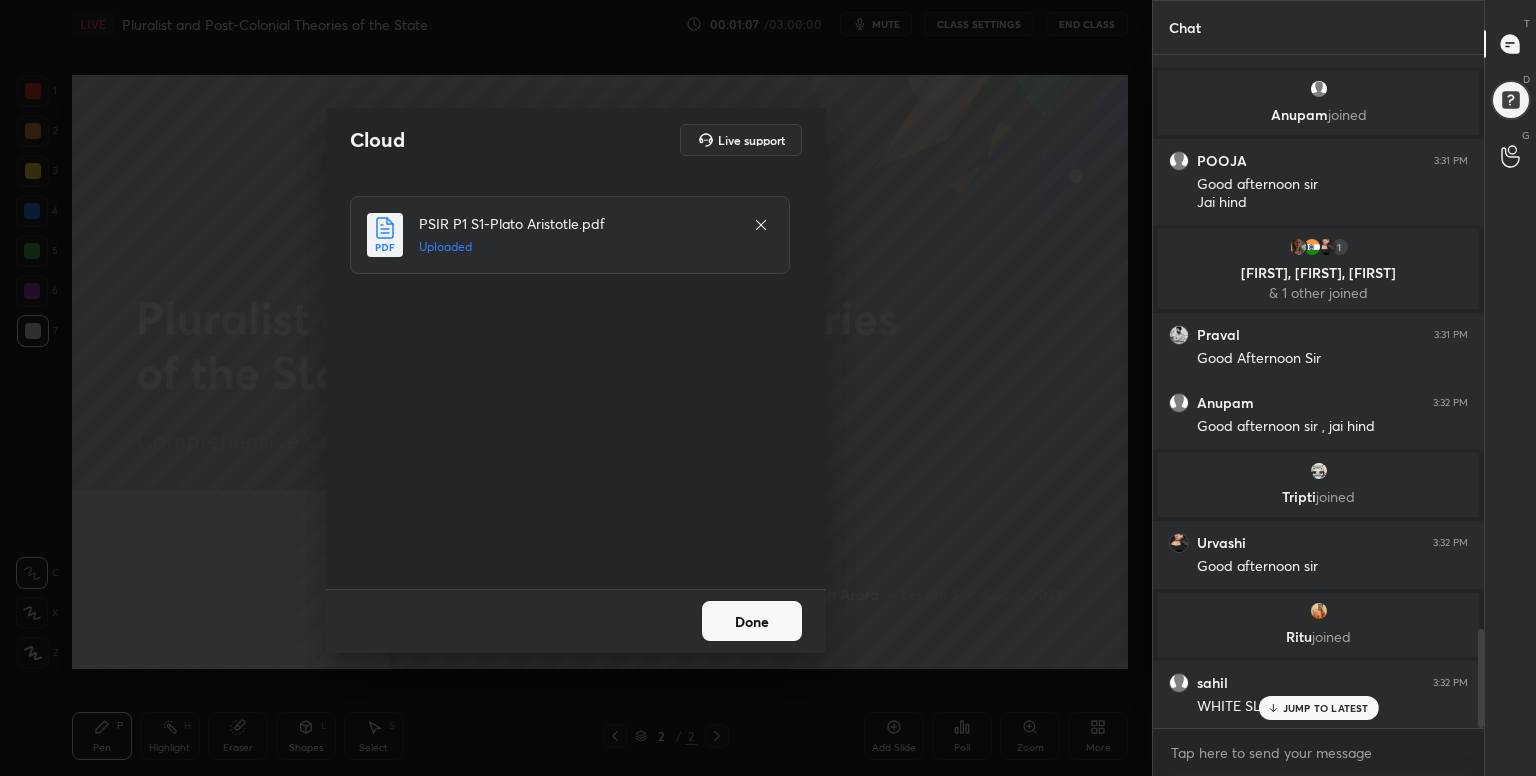 click on "Done" at bounding box center (752, 621) 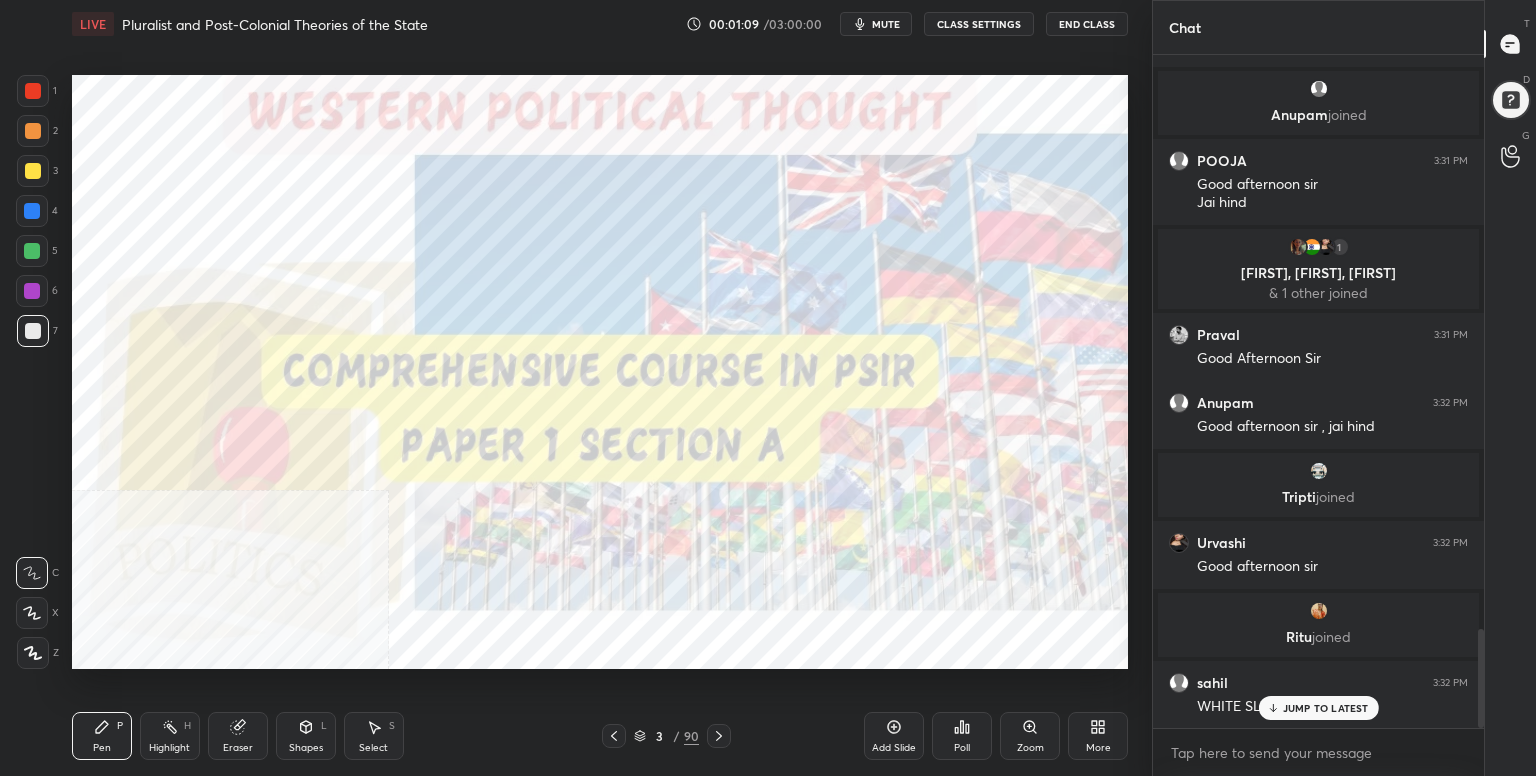 click on "More" at bounding box center [1098, 736] 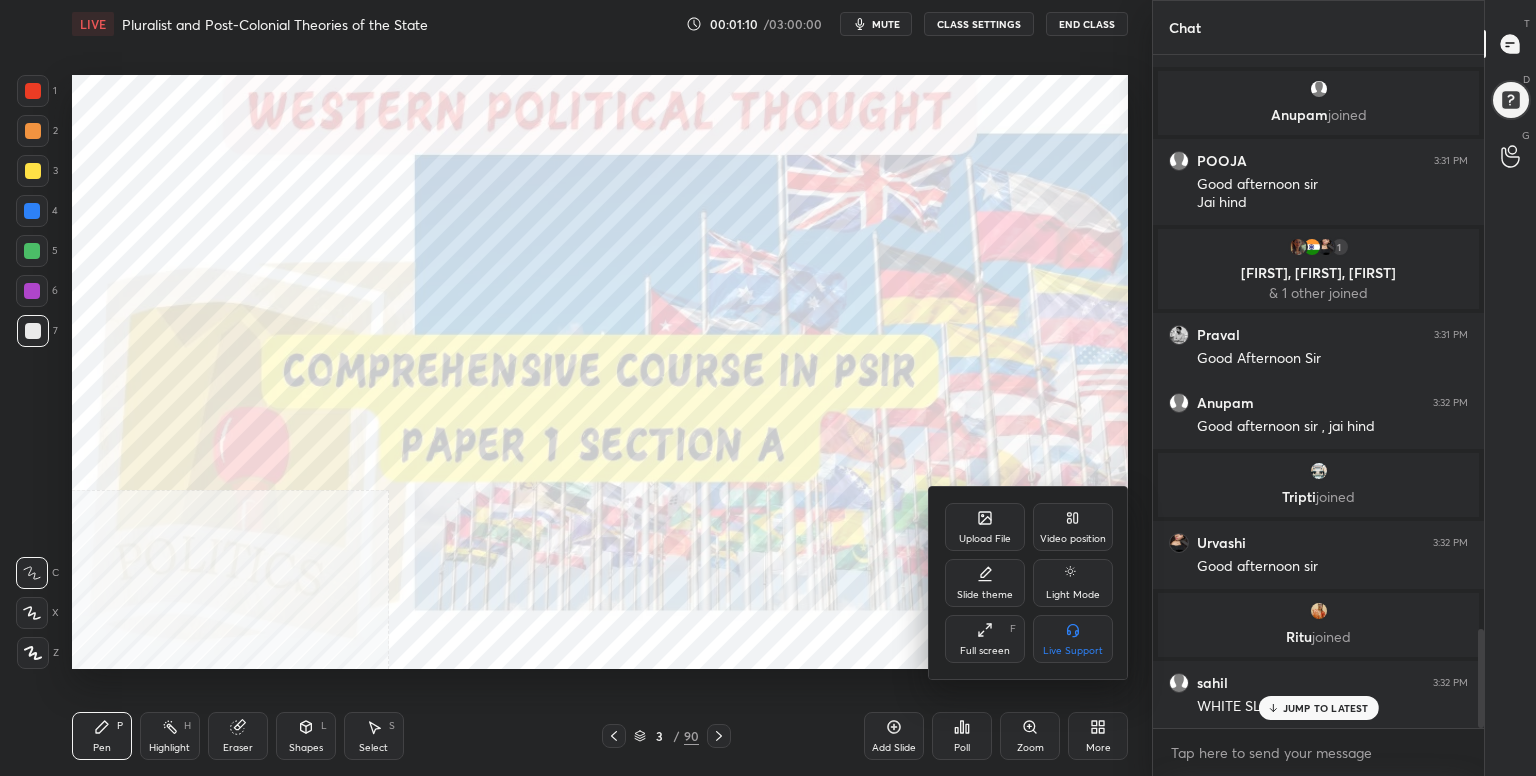 click on "Full screen F" at bounding box center (985, 639) 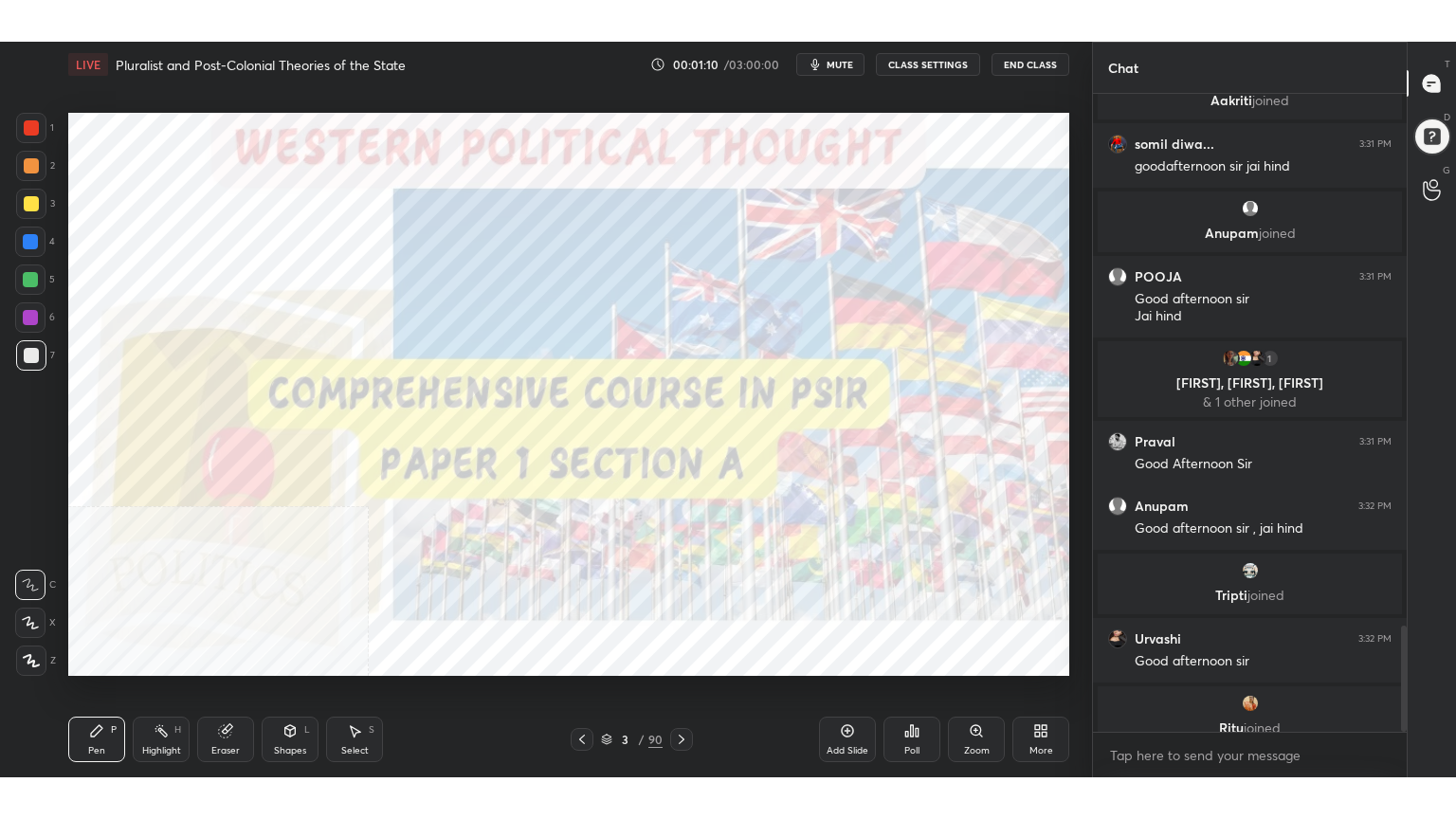 scroll, scrollTop: 94094, scrollLeft: 93776, axis: both 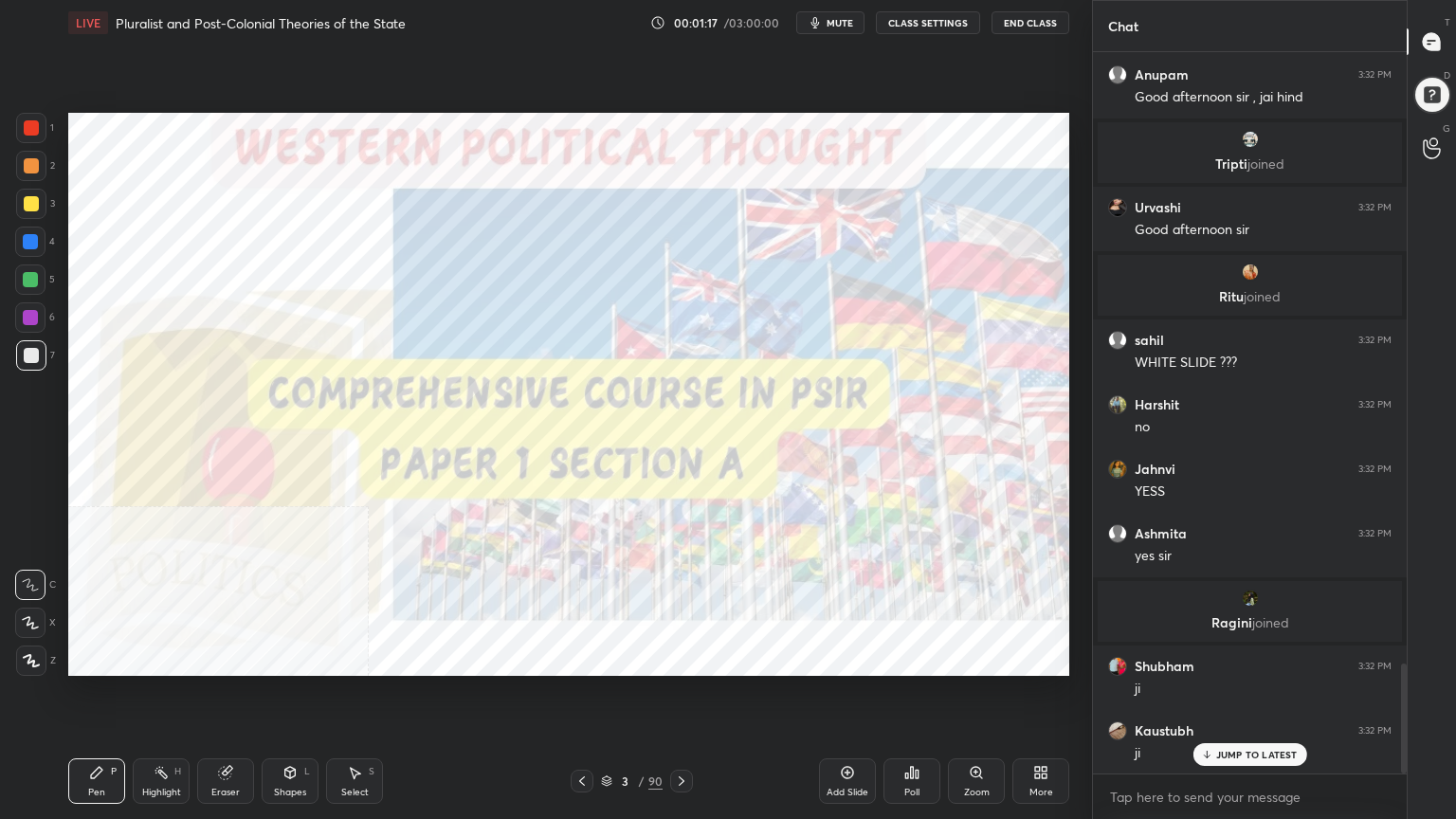 click at bounding box center [31, 128] 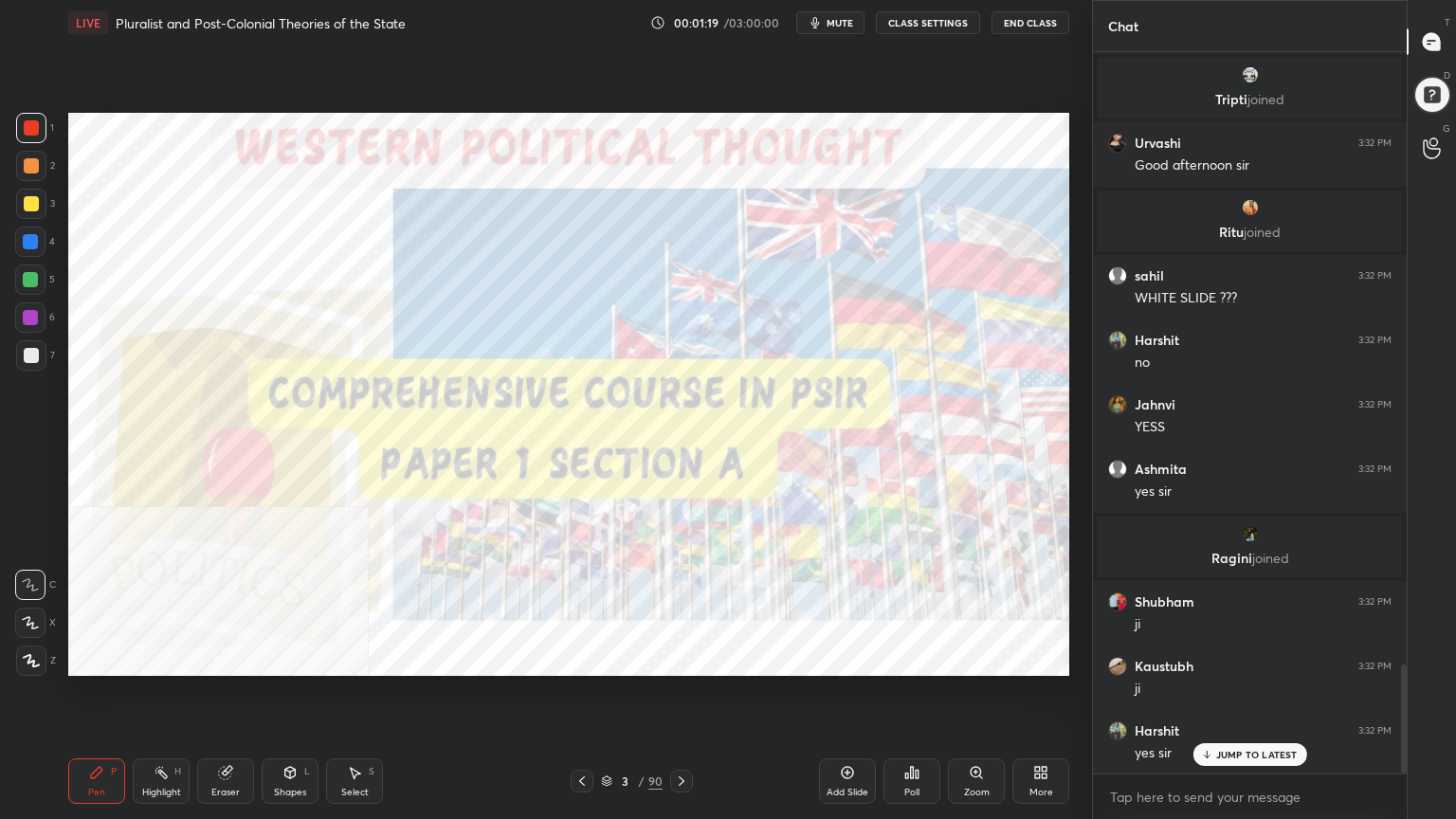 click 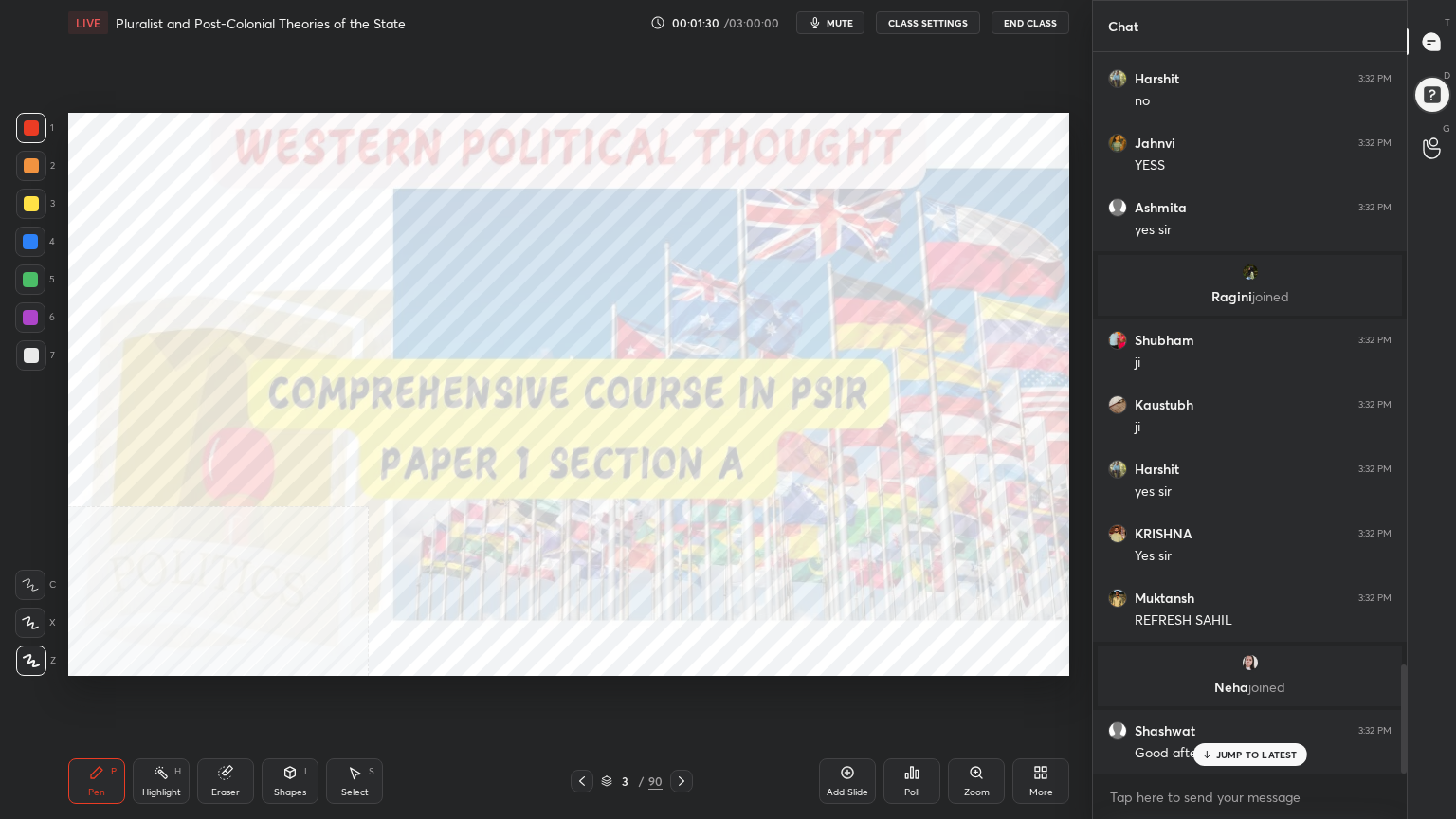 click on "Add Slide" at bounding box center [847, 781] 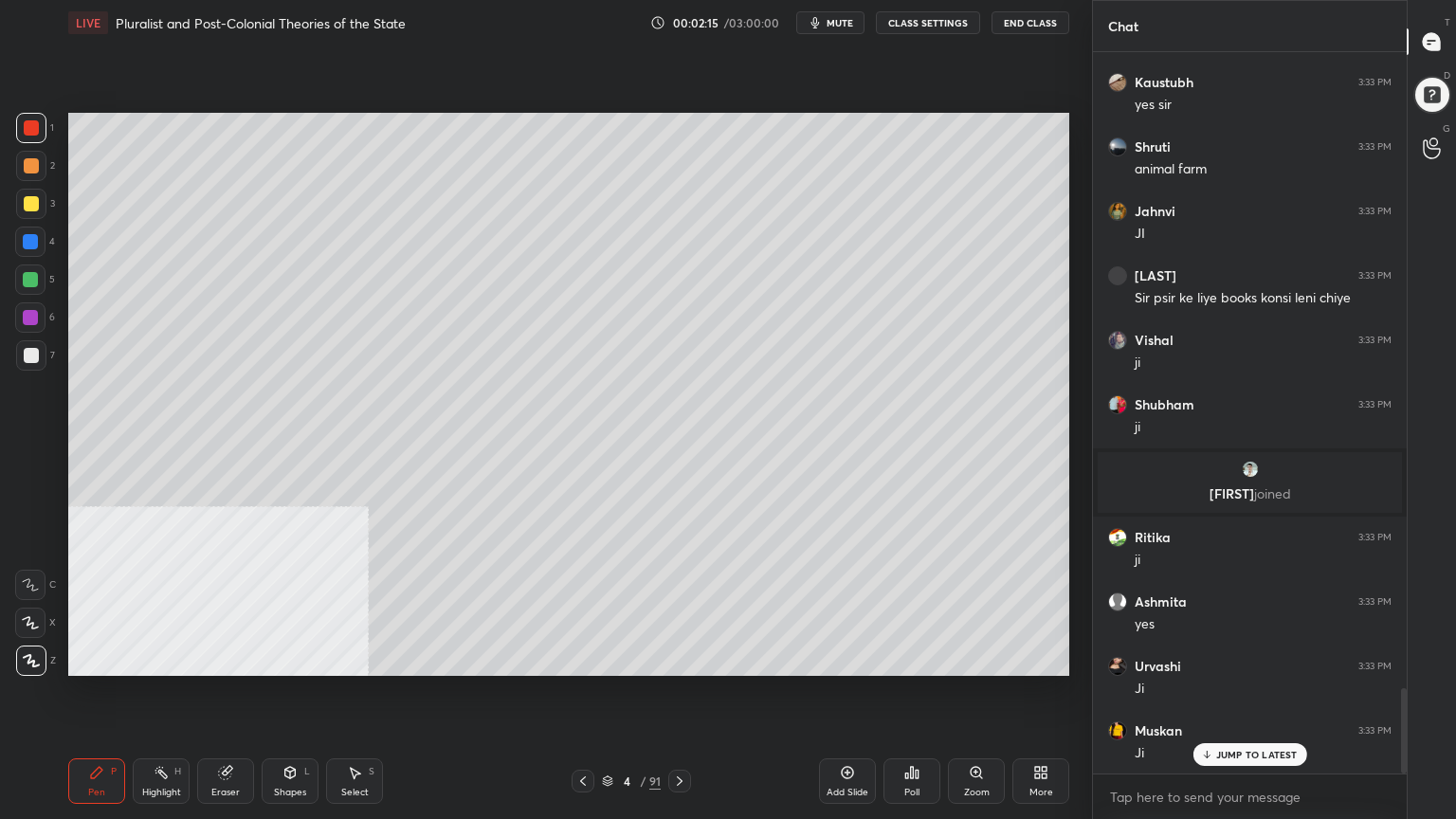 scroll, scrollTop: 5471, scrollLeft: 0, axis: vertical 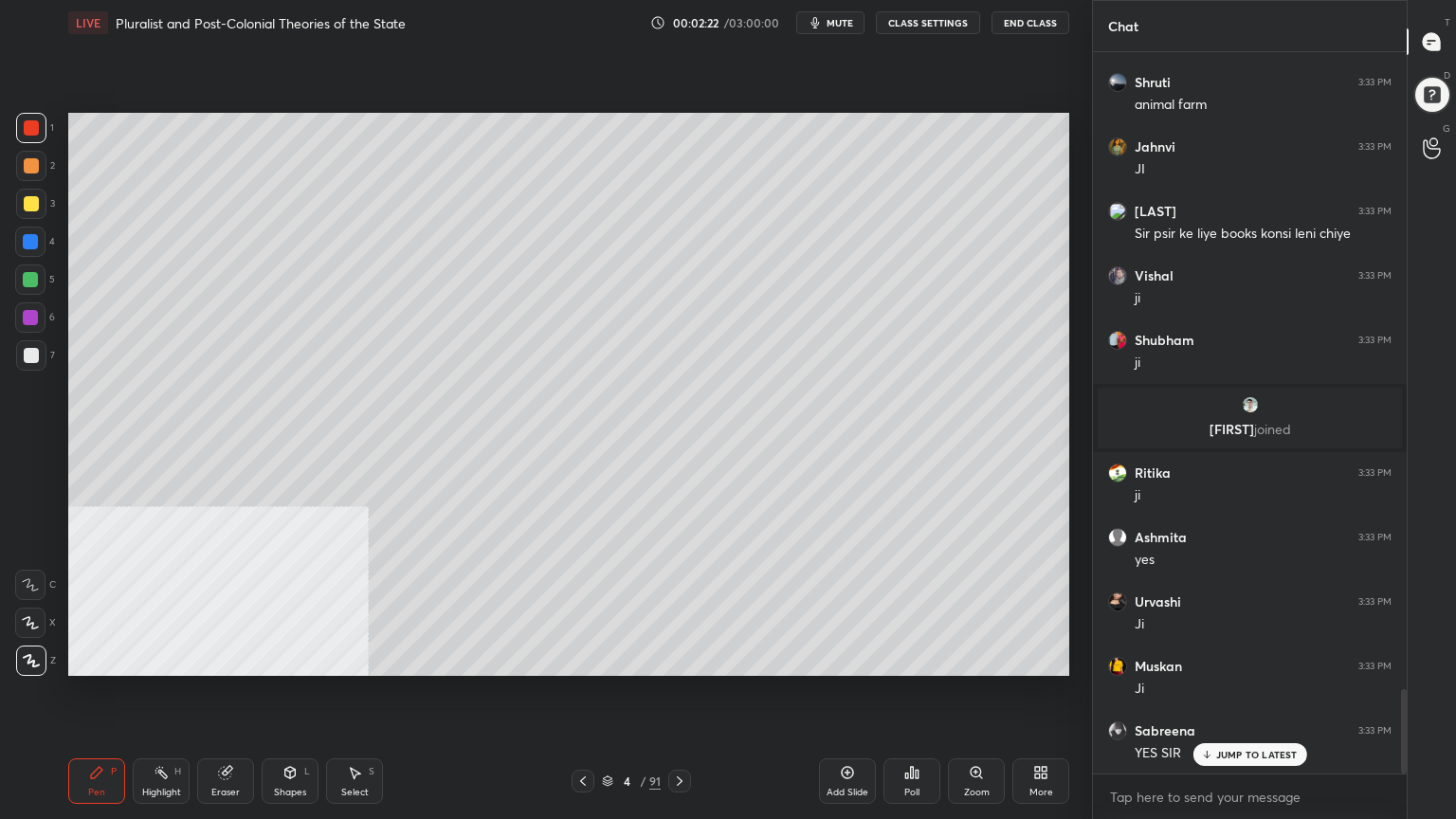 click 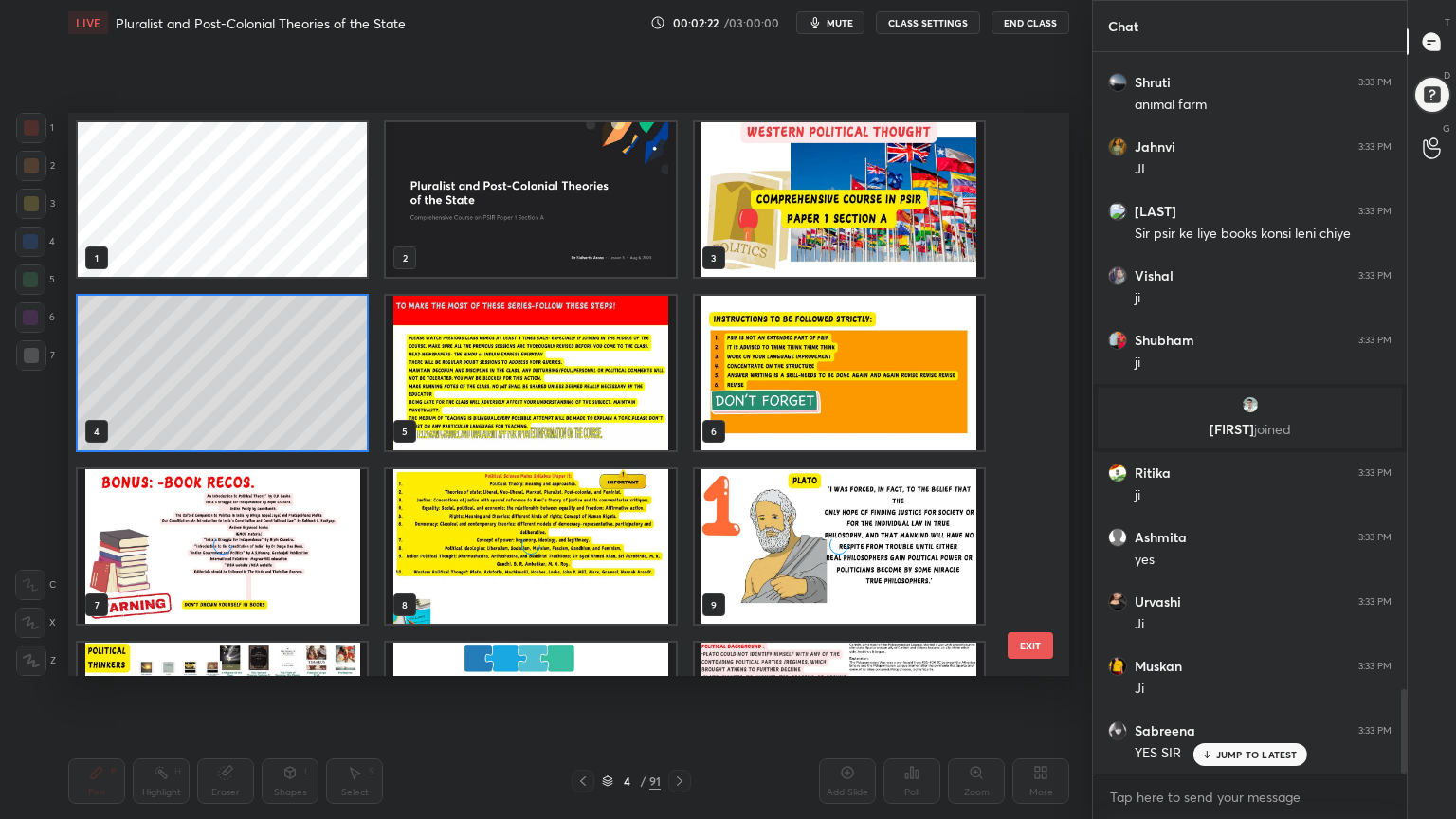 scroll, scrollTop: 6, scrollLeft: 9, axis: both 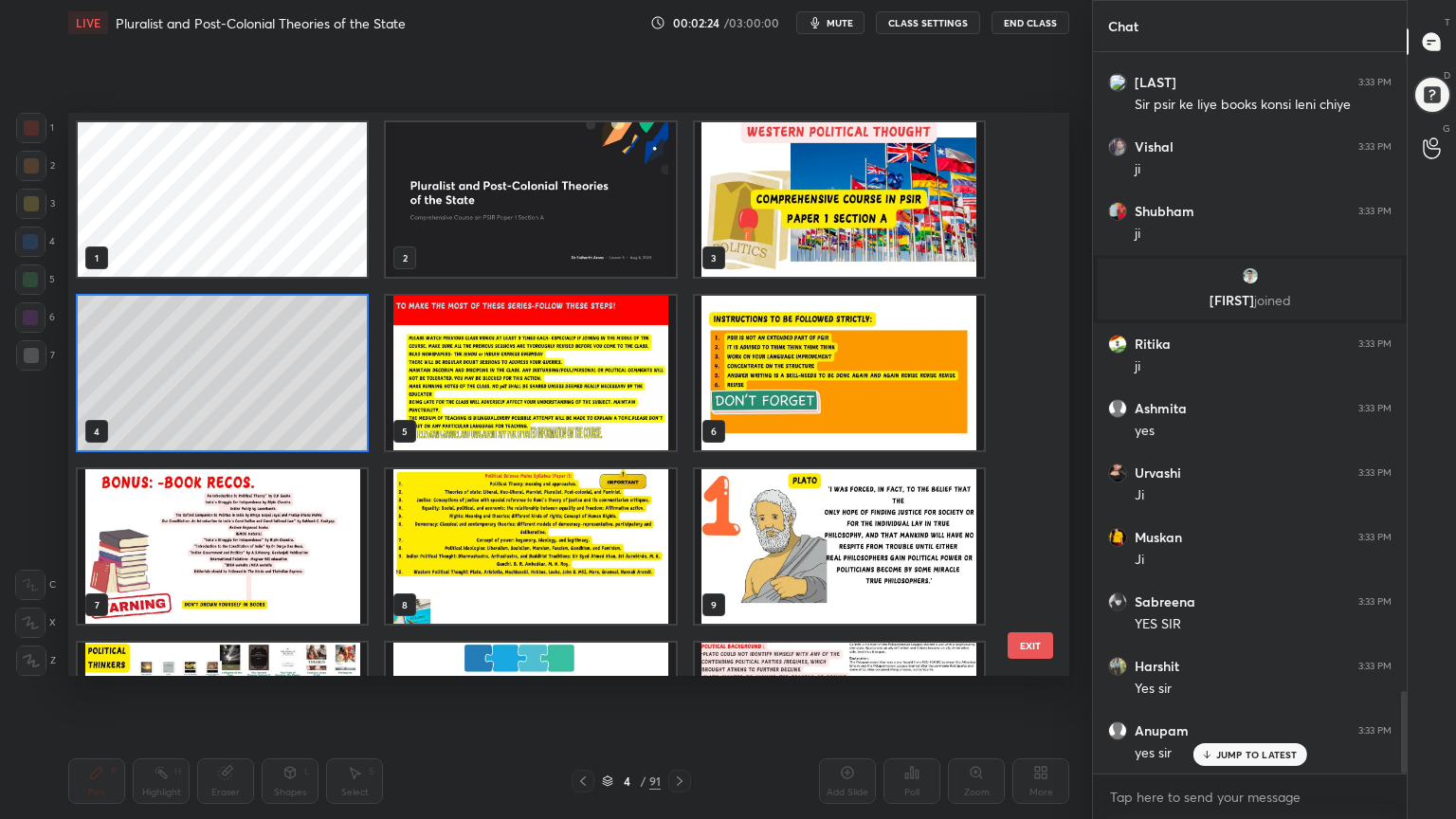 click at bounding box center [222, 546] 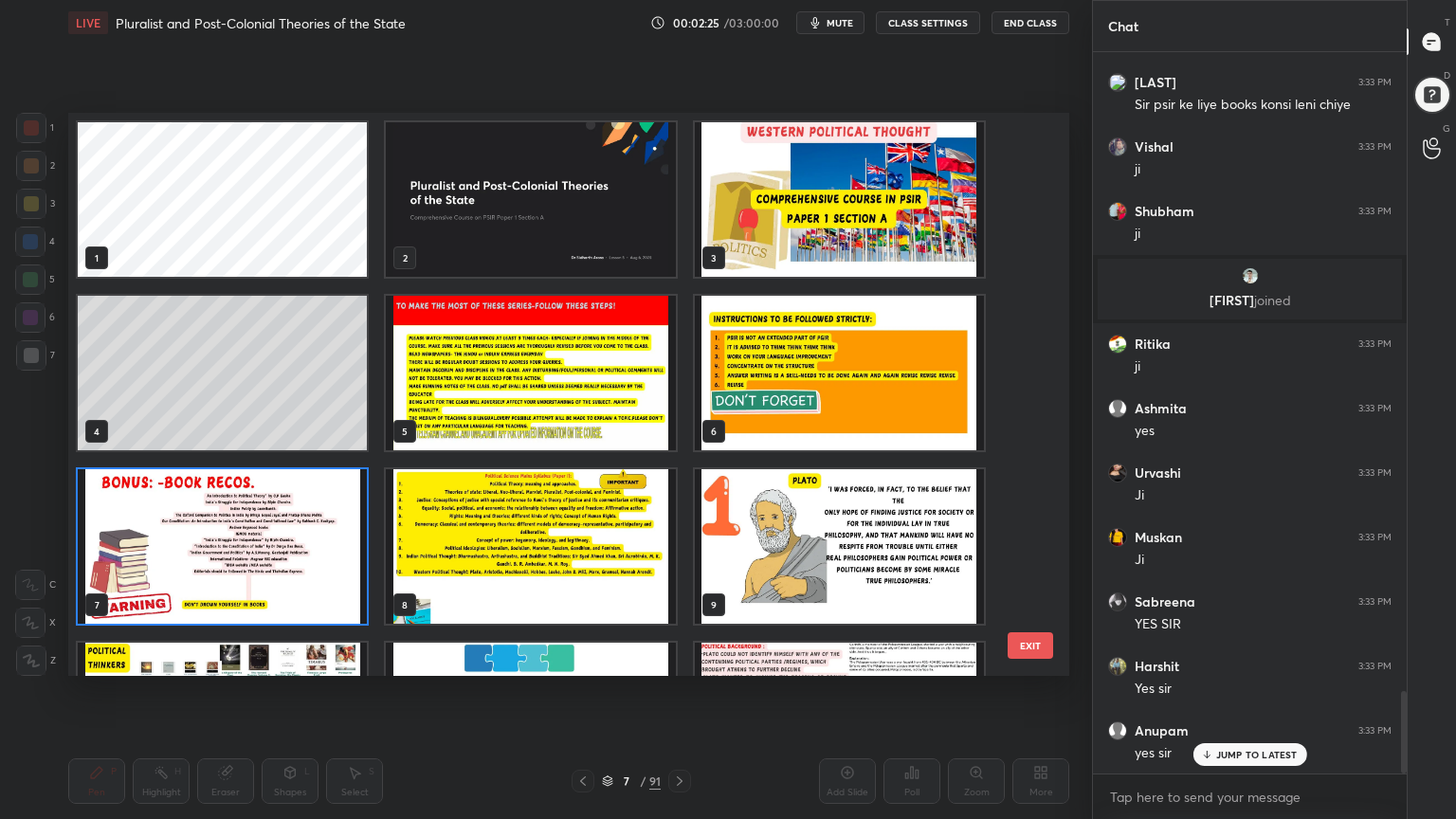 click at bounding box center [222, 546] 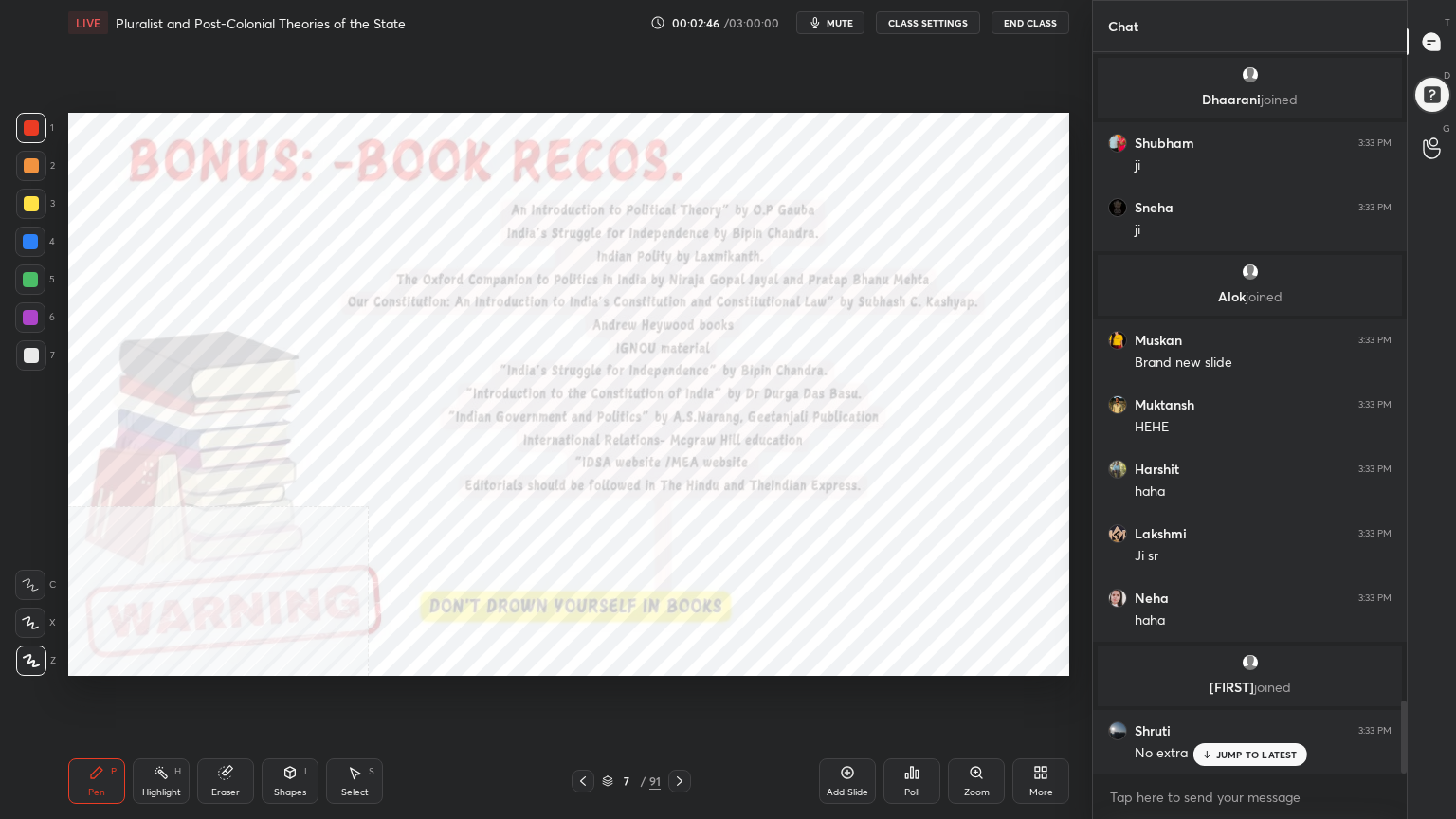 scroll, scrollTop: 6514, scrollLeft: 0, axis: vertical 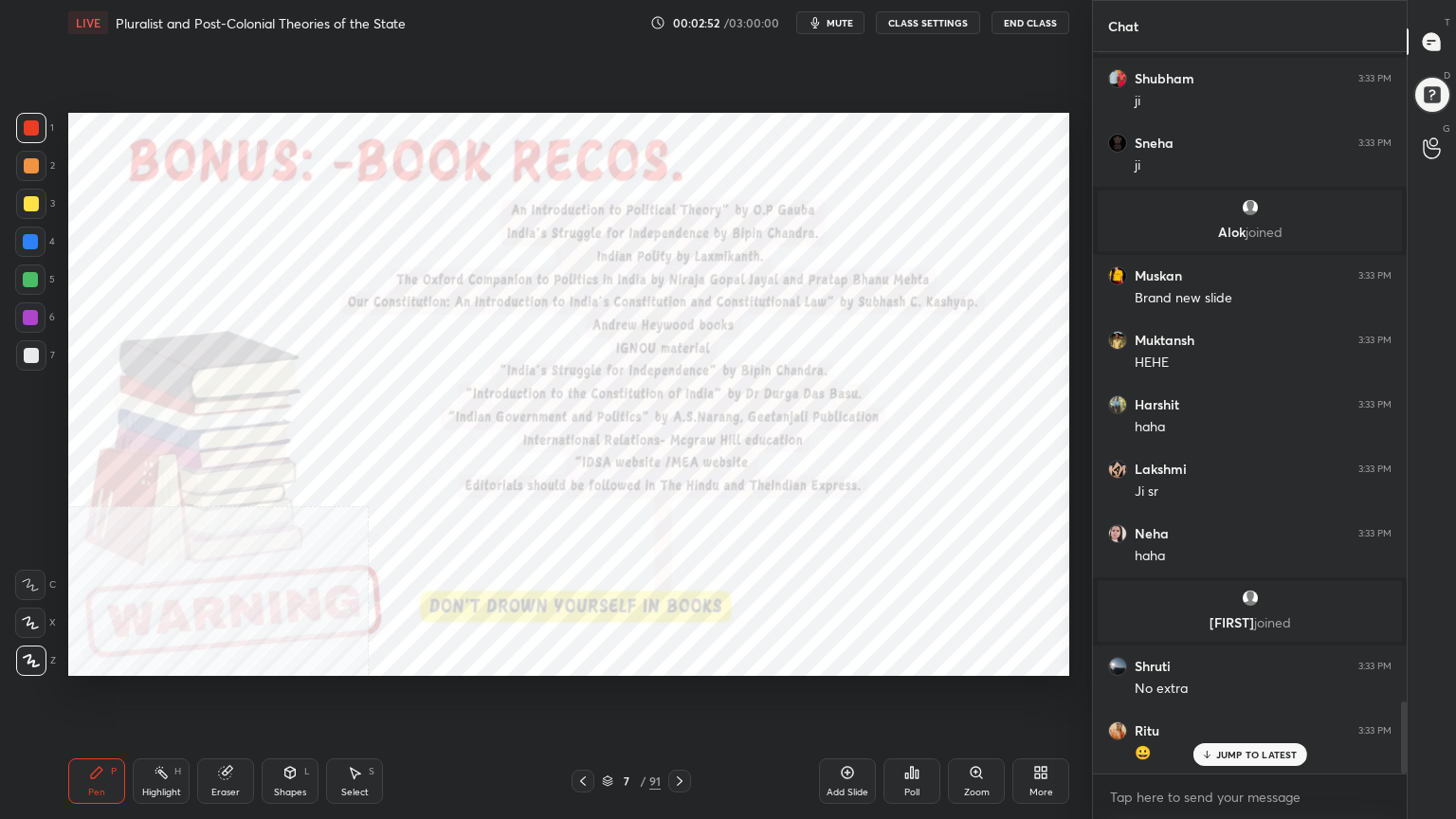 click at bounding box center (31, 128) 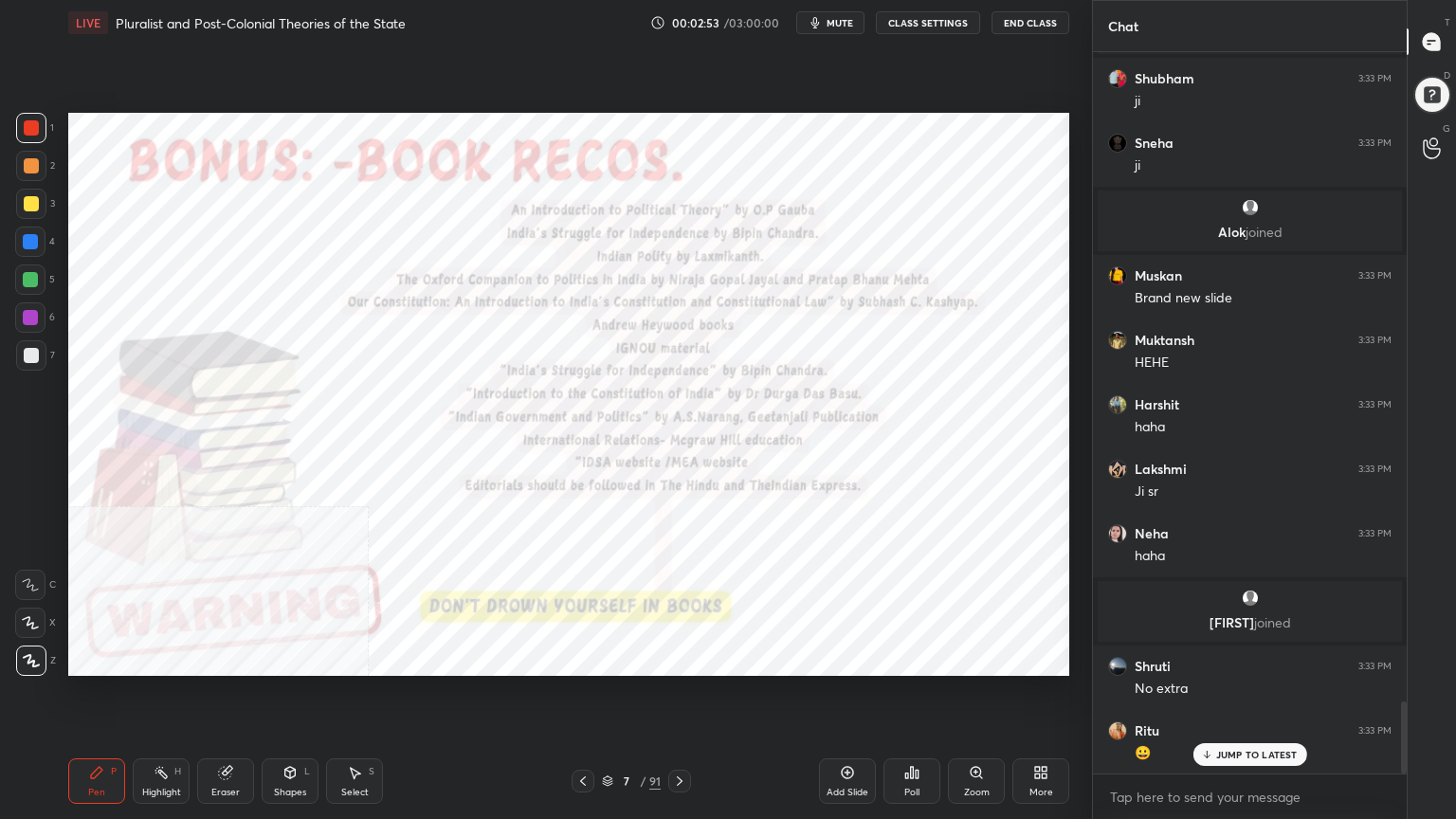 click at bounding box center (30, 242) 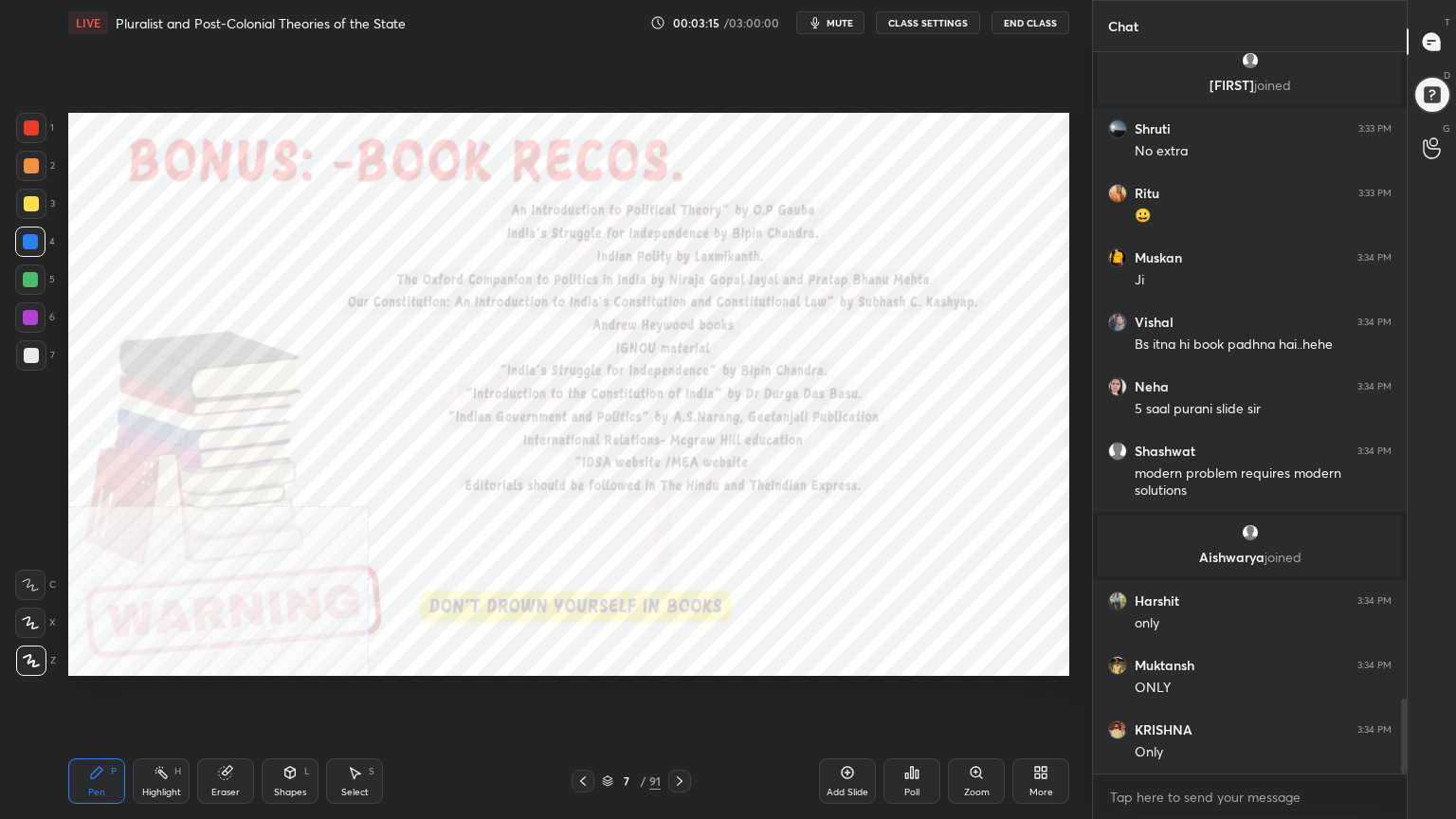 scroll, scrollTop: 6316, scrollLeft: 0, axis: vertical 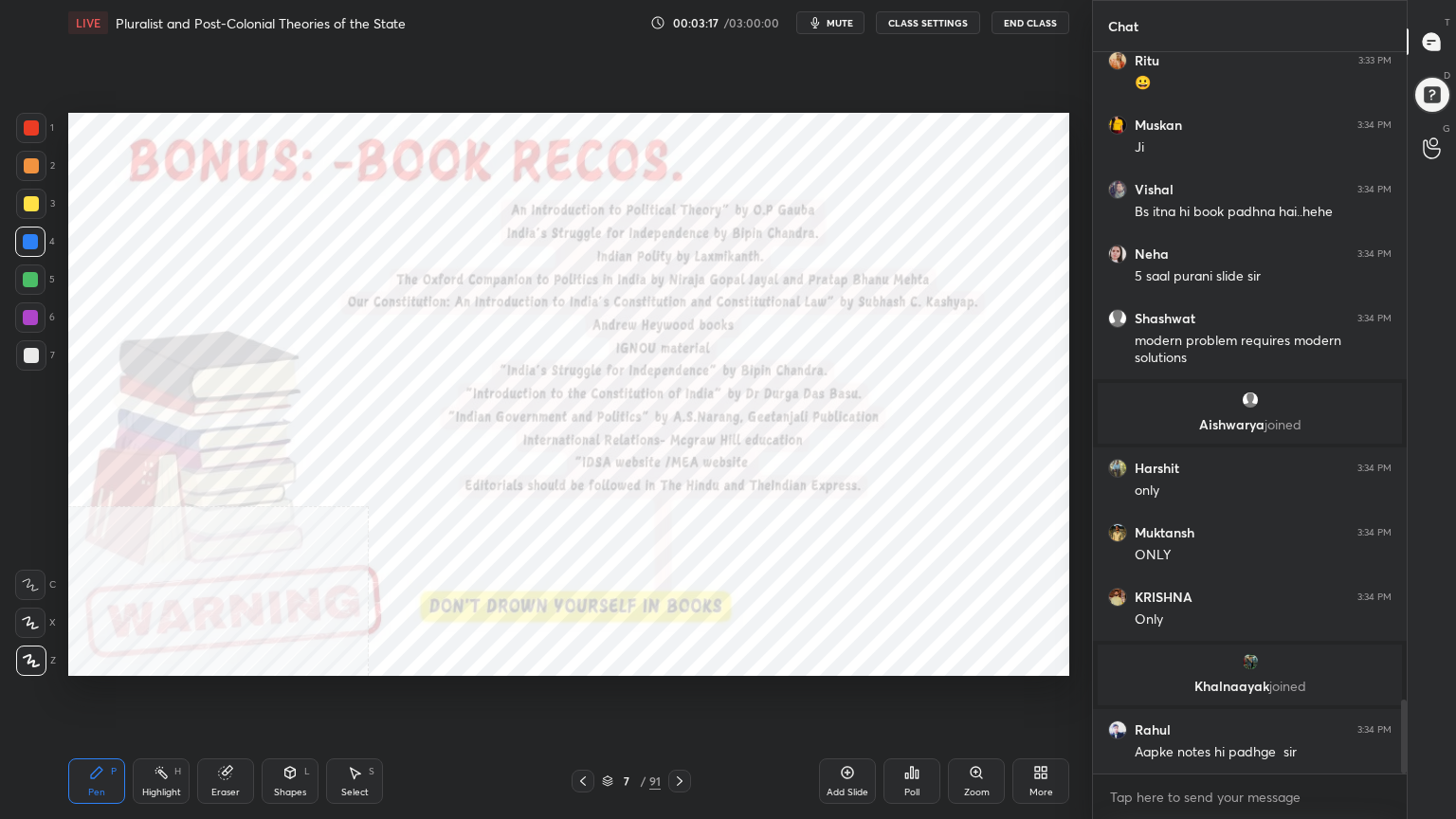 click 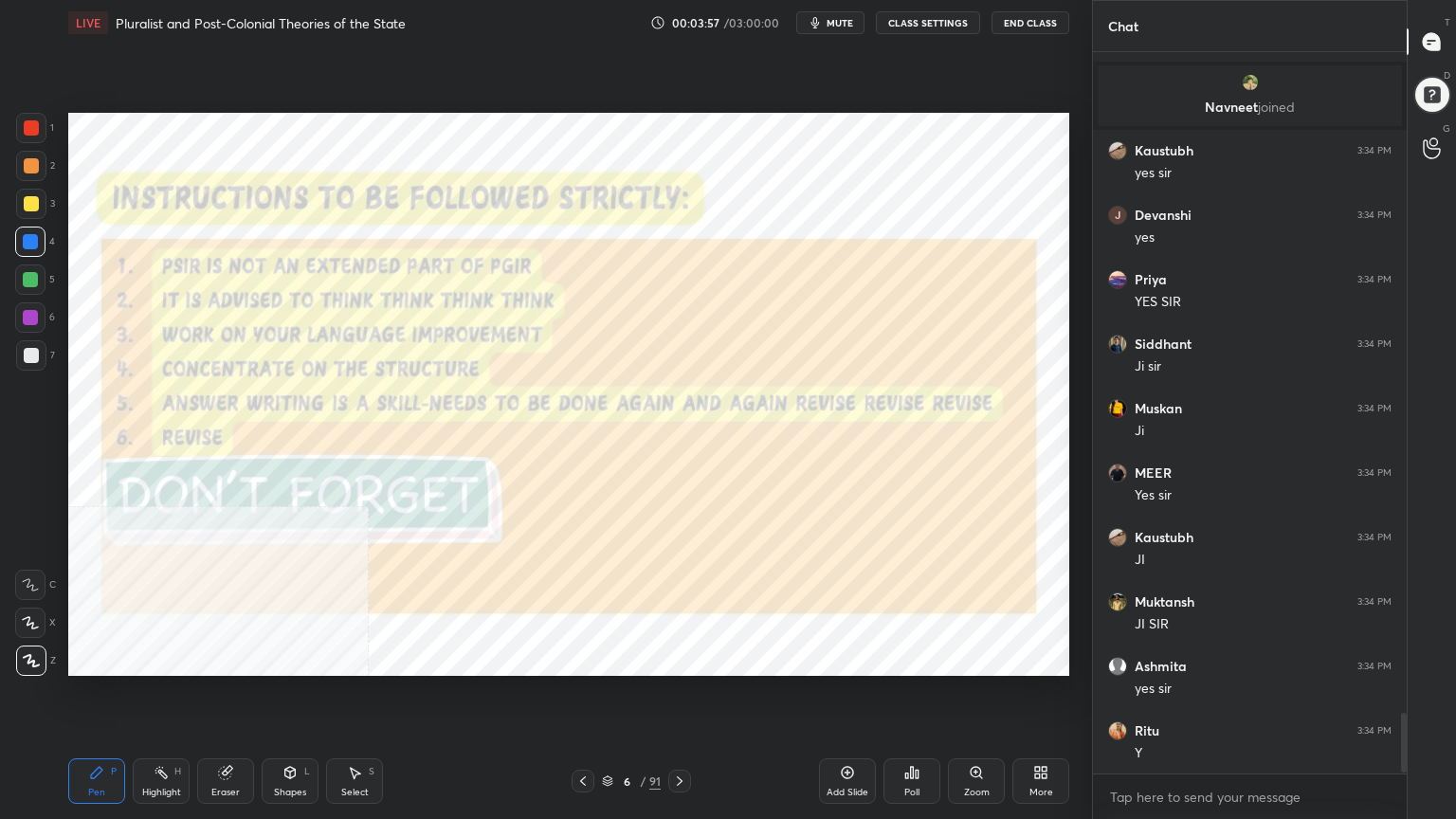 scroll, scrollTop: 7898, scrollLeft: 0, axis: vertical 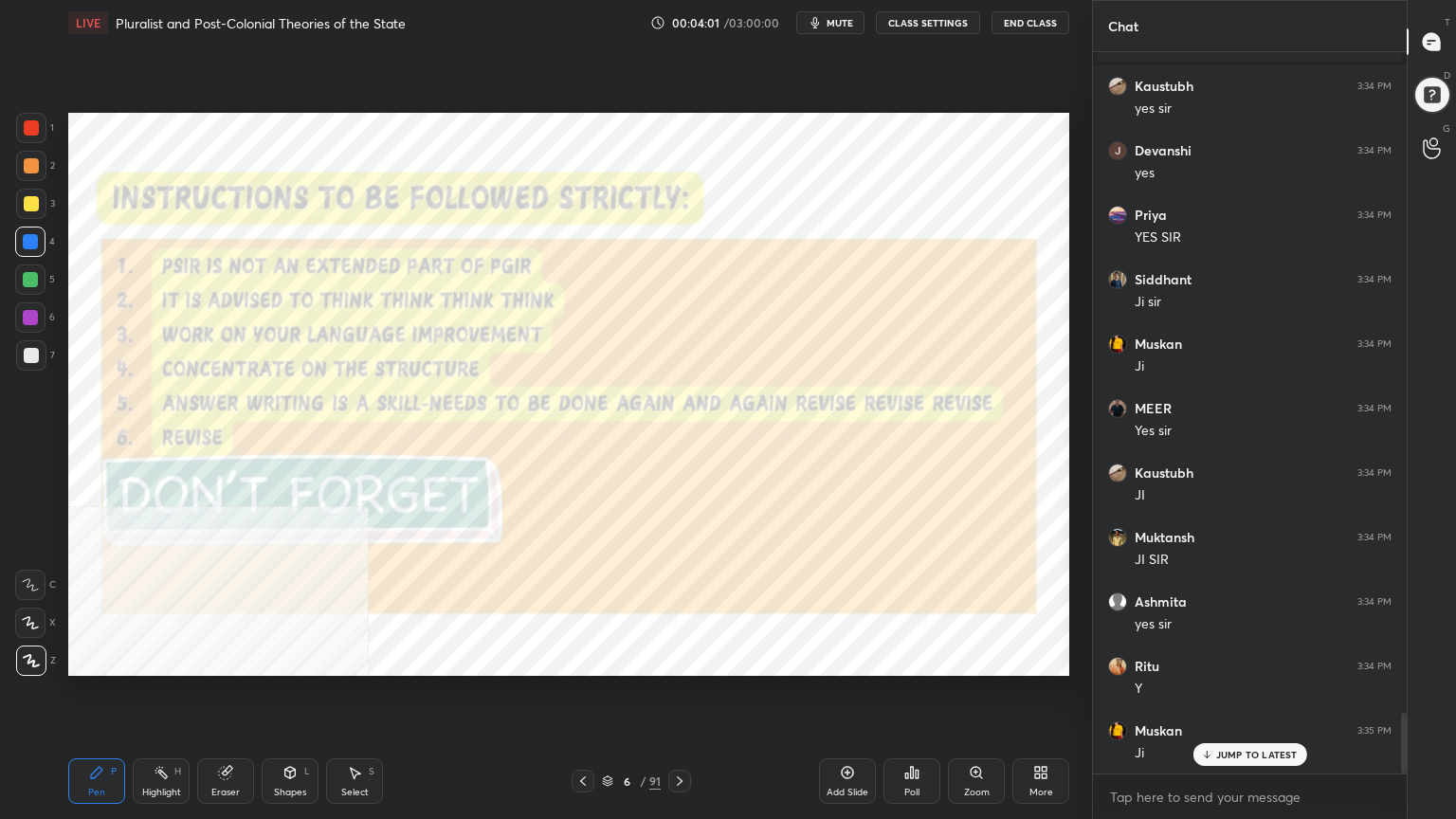 click at bounding box center (31, 128) 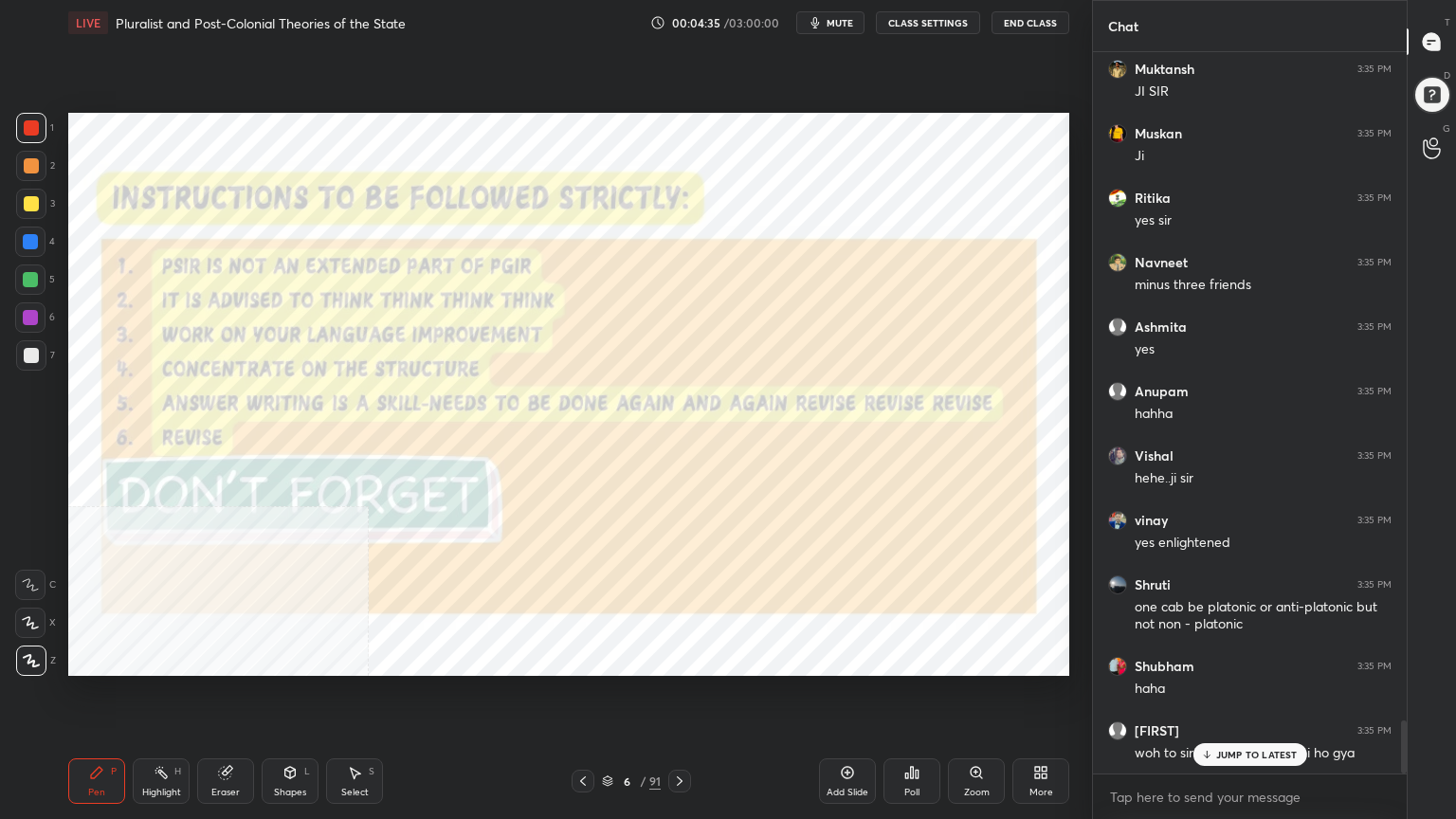 scroll, scrollTop: 9161, scrollLeft: 0, axis: vertical 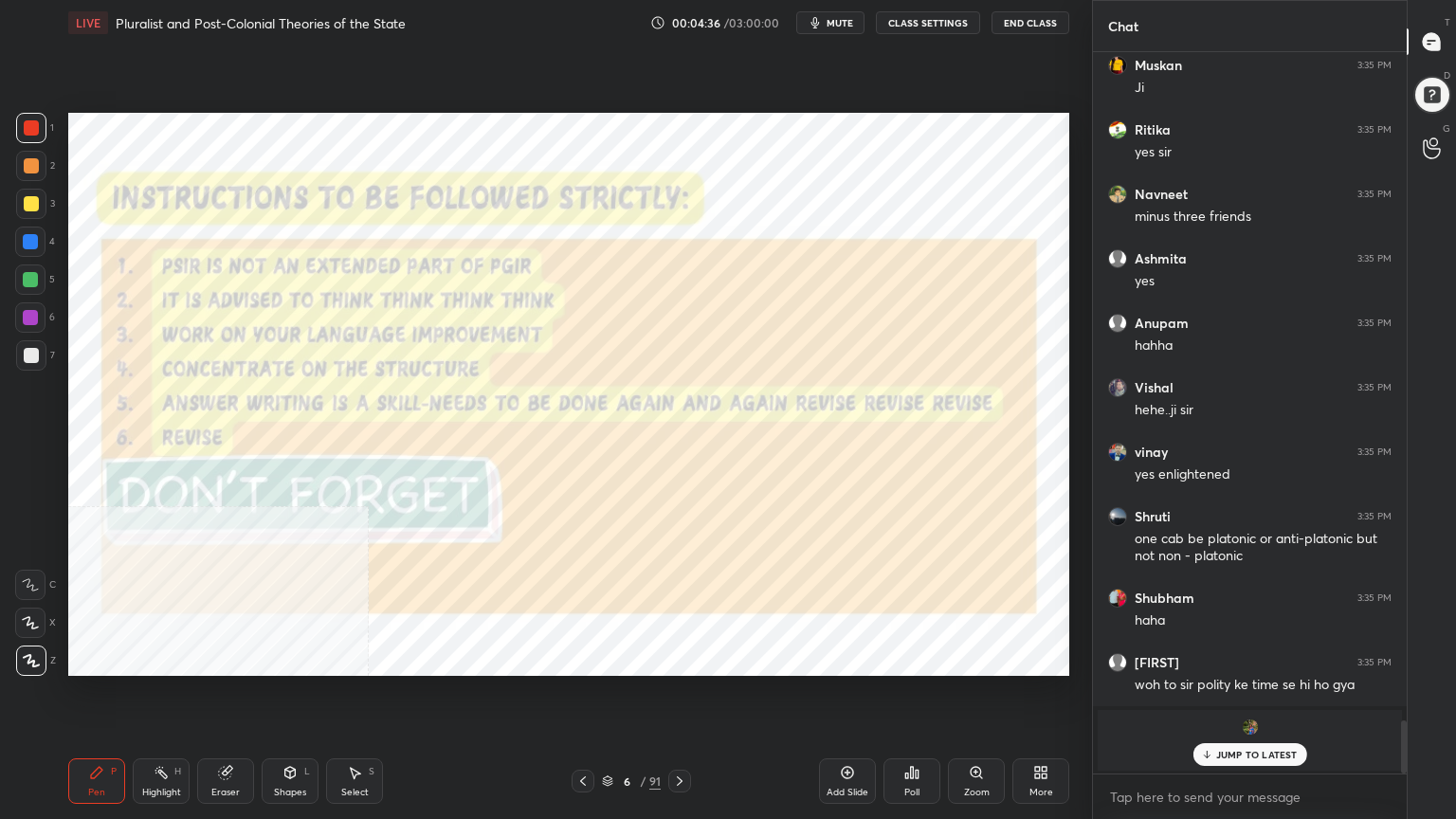 click 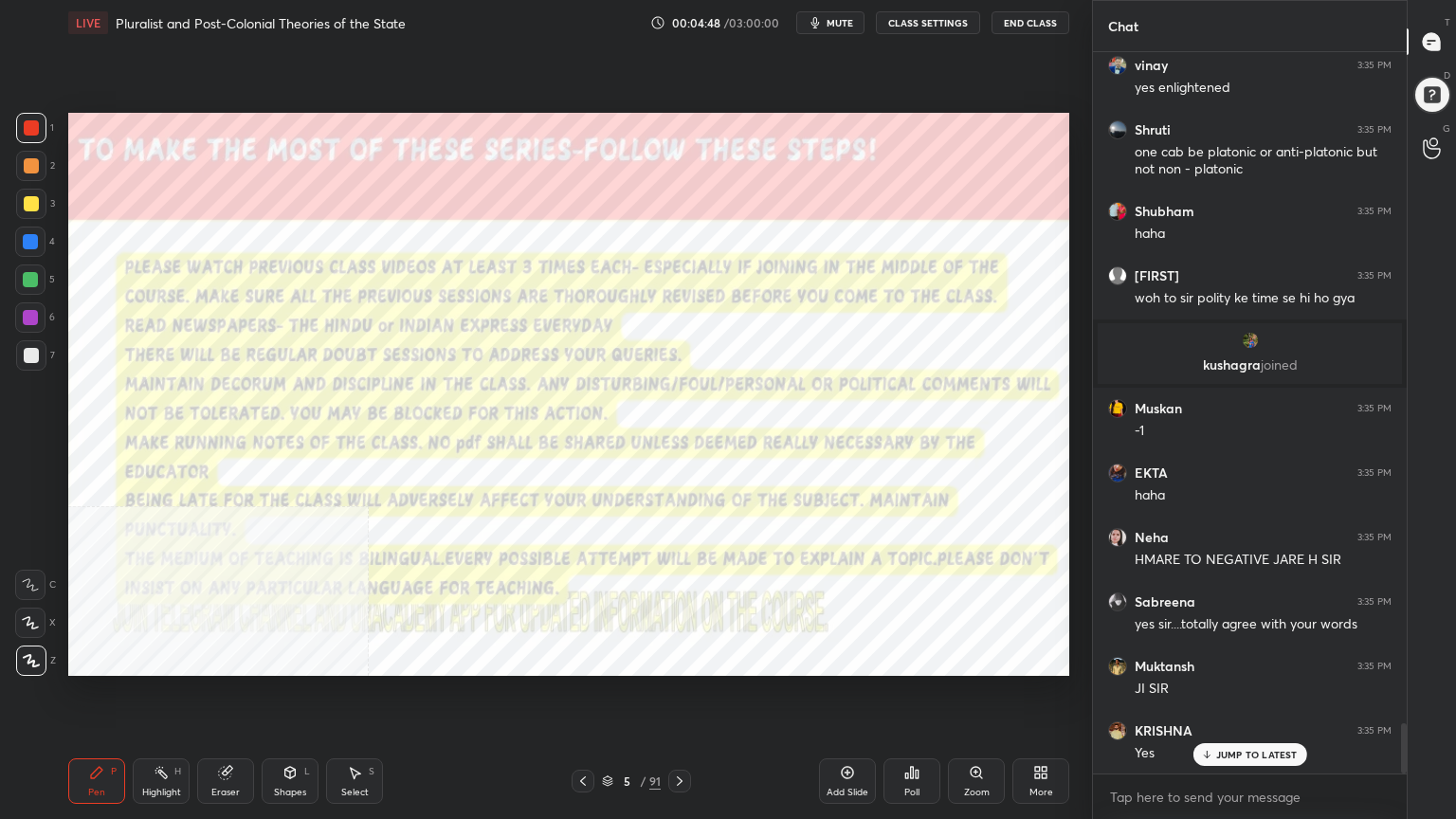 scroll, scrollTop: 9612, scrollLeft: 0, axis: vertical 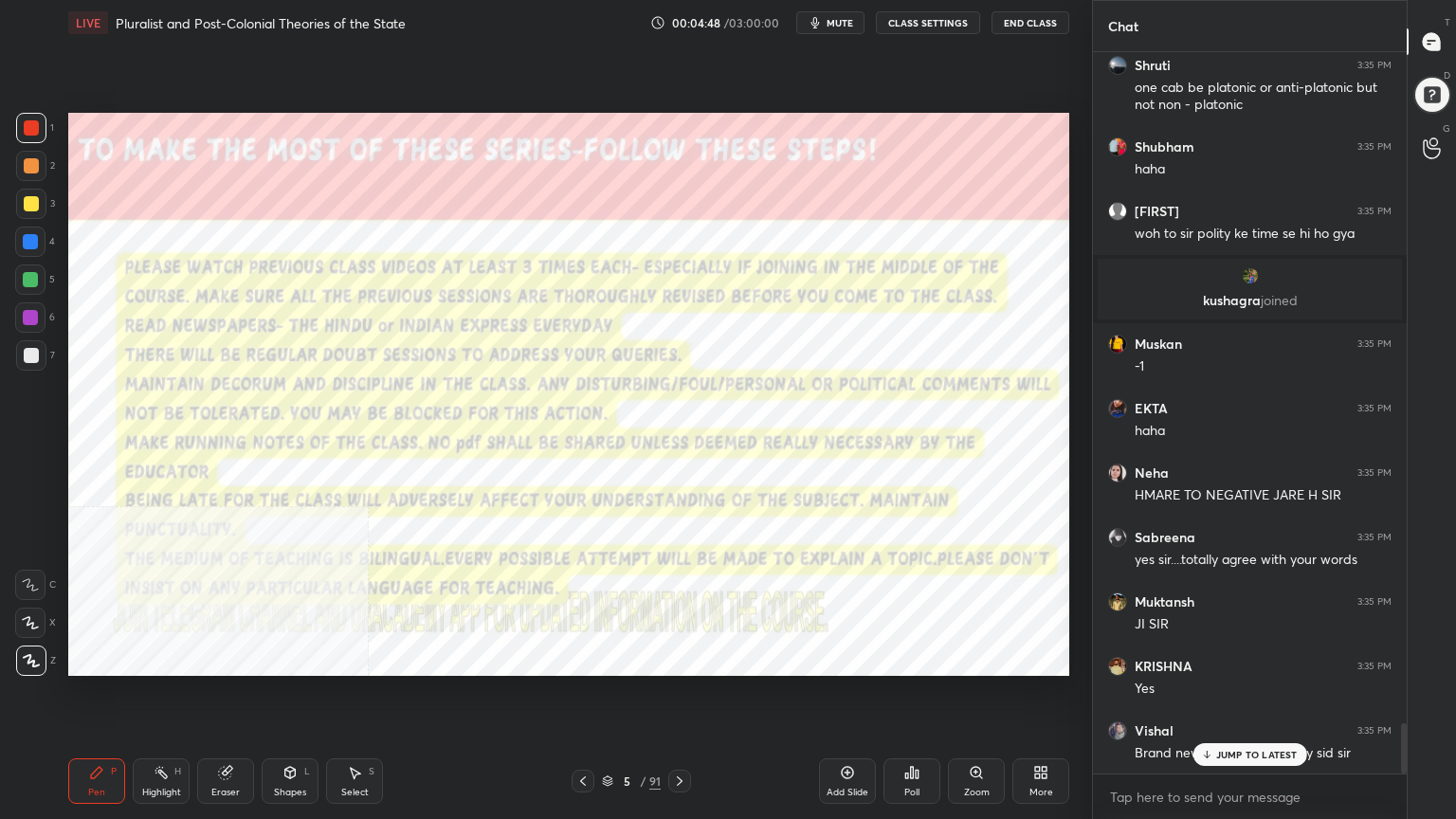 click 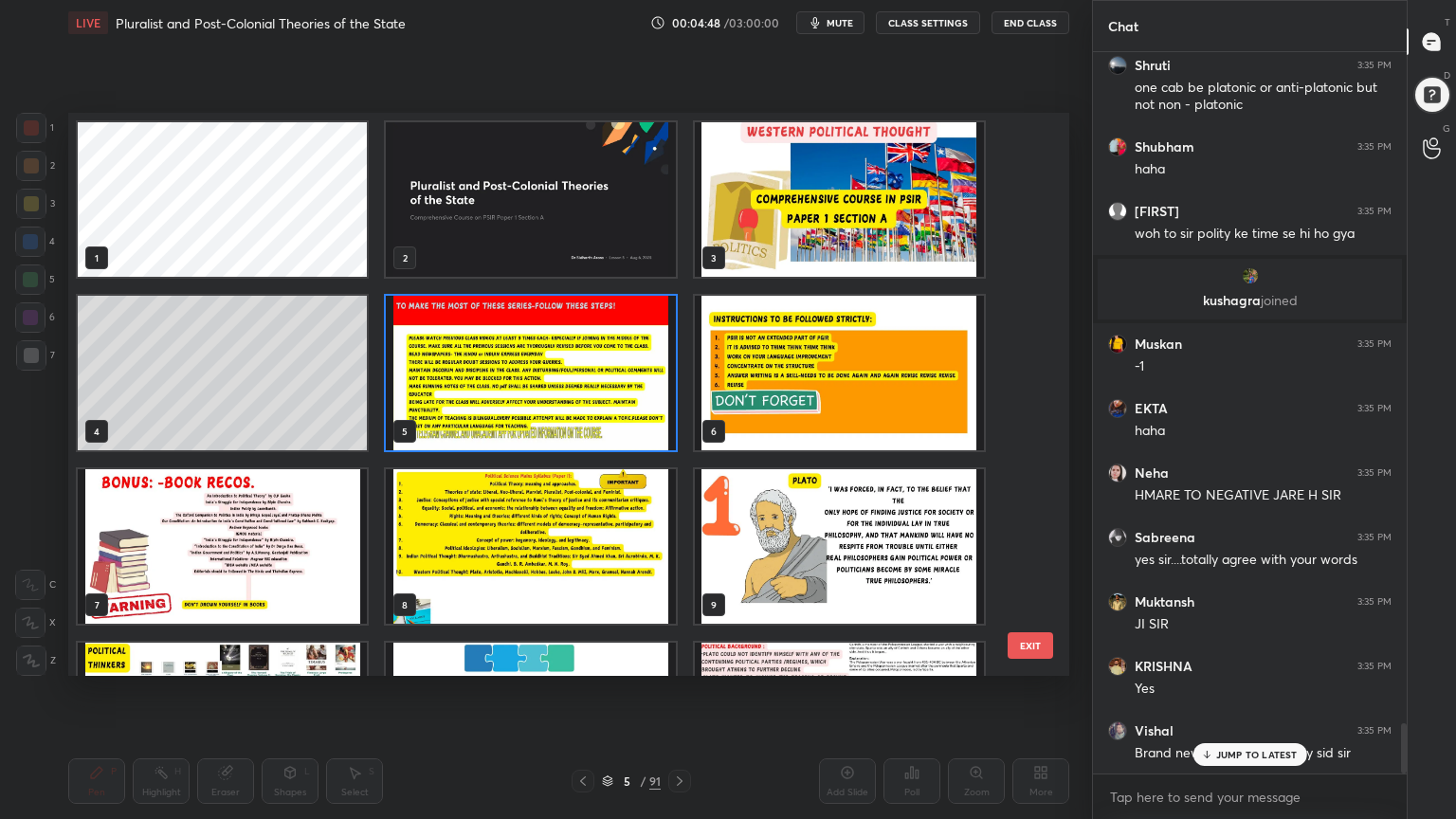 scroll, scrollTop: 6, scrollLeft: 9, axis: both 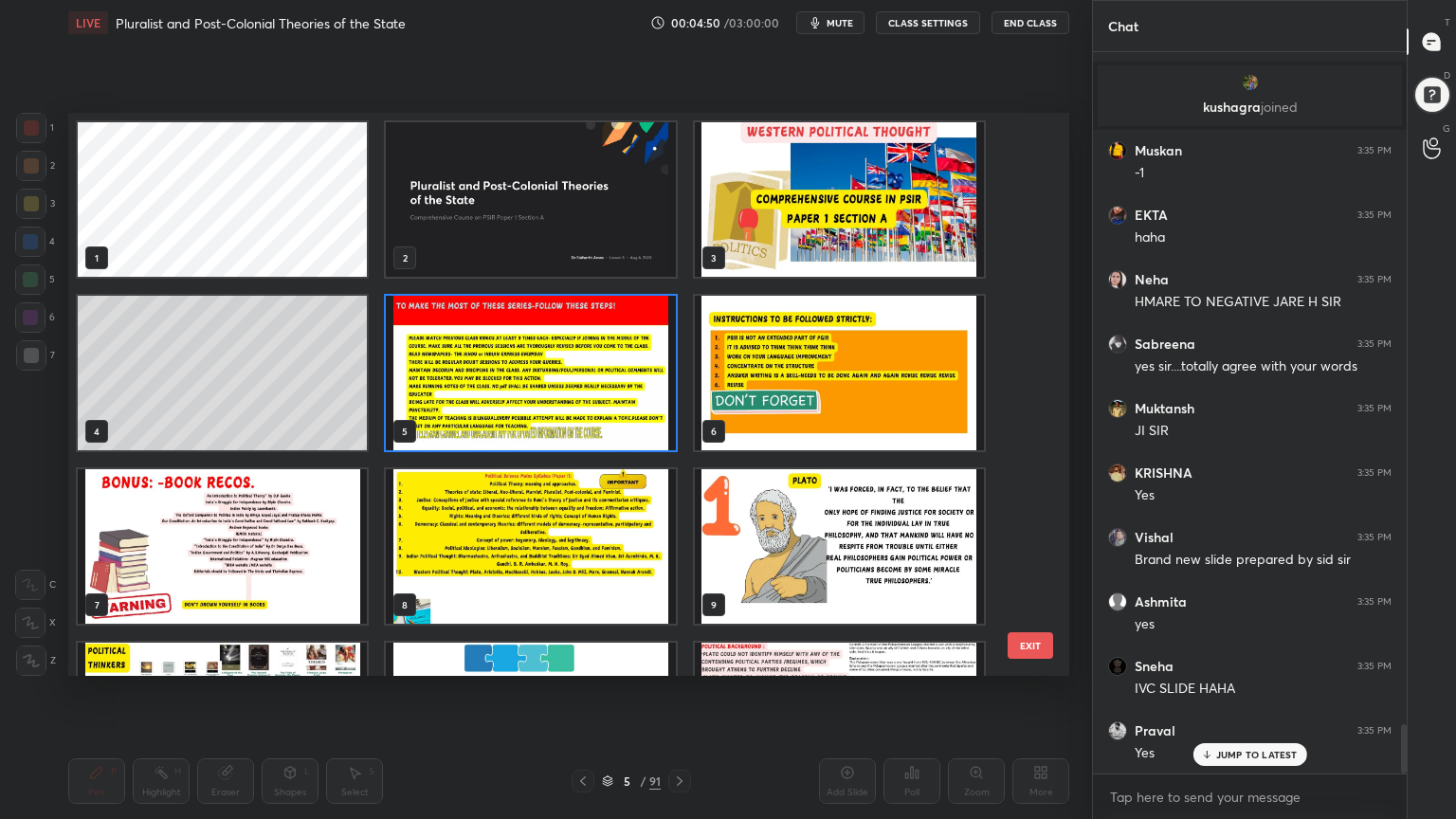 click at bounding box center (839, 546) 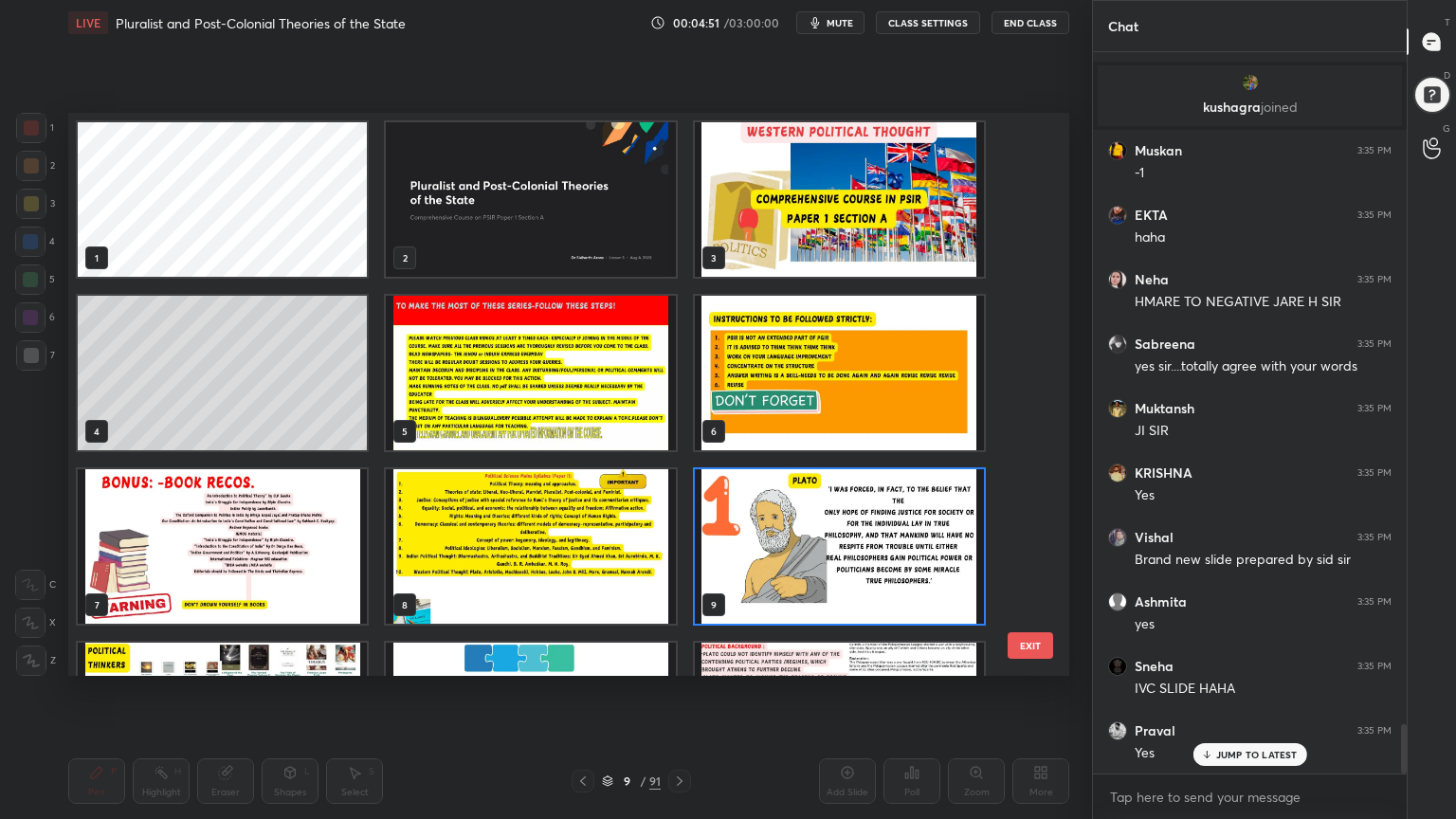 click at bounding box center (839, 546) 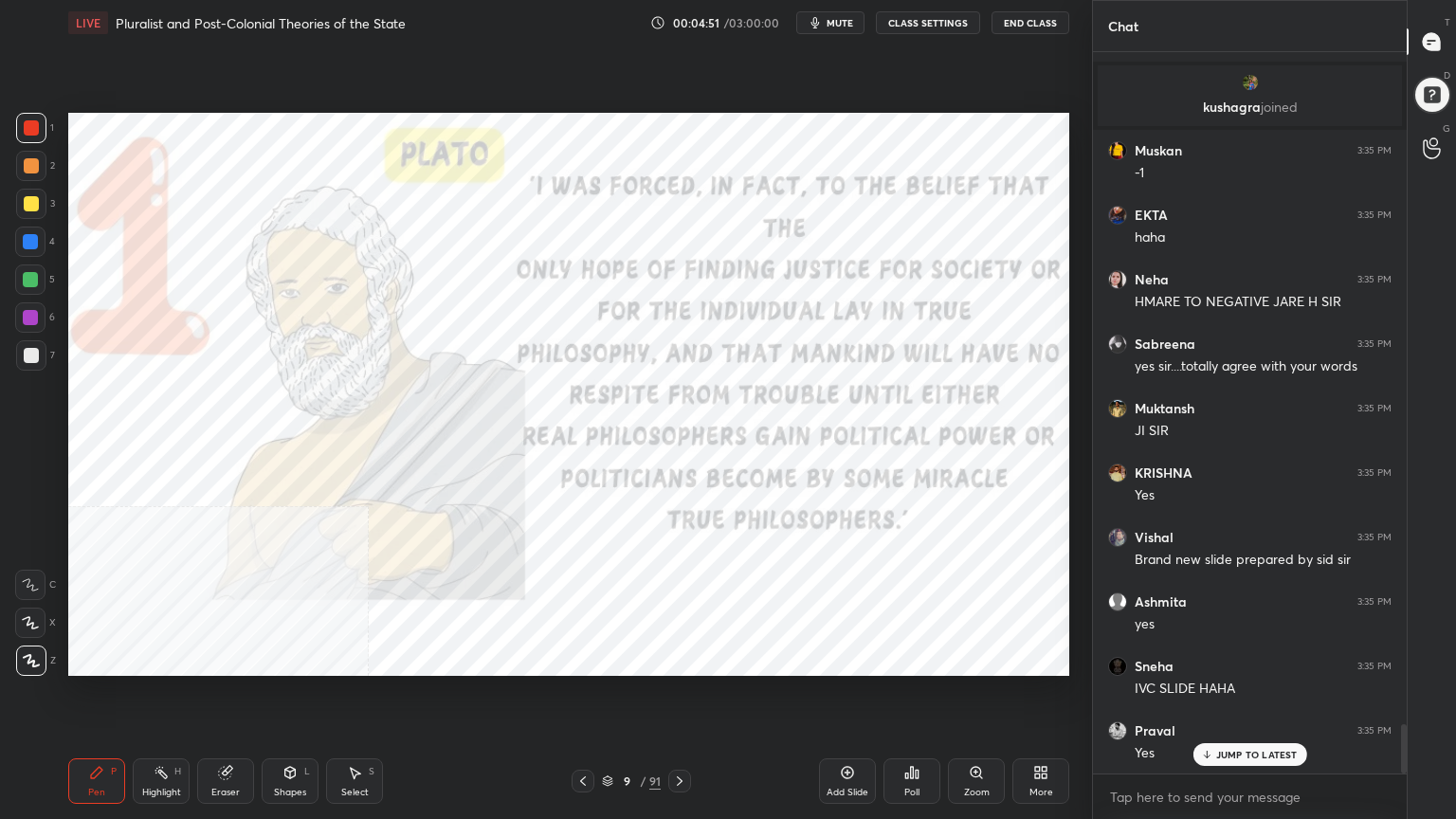 click at bounding box center (839, 546) 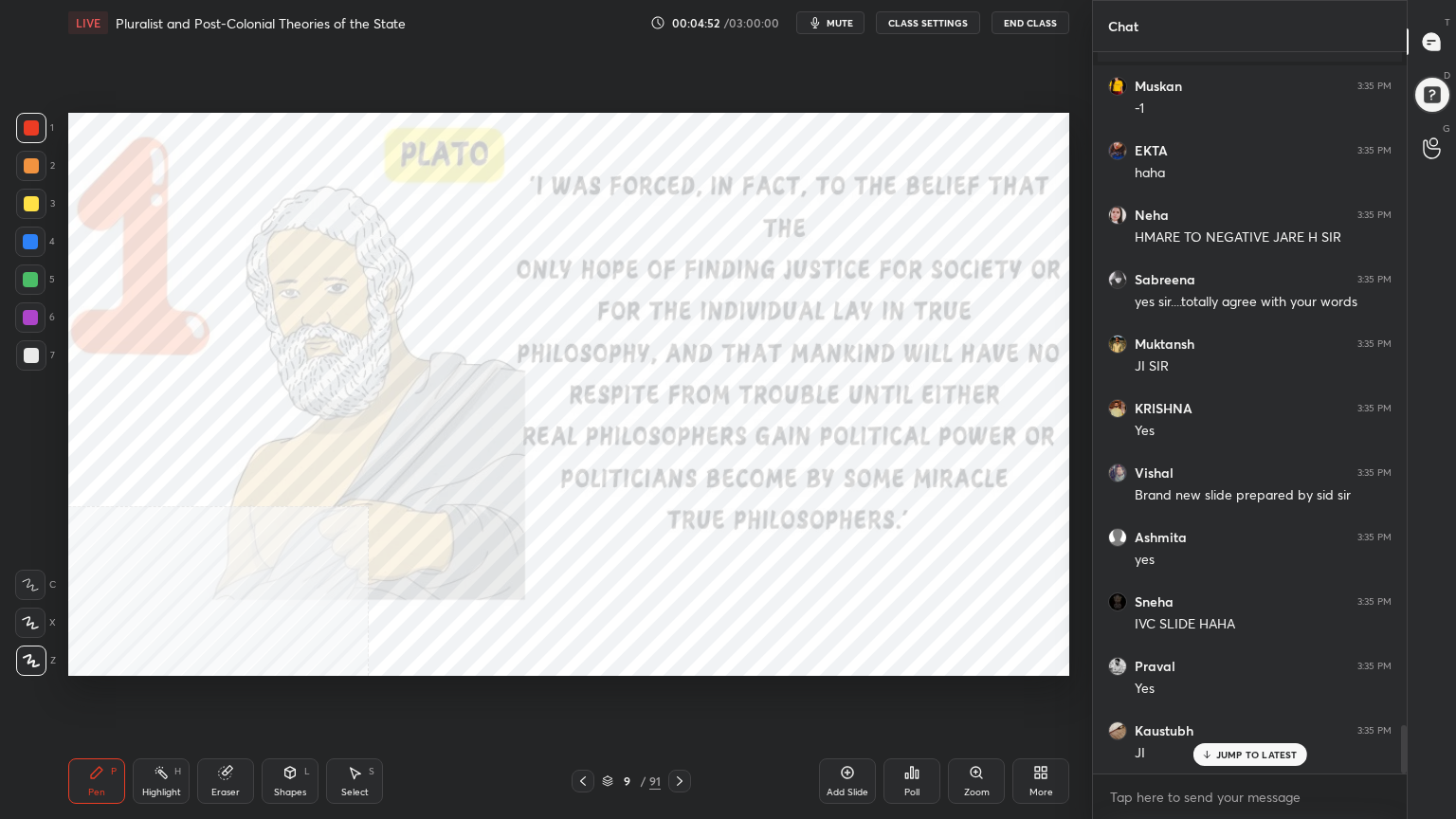scroll, scrollTop: 9999, scrollLeft: 0, axis: vertical 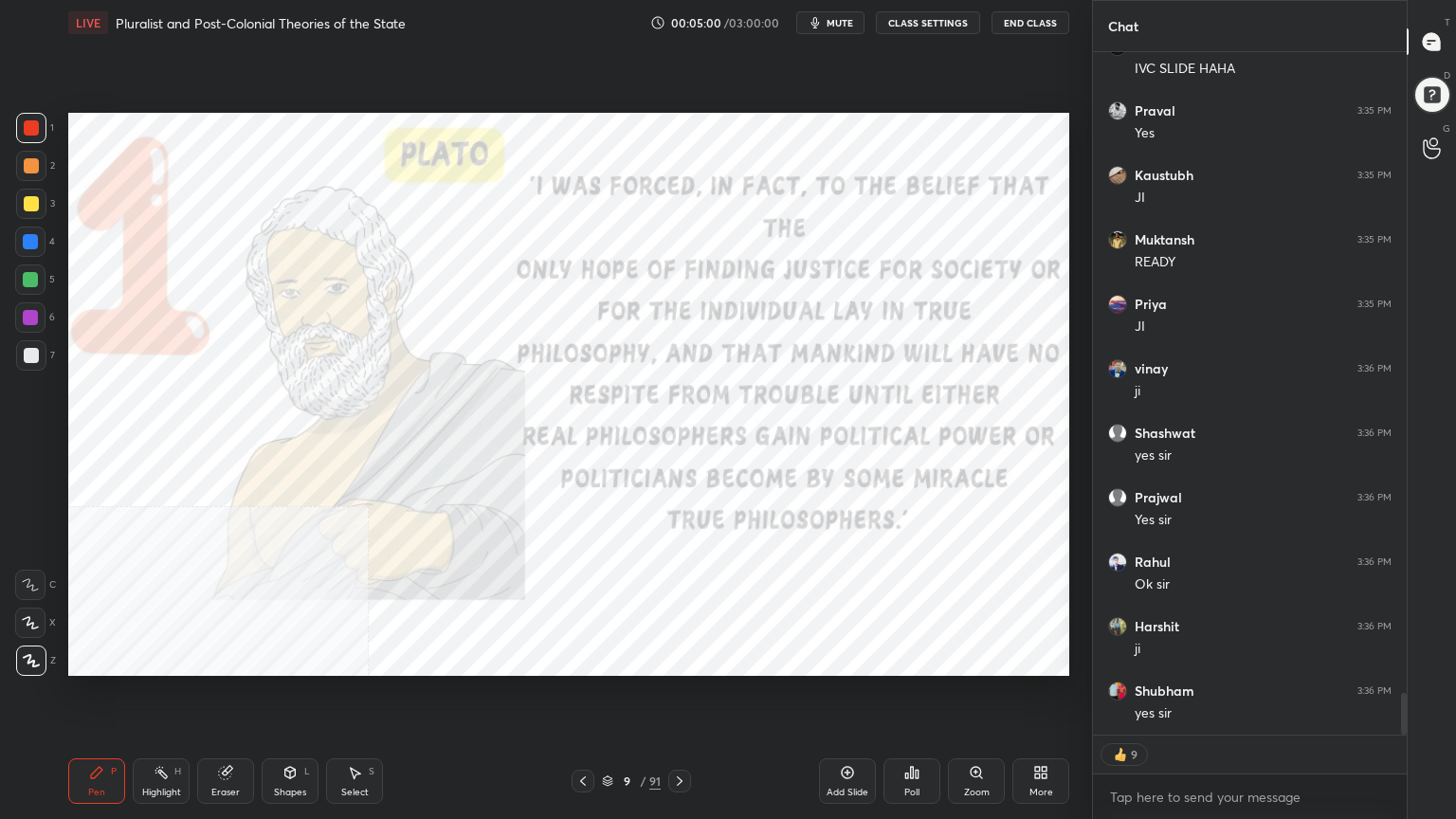 click on "9 / 91" at bounding box center (631, 781) 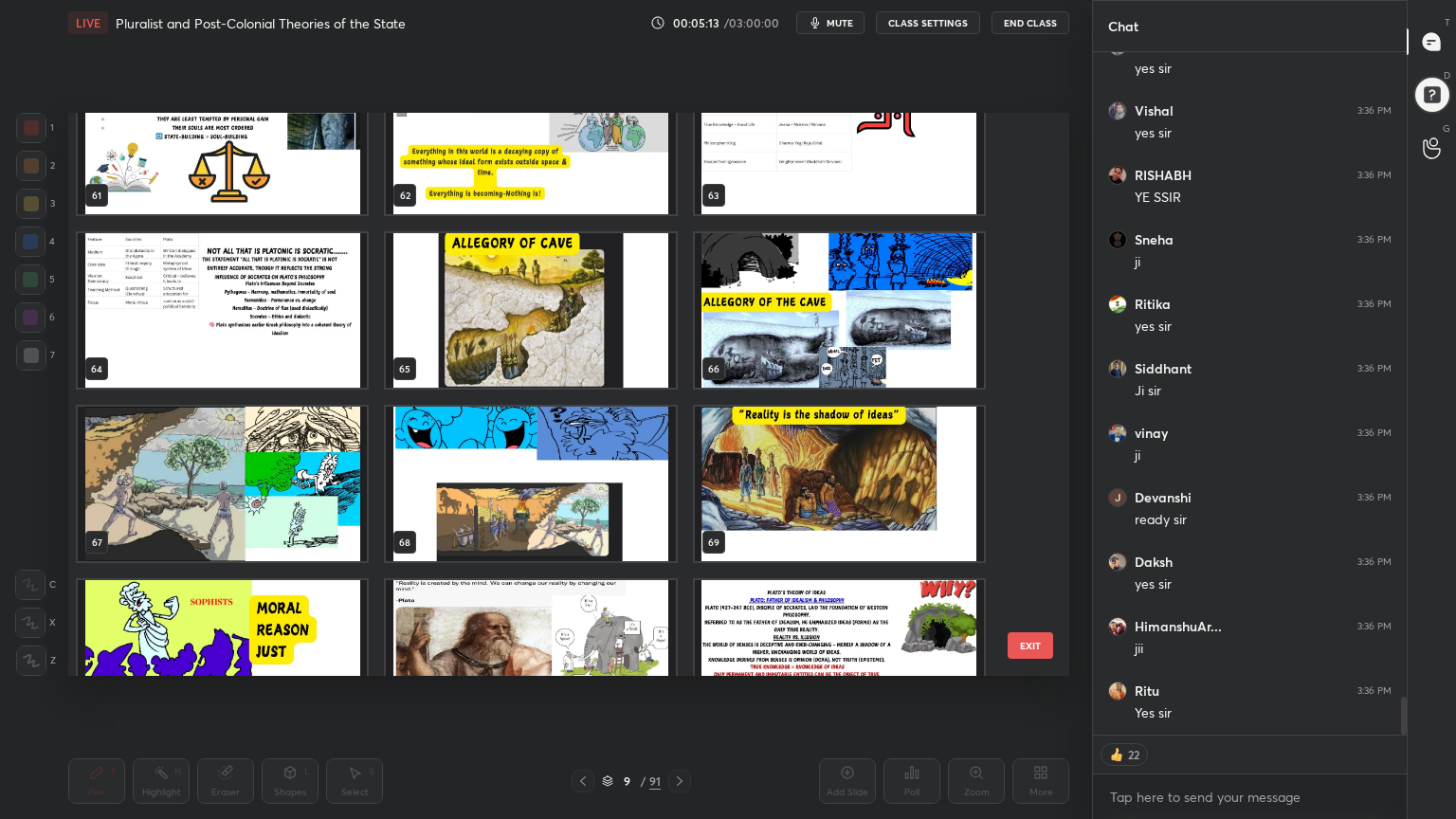 click at bounding box center [839, 483] 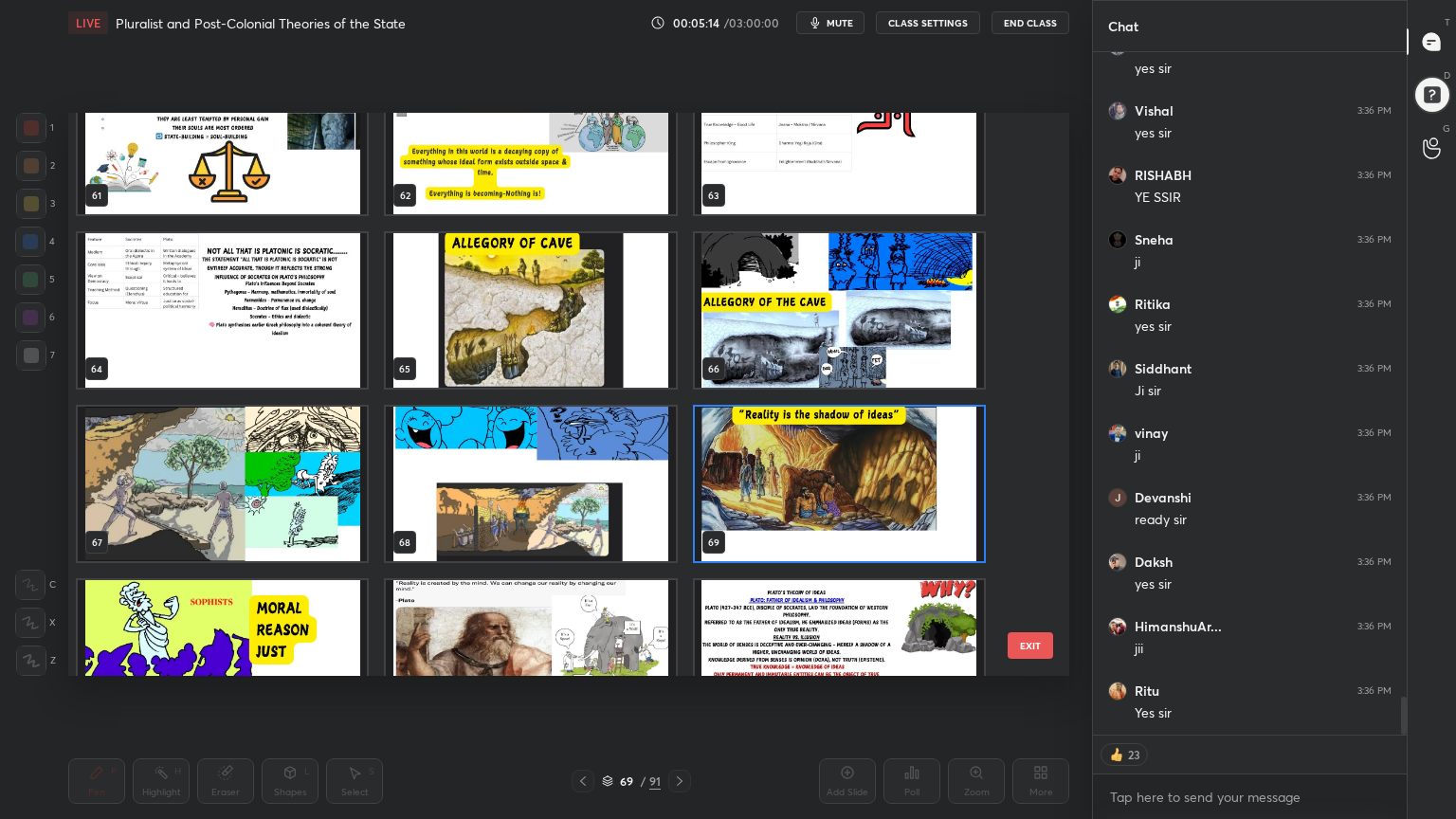 click at bounding box center [839, 483] 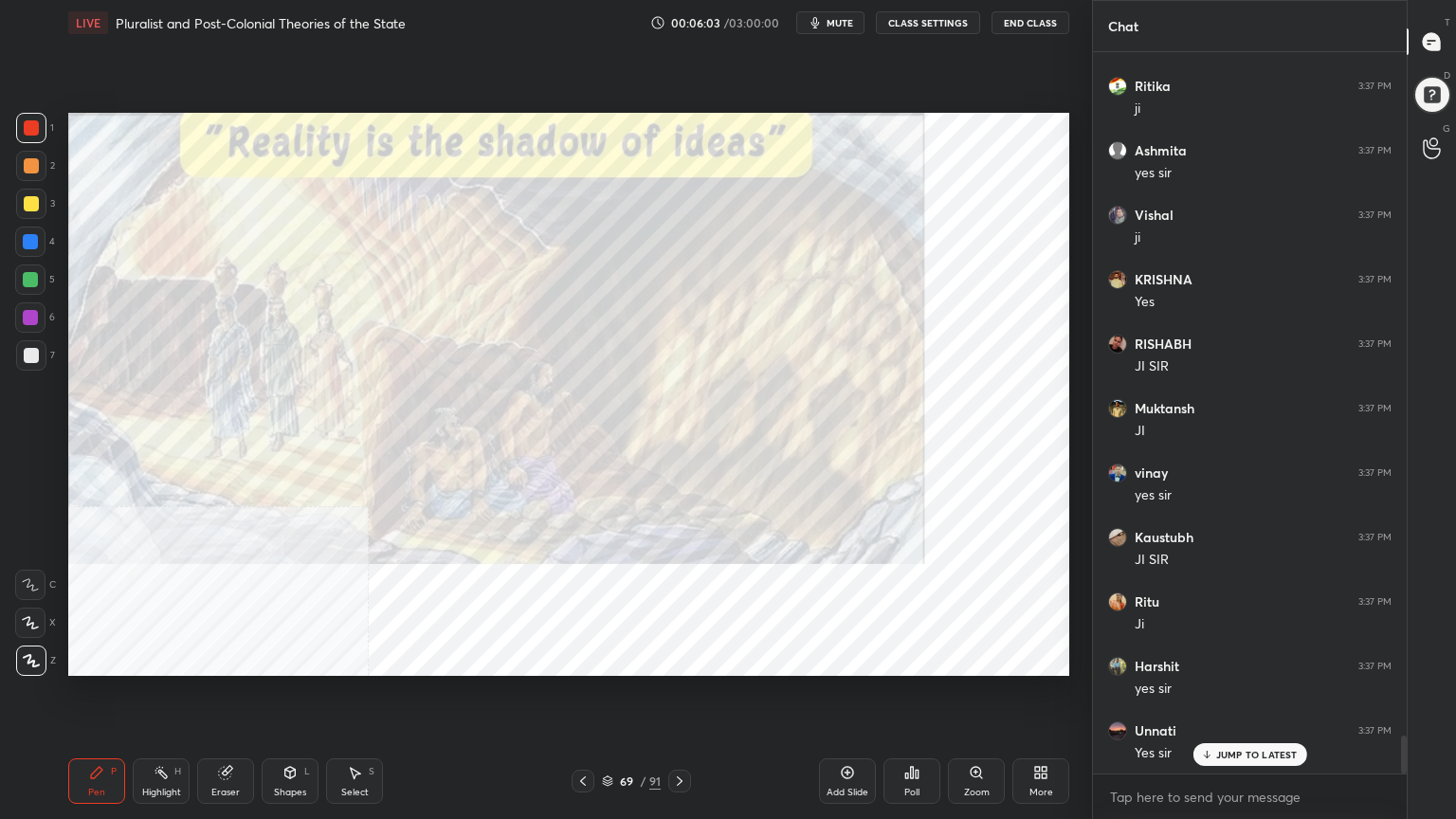 click on "Add Slide" at bounding box center (847, 781) 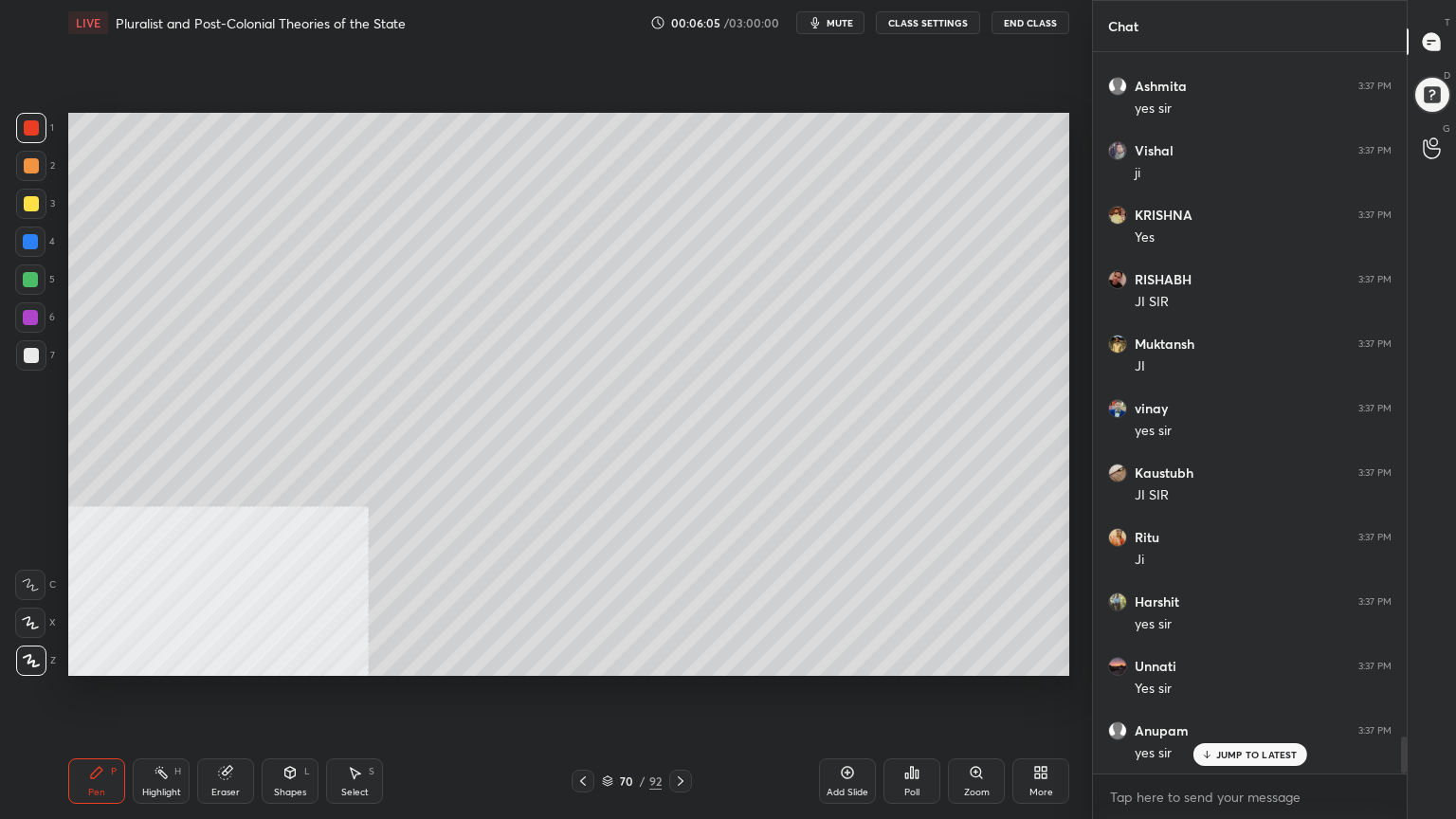 drag, startPoint x: 34, startPoint y: 349, endPoint x: 64, endPoint y: 345, distance: 30.26549 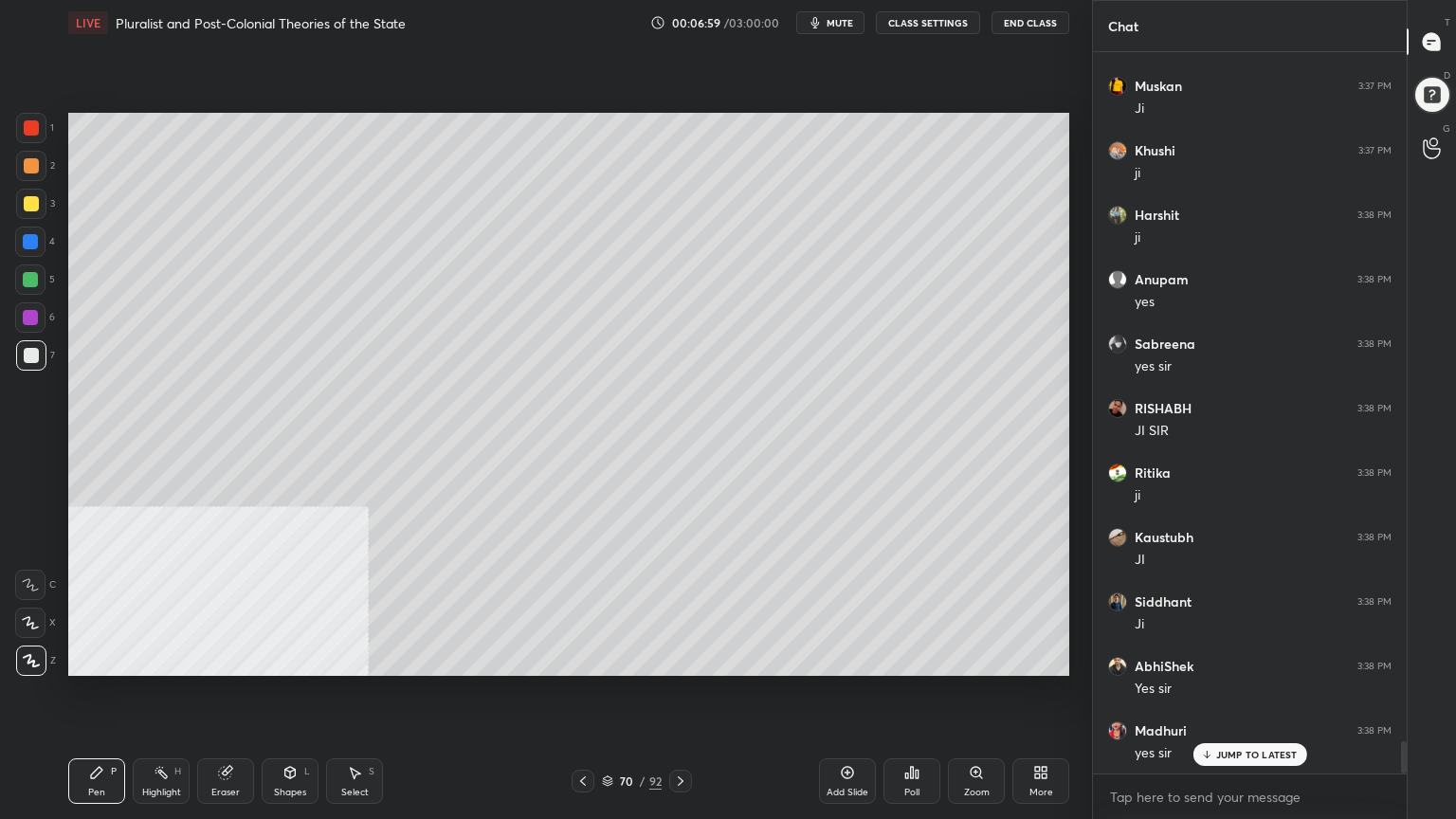 scroll, scrollTop: 15352, scrollLeft: 0, axis: vertical 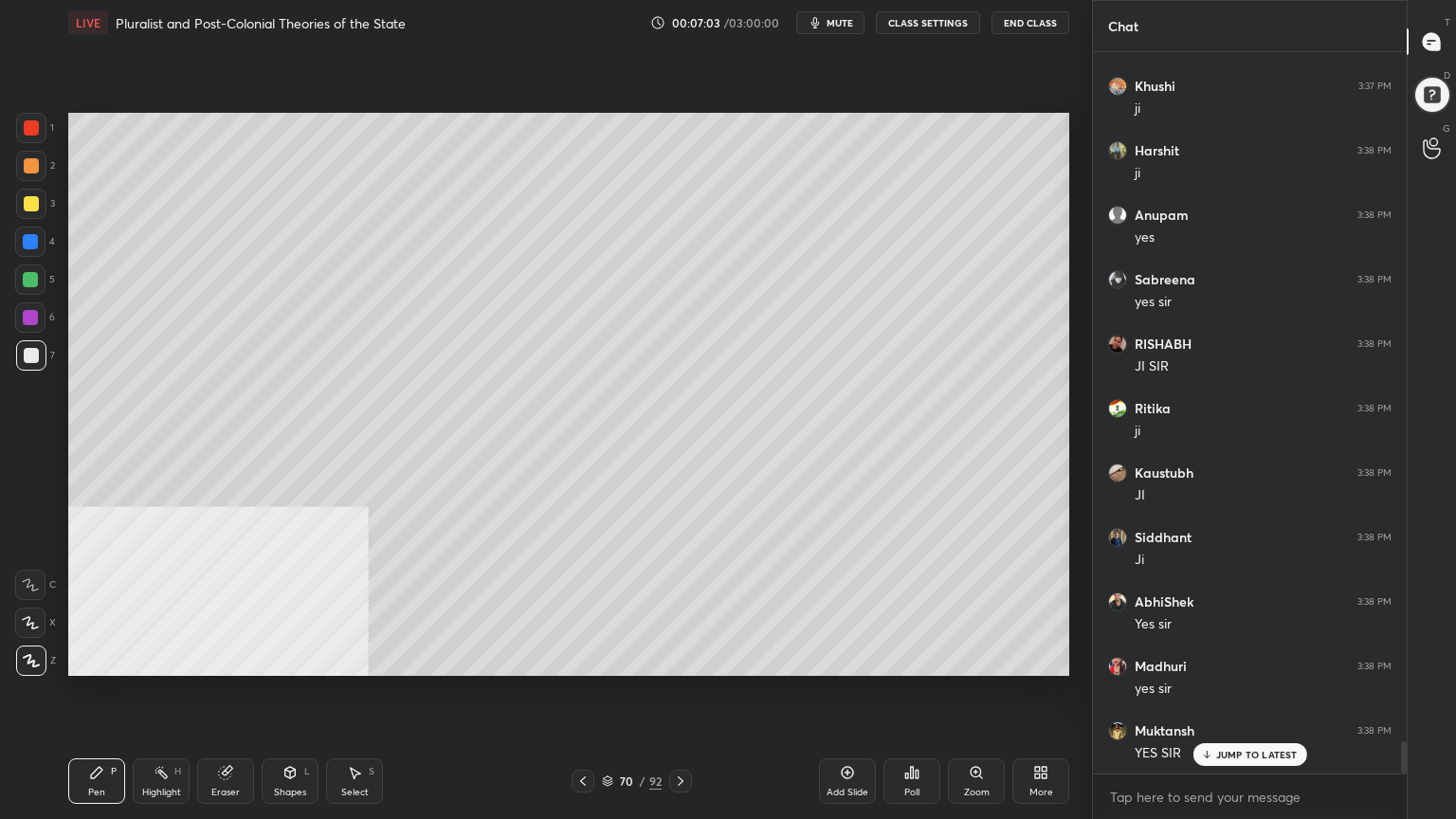 click at bounding box center (31, 204) 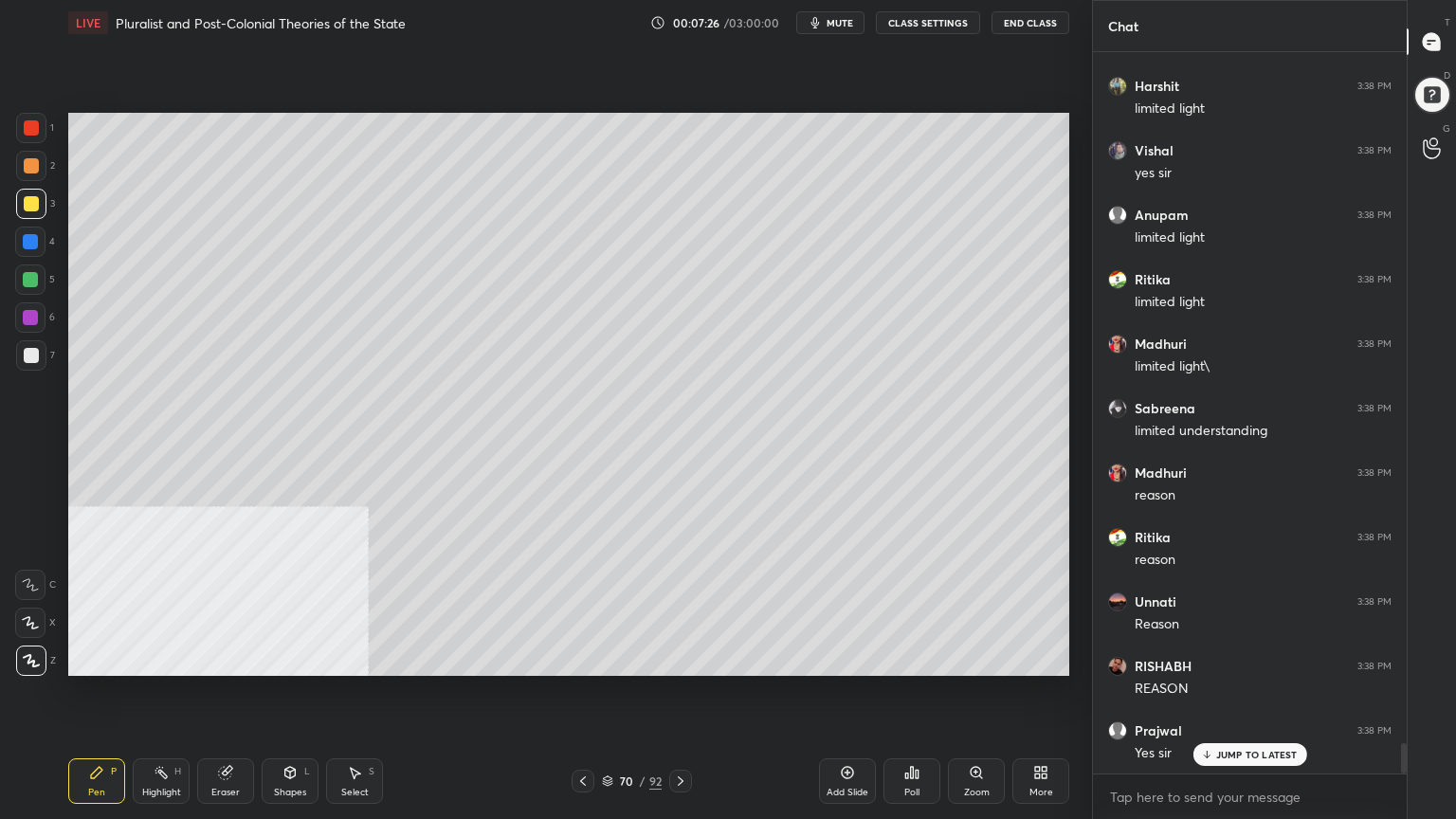 scroll, scrollTop: 16319, scrollLeft: 0, axis: vertical 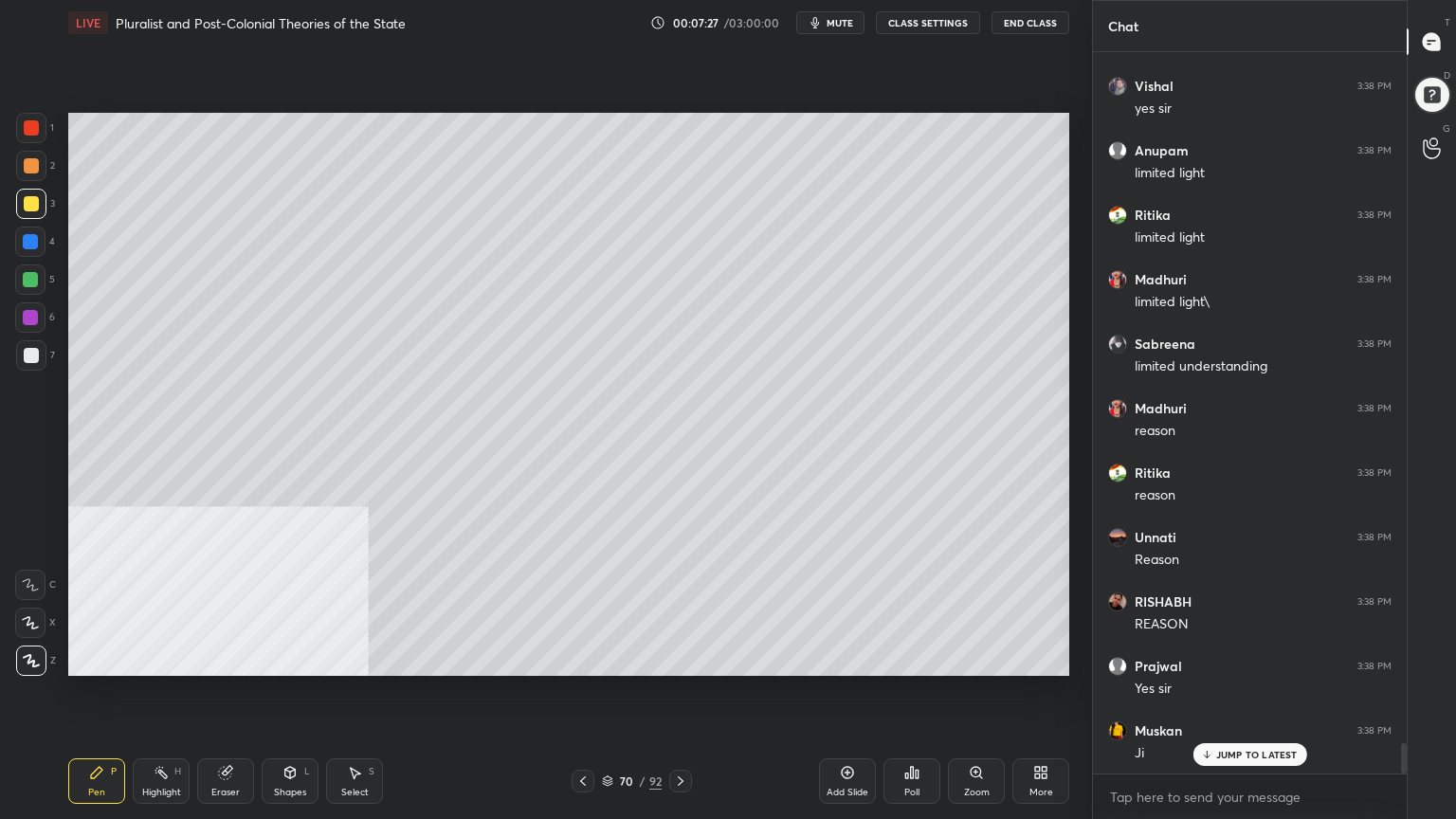click at bounding box center (30, 242) 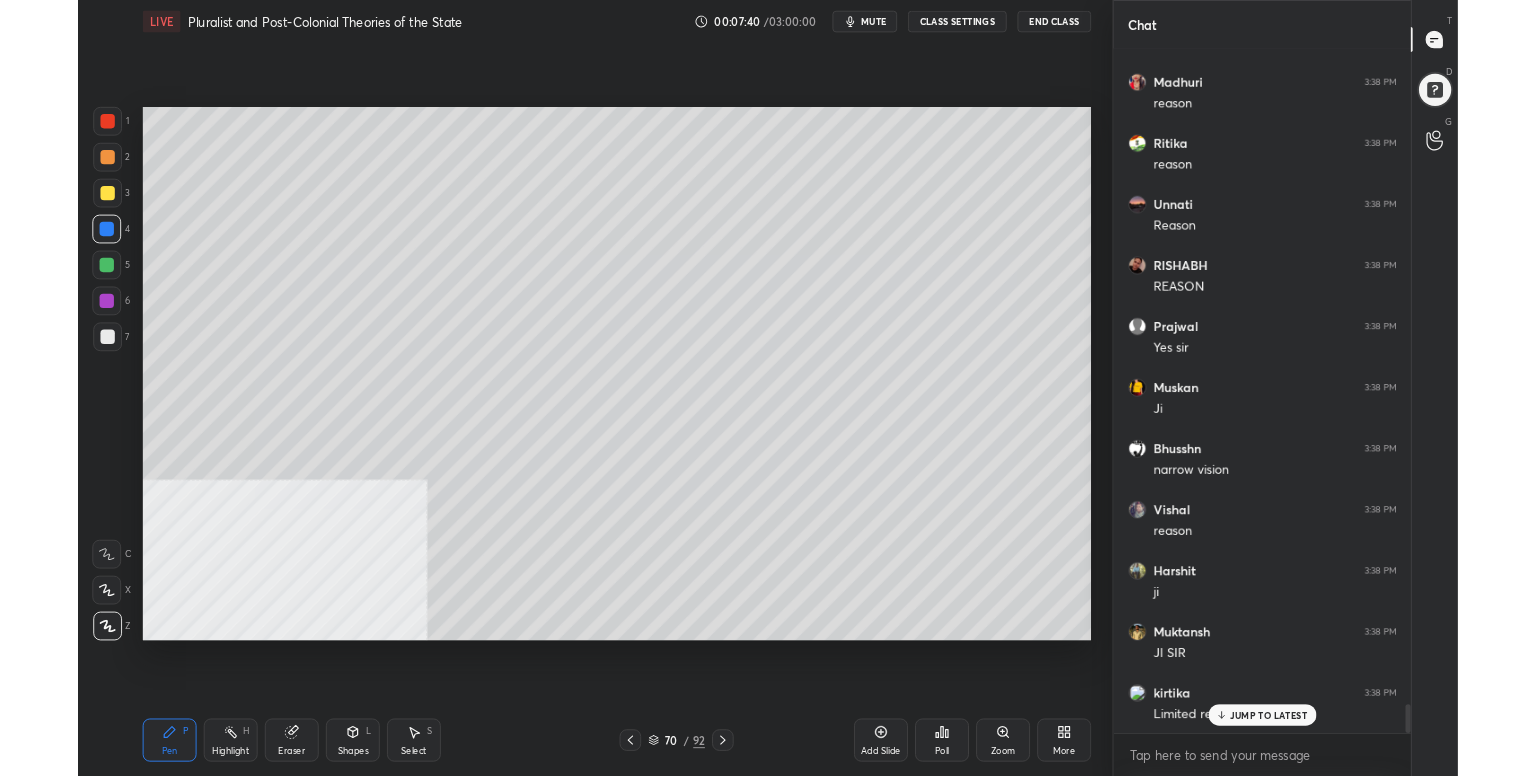 scroll, scrollTop: 17624, scrollLeft: 0, axis: vertical 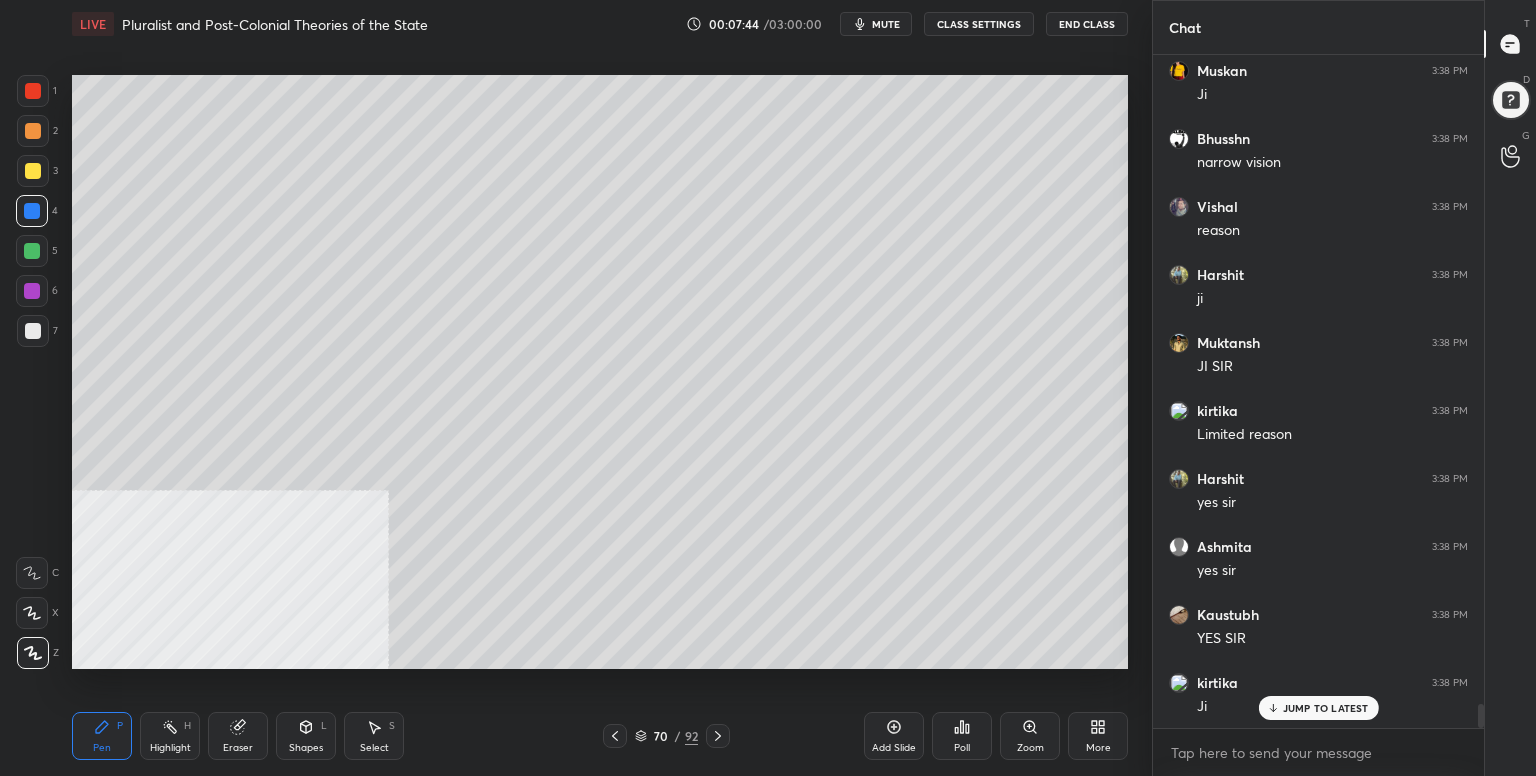 click on "Setting up your live class Poll for   secs No correct answer Start poll" at bounding box center [600, 372] 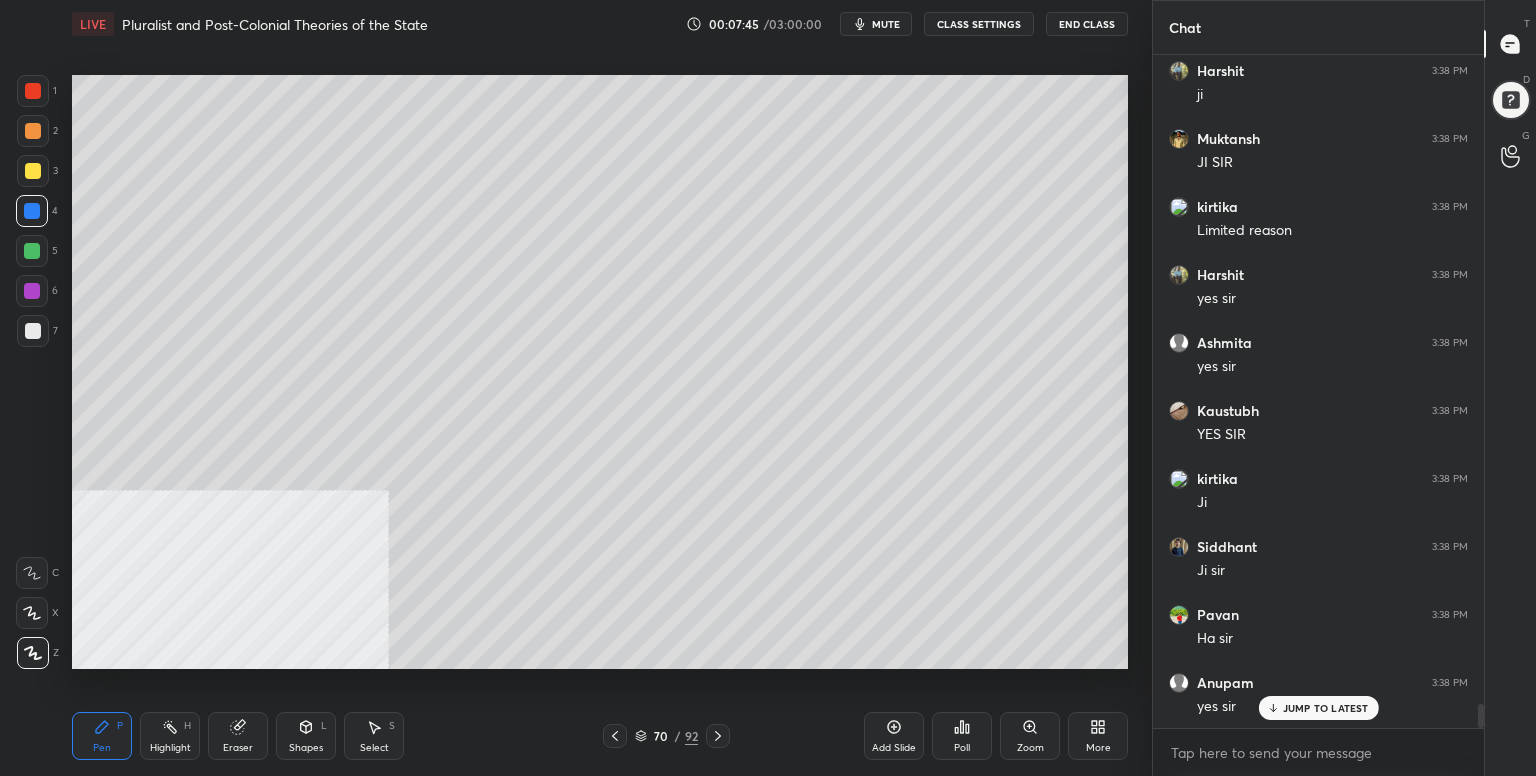 scroll, scrollTop: 18324, scrollLeft: 0, axis: vertical 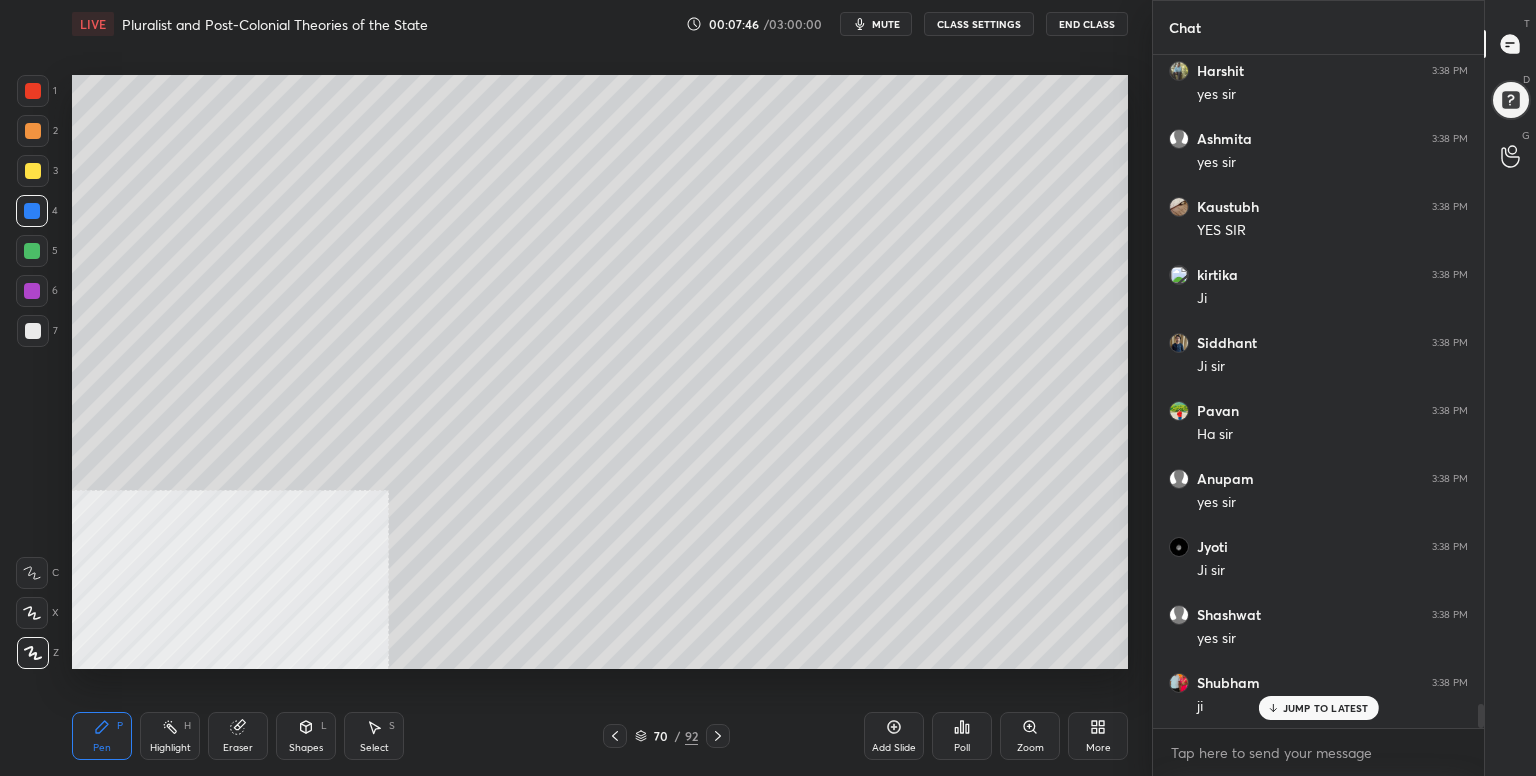 click 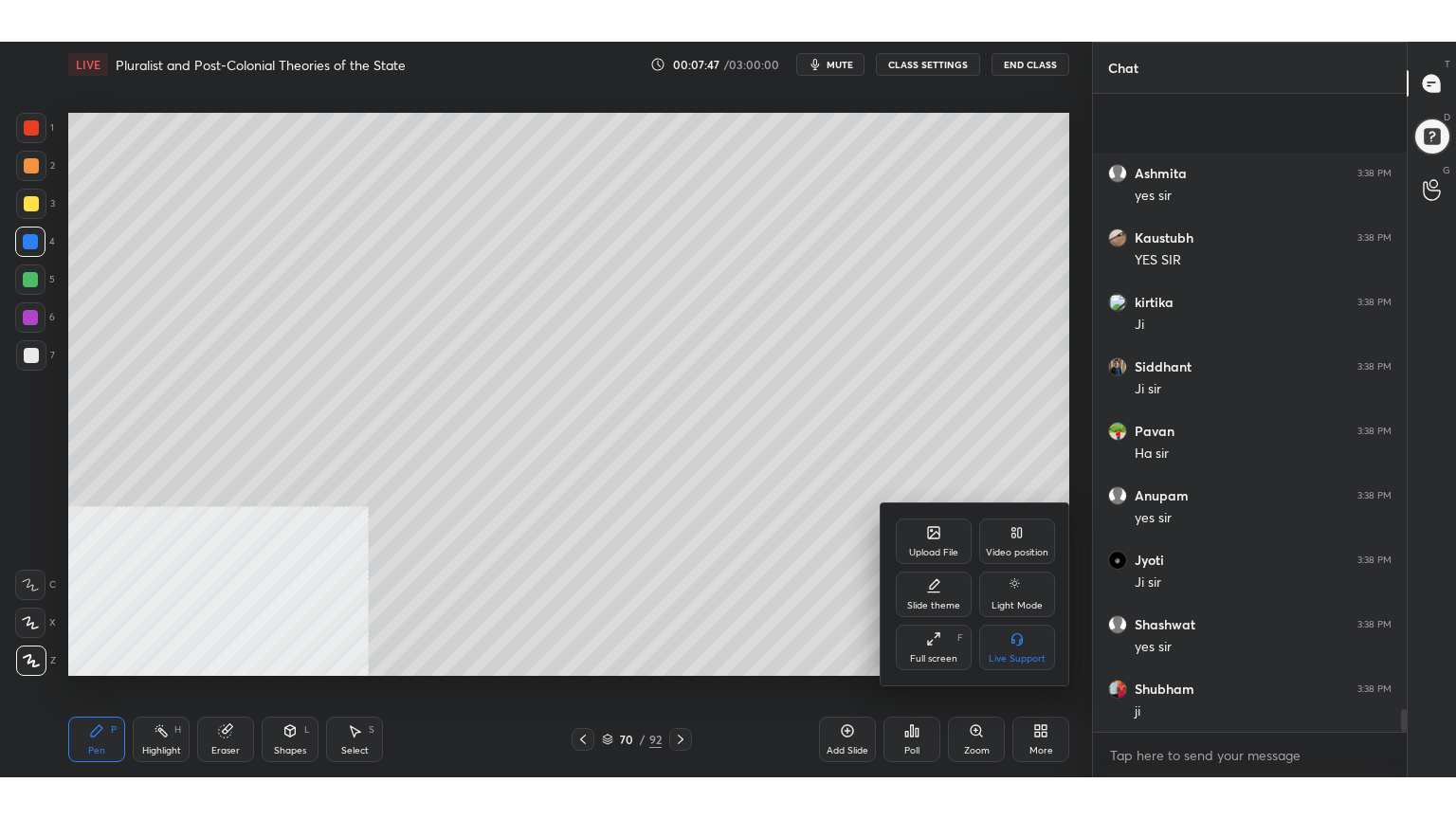 scroll, scrollTop: 17499, scrollLeft: 0, axis: vertical 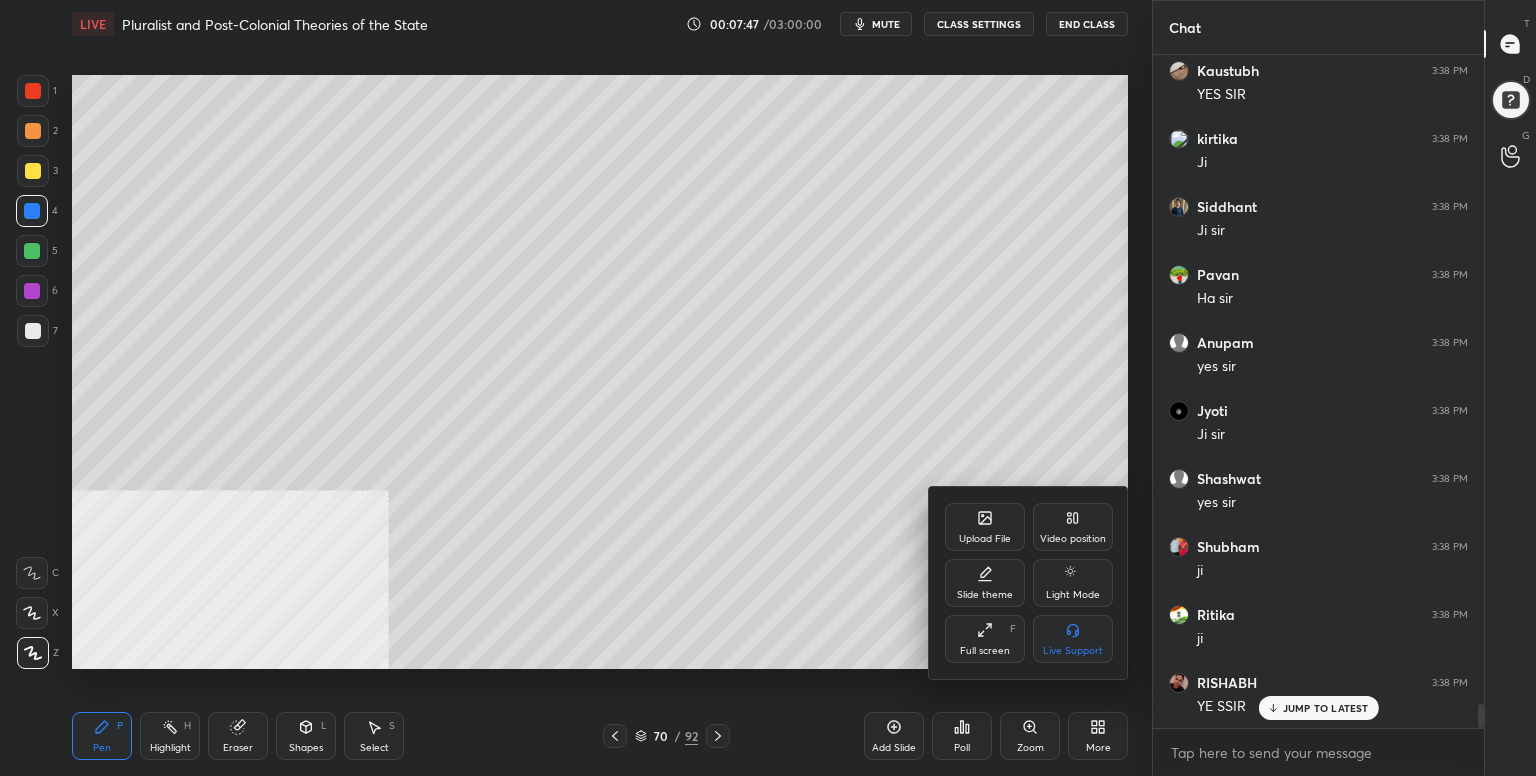 click on "Full screen F" at bounding box center (985, 639) 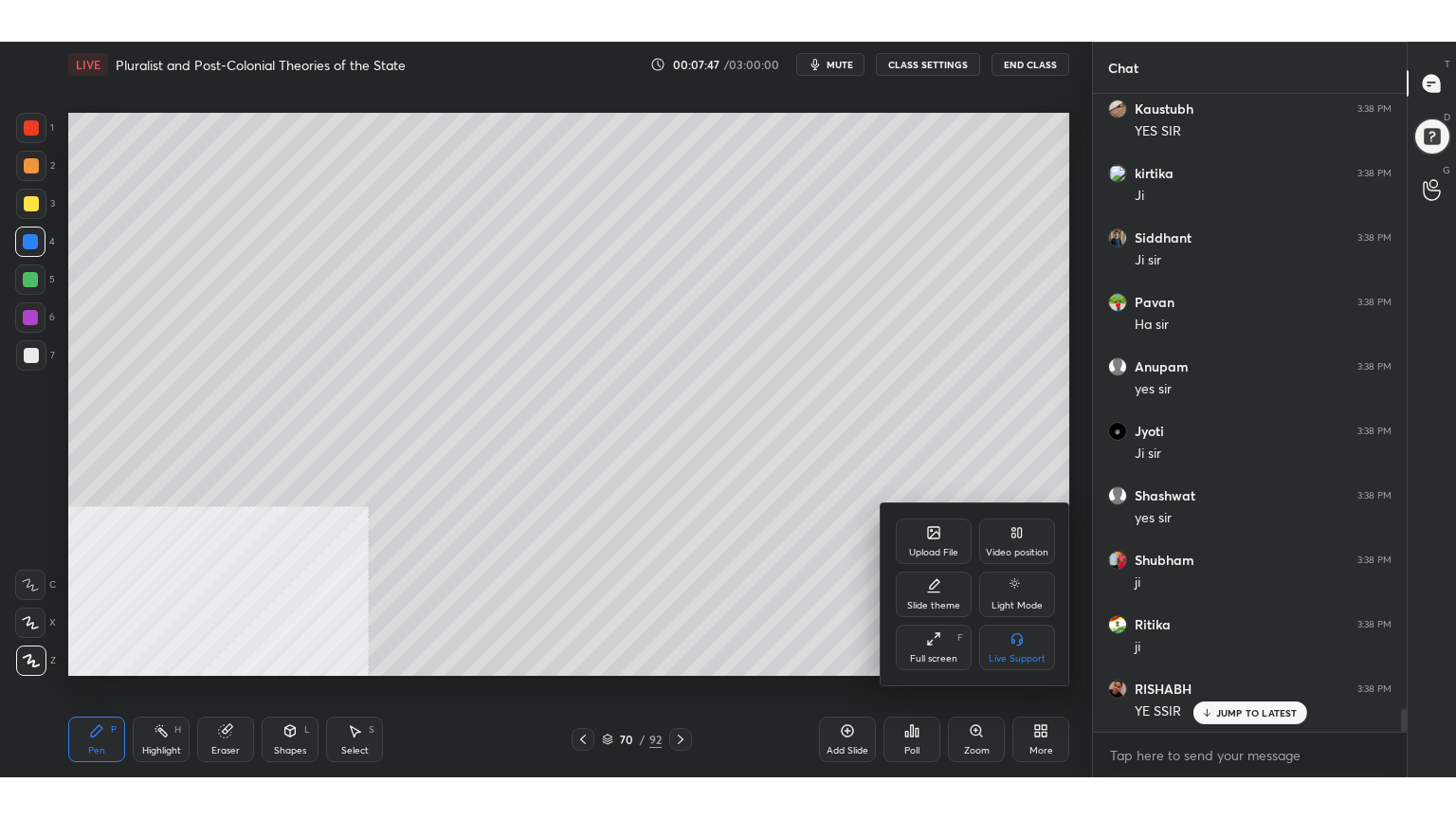 scroll, scrollTop: 94094, scrollLeft: 93776, axis: both 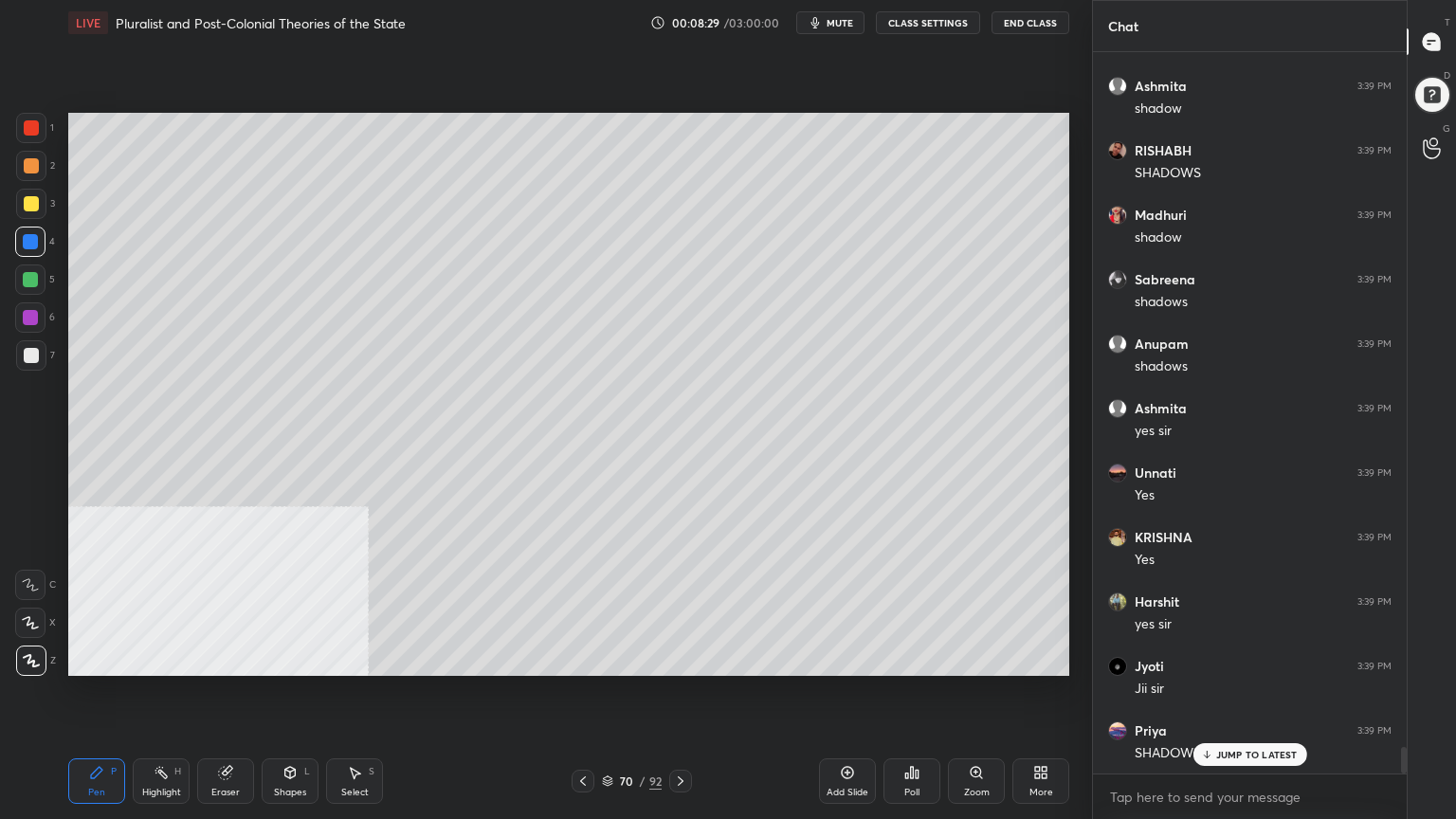 click at bounding box center [31, 204] 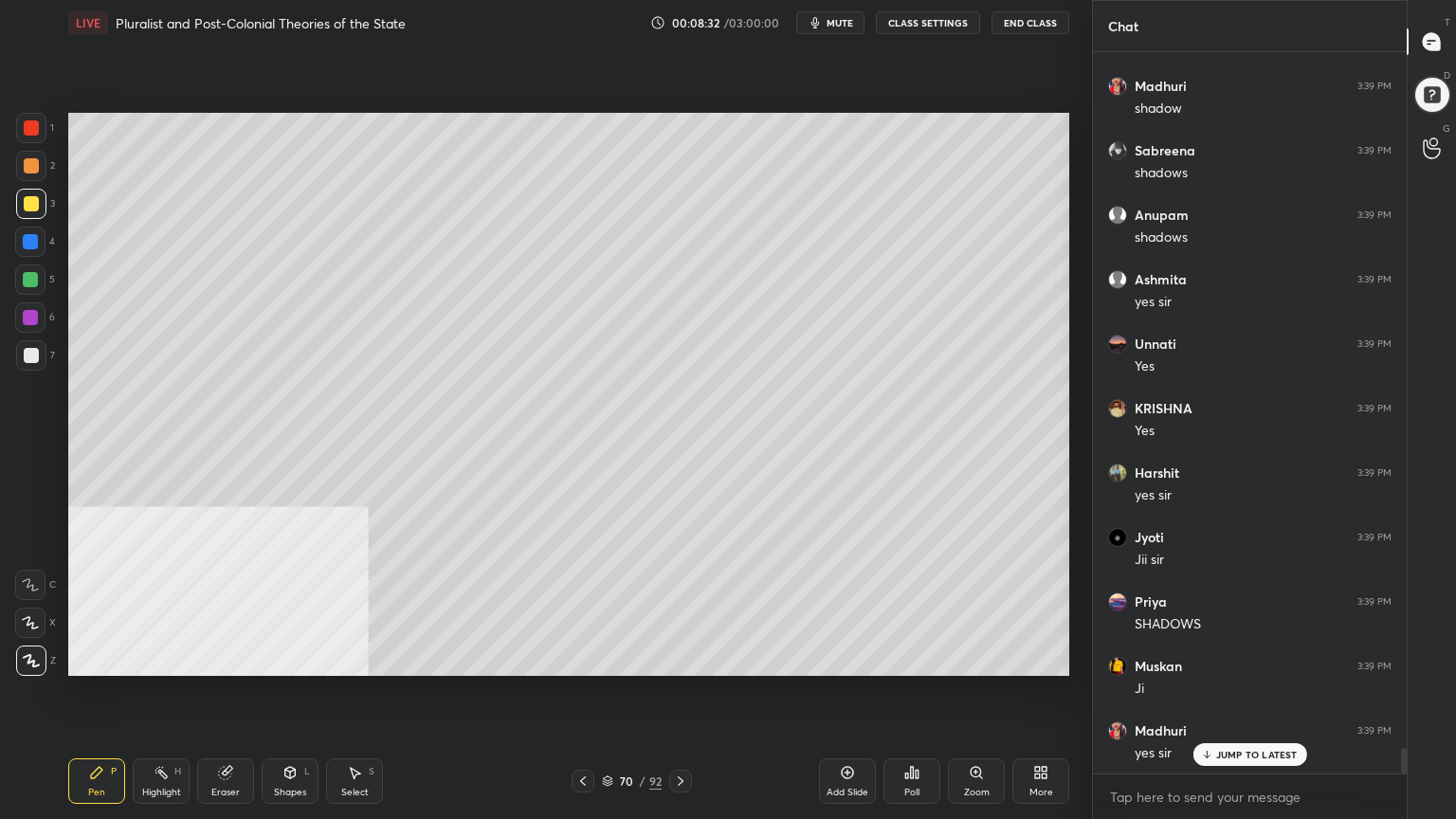 drag, startPoint x: 34, startPoint y: 243, endPoint x: 65, endPoint y: 191, distance: 60.53924 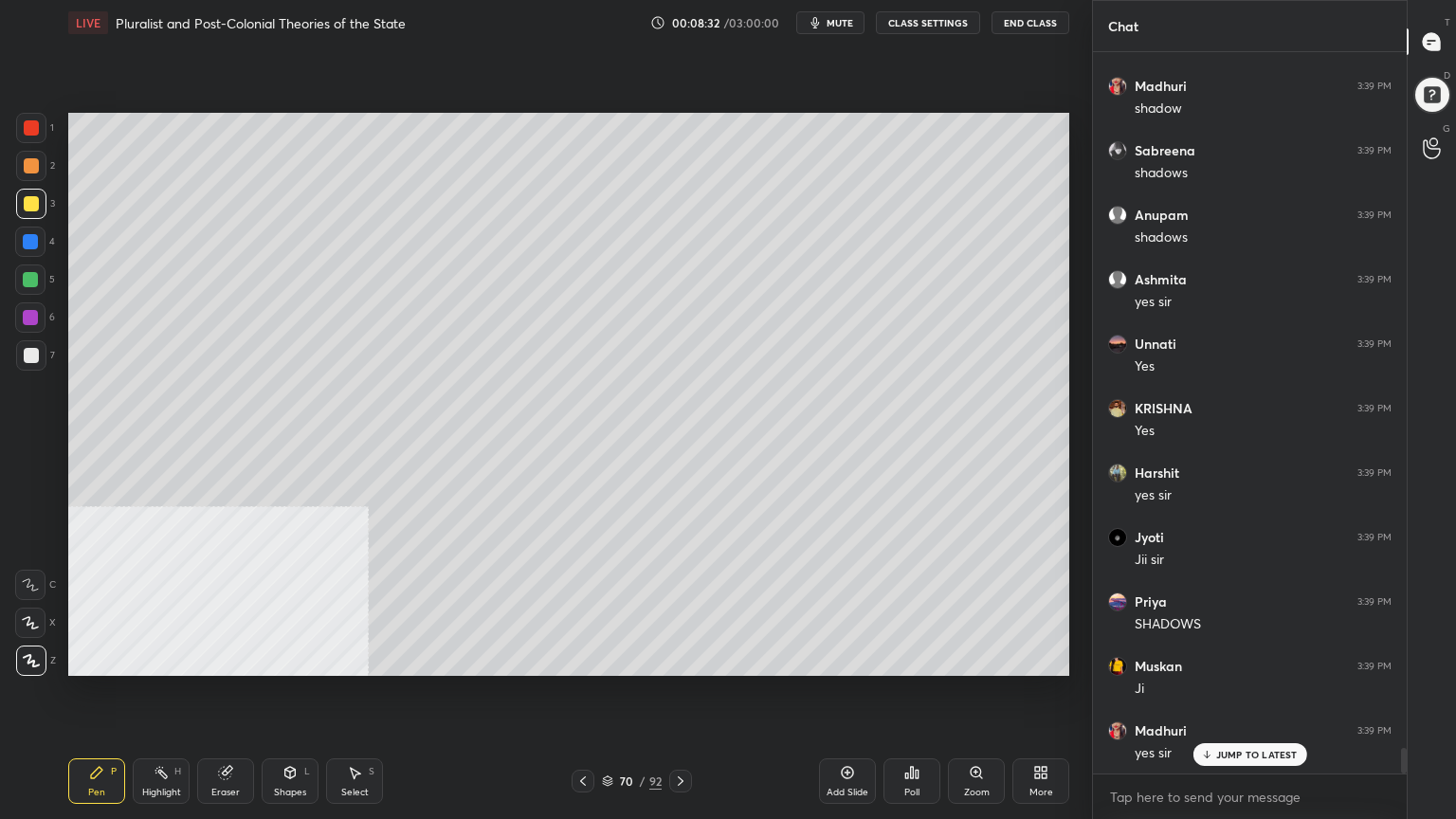 click at bounding box center [30, 242] 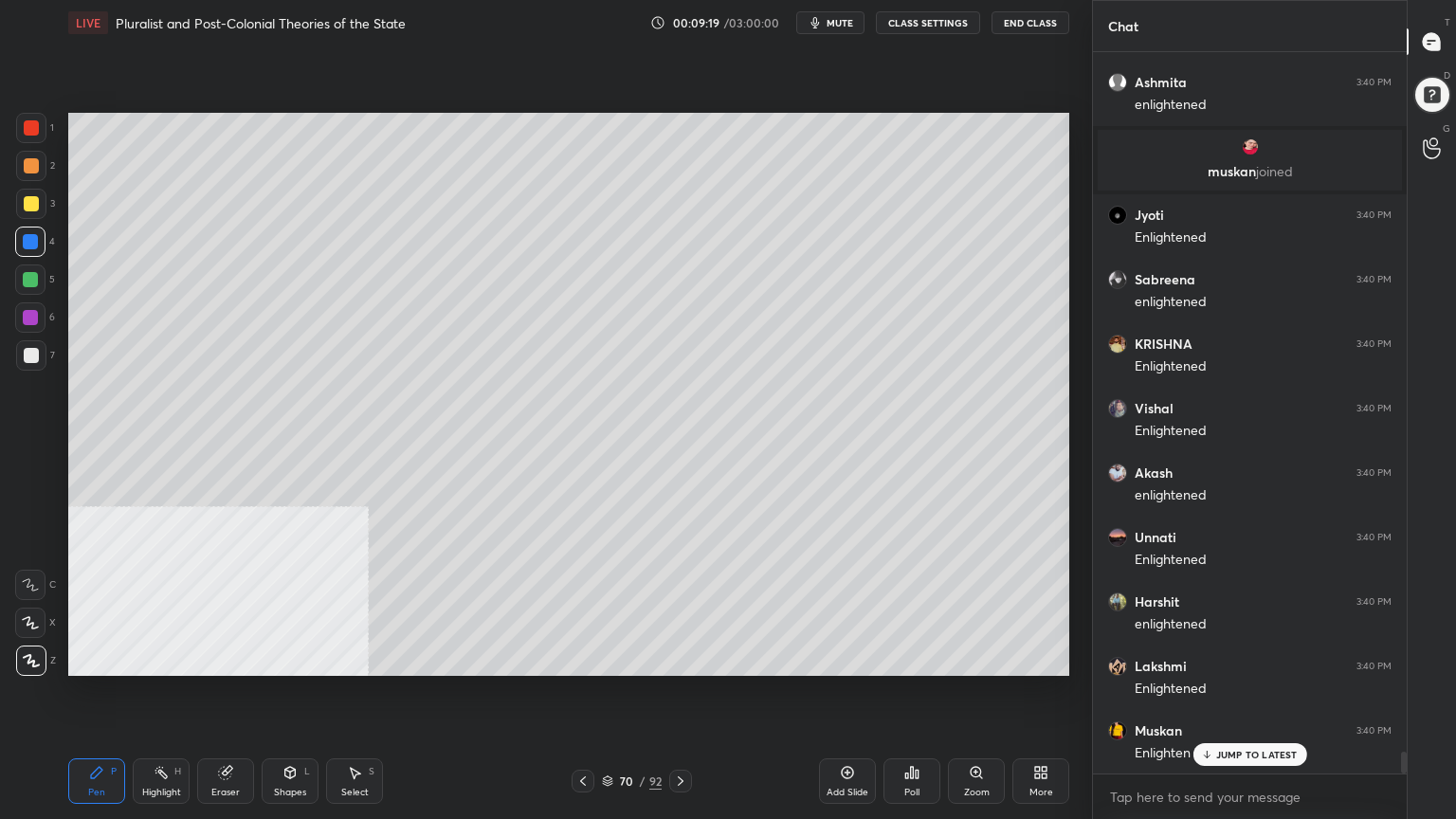 scroll, scrollTop: 23482, scrollLeft: 0, axis: vertical 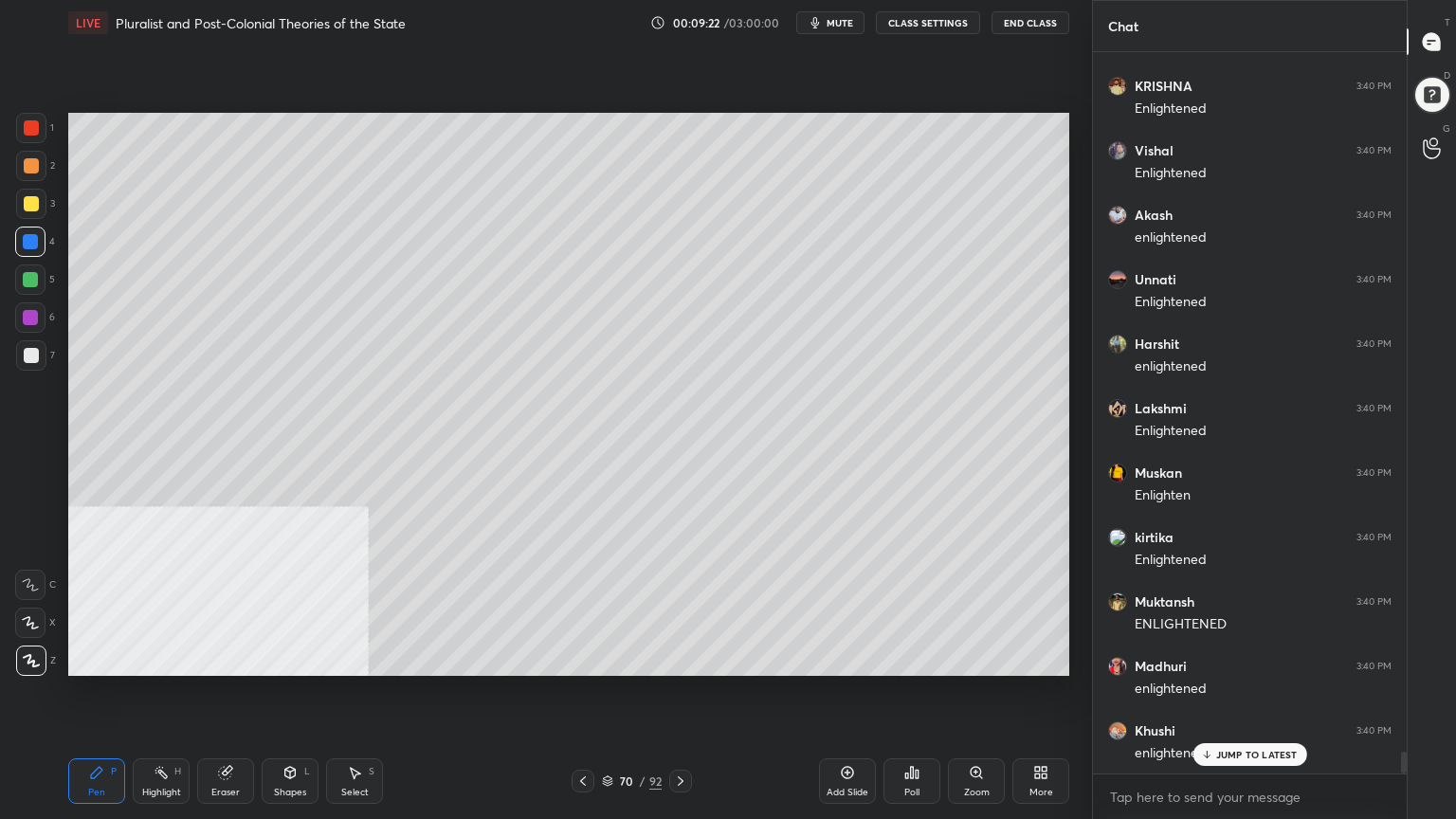 click at bounding box center [30, 280] 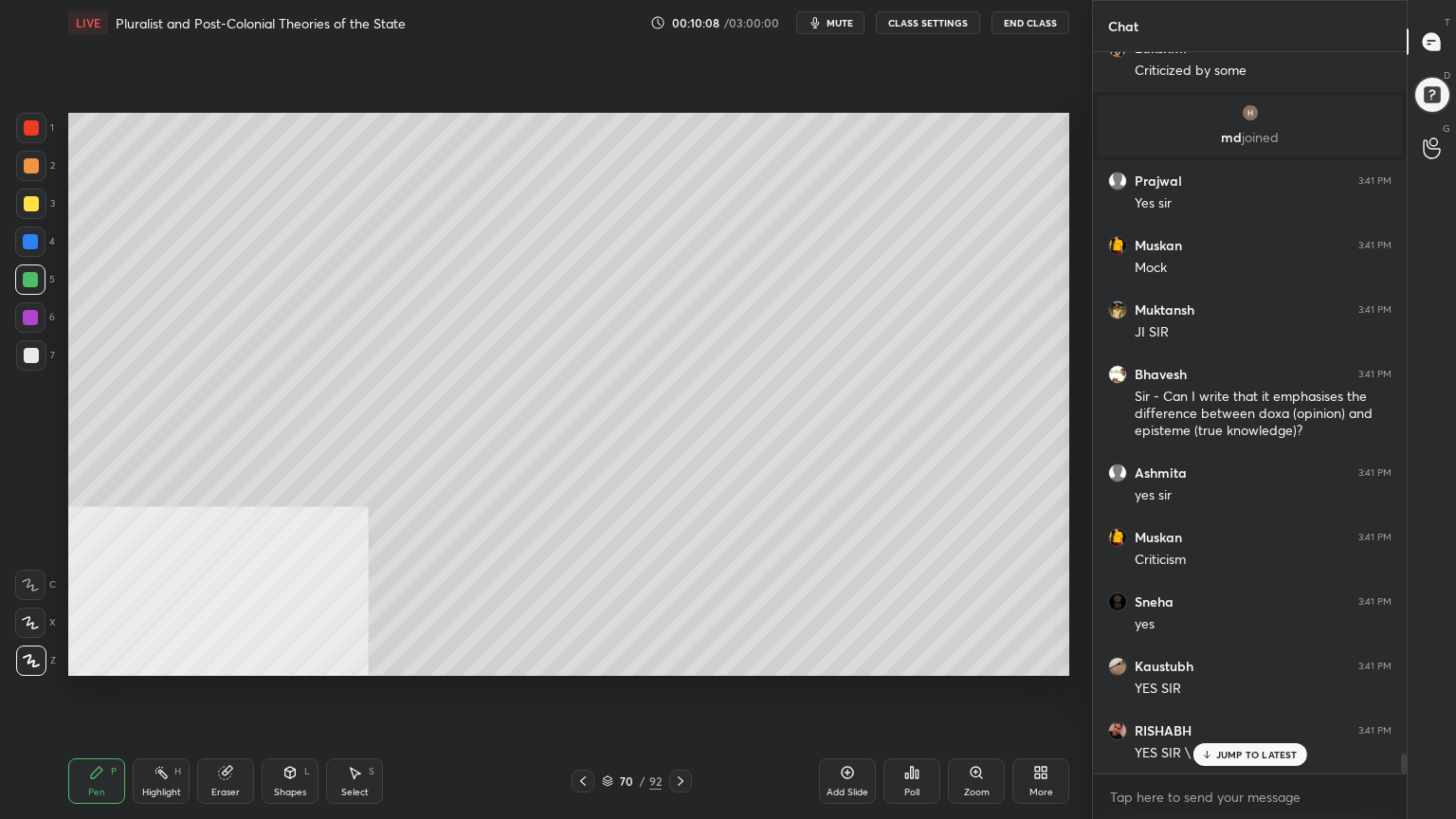 scroll, scrollTop: 25070, scrollLeft: 0, axis: vertical 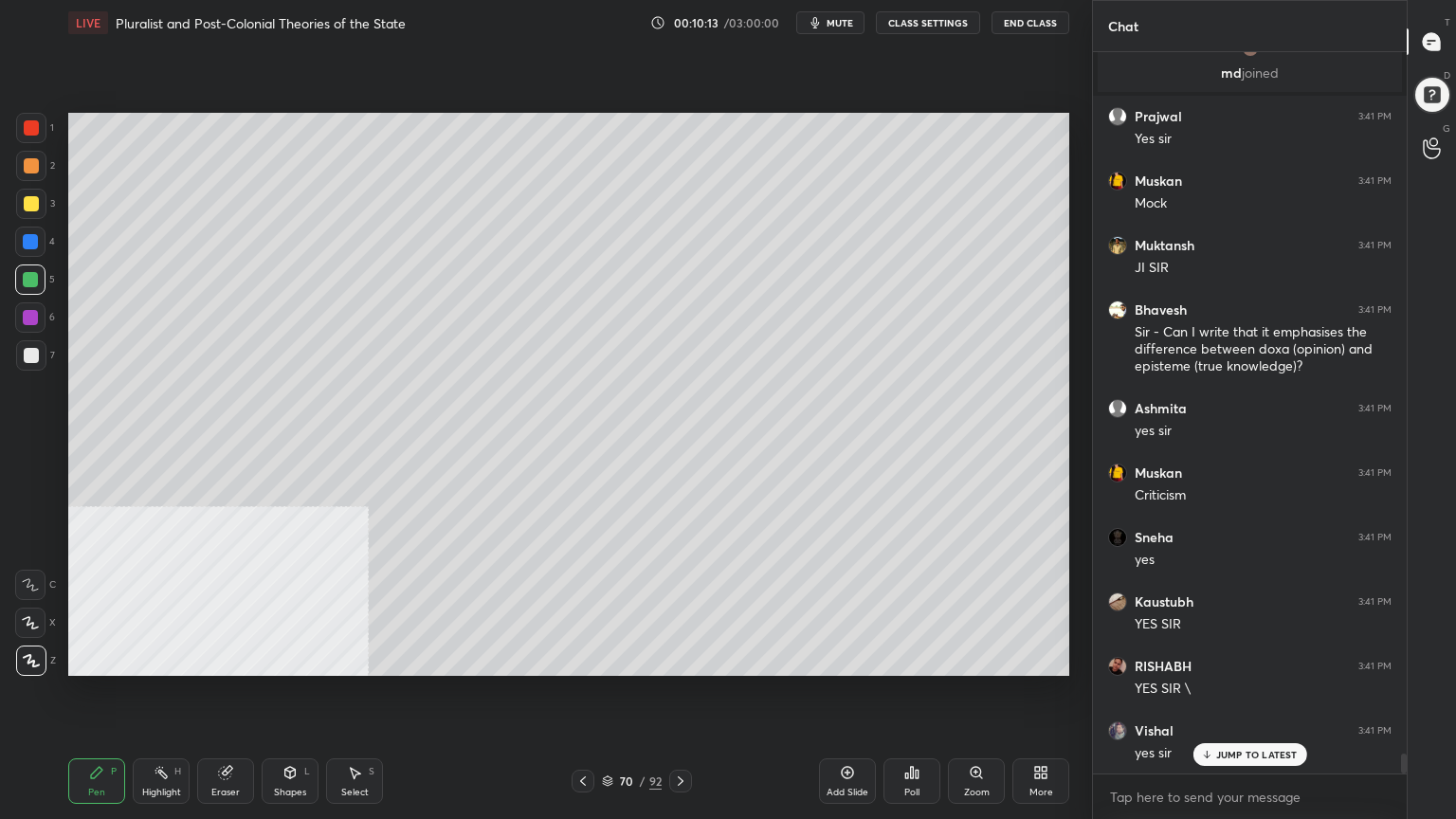 click at bounding box center [30, 242] 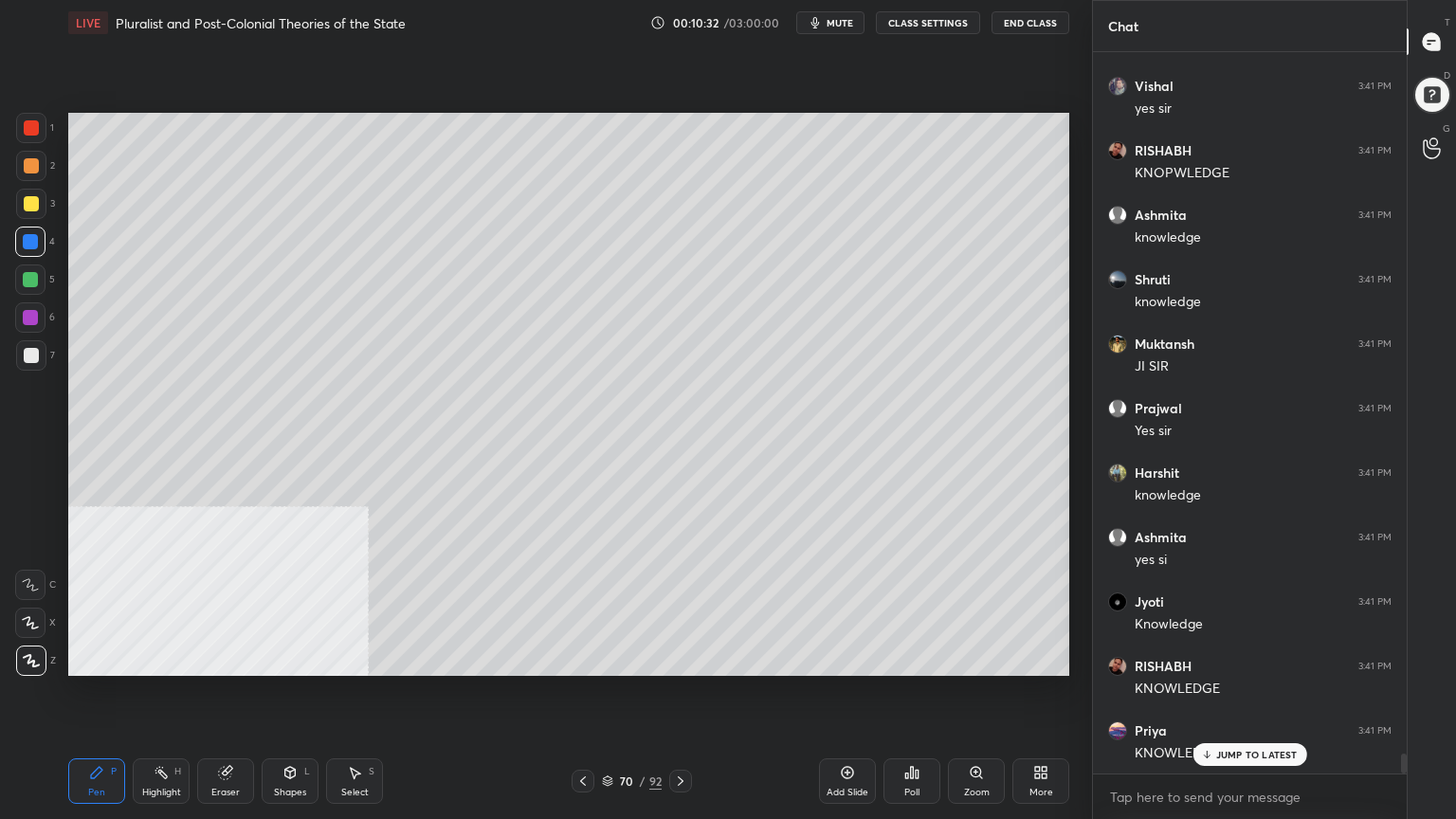 scroll, scrollTop: 25780, scrollLeft: 0, axis: vertical 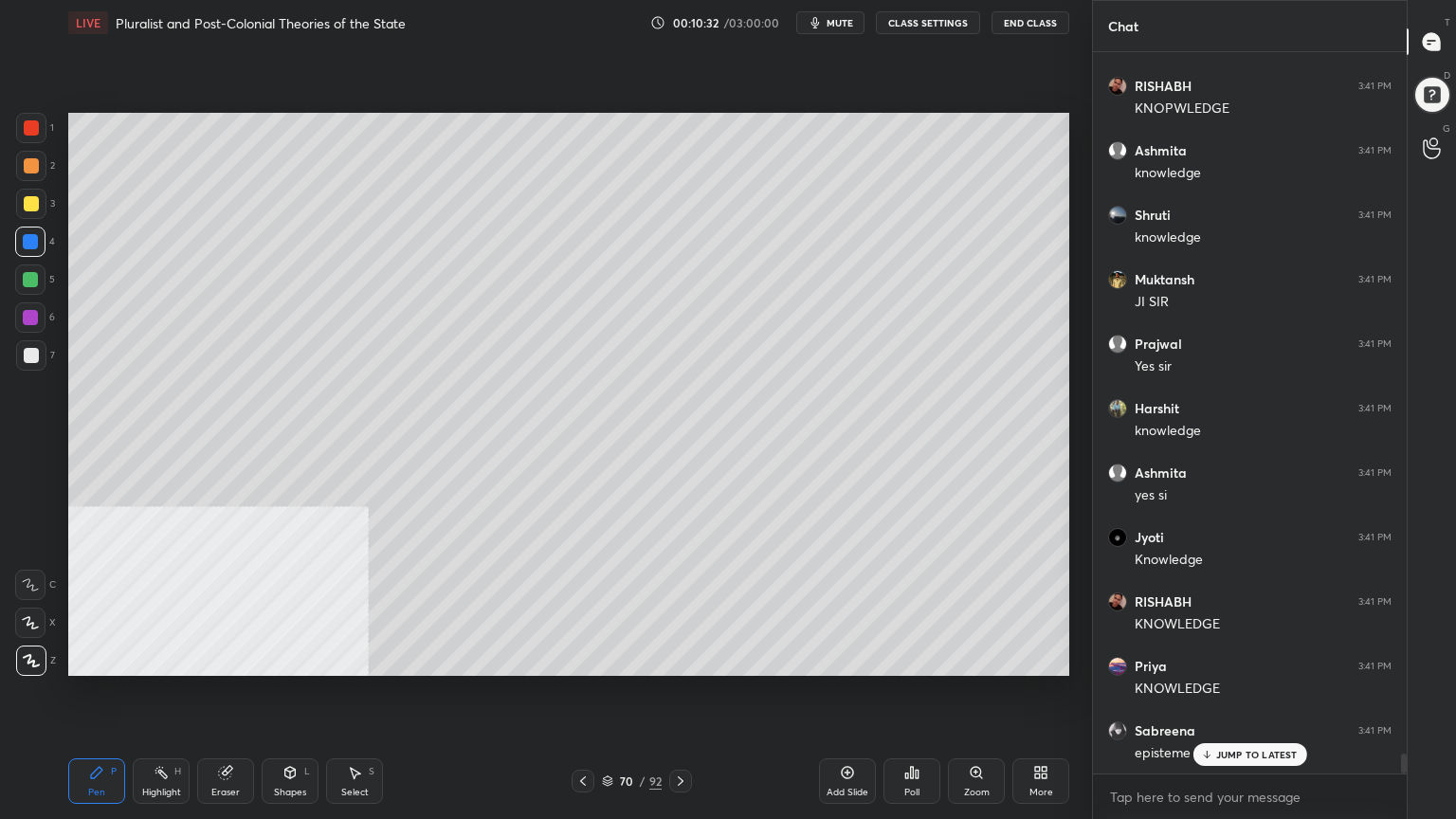 click 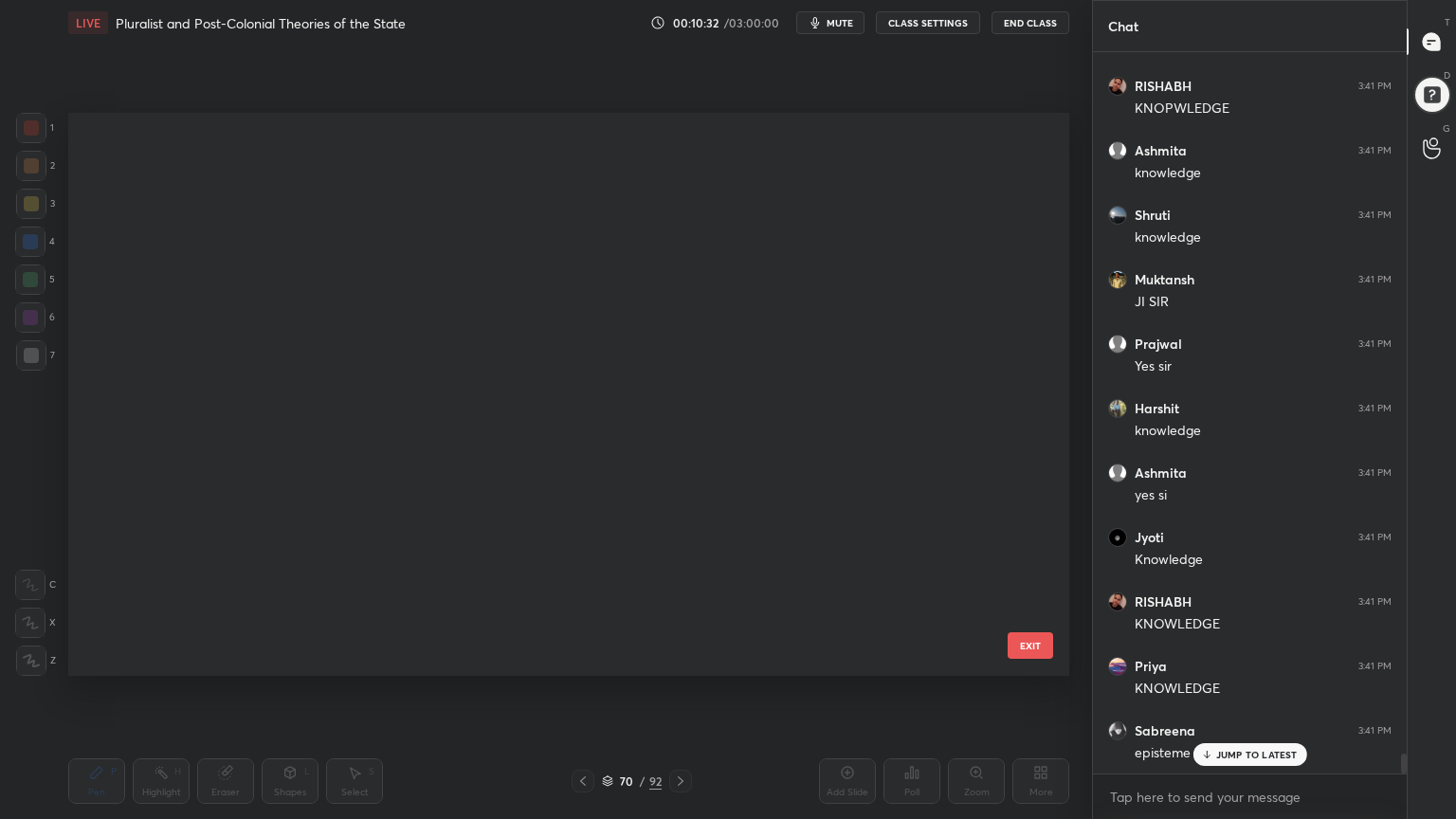 scroll, scrollTop: 3600, scrollLeft: 0, axis: vertical 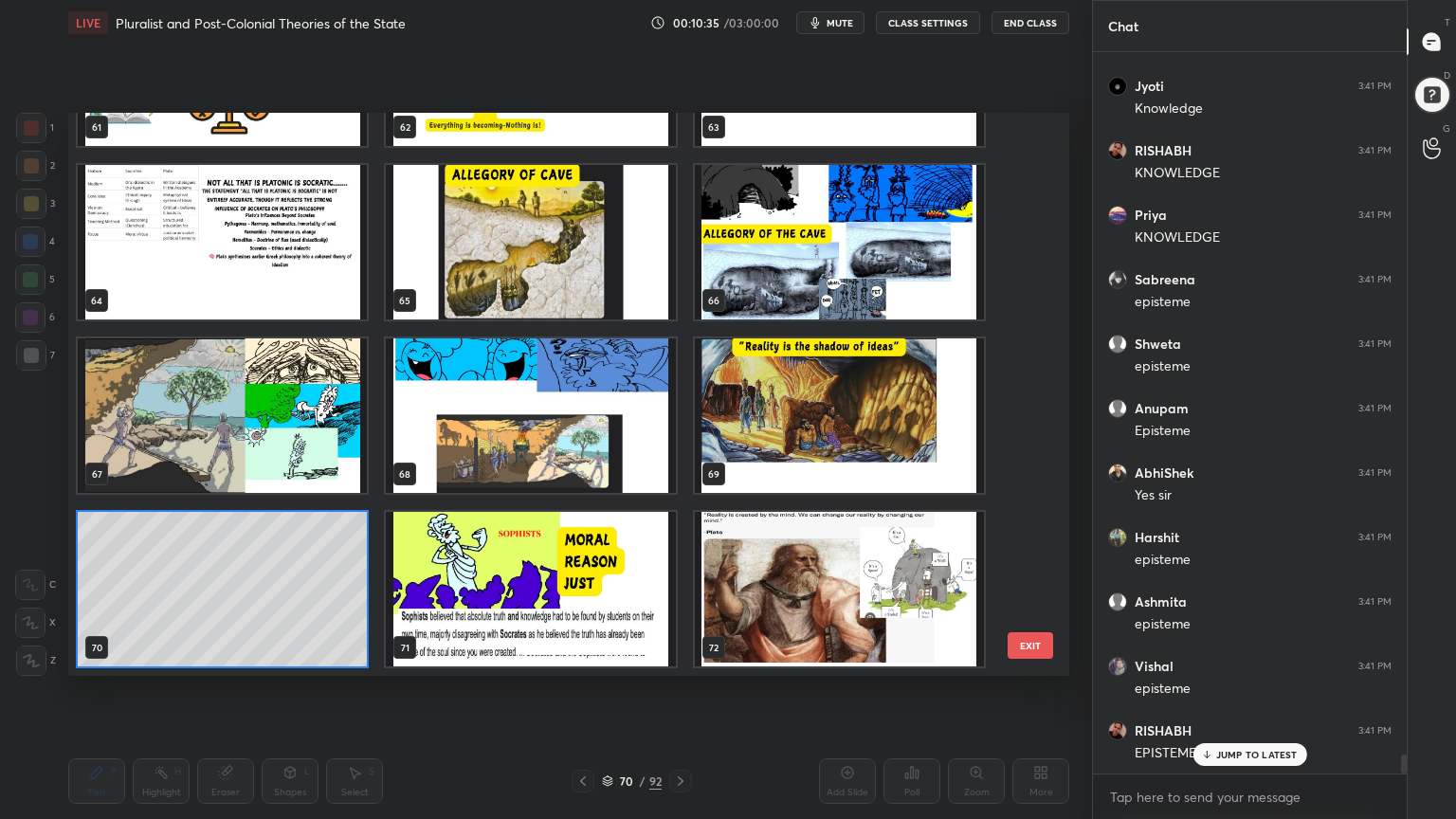 click at bounding box center [839, 589] 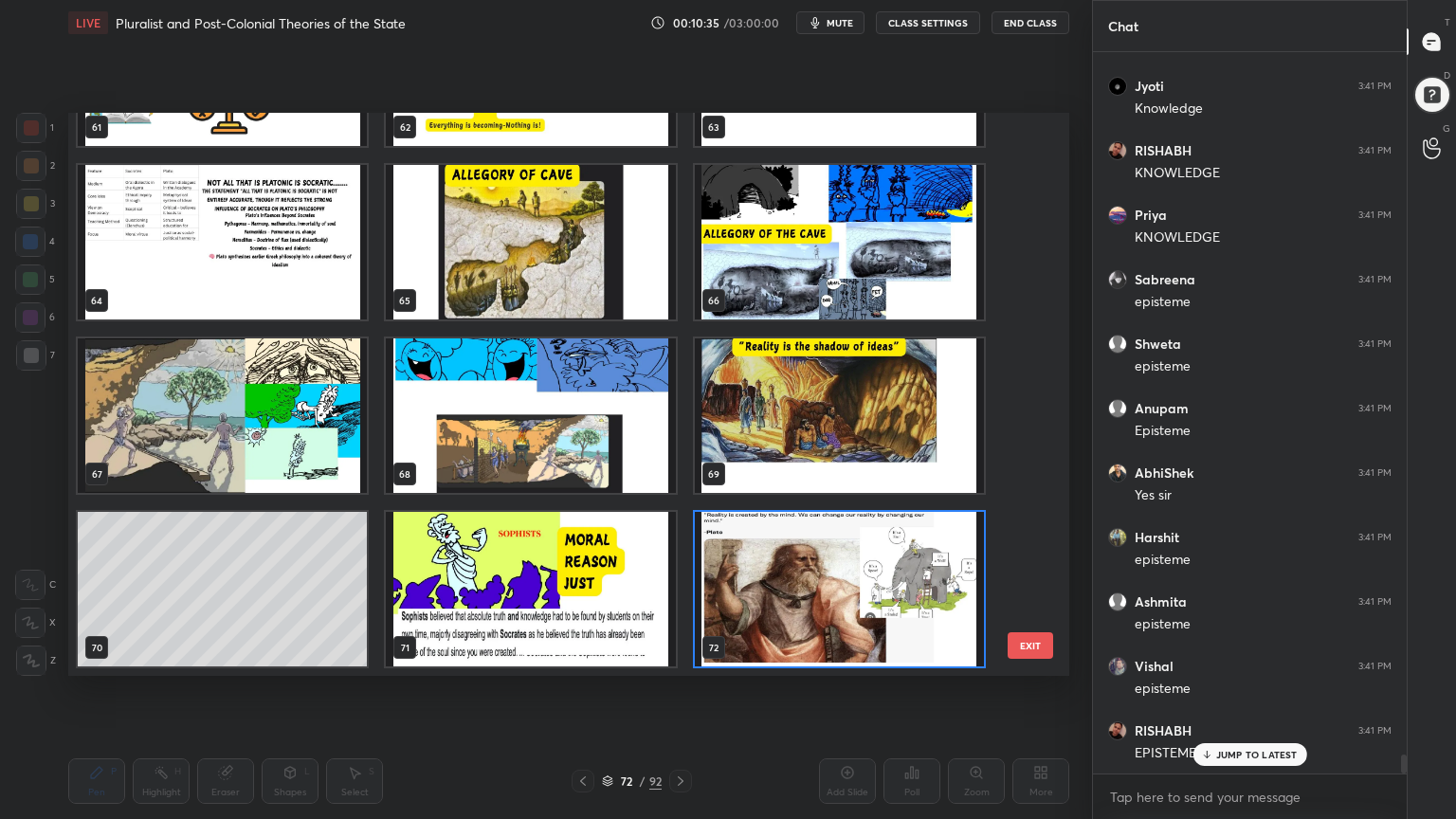 click at bounding box center [839, 589] 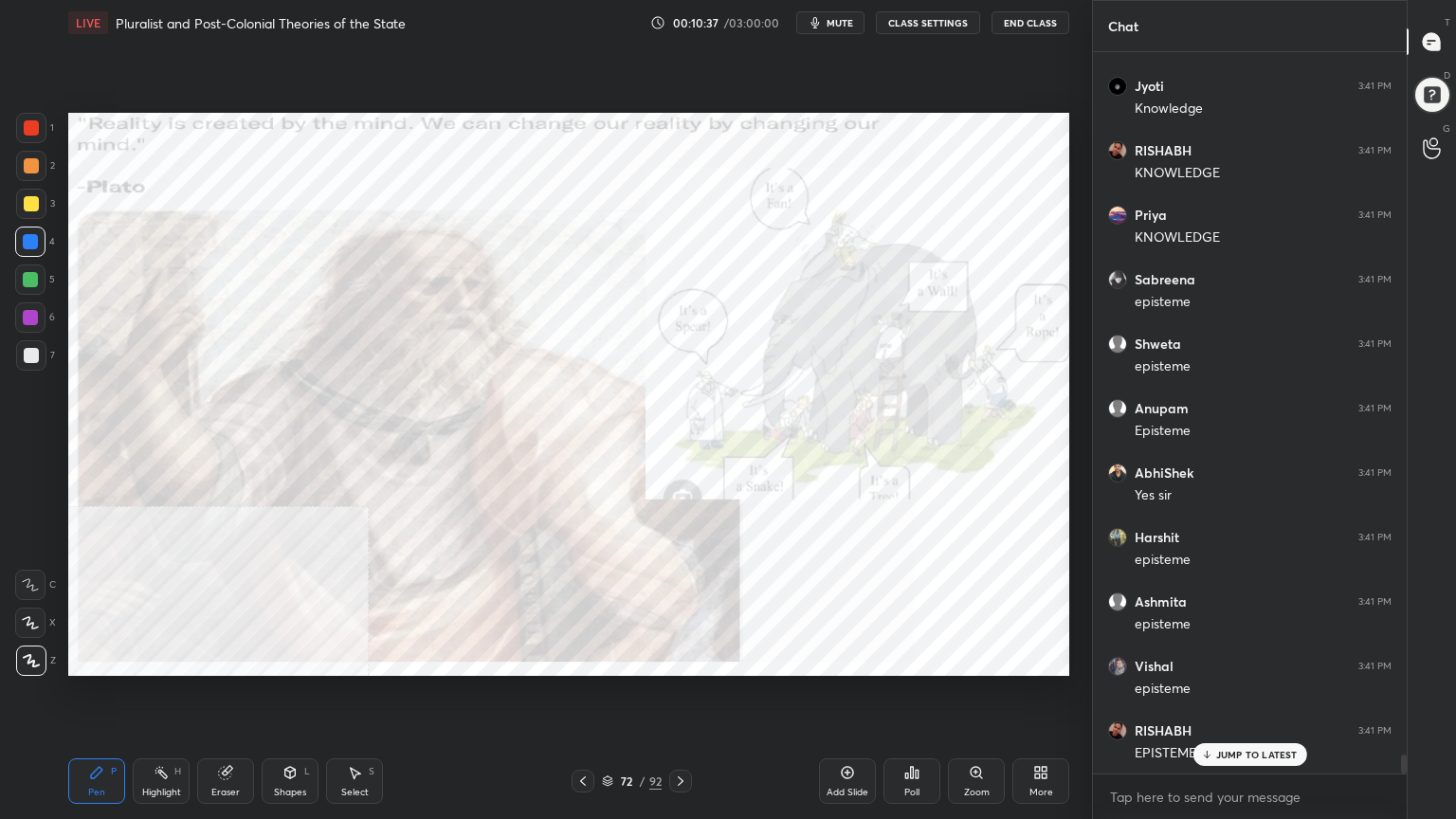 scroll, scrollTop: 26295, scrollLeft: 0, axis: vertical 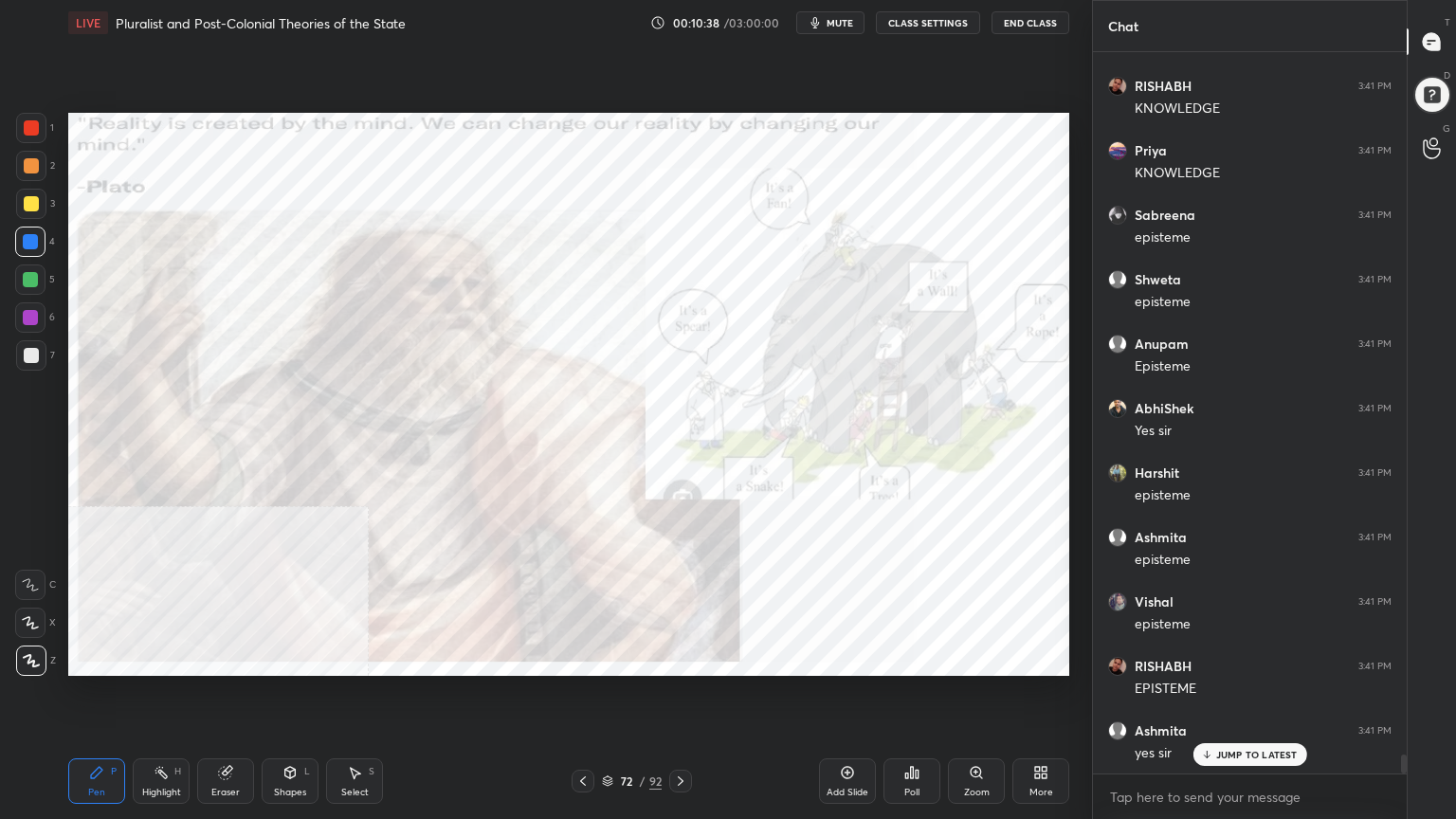 click at bounding box center [31, 128] 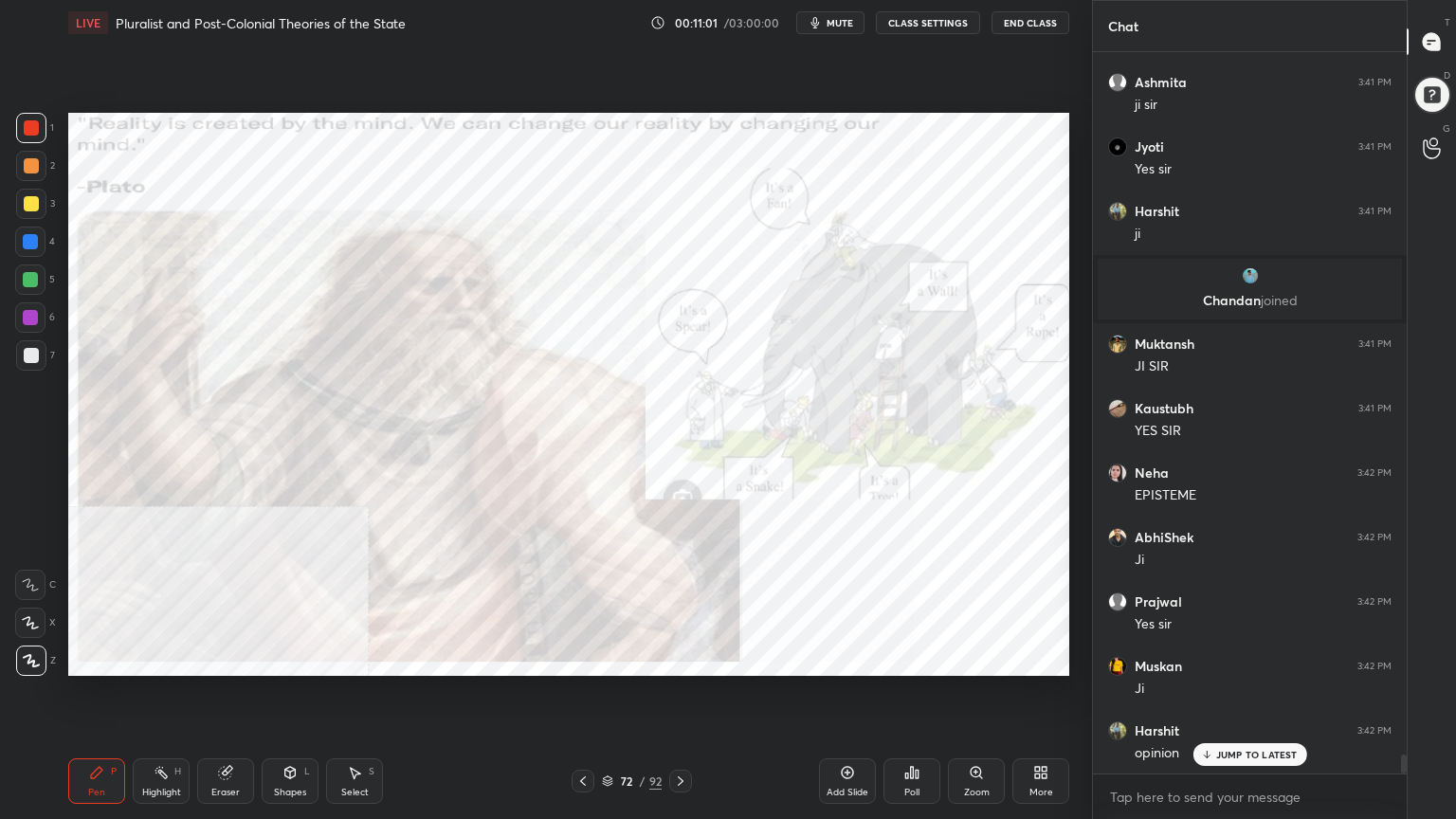 scroll, scrollTop: 27330, scrollLeft: 0, axis: vertical 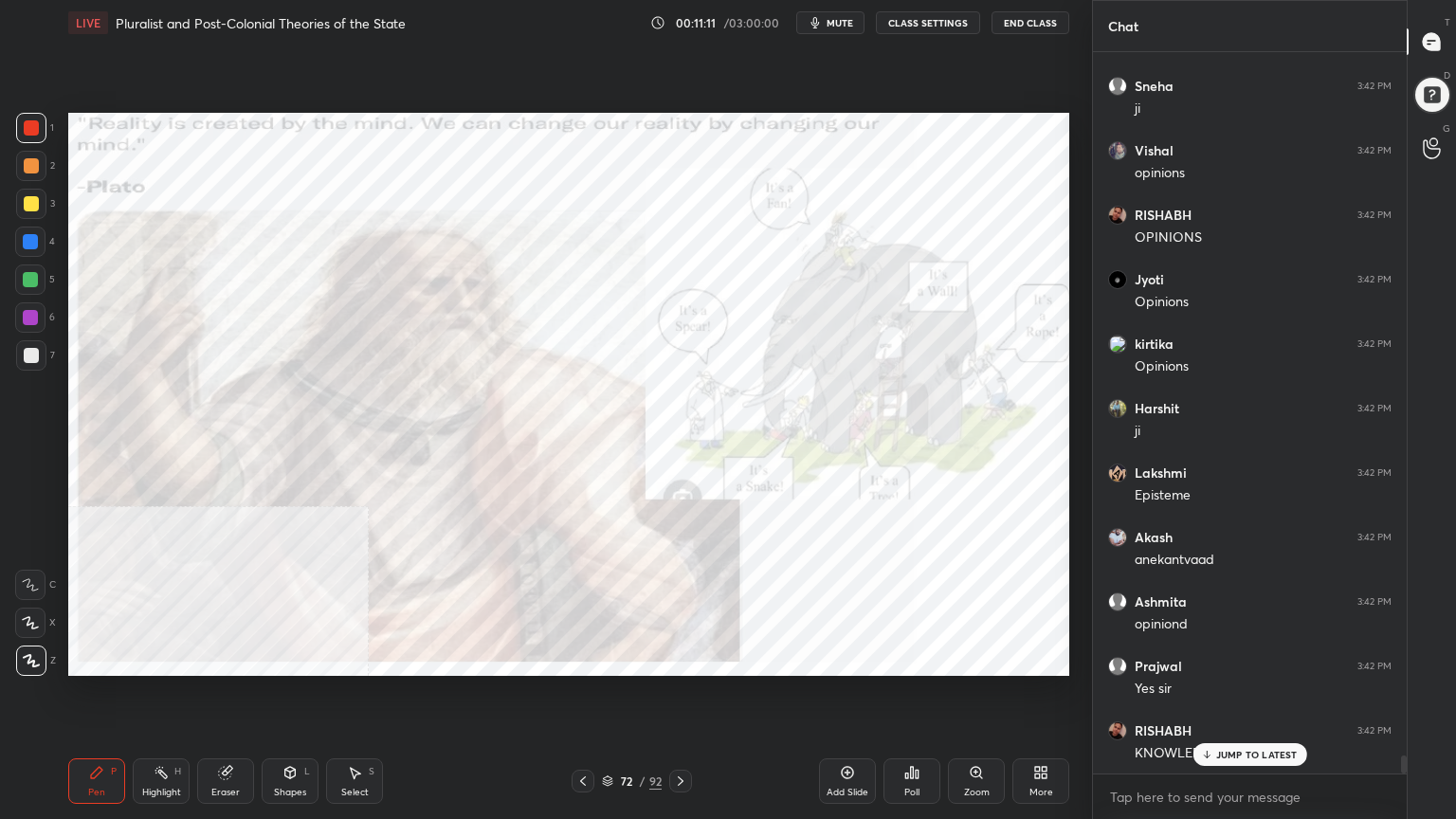 click 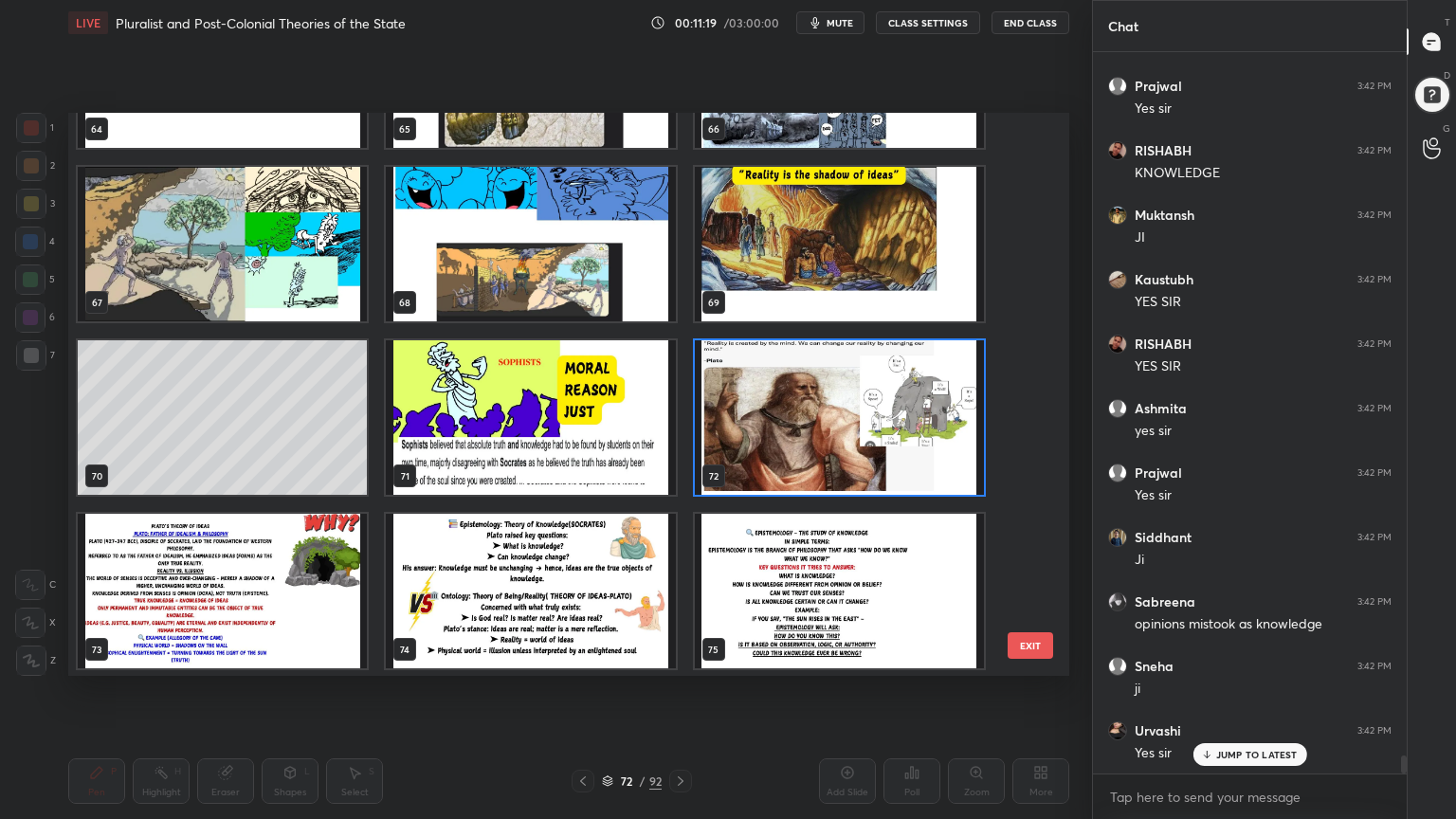 click at bounding box center (222, 591) 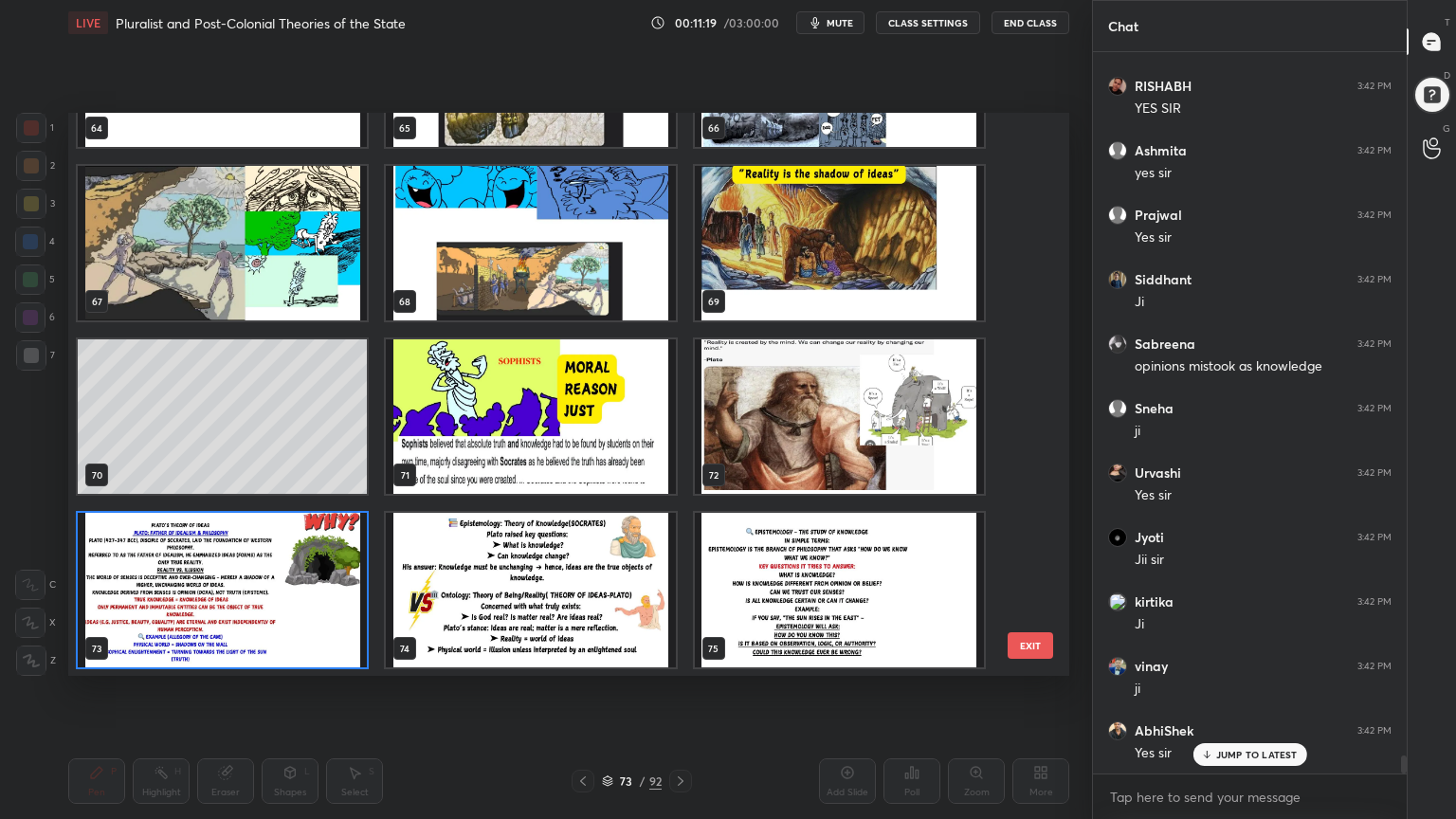 click on "61 62 63 64 65 66 67 68 69 70 71 72 73 74 75" at bounding box center [552, 394] 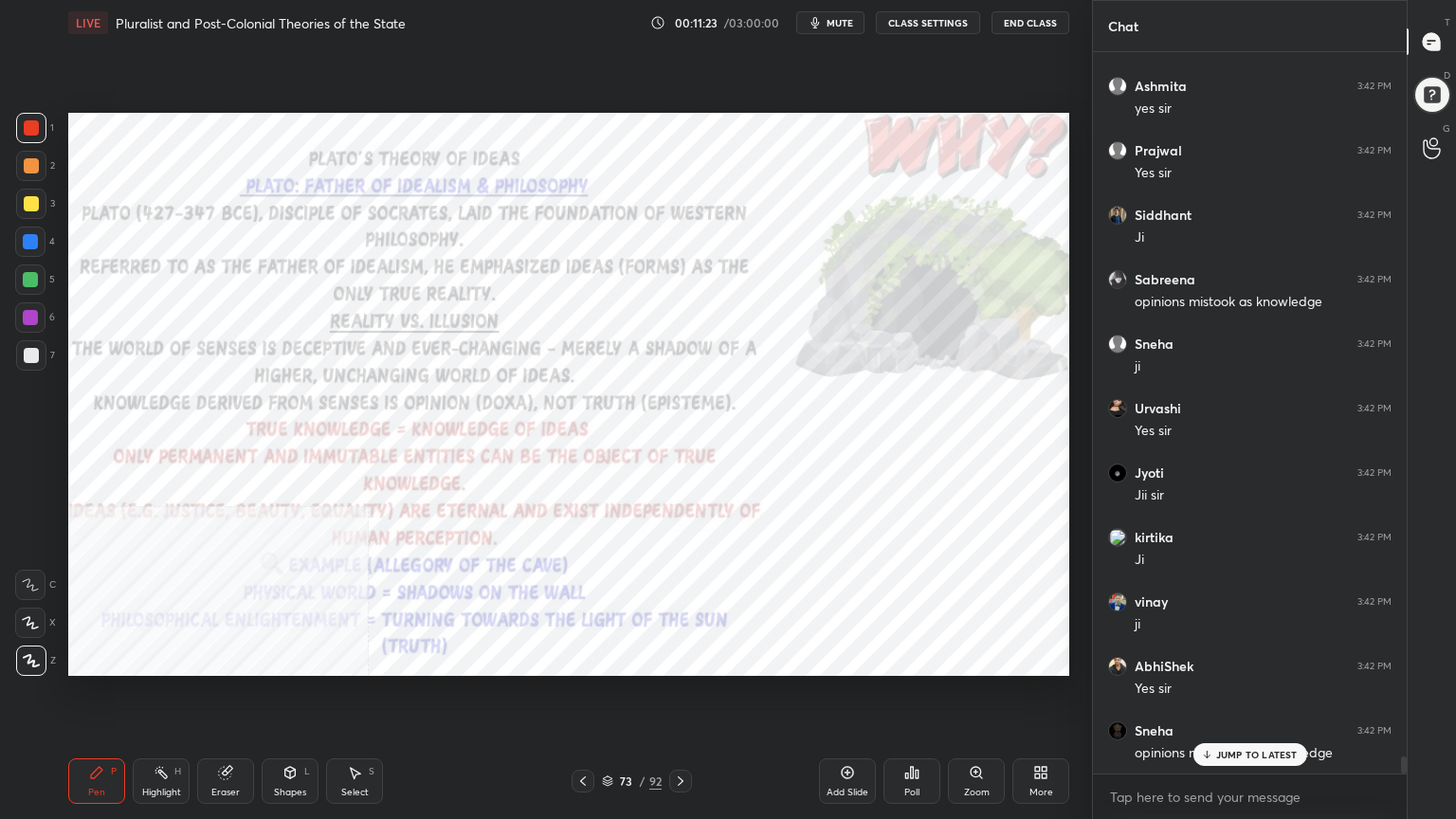 click on "More" at bounding box center [1041, 781] 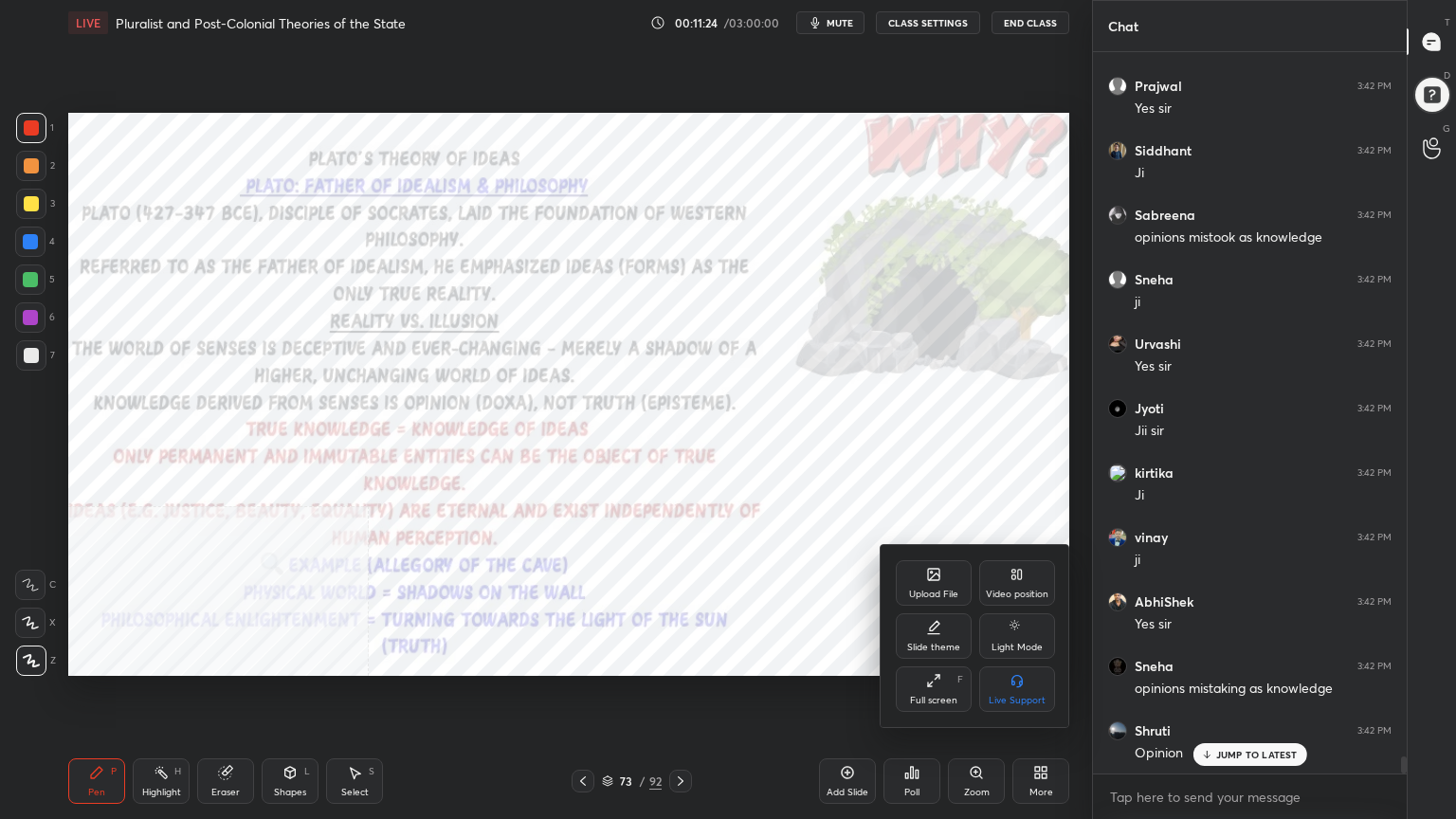 click on "Video position" at bounding box center (1017, 583) 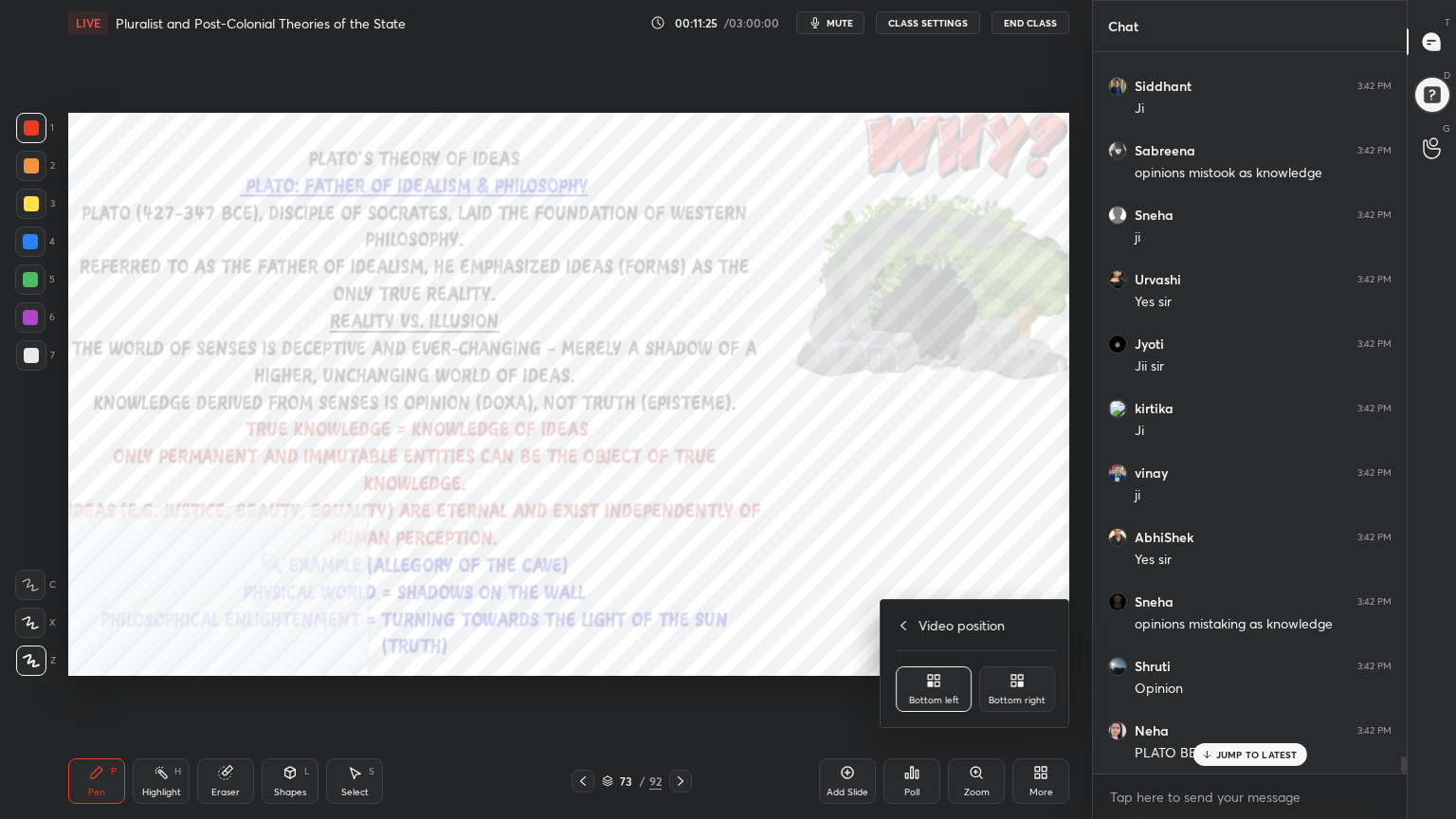 click 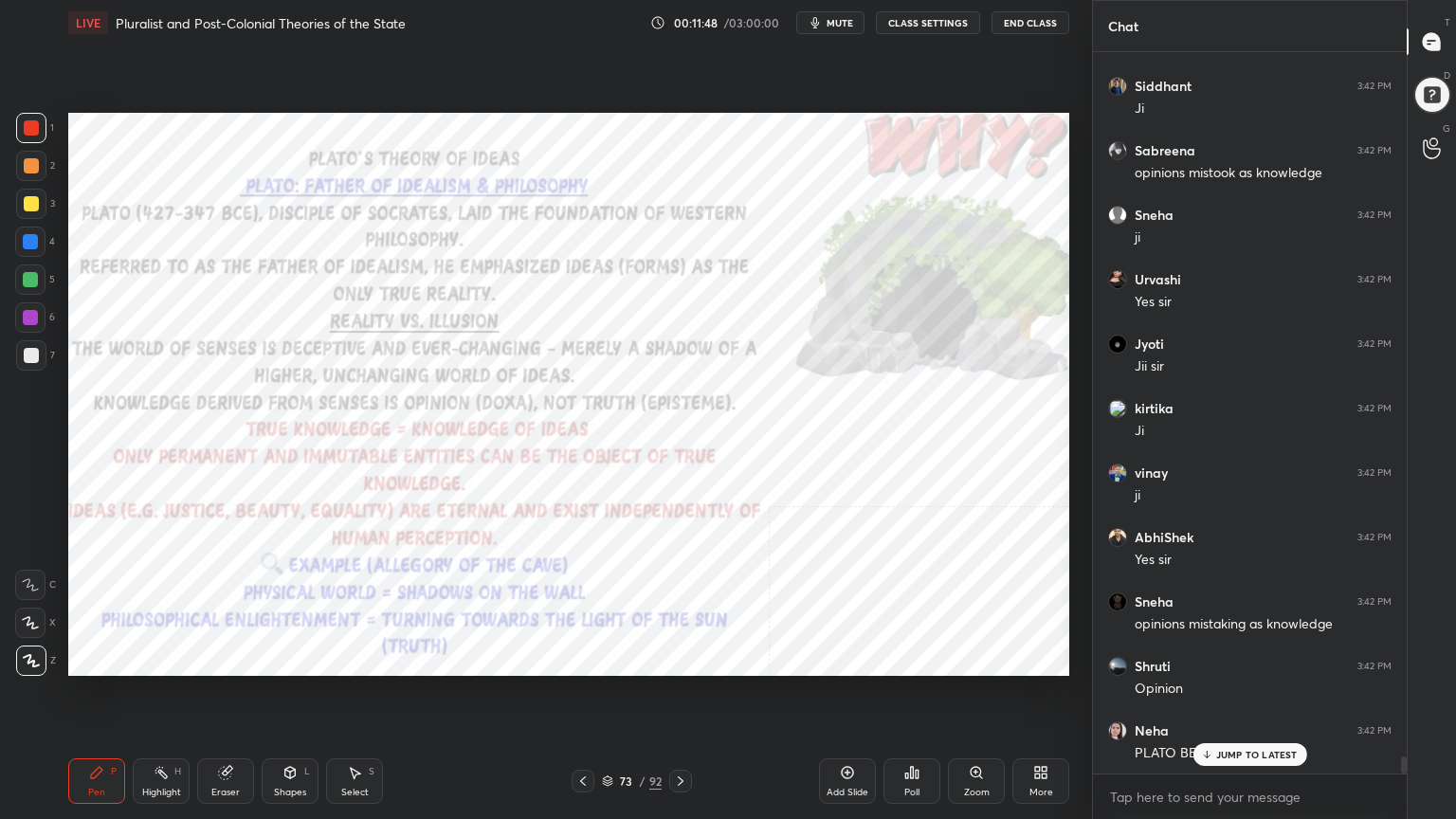 scroll, scrollTop: 29200, scrollLeft: 0, axis: vertical 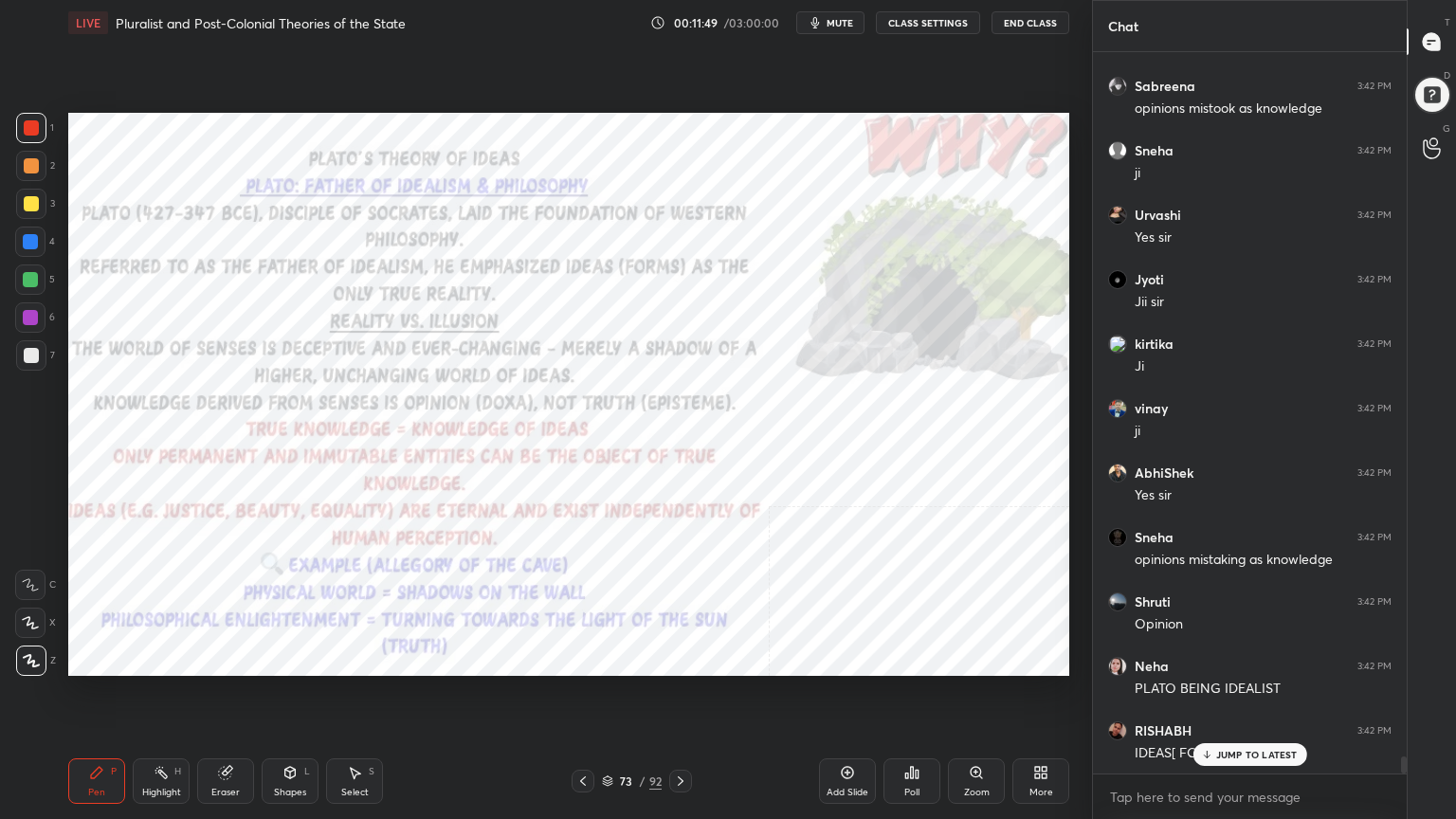 click on "Add Slide" at bounding box center (847, 781) 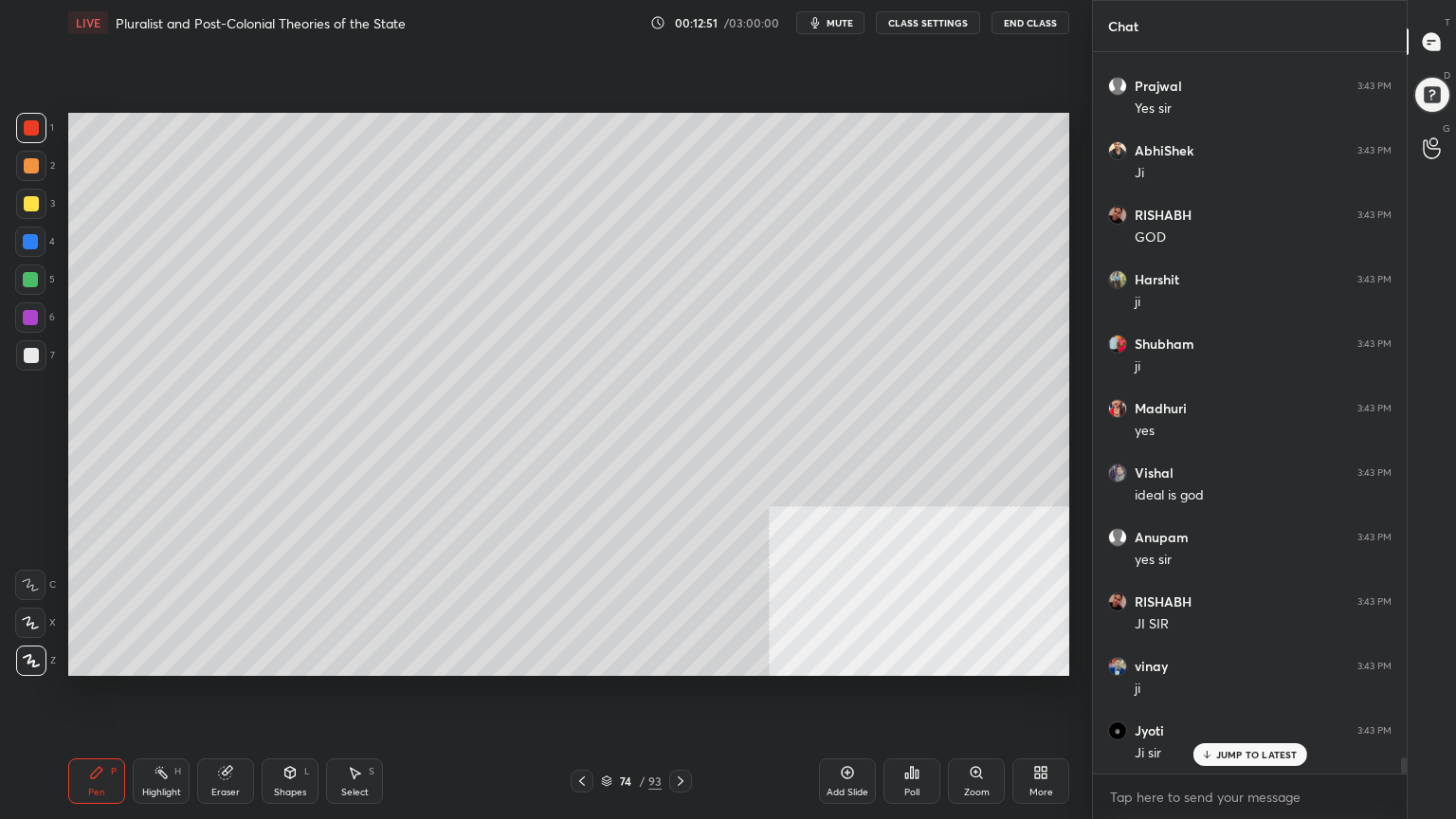 scroll, scrollTop: 31520, scrollLeft: 0, axis: vertical 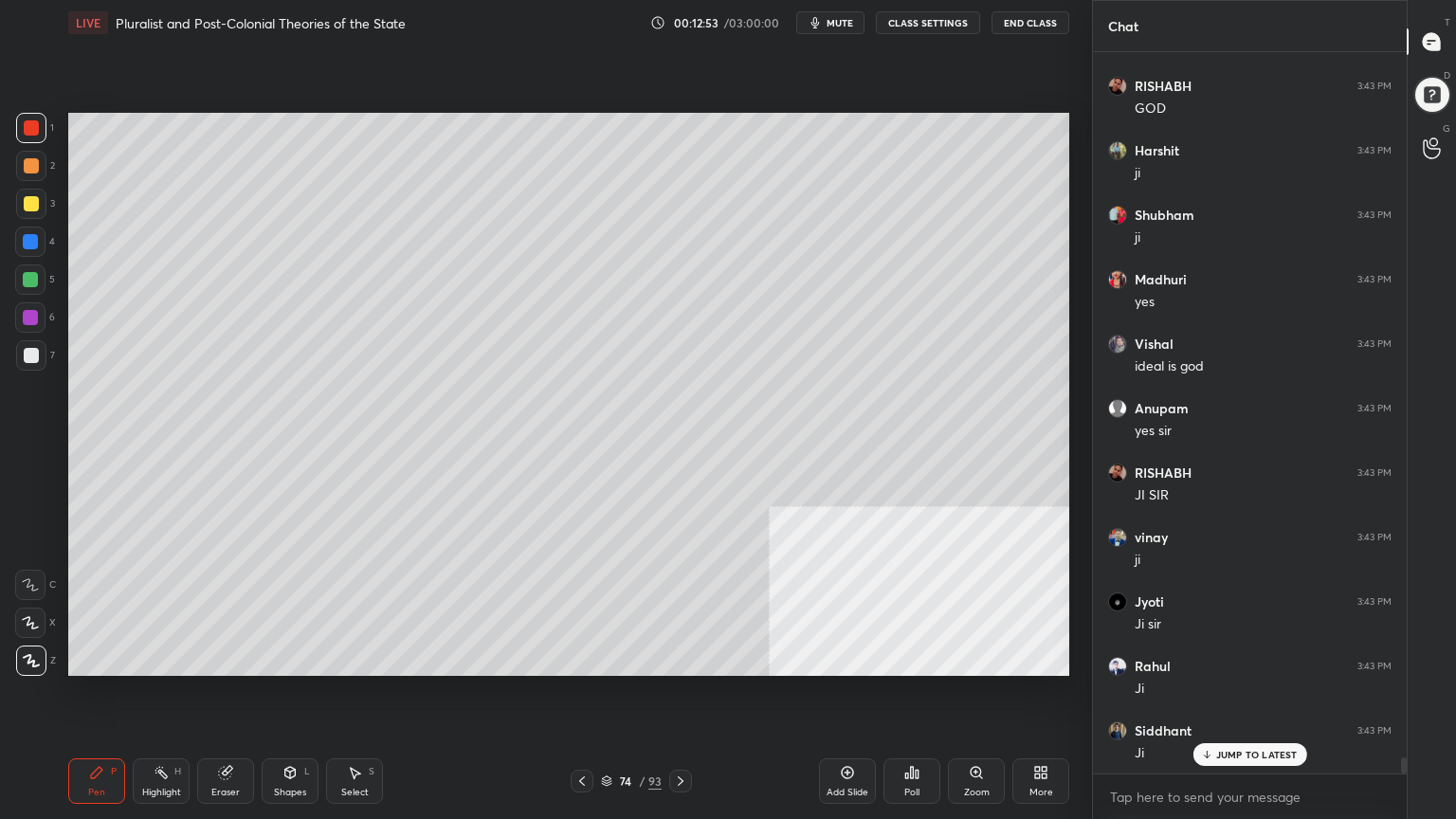 click at bounding box center [30, 280] 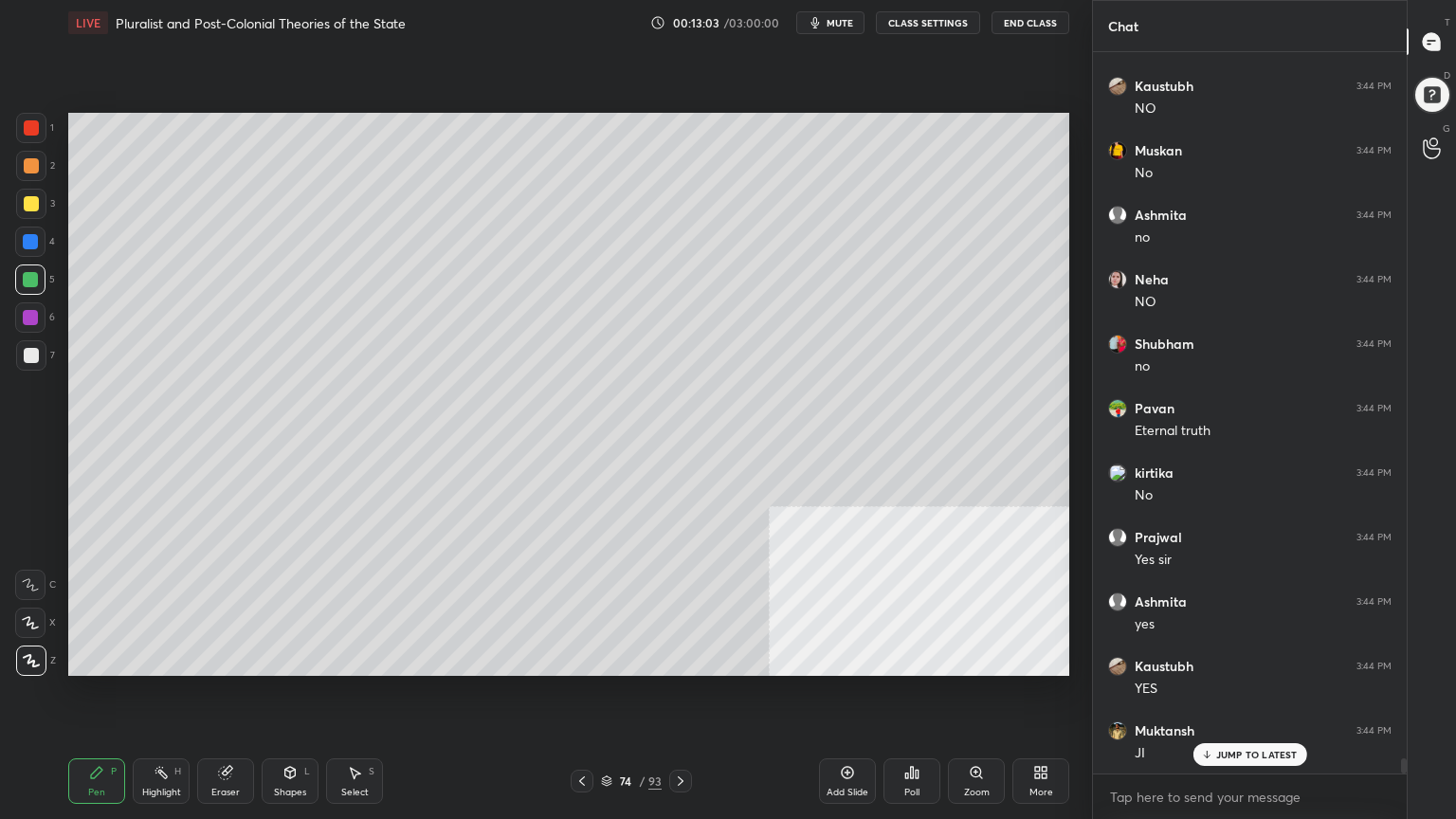 scroll, scrollTop: 32616, scrollLeft: 0, axis: vertical 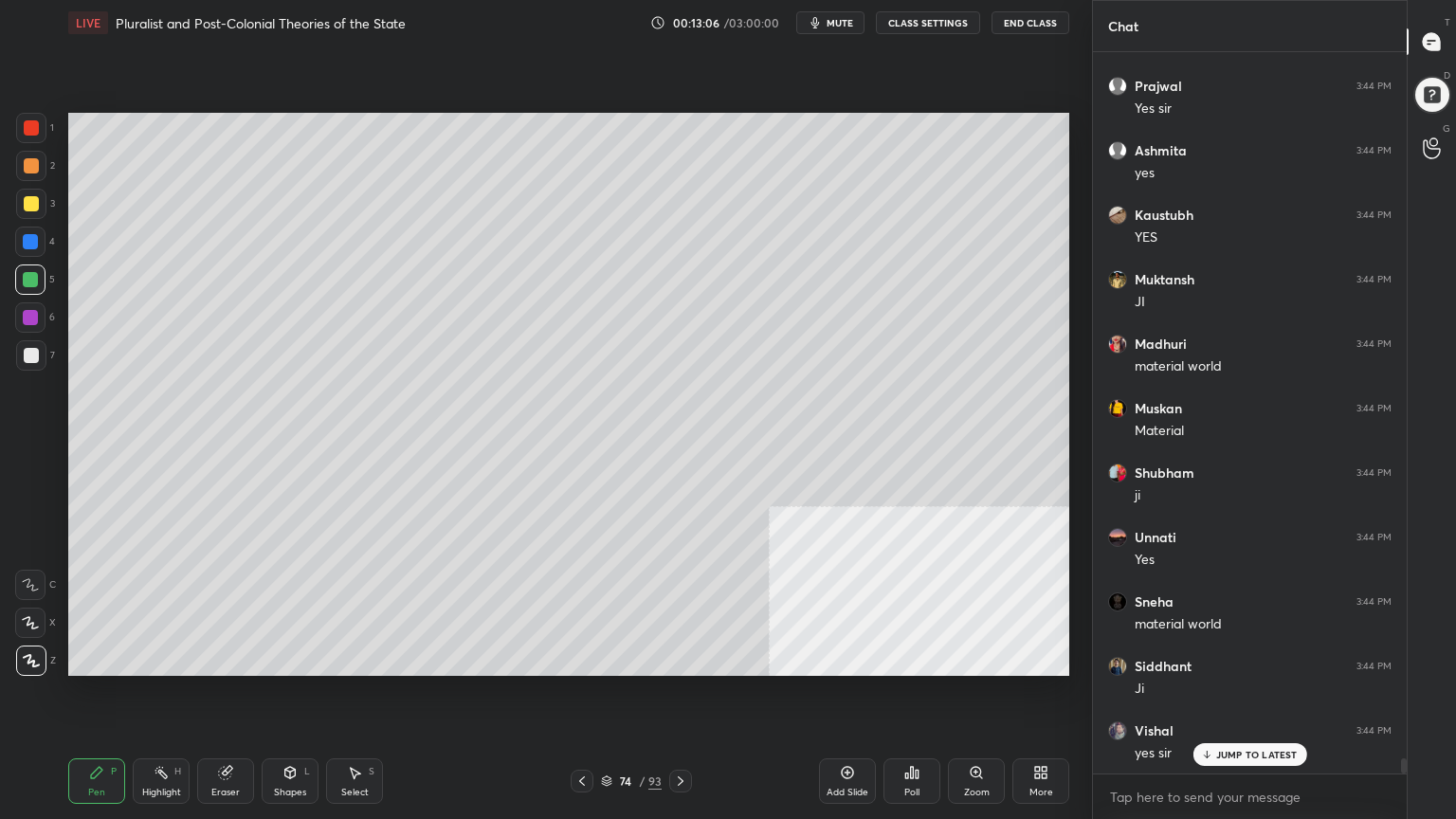 click at bounding box center [31, 355] 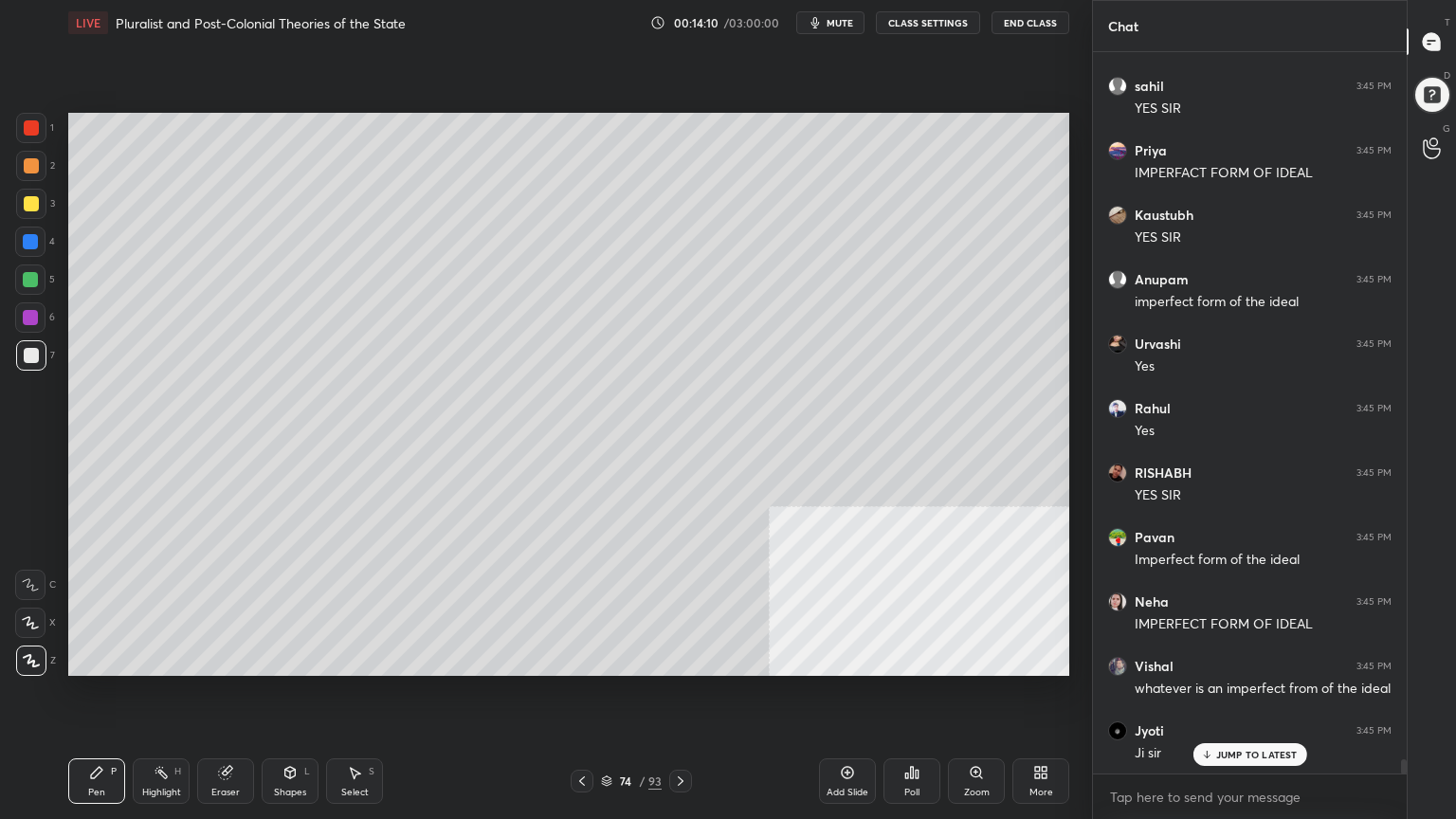 scroll, scrollTop: 36070, scrollLeft: 0, axis: vertical 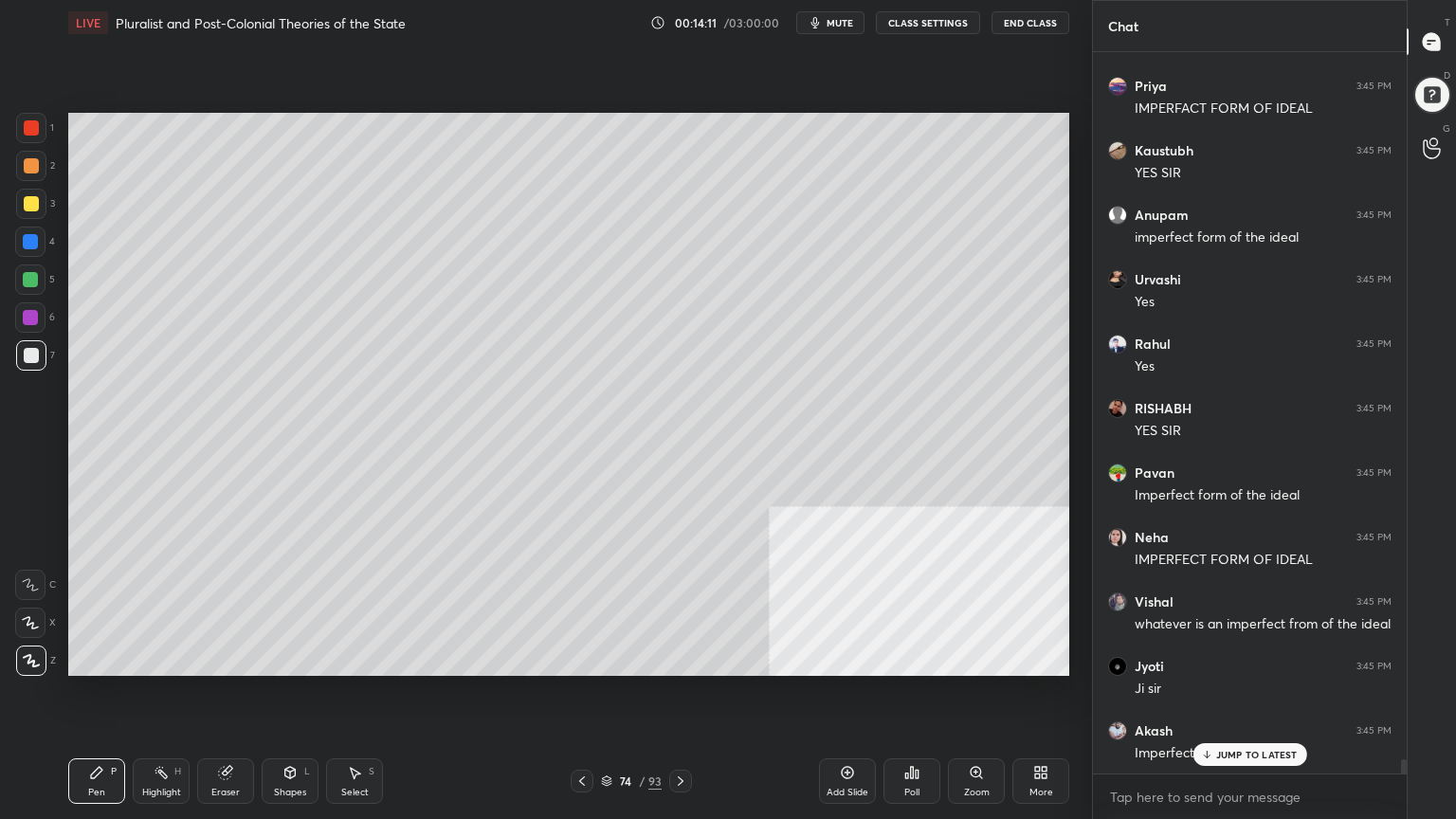 click at bounding box center [30, 242] 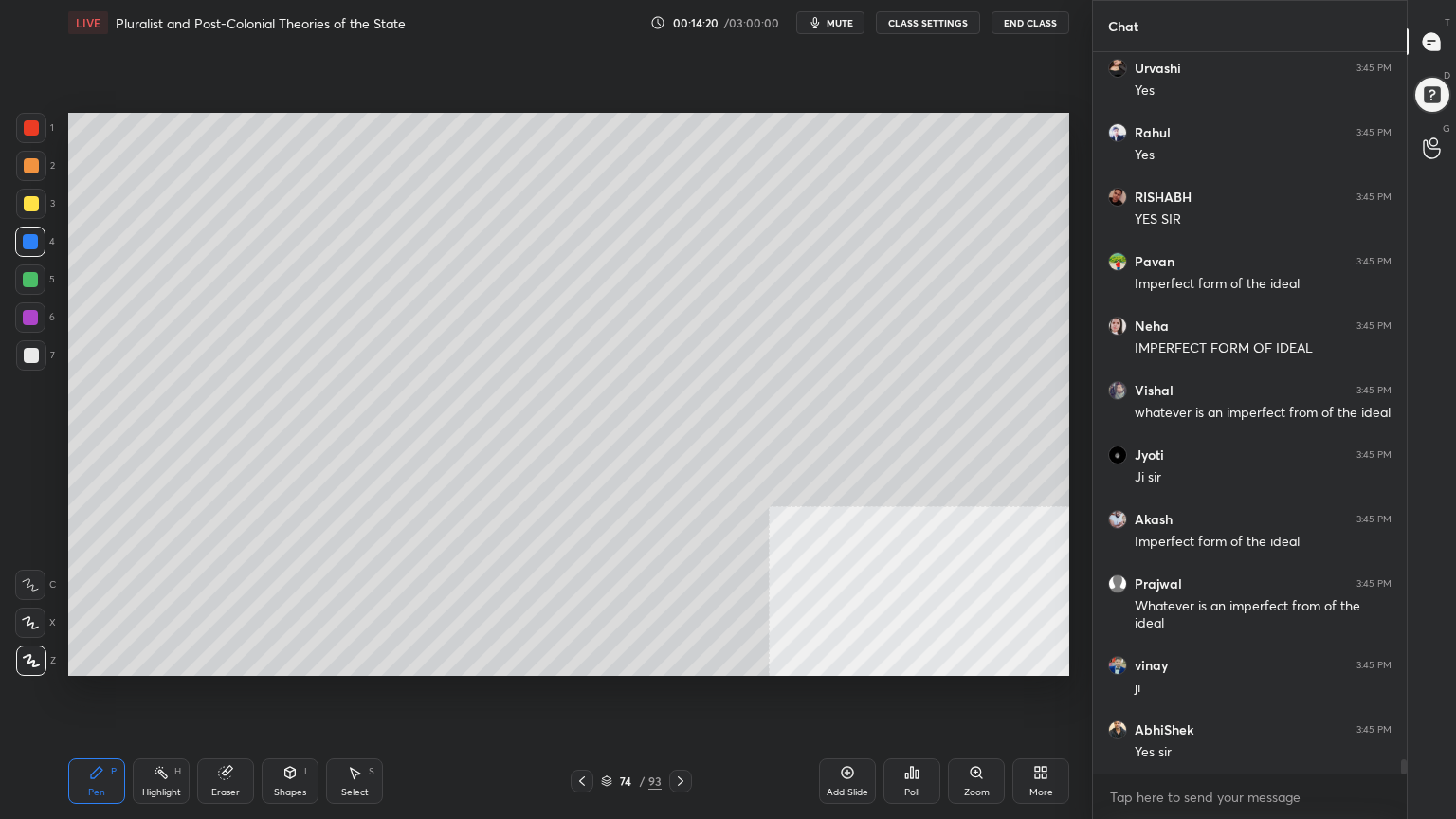 scroll, scrollTop: 36346, scrollLeft: 0, axis: vertical 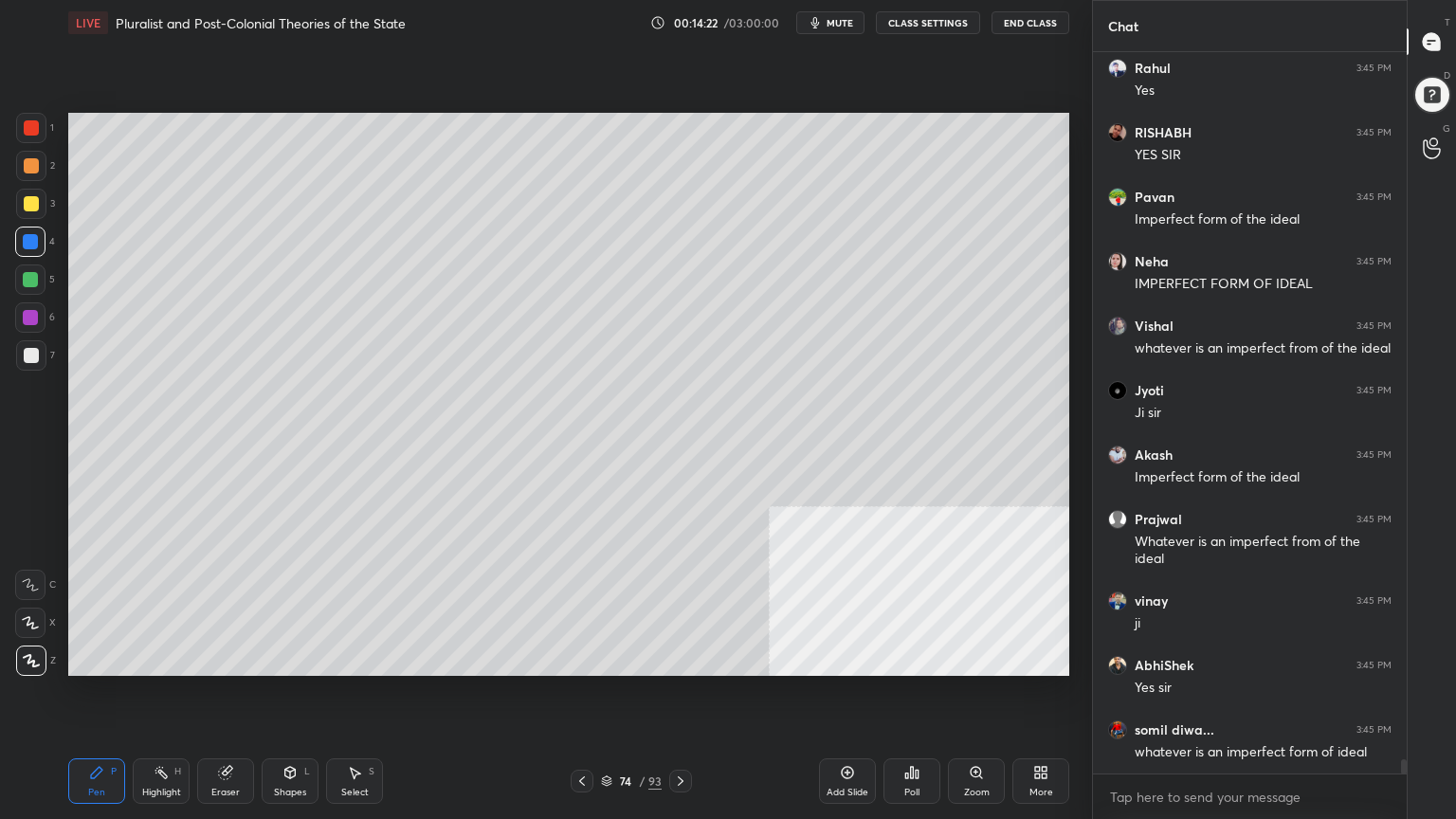 click on "Setting up your live class Poll for   secs No correct answer Start poll" at bounding box center [569, 394] 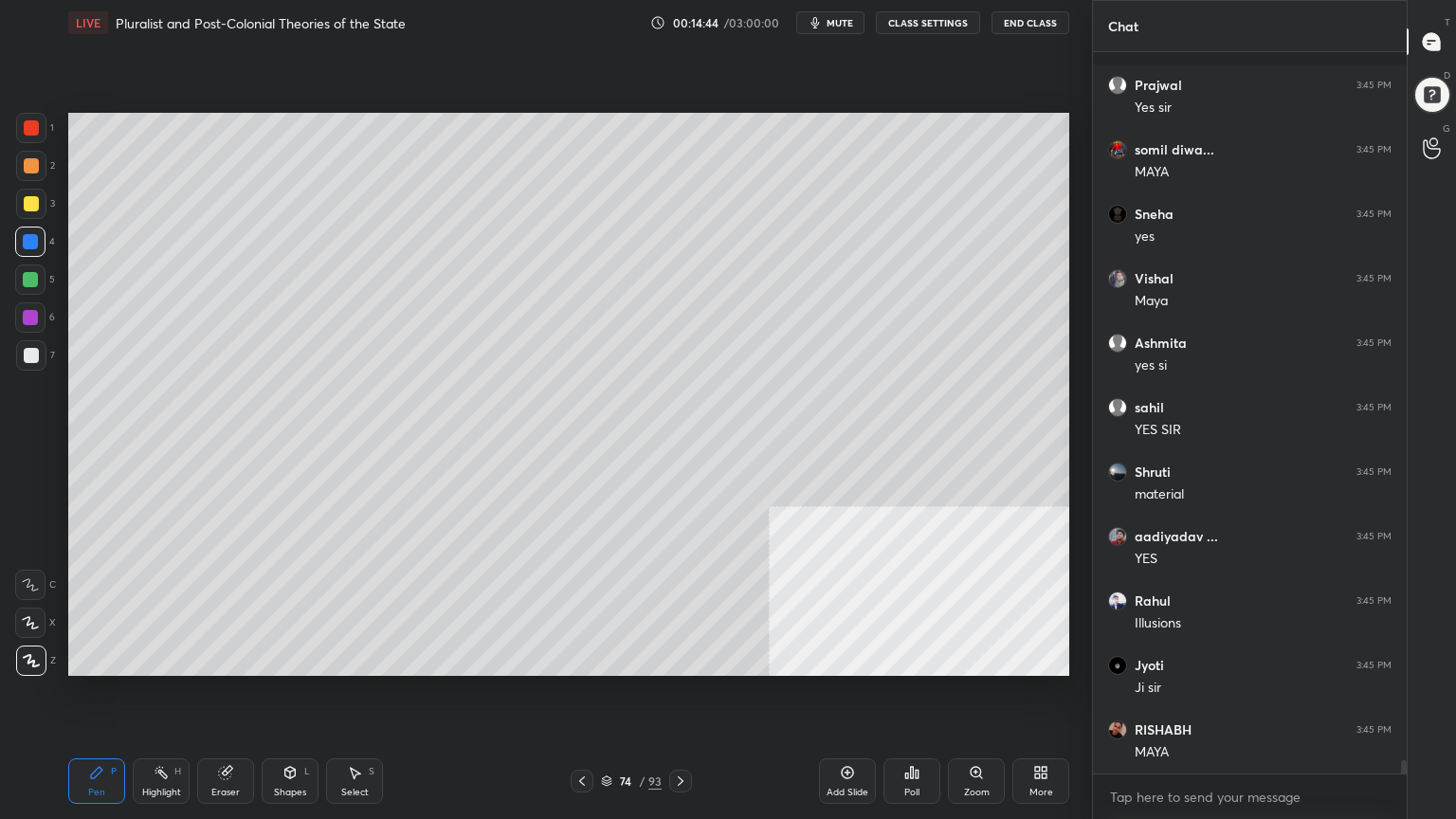 scroll, scrollTop: 38602, scrollLeft: 0, axis: vertical 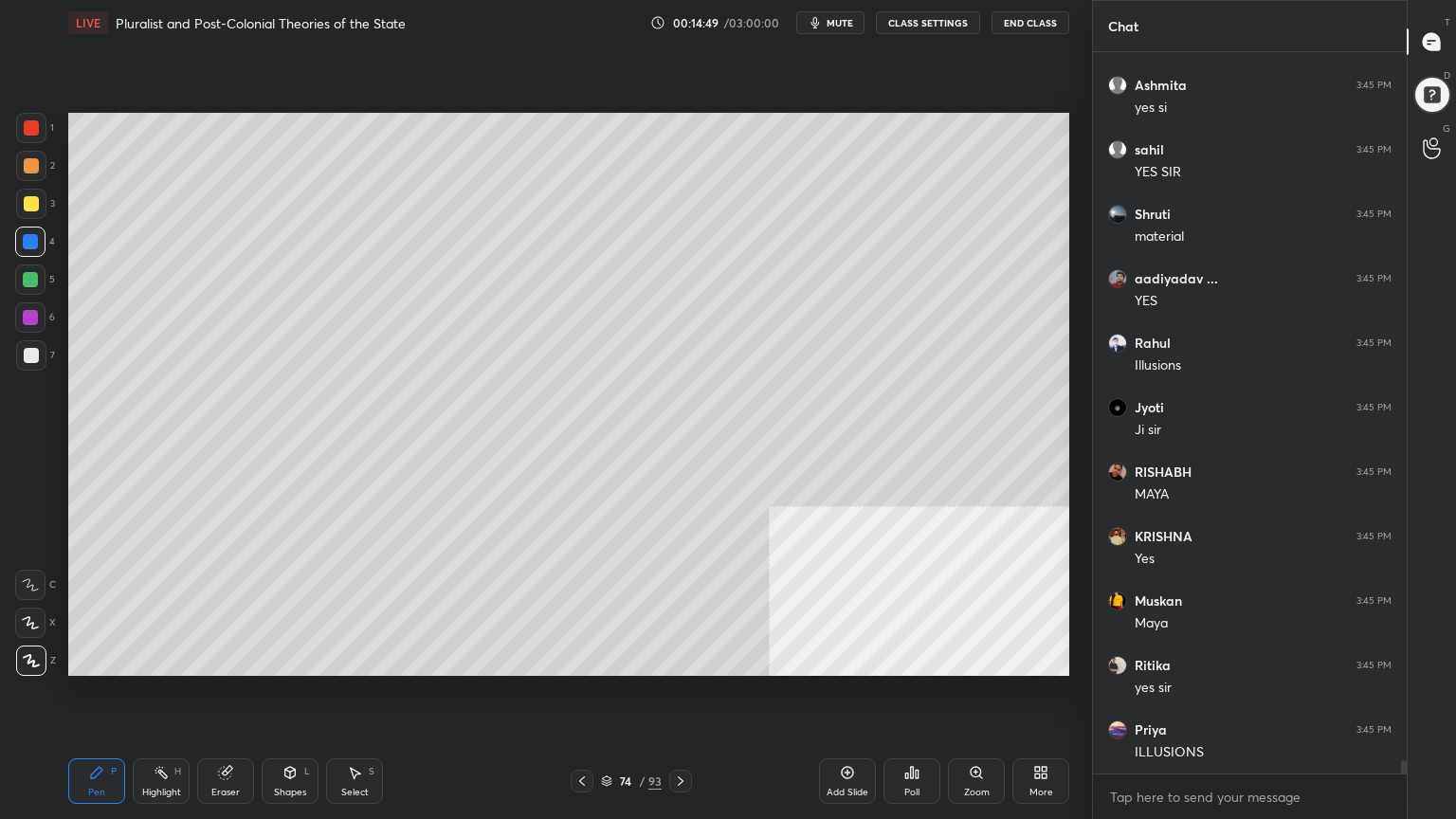 click on "6" at bounding box center (35, 321) 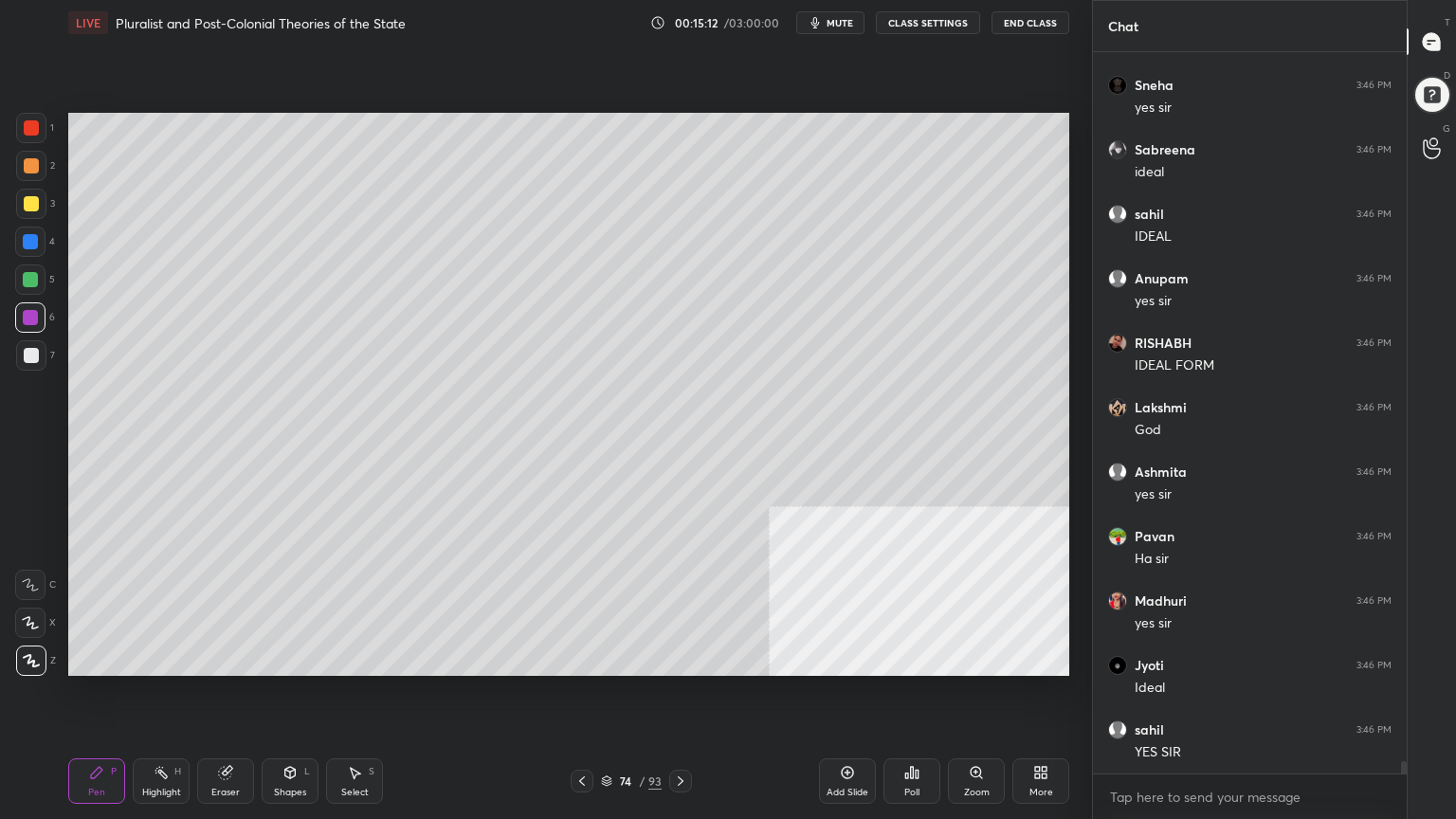 scroll, scrollTop: 40536, scrollLeft: 0, axis: vertical 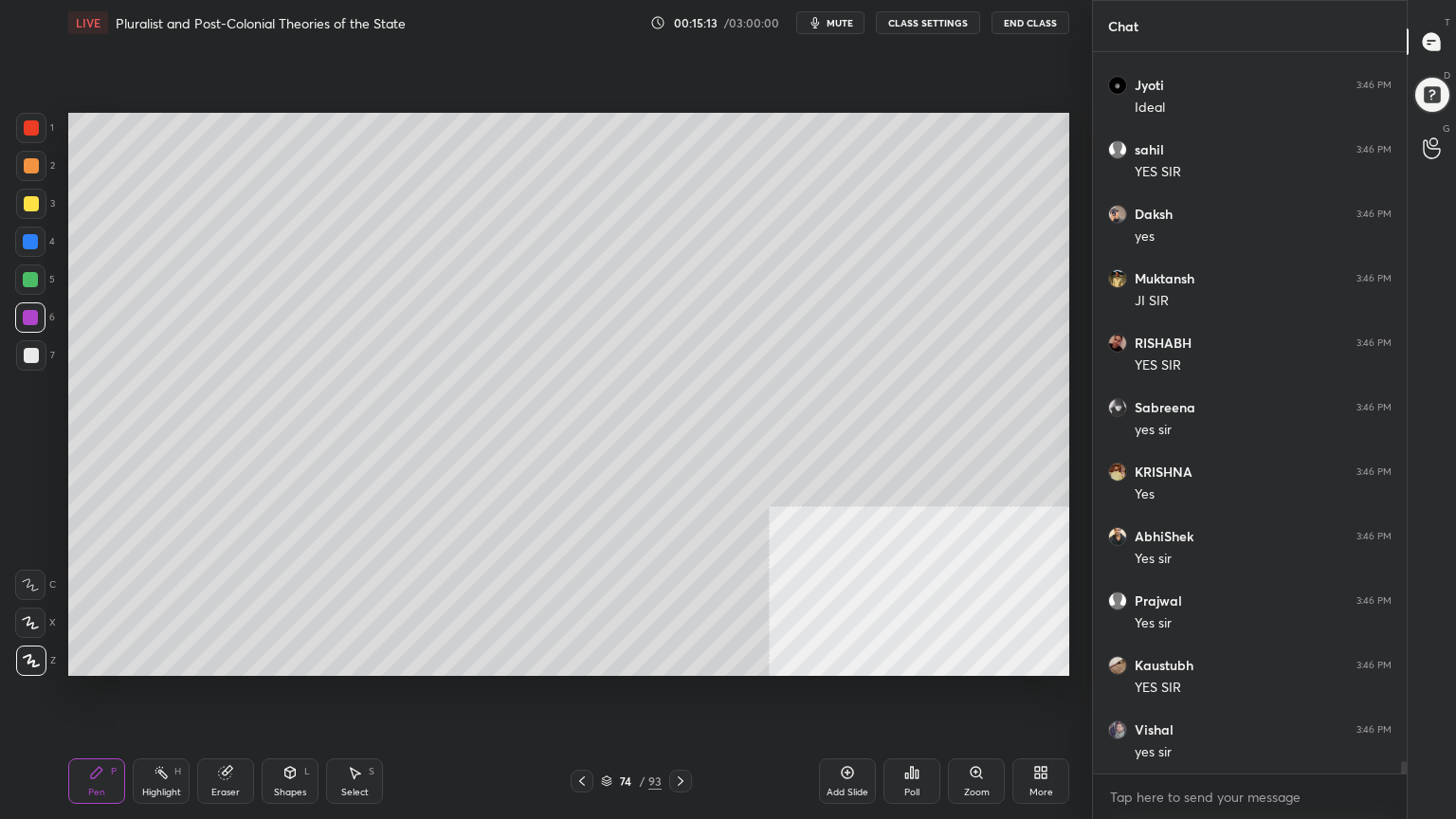 click 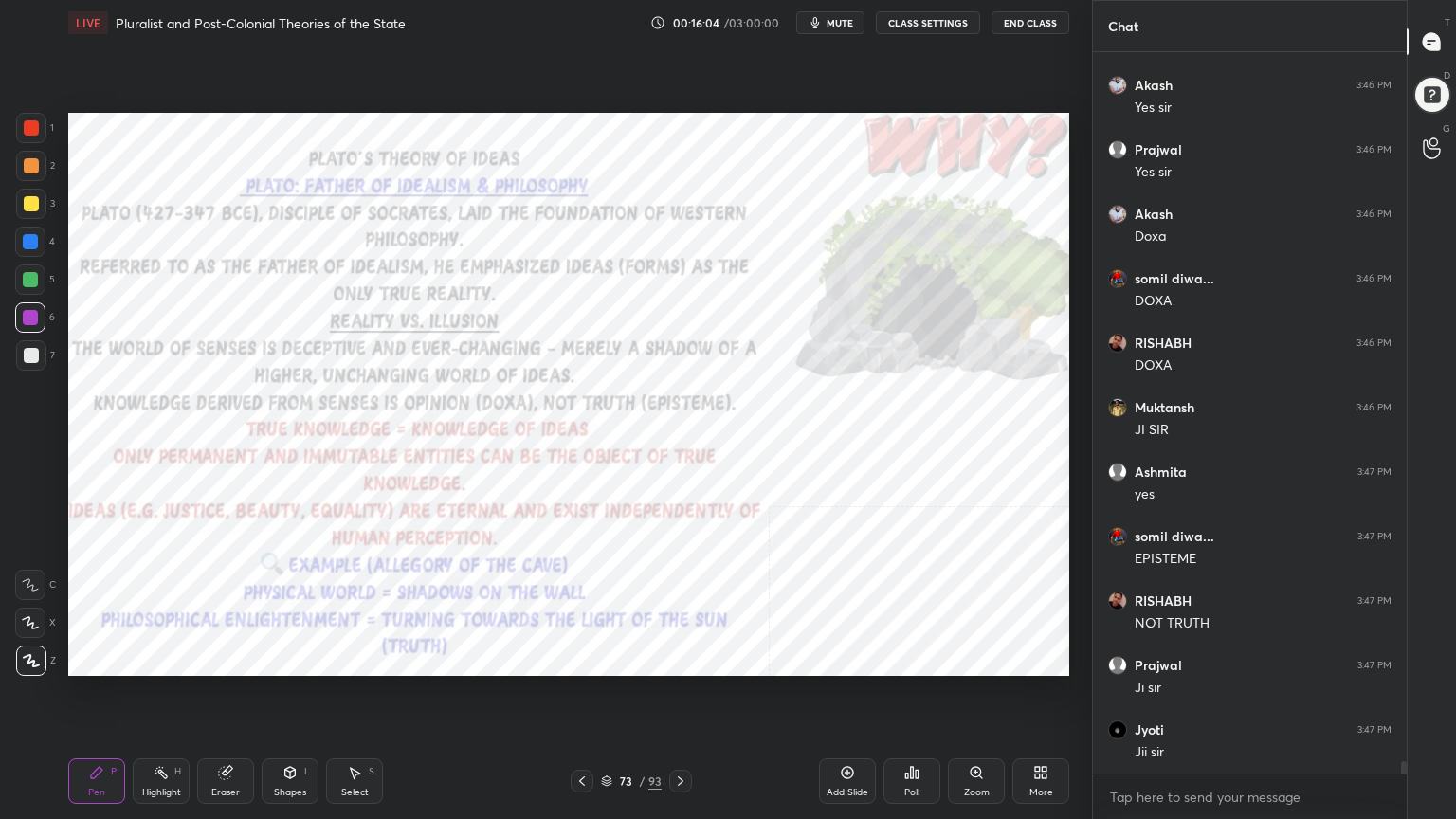 scroll, scrollTop: 41889, scrollLeft: 0, axis: vertical 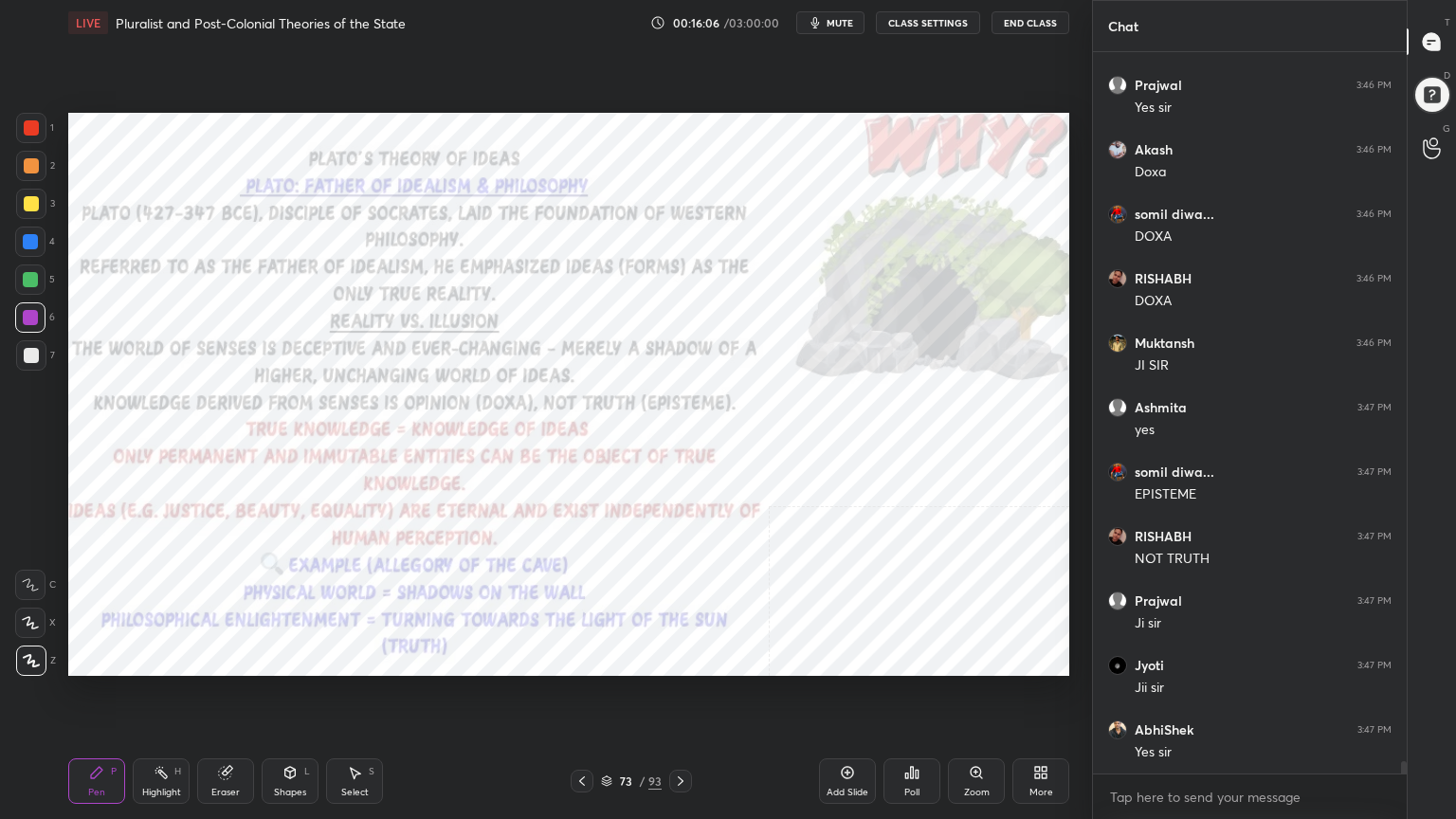 click at bounding box center (31, 128) 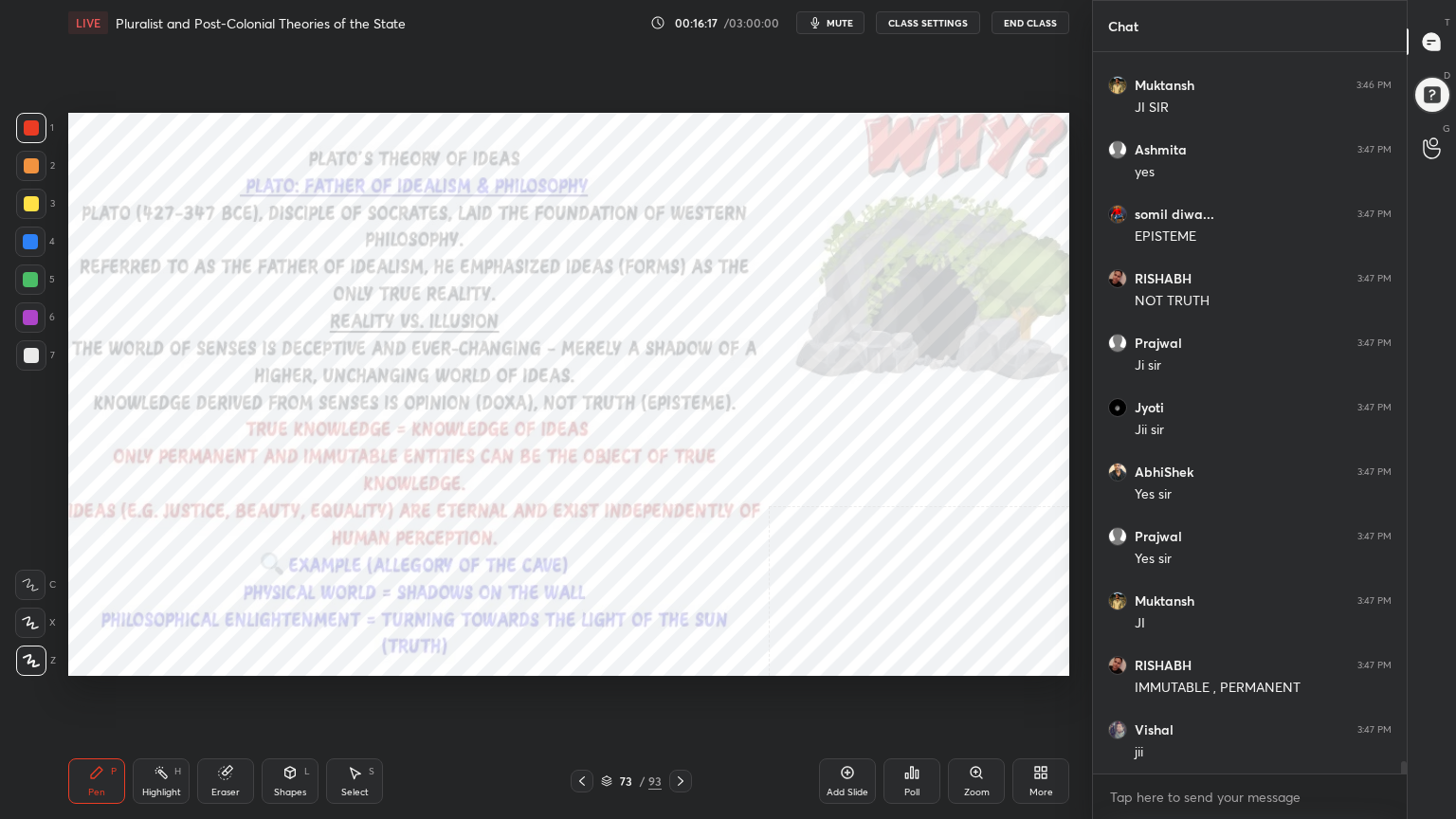 scroll, scrollTop: 42341, scrollLeft: 0, axis: vertical 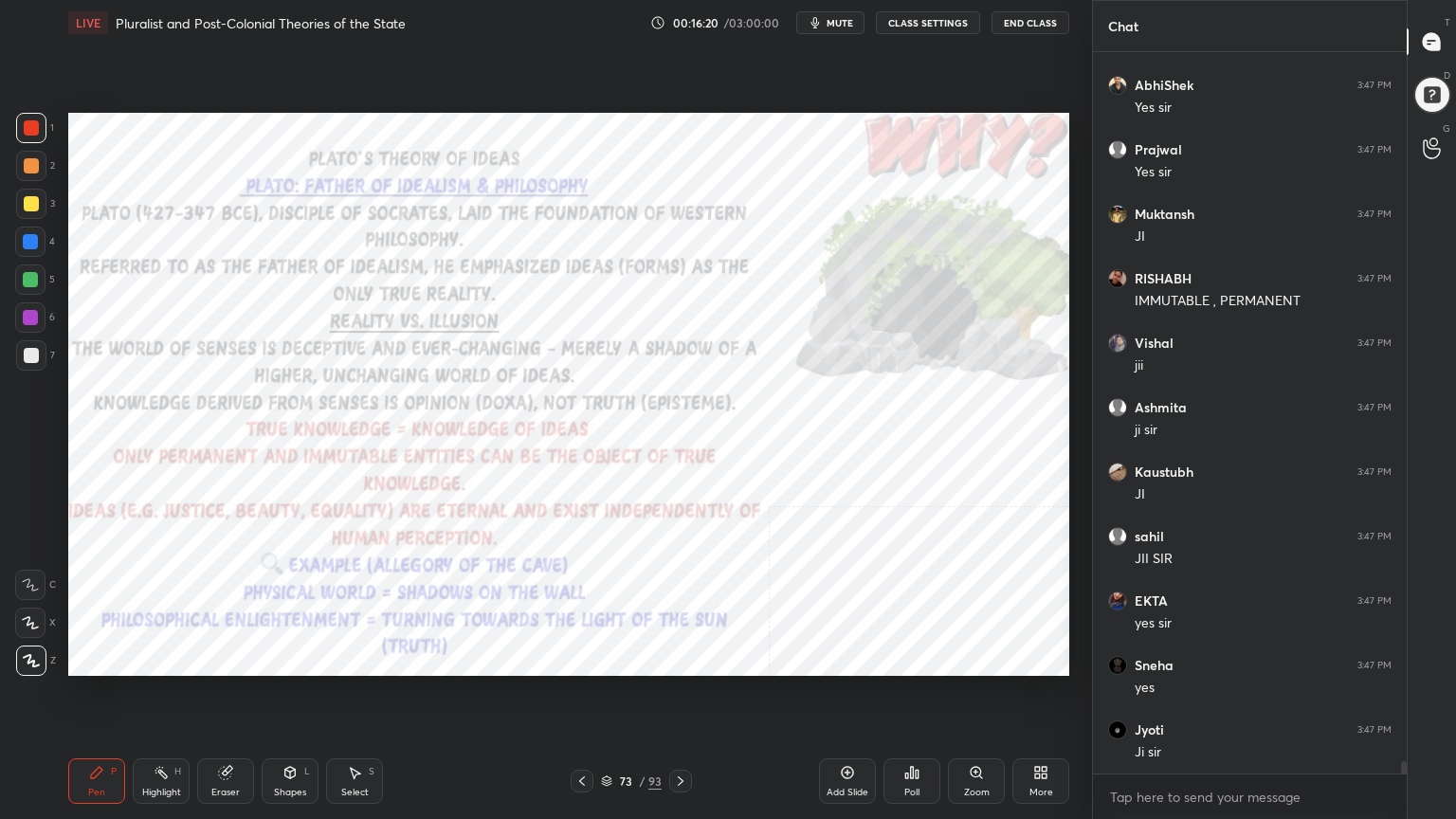 drag, startPoint x: 20, startPoint y: 240, endPoint x: 35, endPoint y: 278, distance: 40.853396 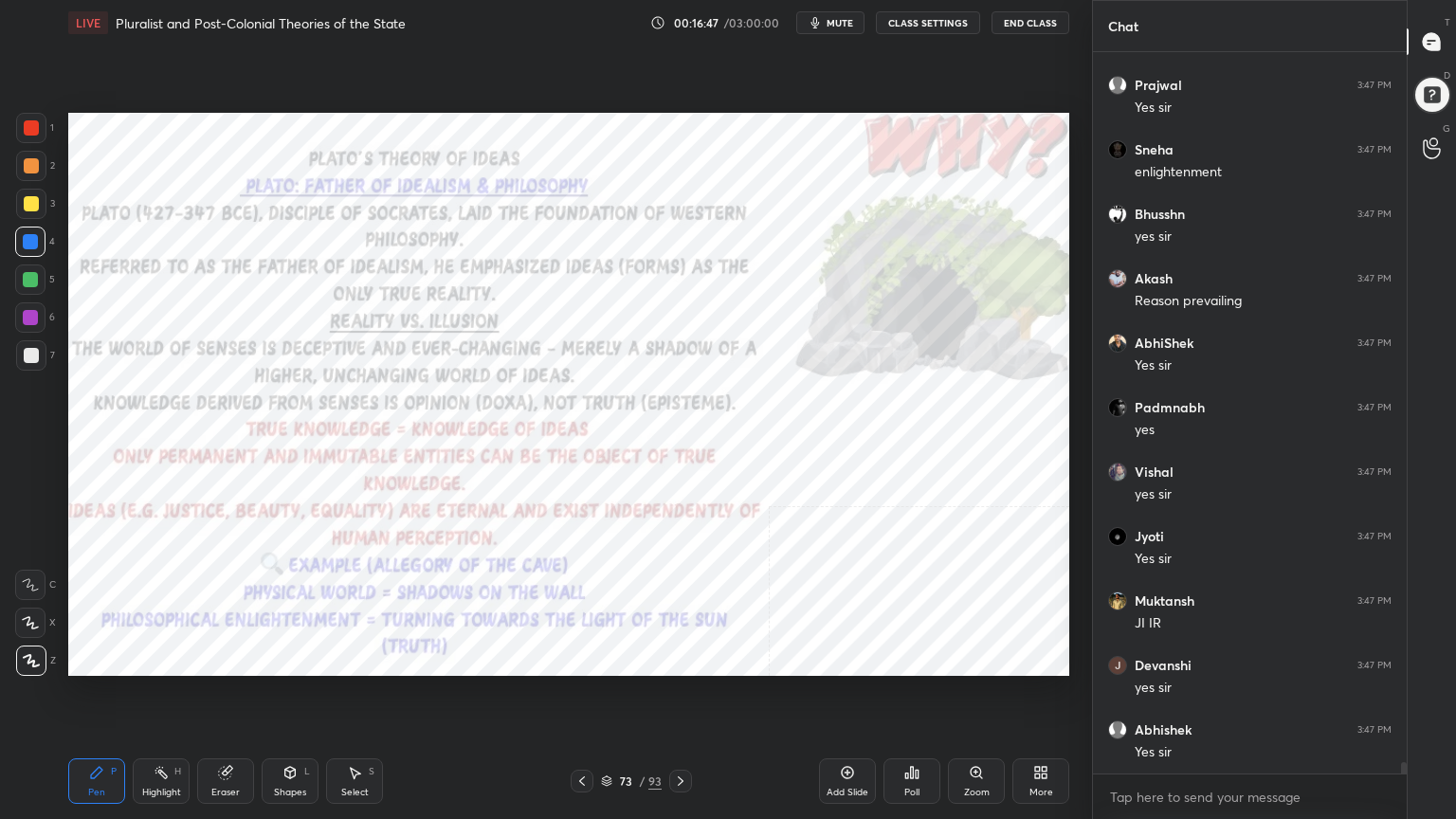 scroll, scrollTop: 44081, scrollLeft: 0, axis: vertical 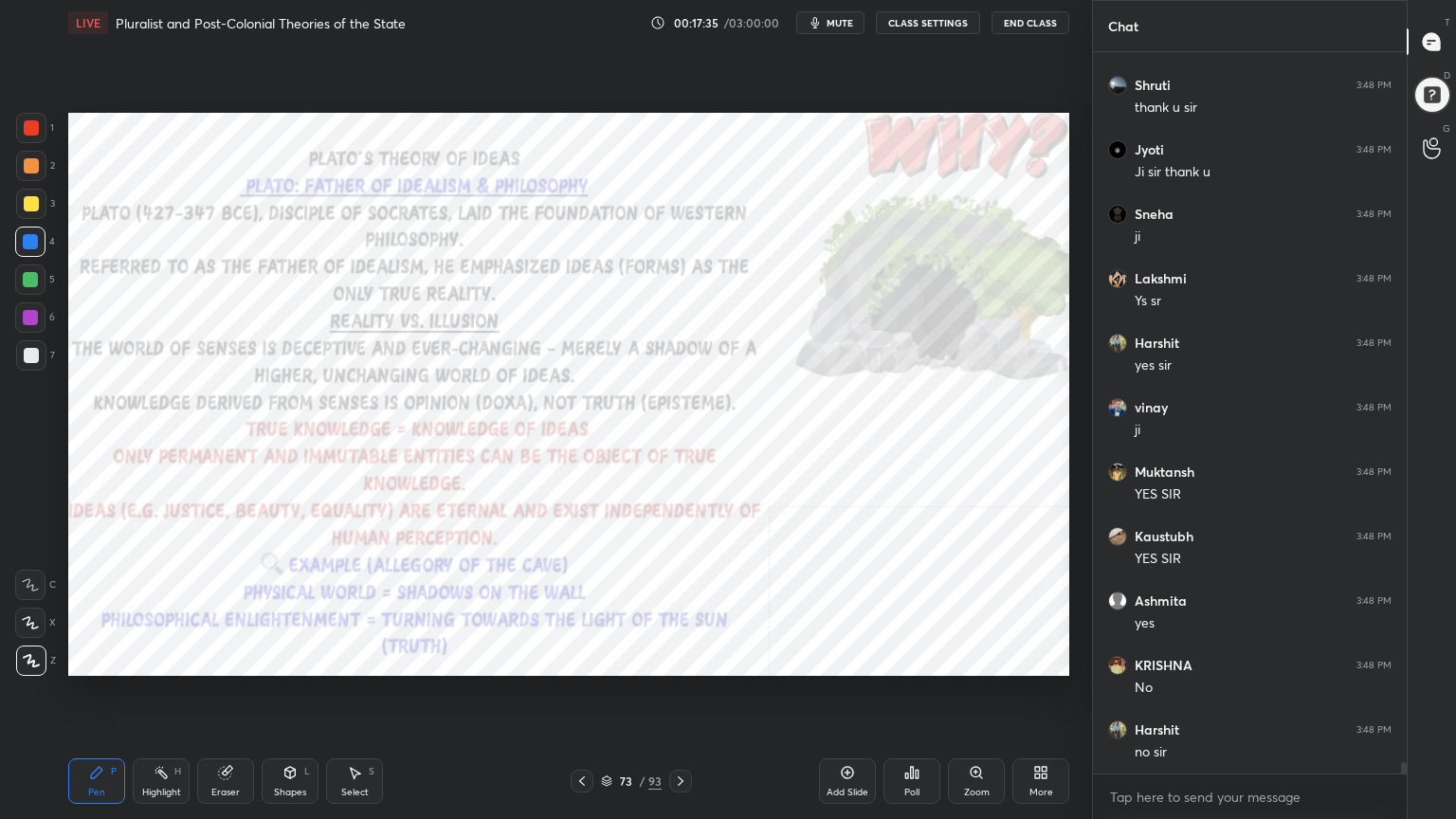 click 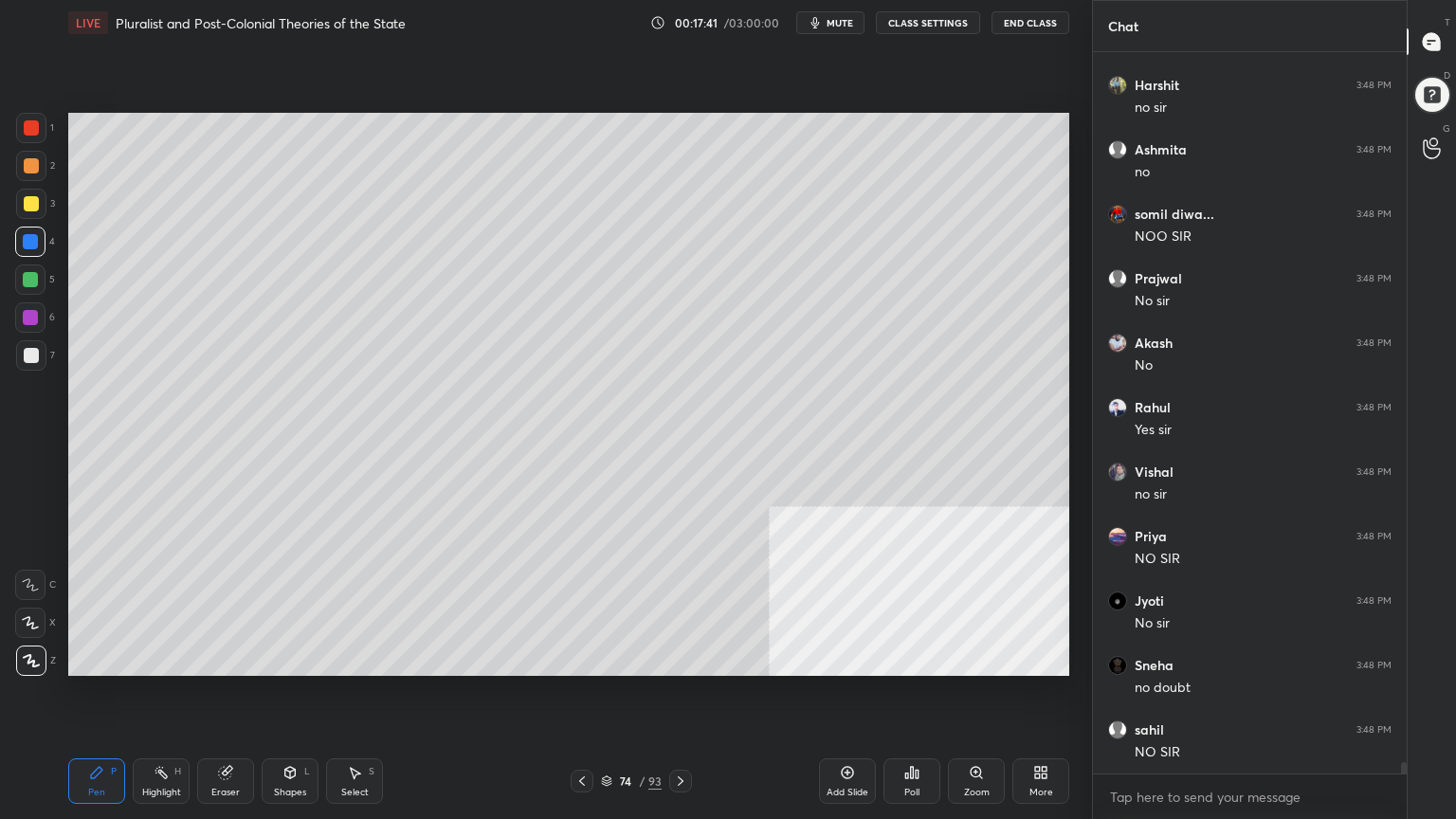 click 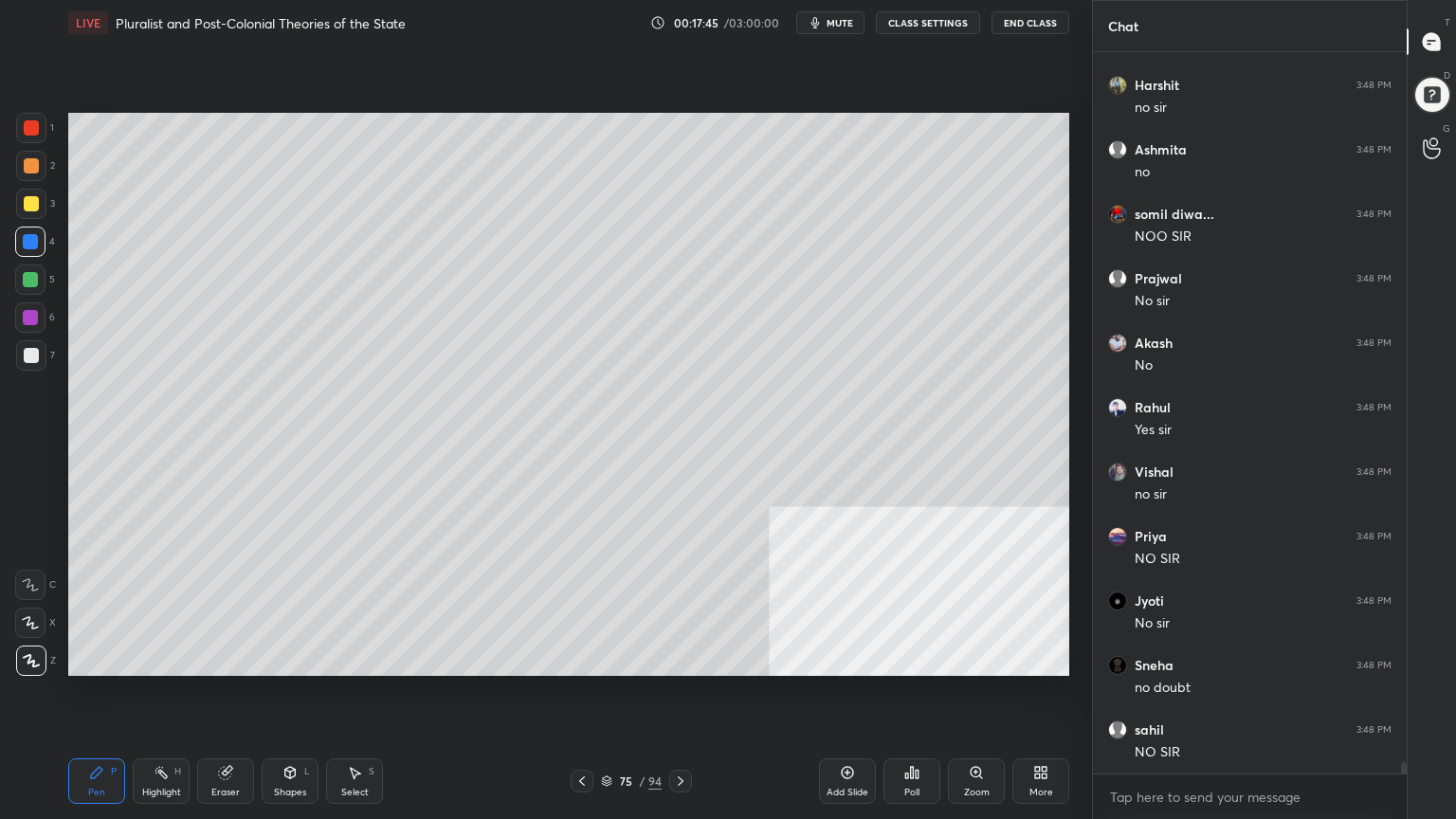 click at bounding box center (31, 355) 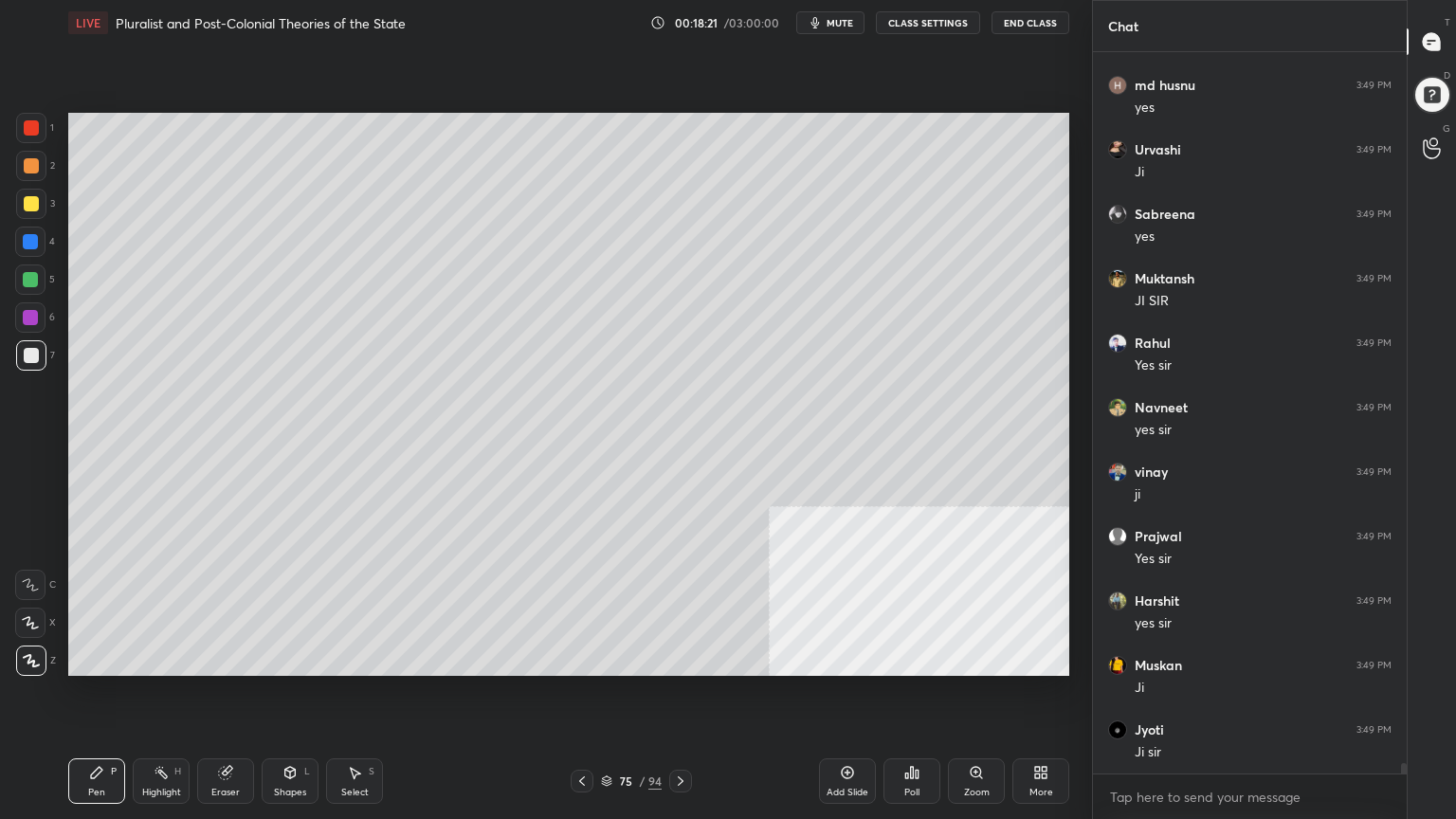 scroll, scrollTop: 47948, scrollLeft: 0, axis: vertical 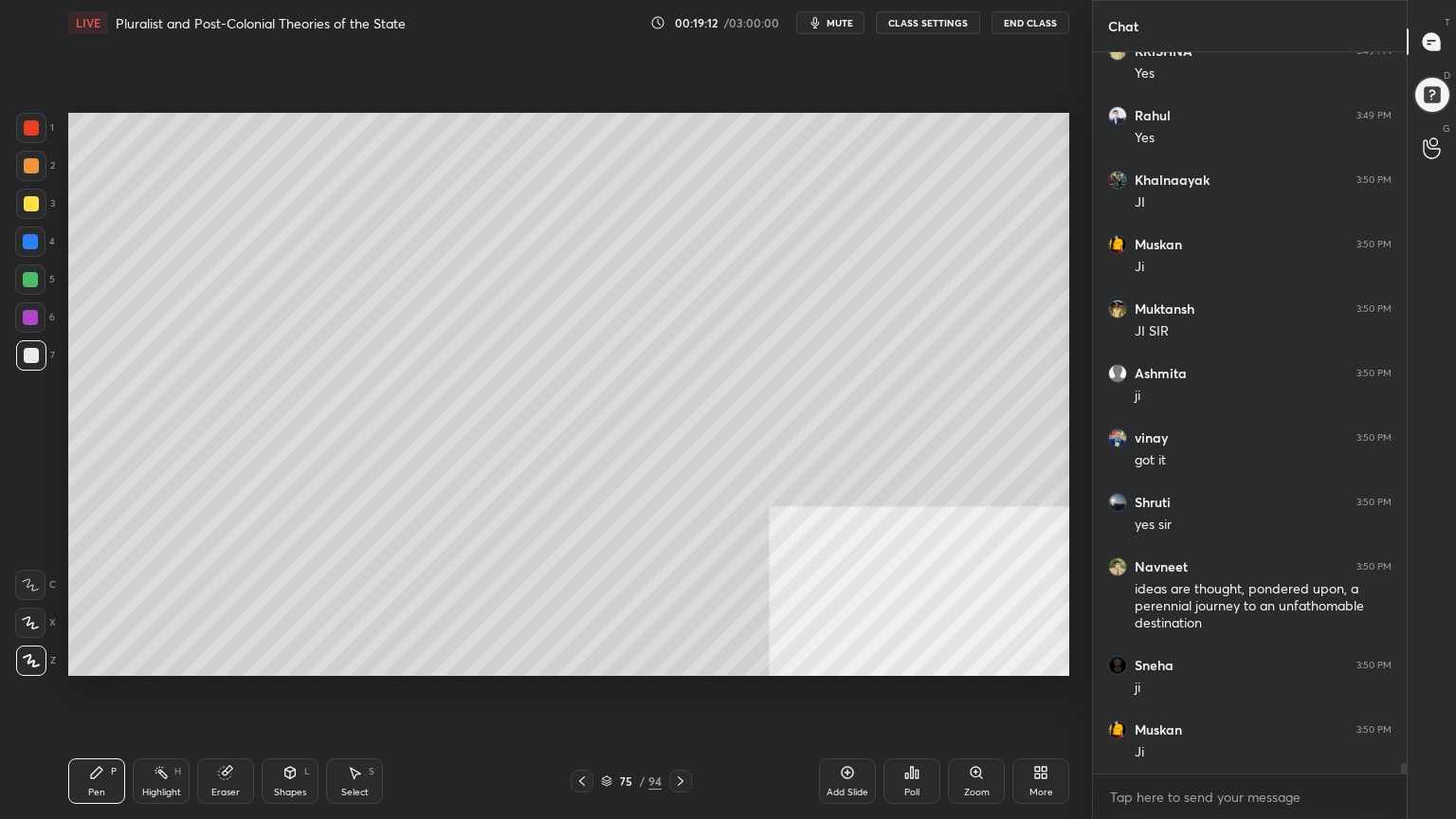 click at bounding box center (31, 204) 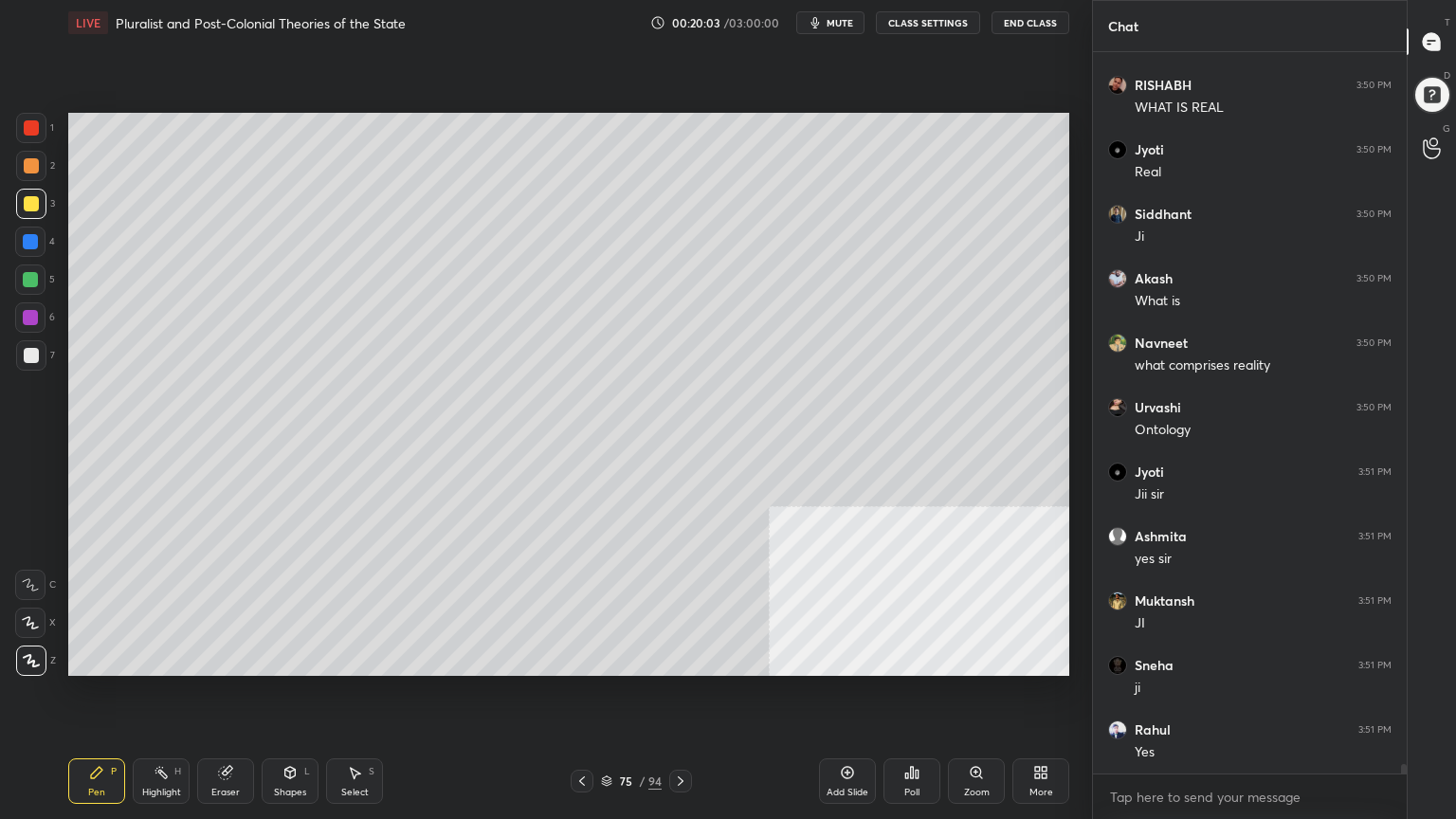 scroll, scrollTop: 52688, scrollLeft: 0, axis: vertical 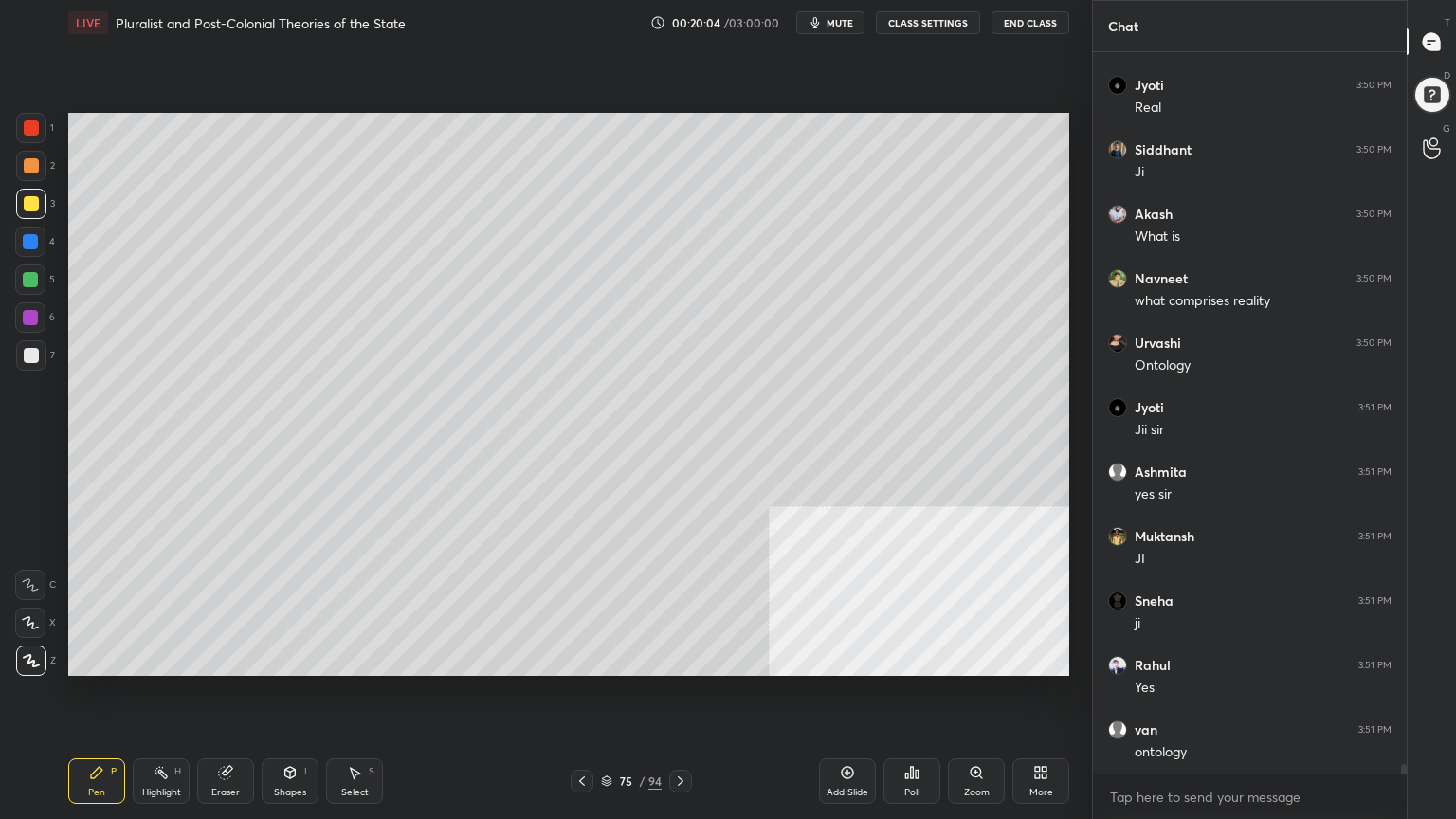 click at bounding box center [30, 242] 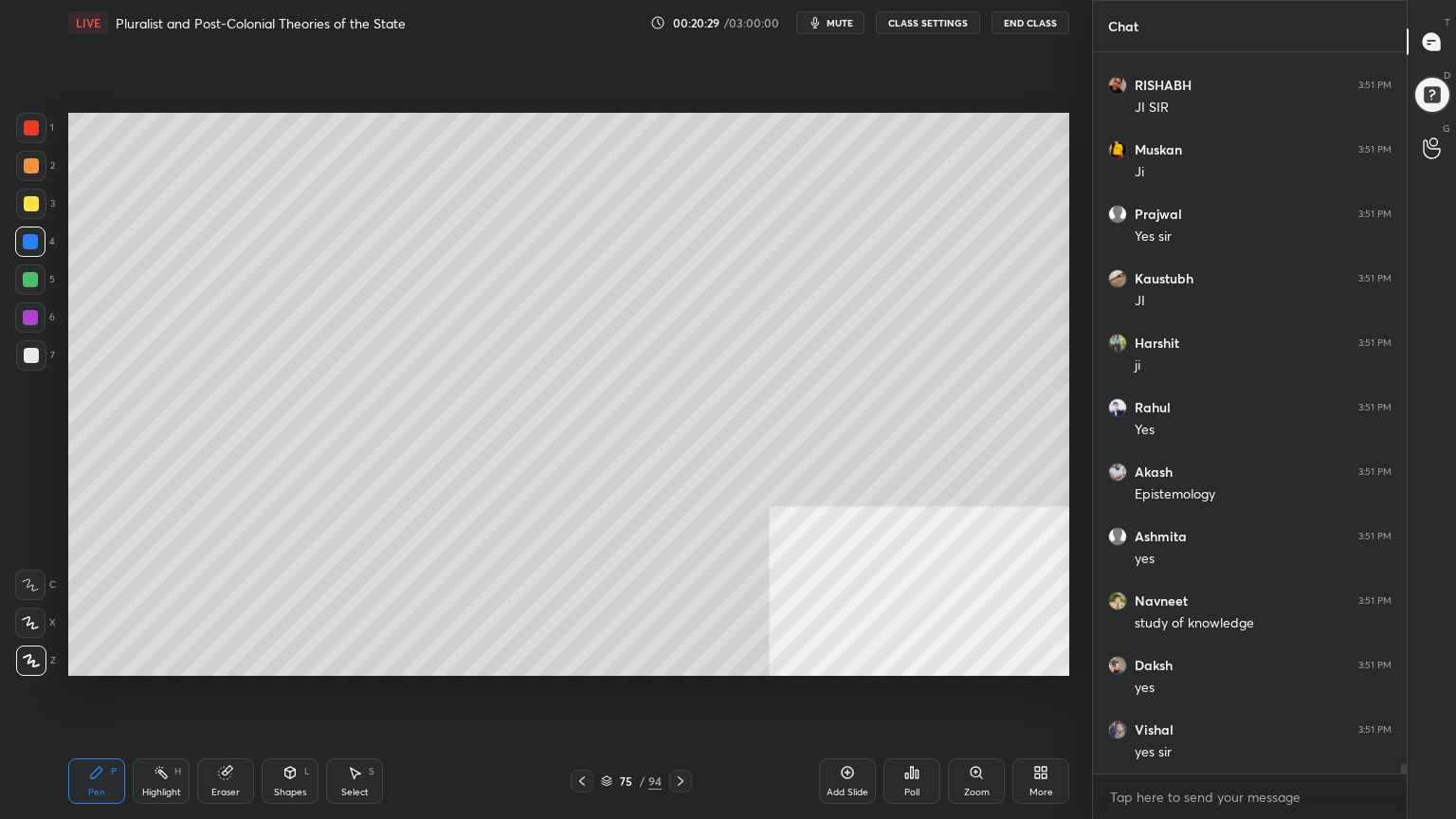 scroll, scrollTop: 53913, scrollLeft: 0, axis: vertical 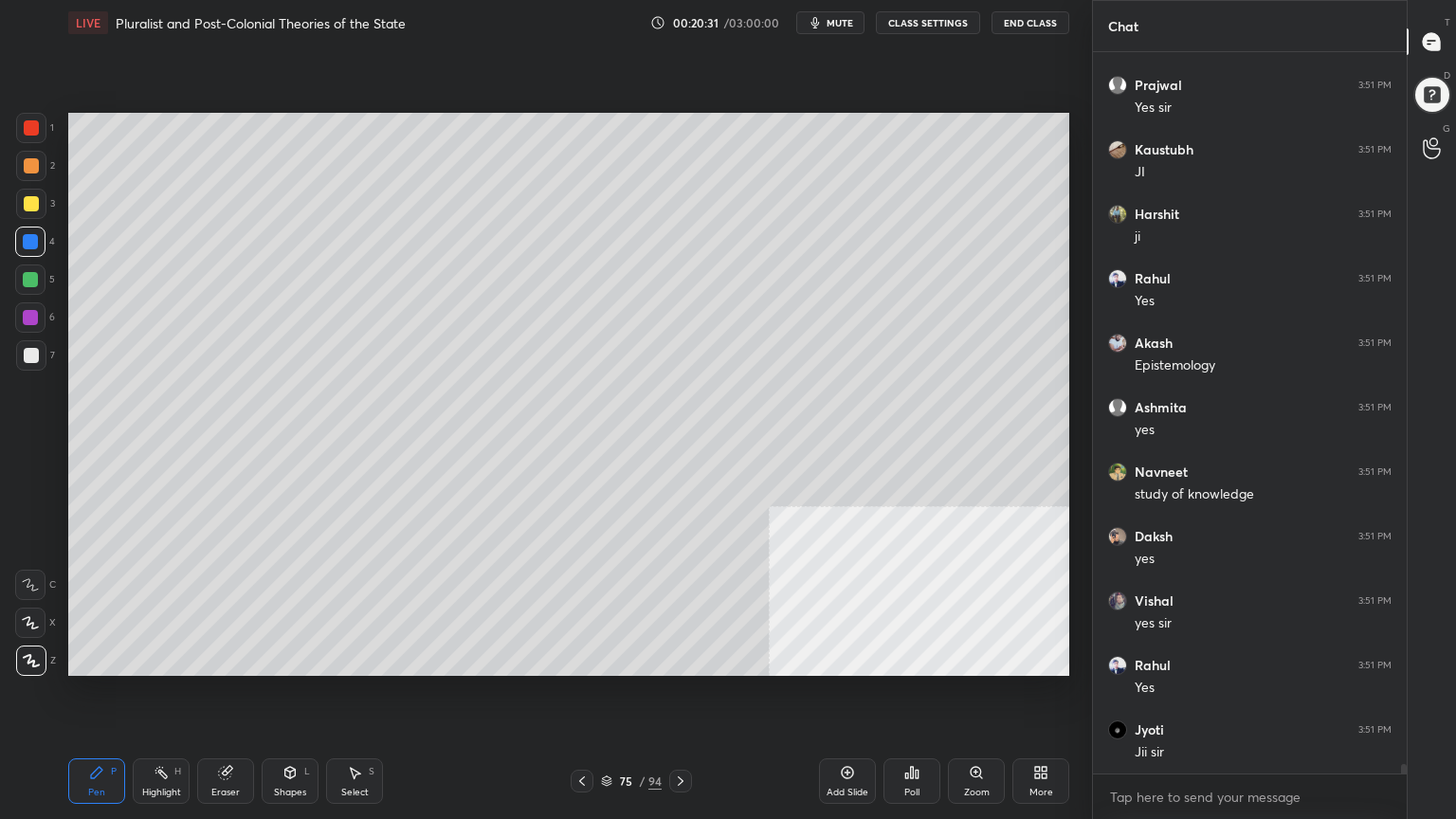 click at bounding box center [31, 355] 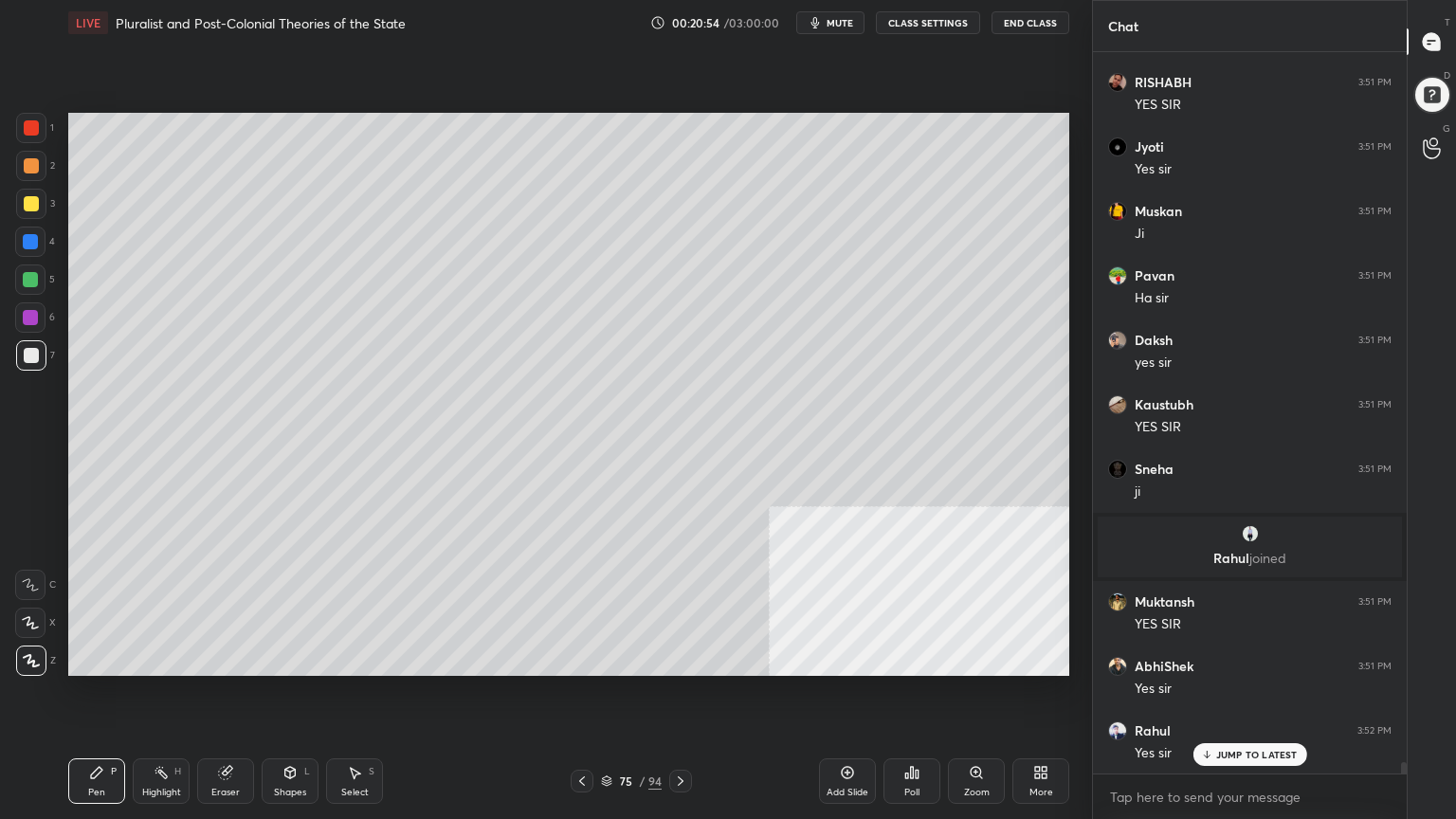 scroll, scrollTop: 43820, scrollLeft: 0, axis: vertical 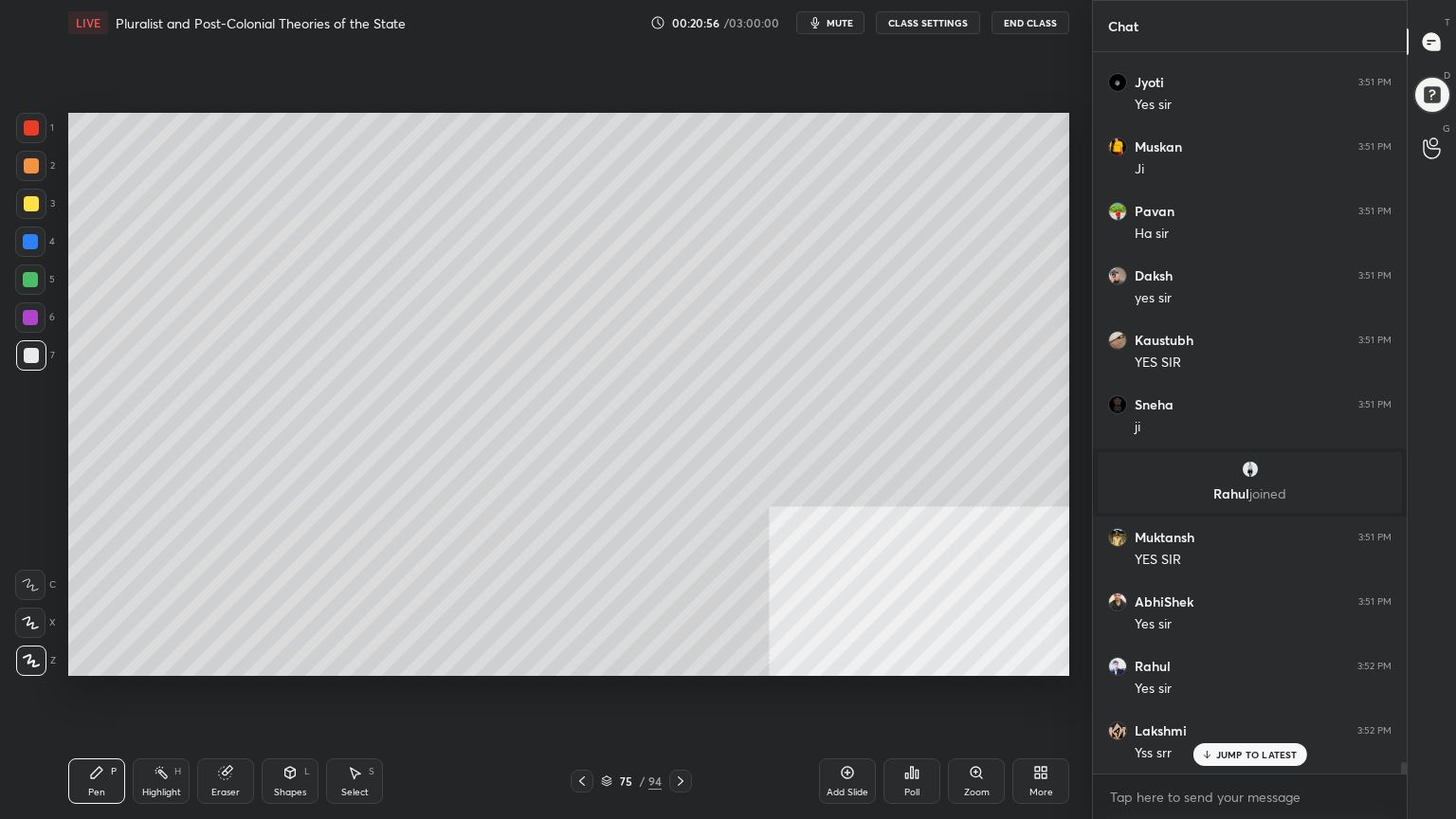 click on "Add Slide" at bounding box center [847, 781] 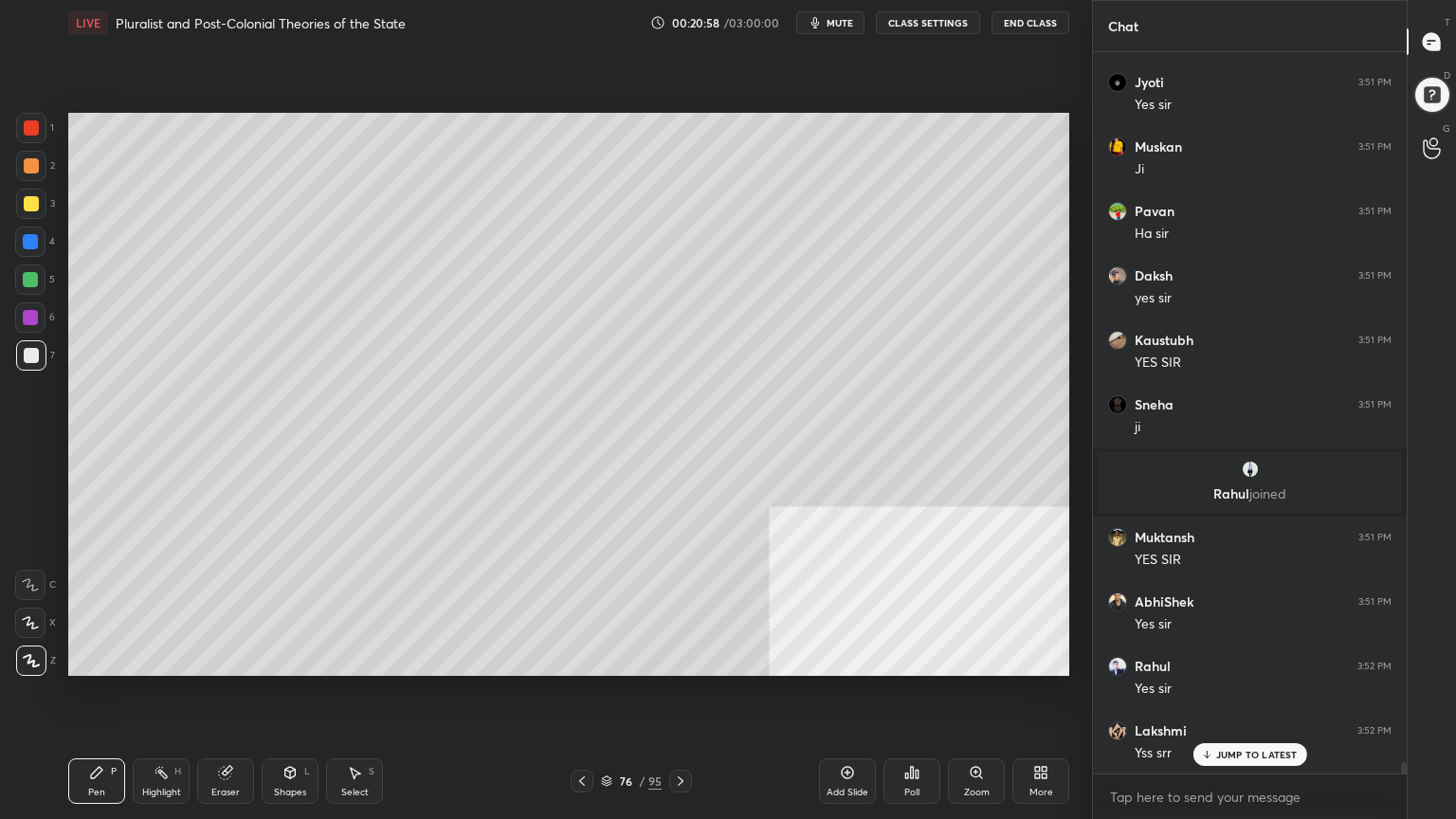 click at bounding box center (31, 204) 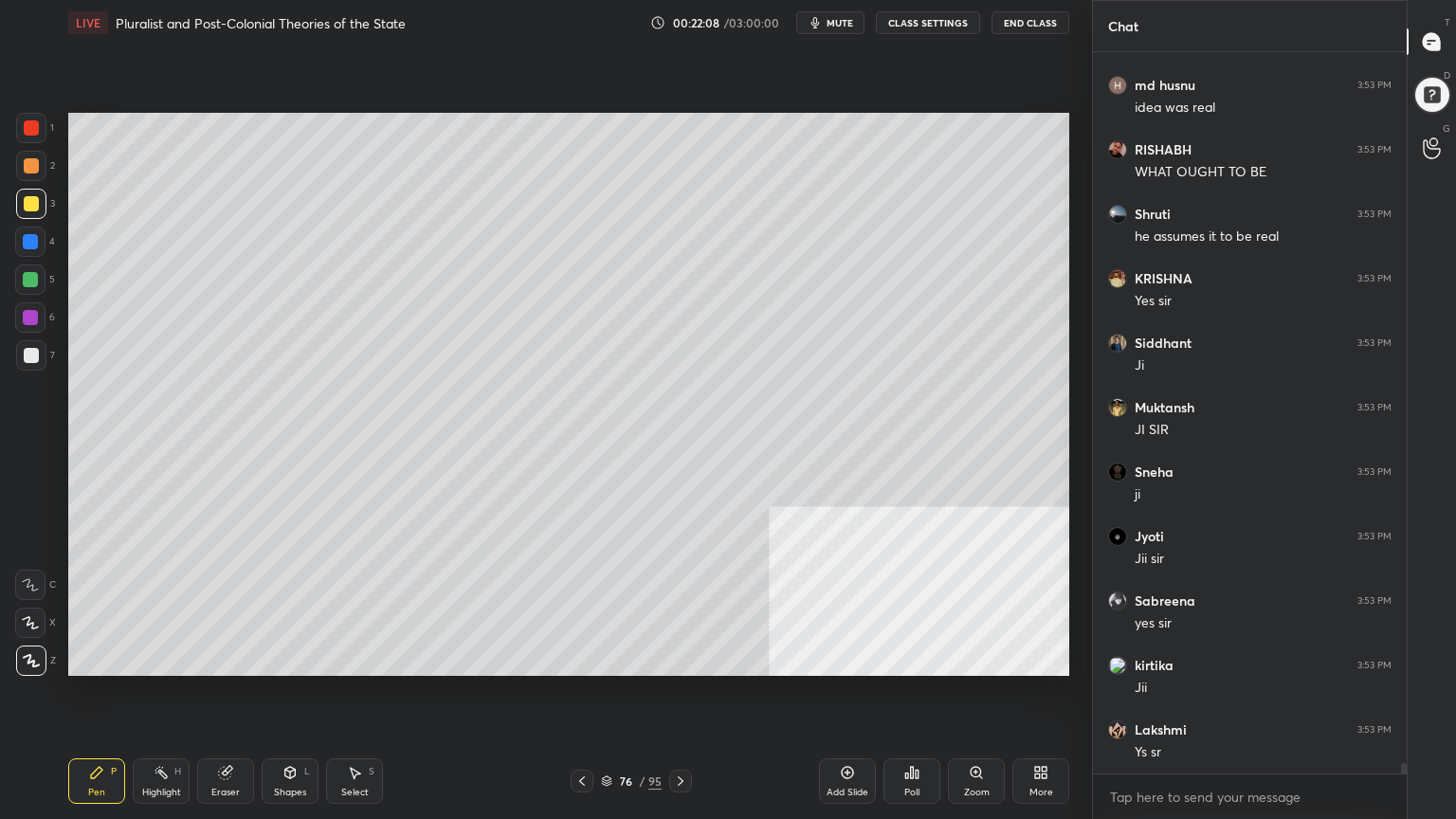 scroll, scrollTop: 47577, scrollLeft: 0, axis: vertical 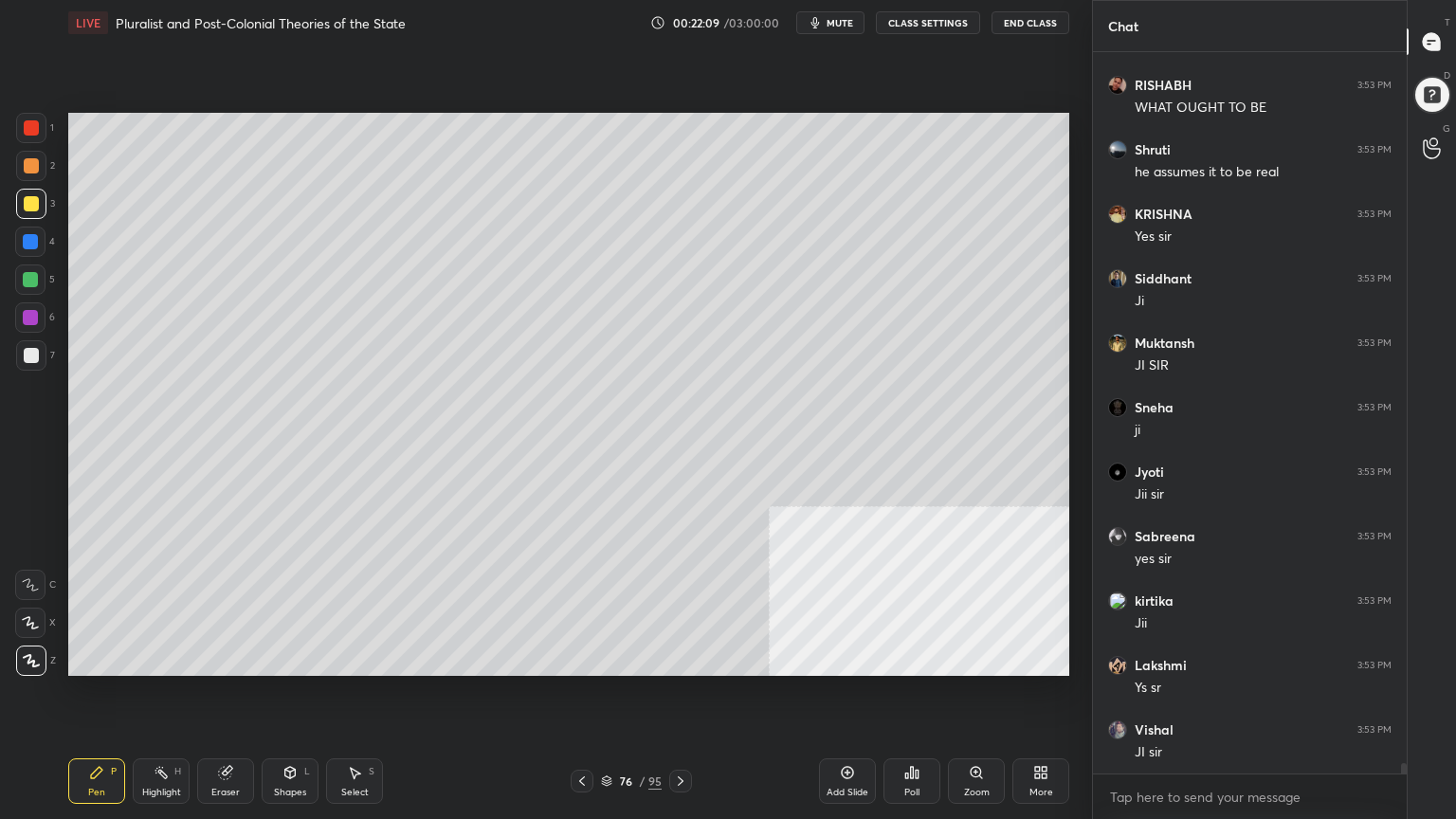 click at bounding box center [681, 781] 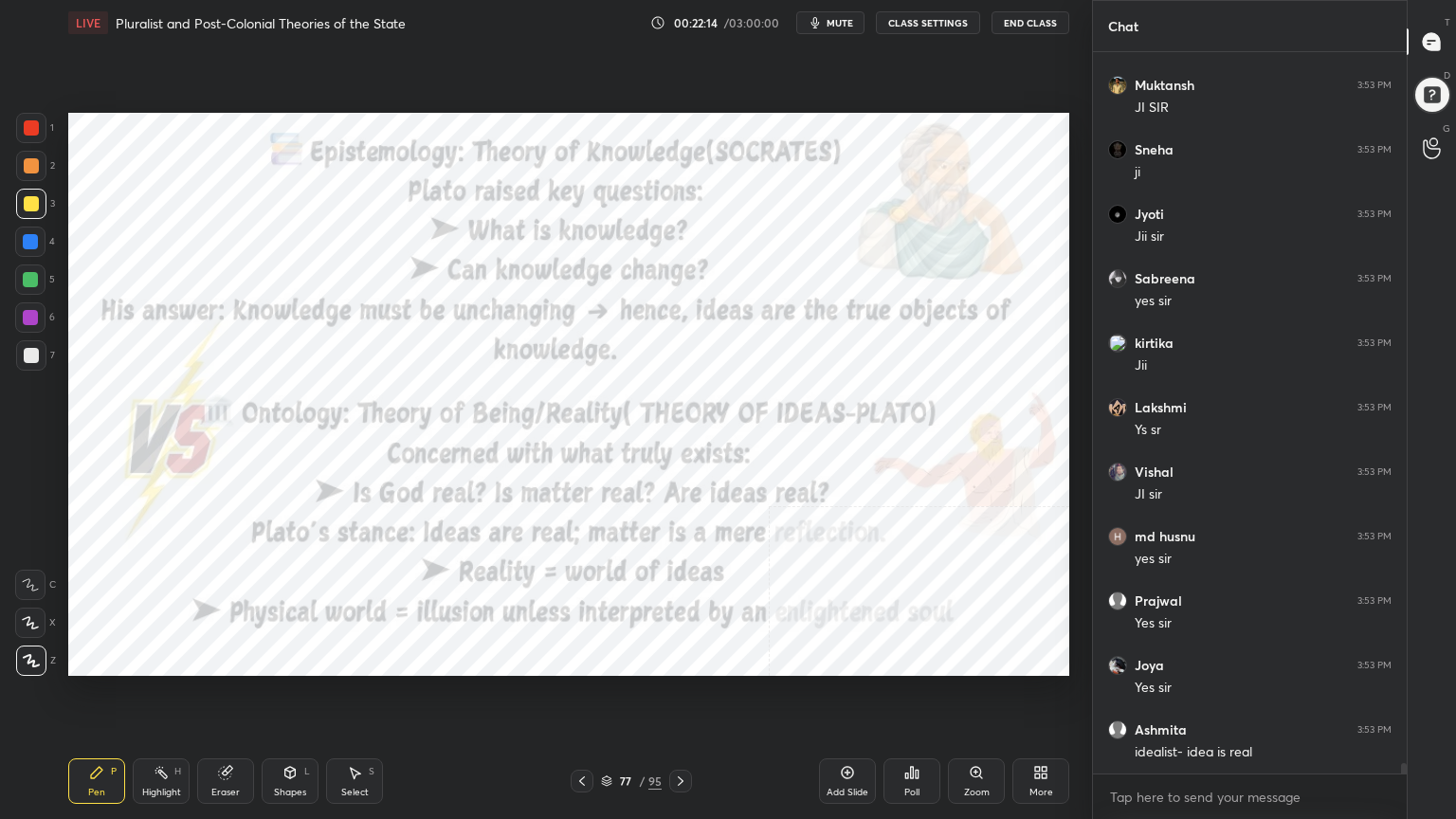 click at bounding box center (31, 128) 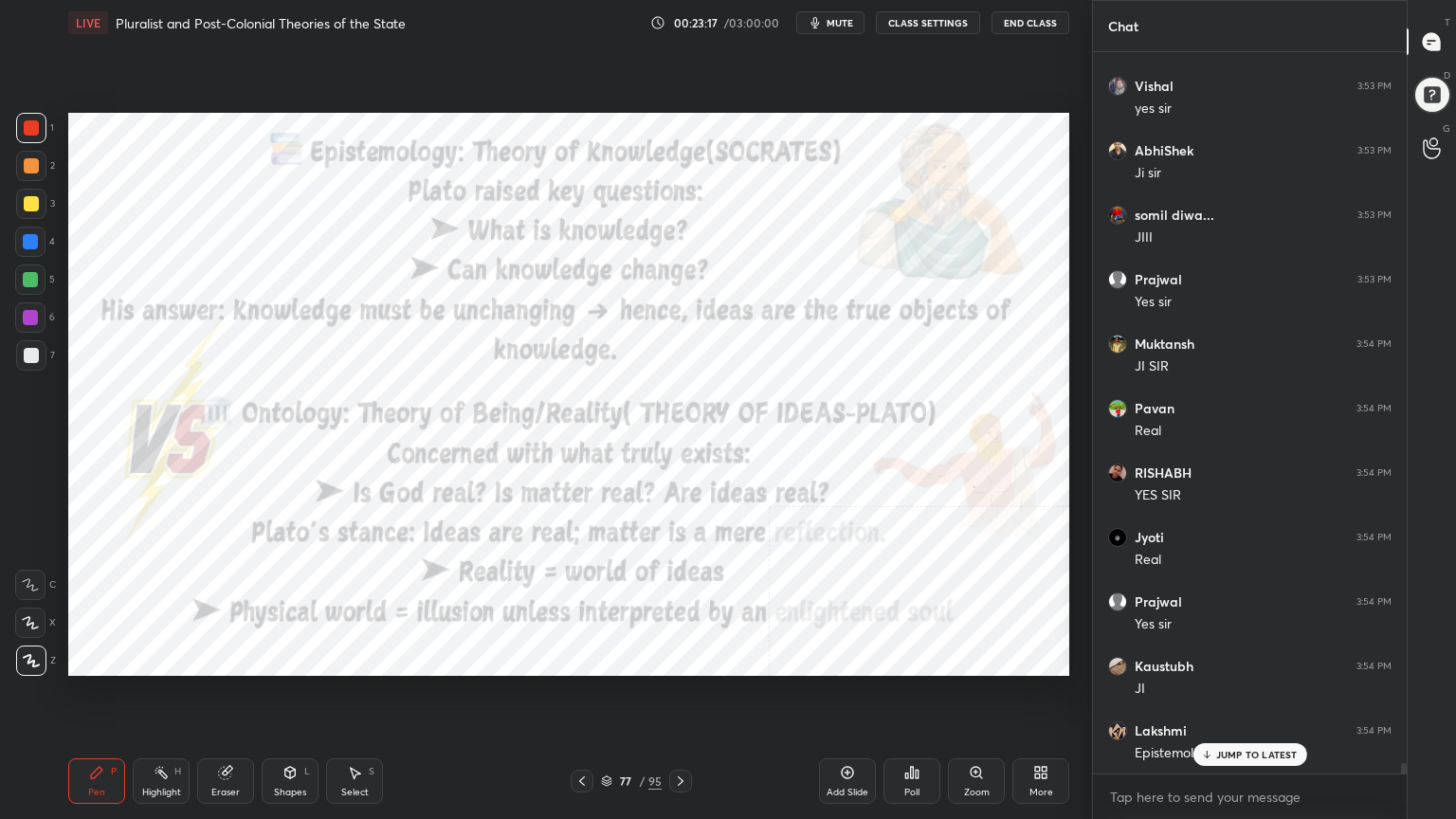 scroll, scrollTop: 49720, scrollLeft: 0, axis: vertical 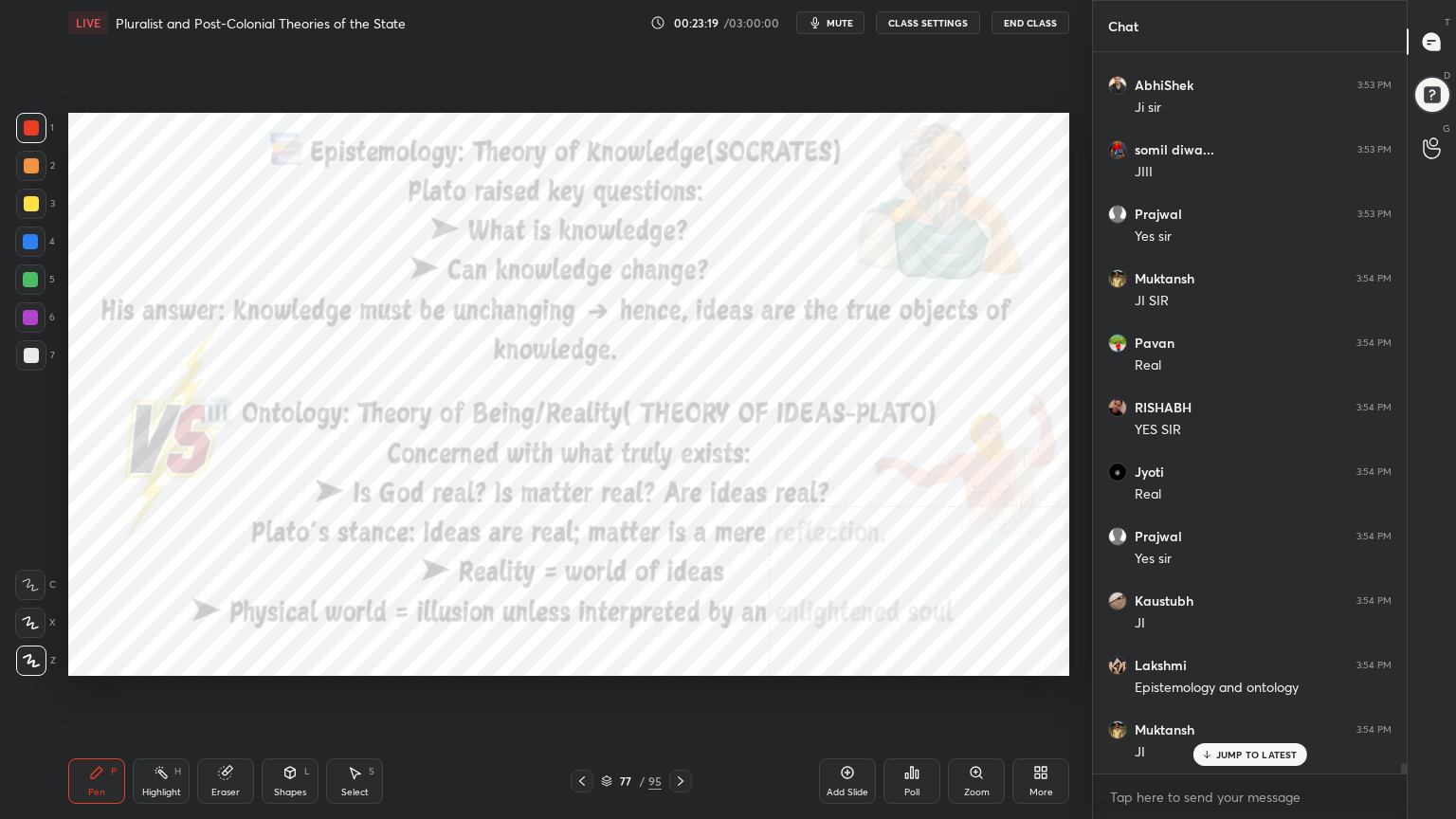 click on "Add Slide" at bounding box center (847, 781) 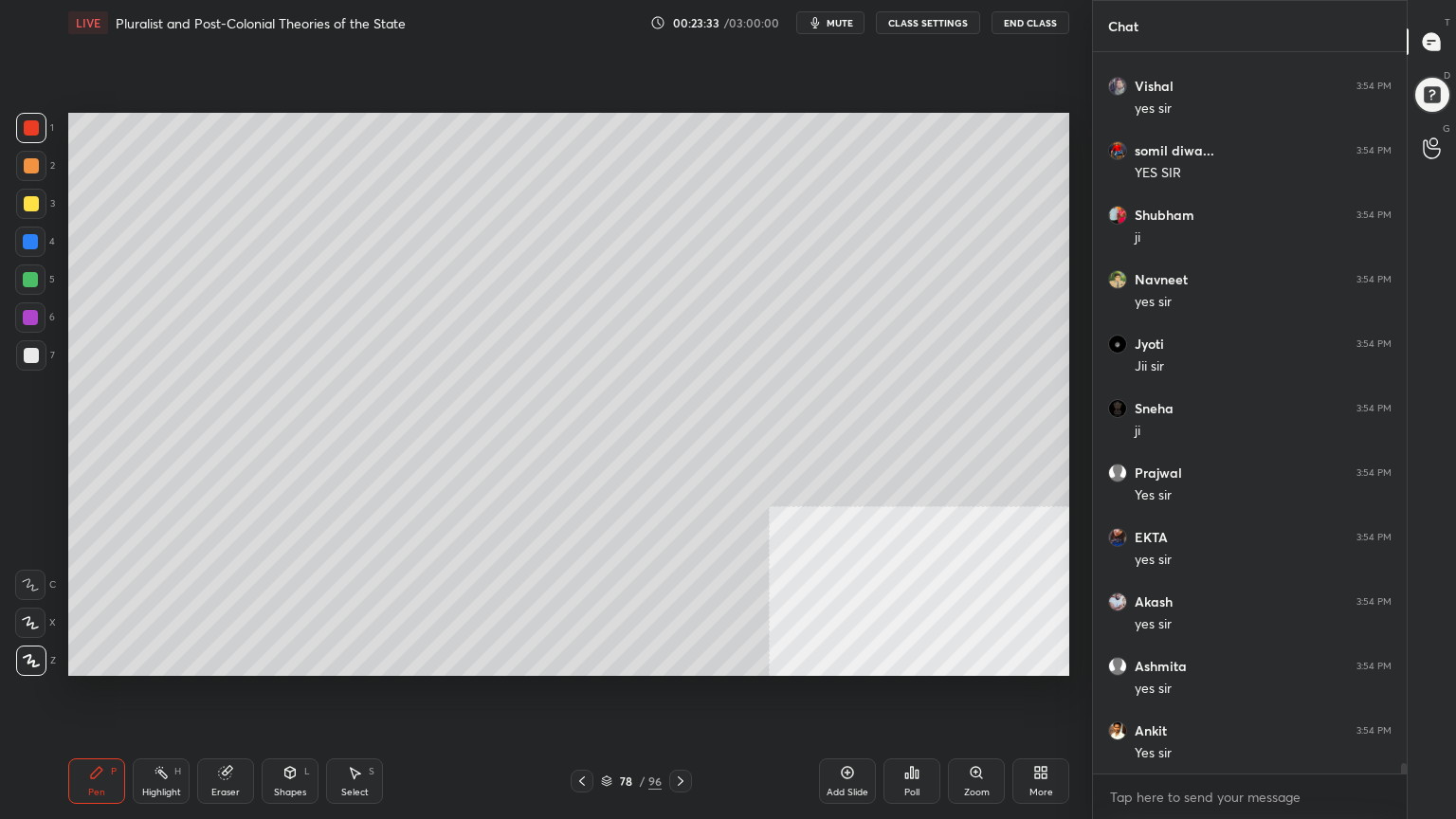 scroll, scrollTop: 51138, scrollLeft: 0, axis: vertical 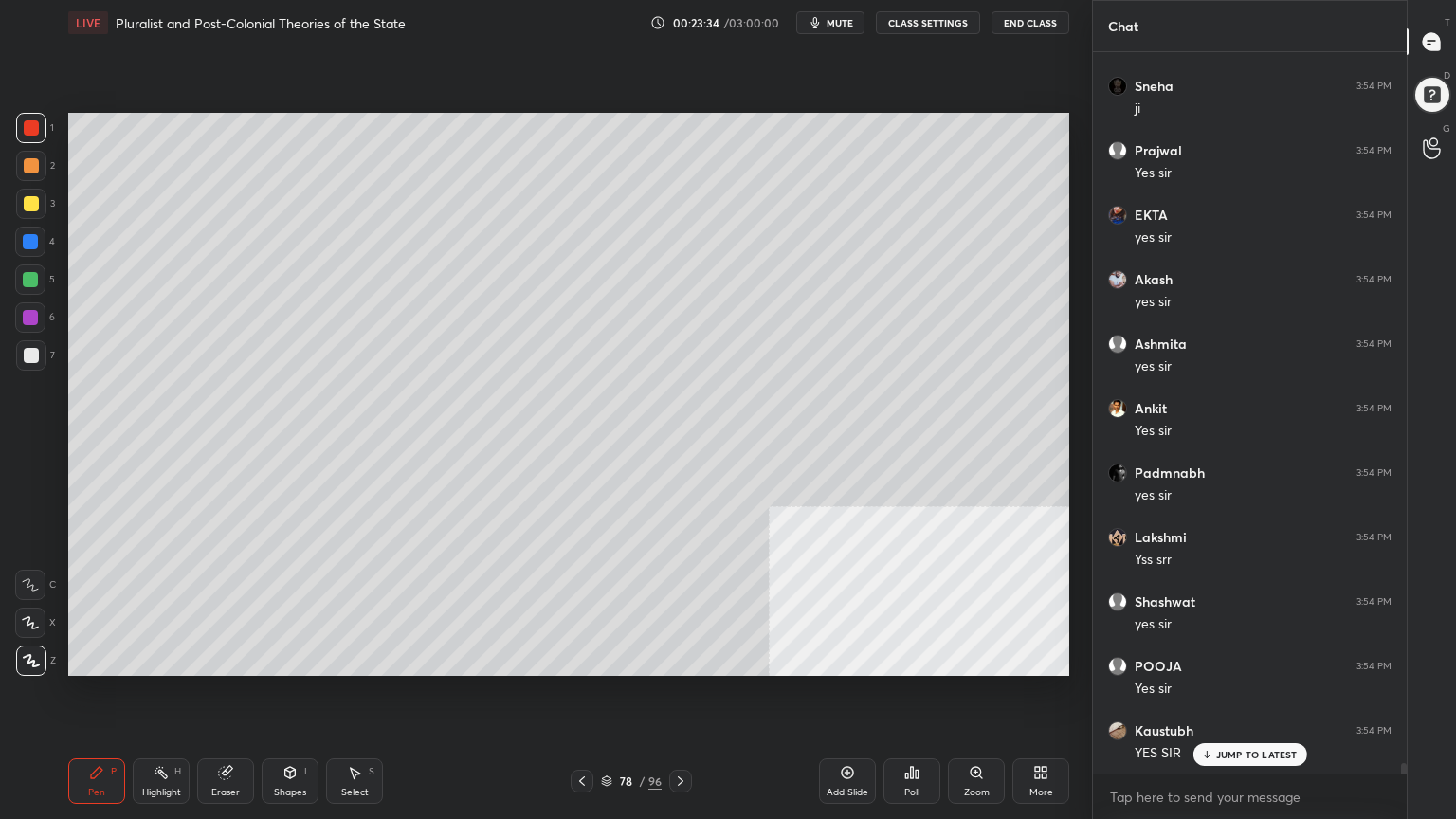 click at bounding box center [31, 355] 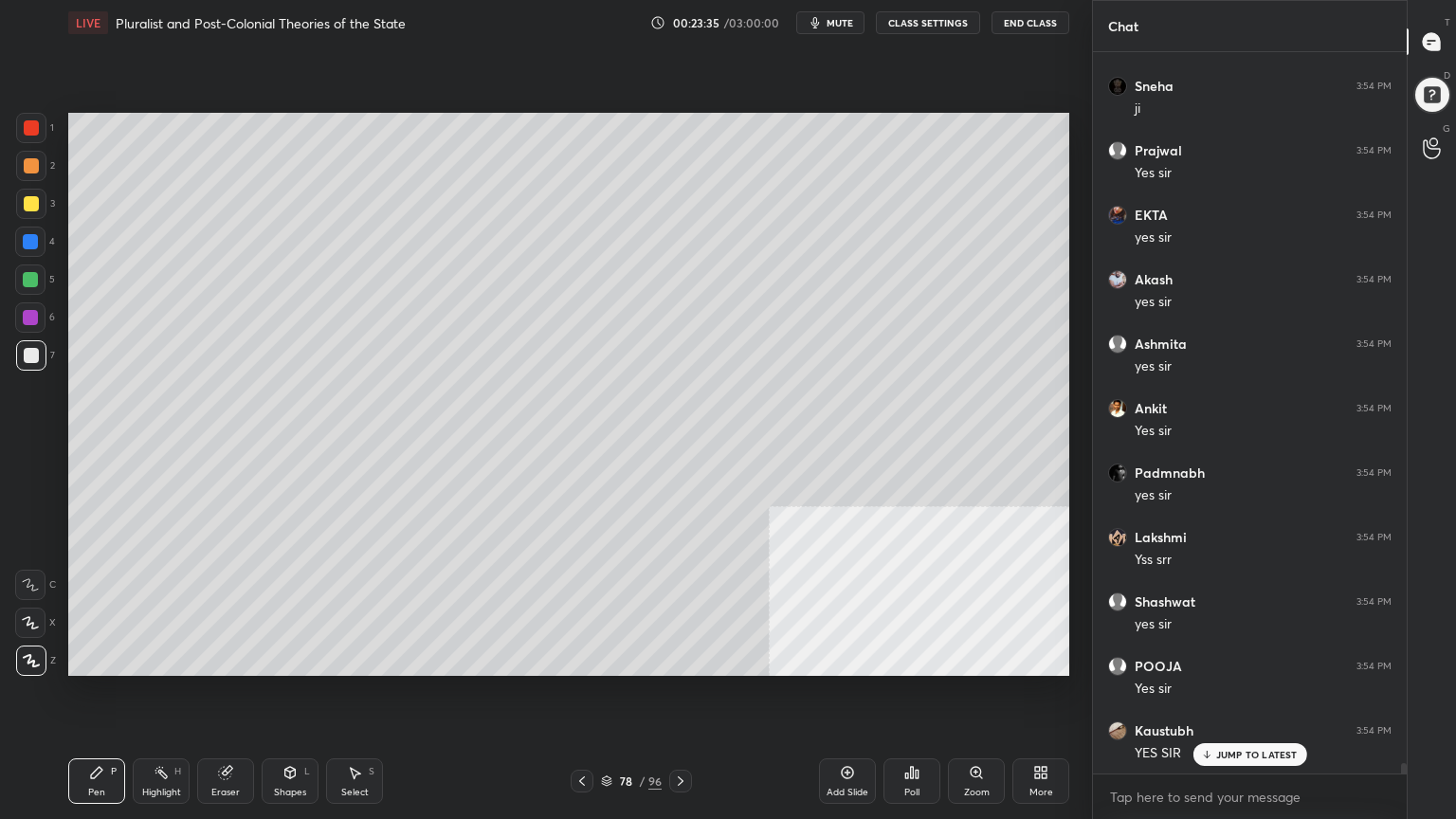scroll, scrollTop: 51396, scrollLeft: 0, axis: vertical 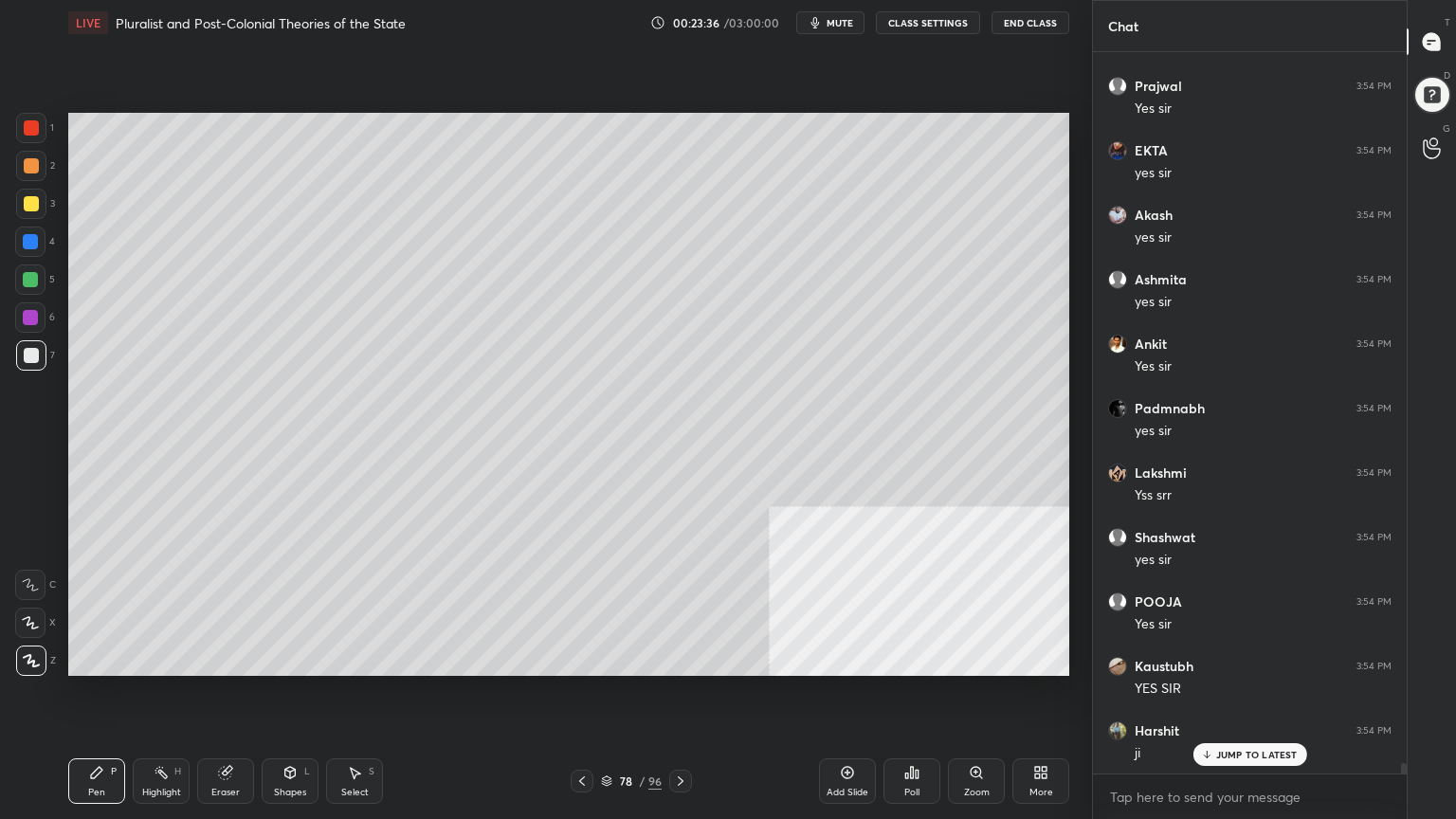 click on "Shapes L" at bounding box center [290, 781] 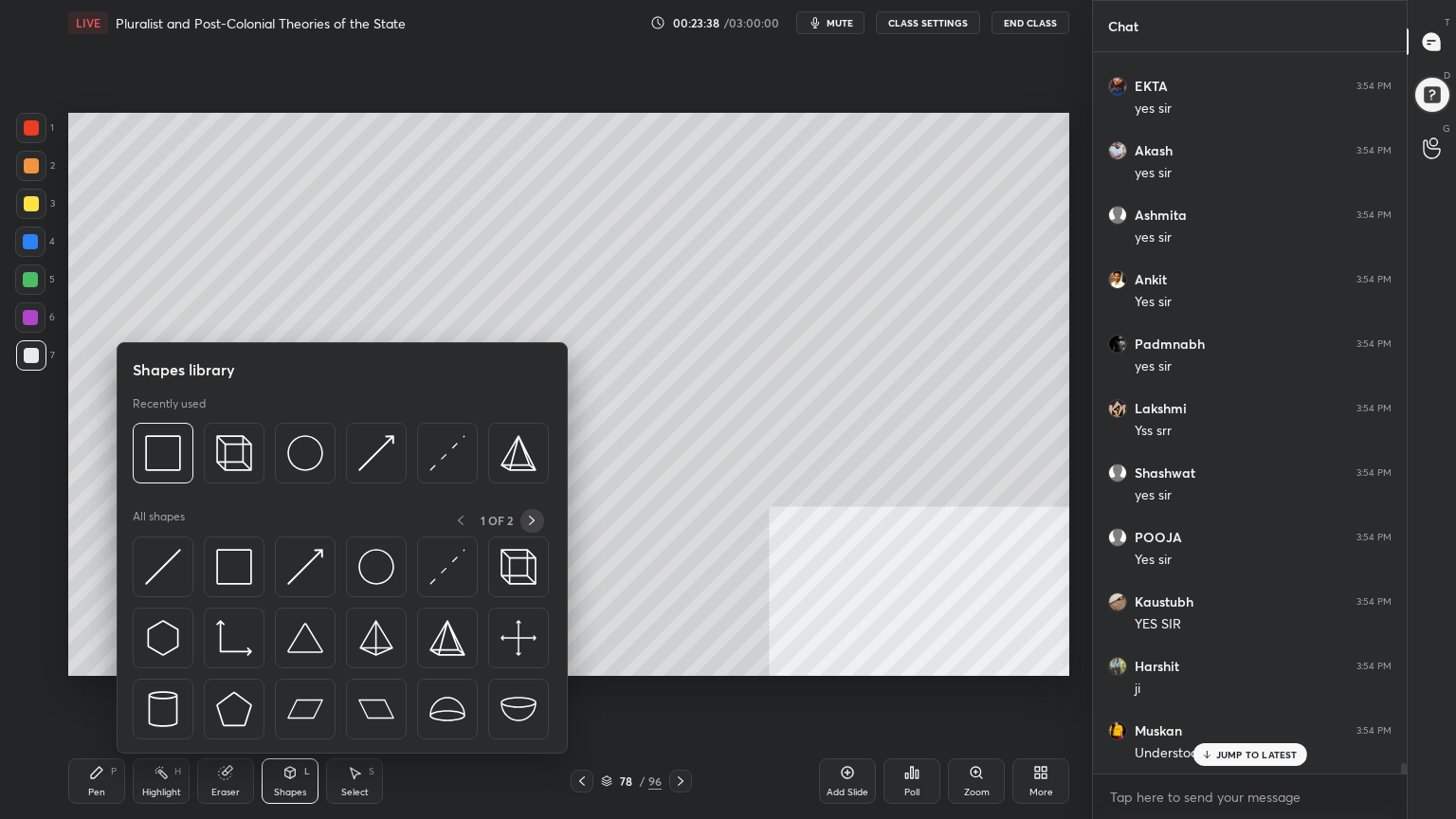 scroll, scrollTop: 51589, scrollLeft: 0, axis: vertical 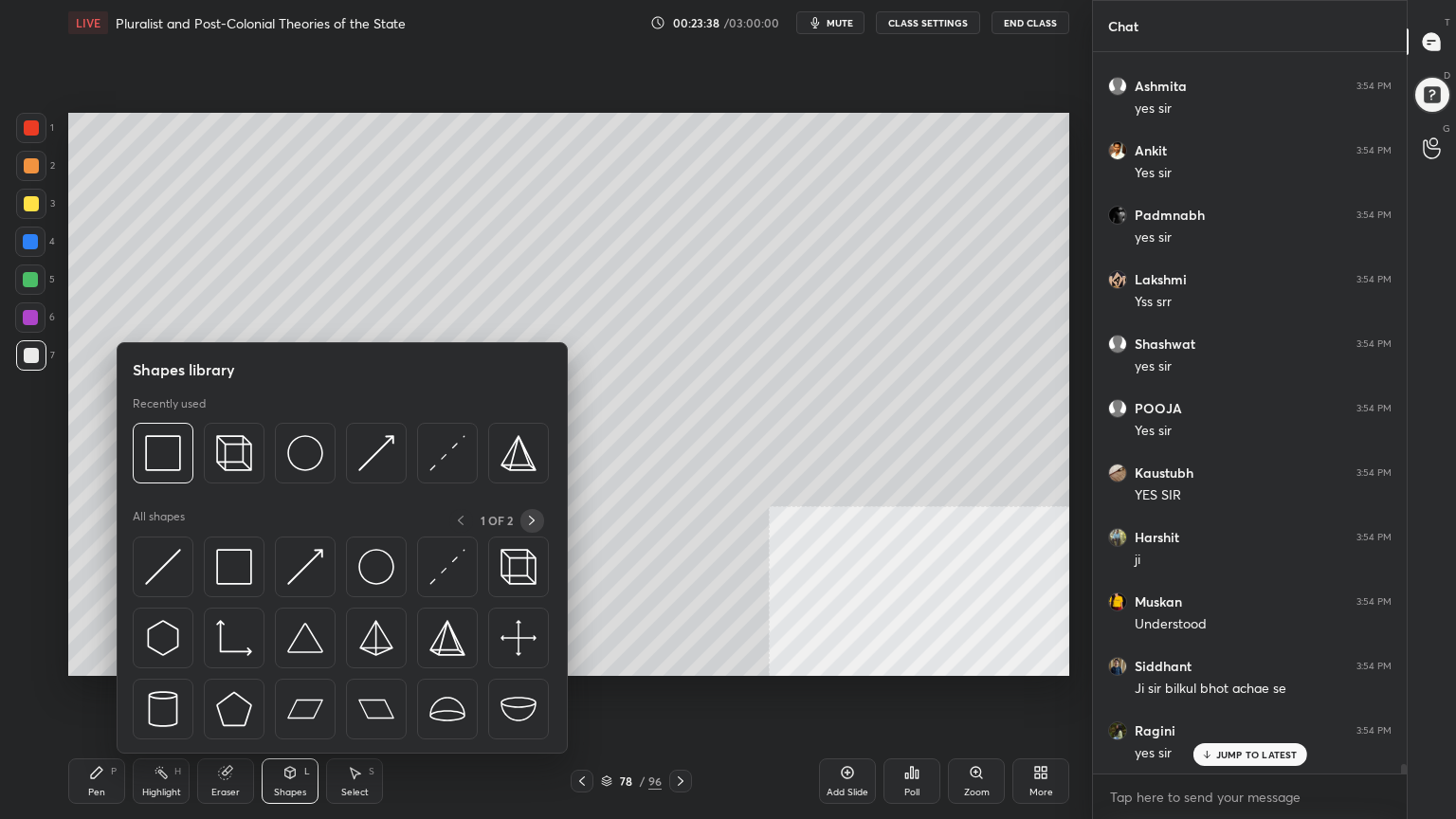 click 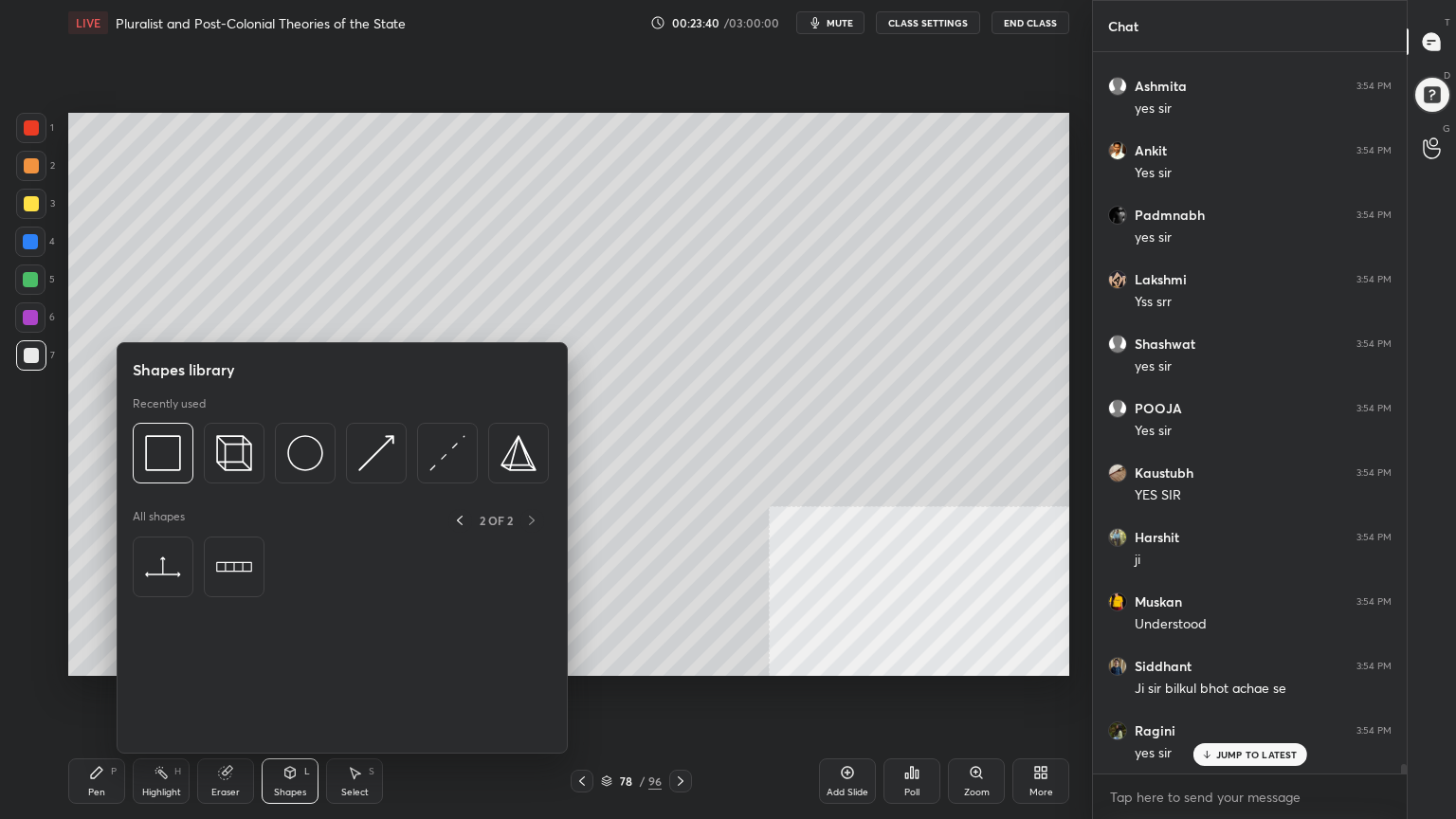 scroll, scrollTop: 51654, scrollLeft: 0, axis: vertical 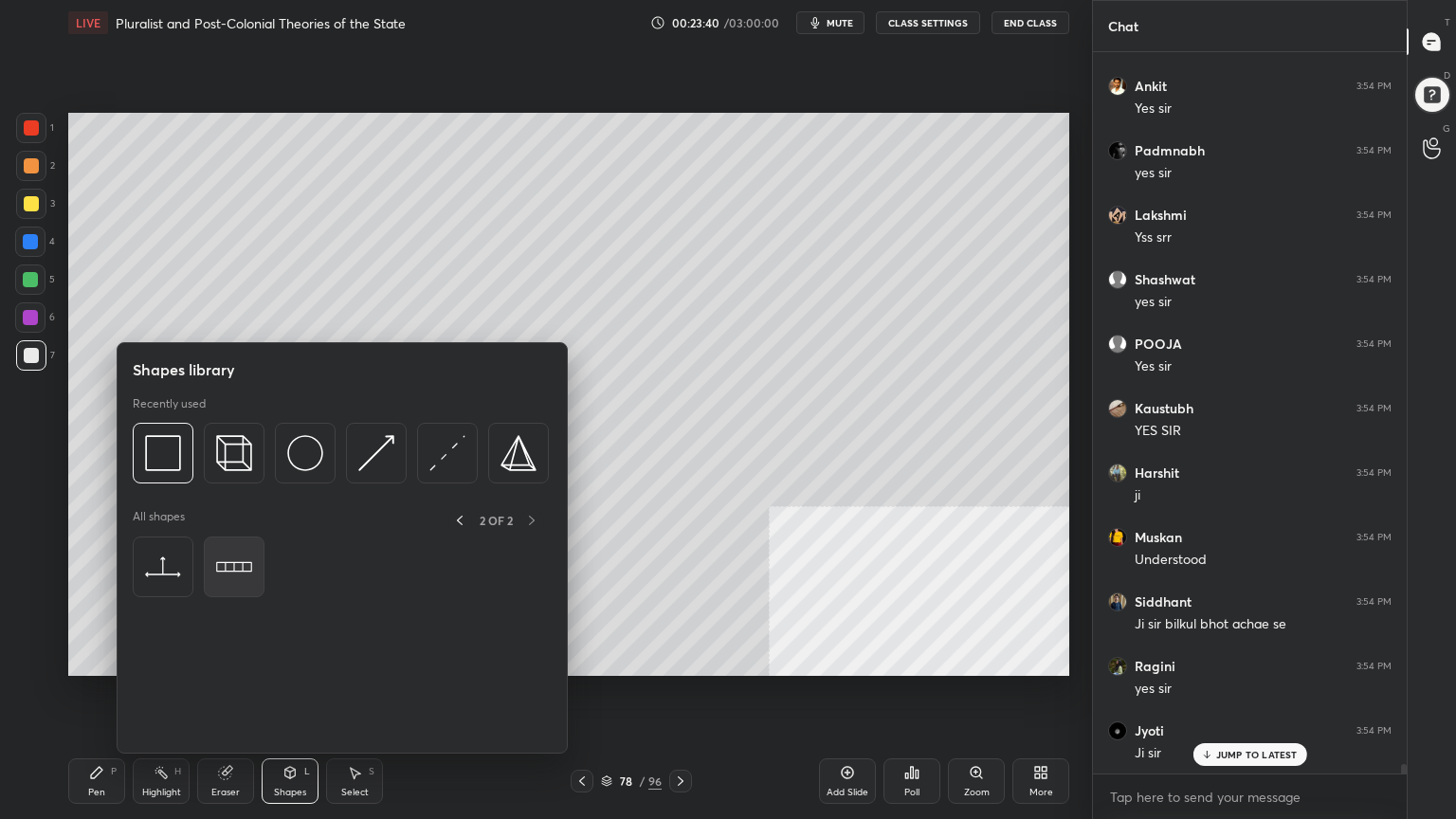 click at bounding box center (234, 567) 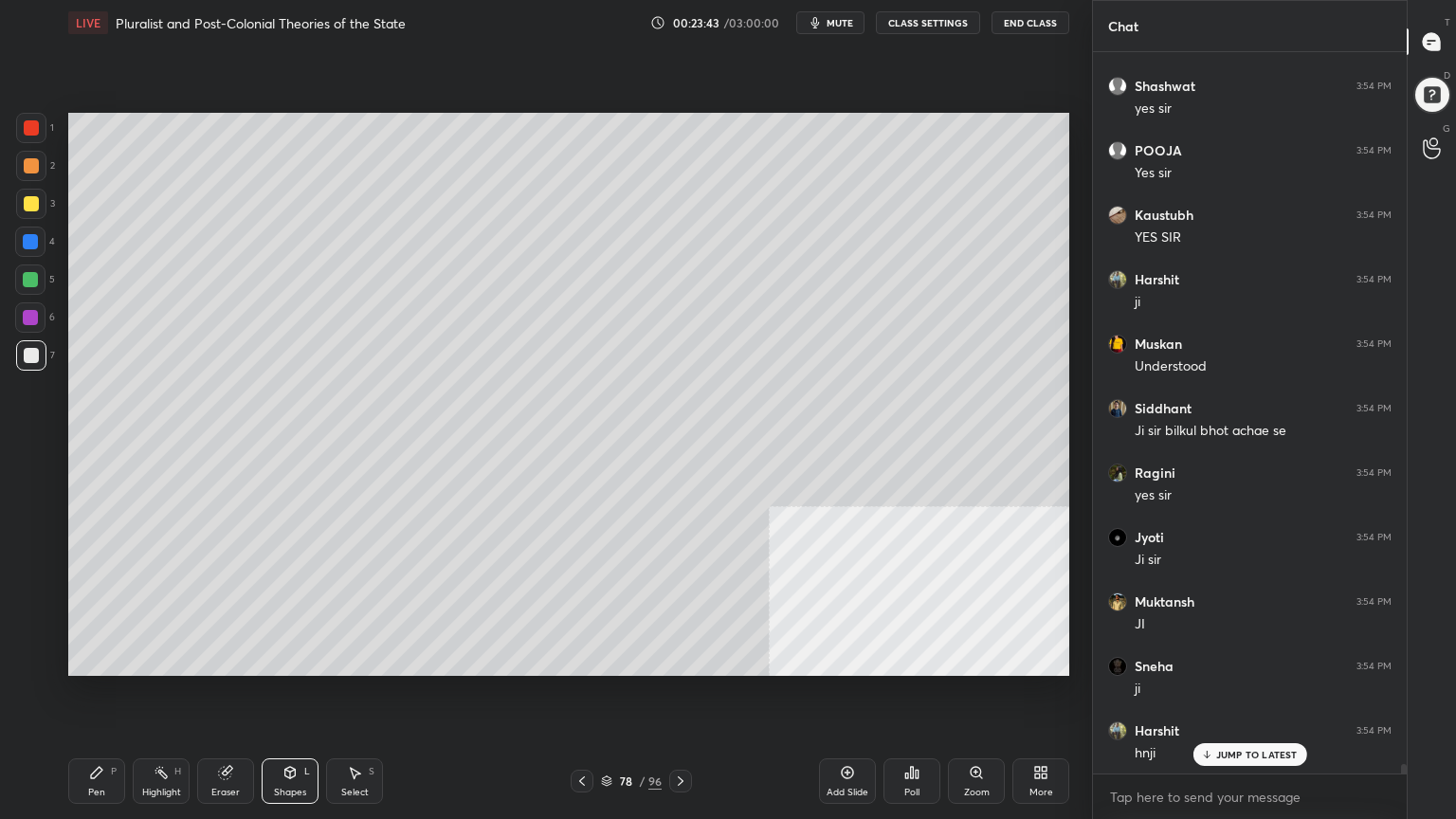 scroll, scrollTop: 52105, scrollLeft: 0, axis: vertical 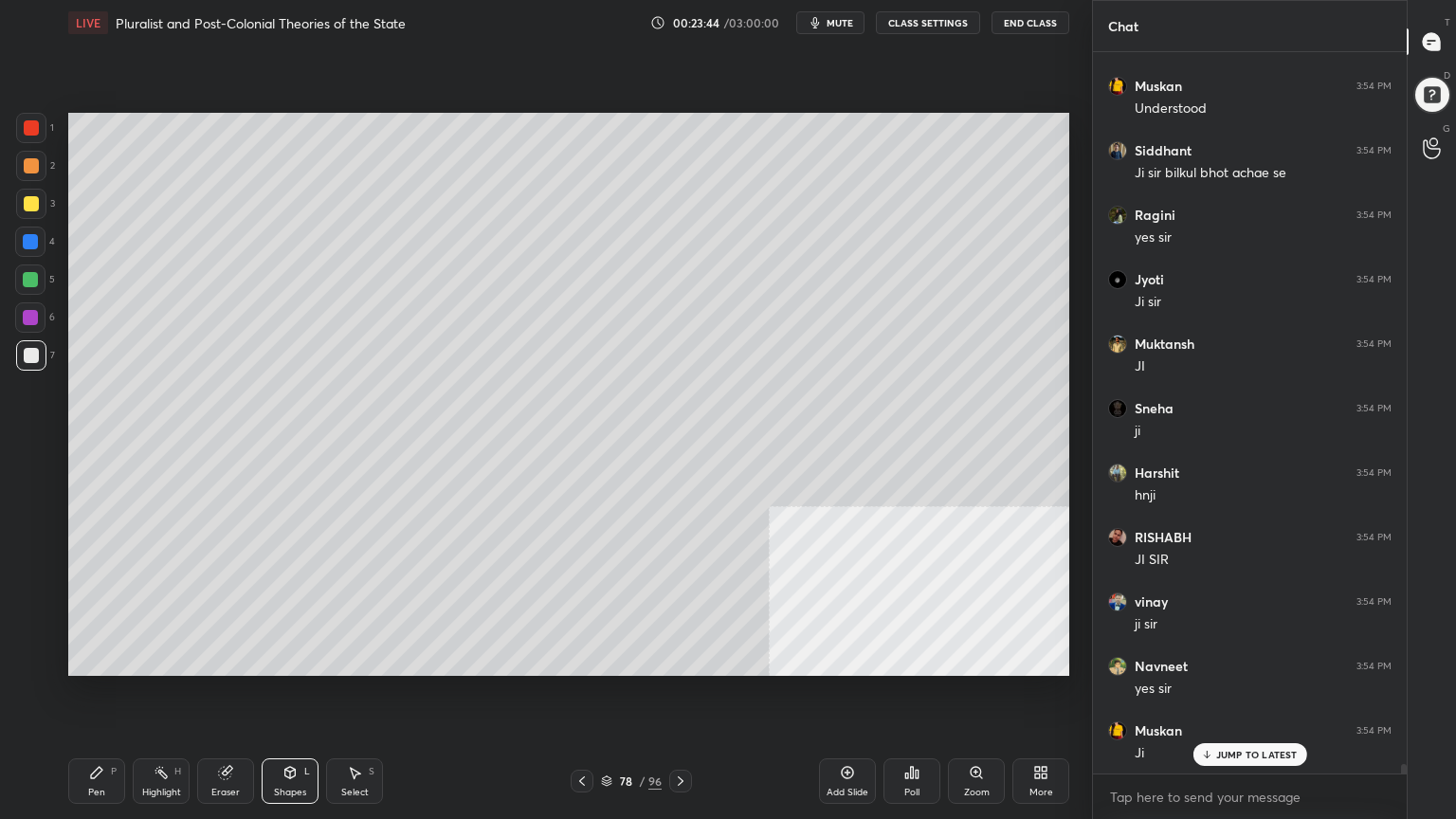 click 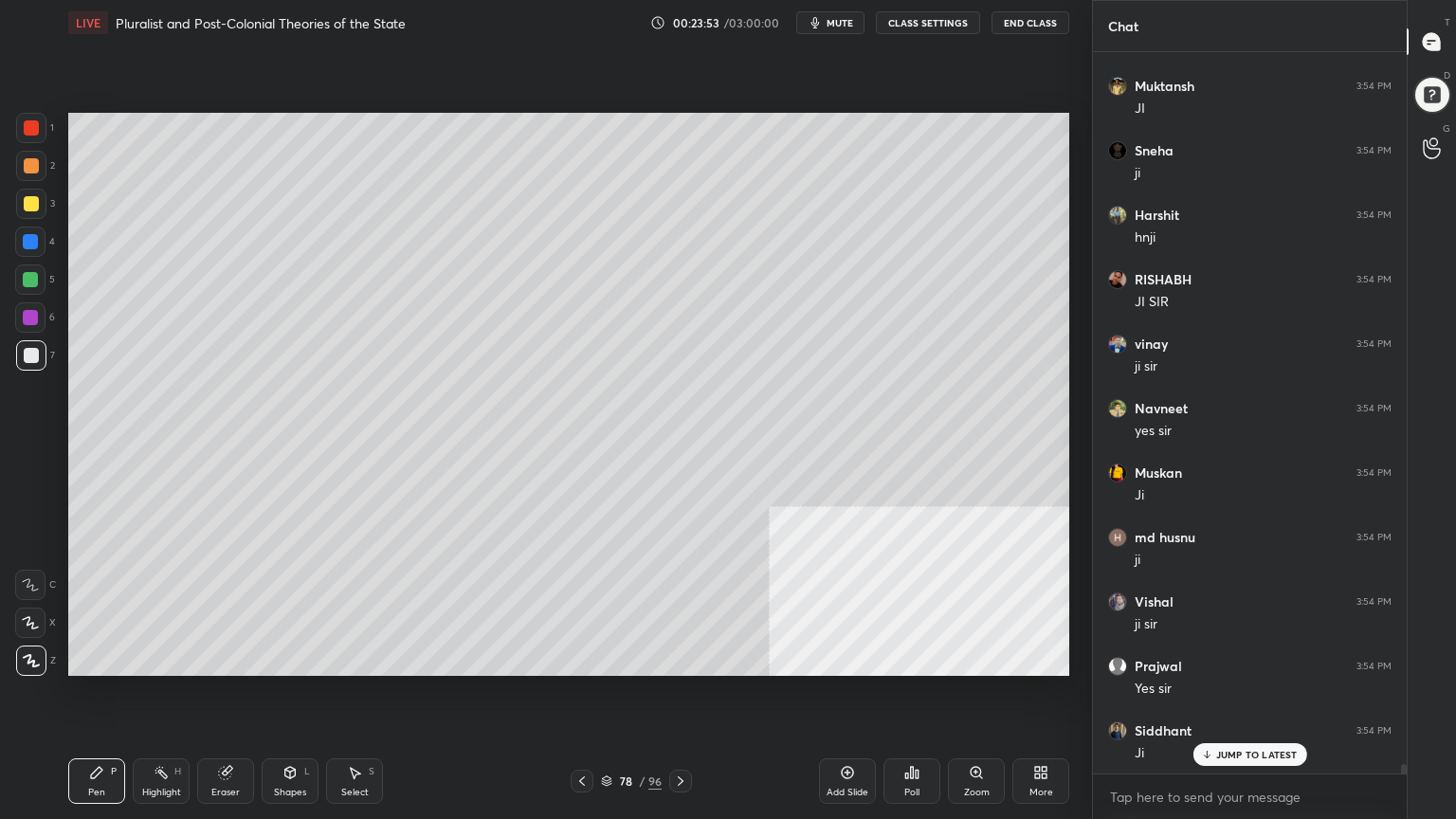 scroll, scrollTop: 52427, scrollLeft: 0, axis: vertical 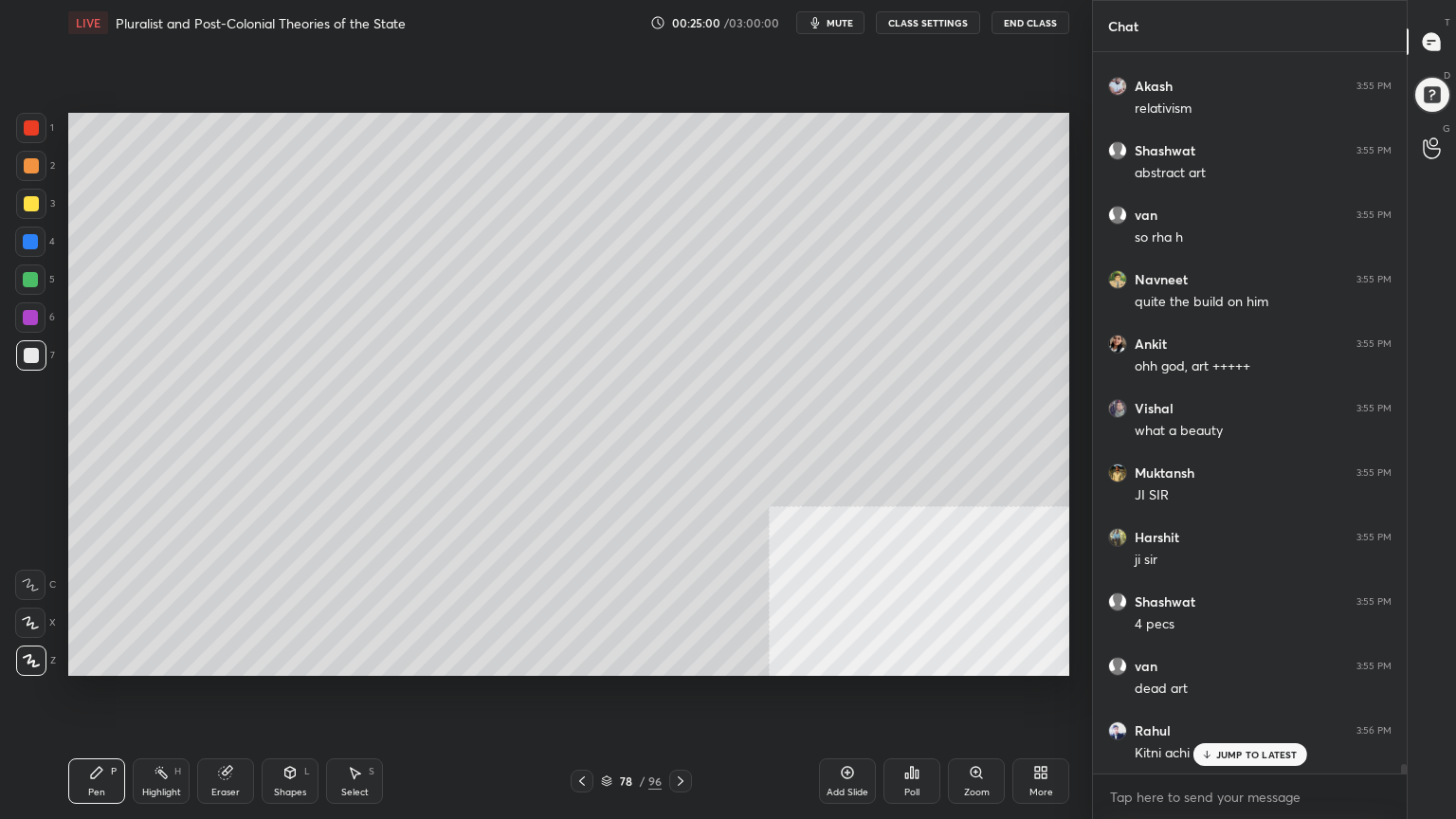 click on "JUMP TO LATEST" at bounding box center (1249, 755) 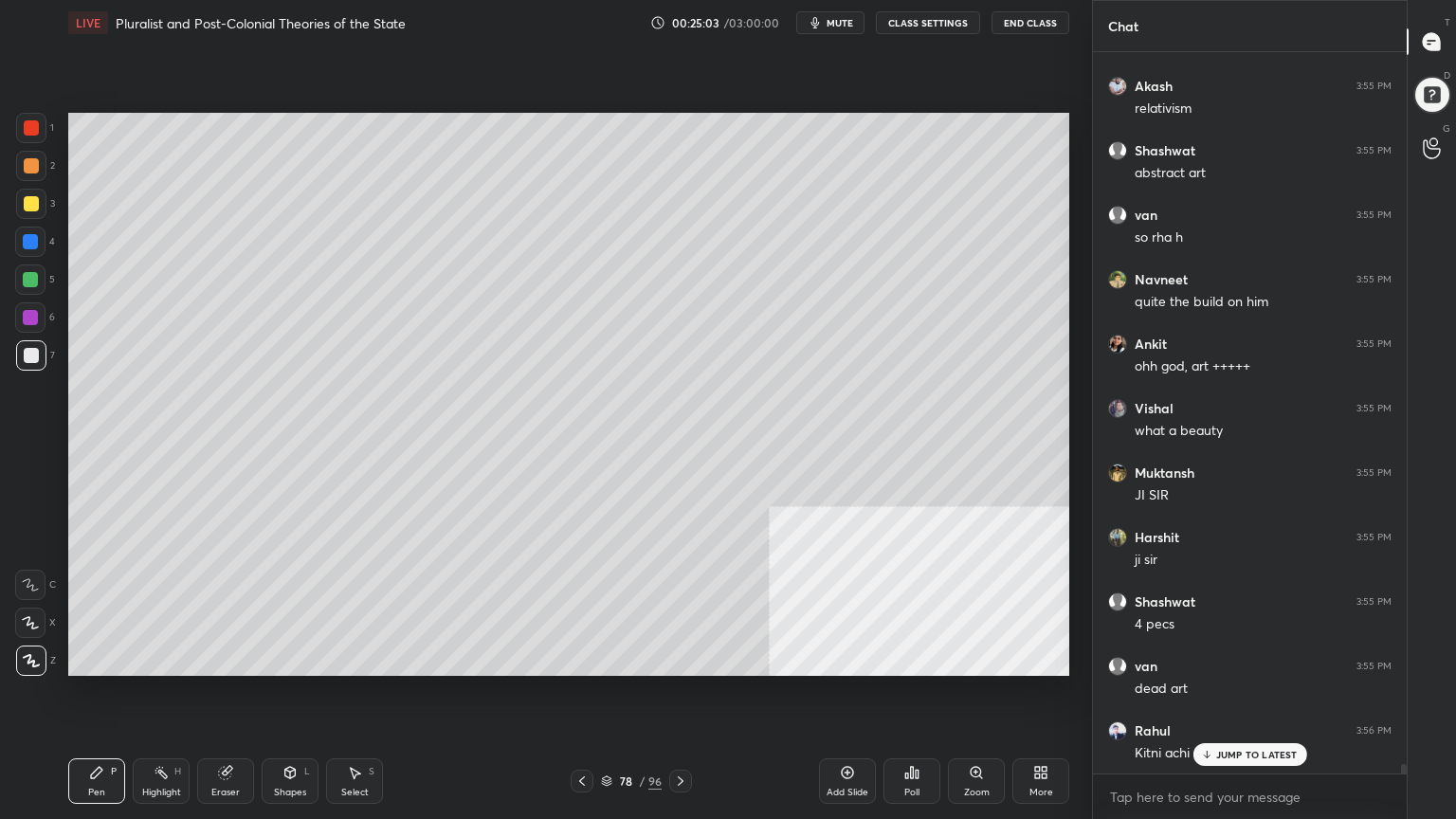 scroll, scrollTop: 54361, scrollLeft: 0, axis: vertical 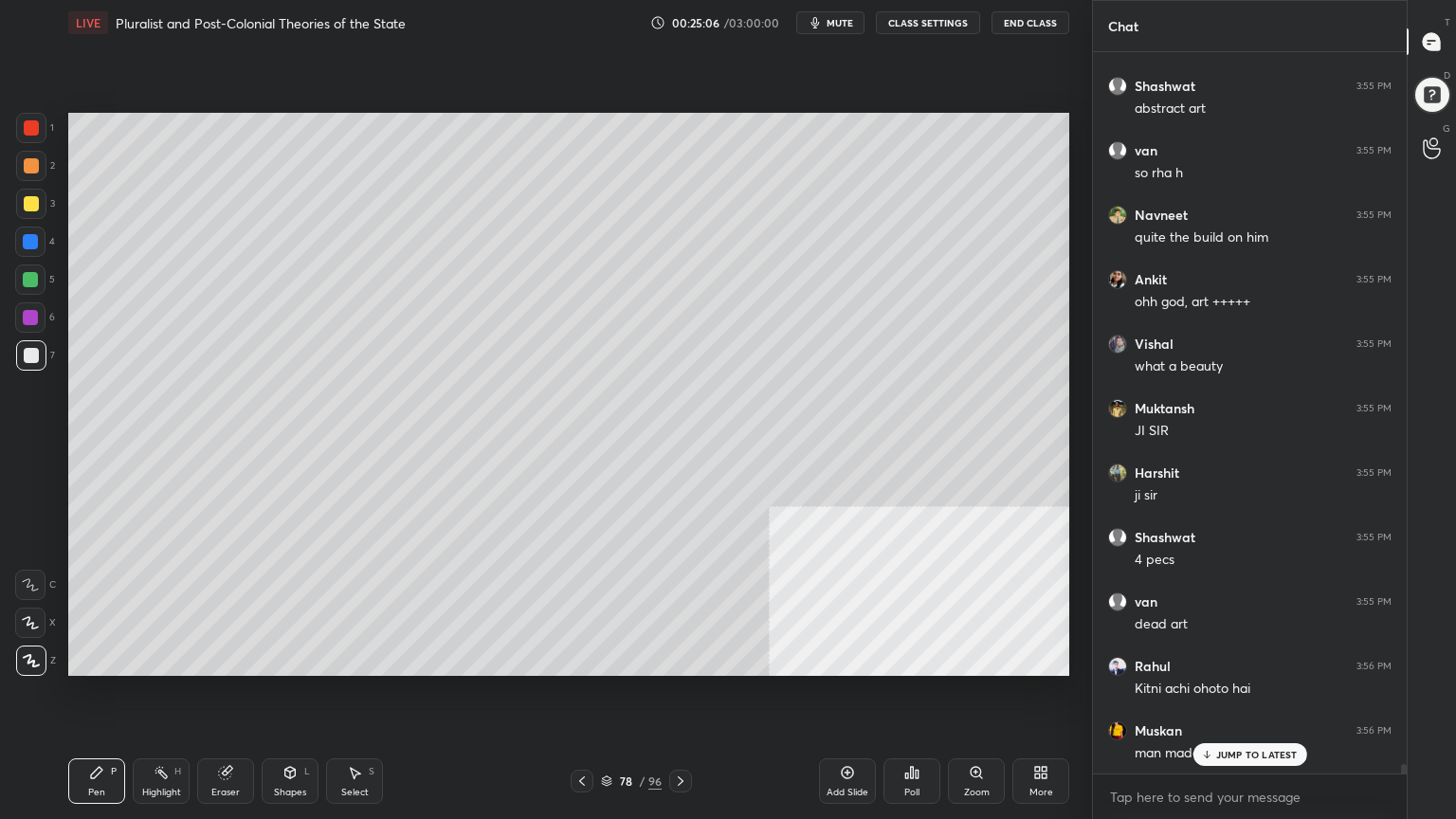click at bounding box center (30, 242) 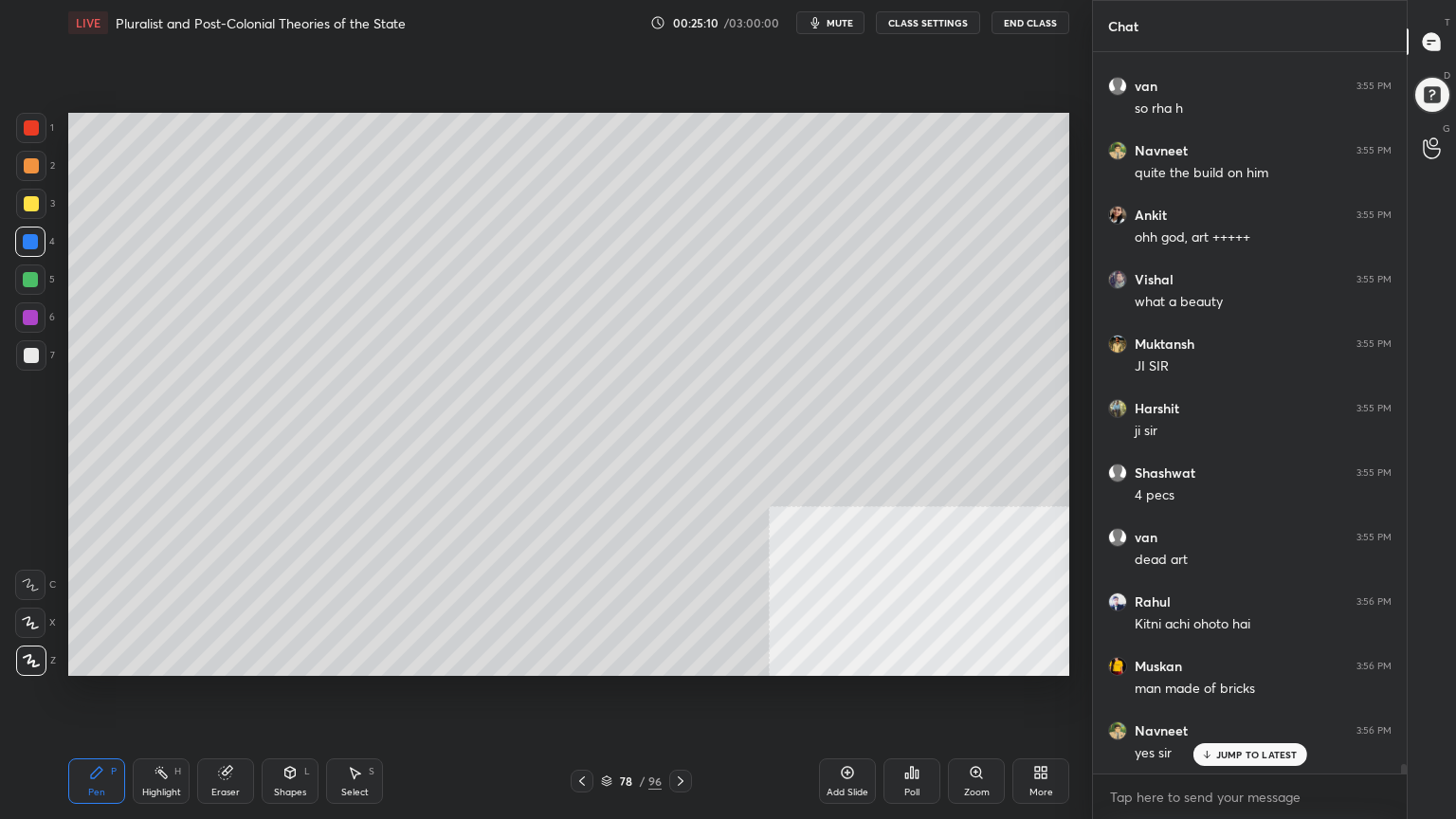 click at bounding box center [31, 355] 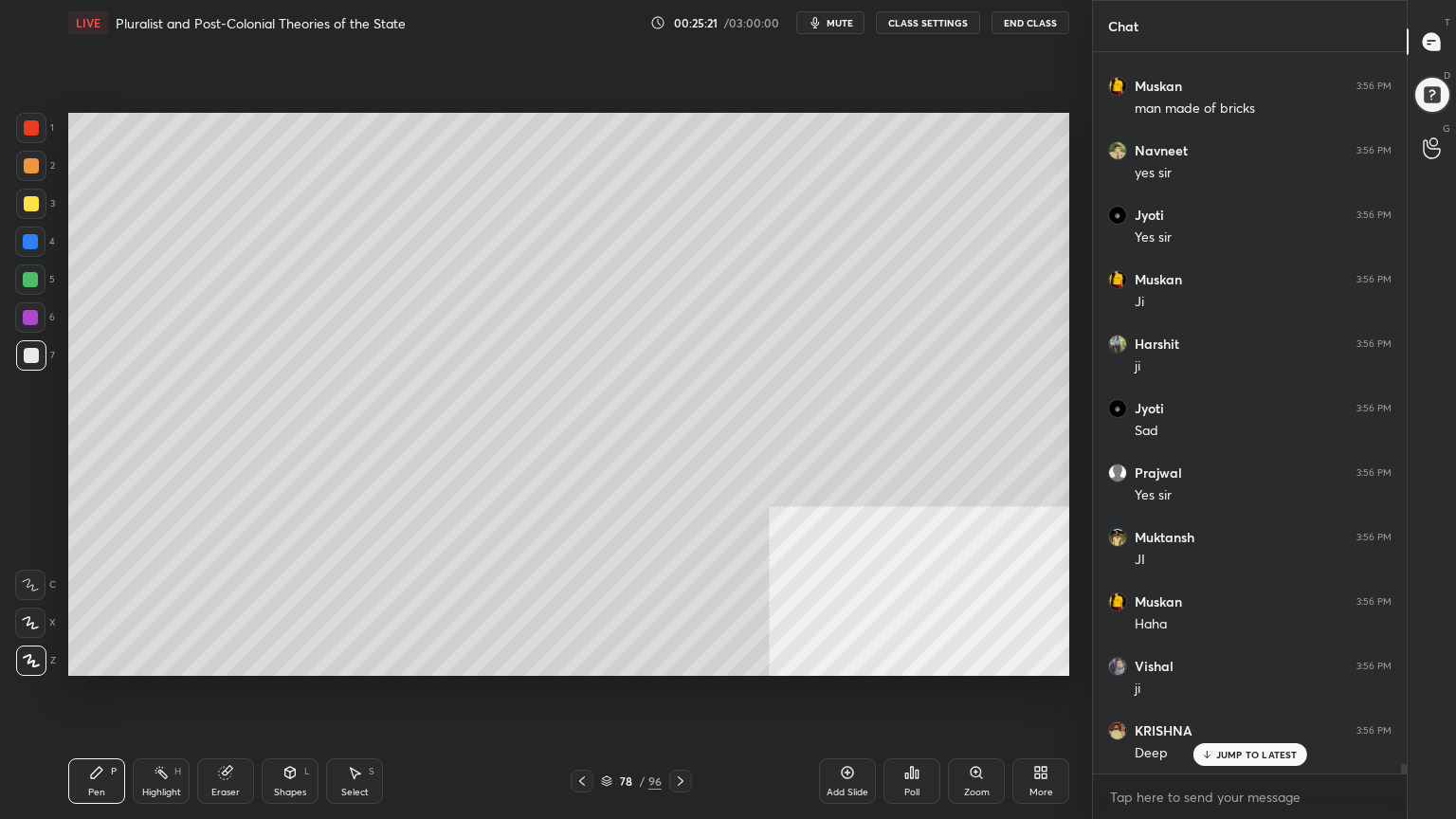 scroll, scrollTop: 55070, scrollLeft: 0, axis: vertical 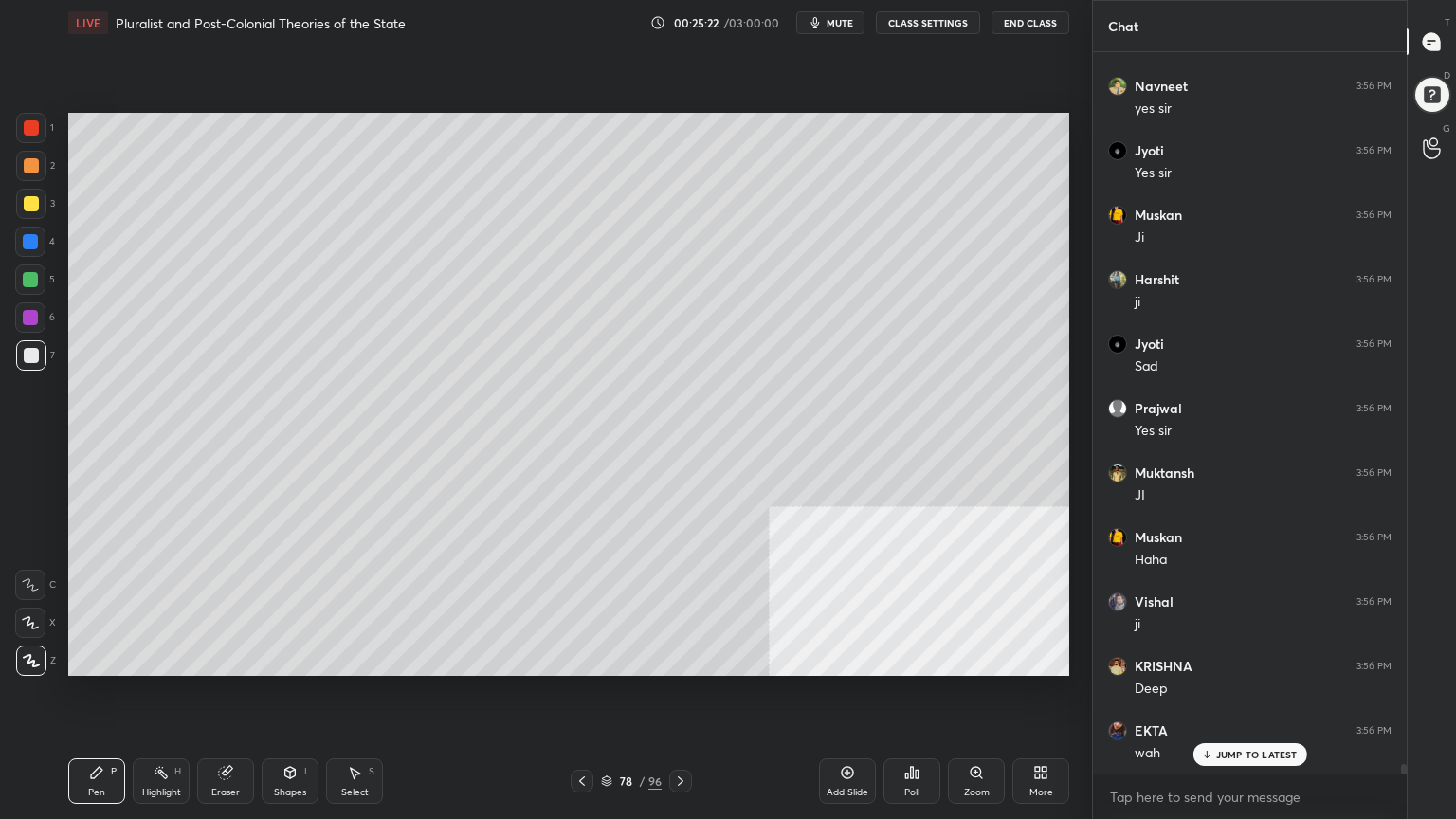 click at bounding box center [30, 242] 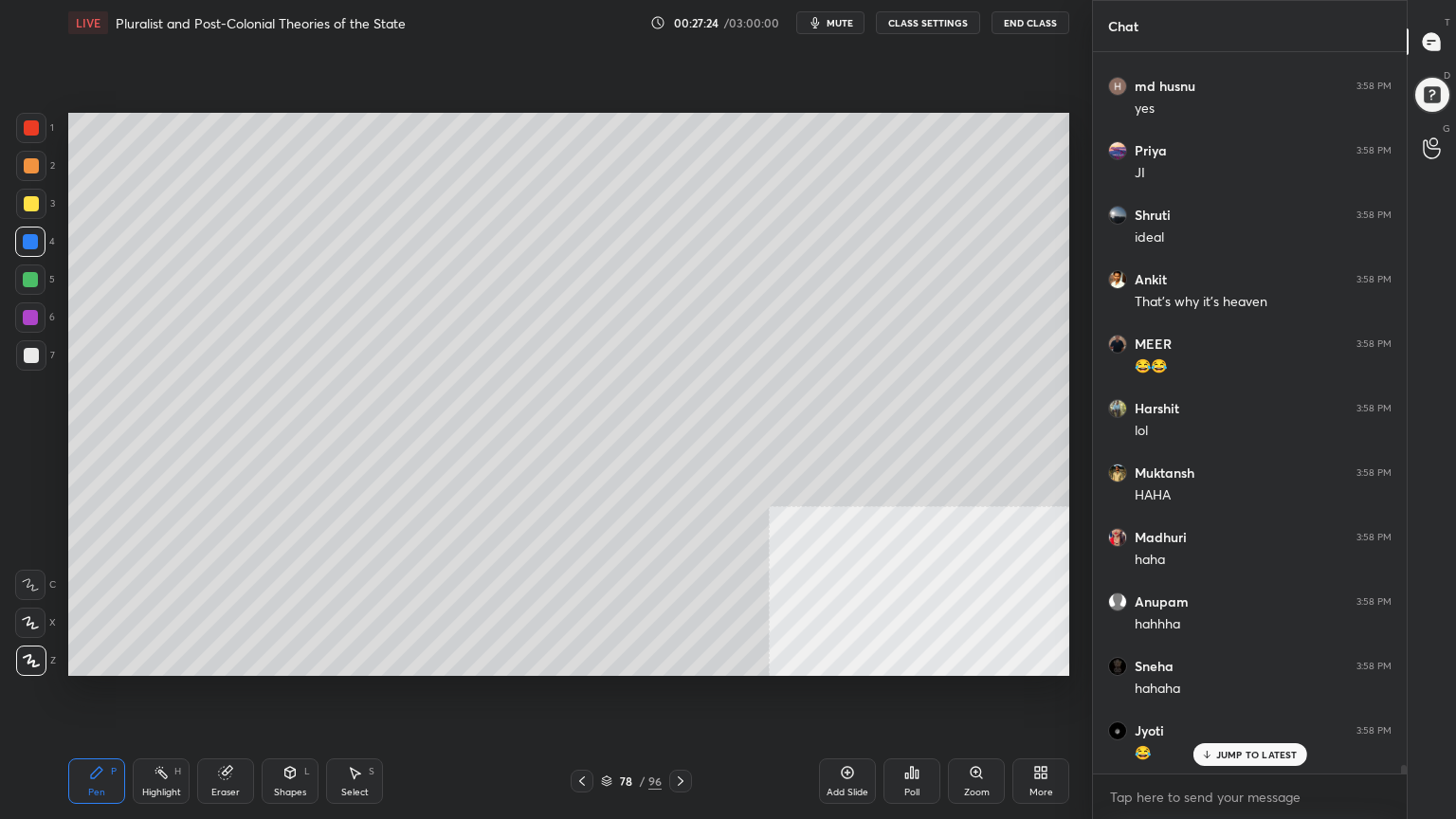 scroll, scrollTop: 61838, scrollLeft: 0, axis: vertical 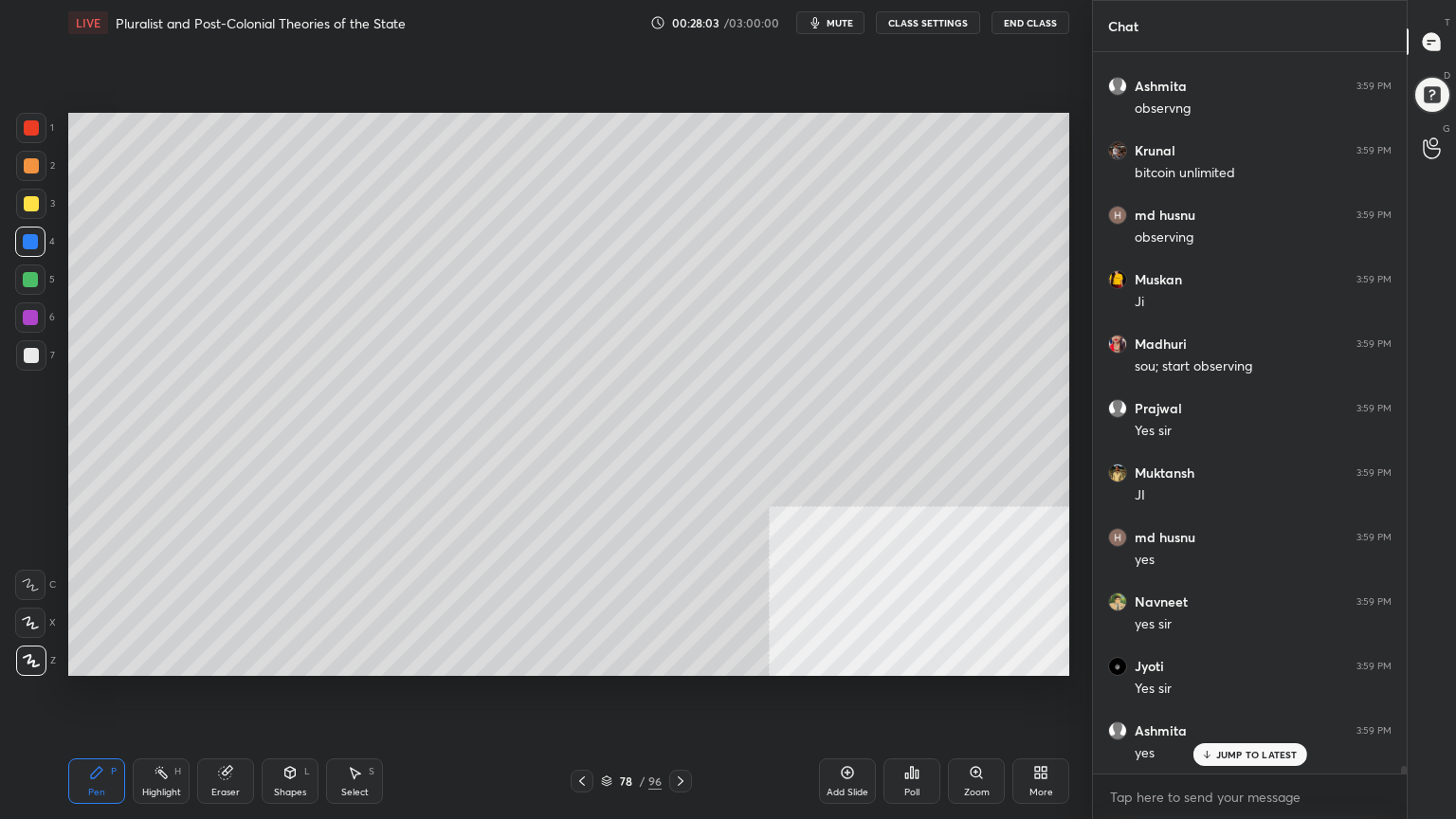 drag, startPoint x: 27, startPoint y: 277, endPoint x: 63, endPoint y: 282, distance: 36.34556 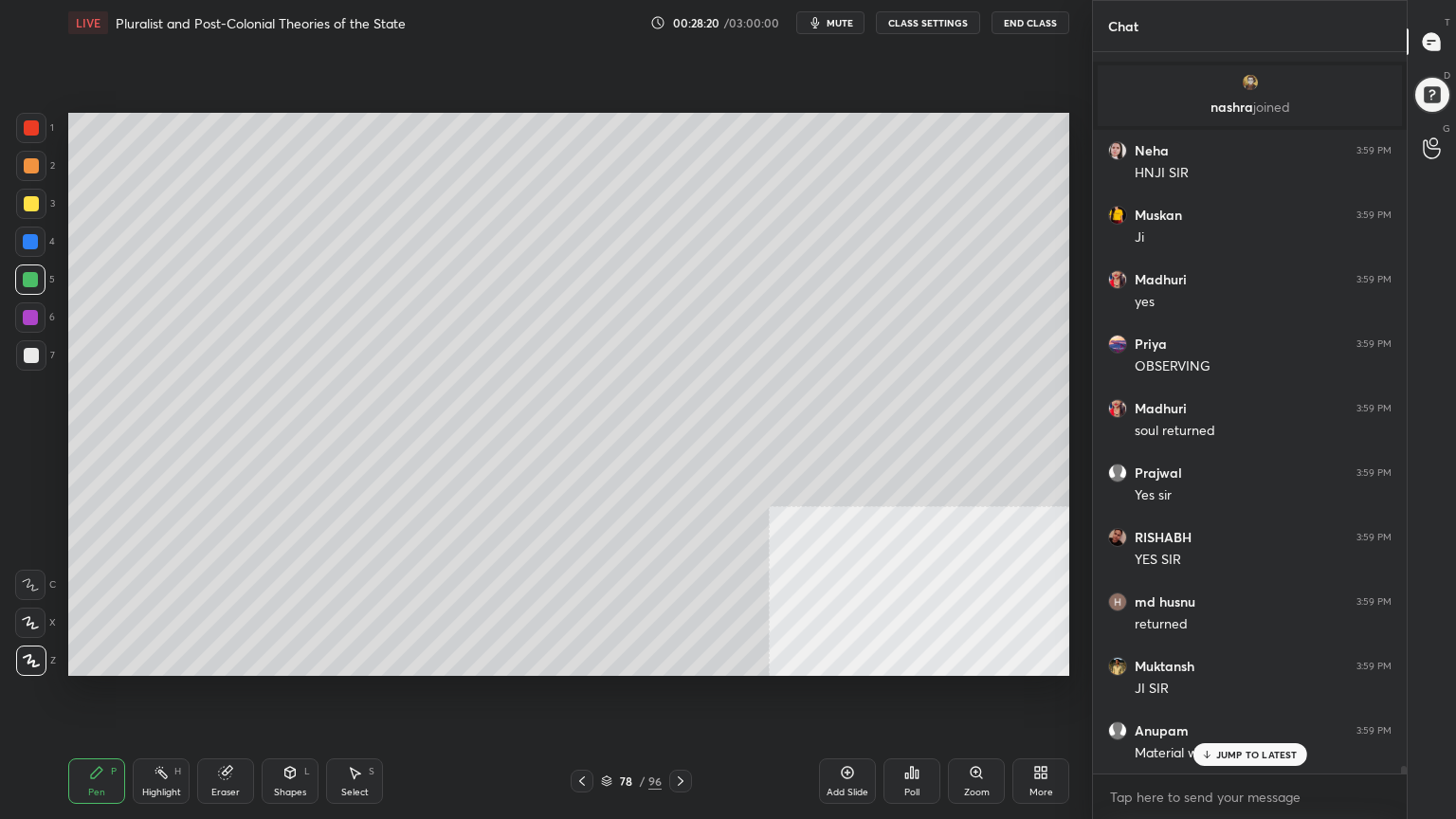 scroll, scrollTop: 65327, scrollLeft: 0, axis: vertical 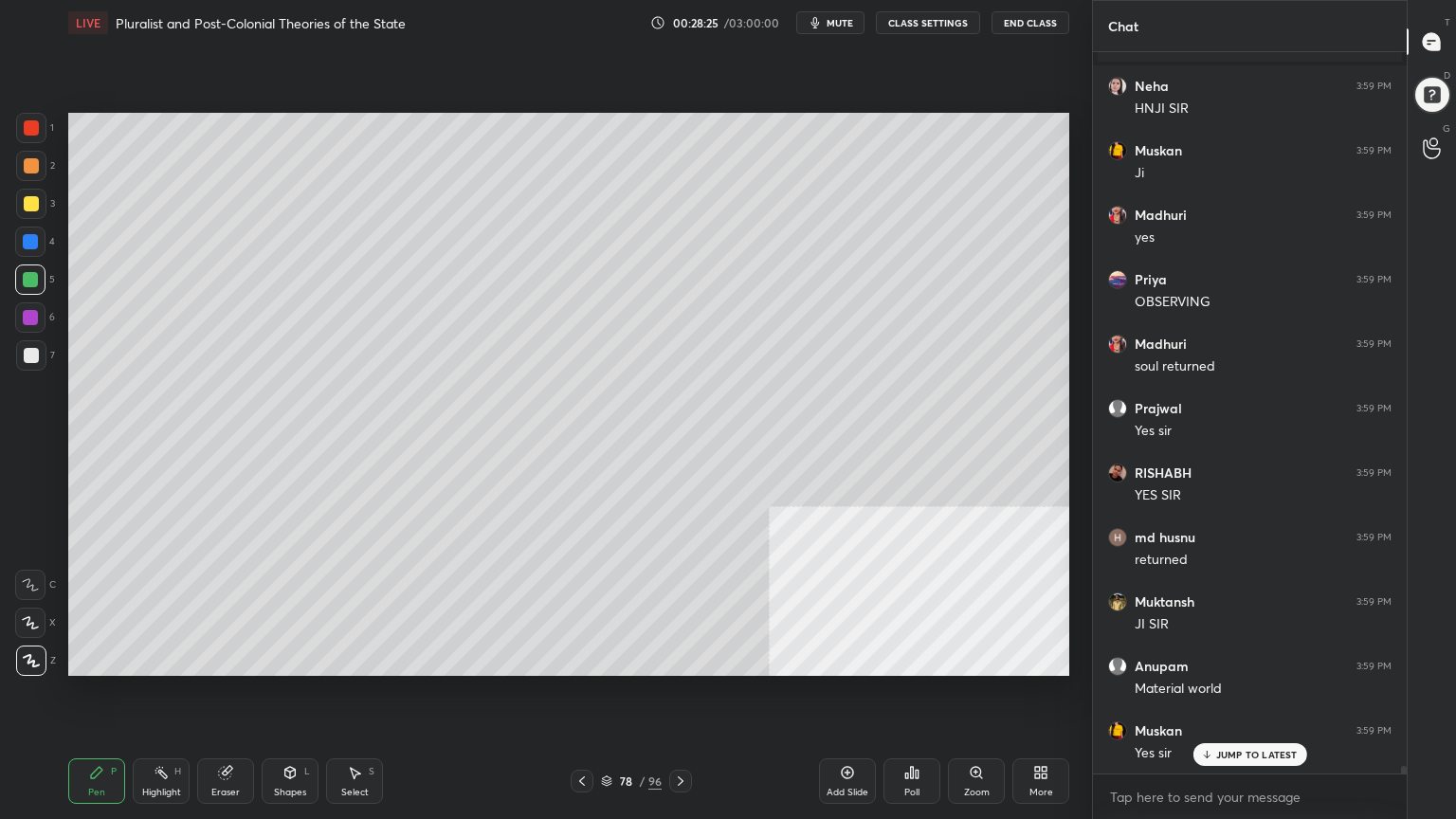 drag, startPoint x: 27, startPoint y: 243, endPoint x: 64, endPoint y: 265, distance: 43.04649 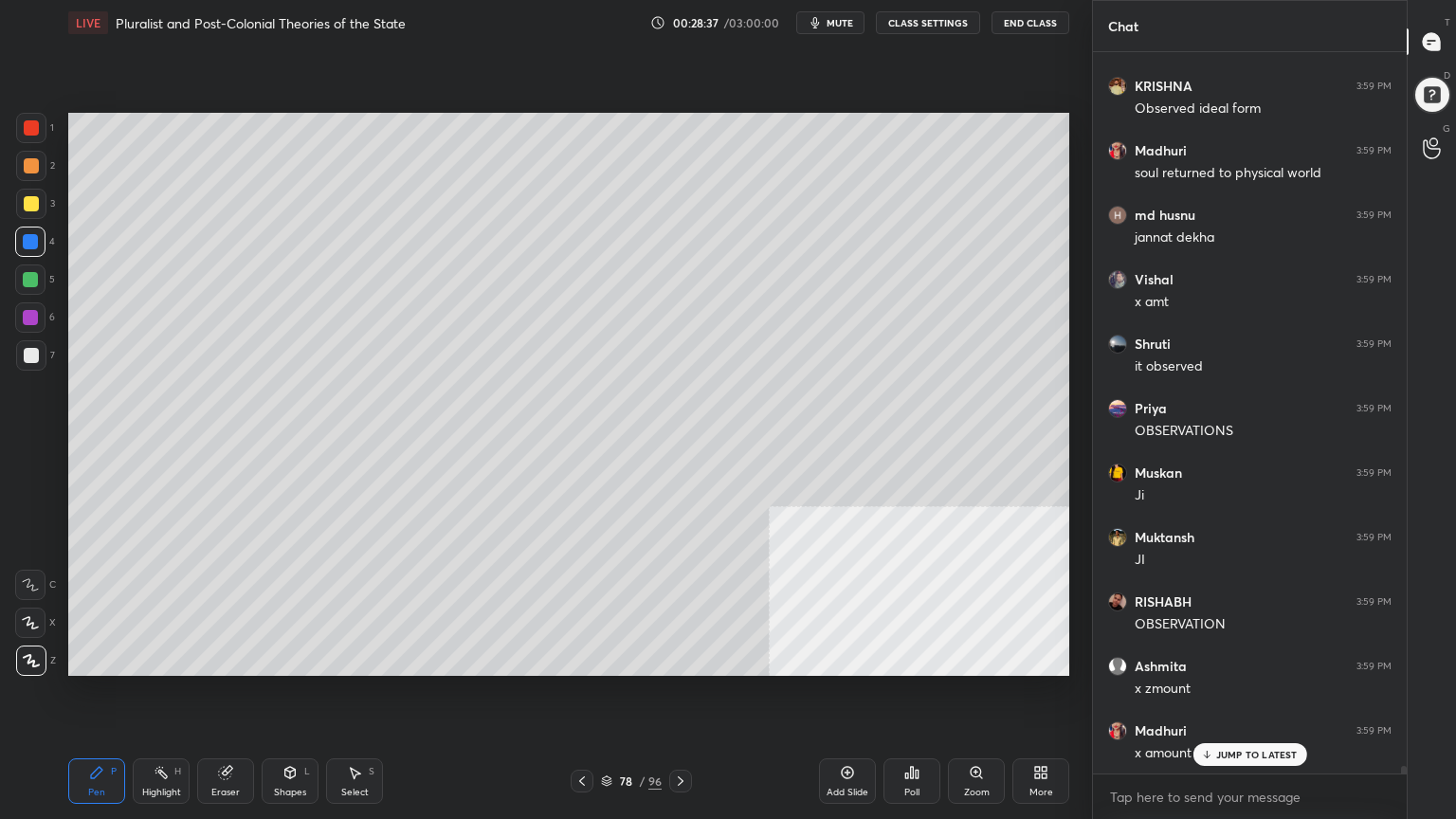 scroll, scrollTop: 66229, scrollLeft: 0, axis: vertical 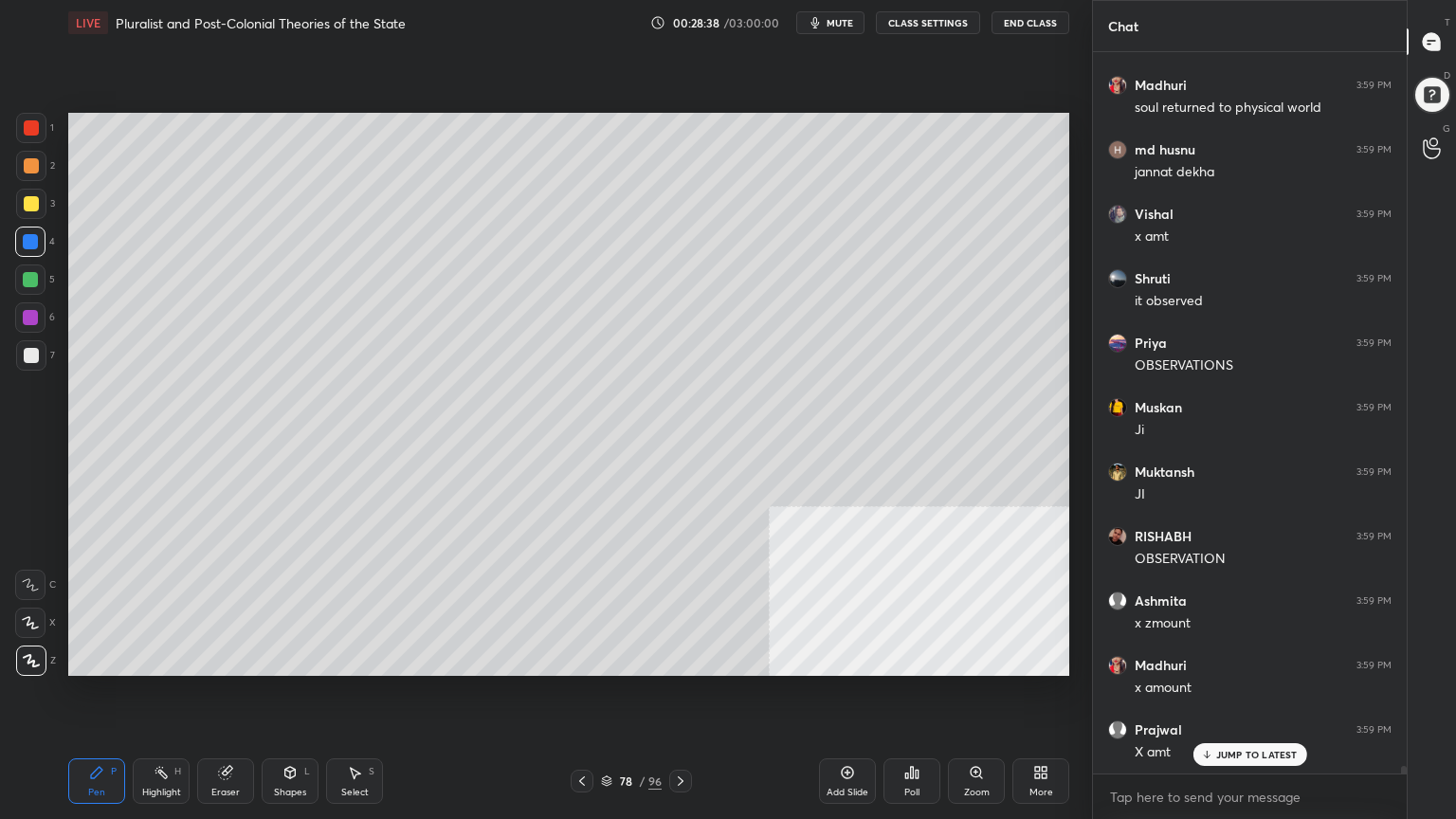 click at bounding box center (30, 280) 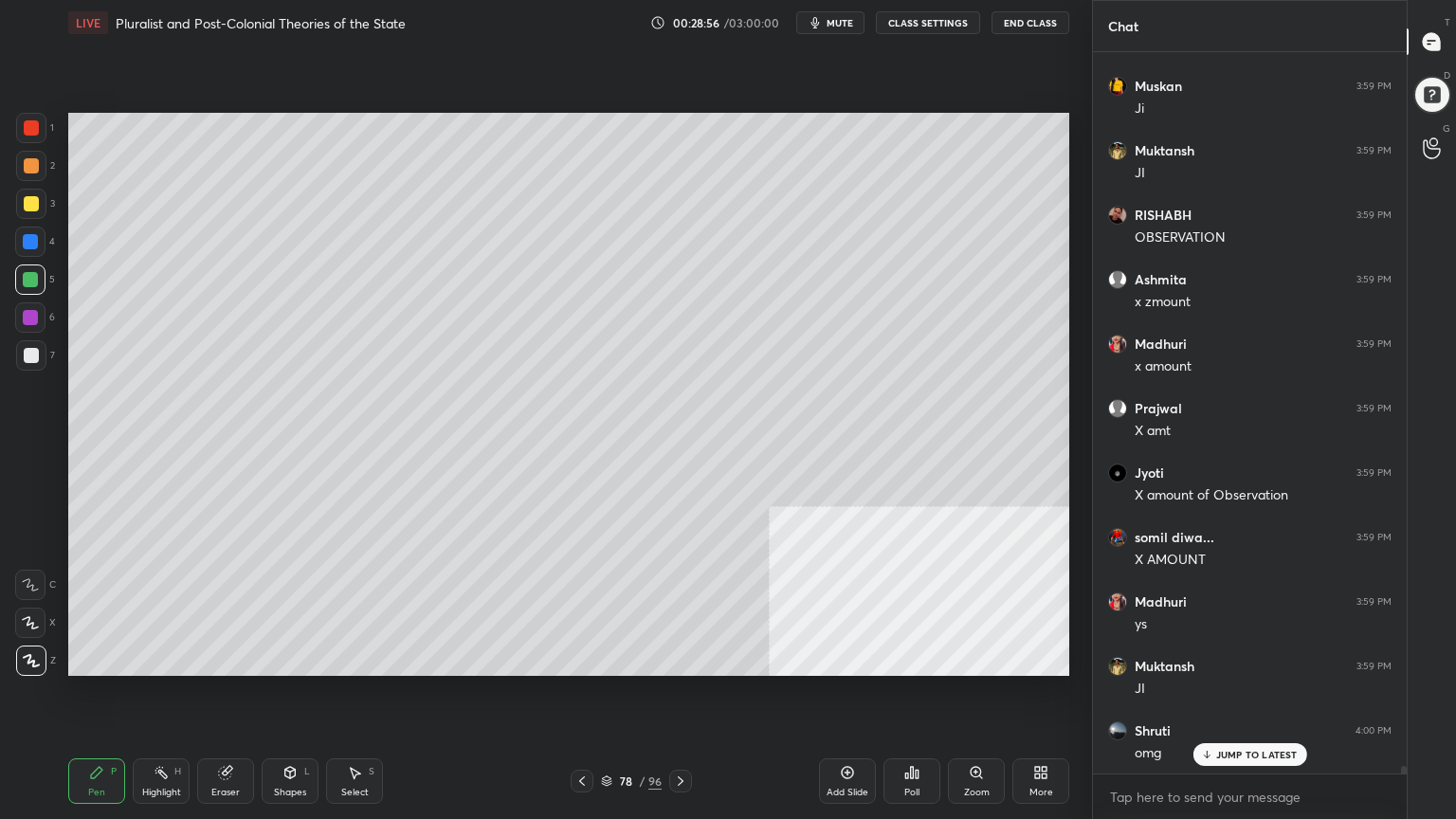 scroll, scrollTop: 66616, scrollLeft: 0, axis: vertical 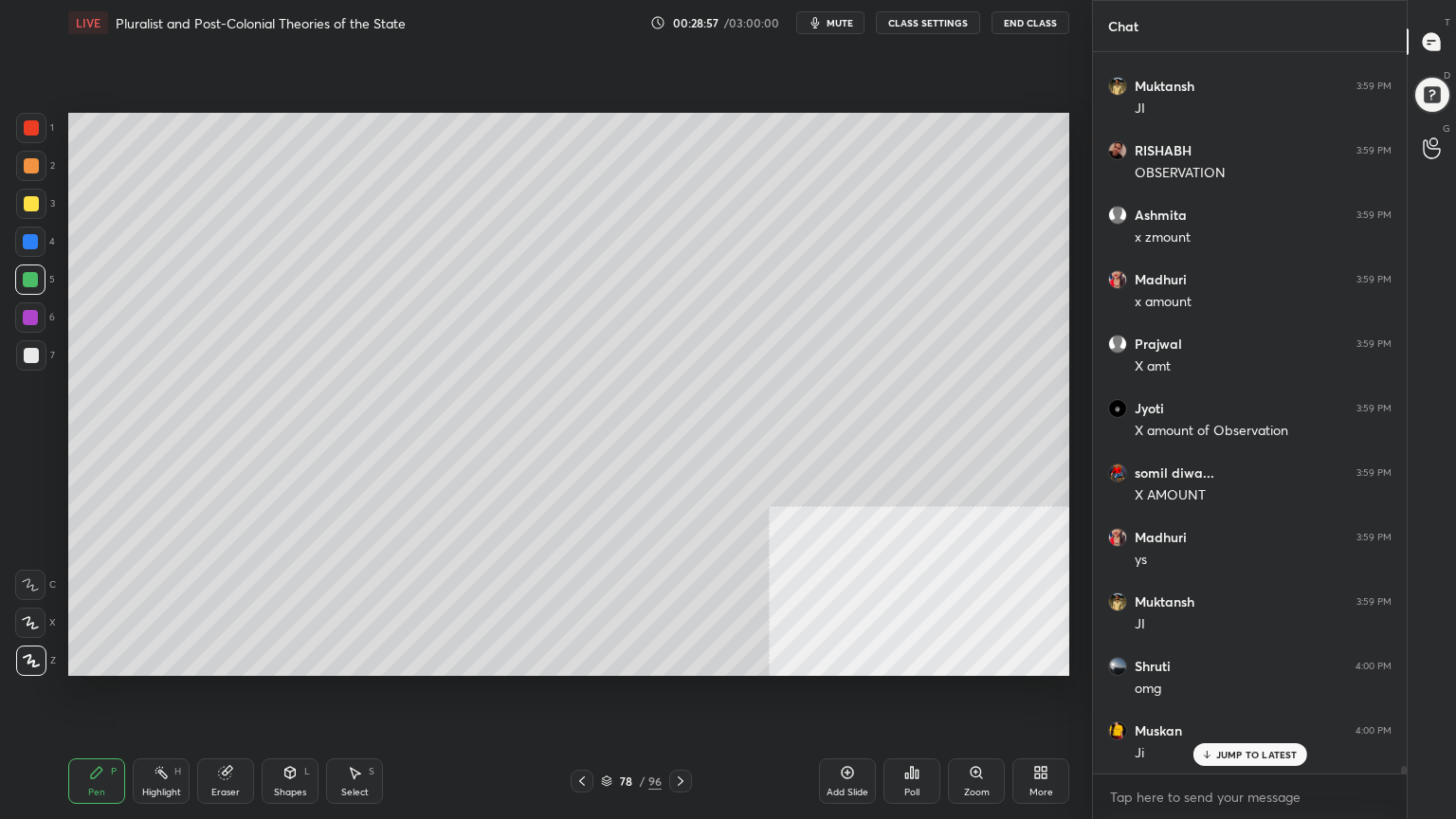 click at bounding box center (30, 242) 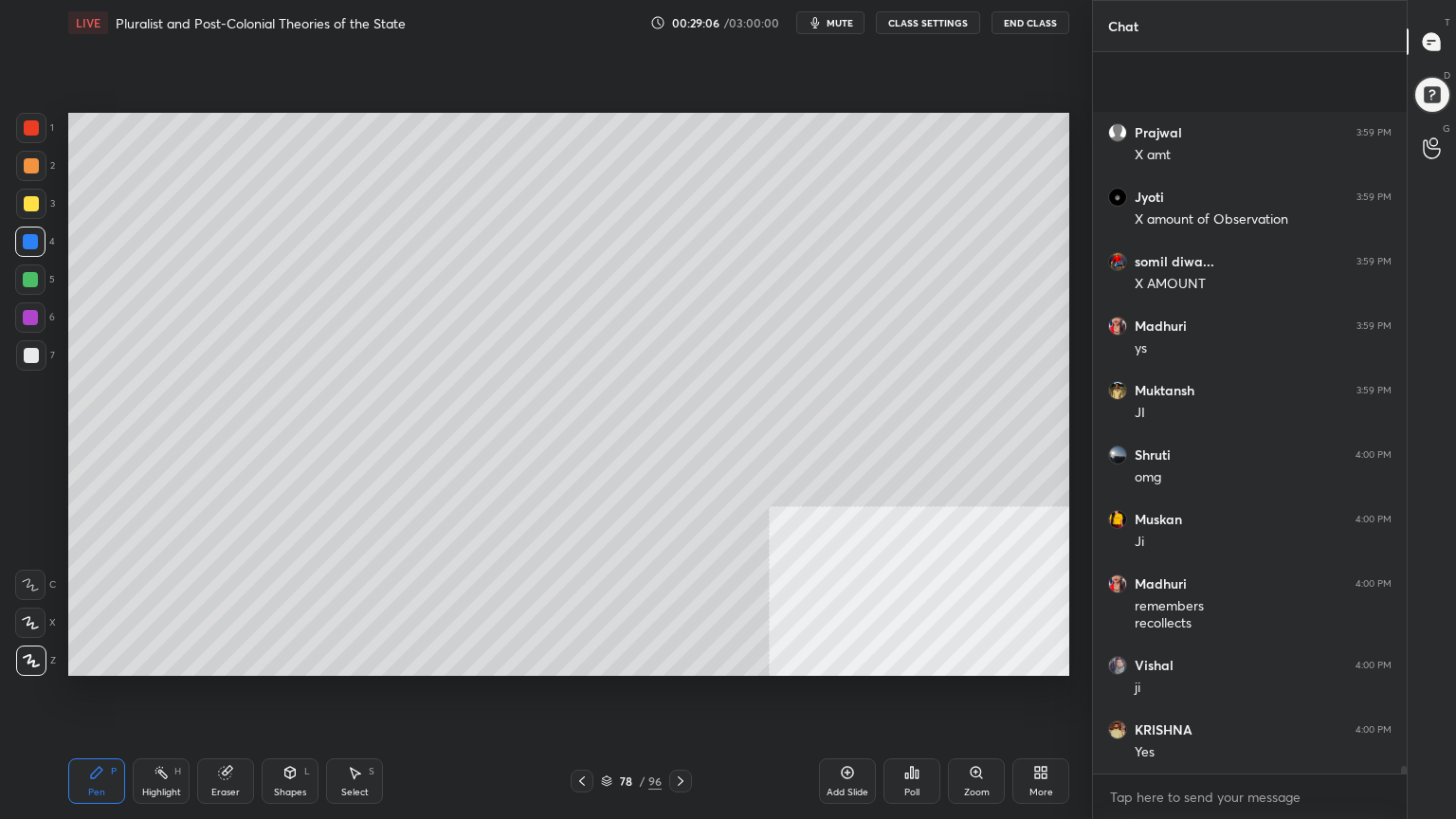 scroll, scrollTop: 66956, scrollLeft: 0, axis: vertical 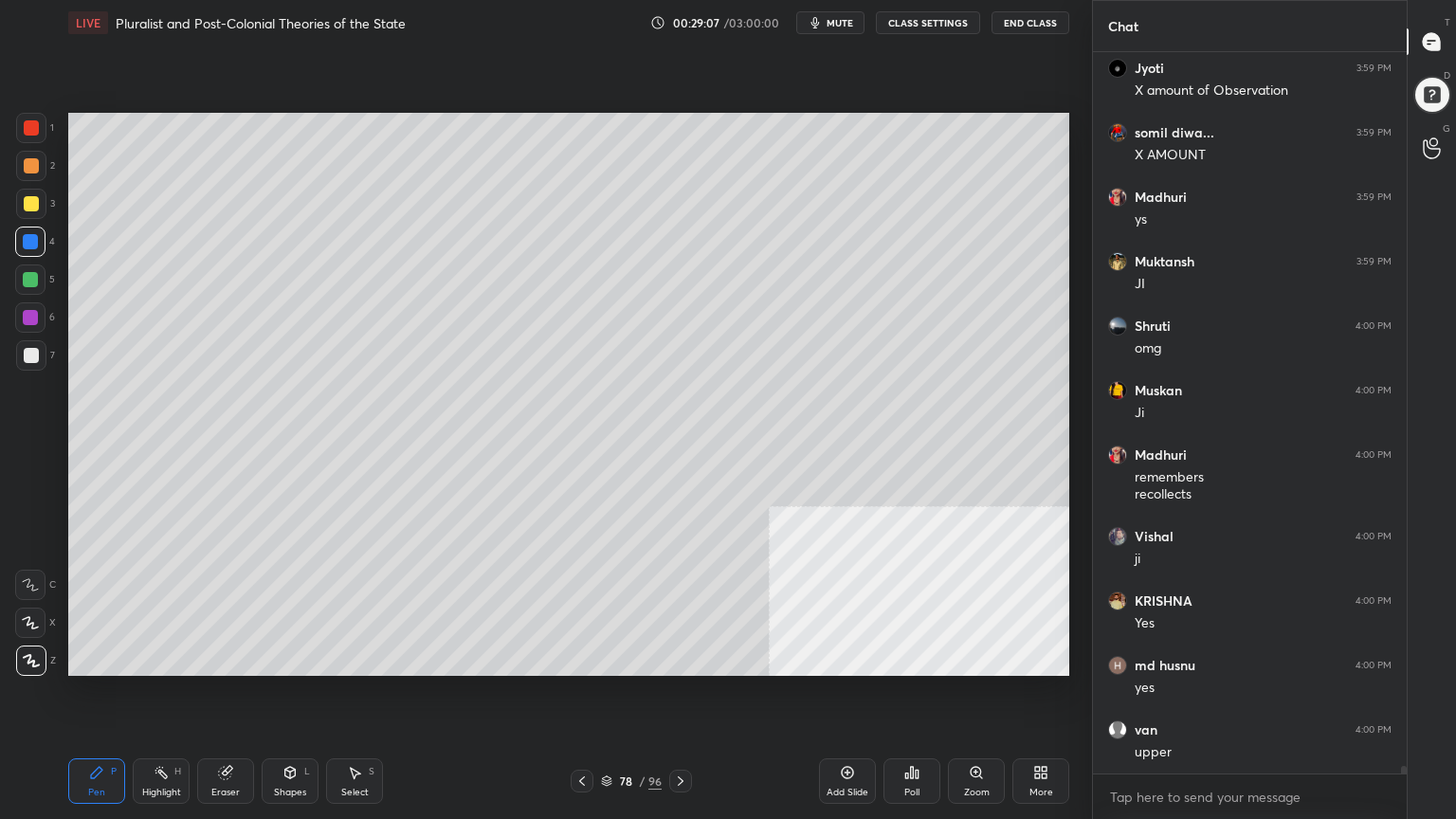 click at bounding box center (30, 242) 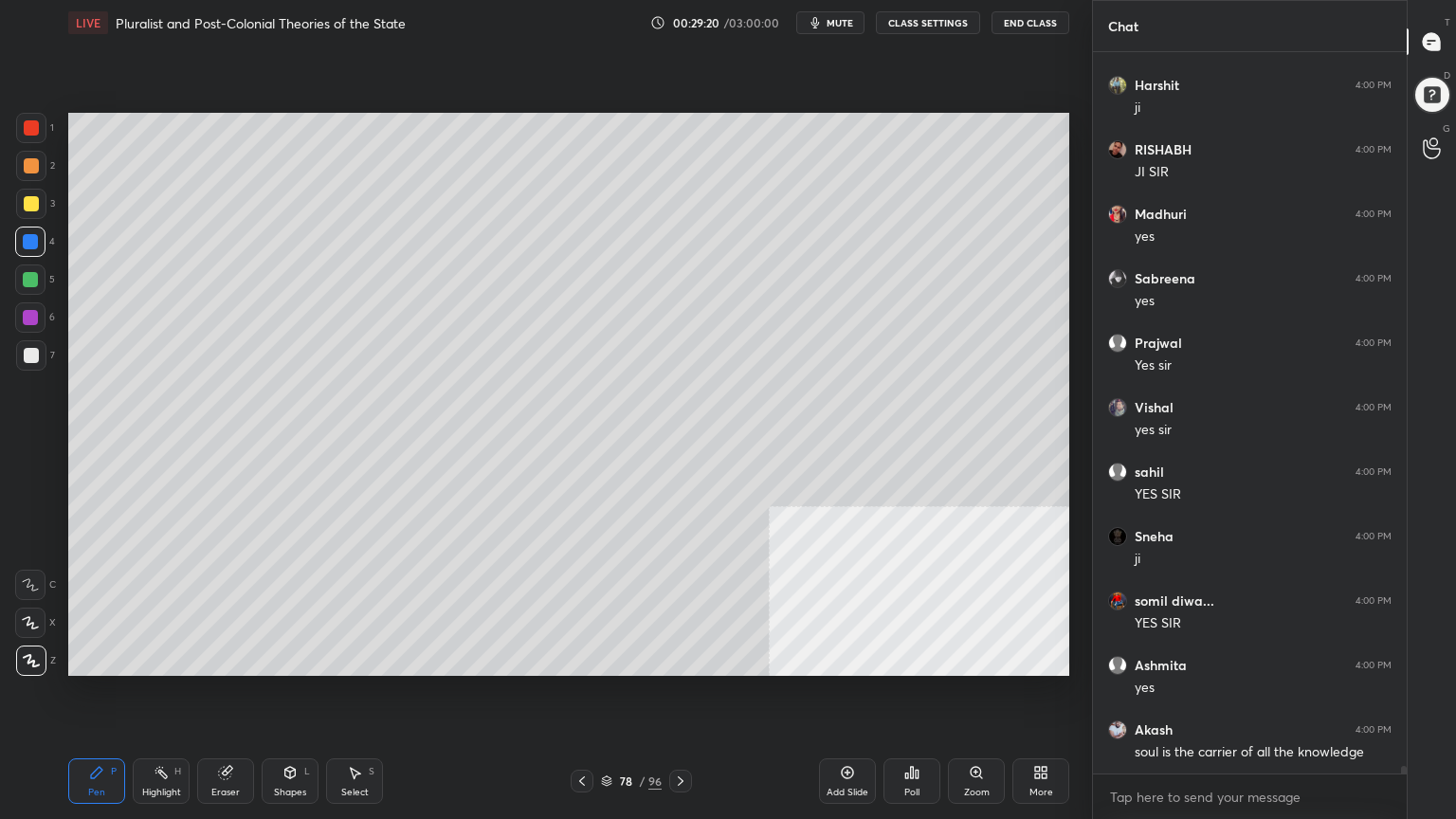 scroll, scrollTop: 68052, scrollLeft: 0, axis: vertical 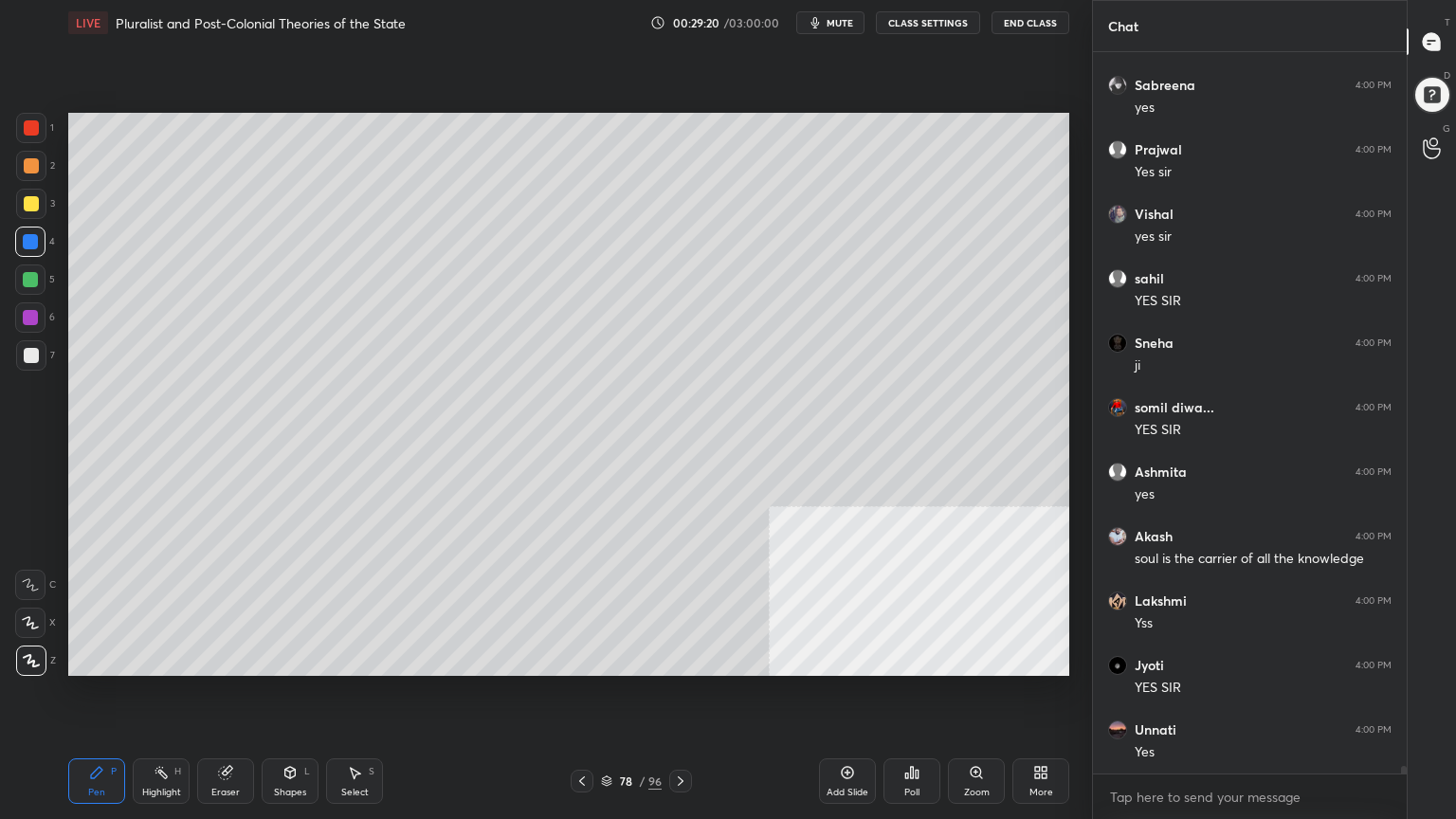 click at bounding box center (31, 204) 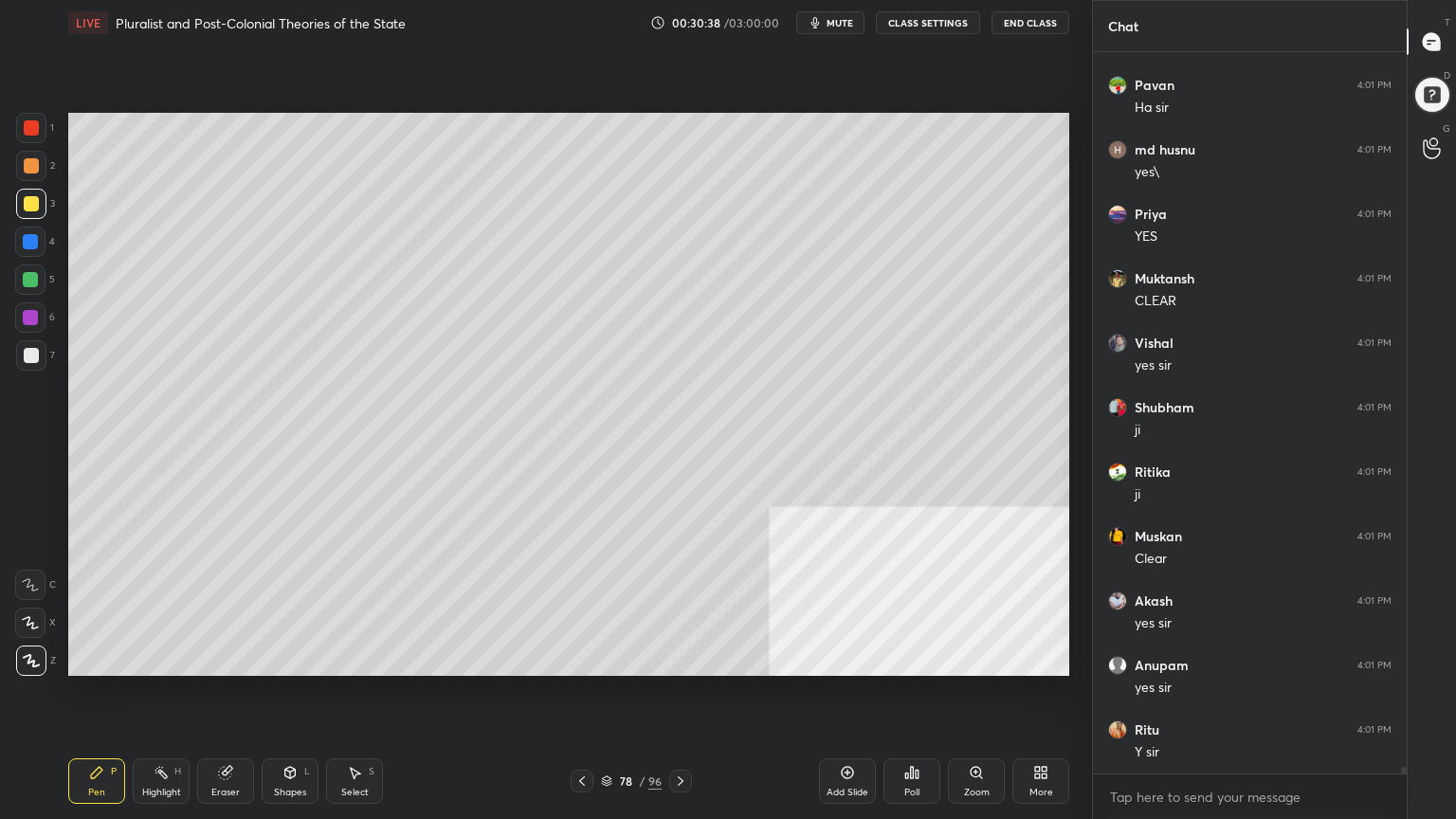 scroll, scrollTop: 72920, scrollLeft: 0, axis: vertical 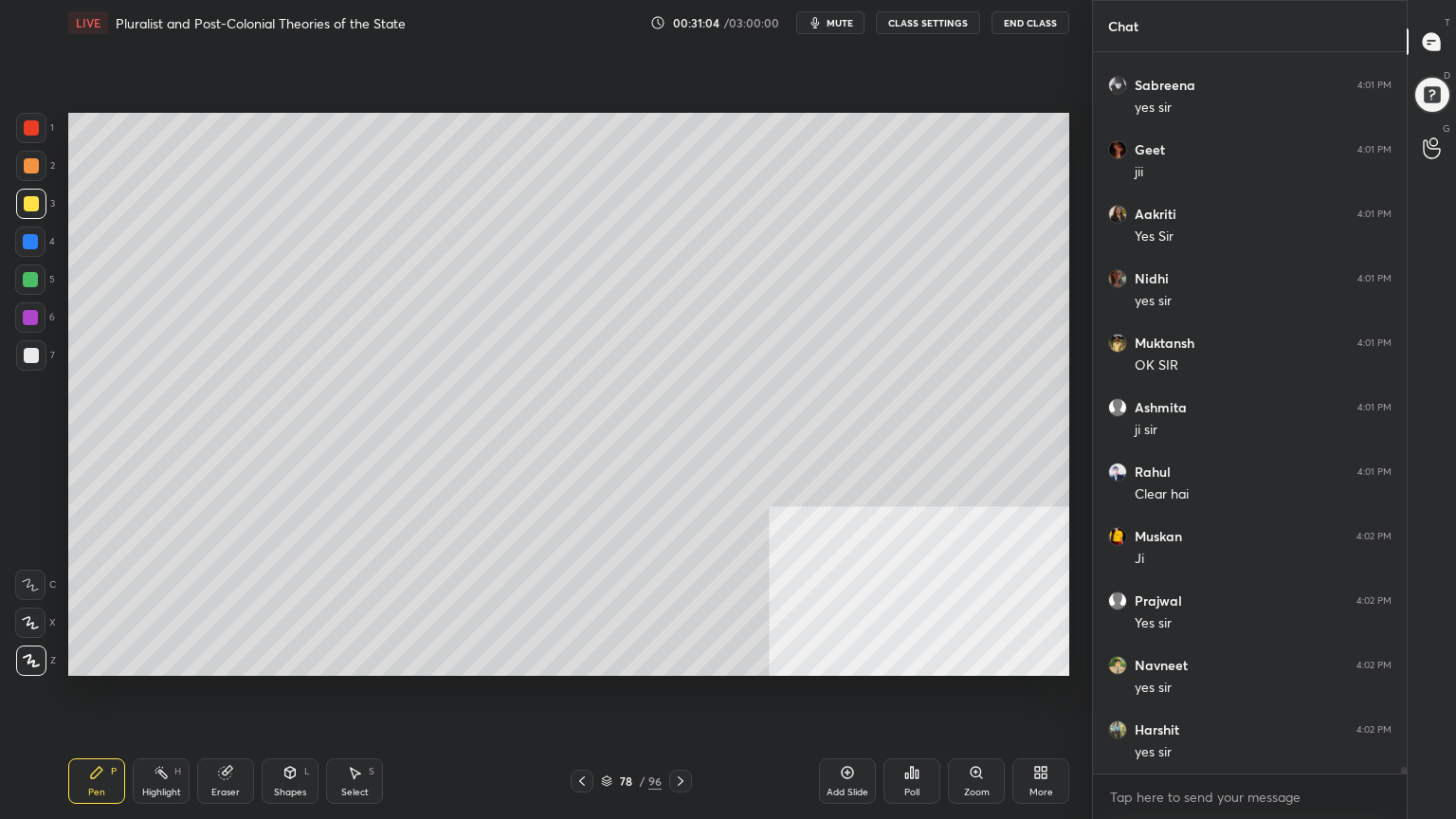 click 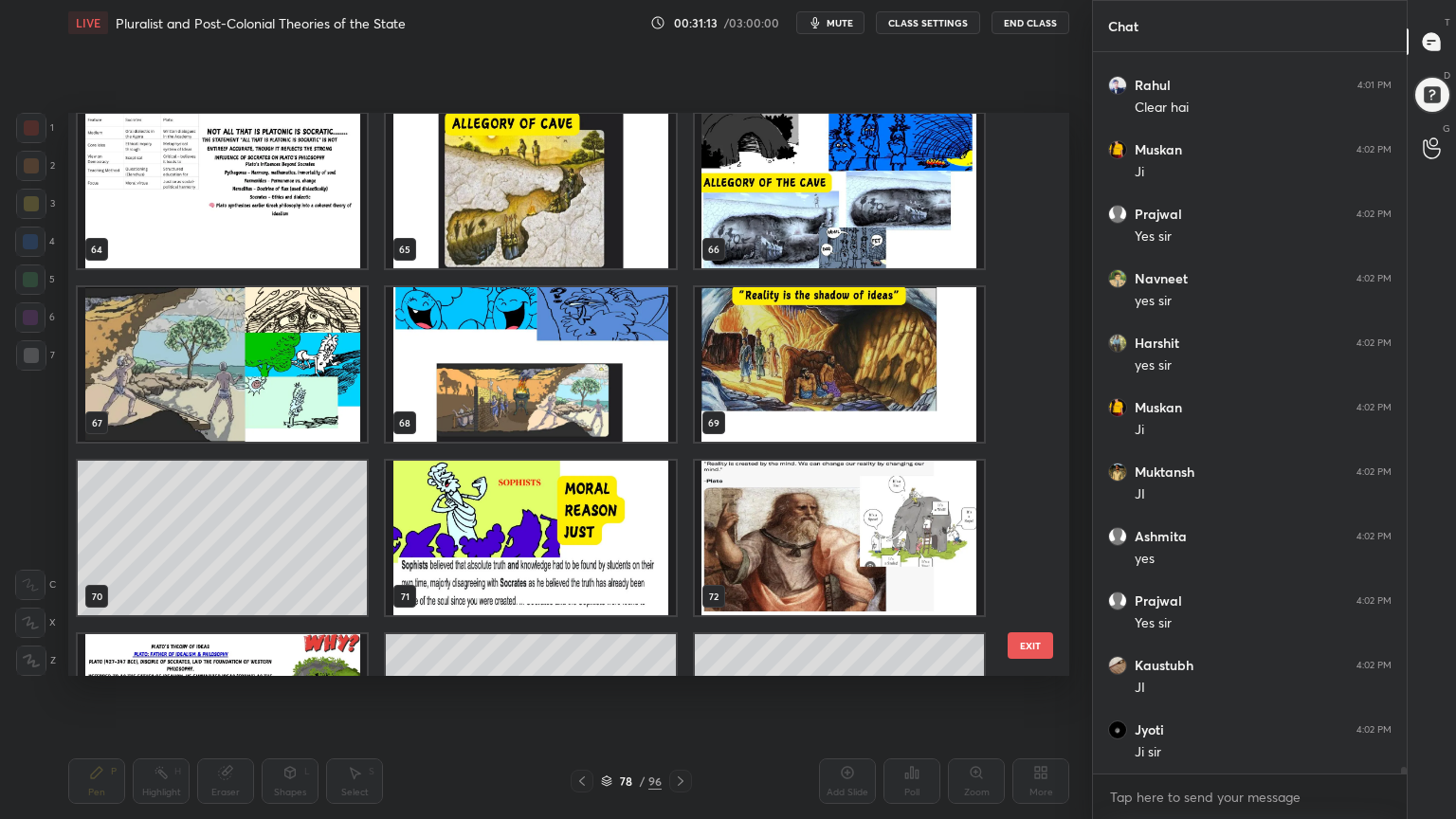 click at bounding box center [839, 364] 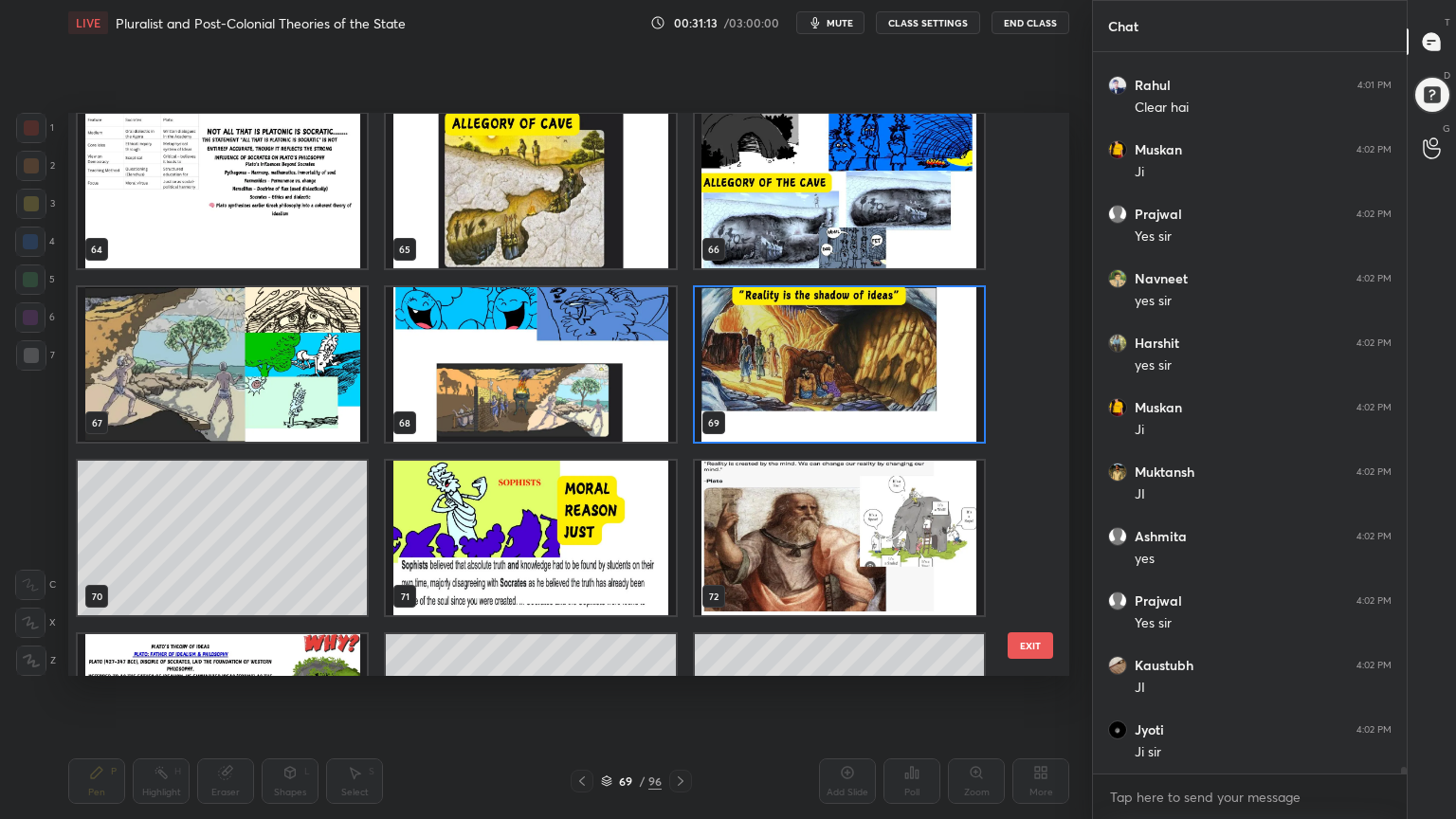 click at bounding box center [839, 364] 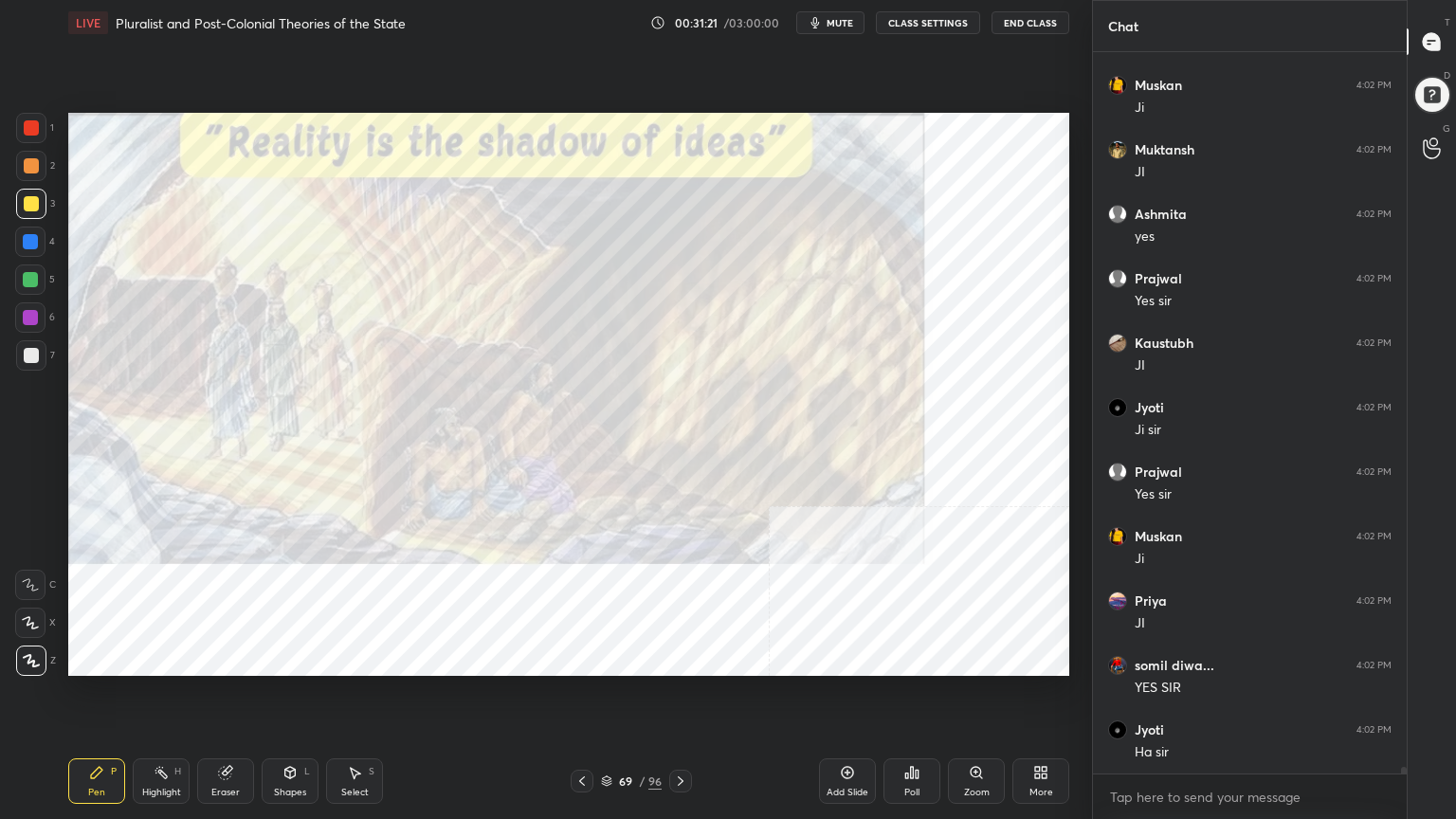 click 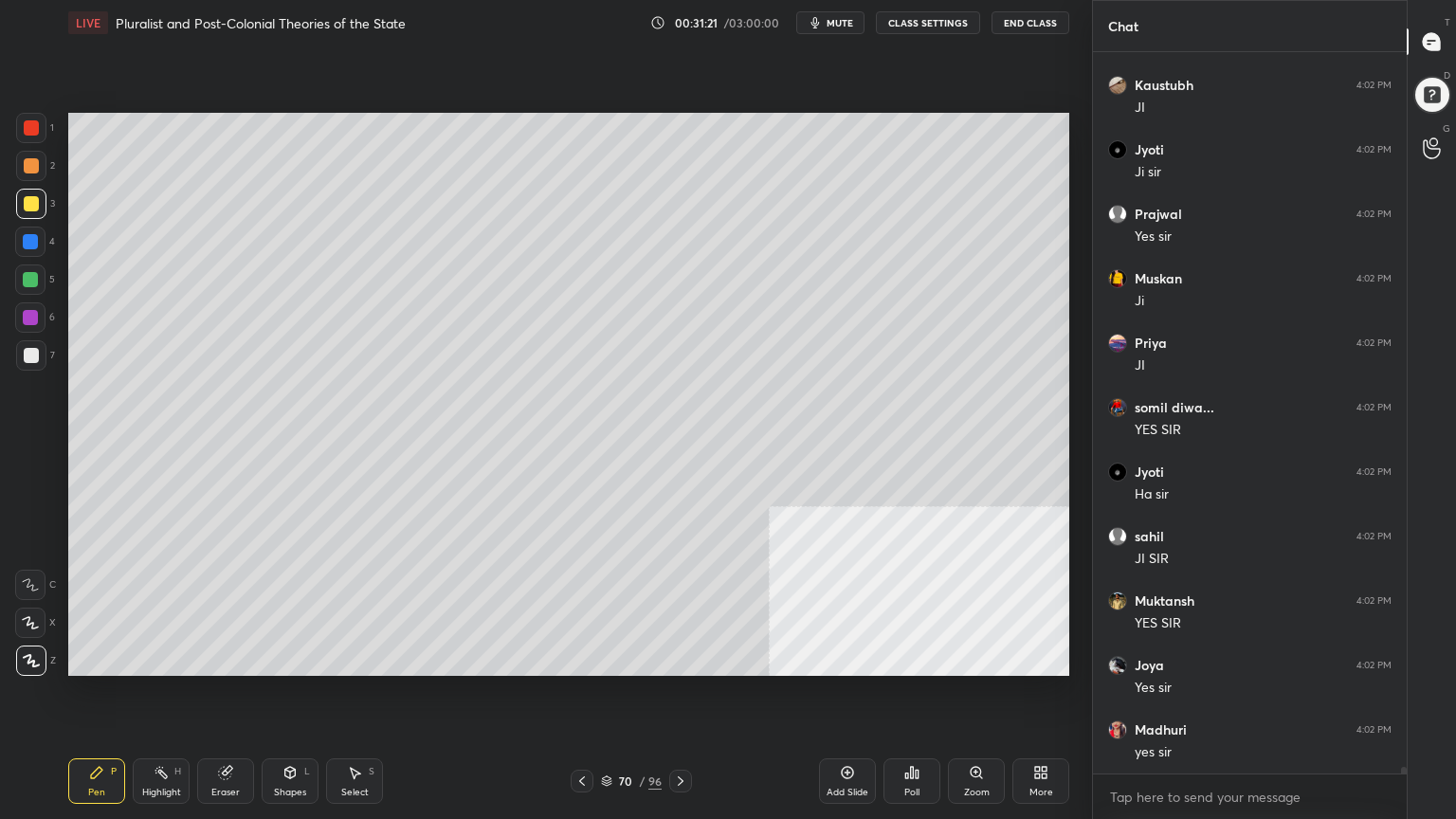 click 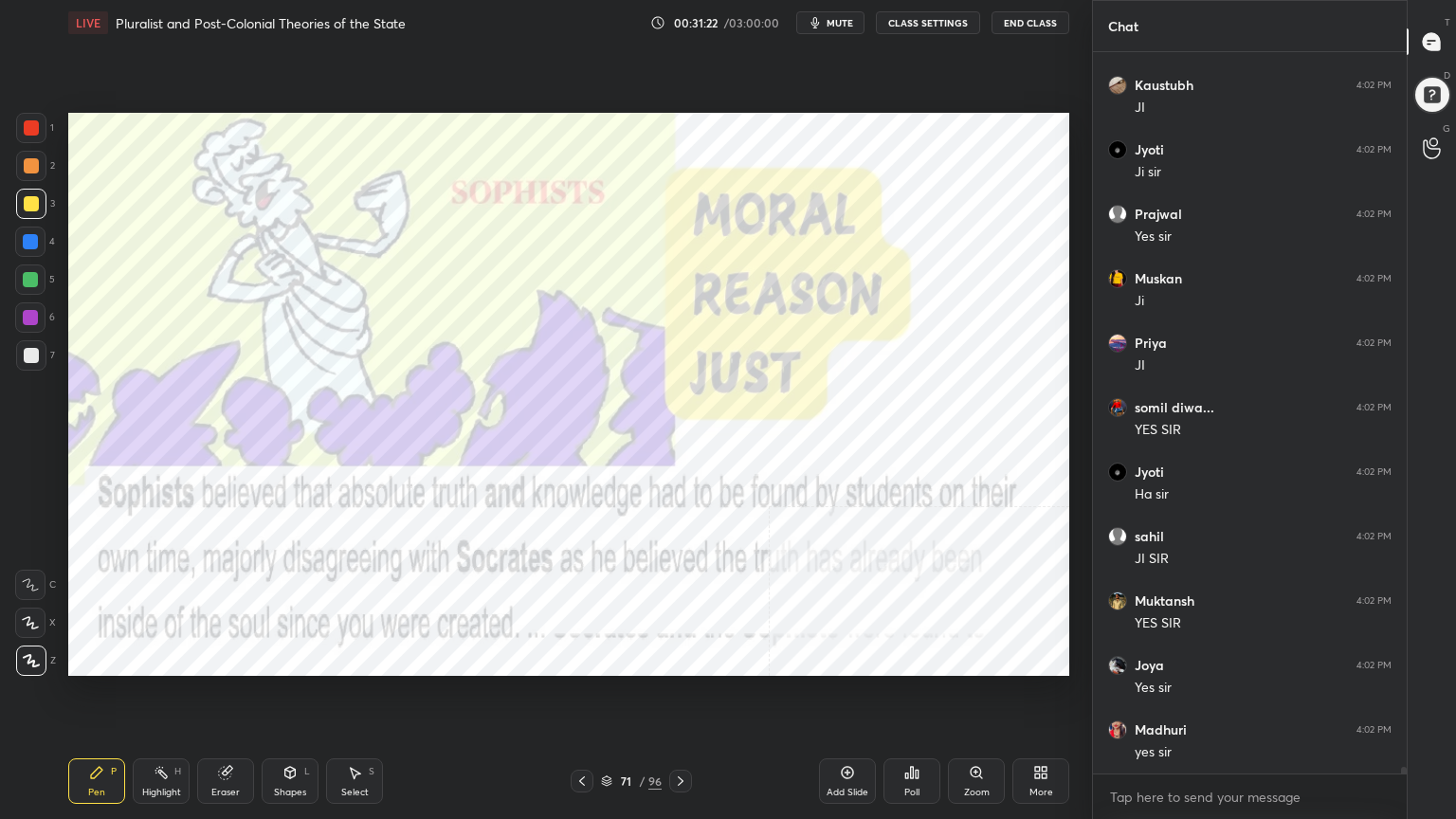 click at bounding box center [681, 781] 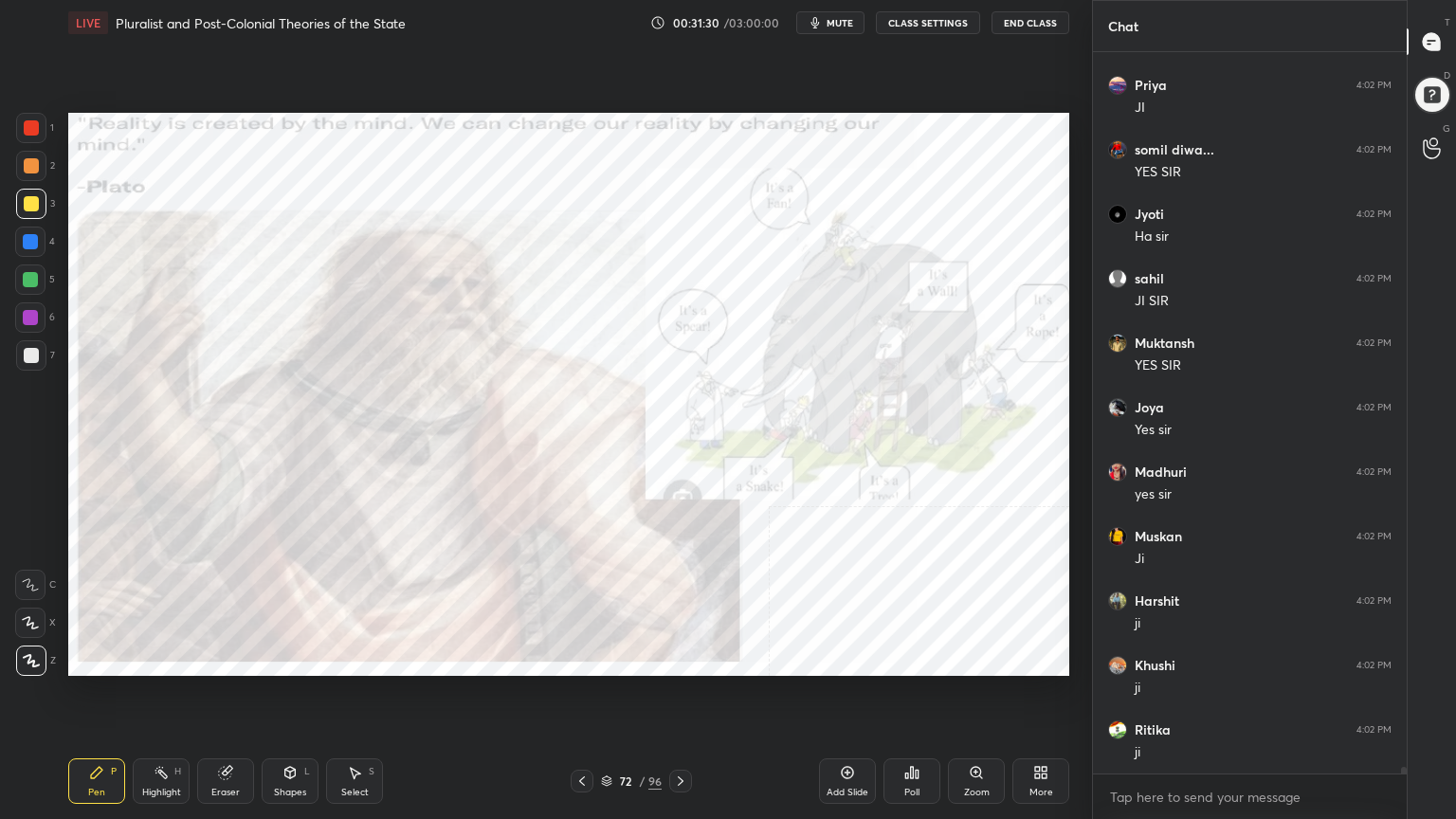 scroll, scrollTop: 75112, scrollLeft: 0, axis: vertical 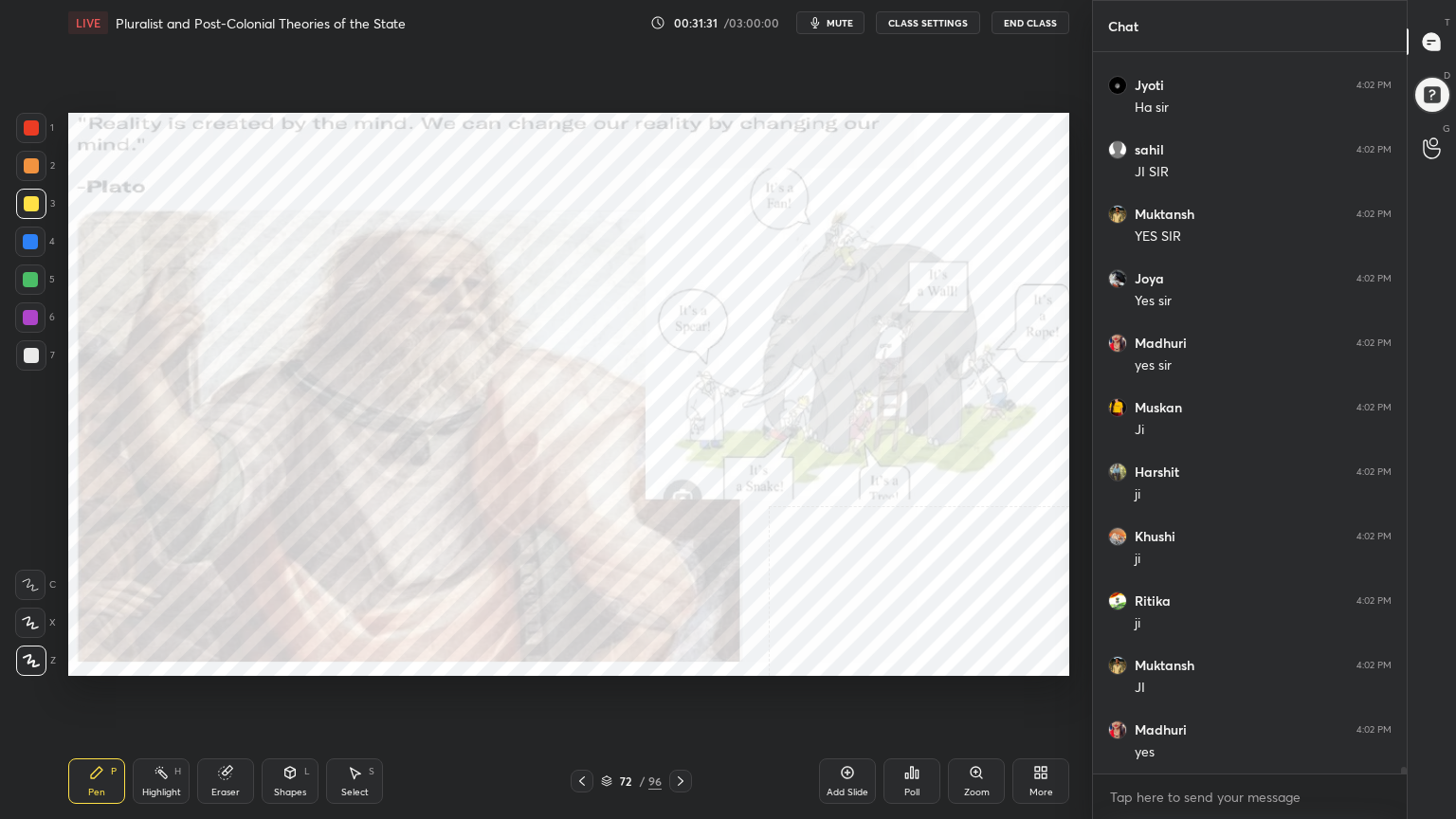 click 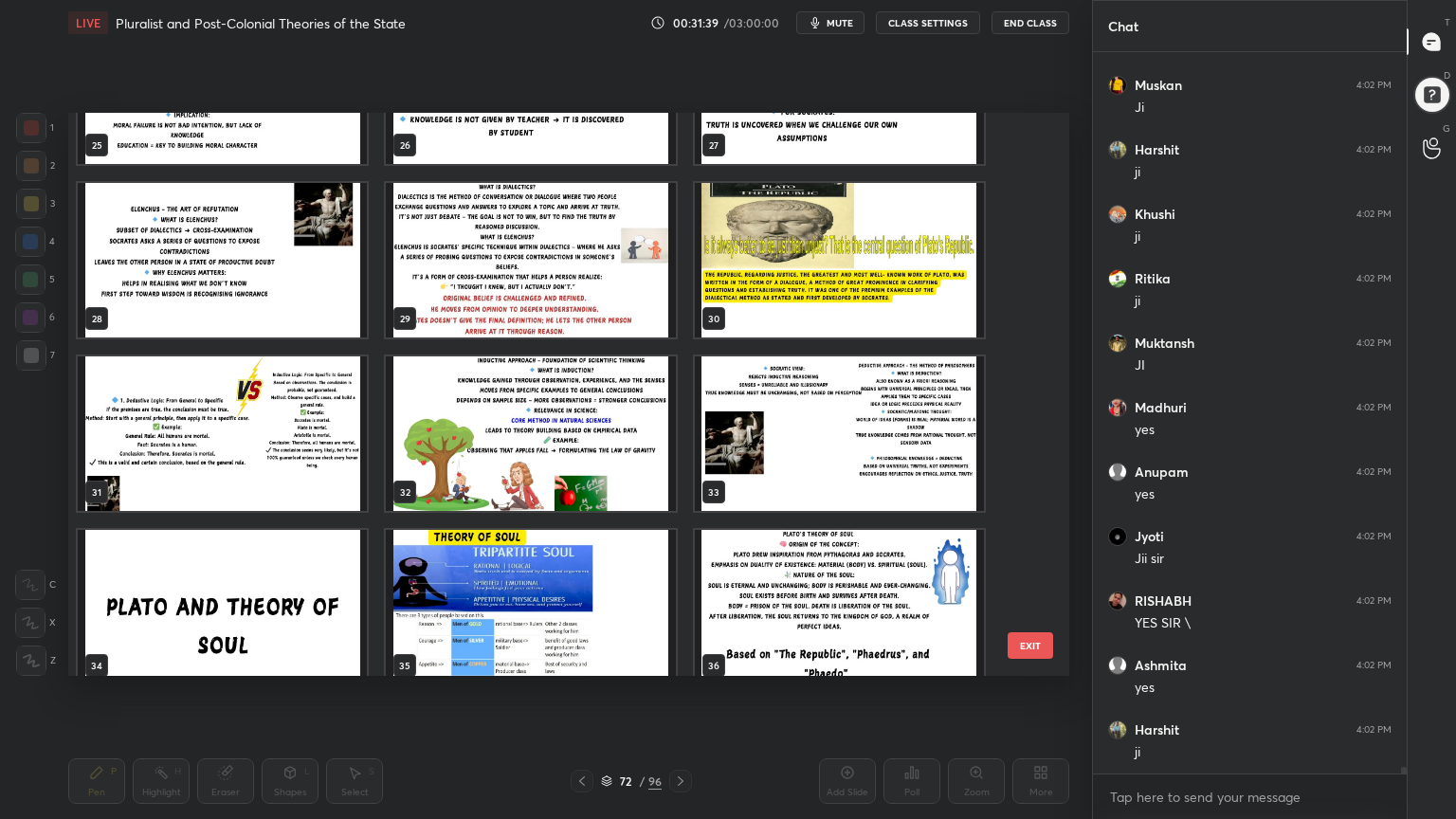 click at bounding box center [222, 607] 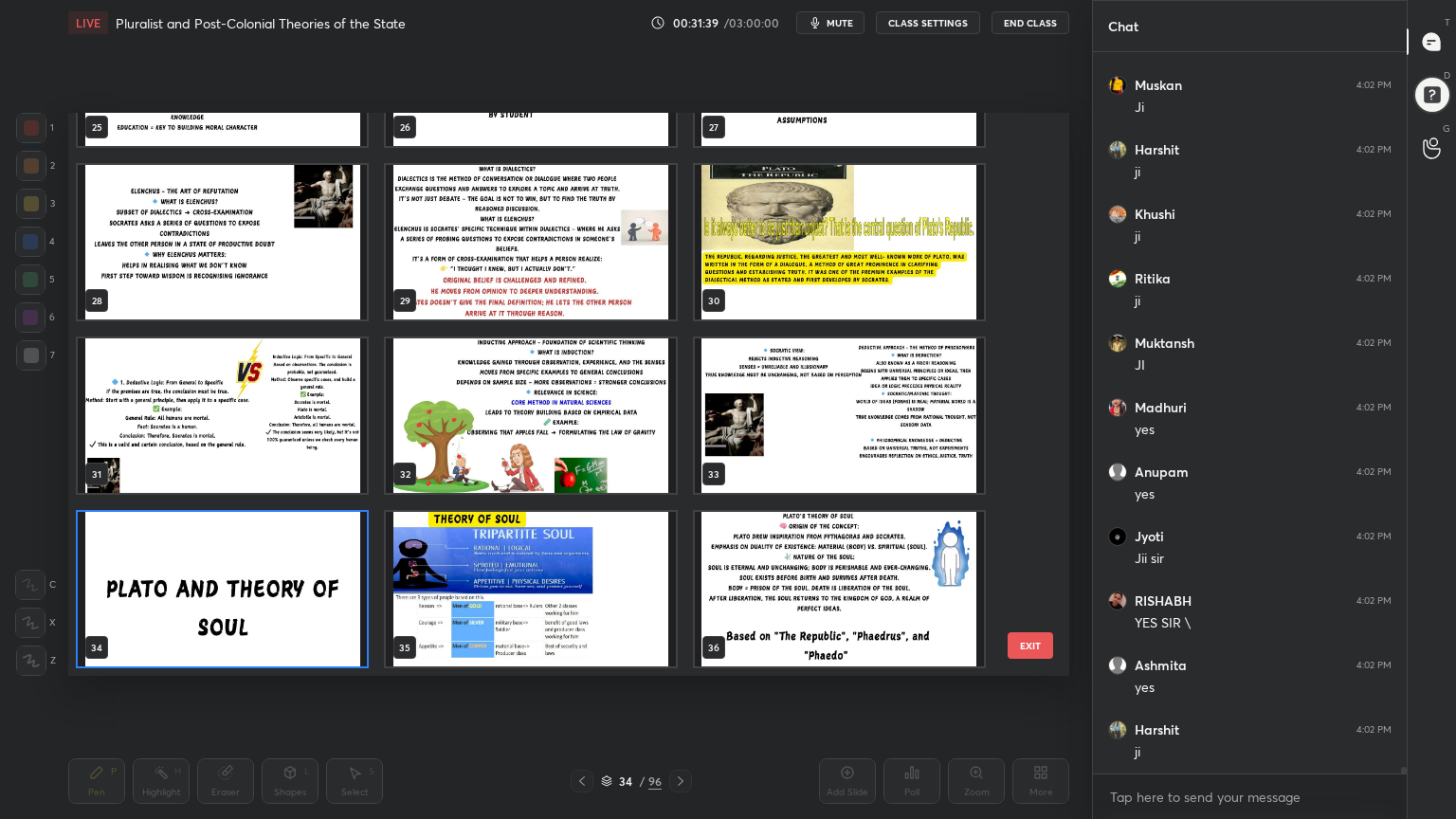 click on "25 26 27 28 29 30 31 32 33 34 35 36 37 38 39 40 41 42" at bounding box center (552, 394) 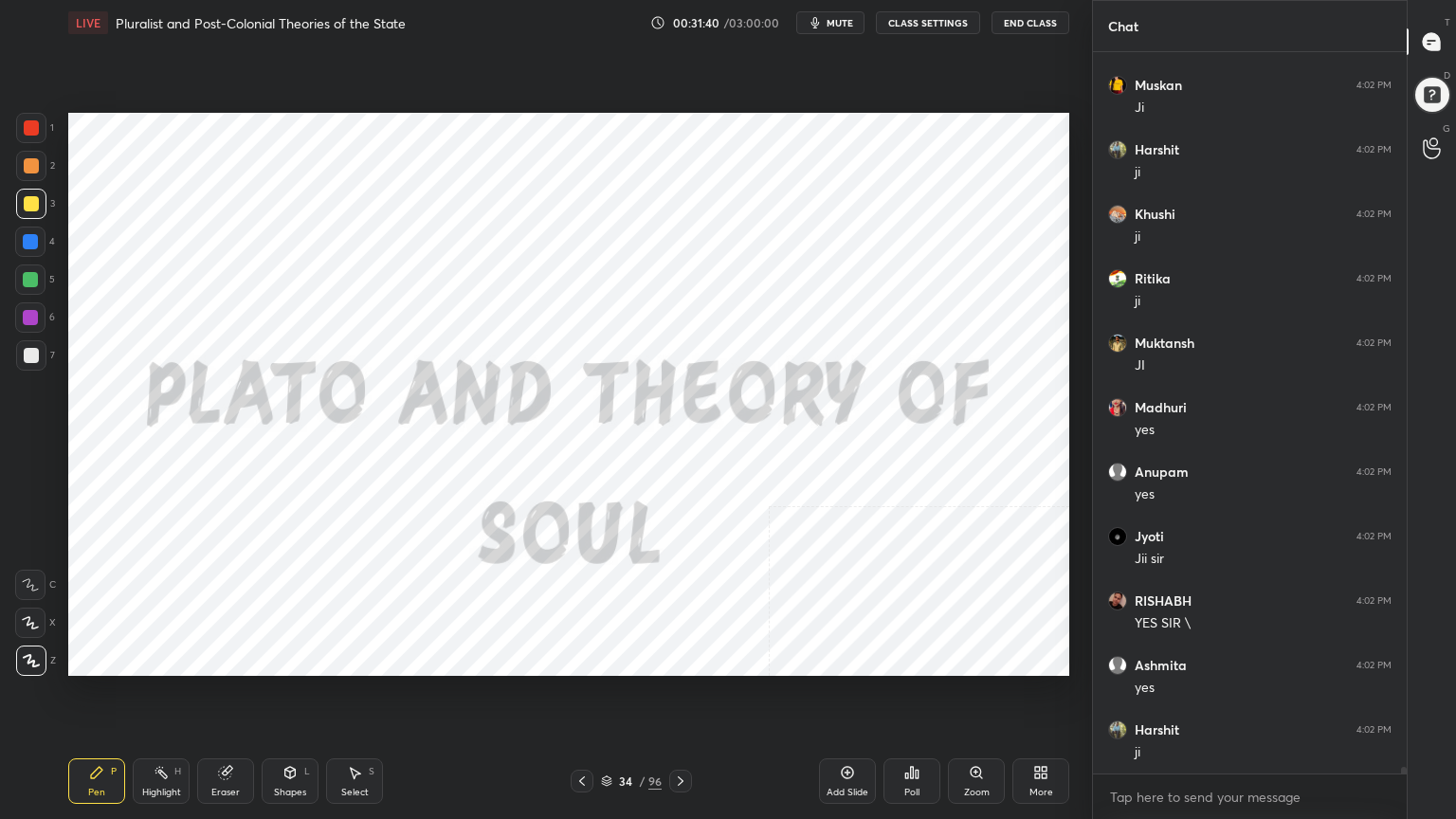 click at bounding box center (222, 589) 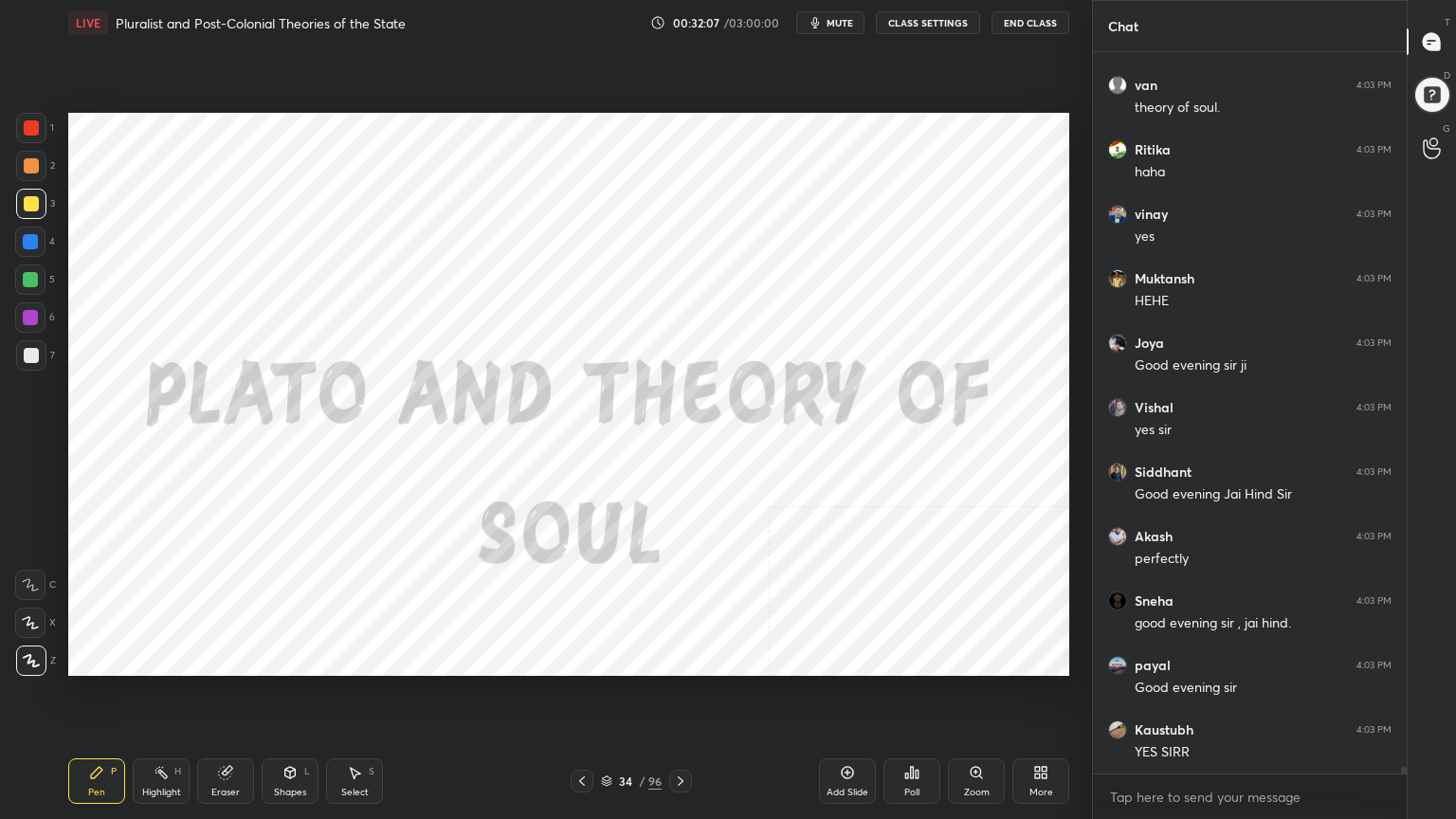 click 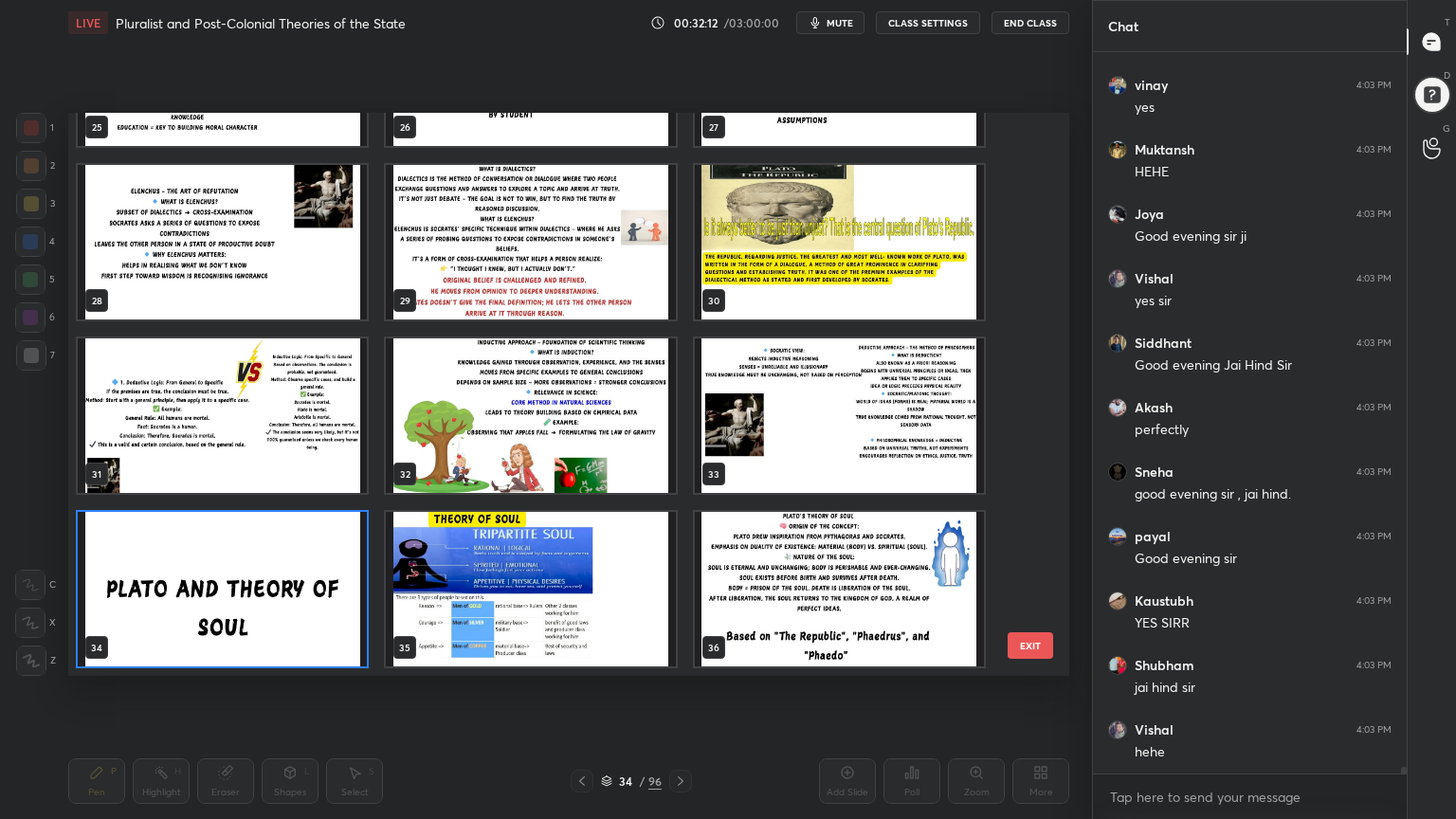 click at bounding box center (839, 589) 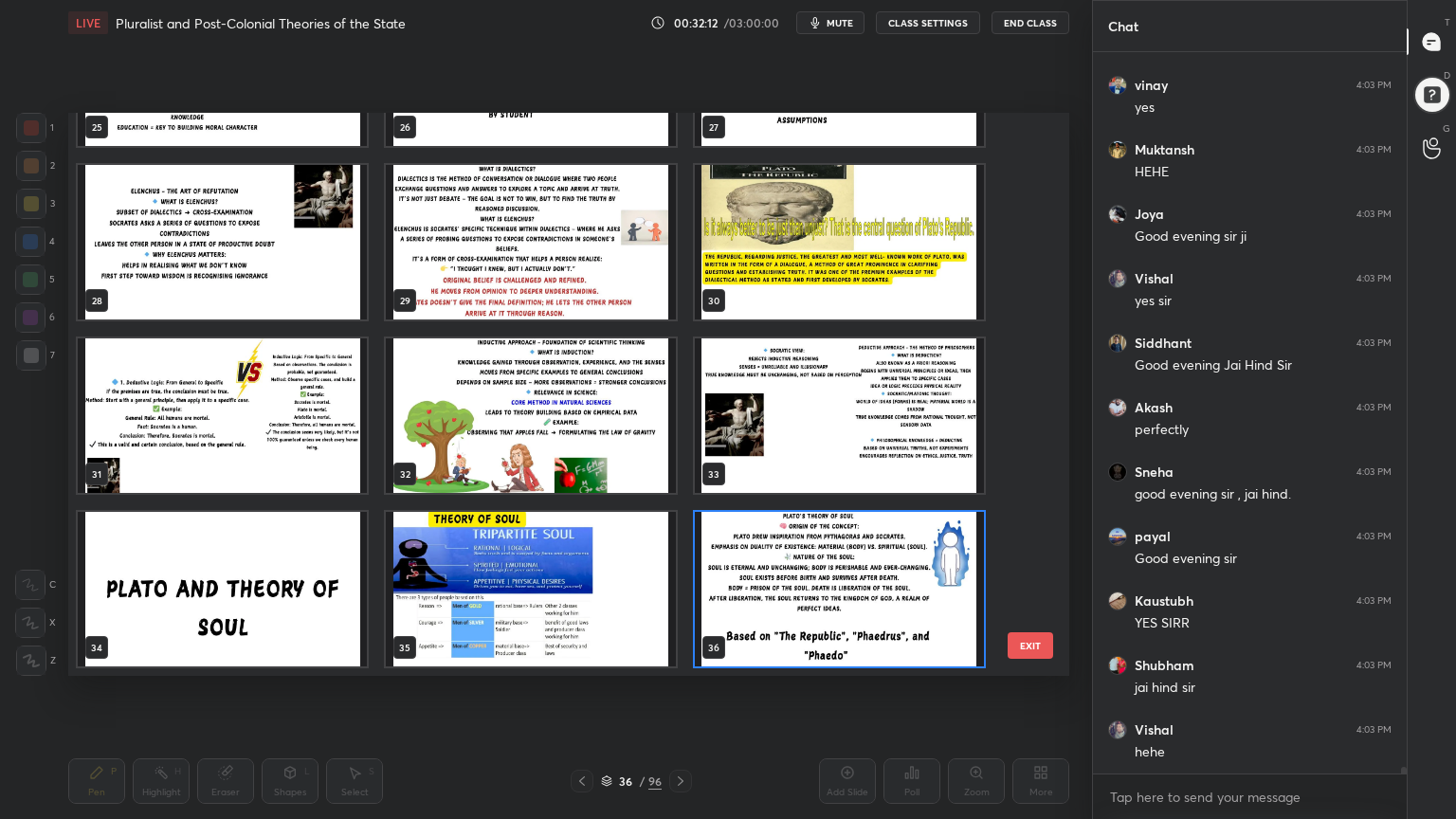 click at bounding box center [839, 589] 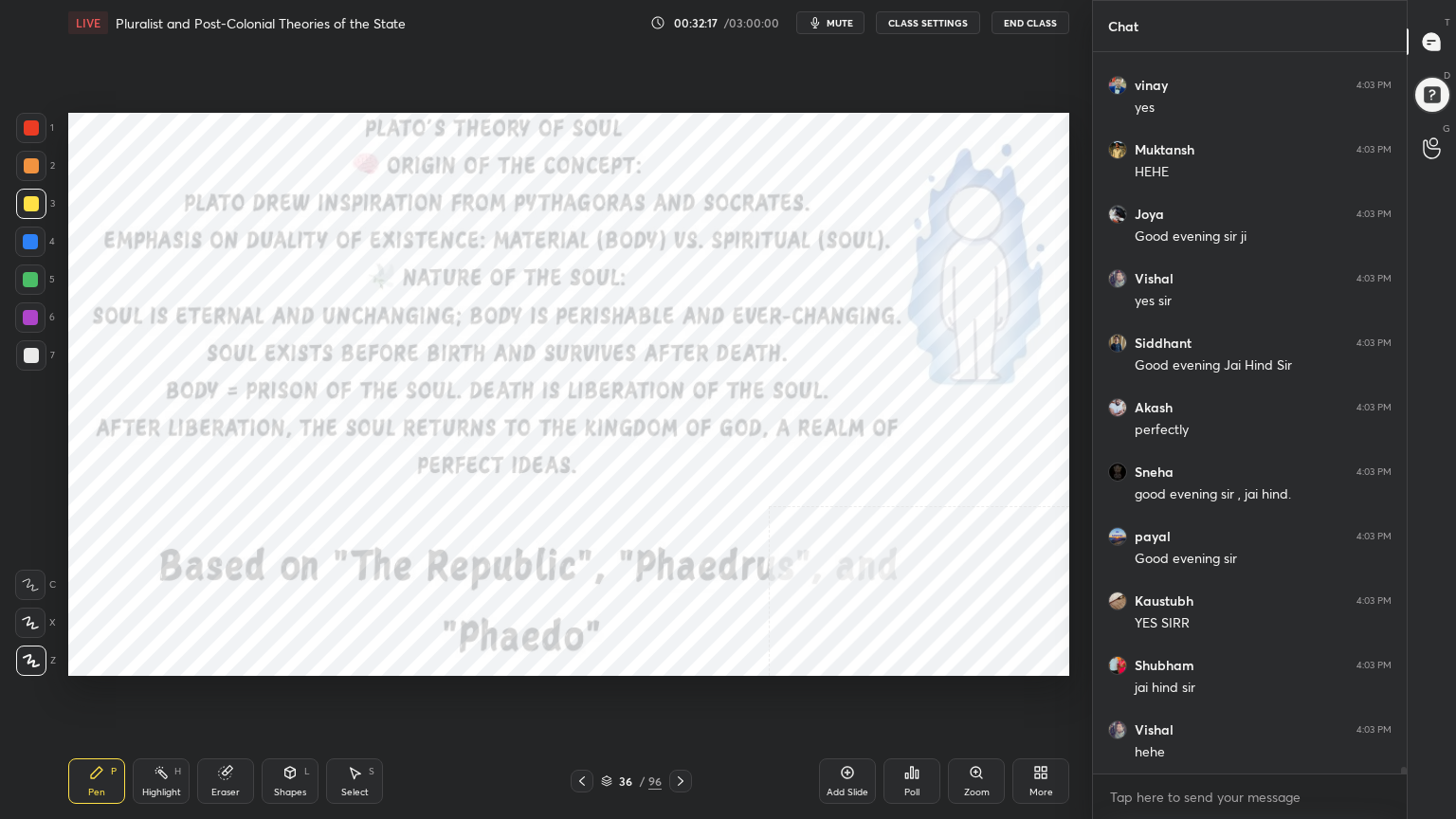 click at bounding box center [31, 128] 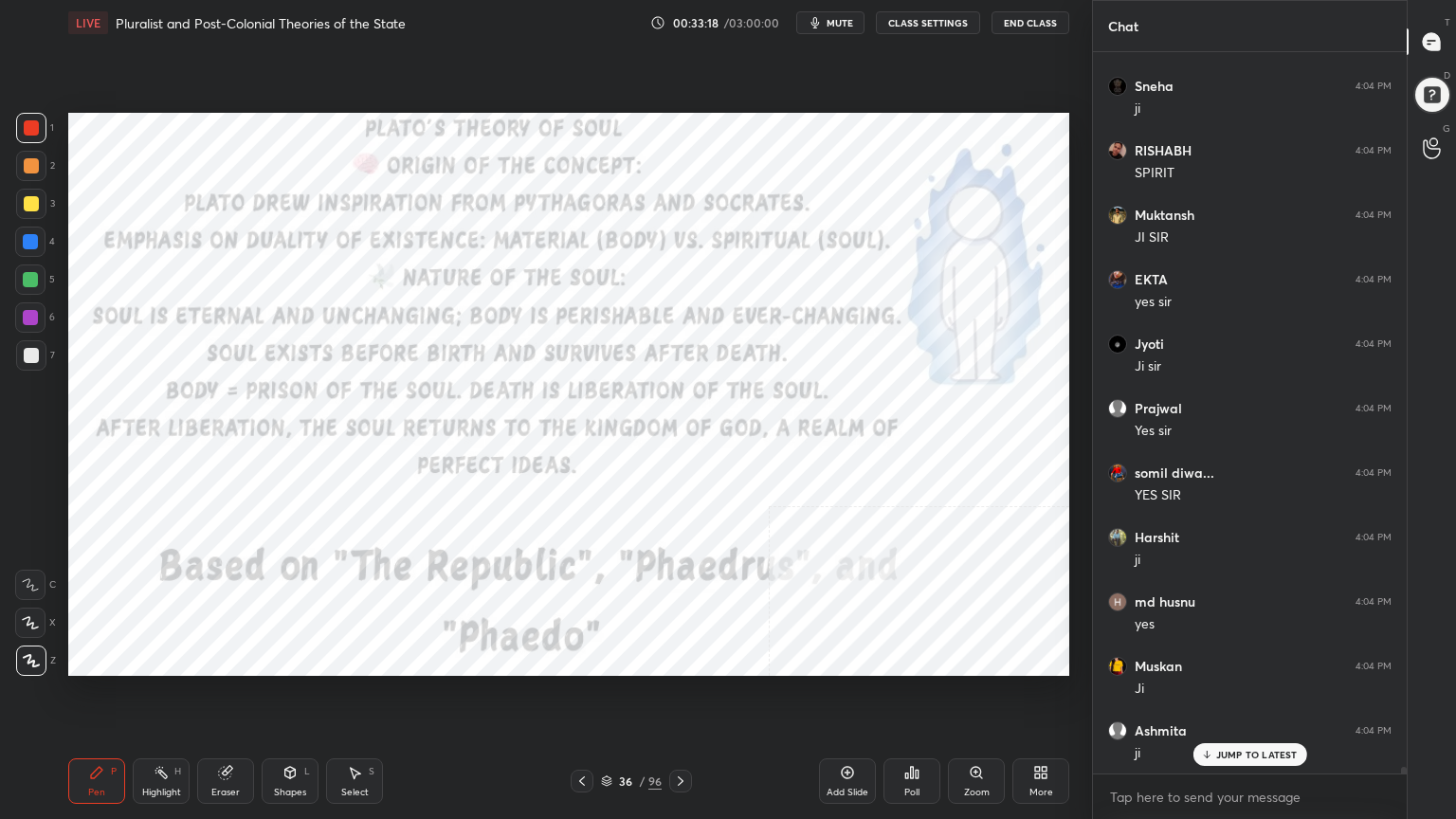 scroll, scrollTop: 80626, scrollLeft: 0, axis: vertical 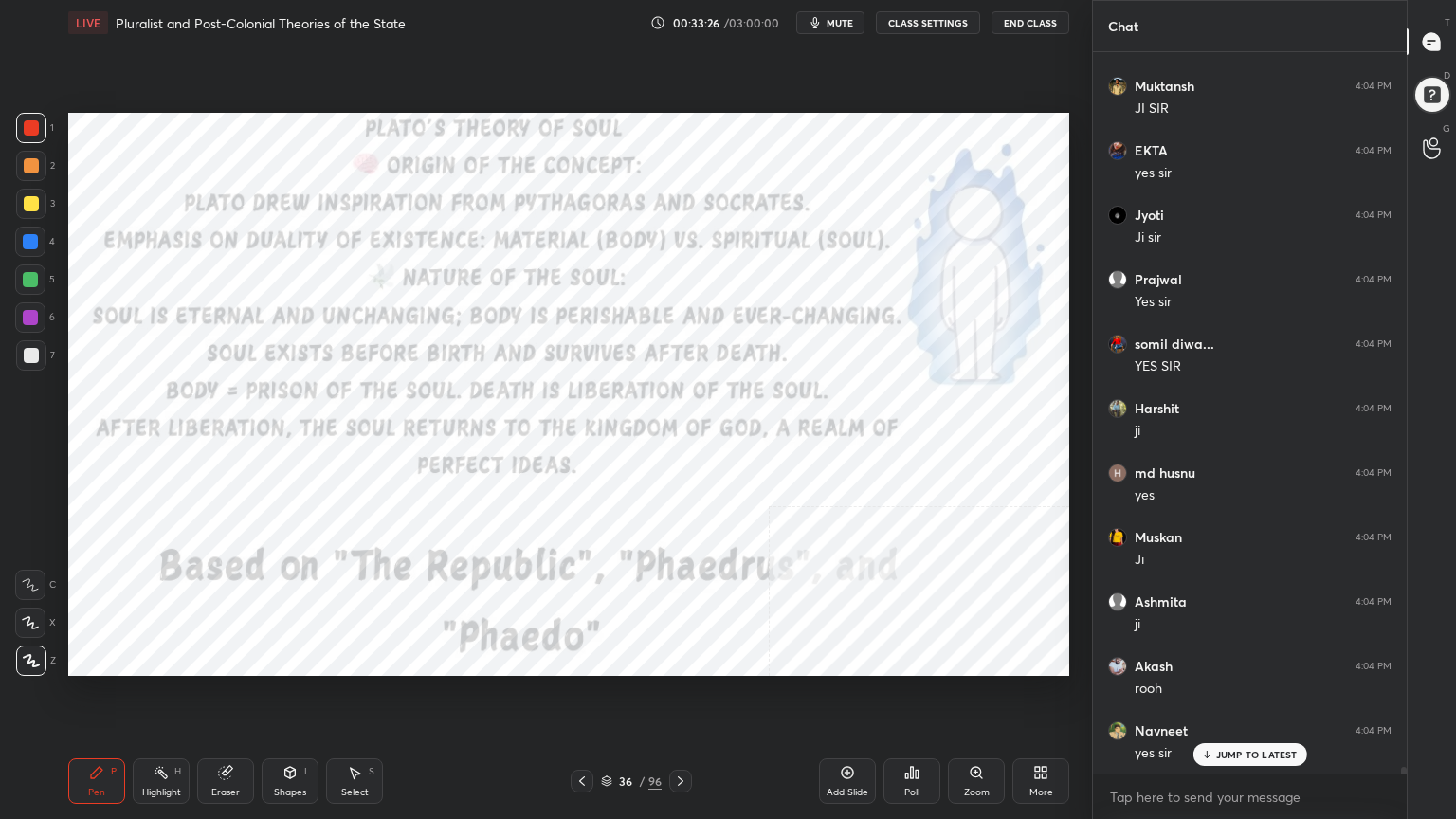 click 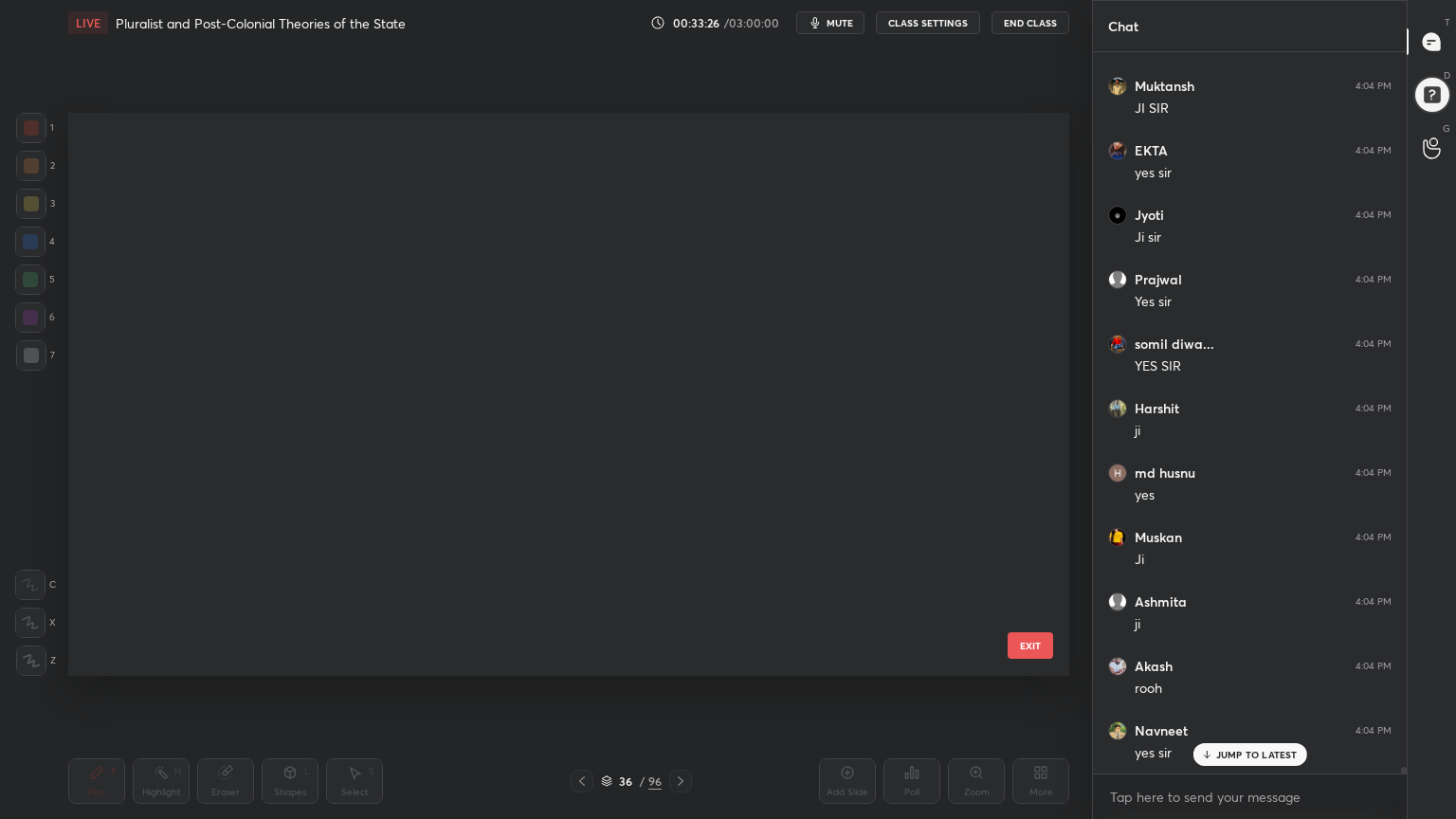 scroll, scrollTop: 1519, scrollLeft: 0, axis: vertical 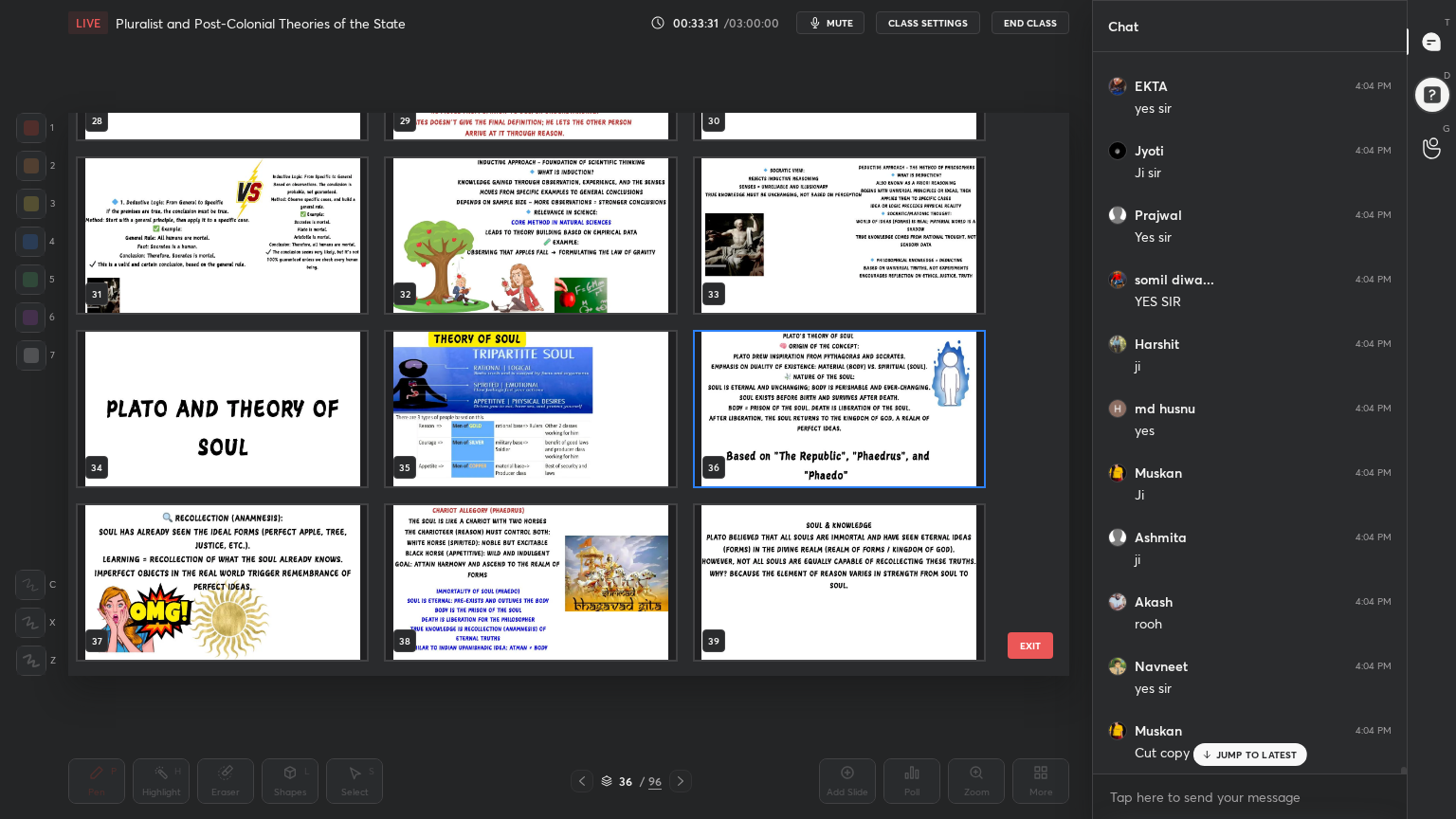 click at bounding box center [530, 582] 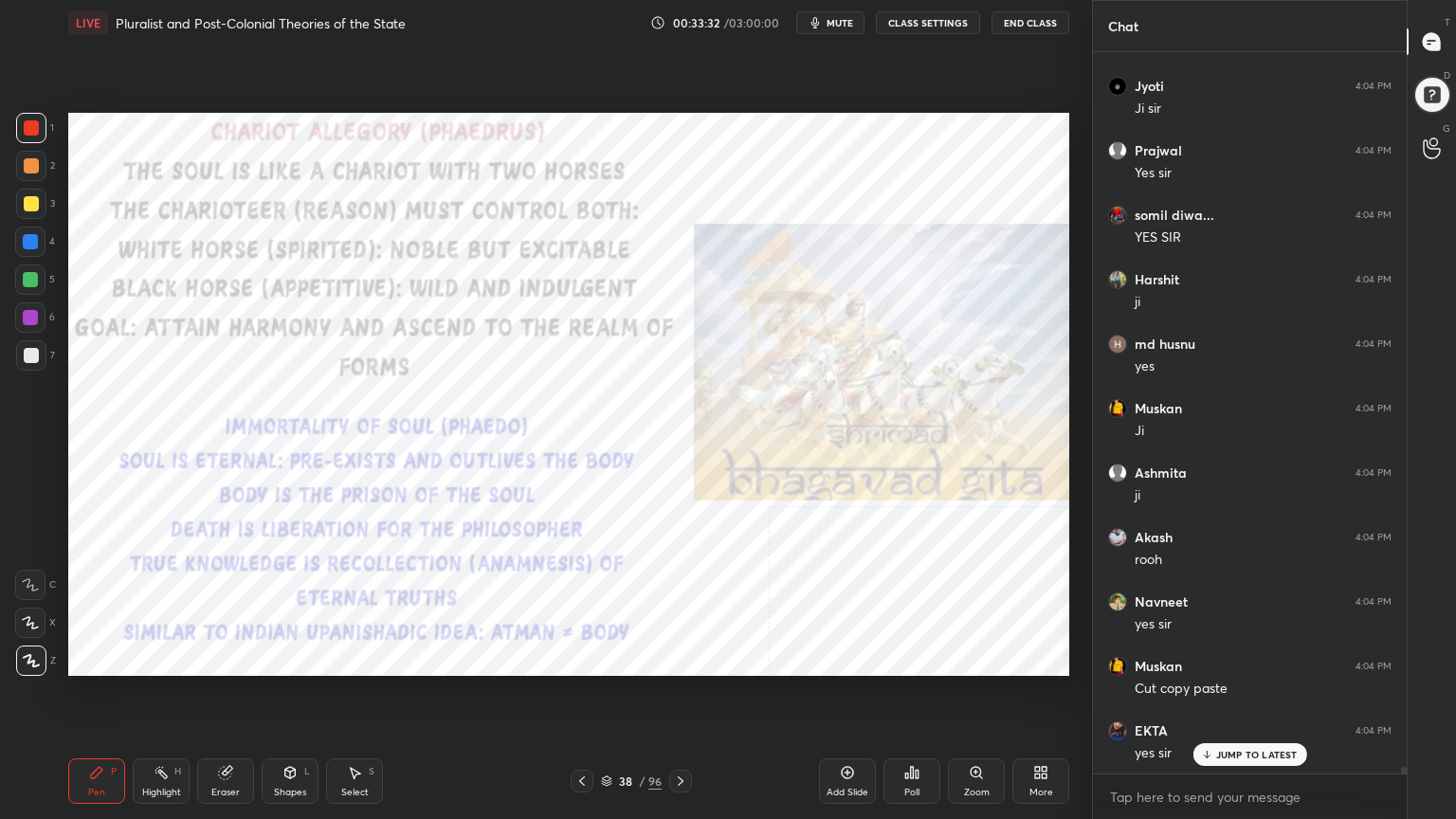 scroll, scrollTop: 80819, scrollLeft: 0, axis: vertical 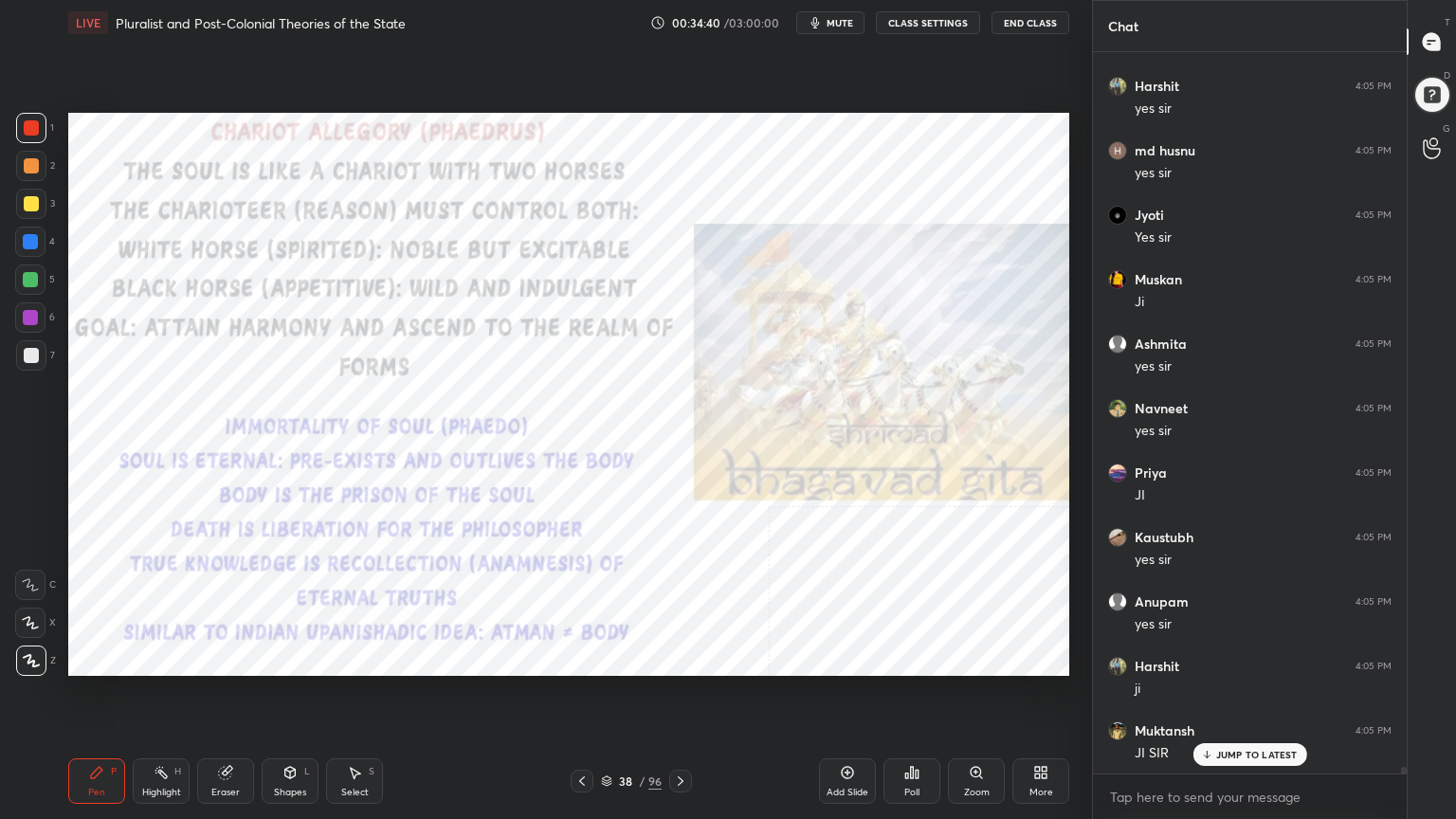 click 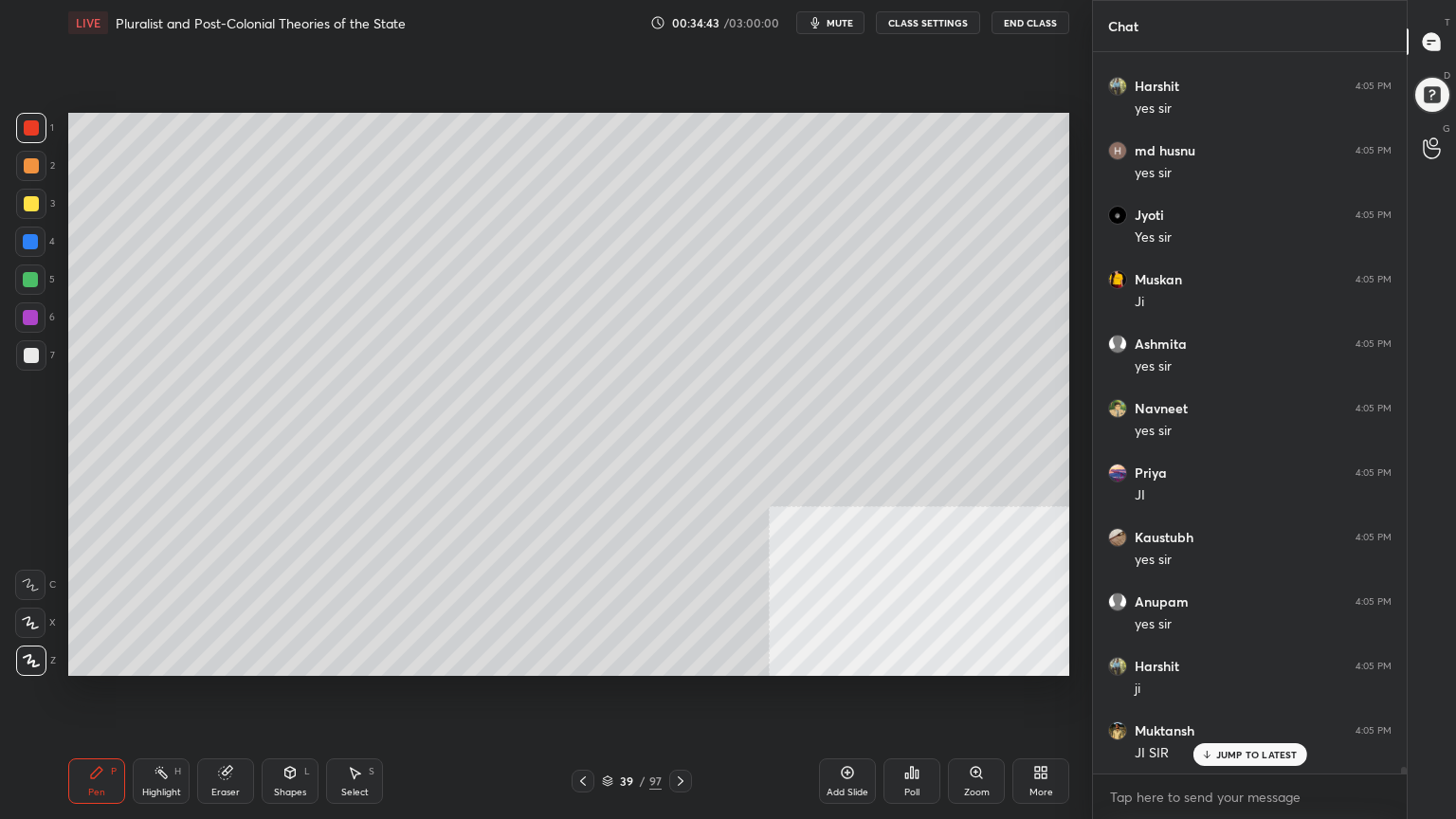 click at bounding box center (31, 355) 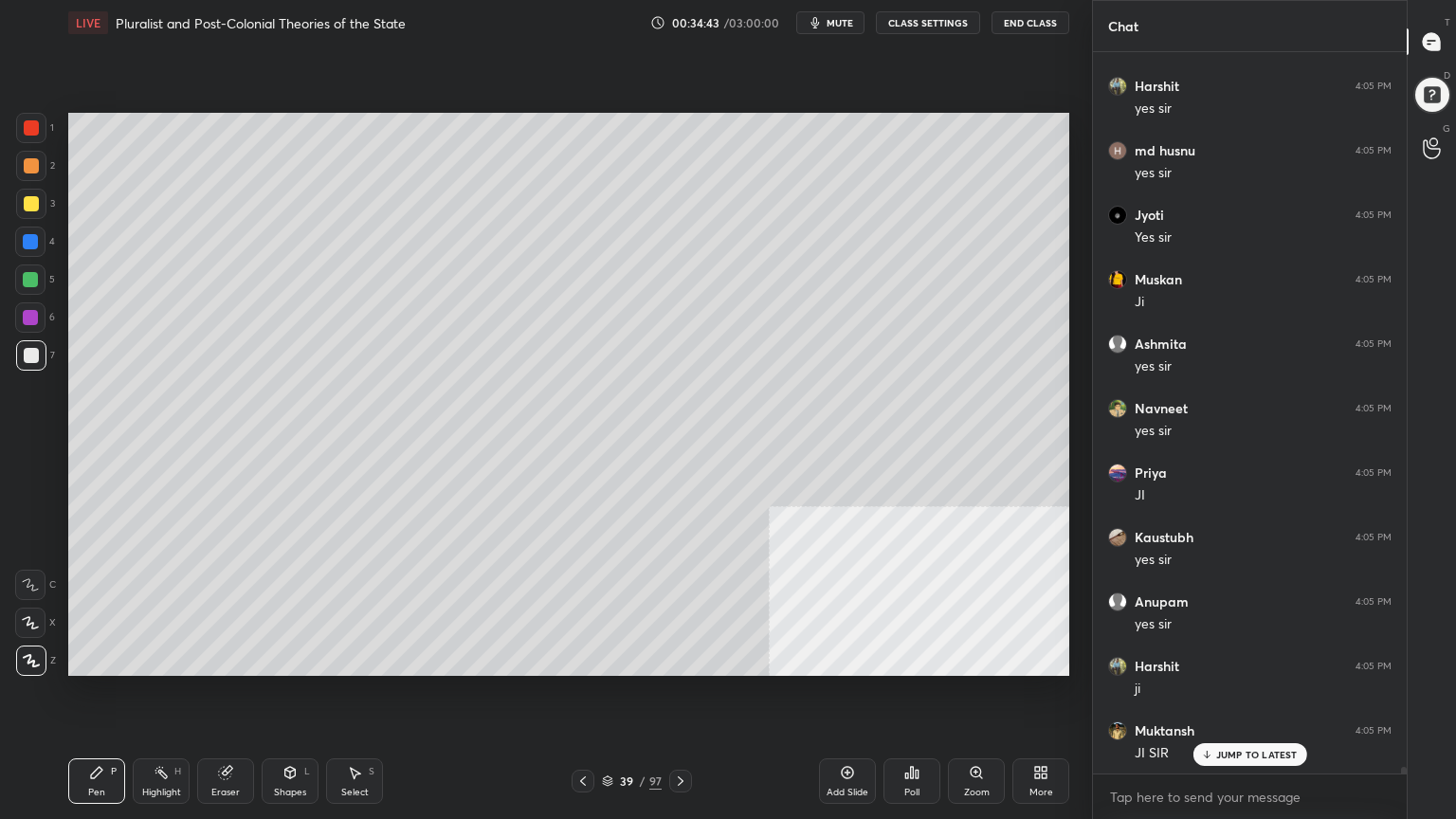 scroll, scrollTop: 83784, scrollLeft: 0, axis: vertical 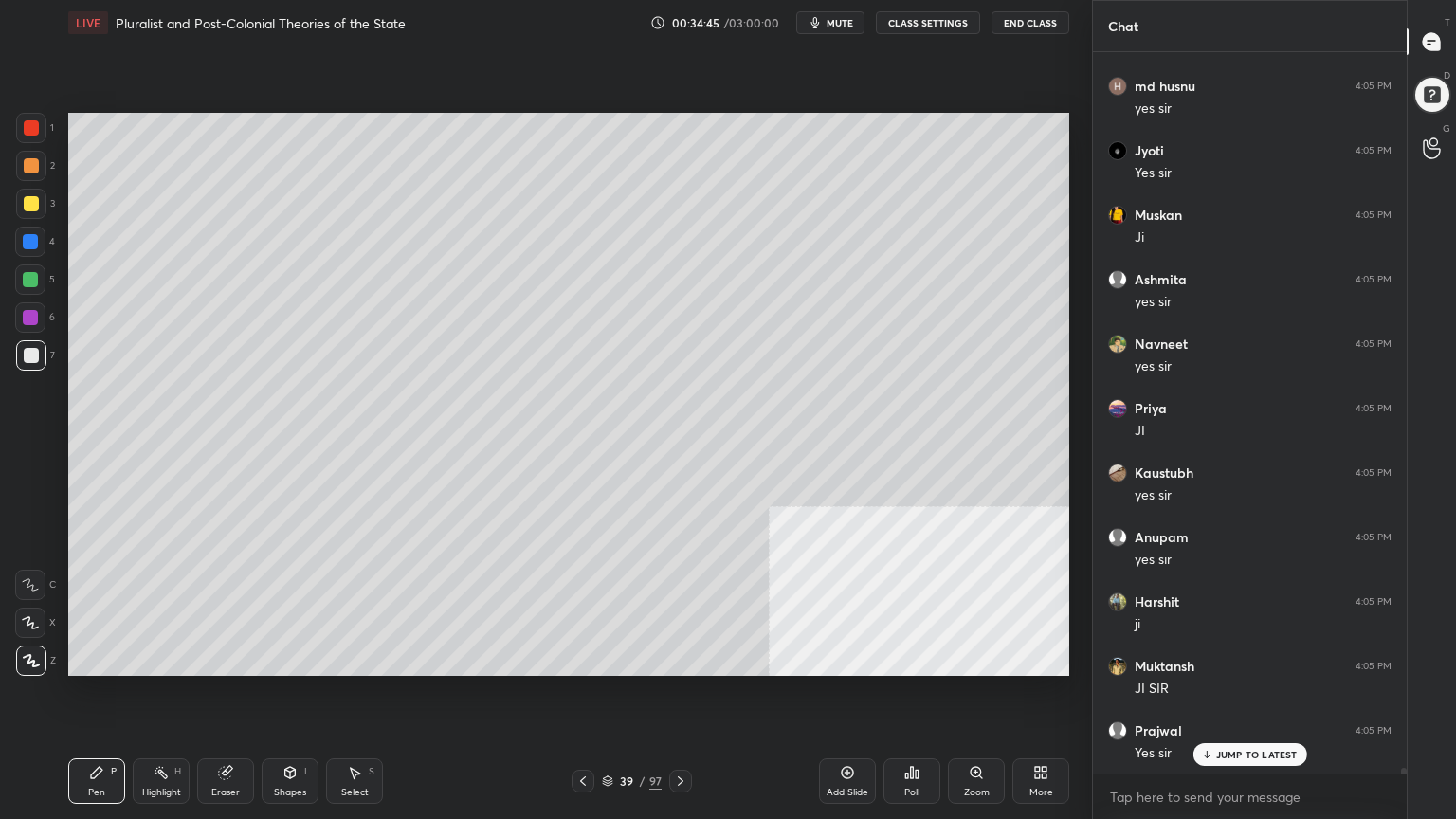 click at bounding box center [31, 204] 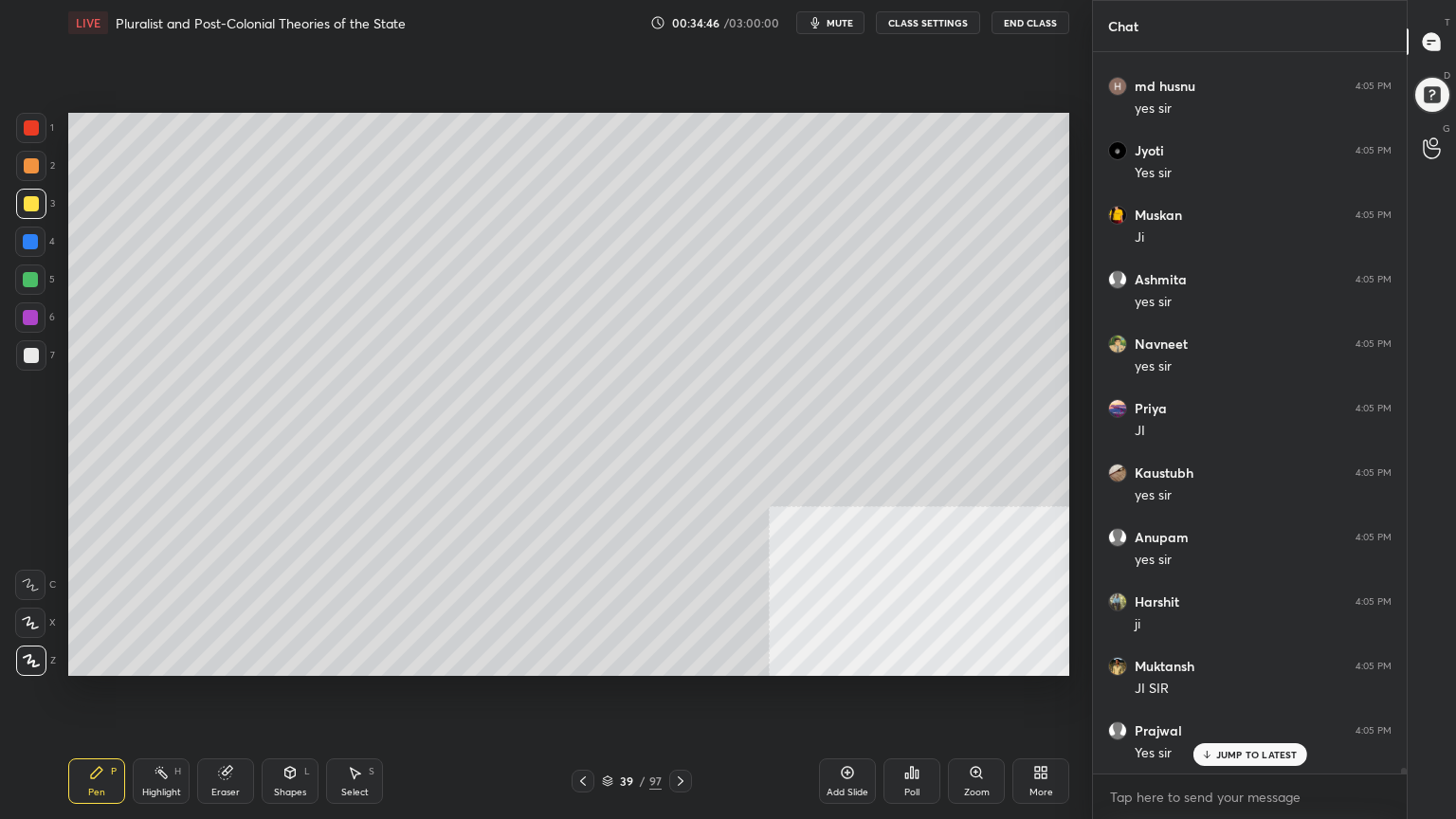 click 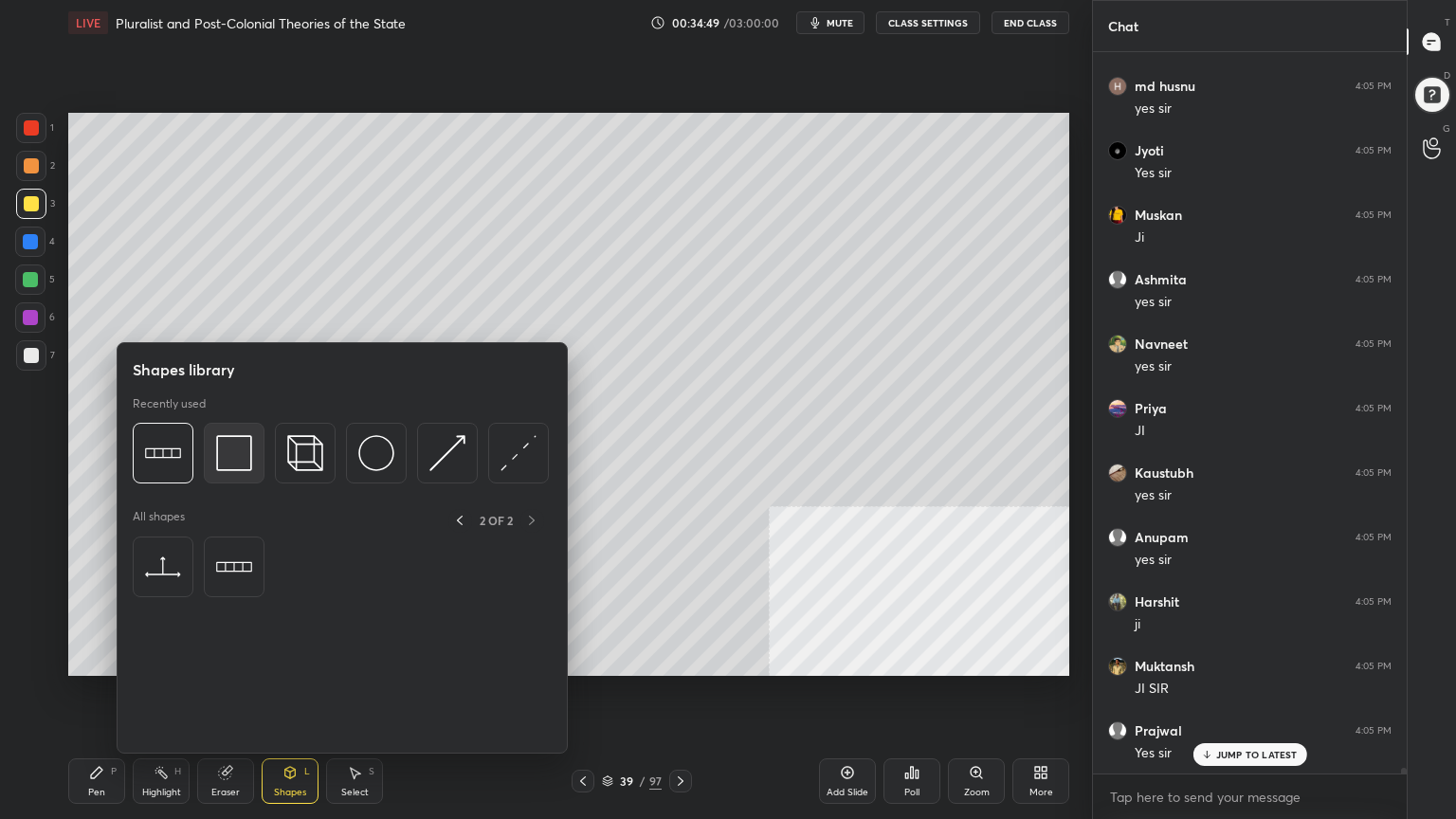 click at bounding box center [234, 453] 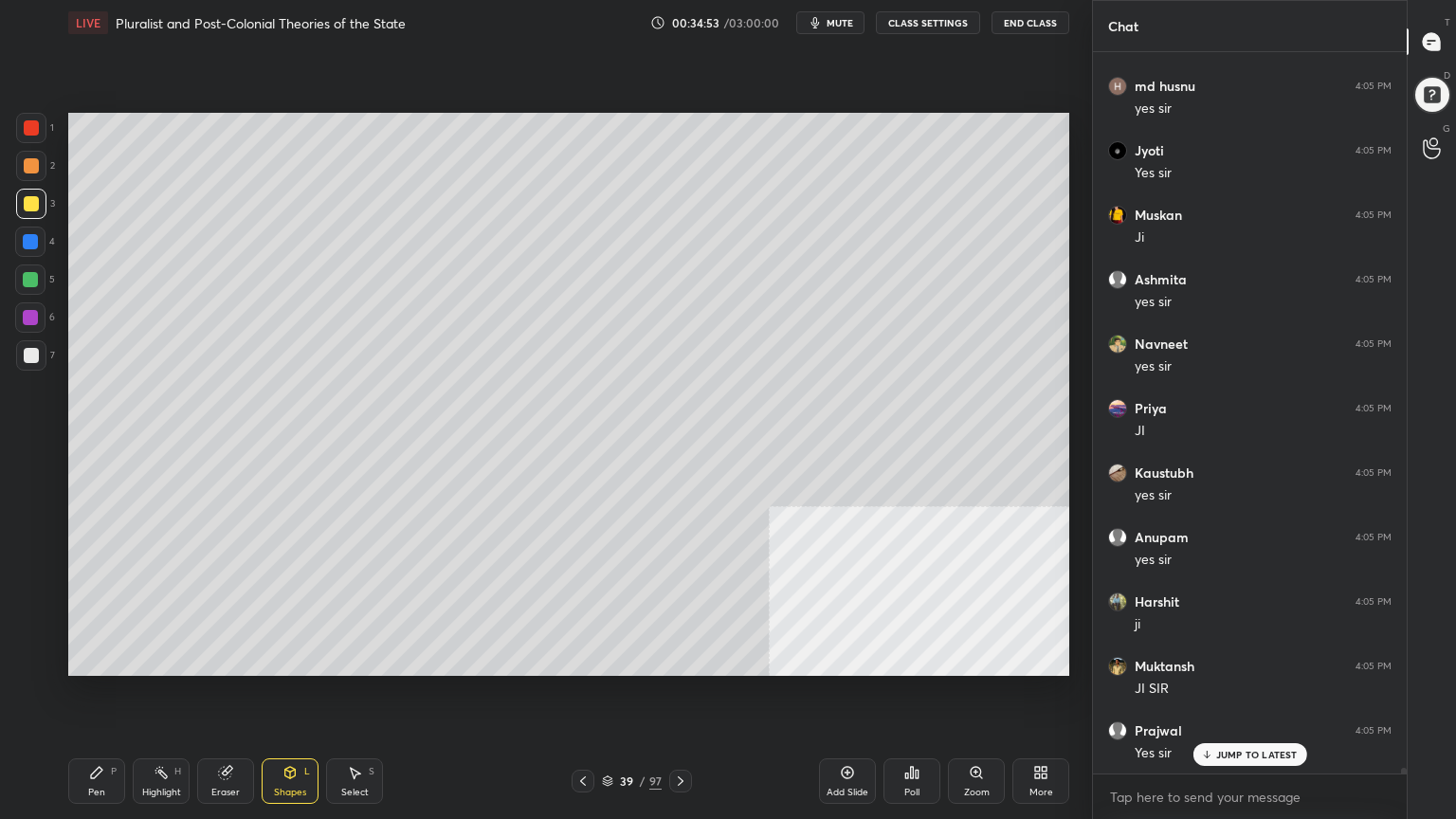 click at bounding box center (30, 280) 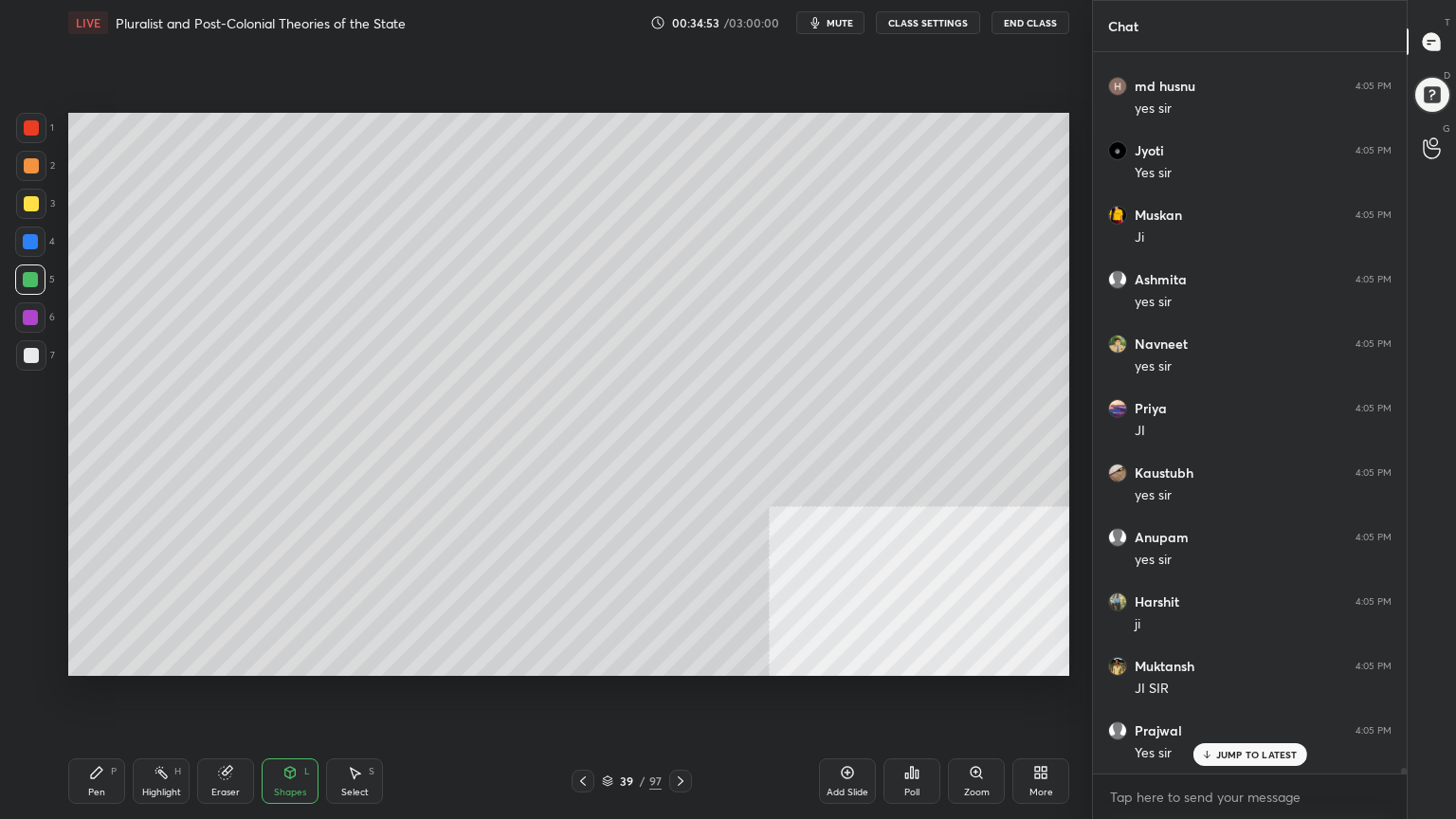 click at bounding box center [30, 242] 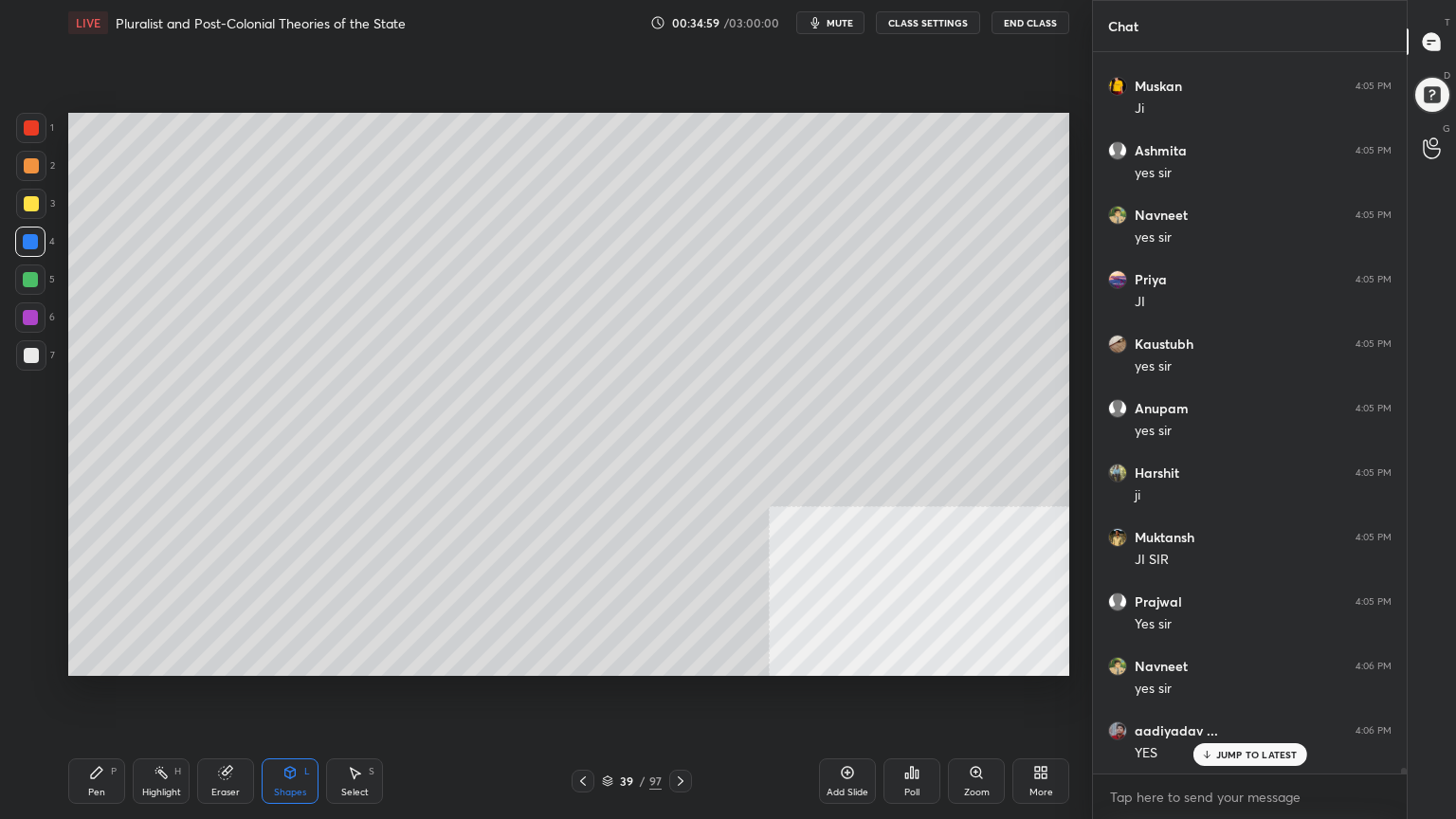 scroll, scrollTop: 84042, scrollLeft: 0, axis: vertical 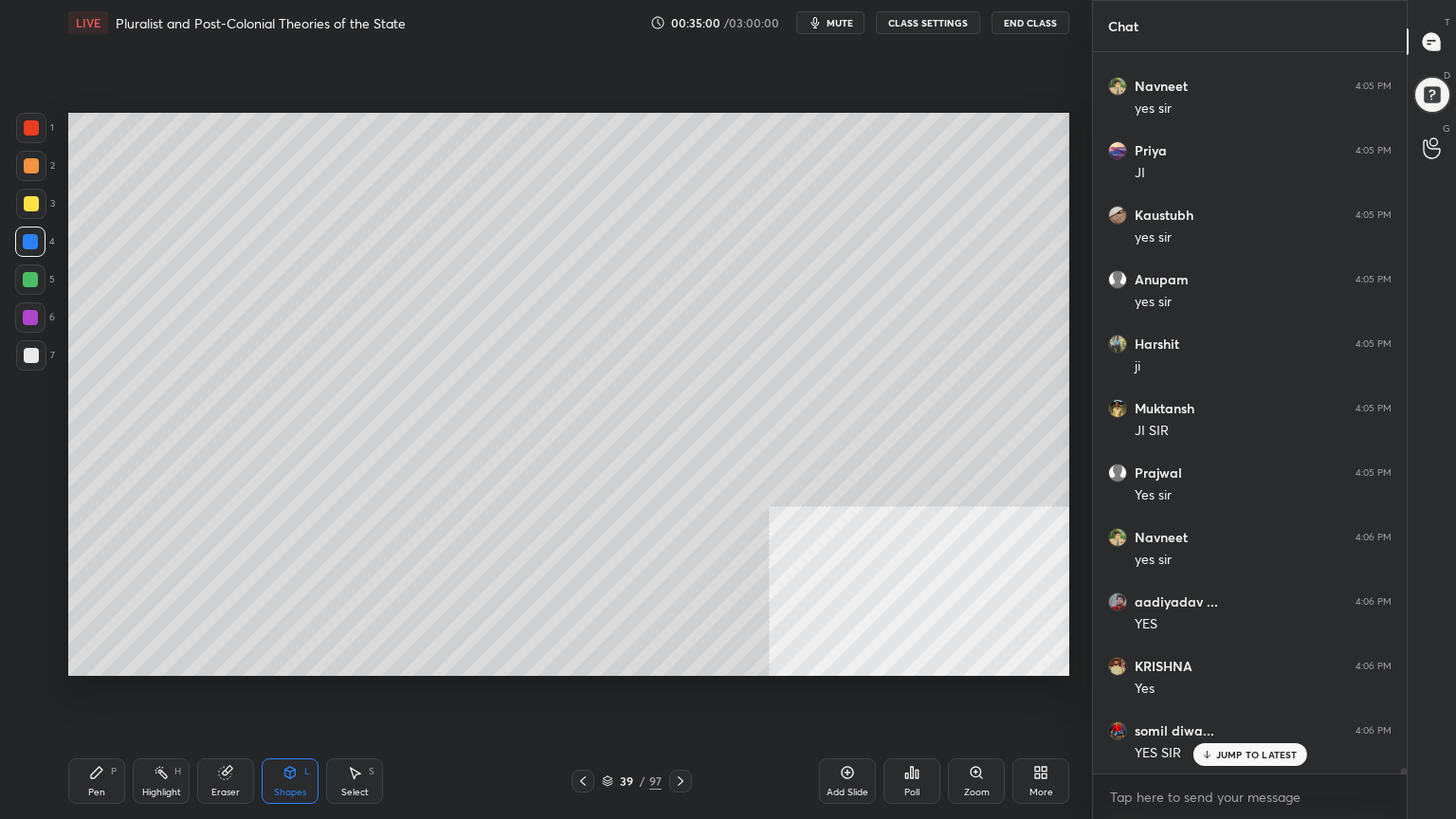 click at bounding box center (31, 355) 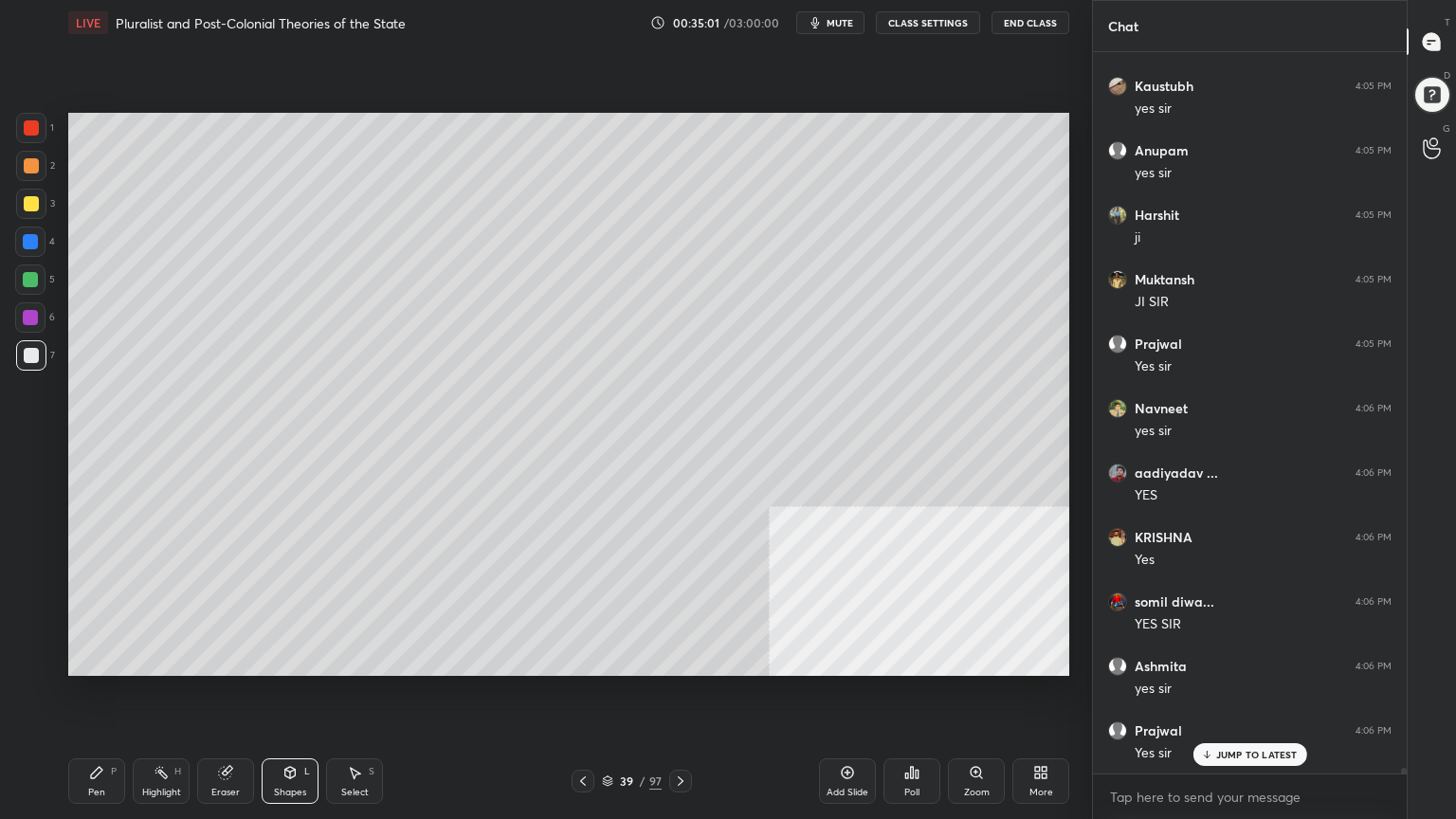 scroll, scrollTop: 84236, scrollLeft: 0, axis: vertical 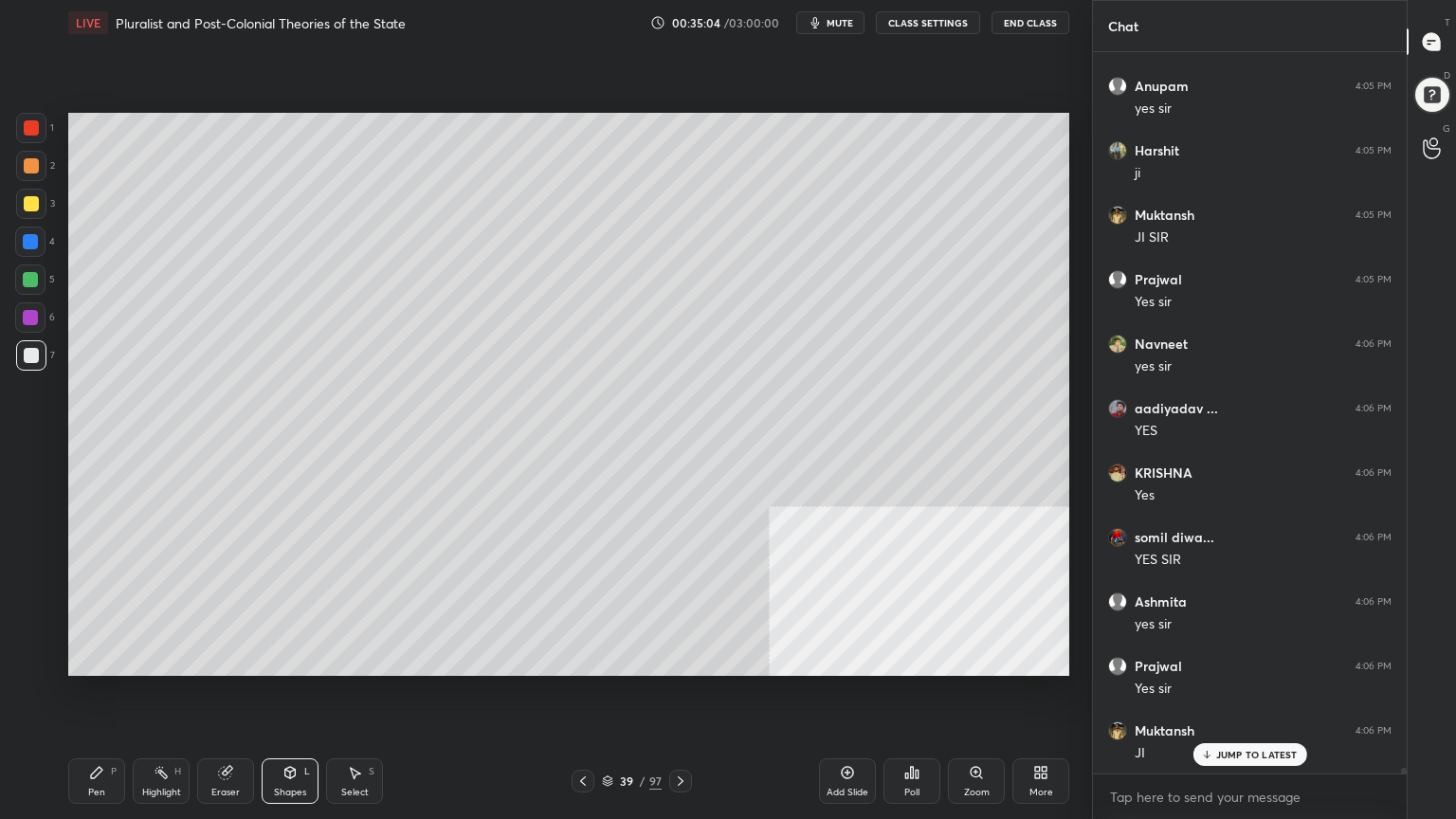 click on "Pen P" at bounding box center (97, 781) 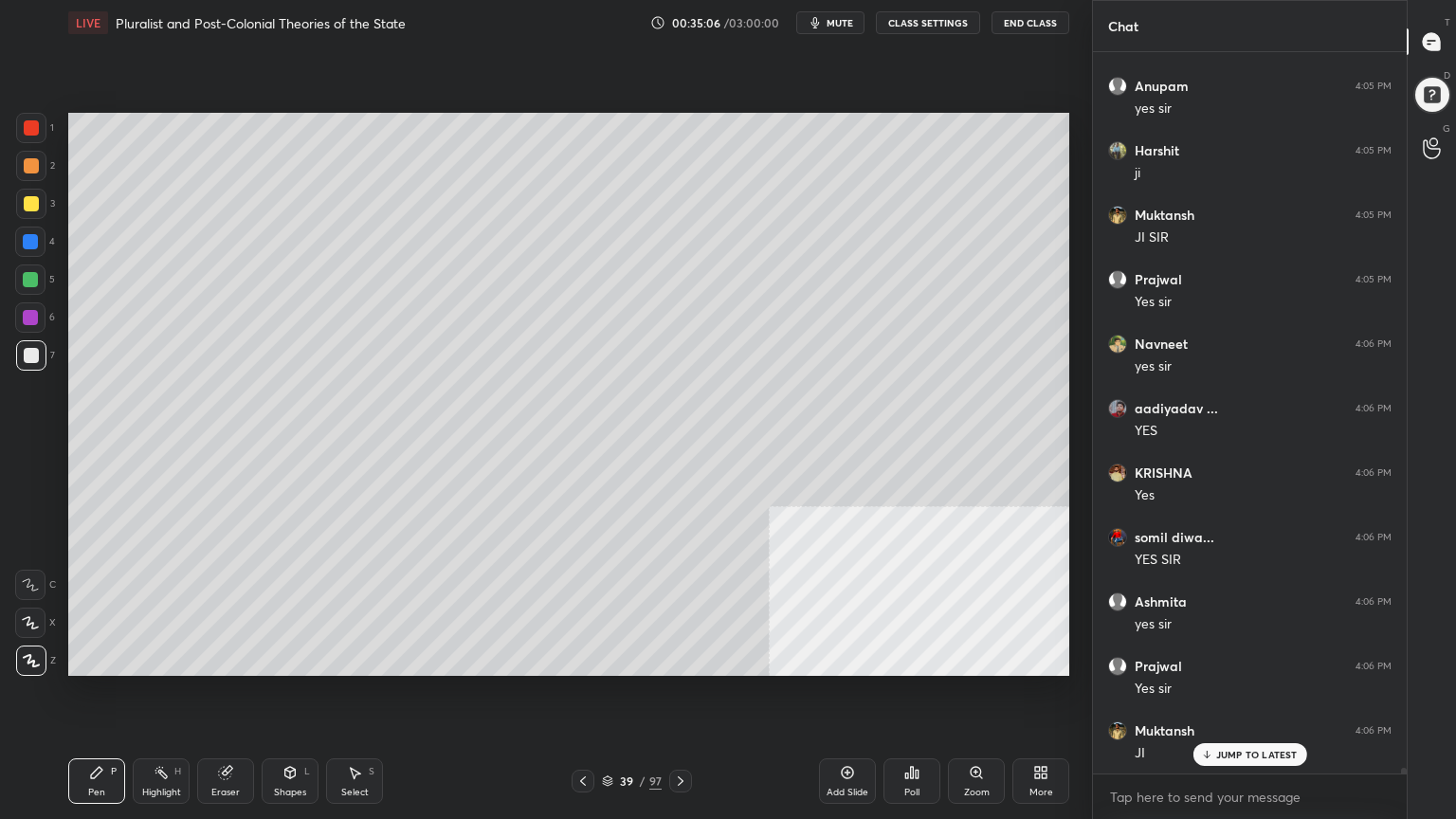 drag, startPoint x: 27, startPoint y: 281, endPoint x: 40, endPoint y: 269, distance: 17.691806 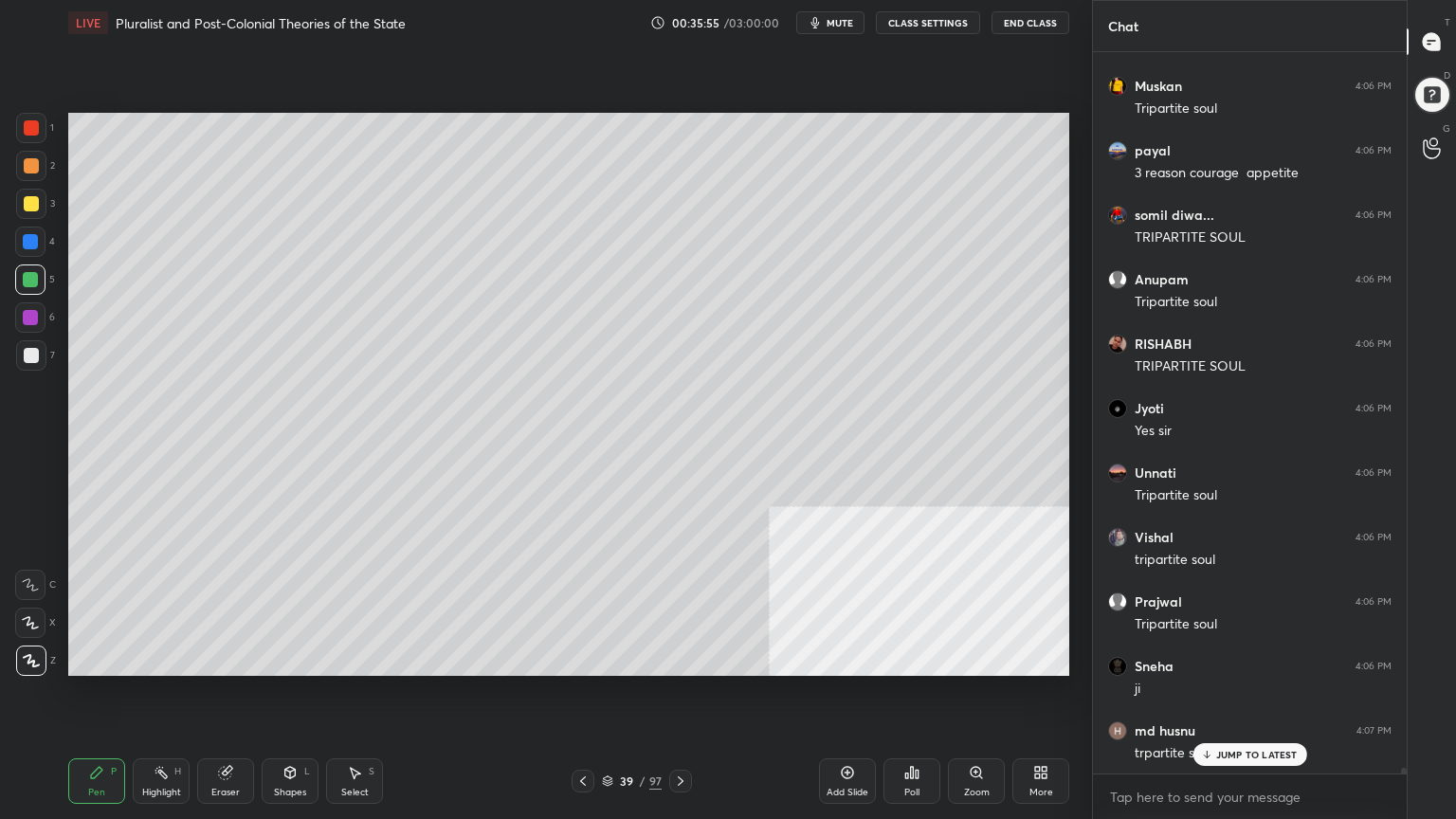 scroll, scrollTop: 87303, scrollLeft: 0, axis: vertical 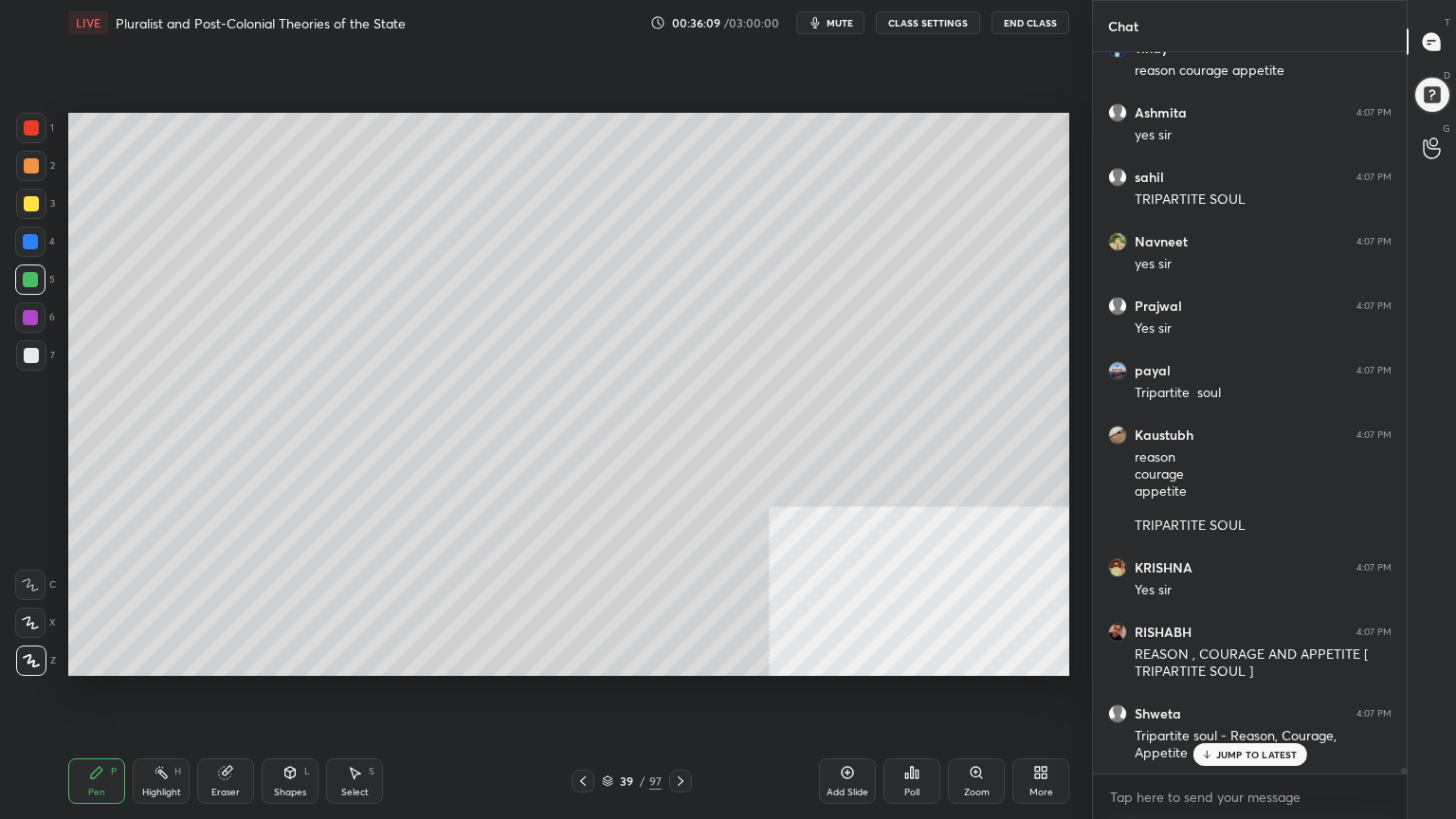 click at bounding box center (31, 355) 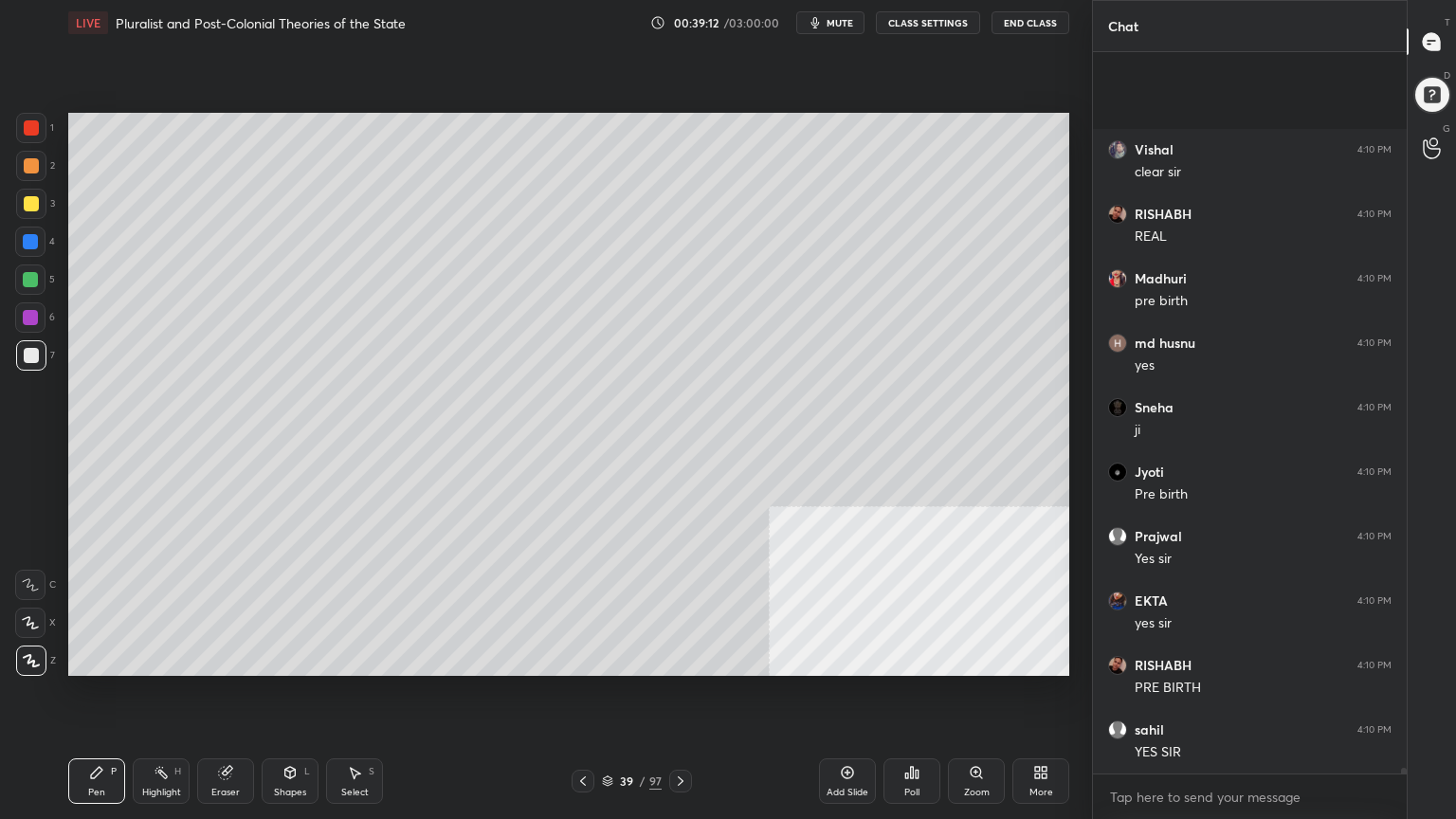 scroll, scrollTop: 96774, scrollLeft: 0, axis: vertical 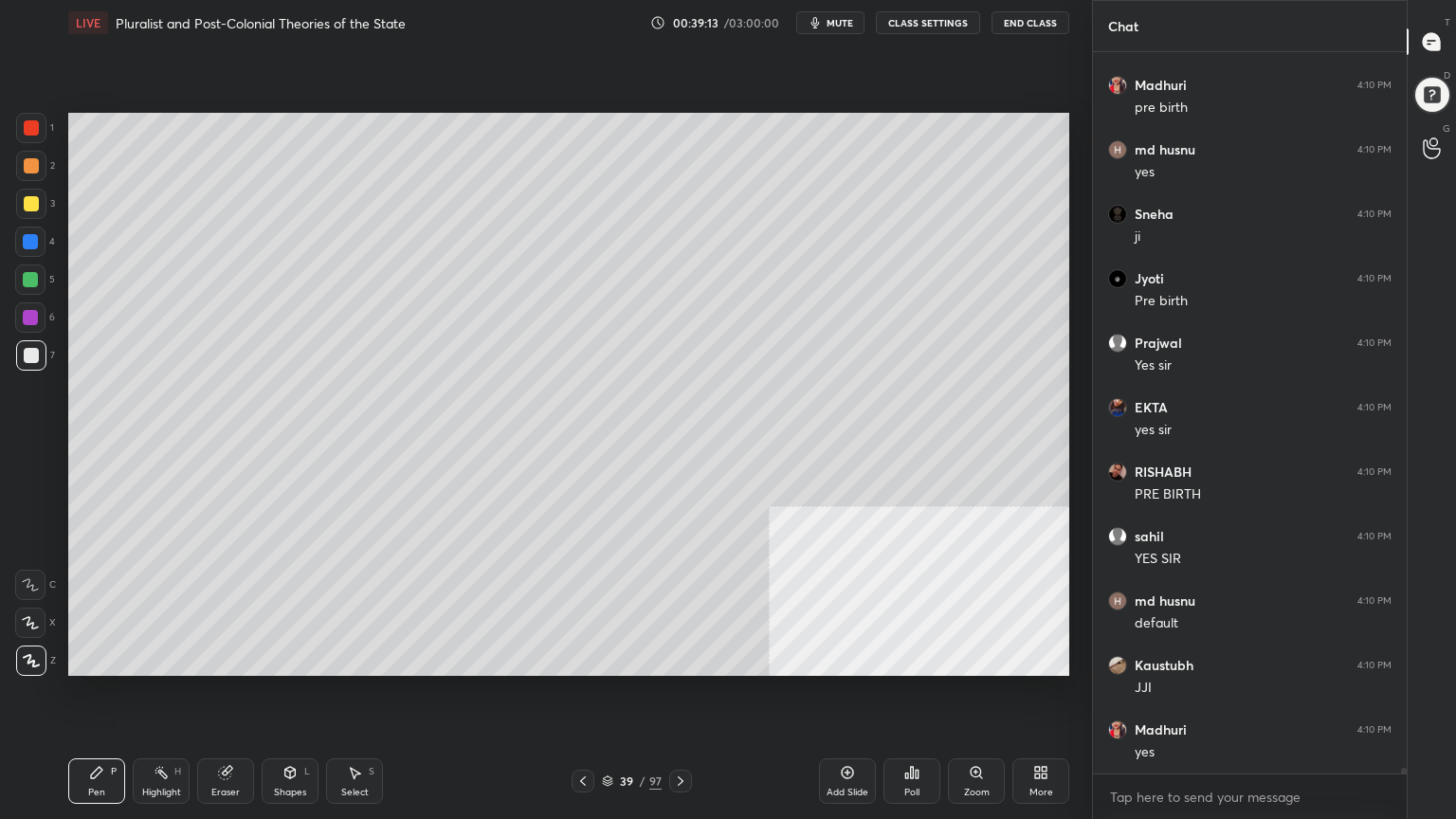 click 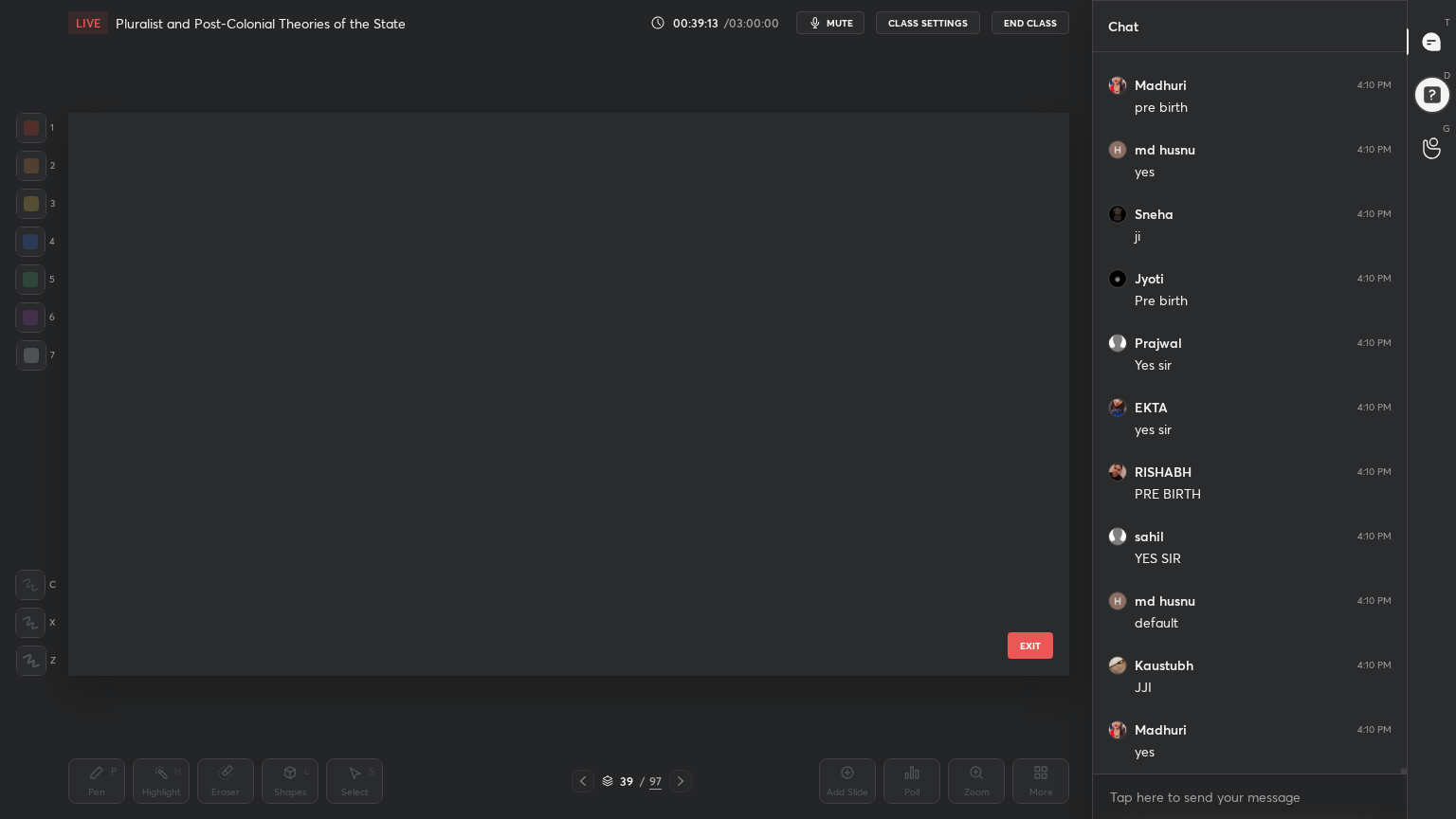 scroll, scrollTop: 1691, scrollLeft: 0, axis: vertical 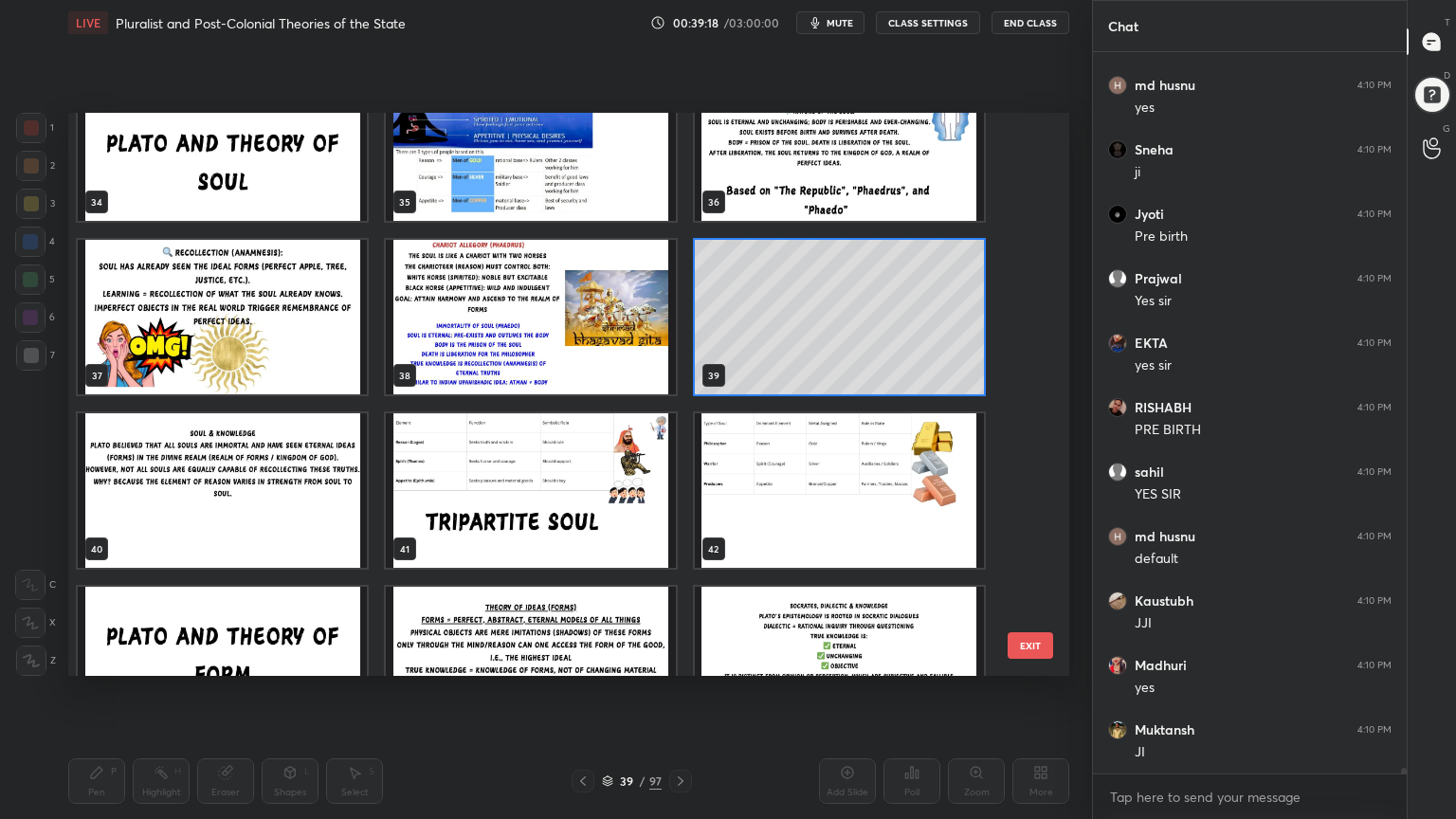 click at bounding box center [530, 490] 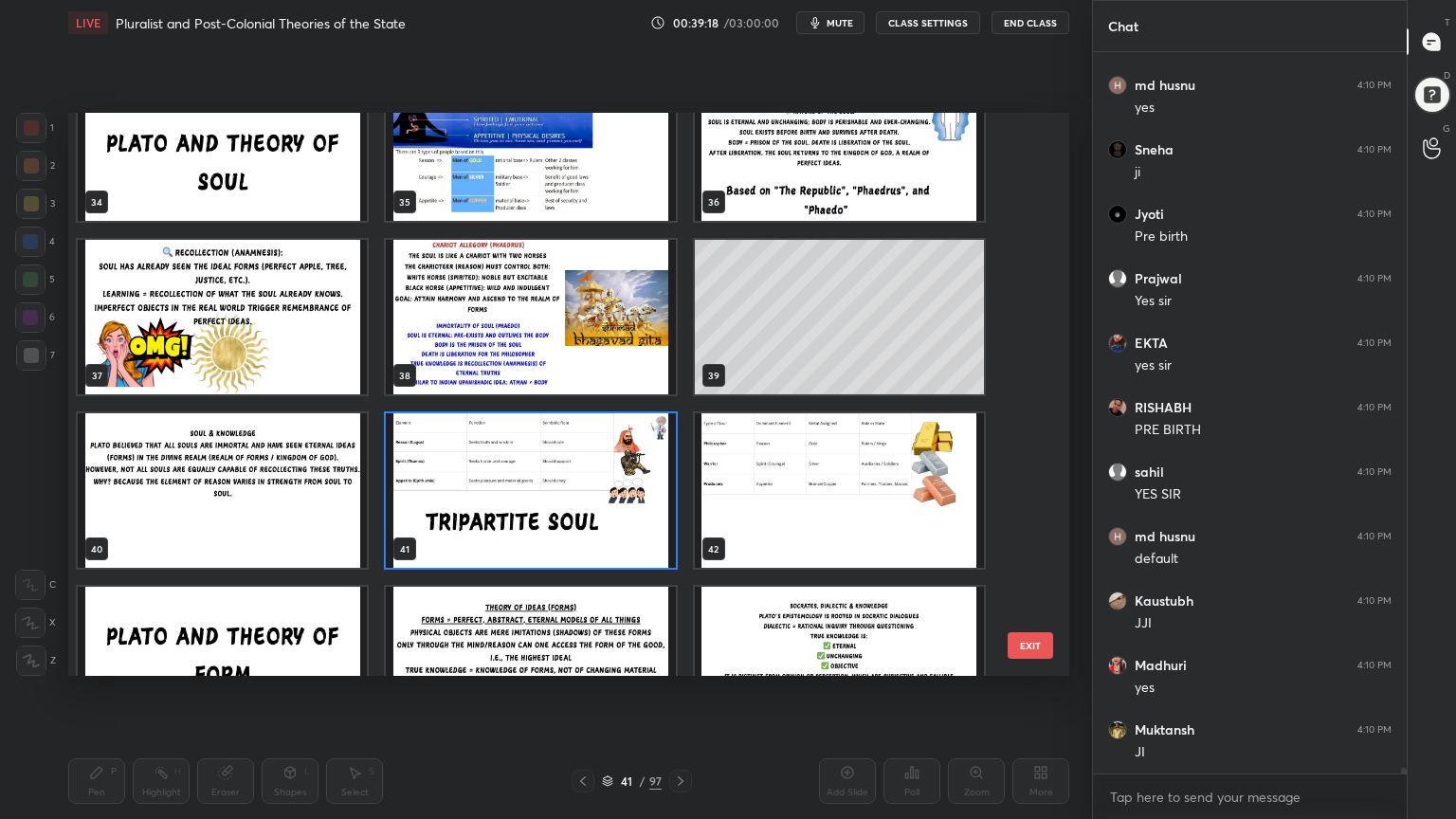 click at bounding box center (530, 490) 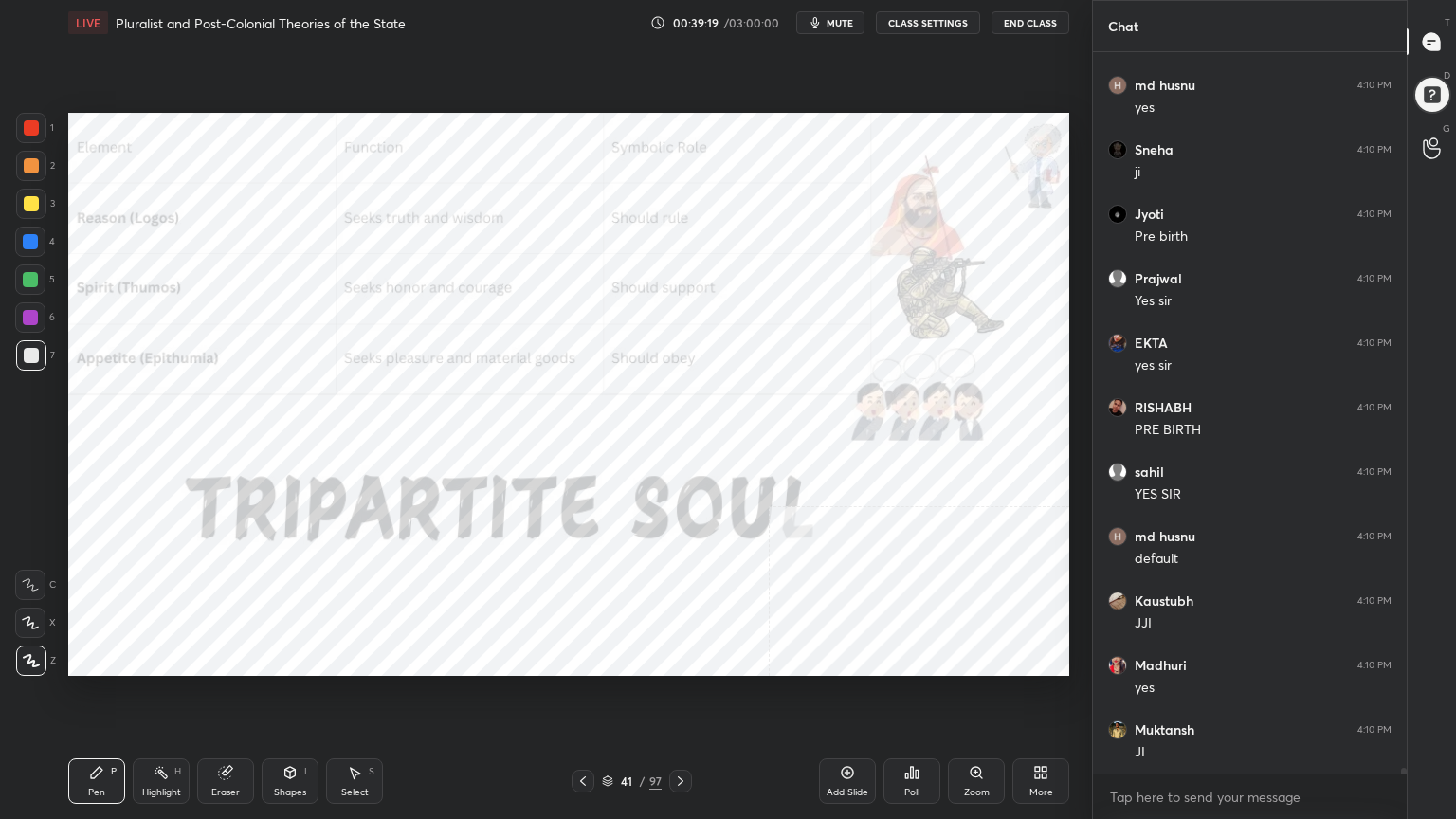 scroll, scrollTop: 96903, scrollLeft: 0, axis: vertical 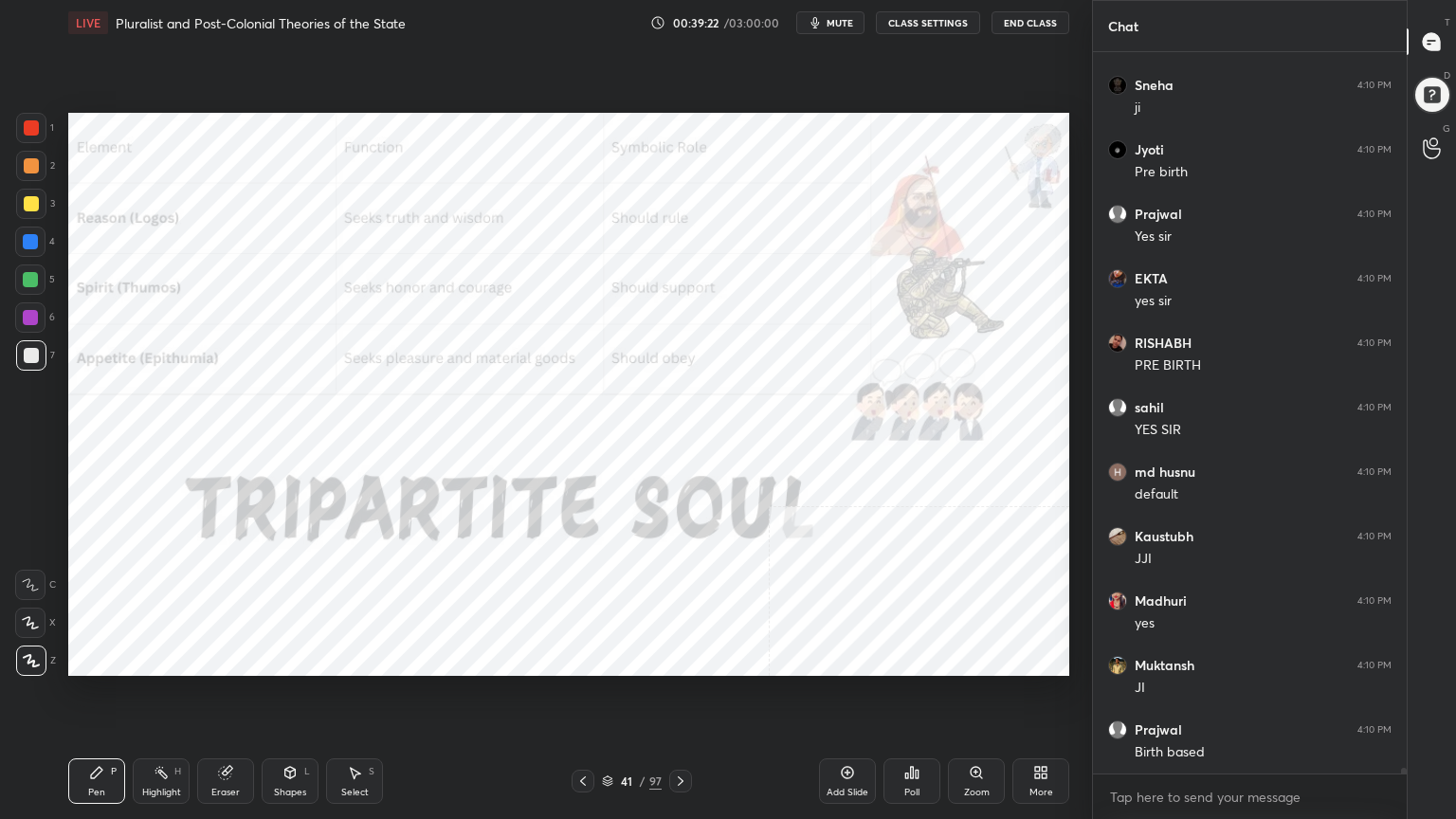 click at bounding box center [31, 128] 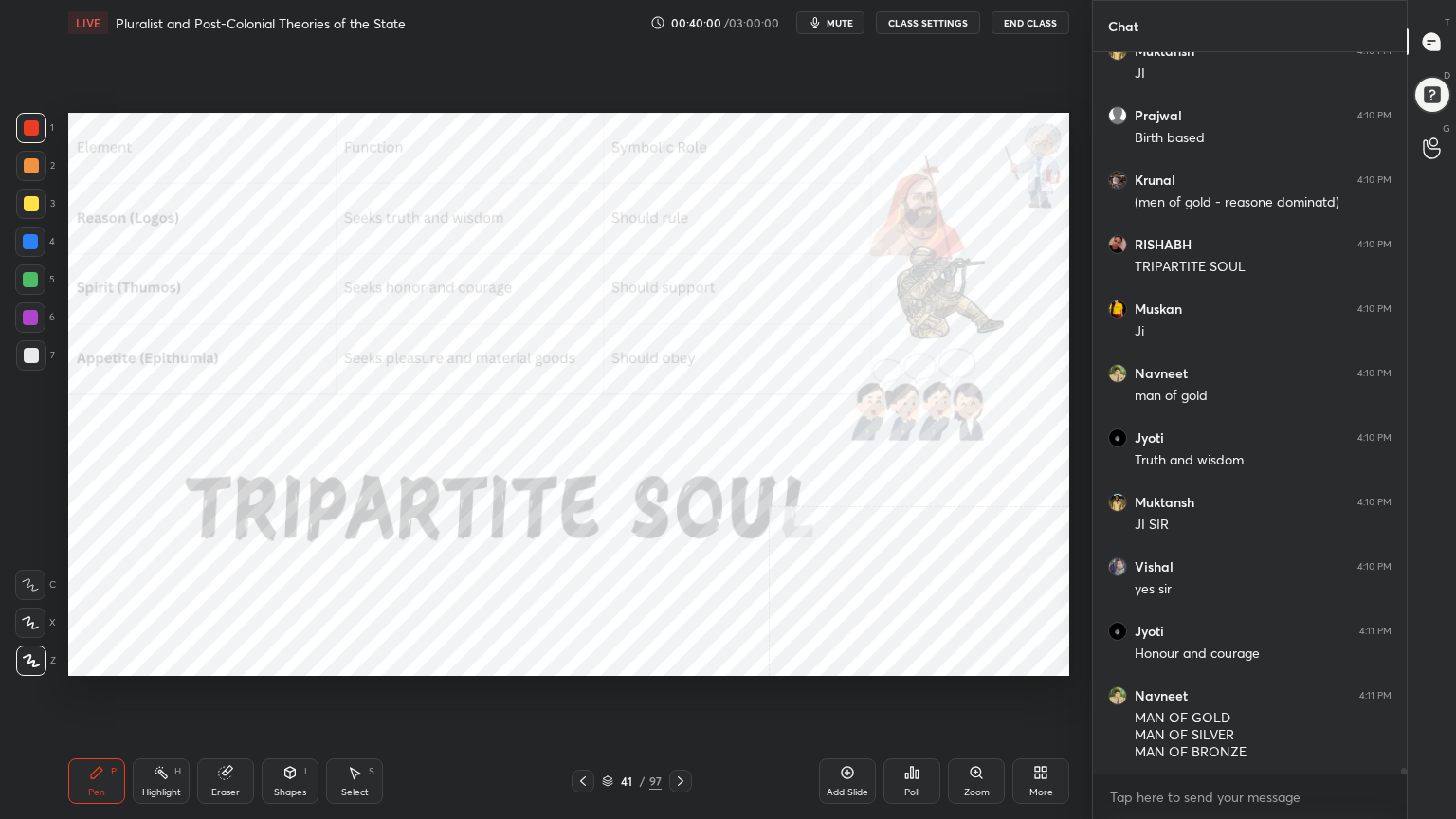 scroll, scrollTop: 97581, scrollLeft: 0, axis: vertical 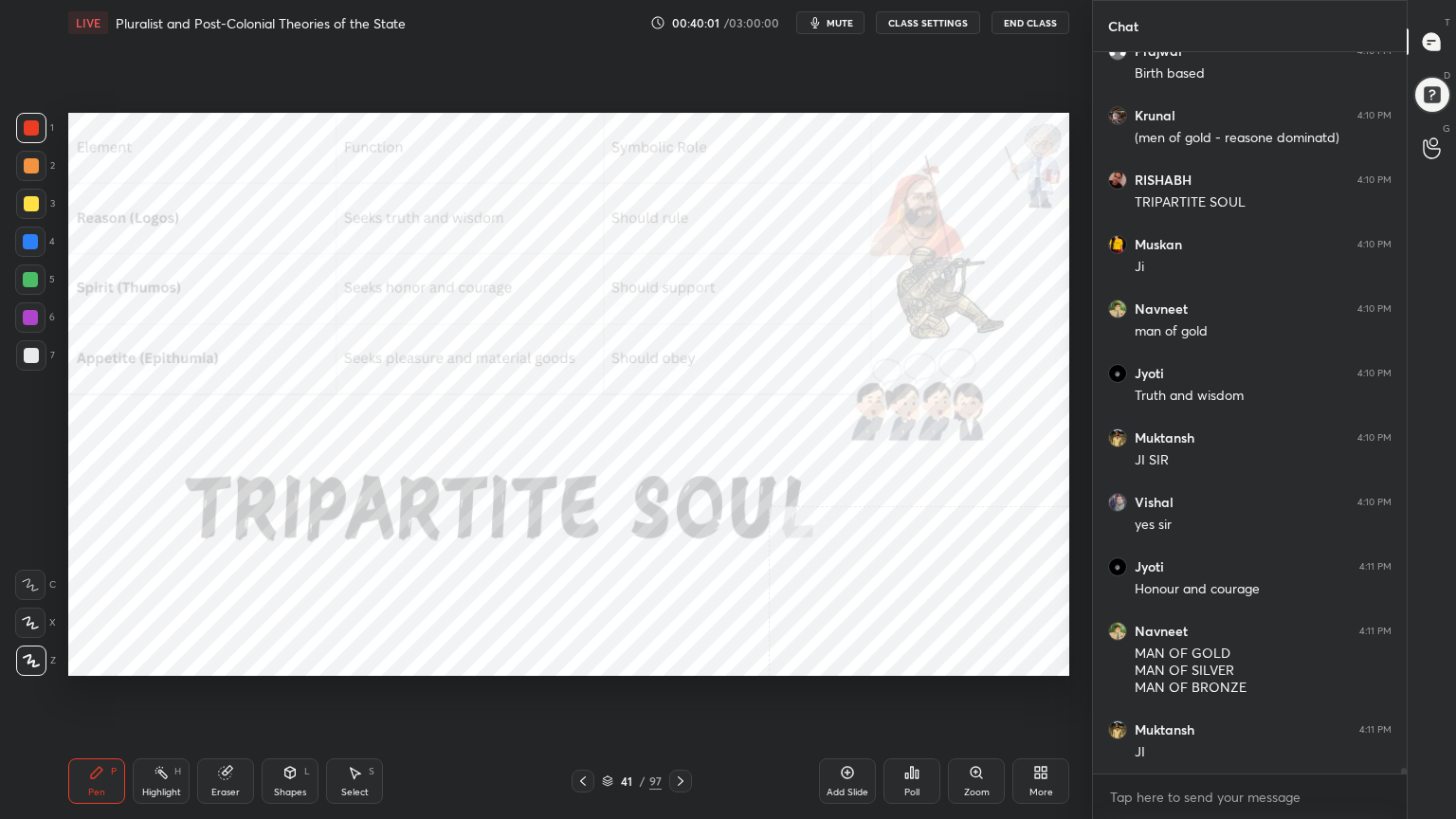 drag, startPoint x: 27, startPoint y: 199, endPoint x: 58, endPoint y: 201, distance: 31.06445 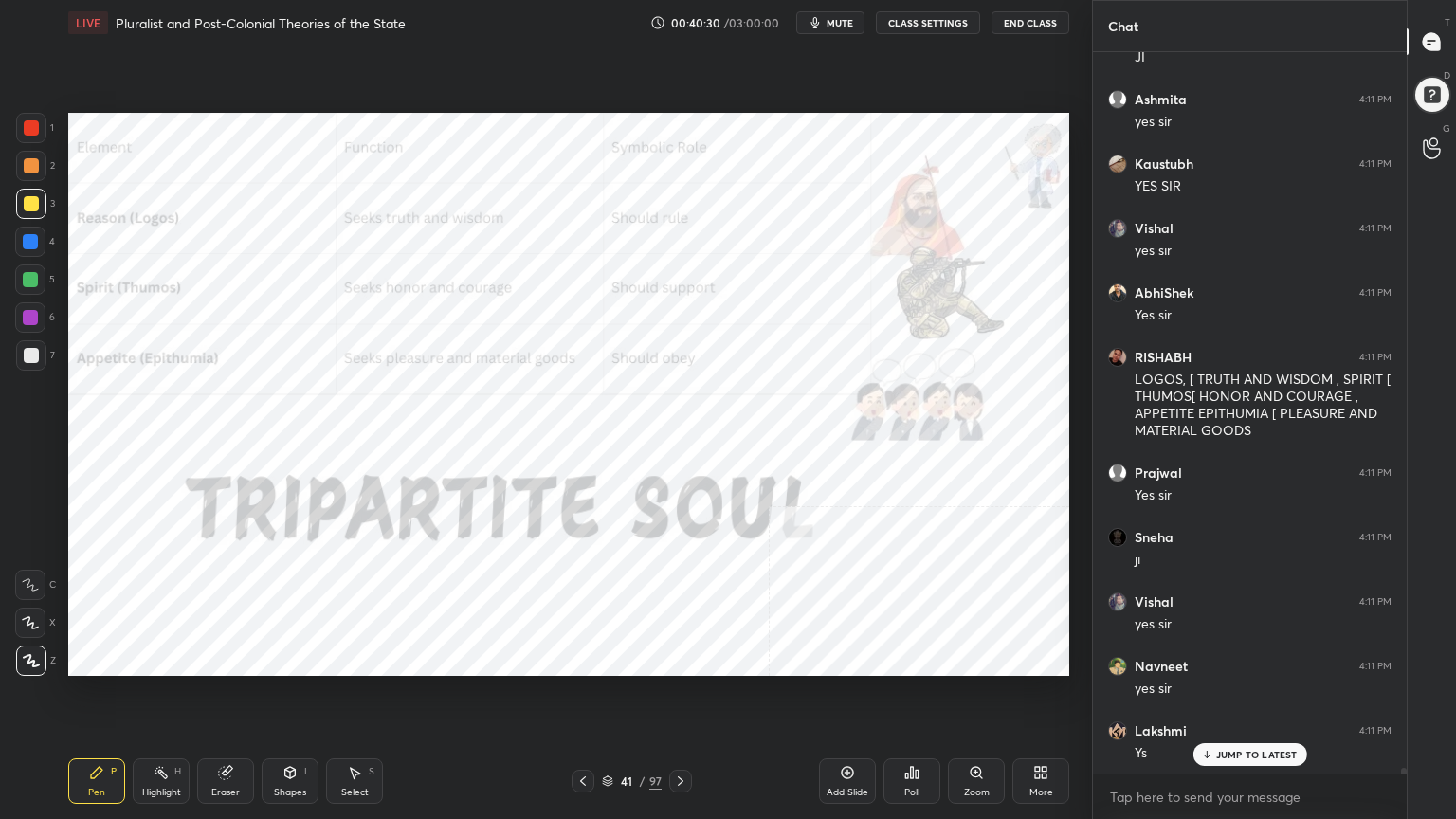 scroll, scrollTop: 98697, scrollLeft: 0, axis: vertical 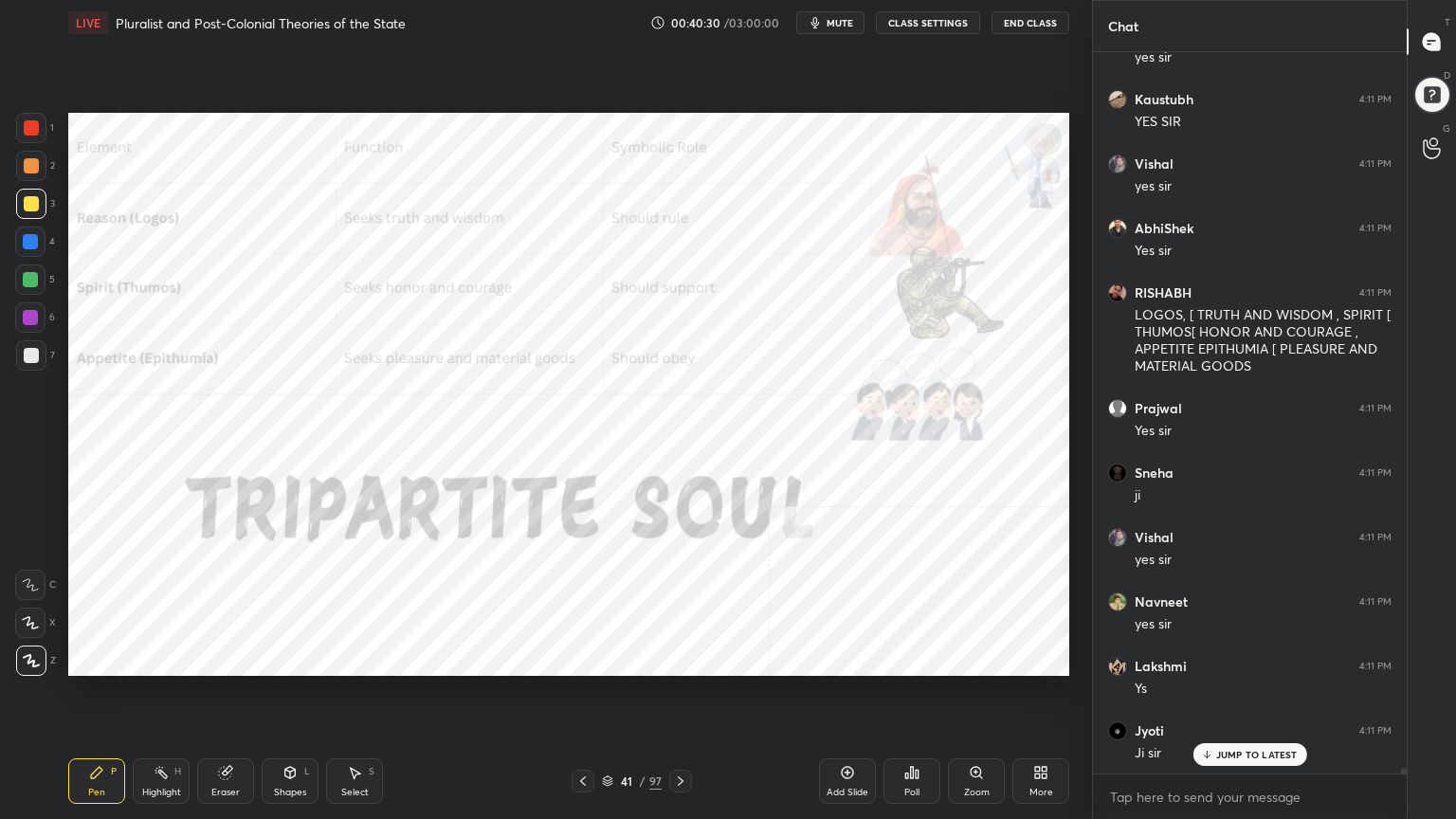 click 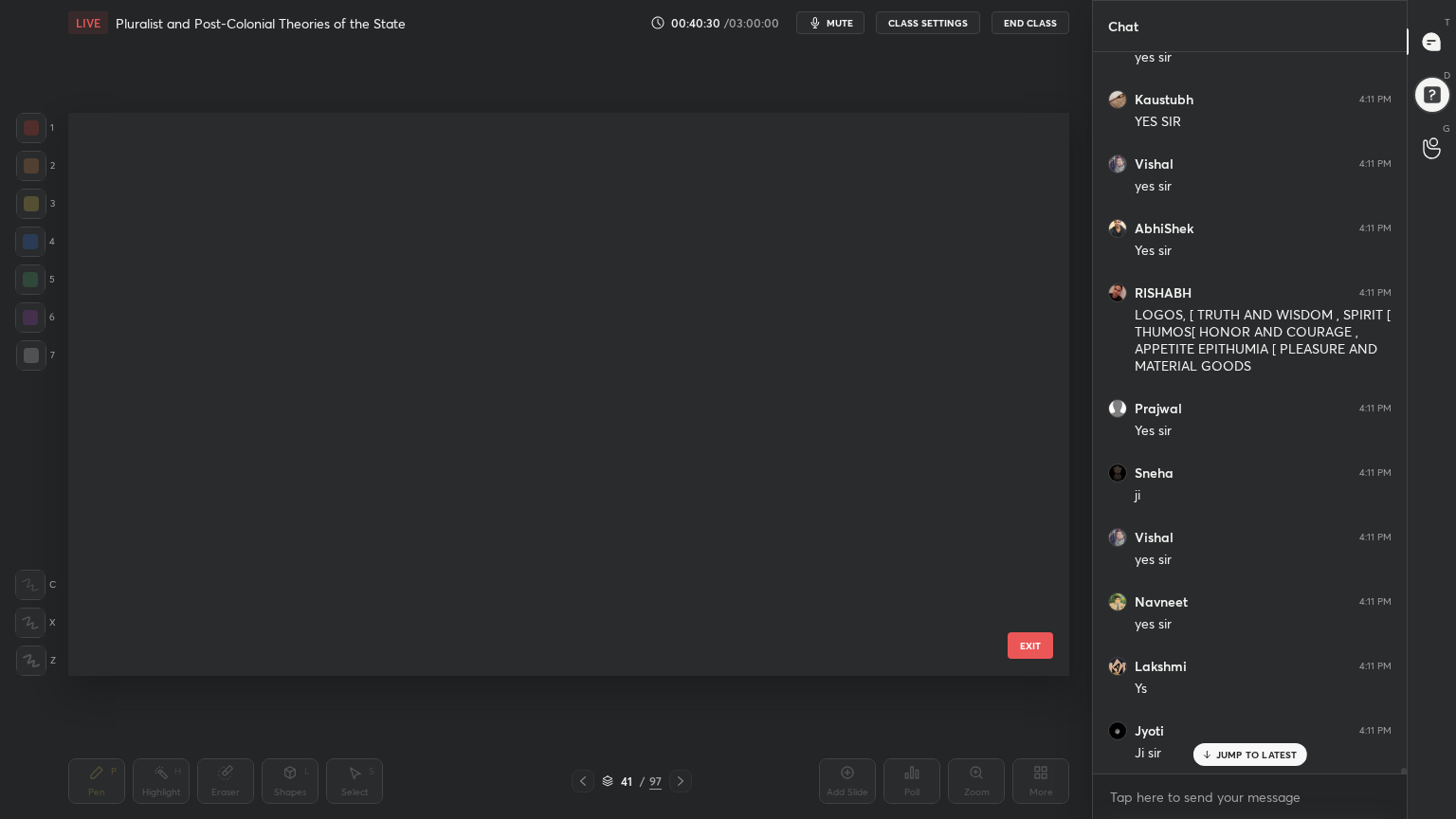 scroll, scrollTop: 1866, scrollLeft: 0, axis: vertical 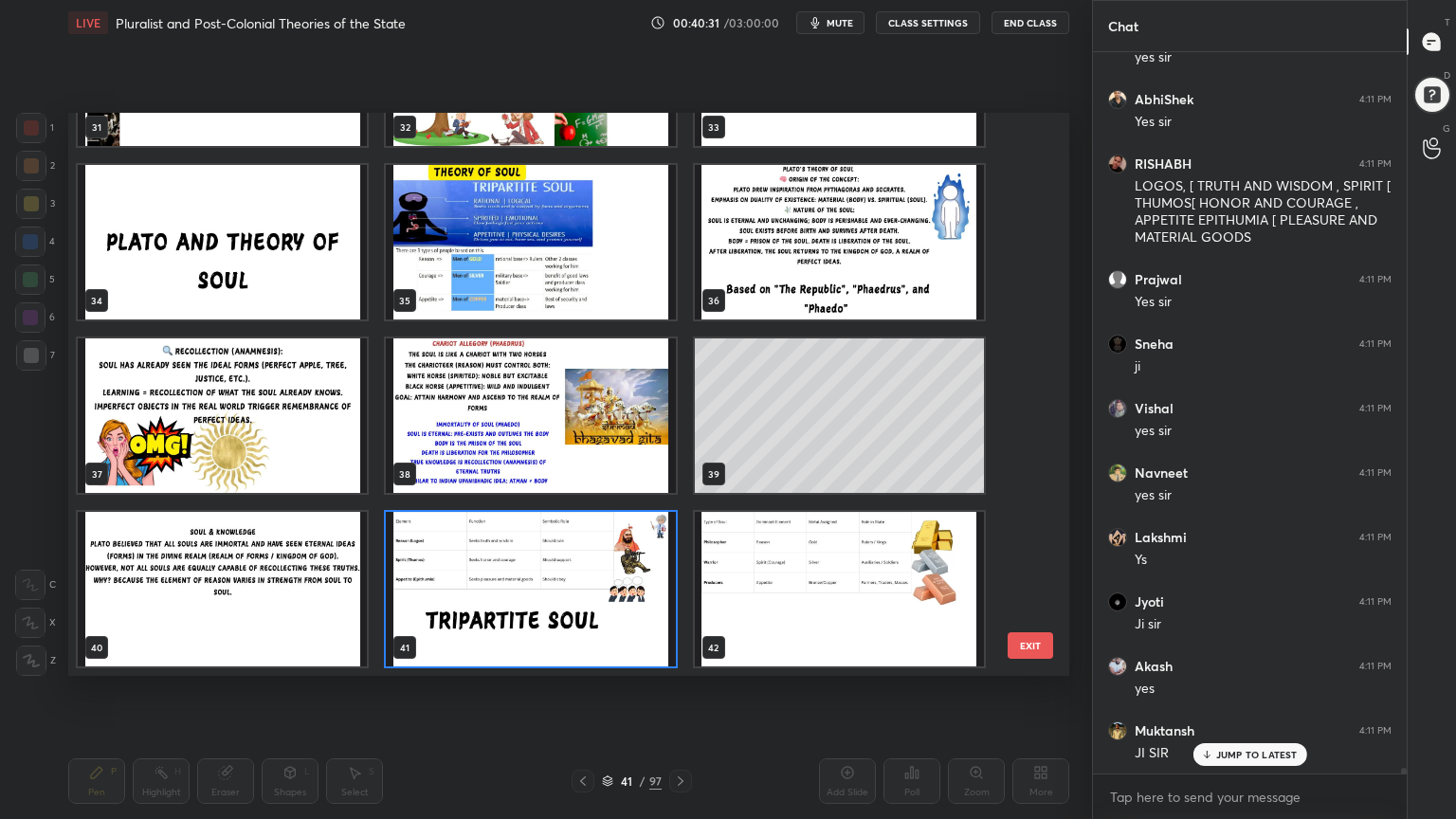 click at bounding box center [839, 589] 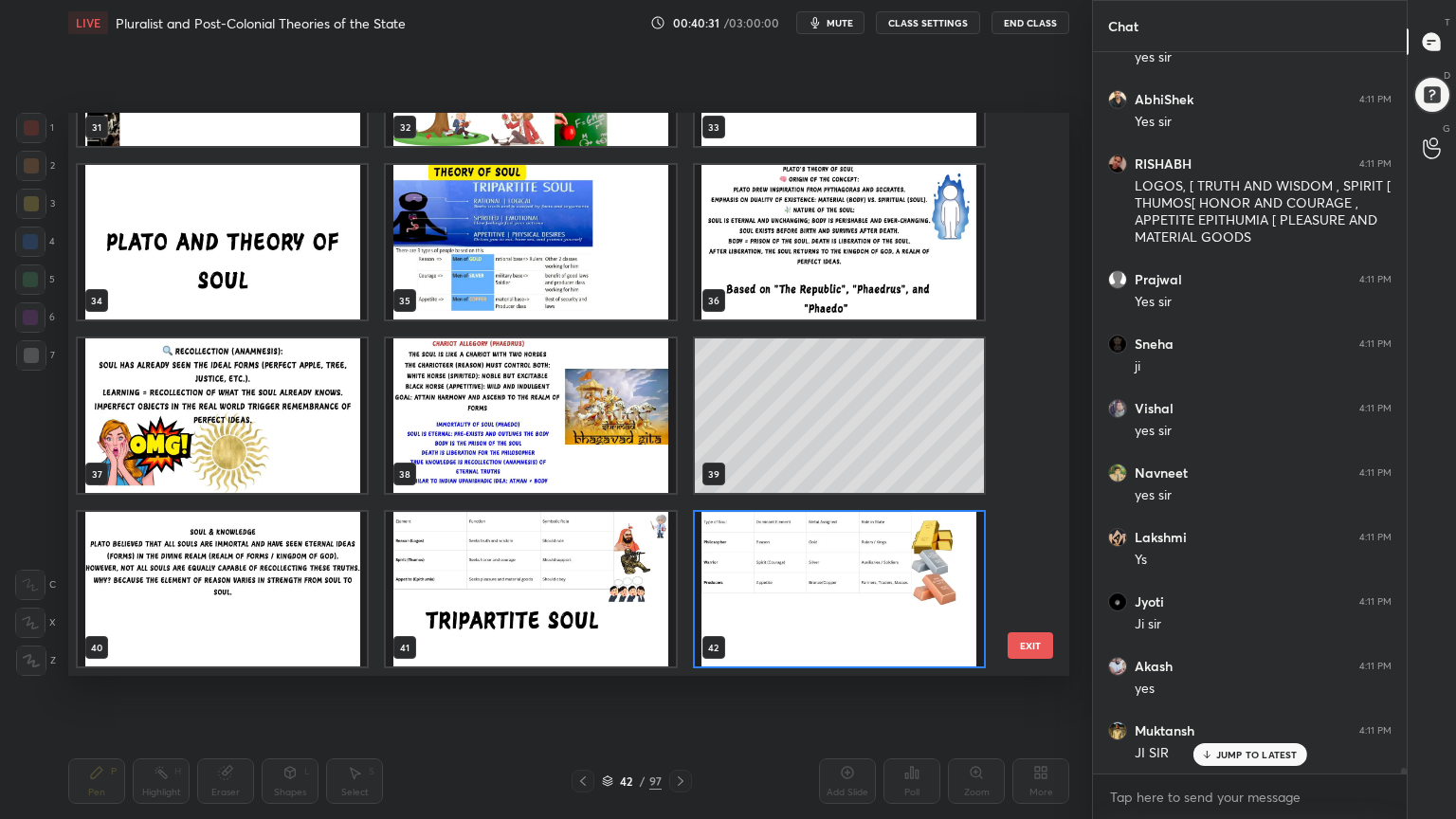 click at bounding box center (839, 589) 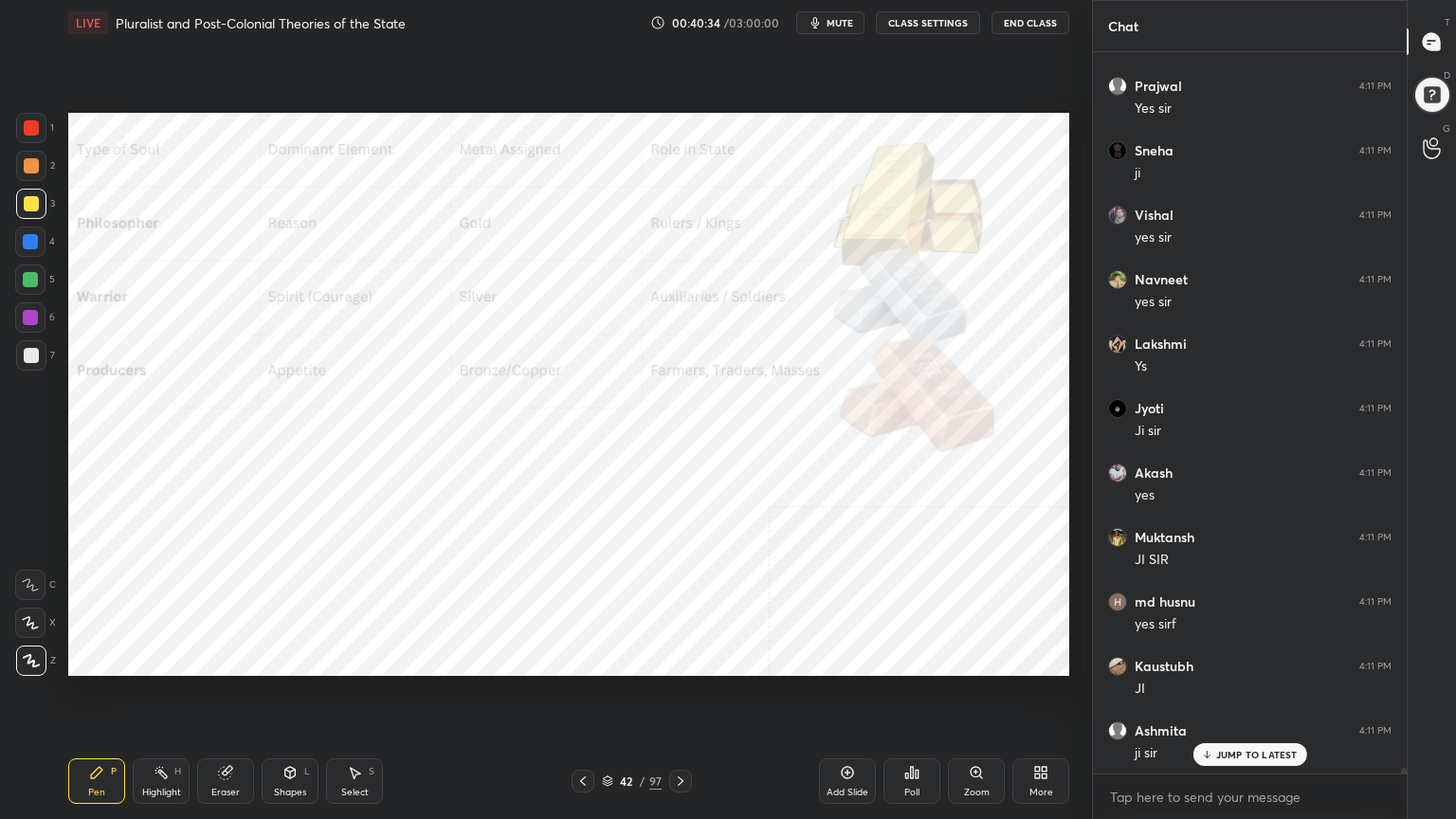 scroll, scrollTop: 99084, scrollLeft: 0, axis: vertical 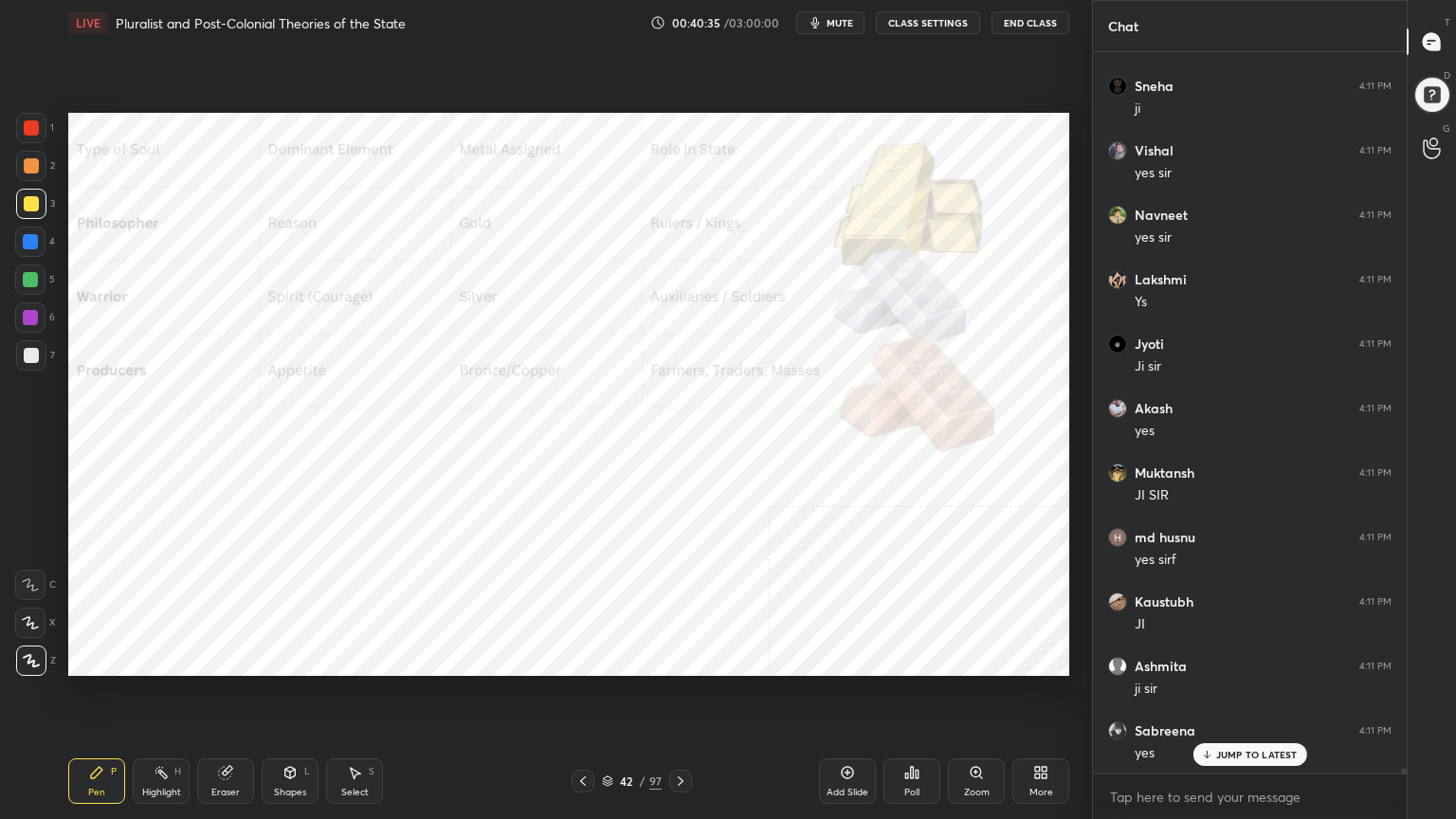 click at bounding box center [31, 128] 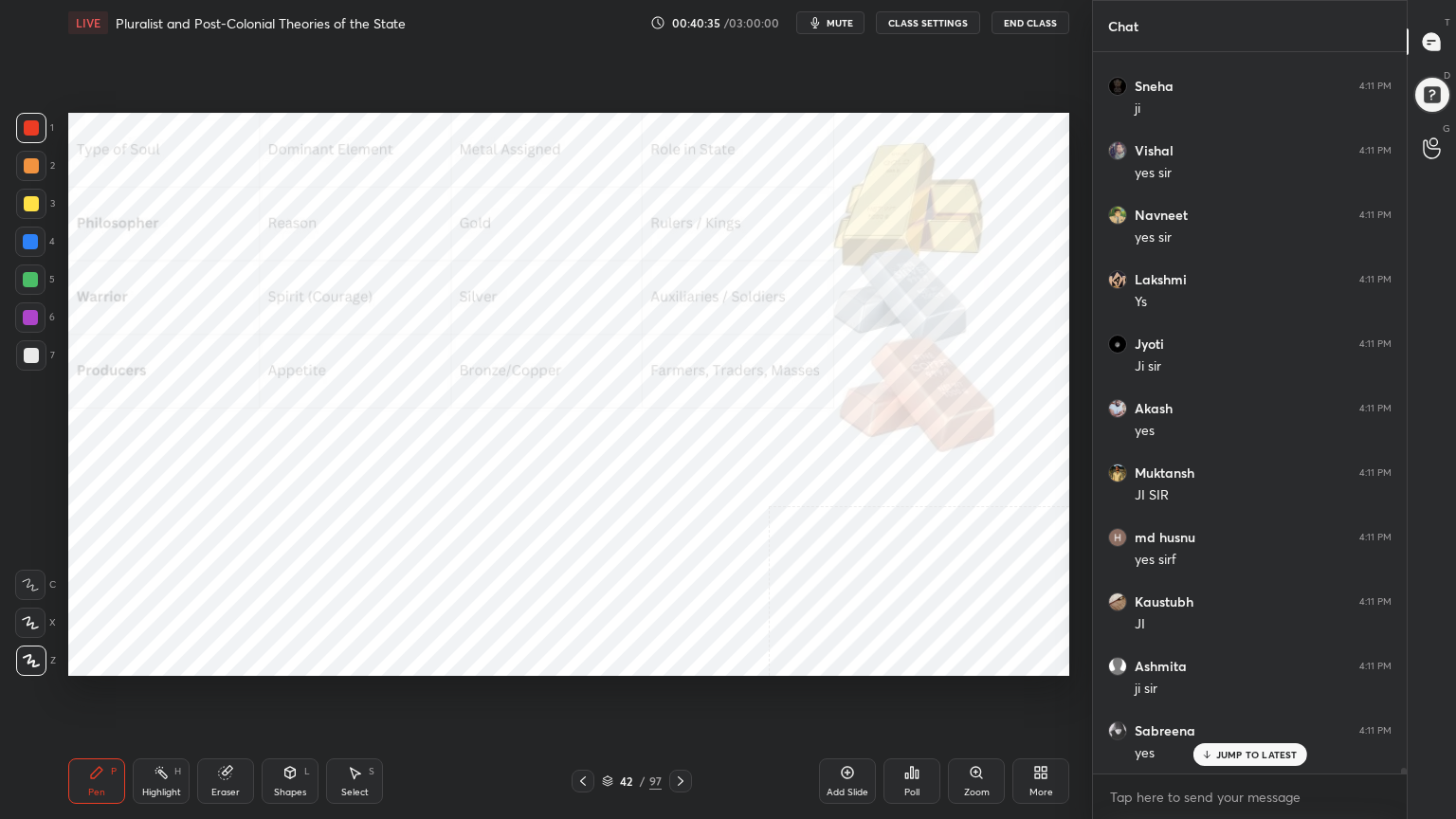 scroll, scrollTop: 99213, scrollLeft: 0, axis: vertical 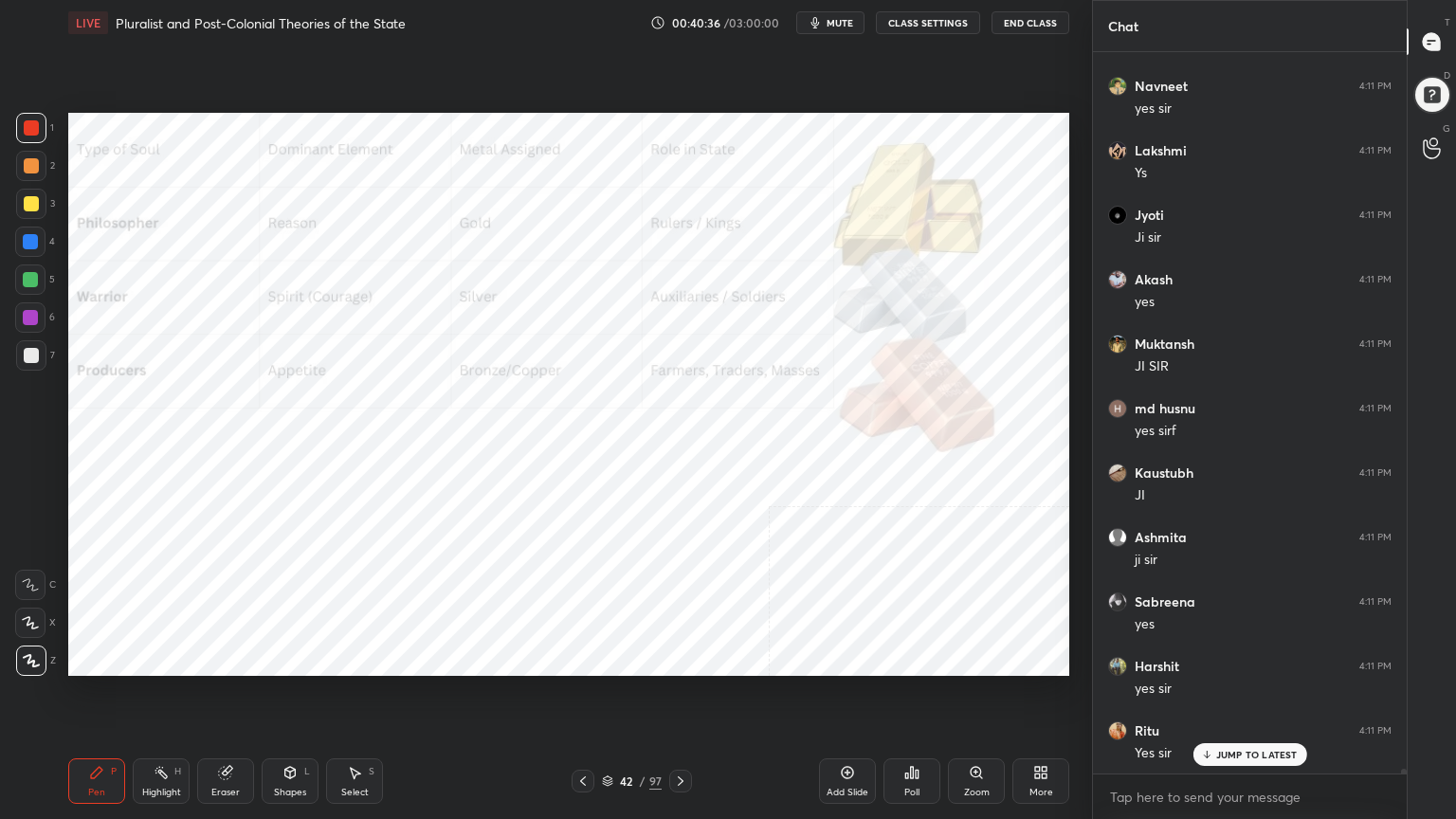 click at bounding box center (31, 204) 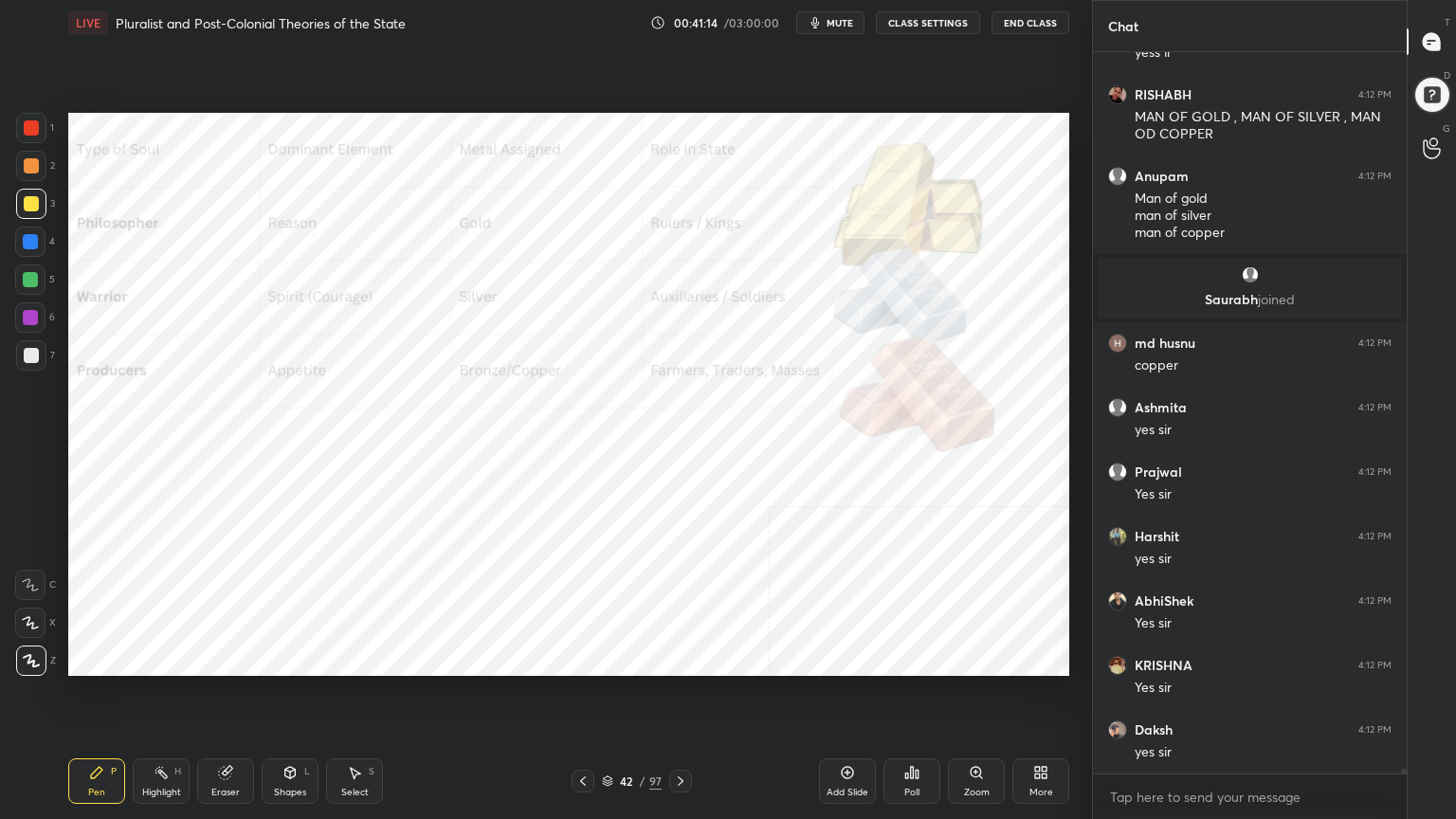scroll, scrollTop: 100368, scrollLeft: 0, axis: vertical 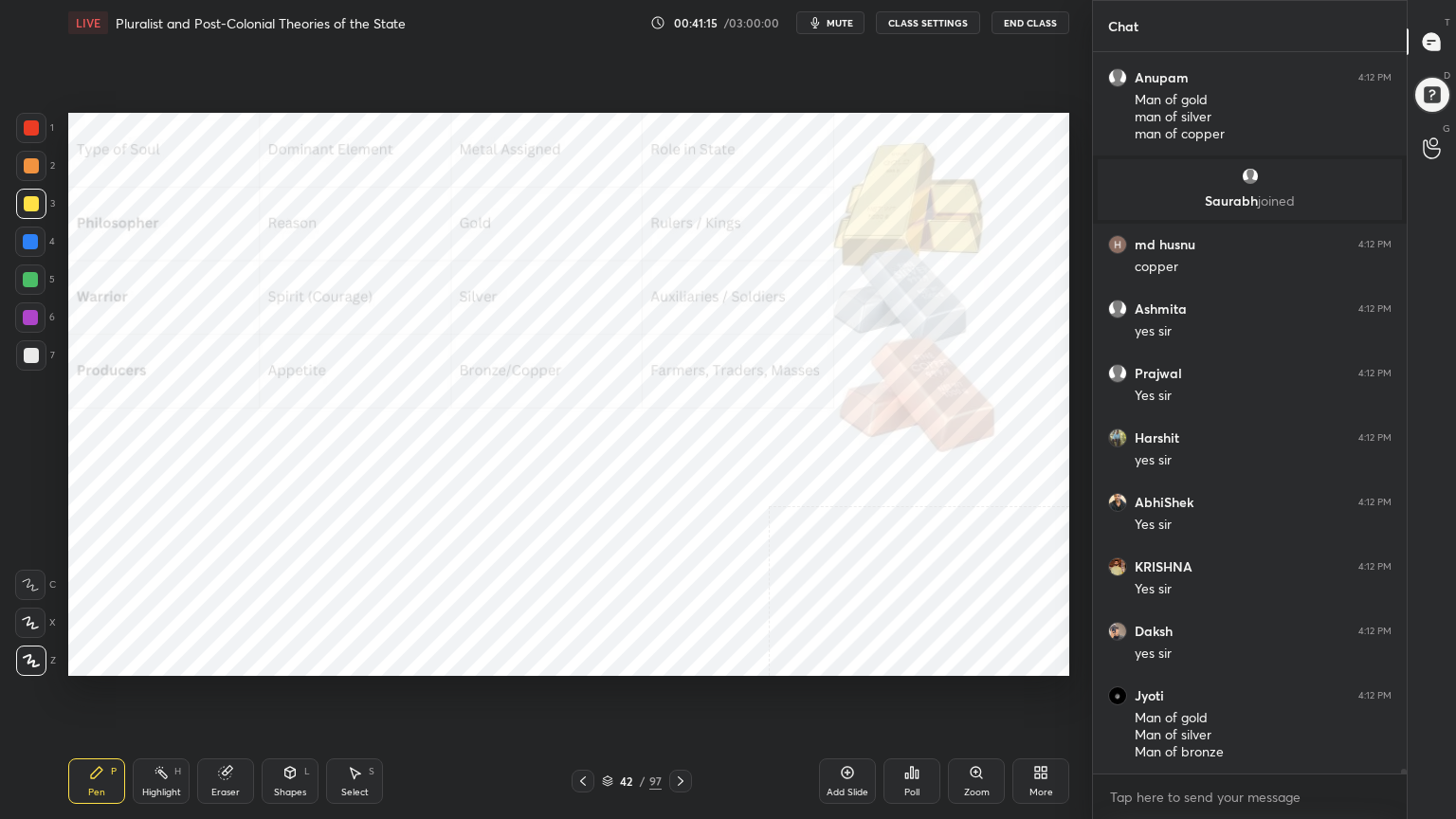 click at bounding box center (31, 128) 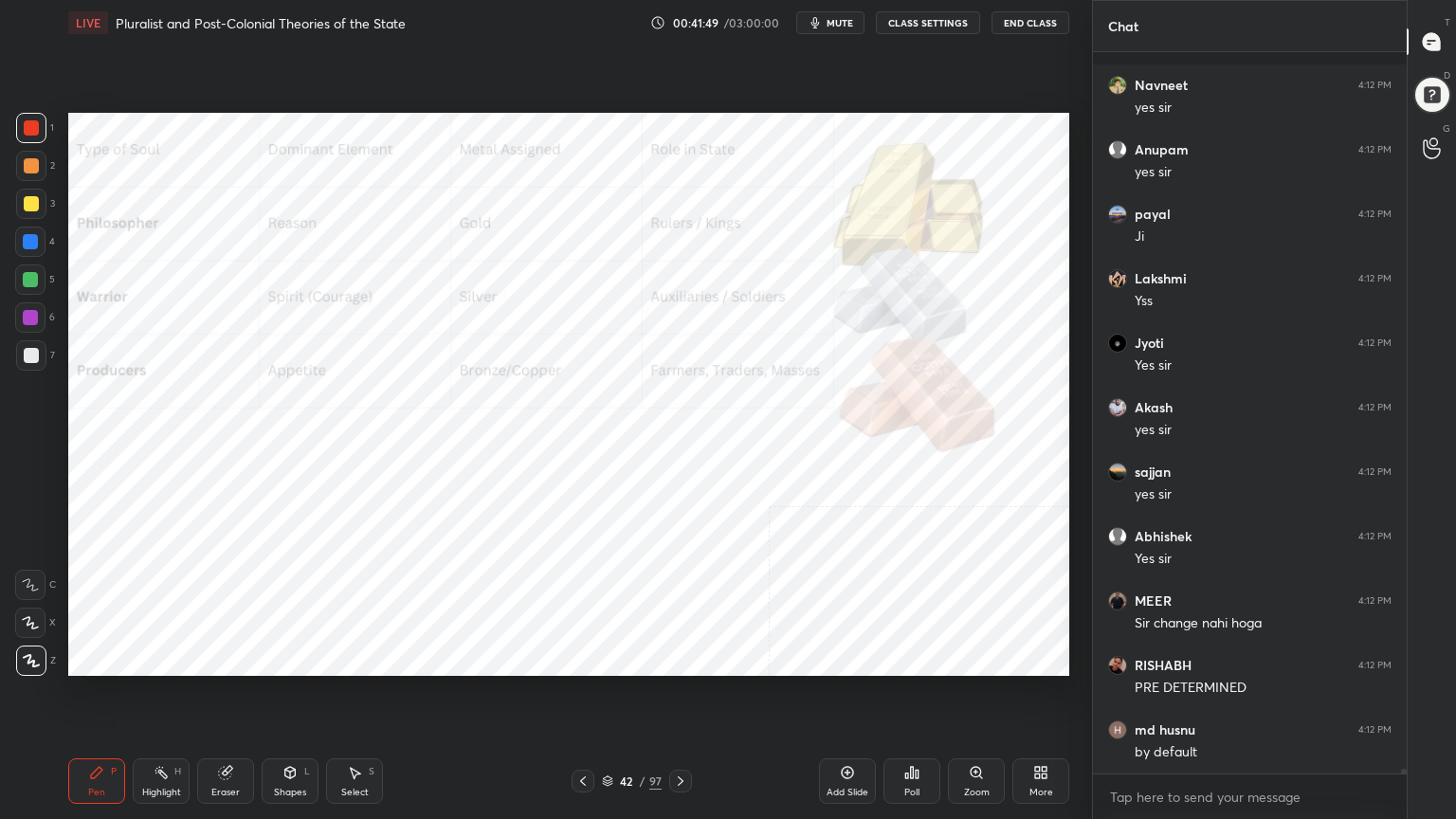 scroll, scrollTop: 102435, scrollLeft: 0, axis: vertical 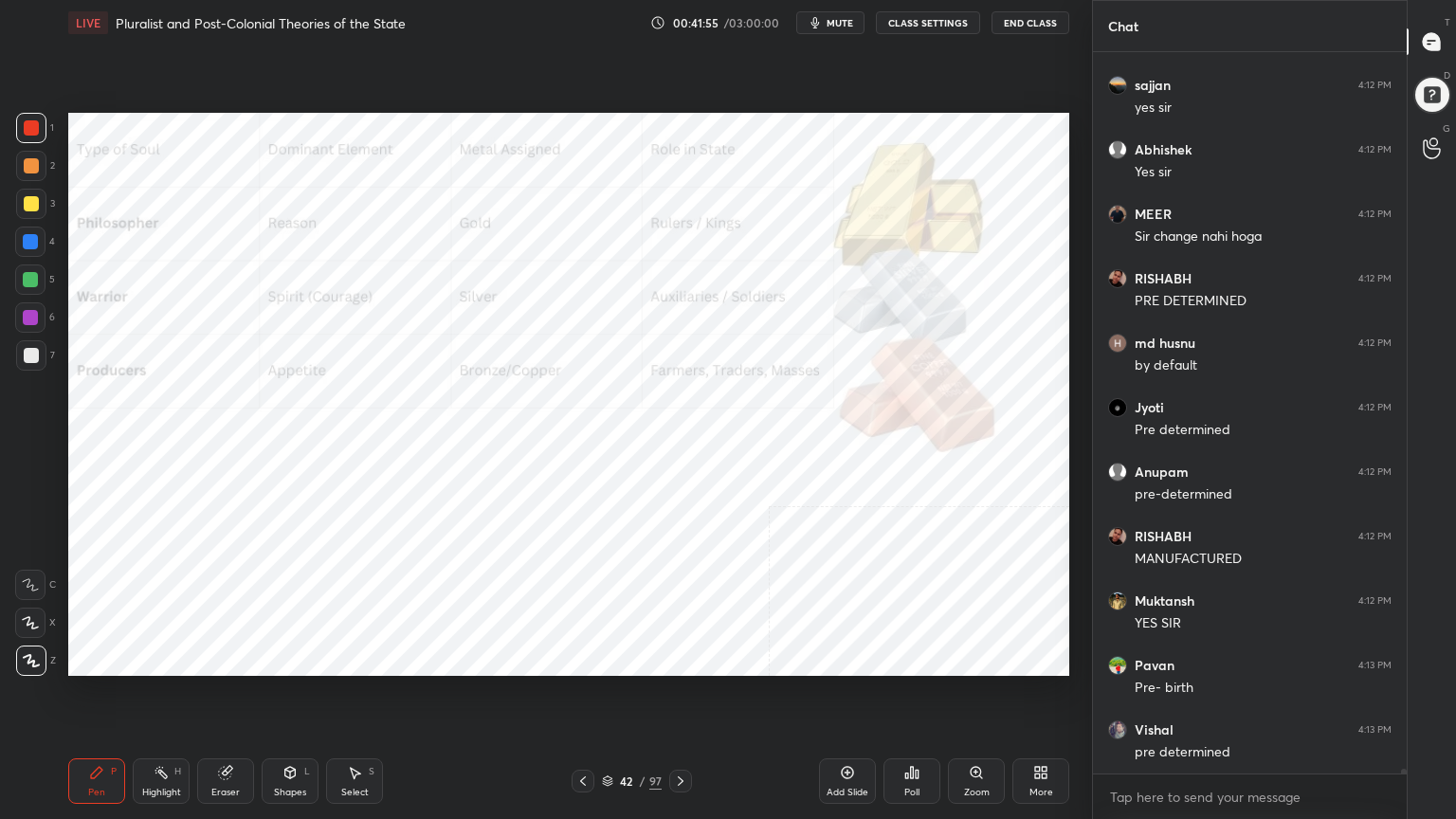 click 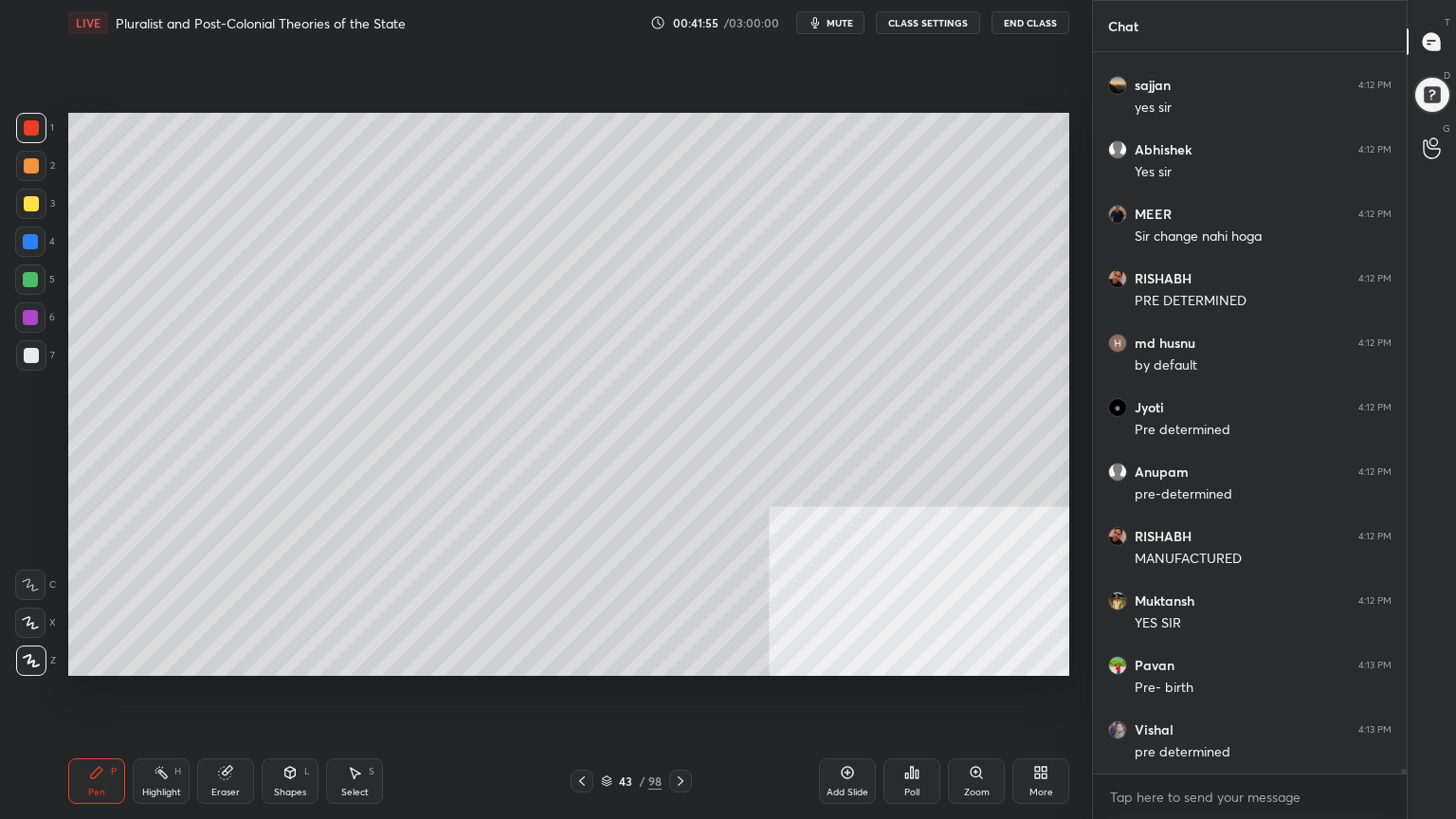 scroll, scrollTop: 102757, scrollLeft: 0, axis: vertical 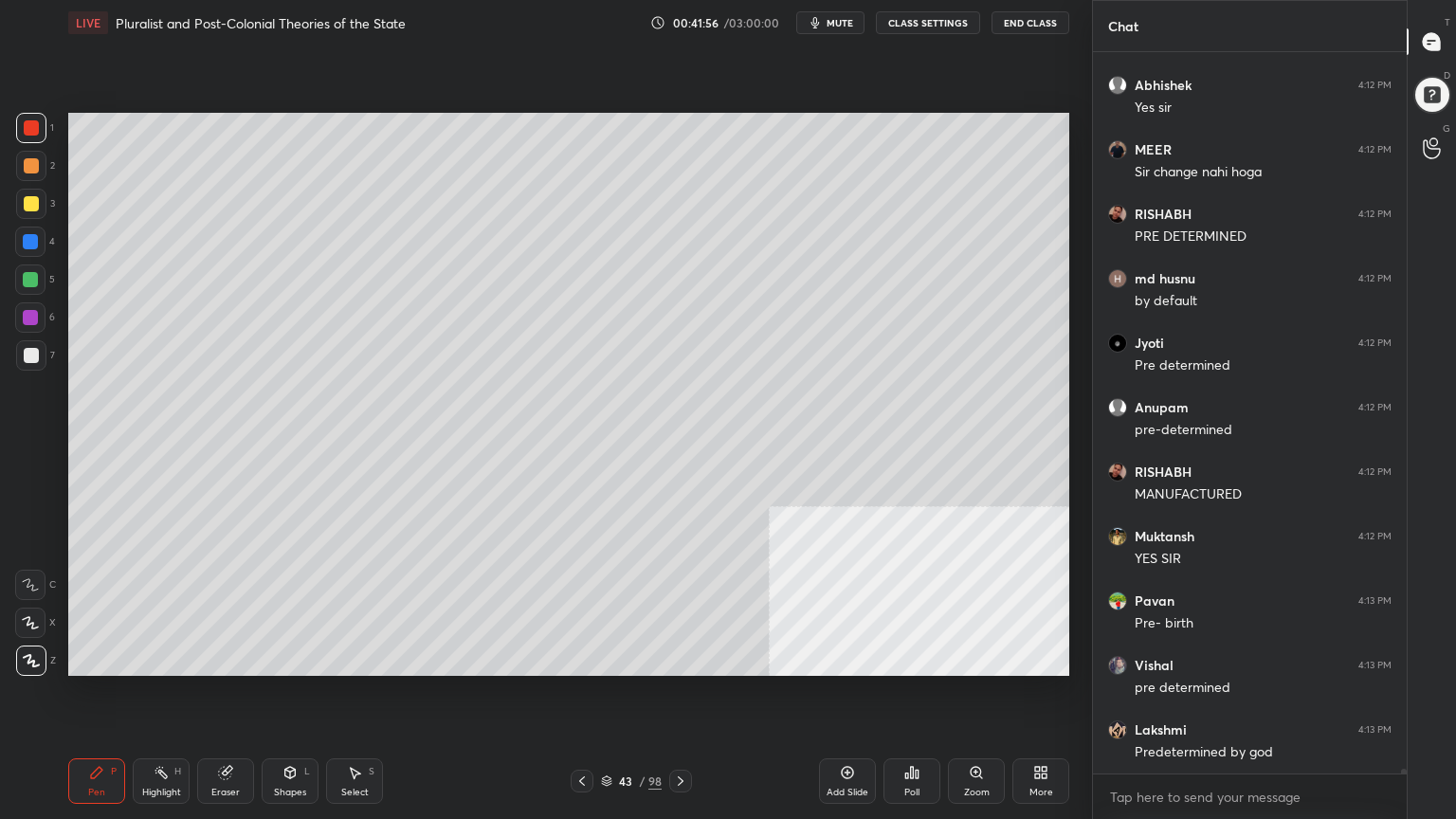 click at bounding box center (31, 355) 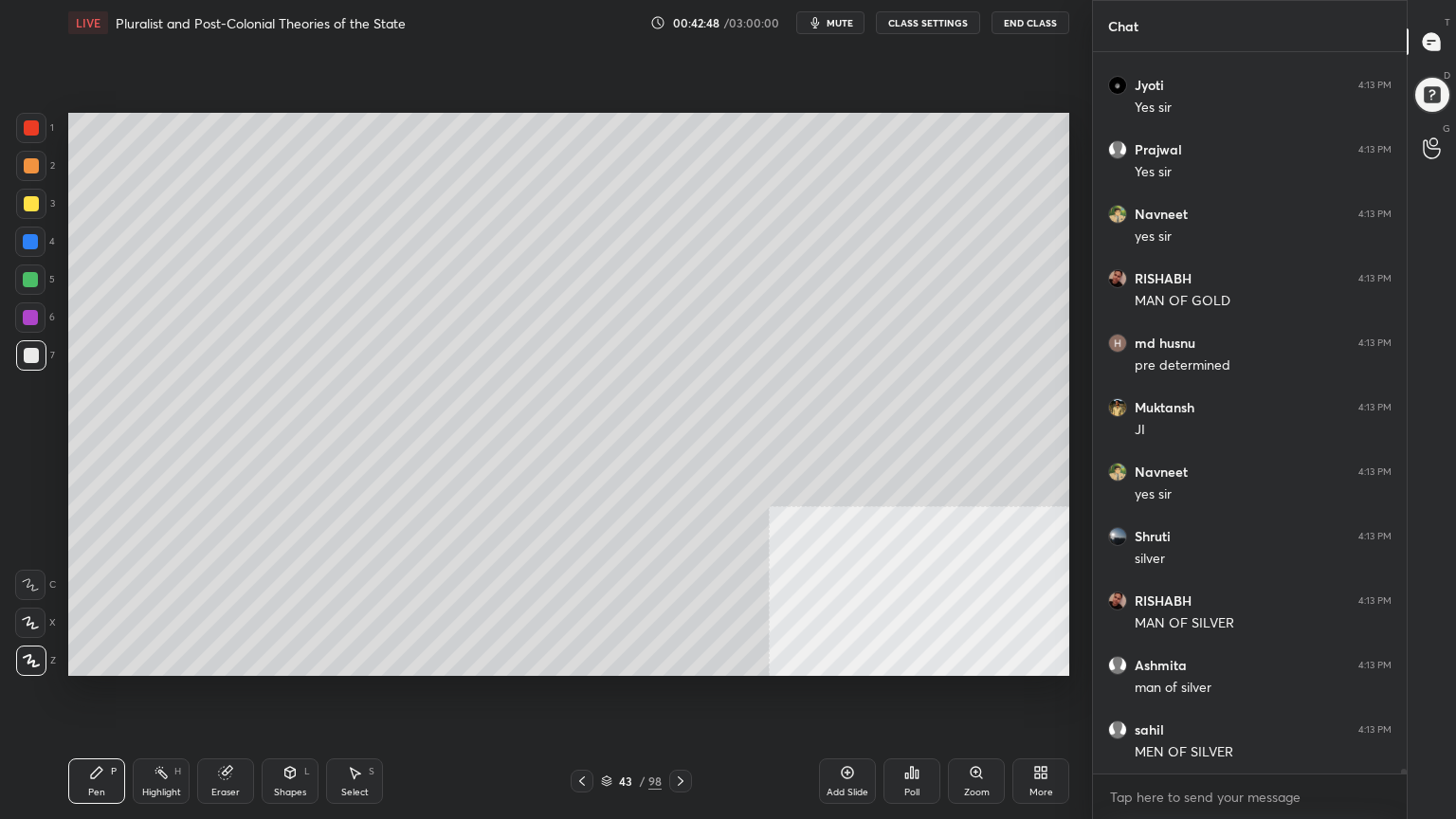 scroll, scrollTop: 104755, scrollLeft: 0, axis: vertical 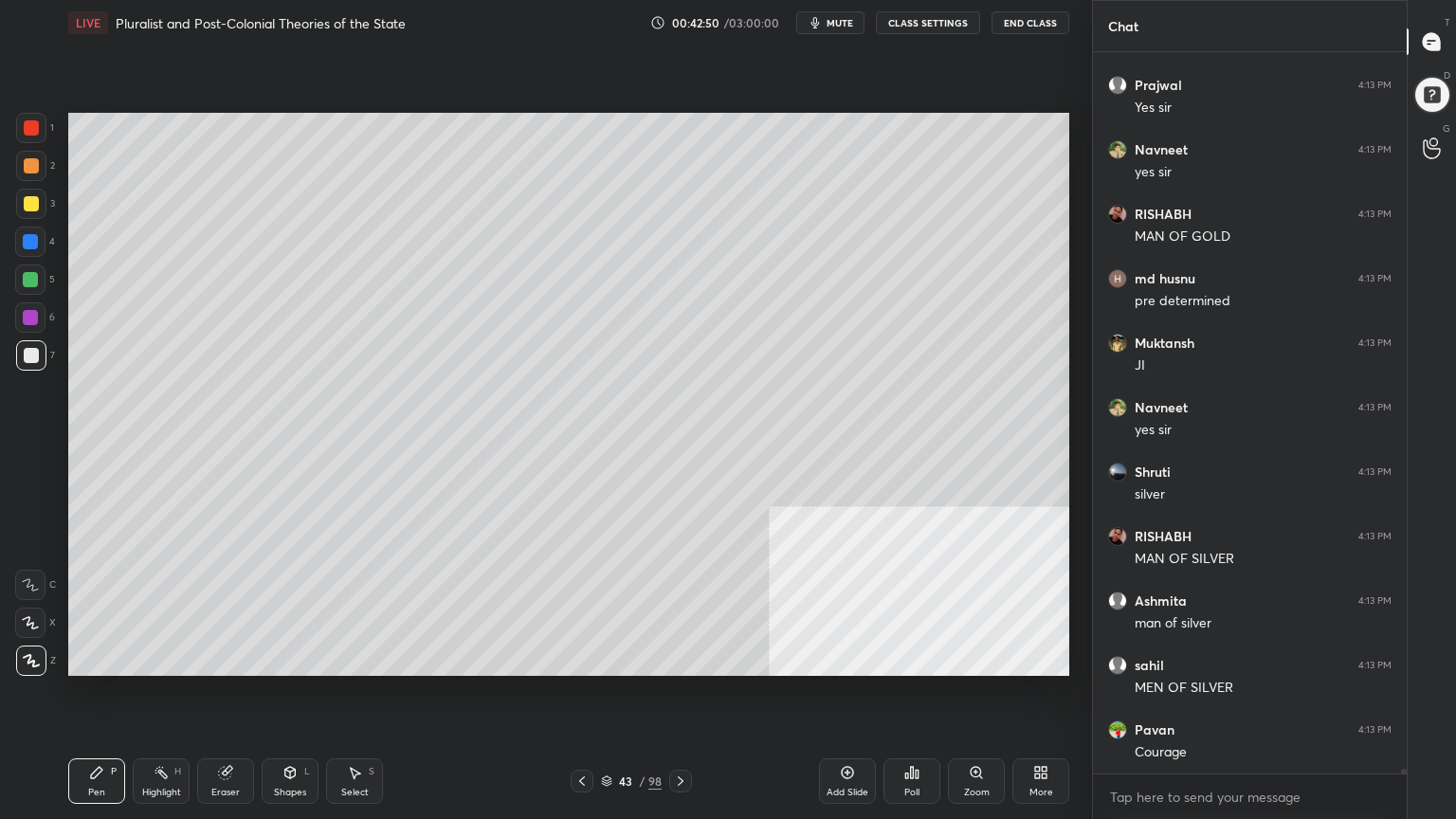 click at bounding box center [31, 128] 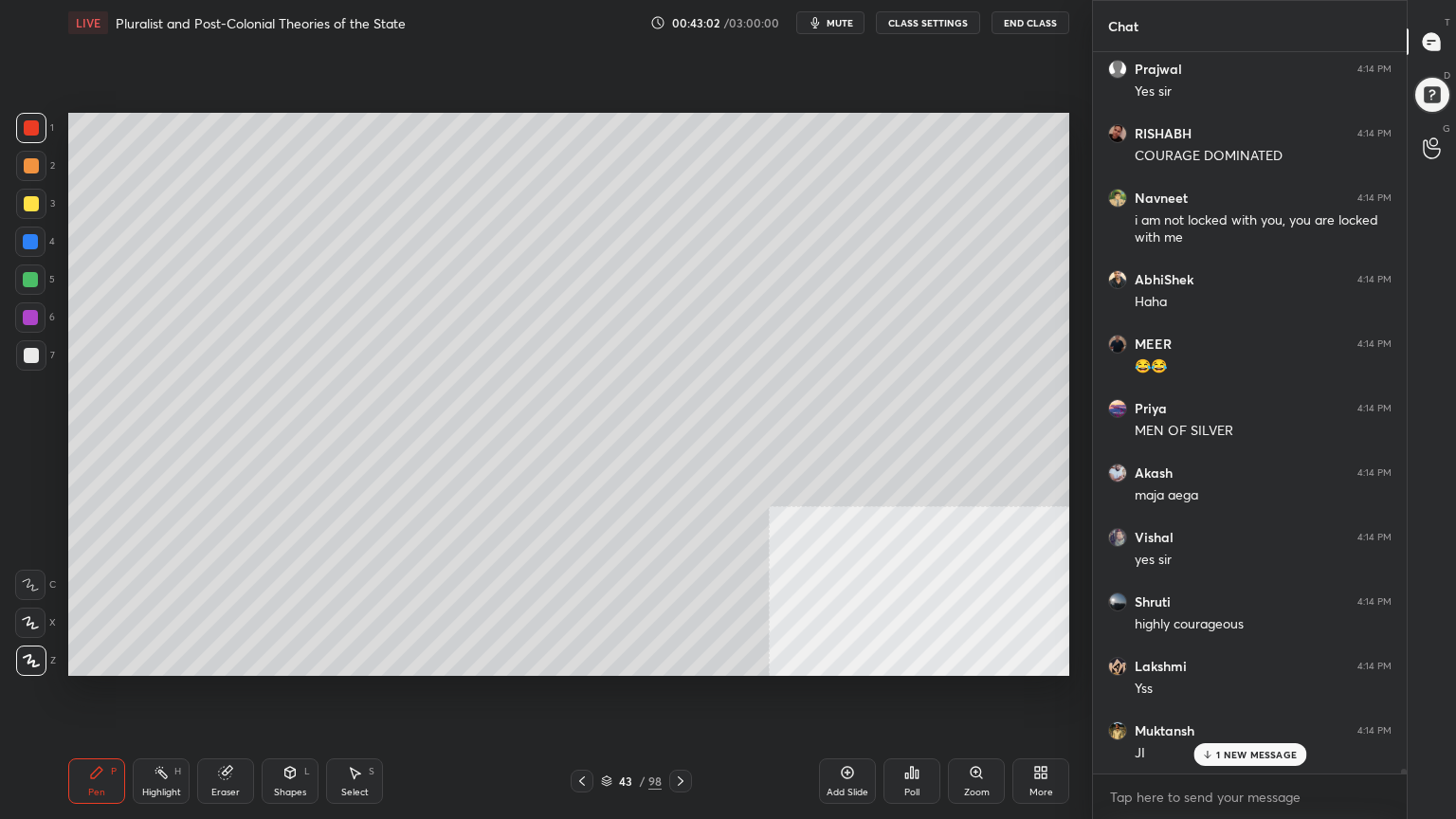 scroll, scrollTop: 105545, scrollLeft: 0, axis: vertical 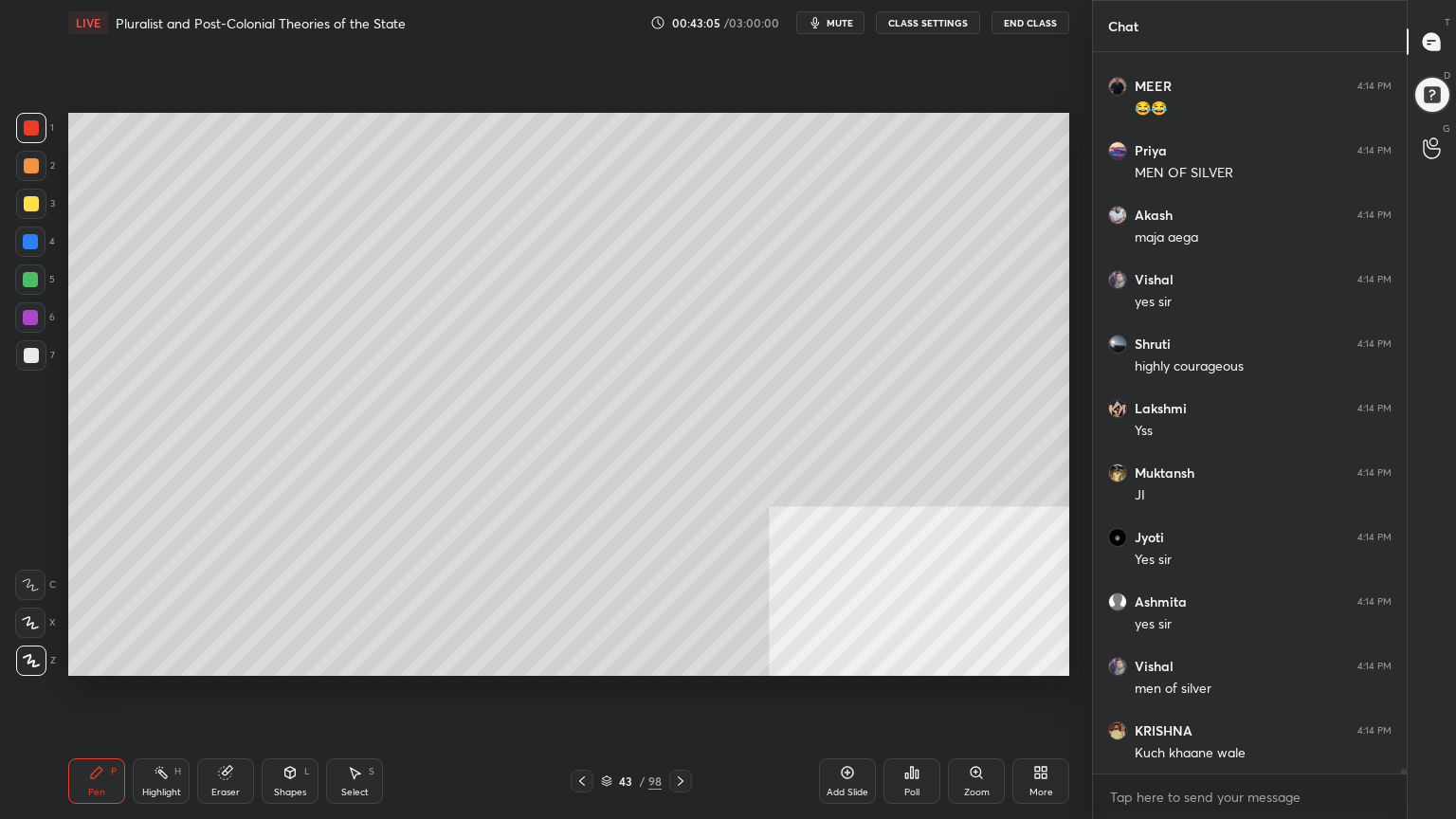 click at bounding box center [31, 204] 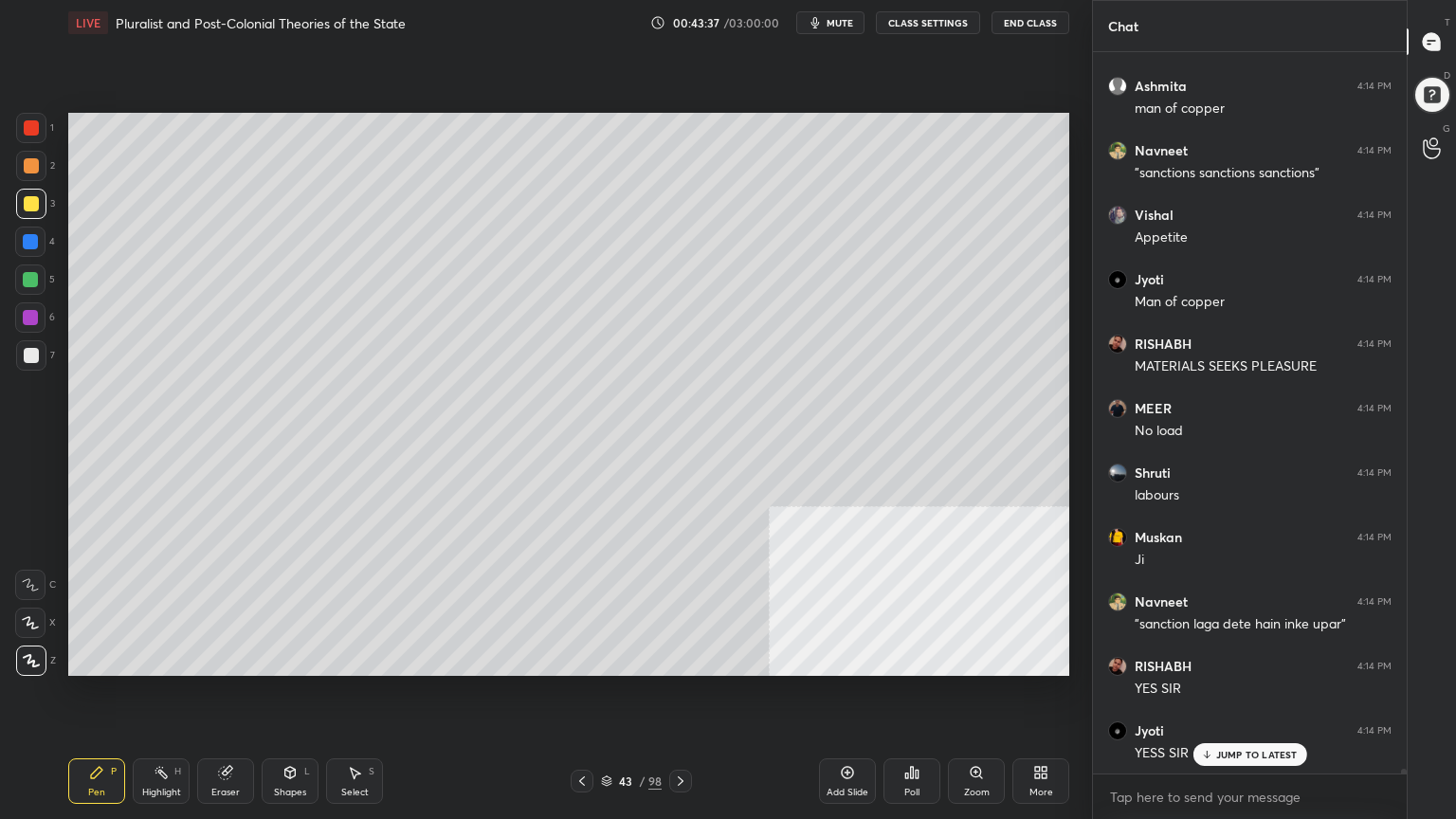 scroll, scrollTop: 107156, scrollLeft: 0, axis: vertical 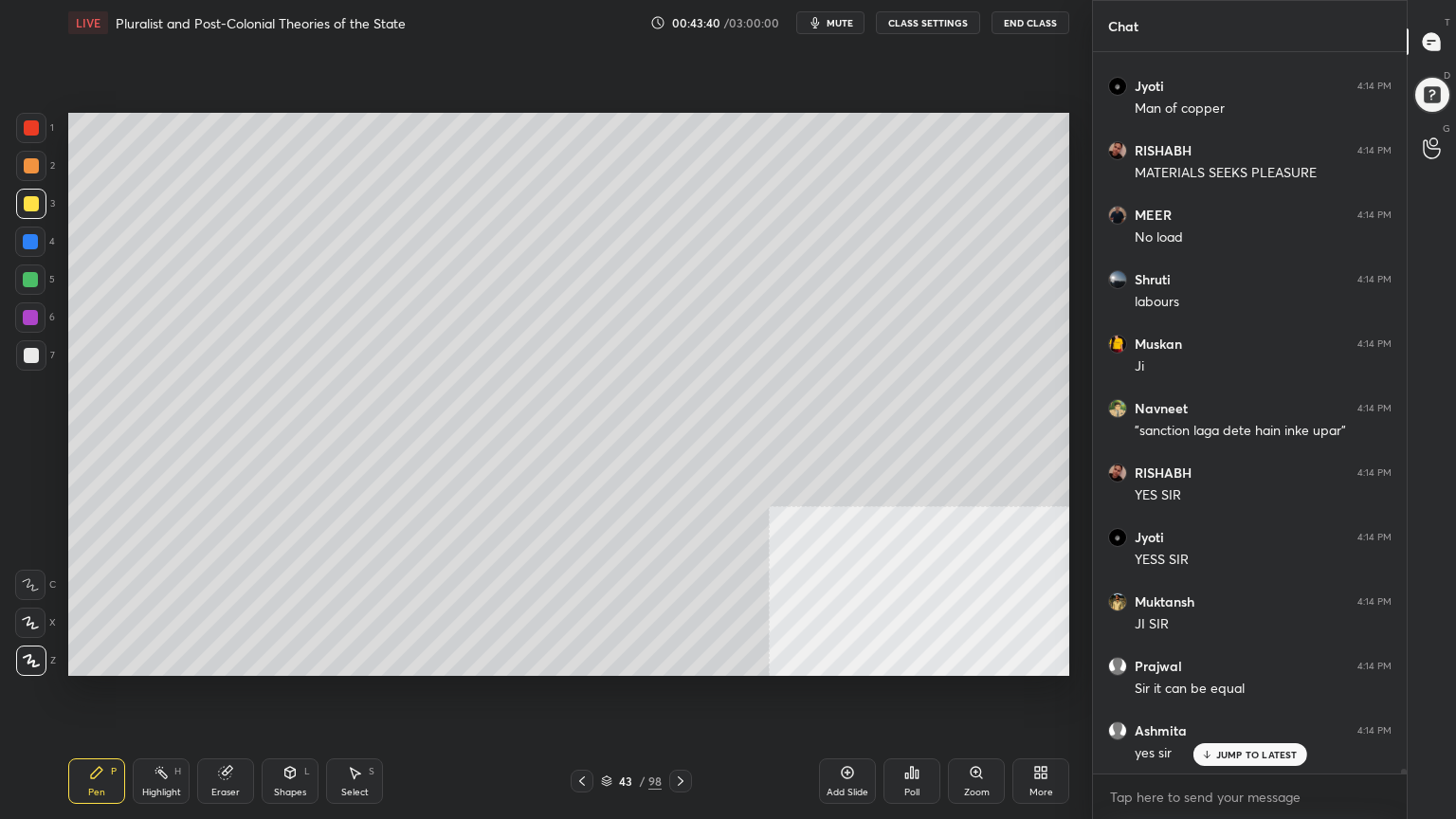 click 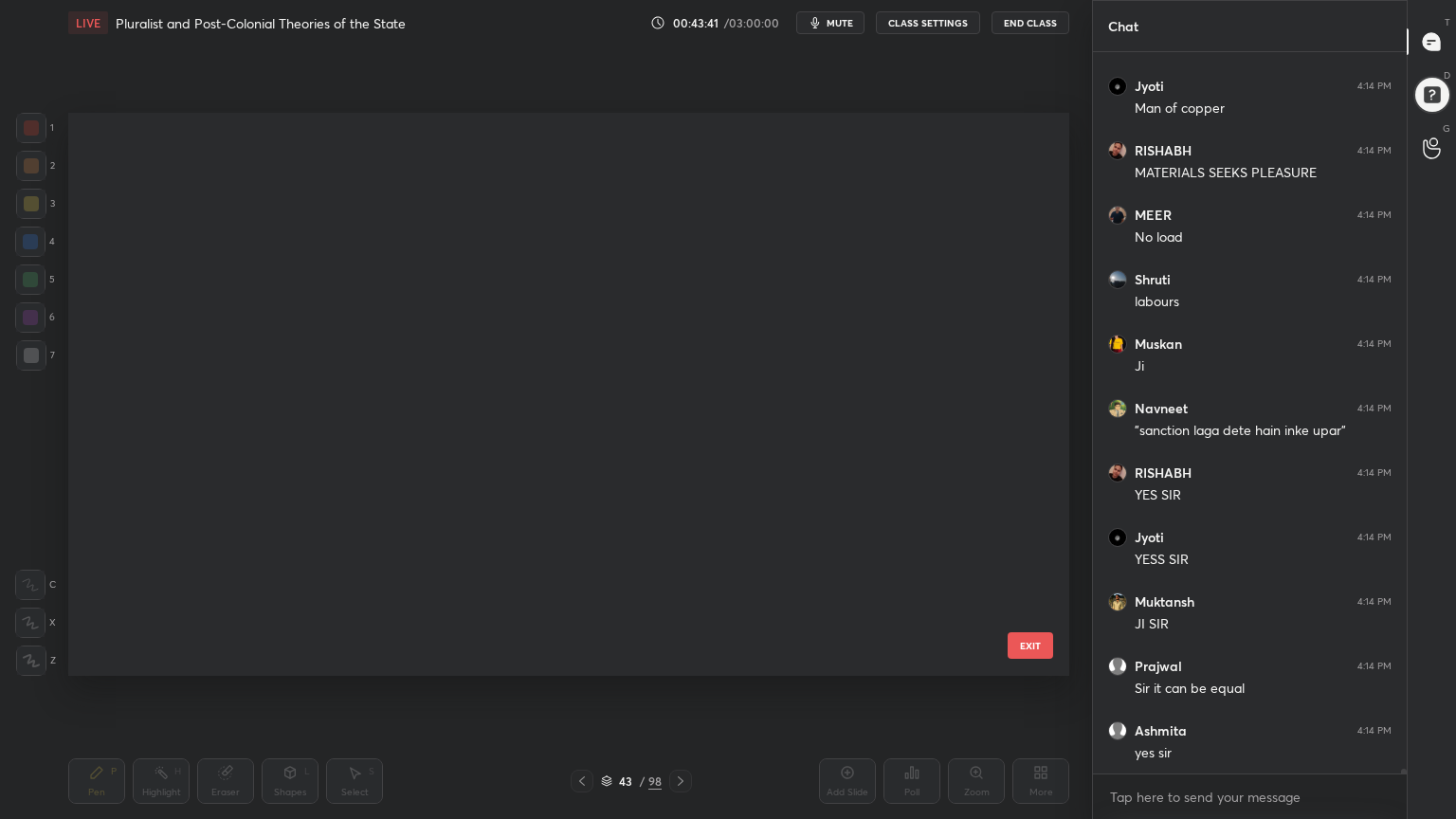 scroll, scrollTop: 2039, scrollLeft: 0, axis: vertical 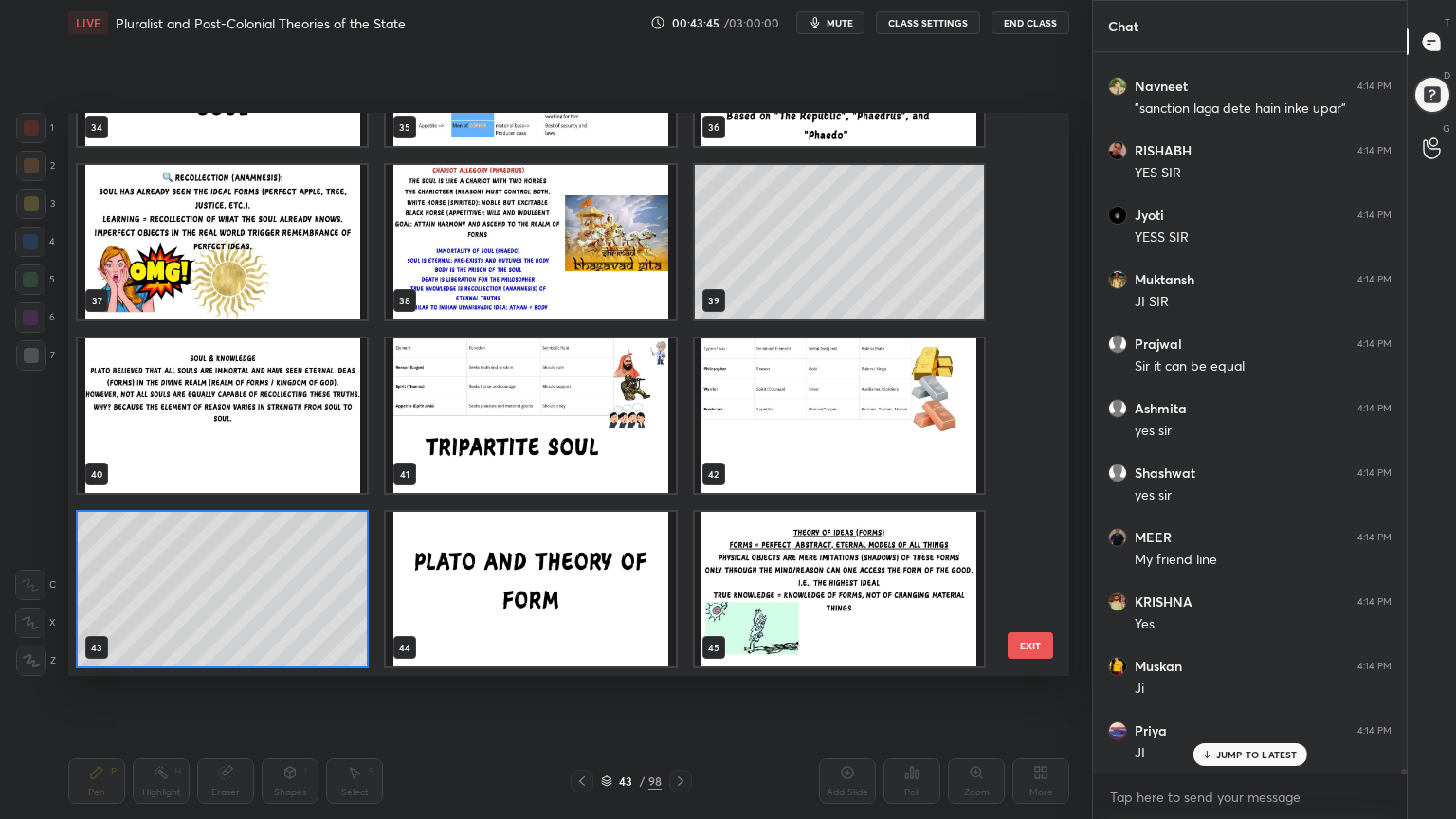 click at bounding box center [222, 415] 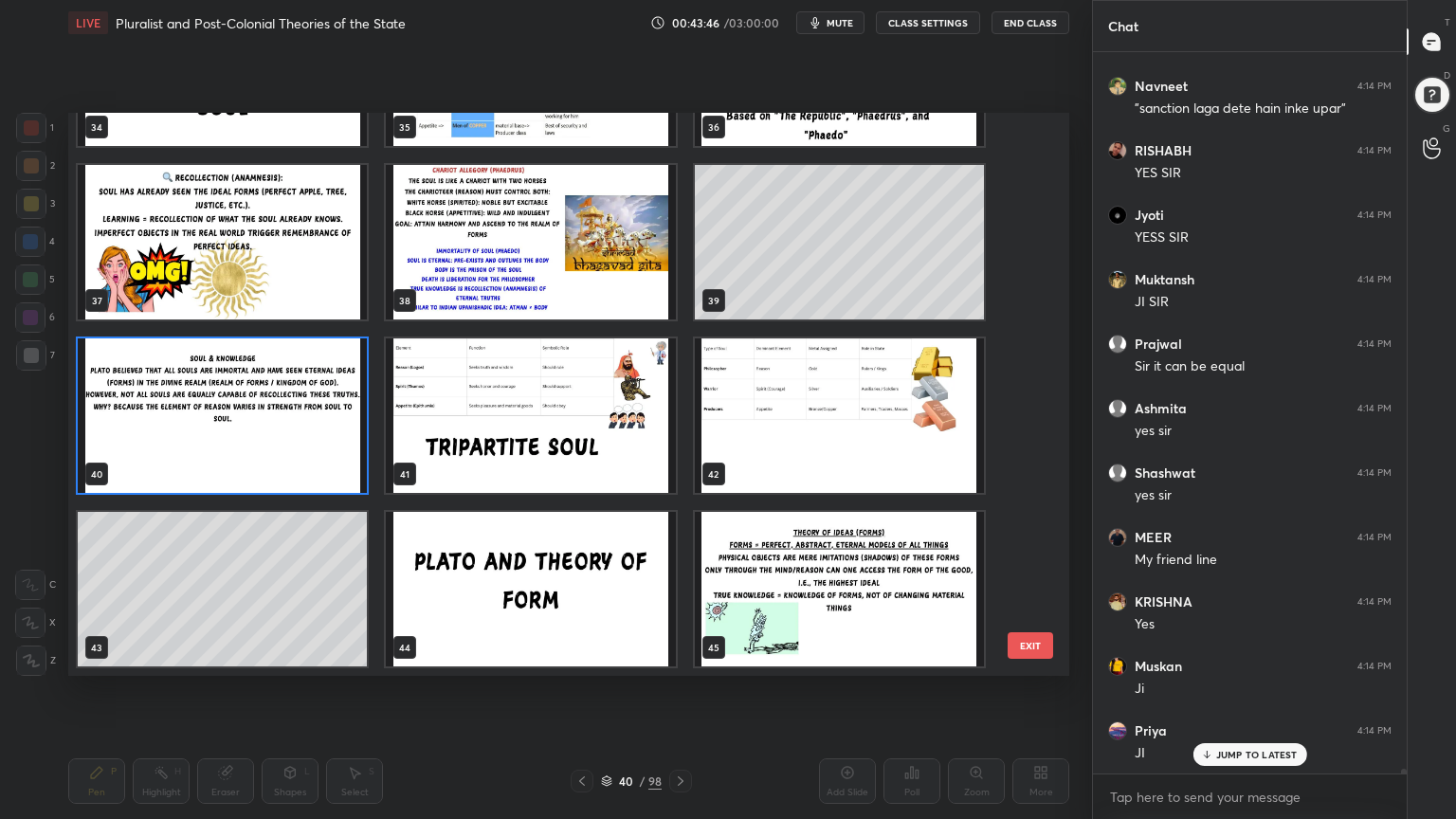 click at bounding box center (222, 415) 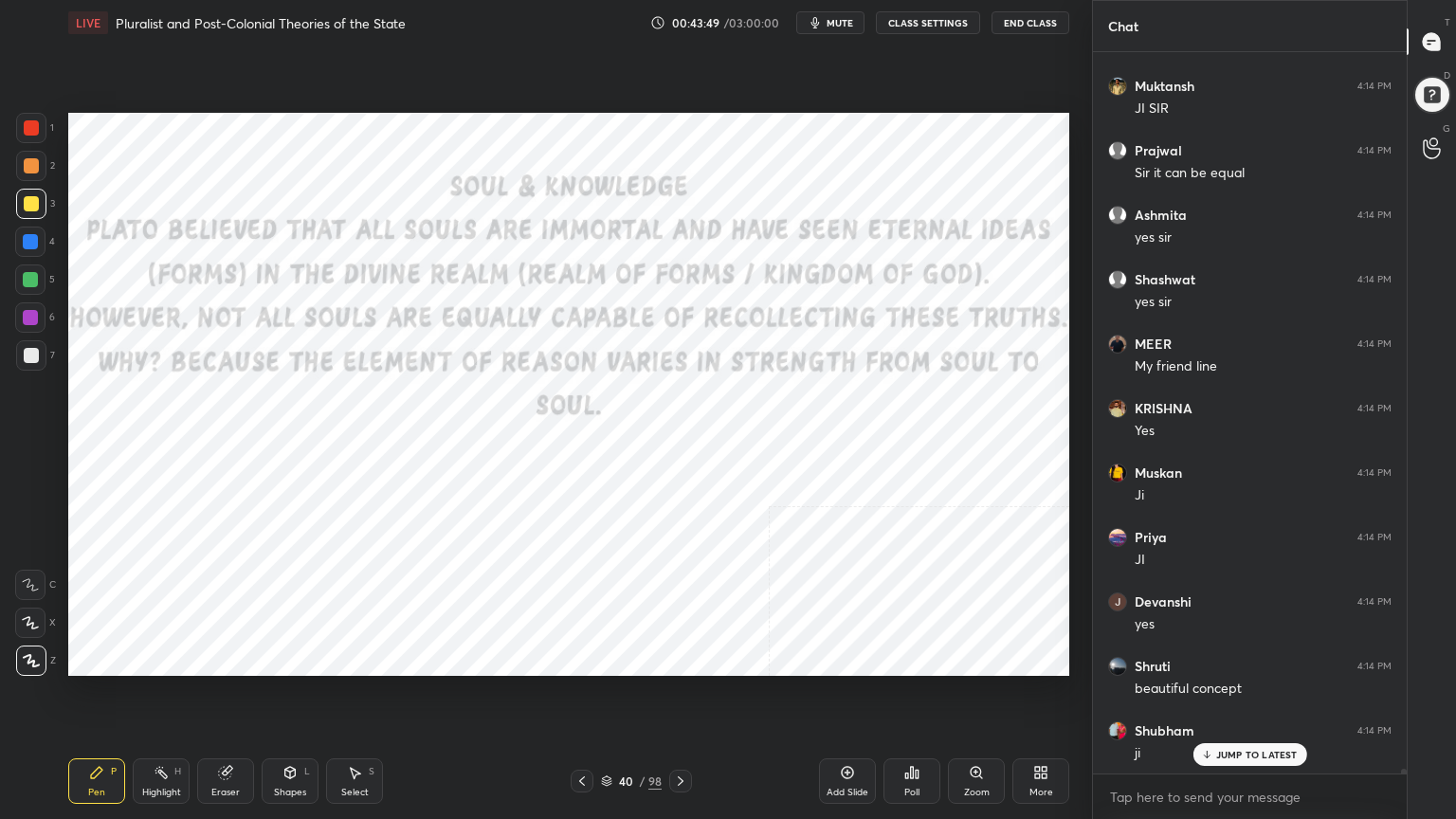 scroll, scrollTop: 107865, scrollLeft: 0, axis: vertical 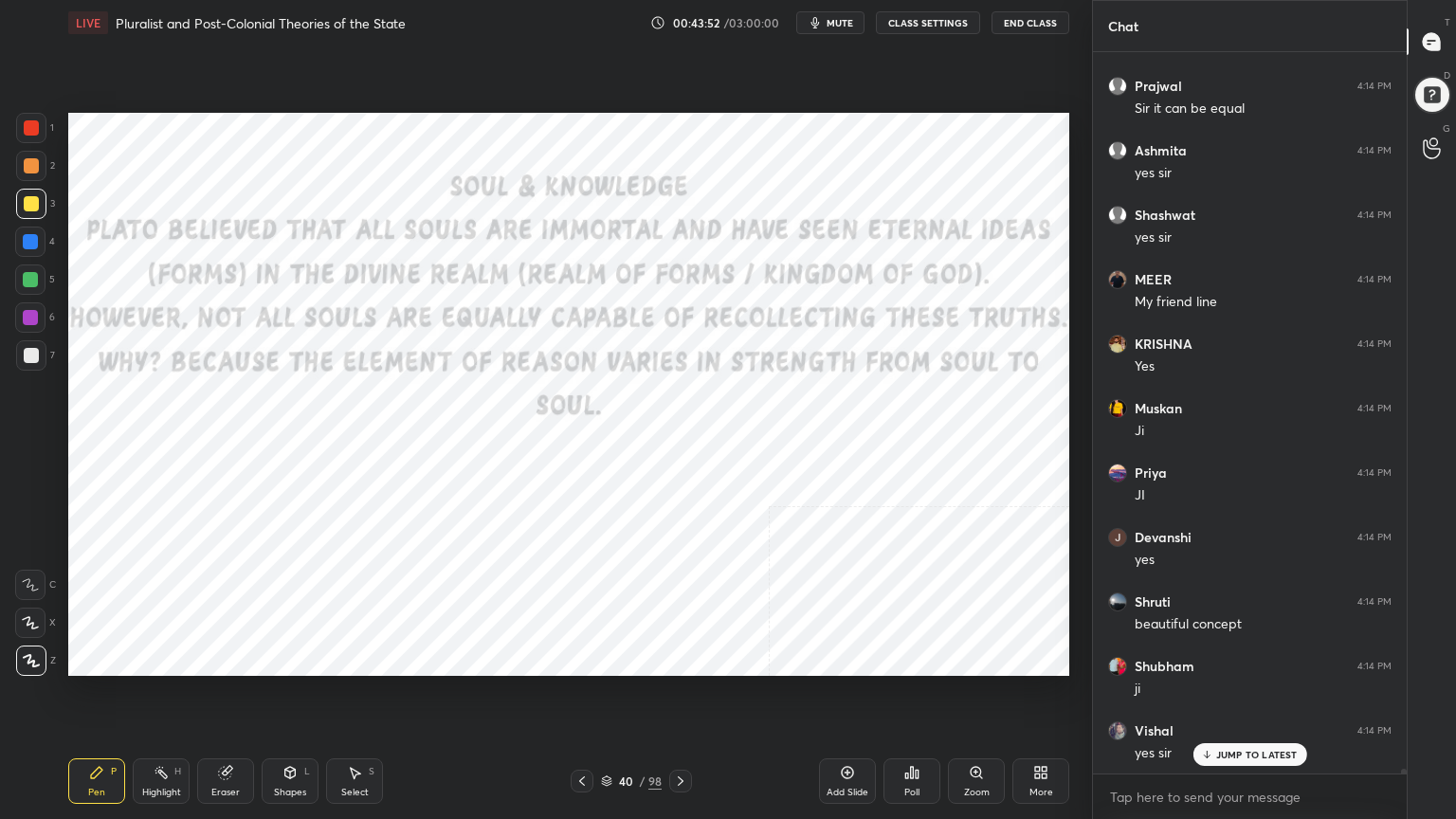 drag, startPoint x: 28, startPoint y: 119, endPoint x: 55, endPoint y: 142, distance: 35.468296 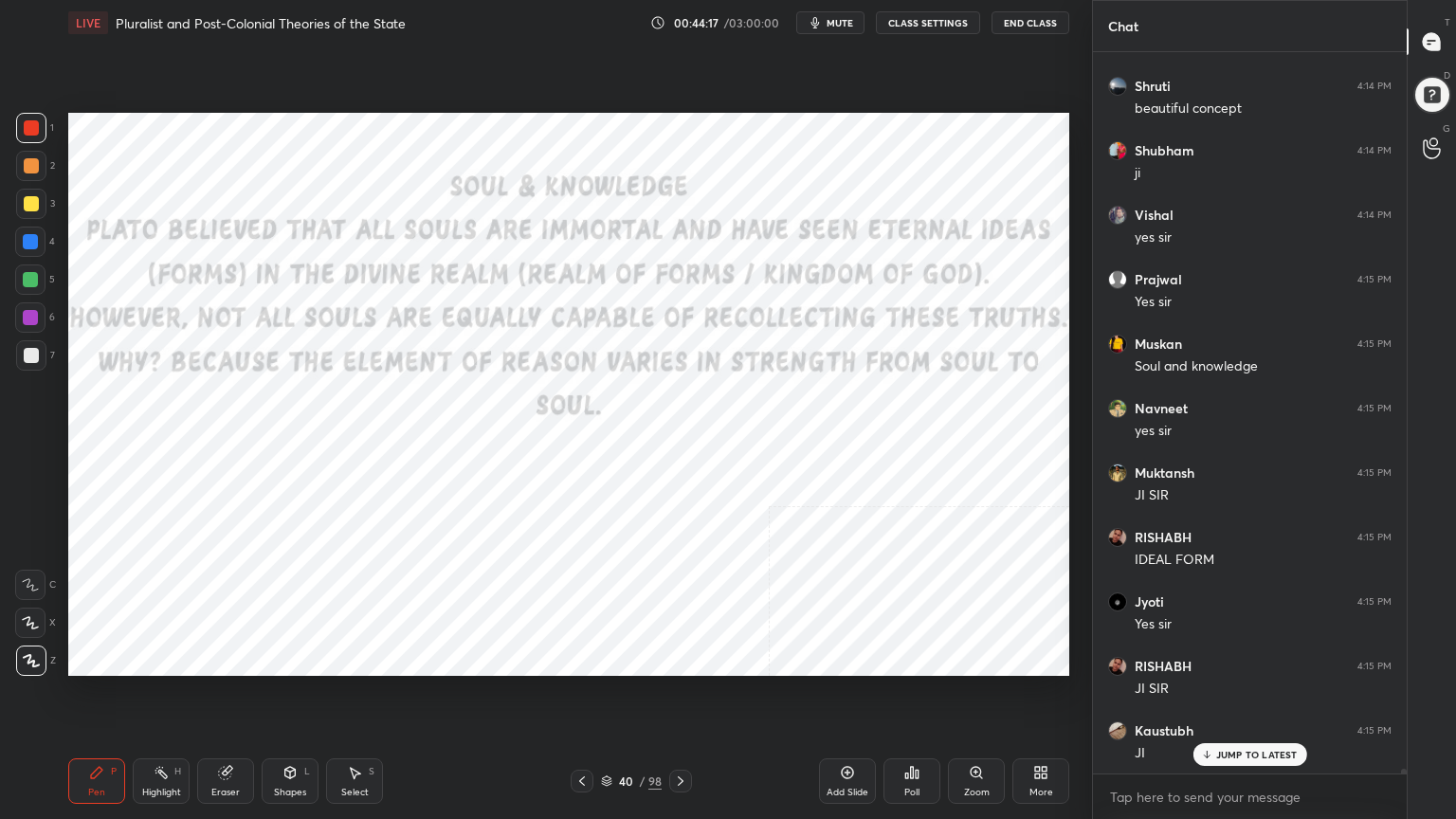 scroll, scrollTop: 108574, scrollLeft: 0, axis: vertical 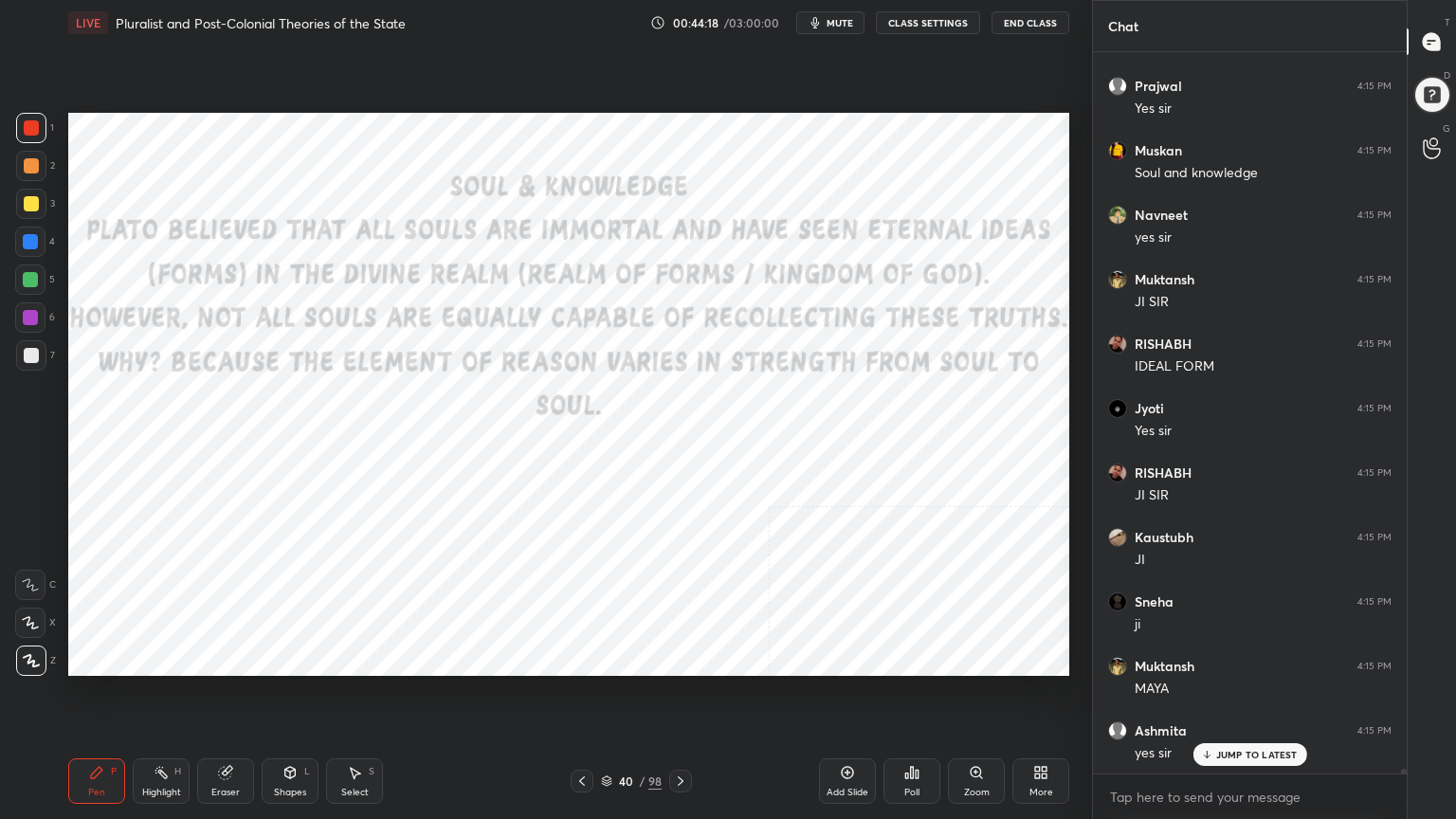 click on "Add Slide" at bounding box center (847, 781) 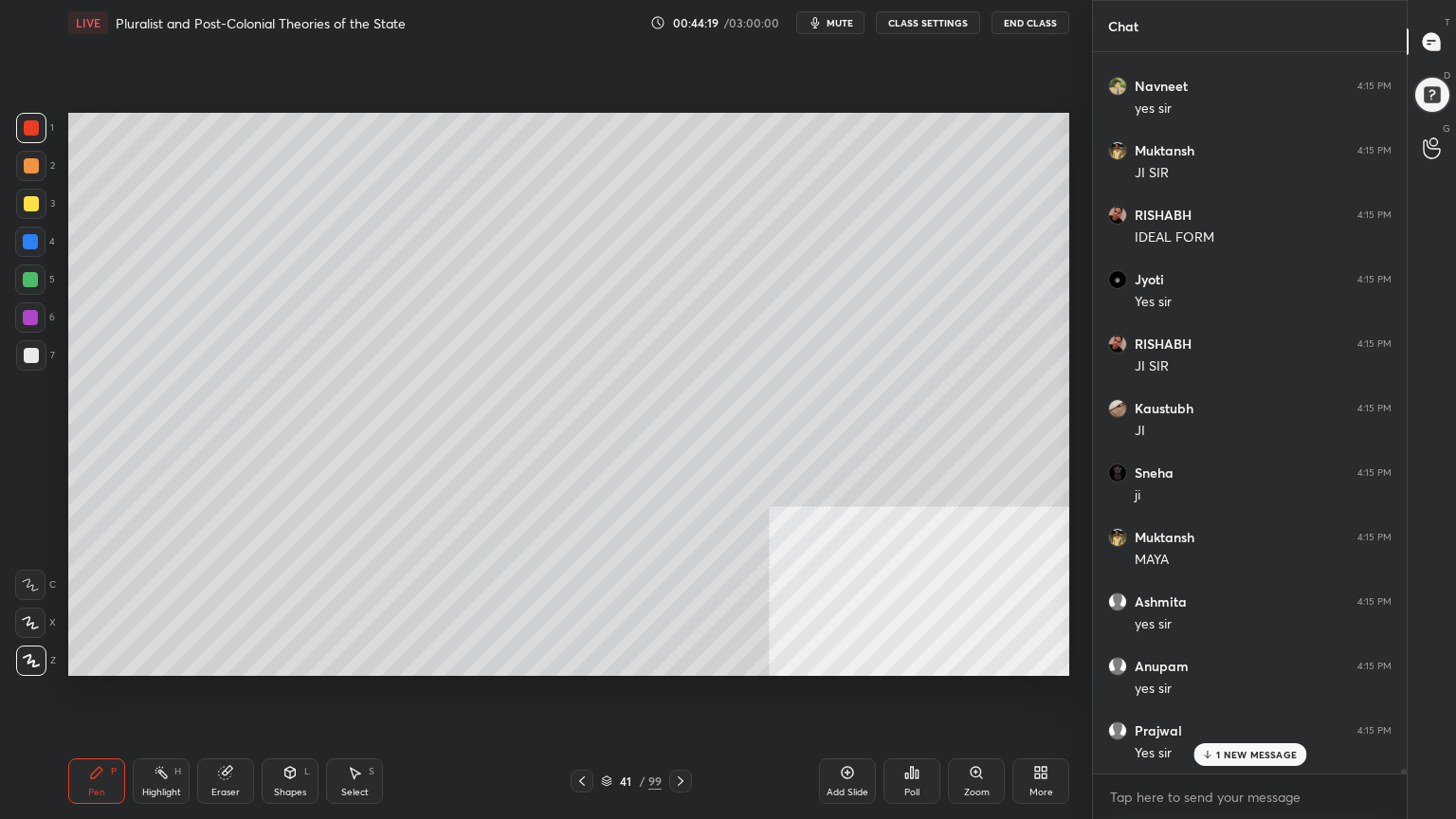 scroll, scrollTop: 108768, scrollLeft: 0, axis: vertical 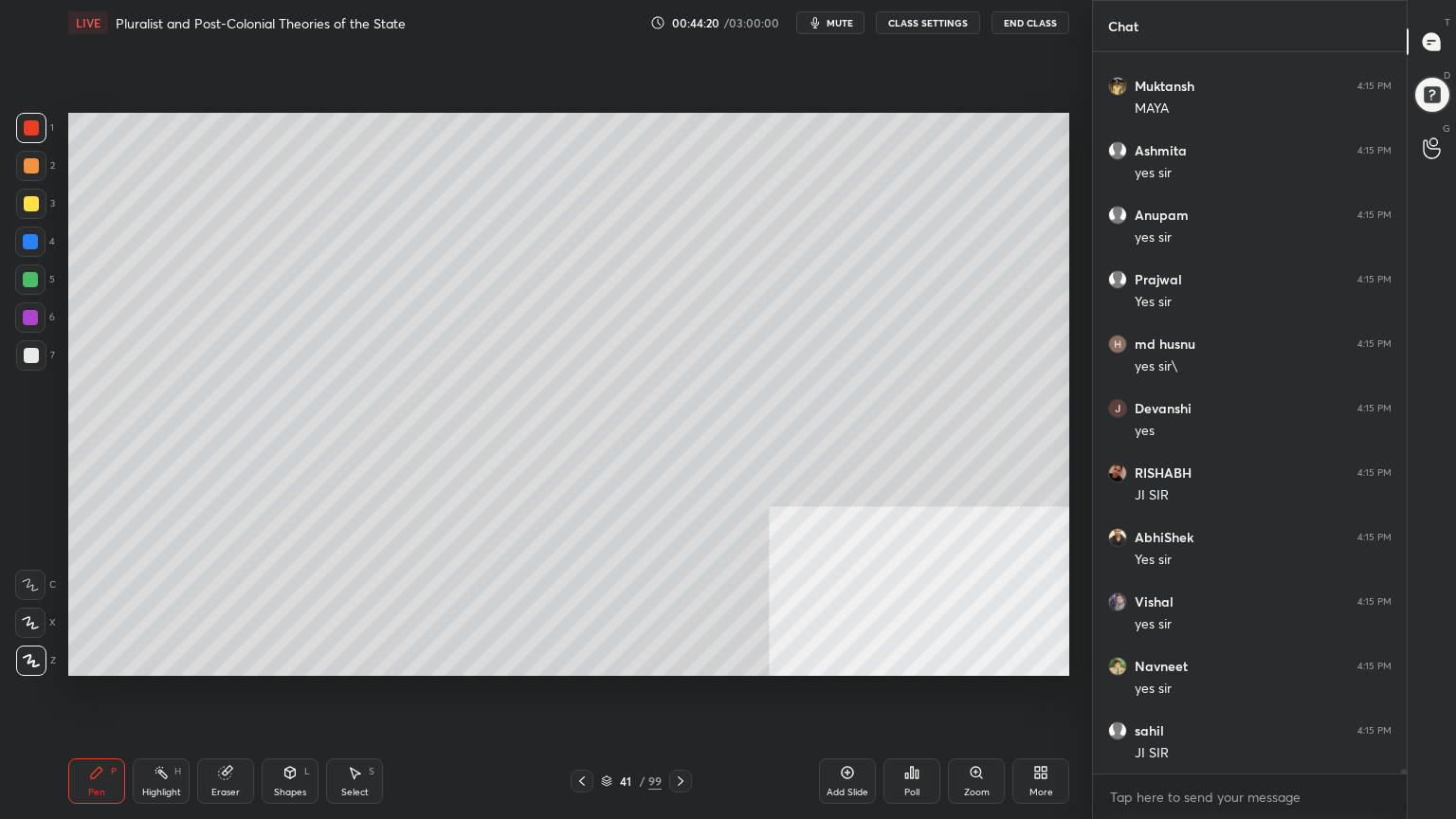 click at bounding box center [31, 355] 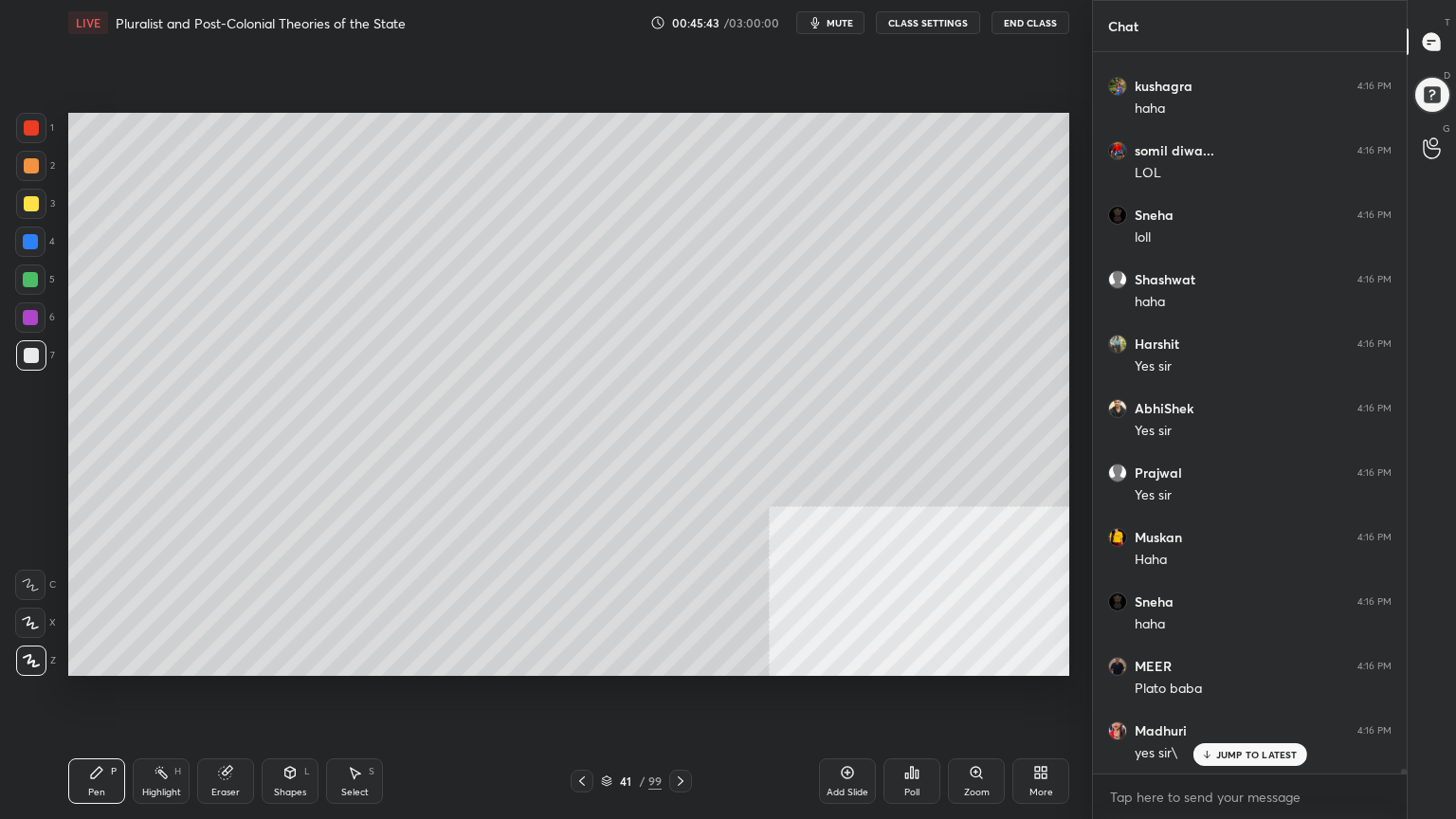 scroll, scrollTop: 112734, scrollLeft: 0, axis: vertical 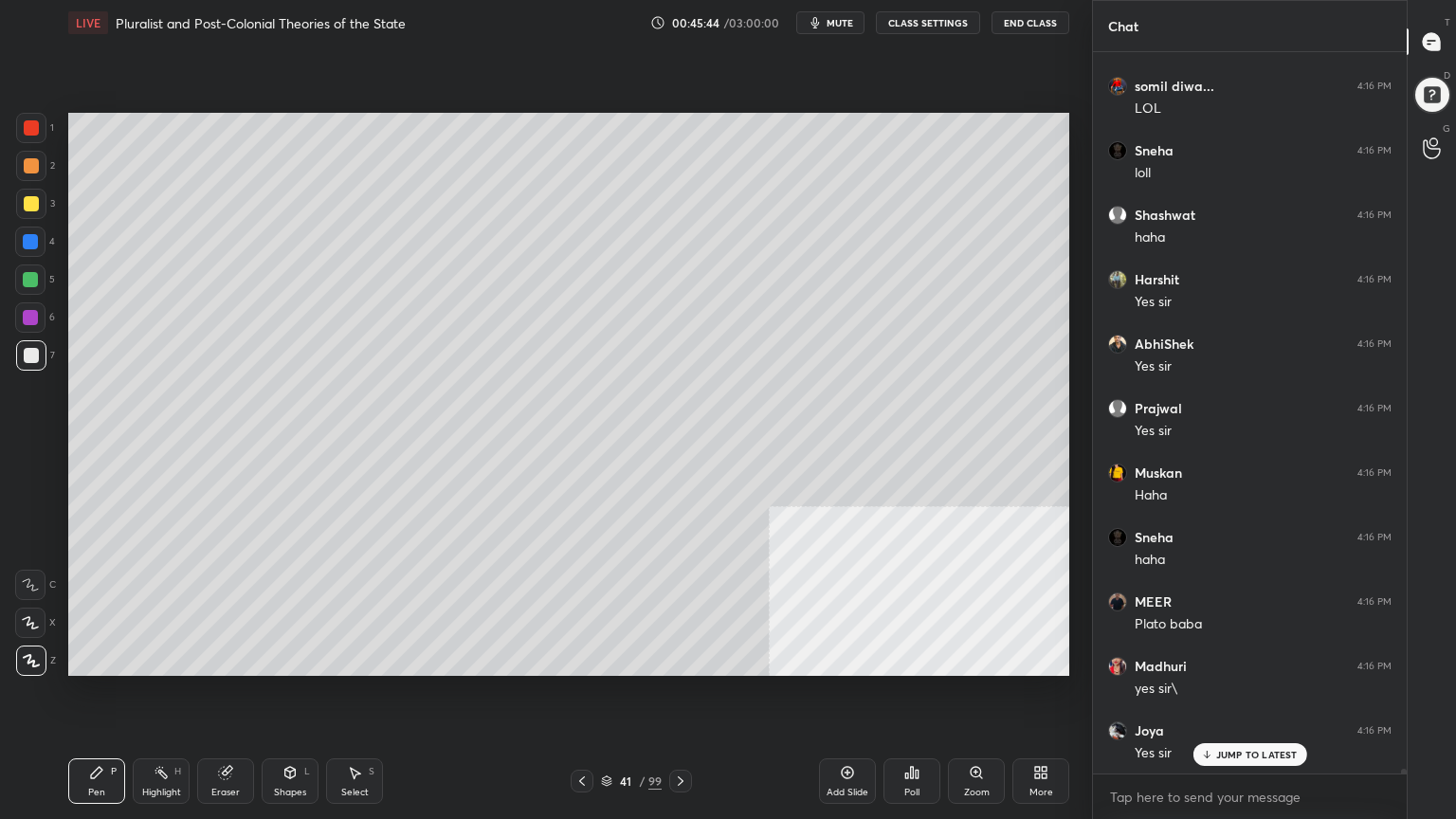 click 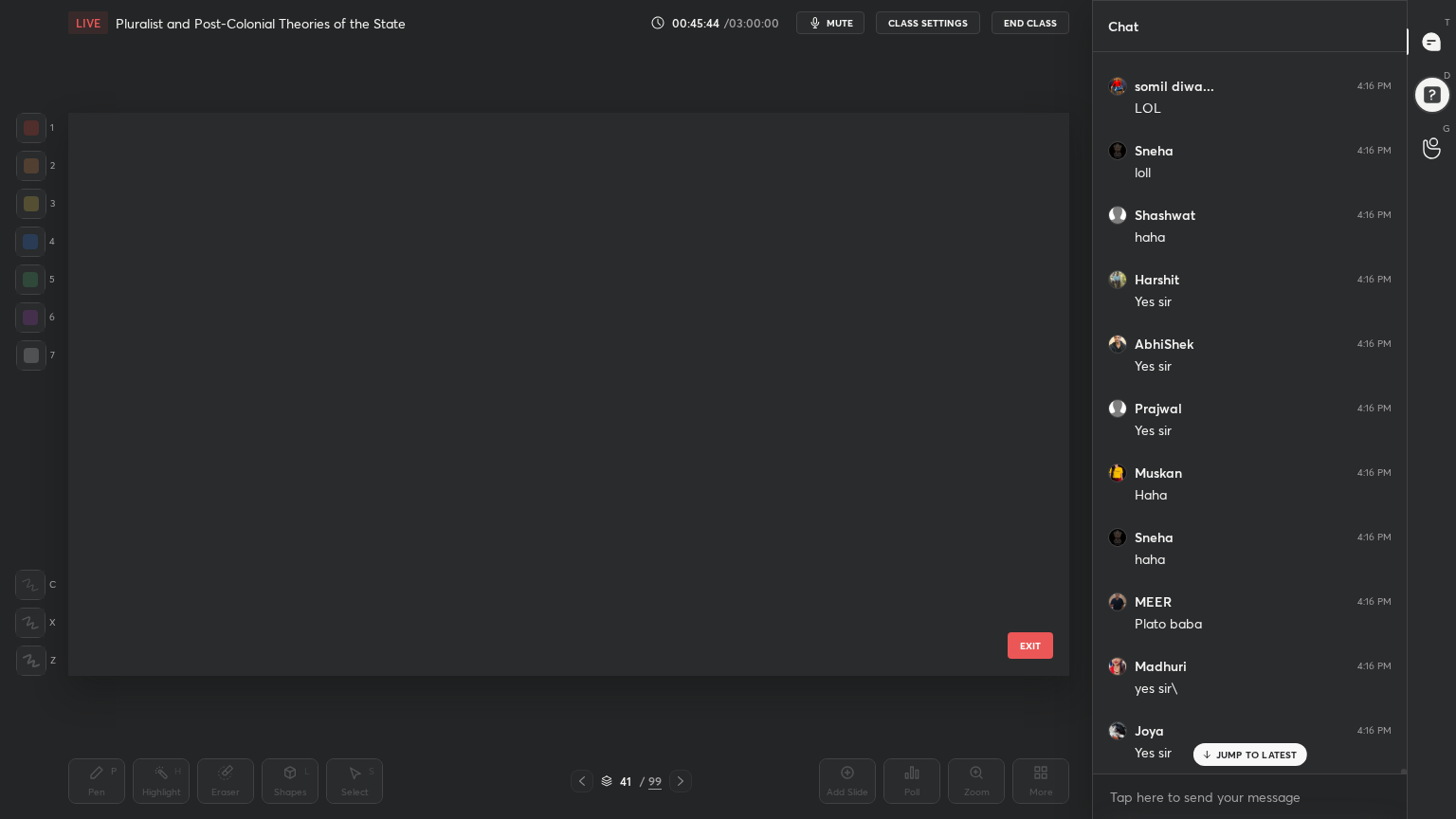 scroll, scrollTop: 1866, scrollLeft: 0, axis: vertical 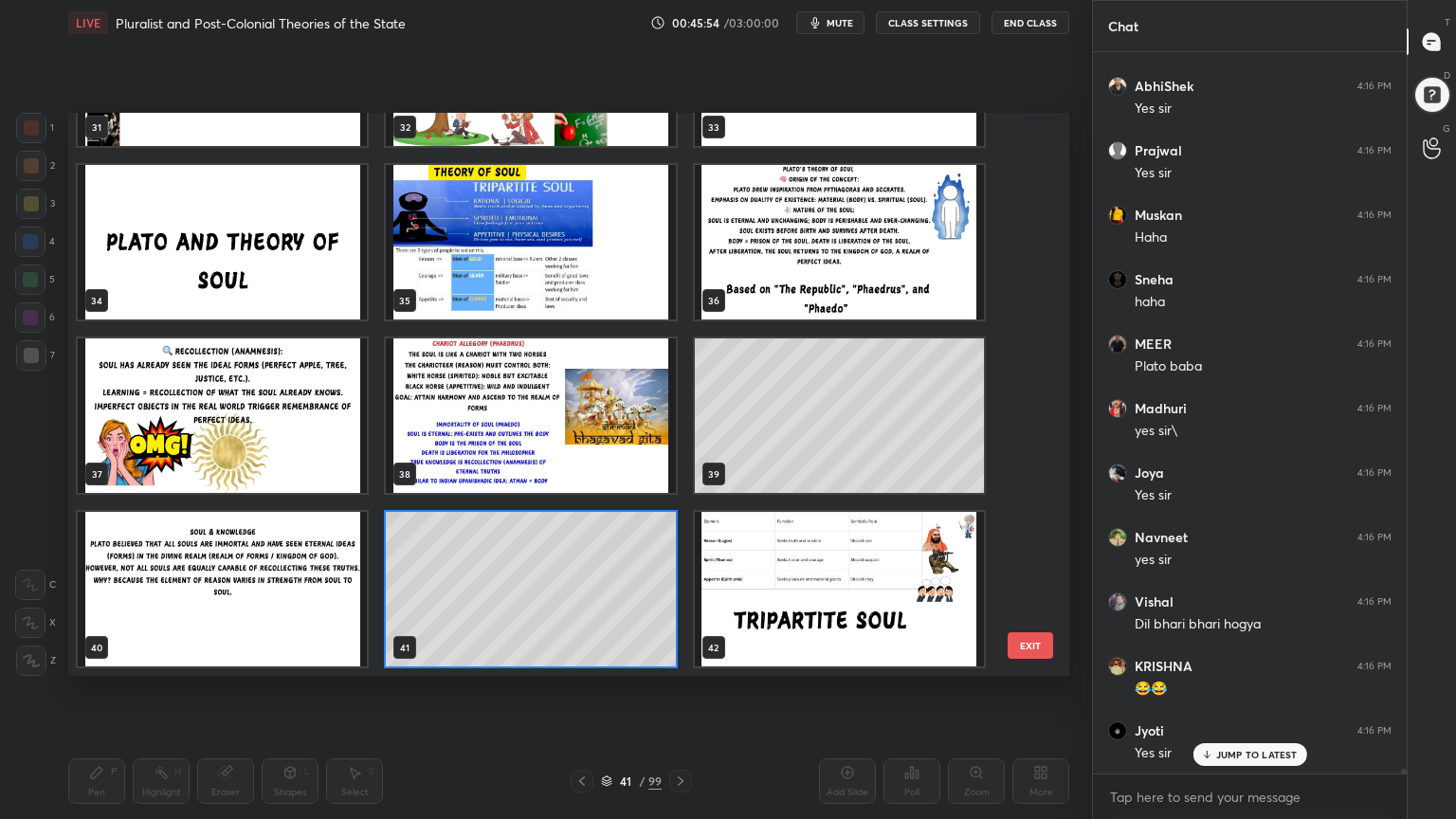 click at bounding box center (222, 242) 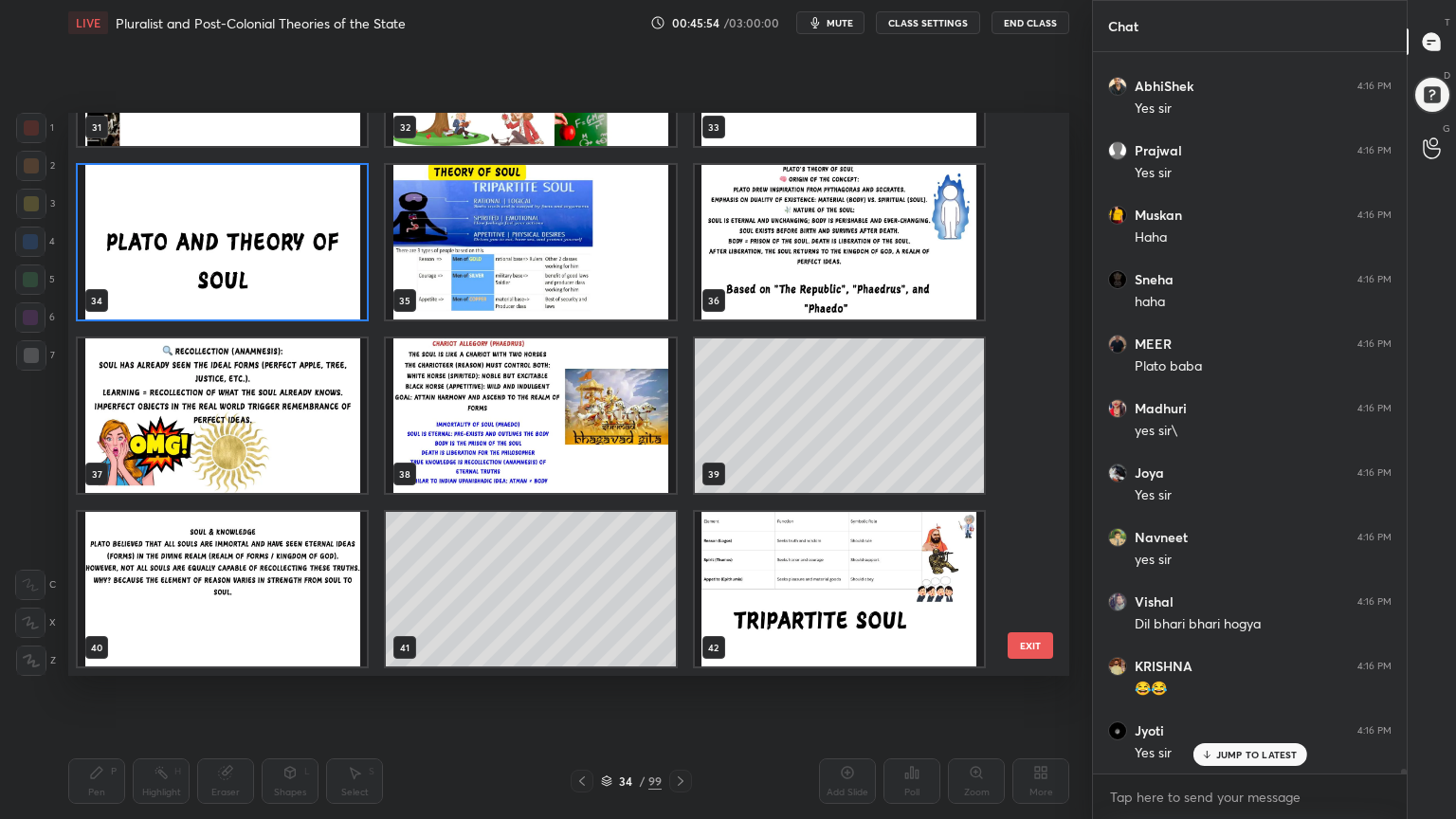 click at bounding box center [222, 242] 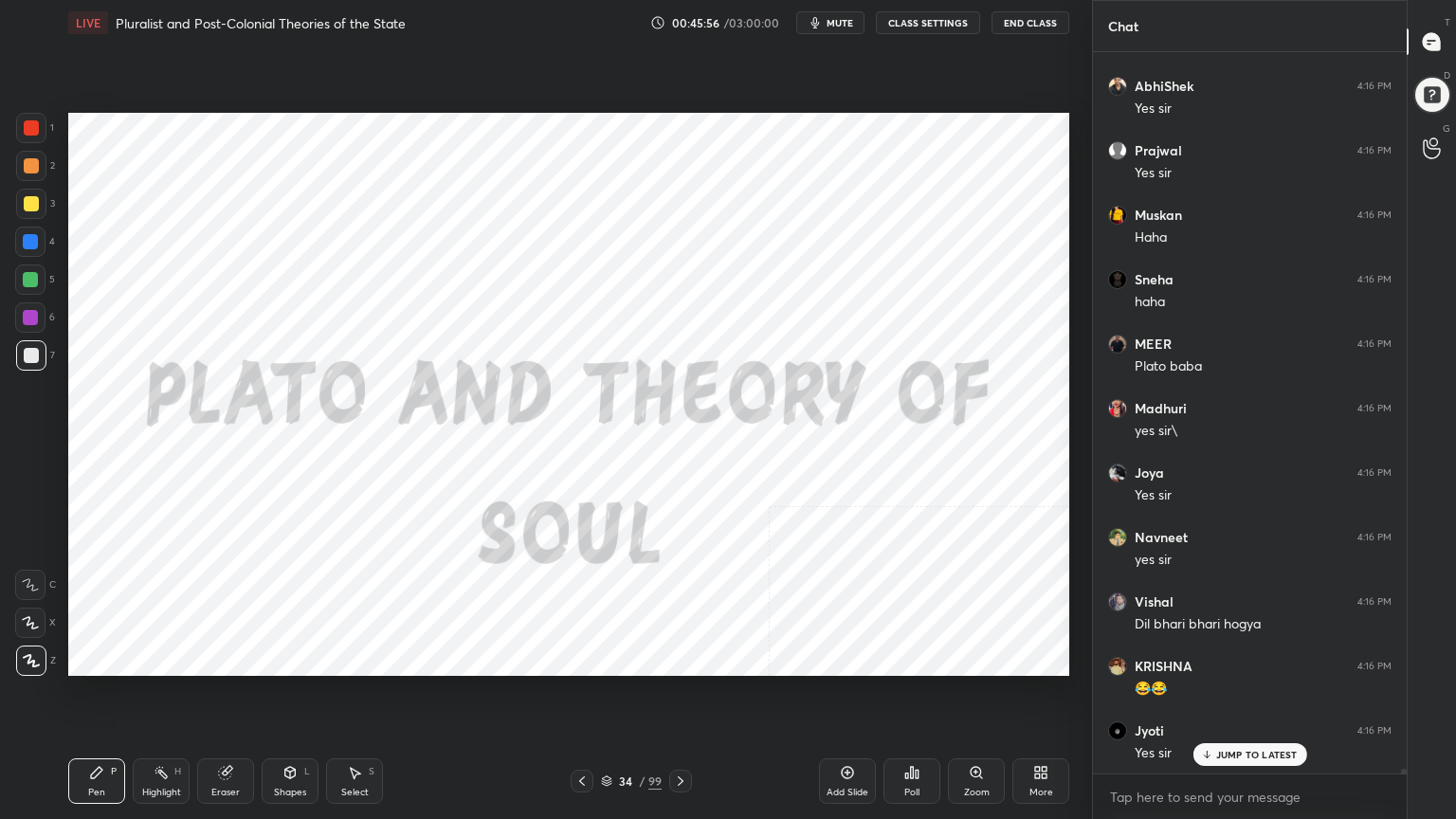 click on "Add Slide" at bounding box center (847, 781) 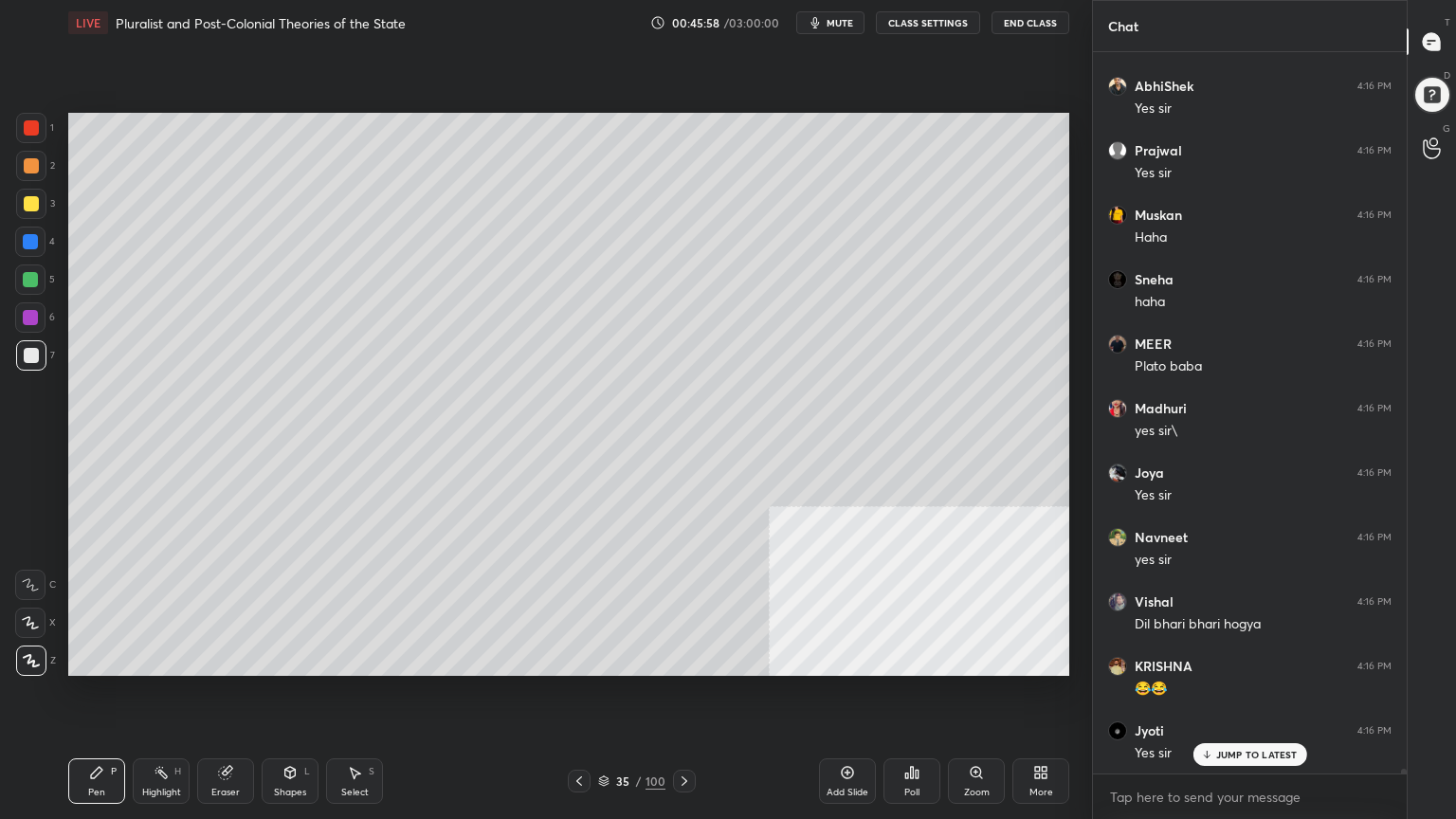 click at bounding box center [31, 355] 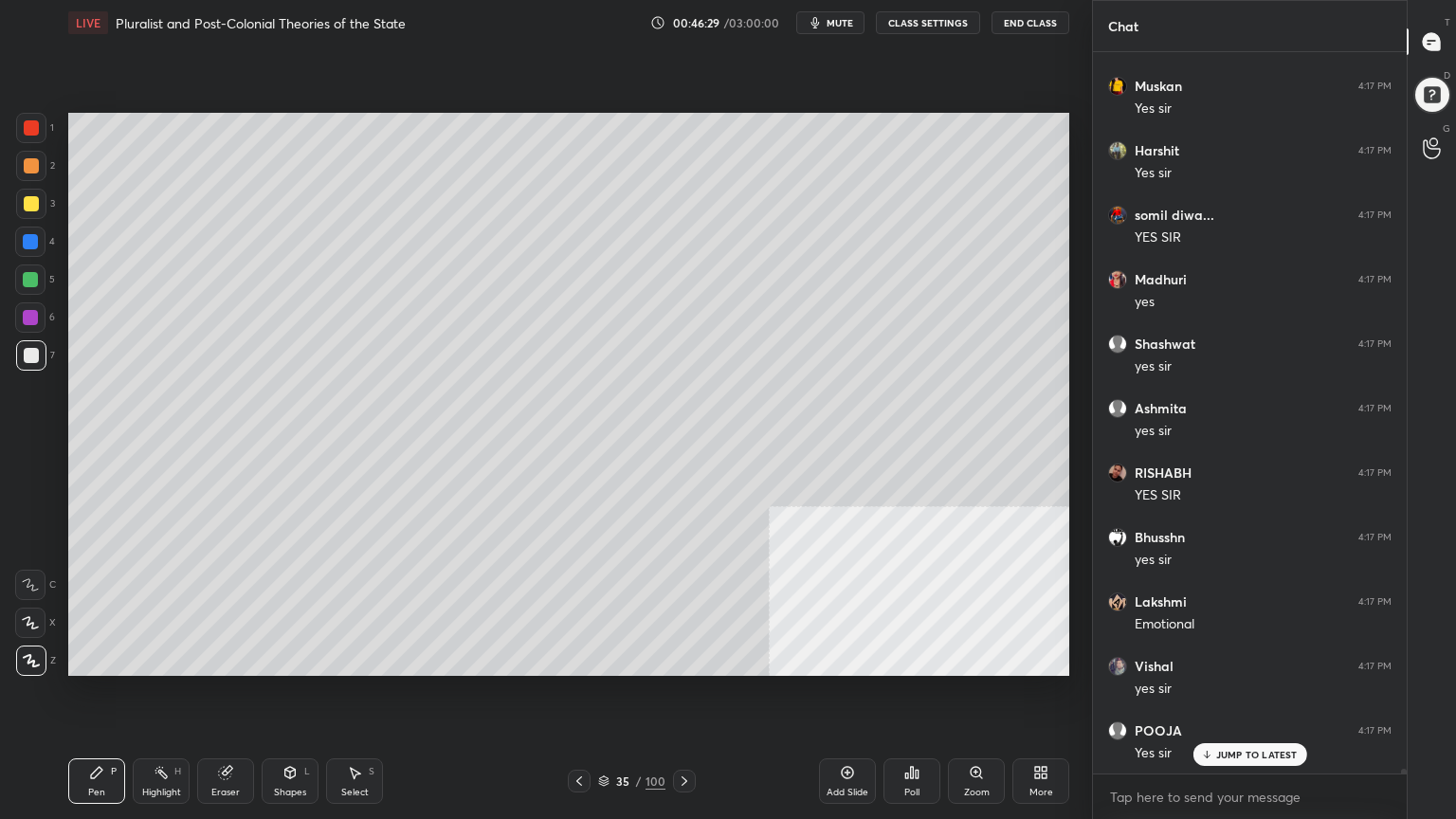 scroll, scrollTop: 116537, scrollLeft: 0, axis: vertical 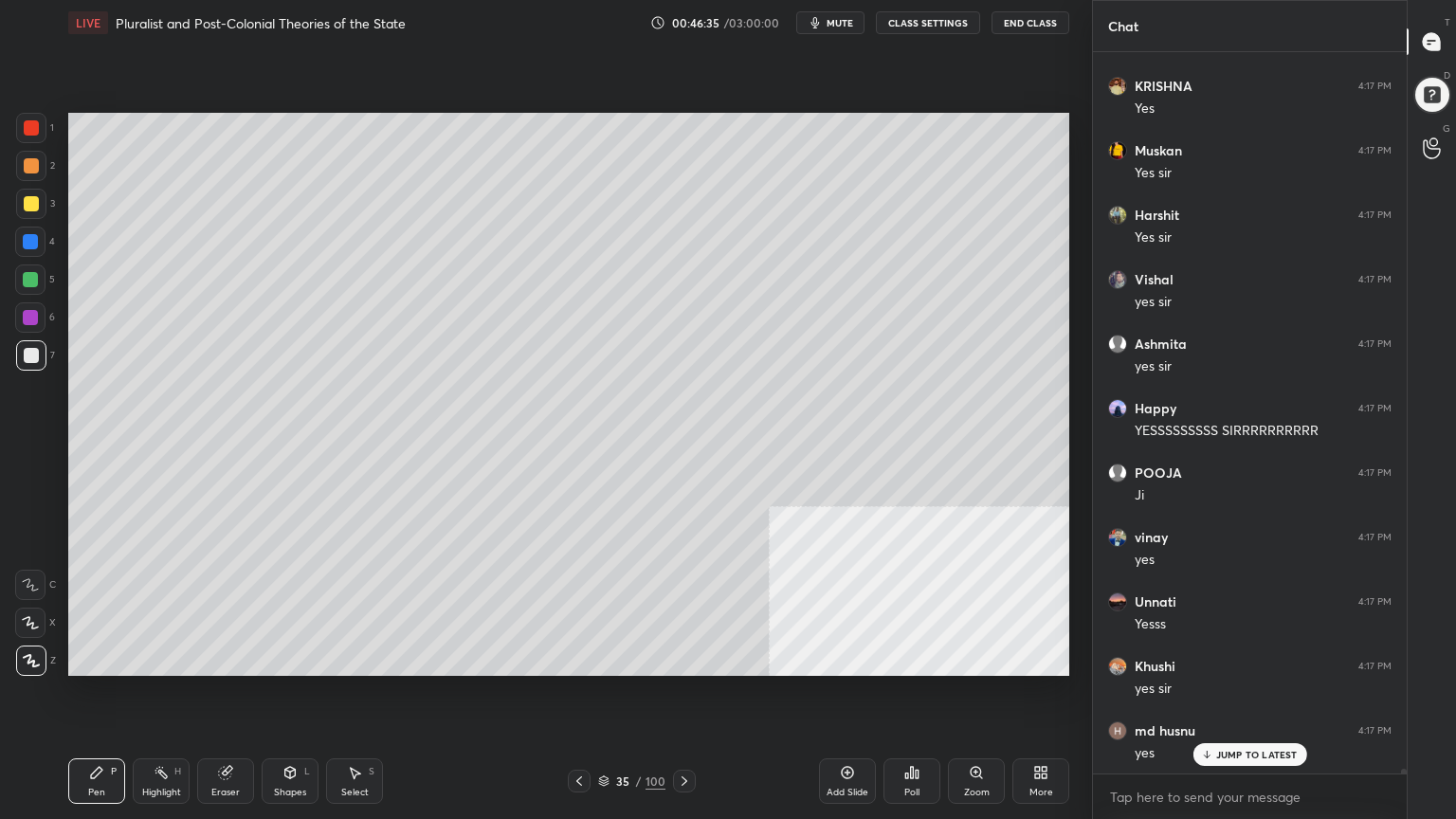 click at bounding box center (31, 204) 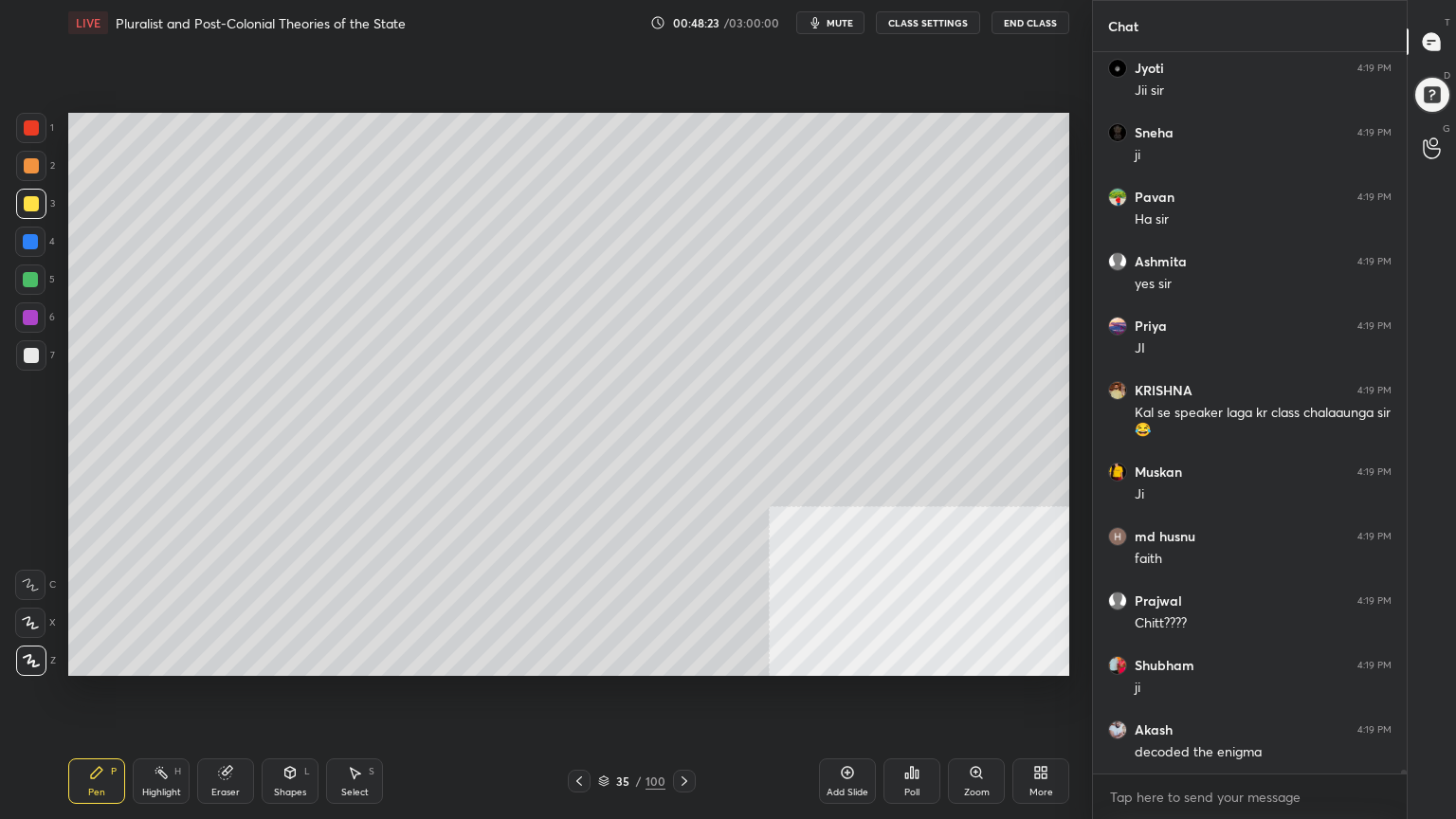 scroll, scrollTop: 123679, scrollLeft: 0, axis: vertical 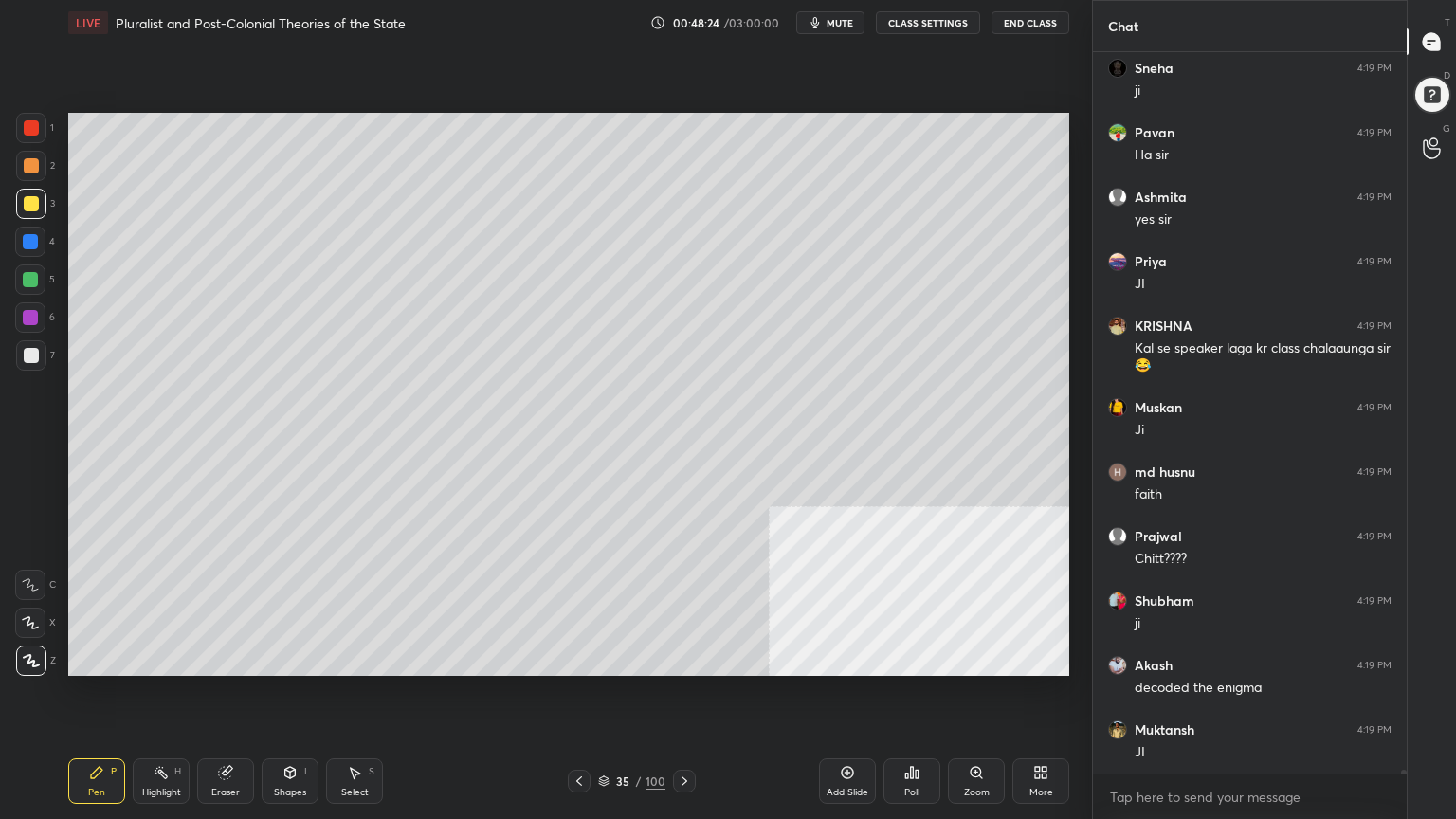 click 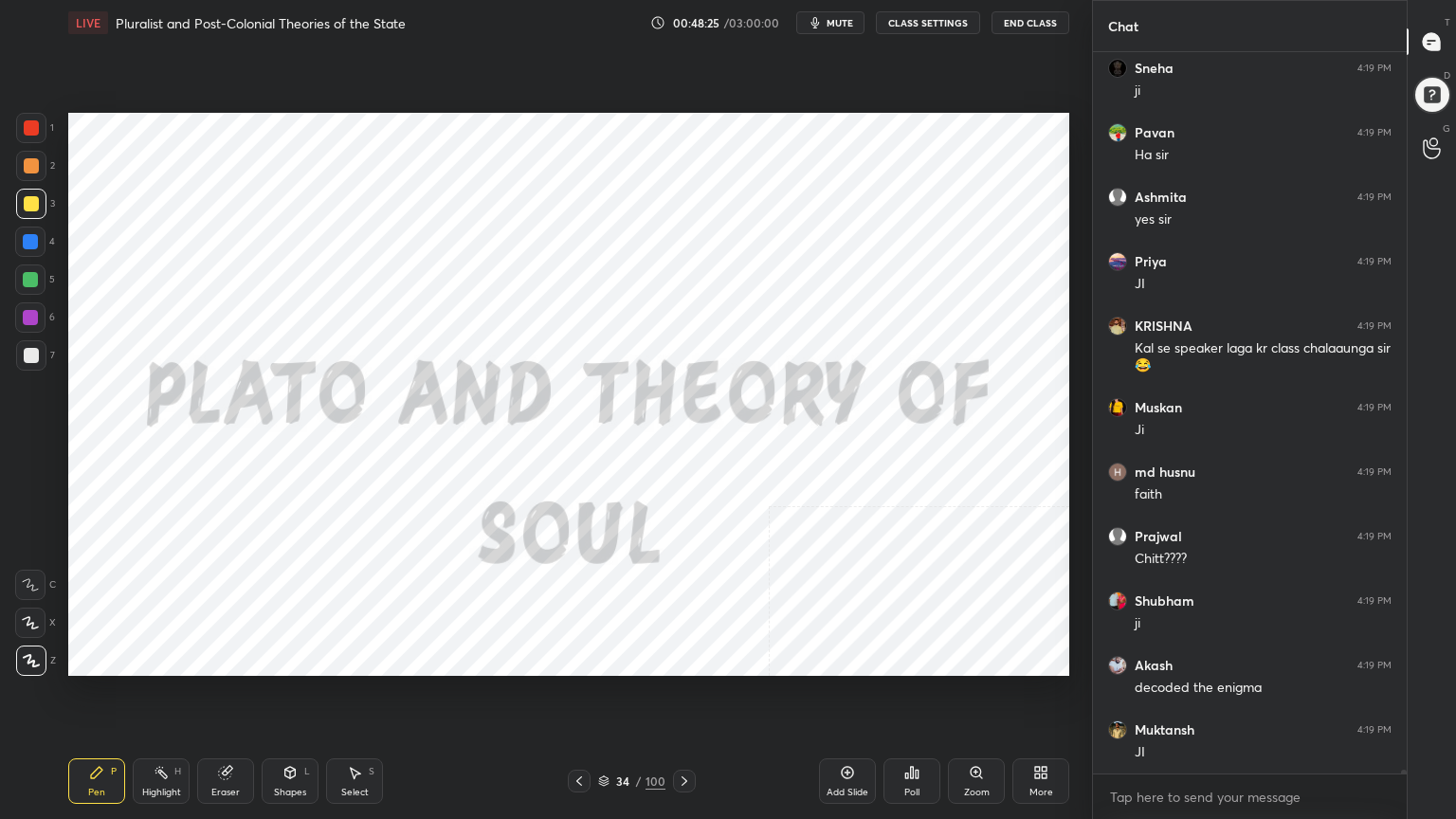 scroll, scrollTop: 123744, scrollLeft: 0, axis: vertical 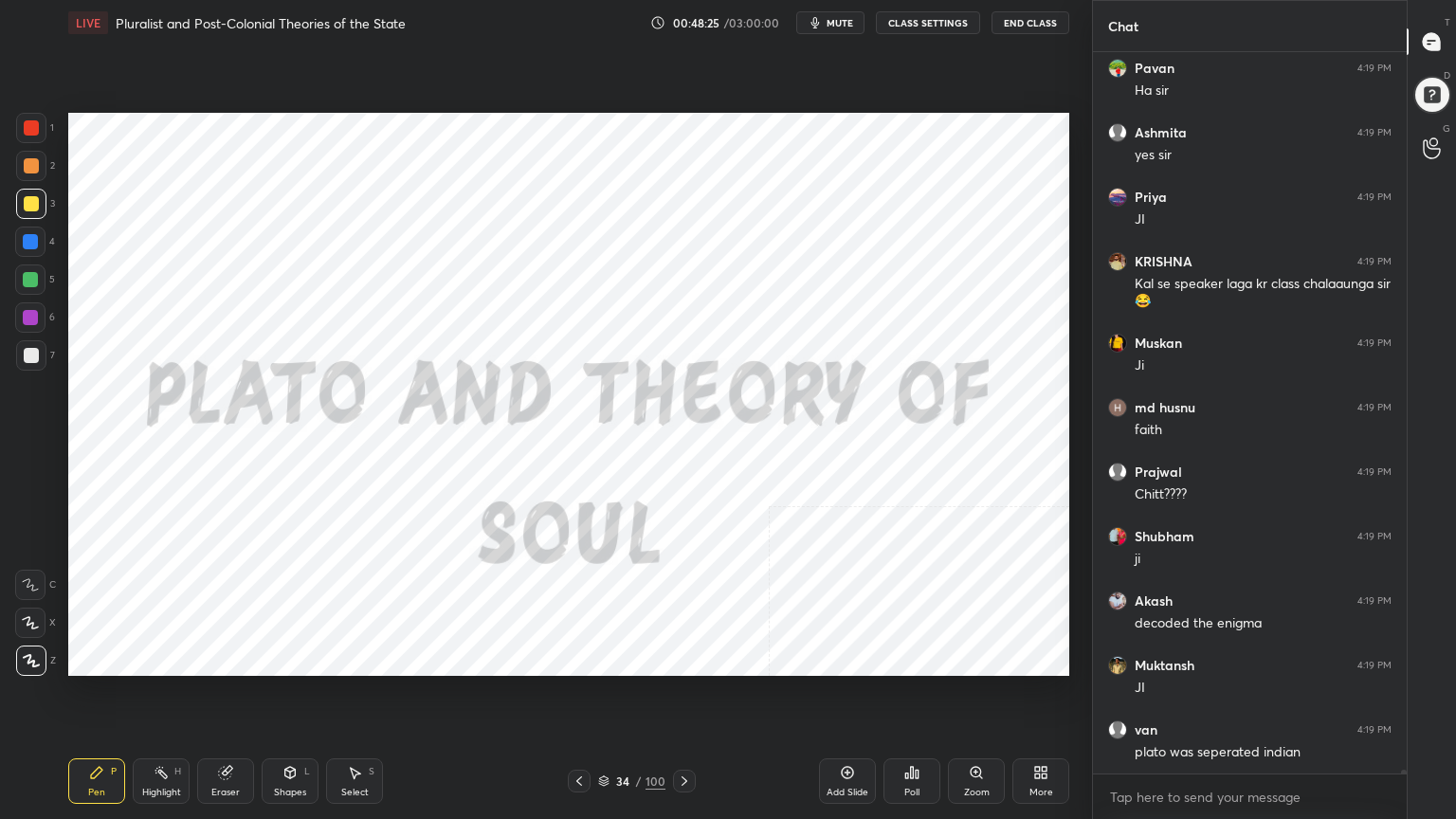 click 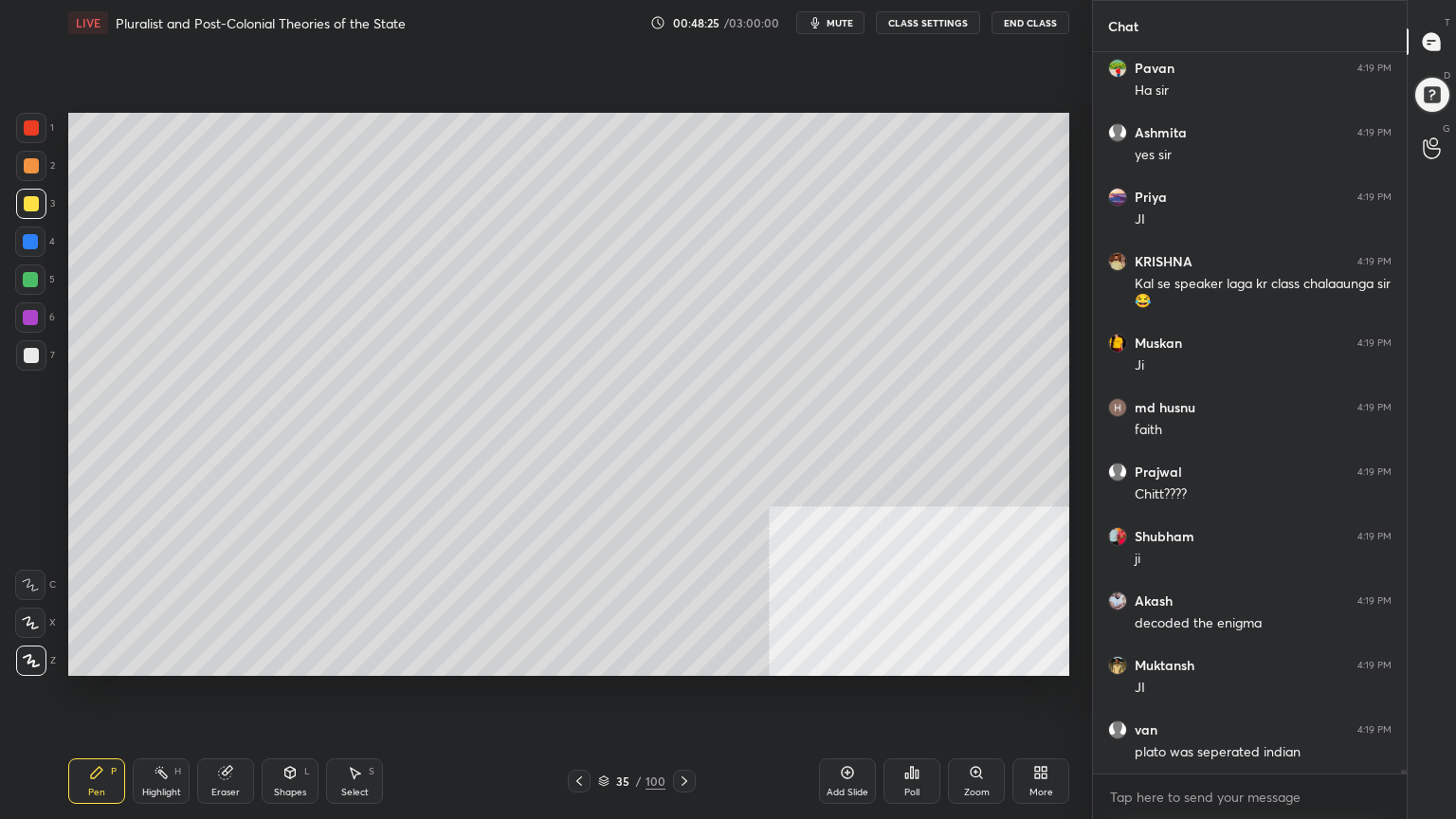 click 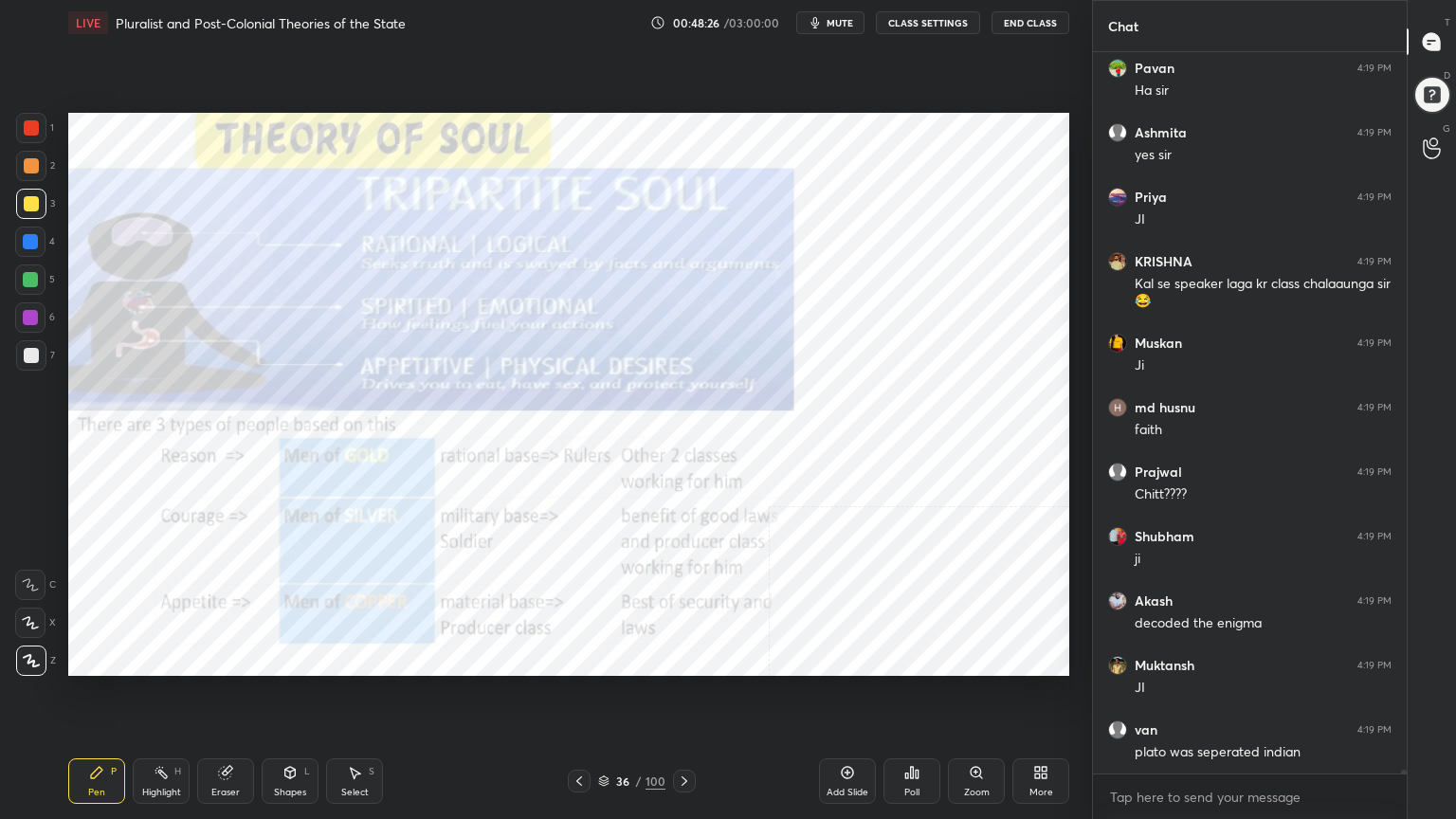 click 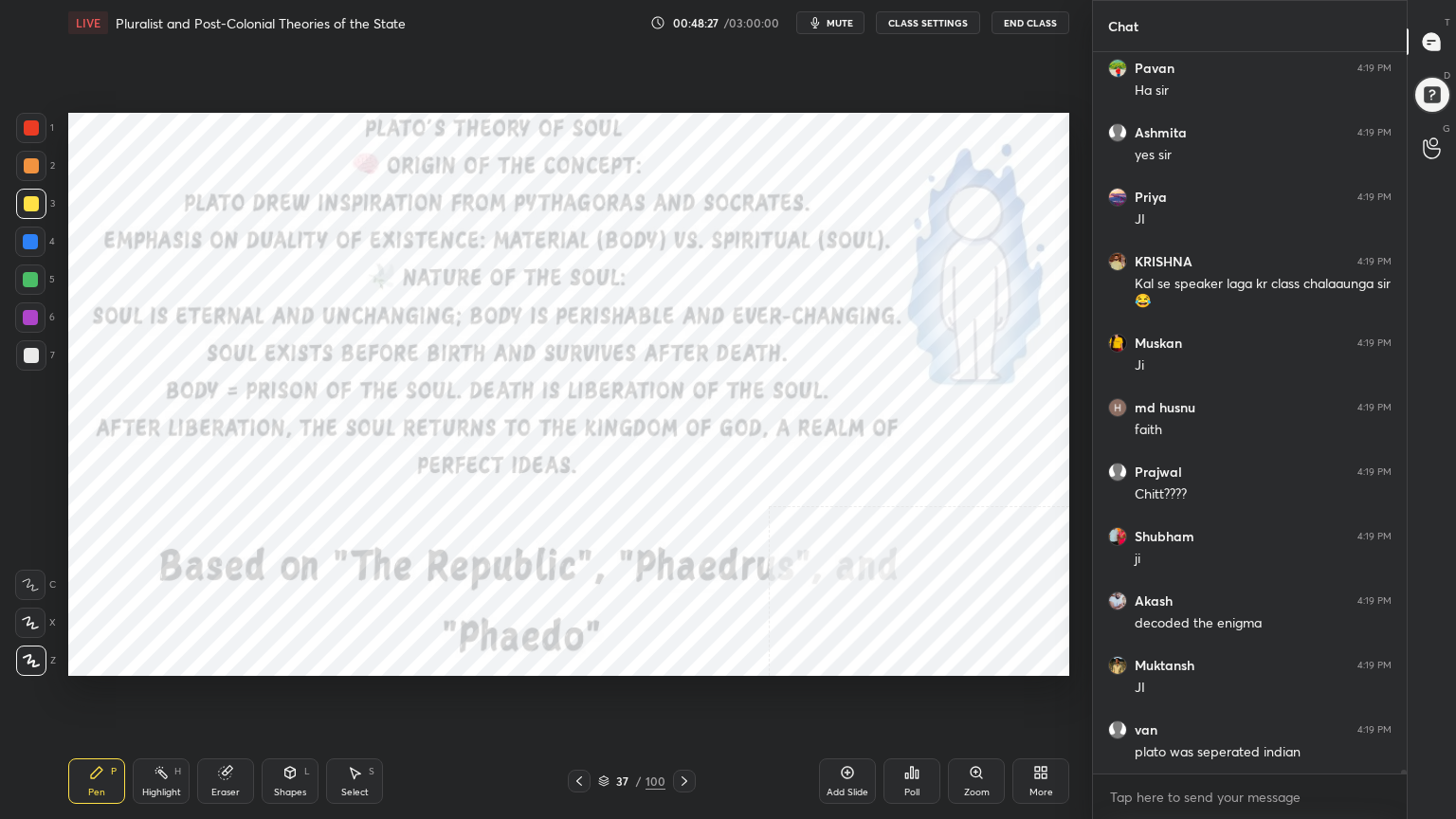 click 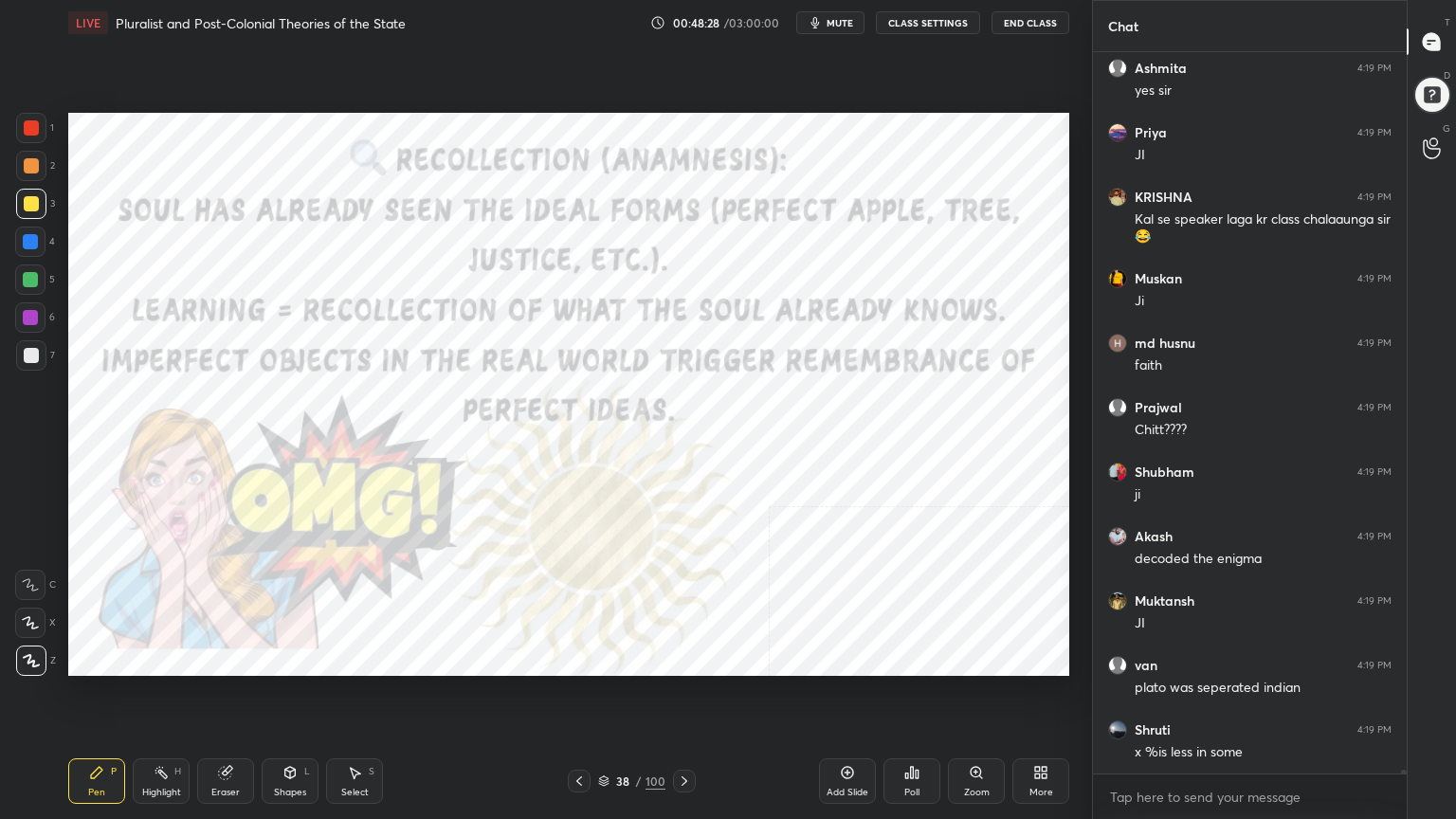 scroll, scrollTop: 123873, scrollLeft: 0, axis: vertical 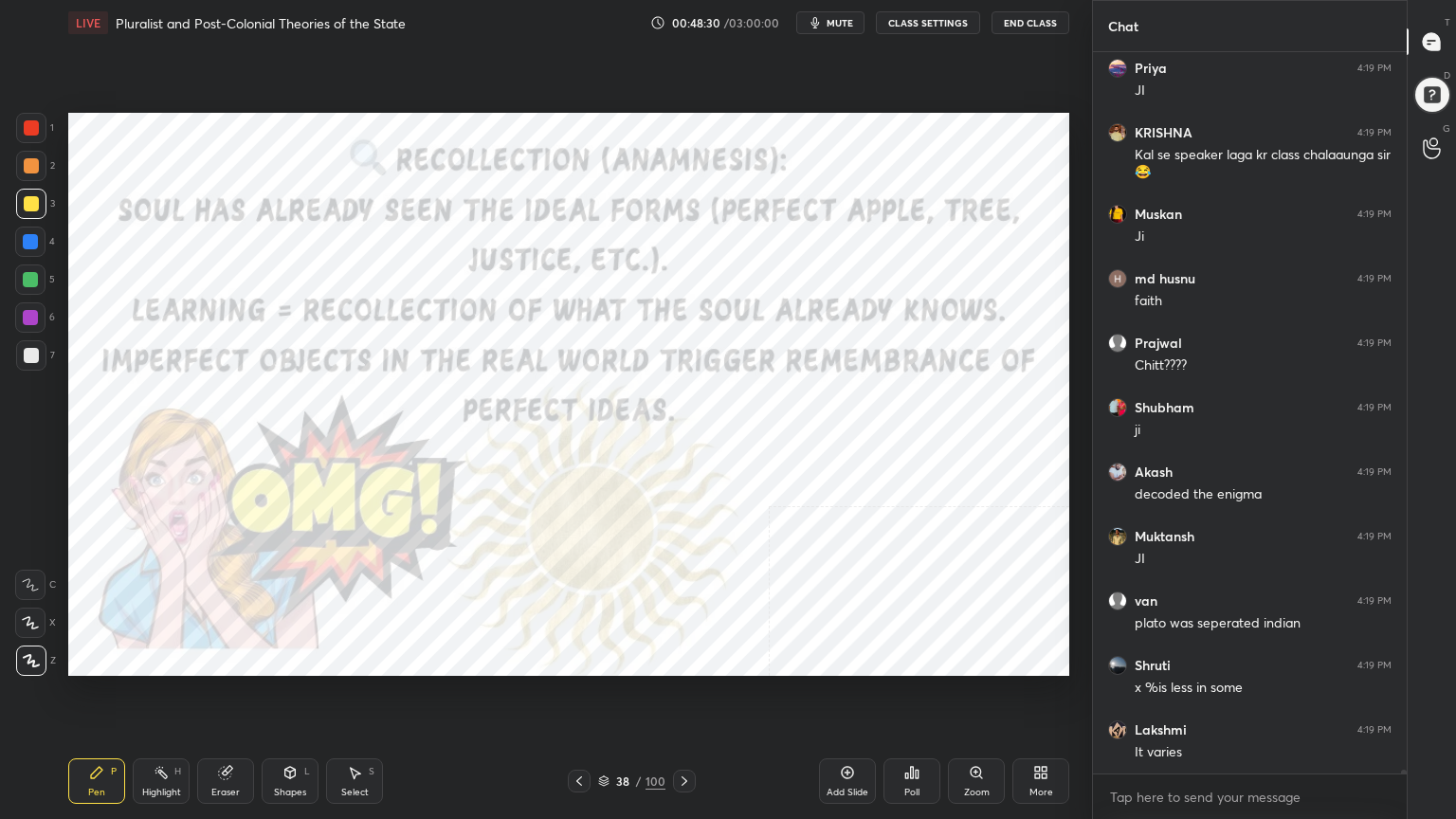 click at bounding box center (31, 128) 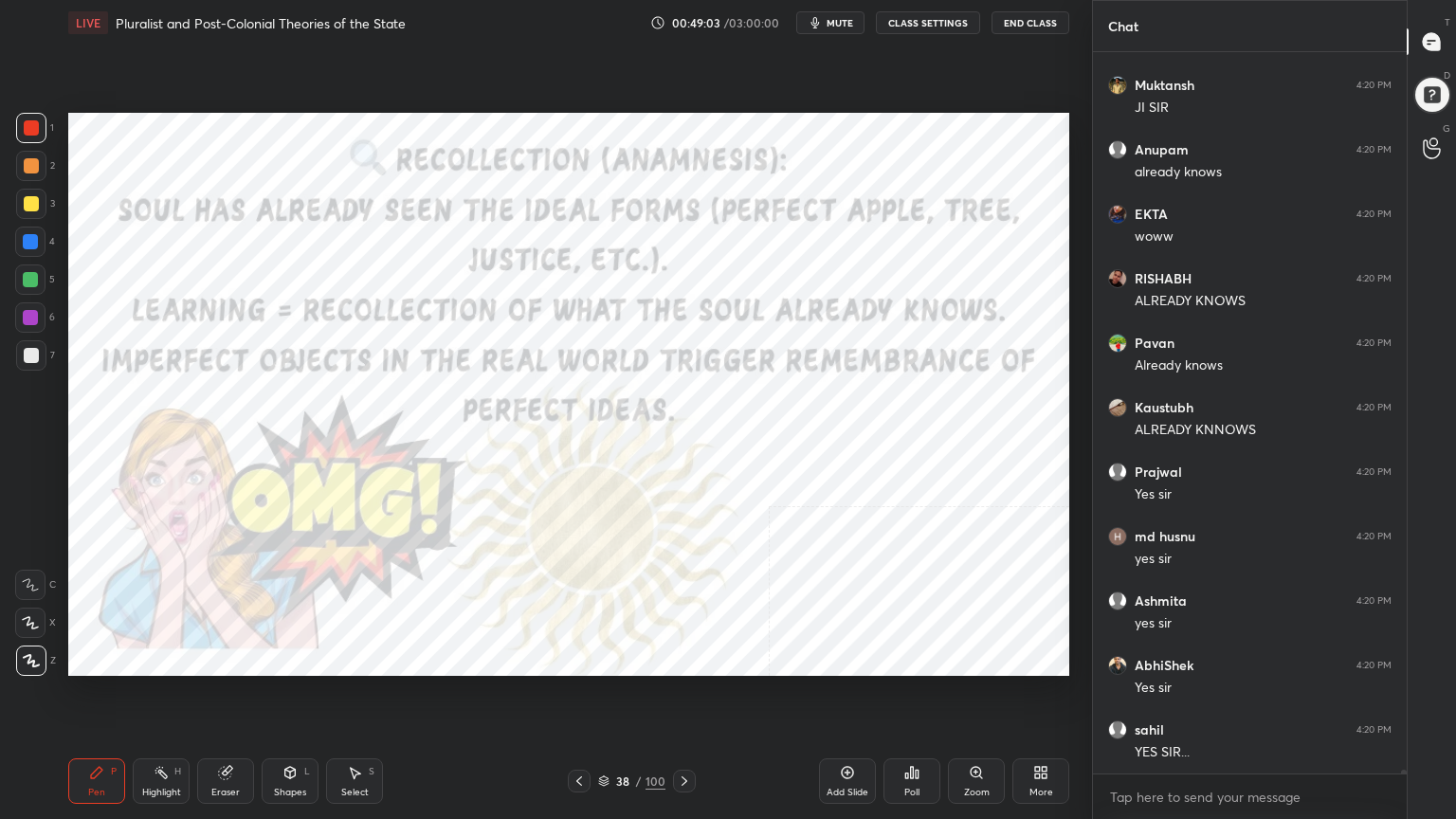 scroll, scrollTop: 125033, scrollLeft: 0, axis: vertical 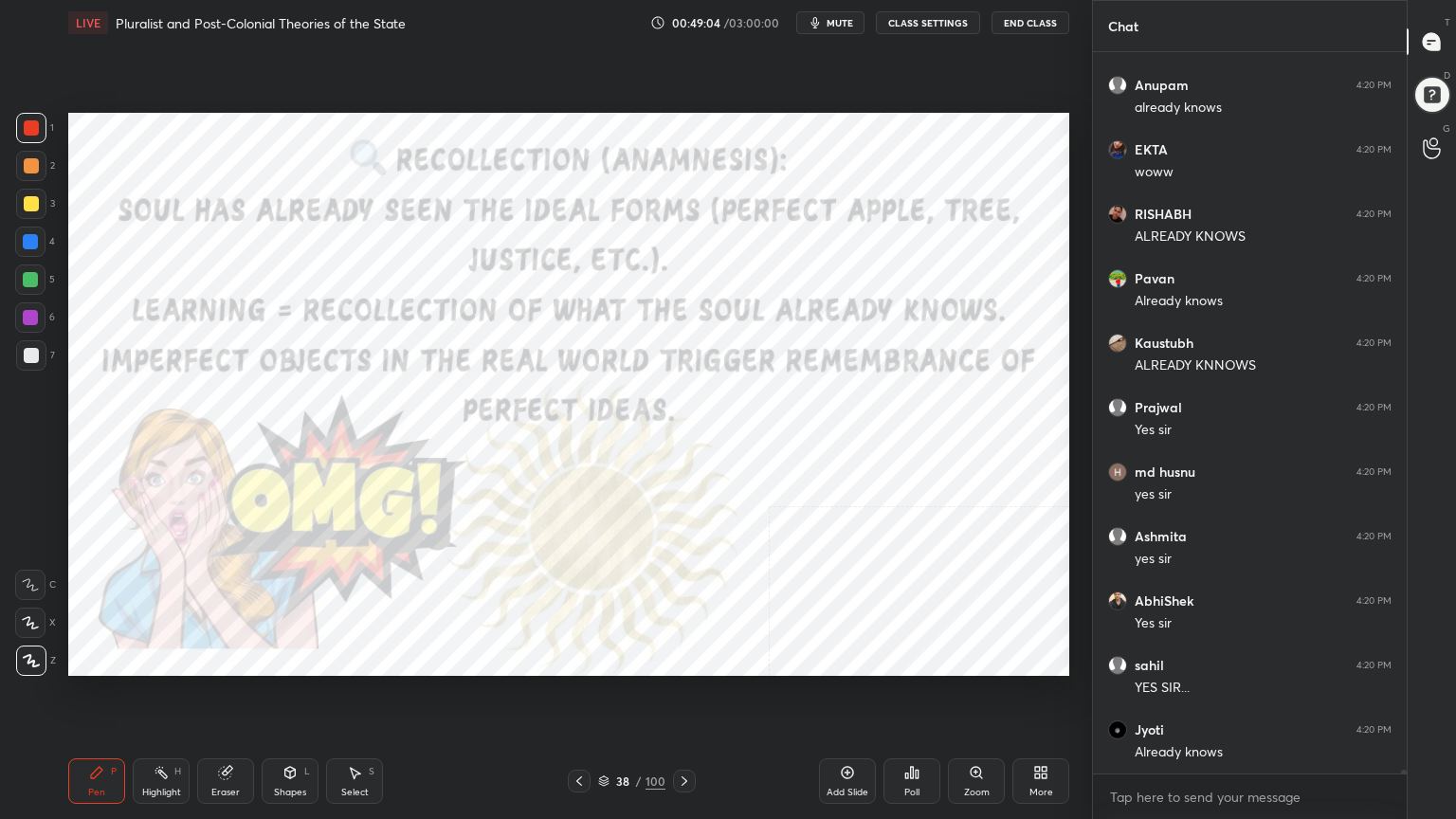 click on "Add Slide" at bounding box center (847, 781) 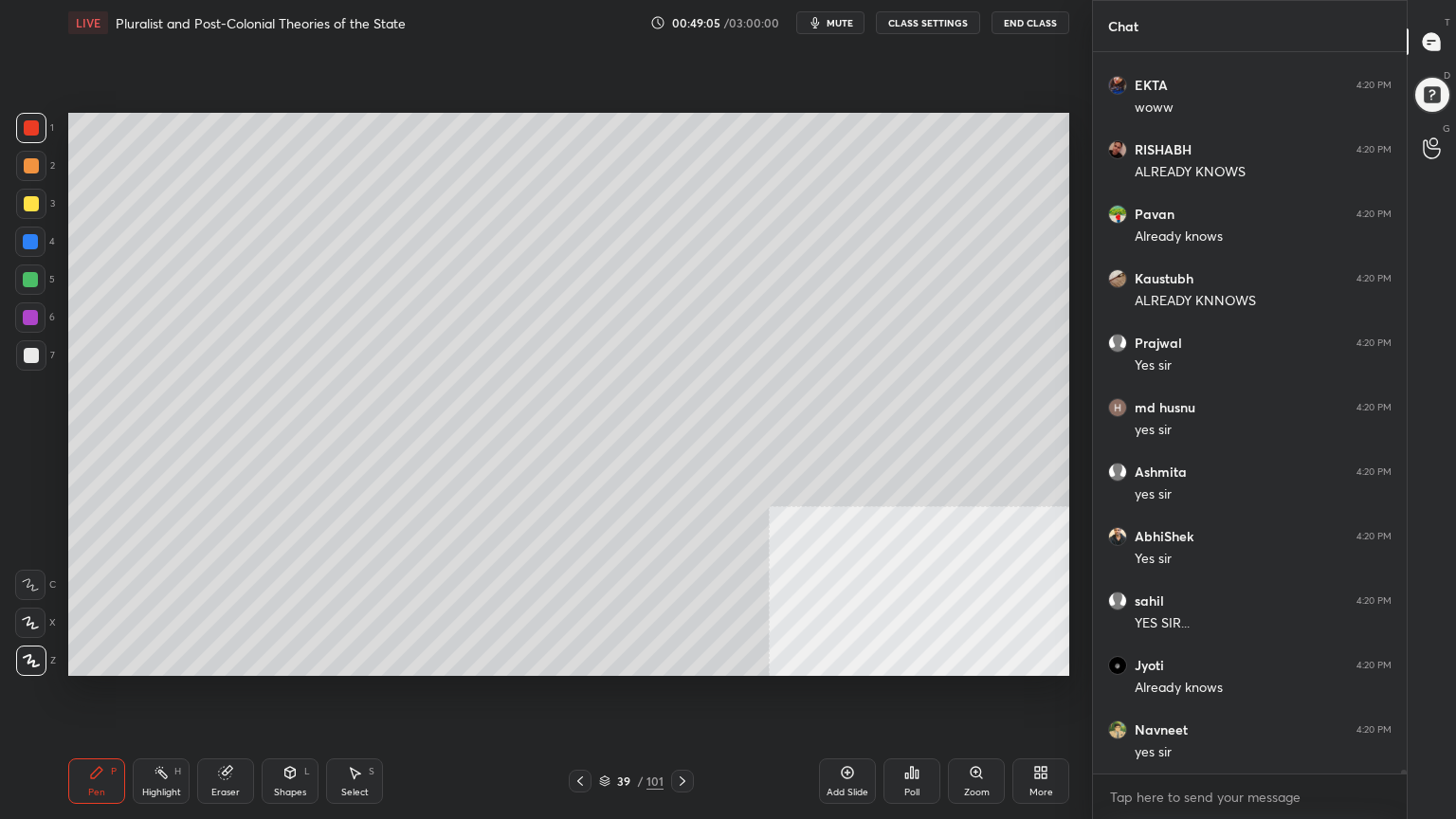 click at bounding box center [31, 355] 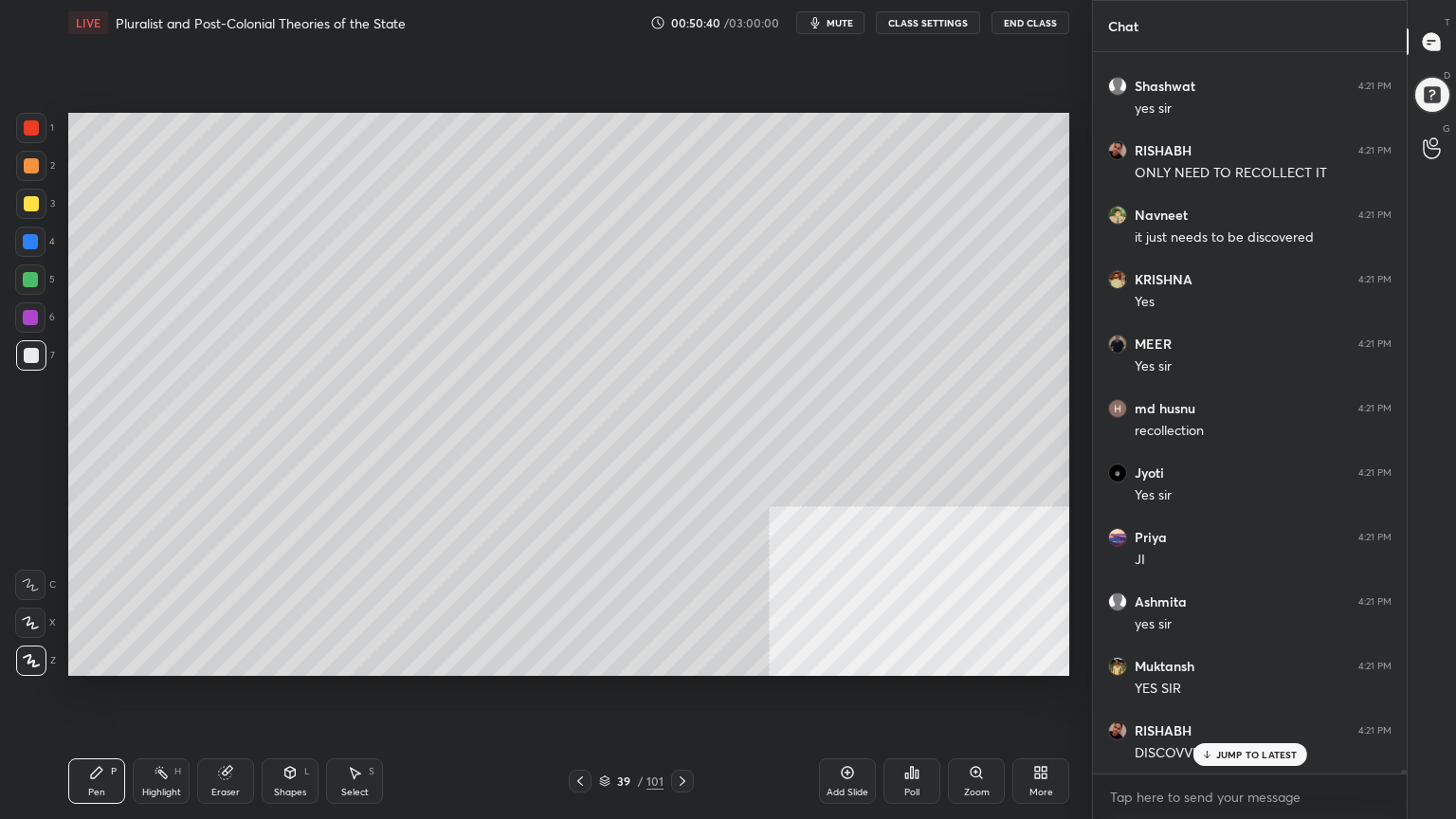 scroll, scrollTop: 130141, scrollLeft: 0, axis: vertical 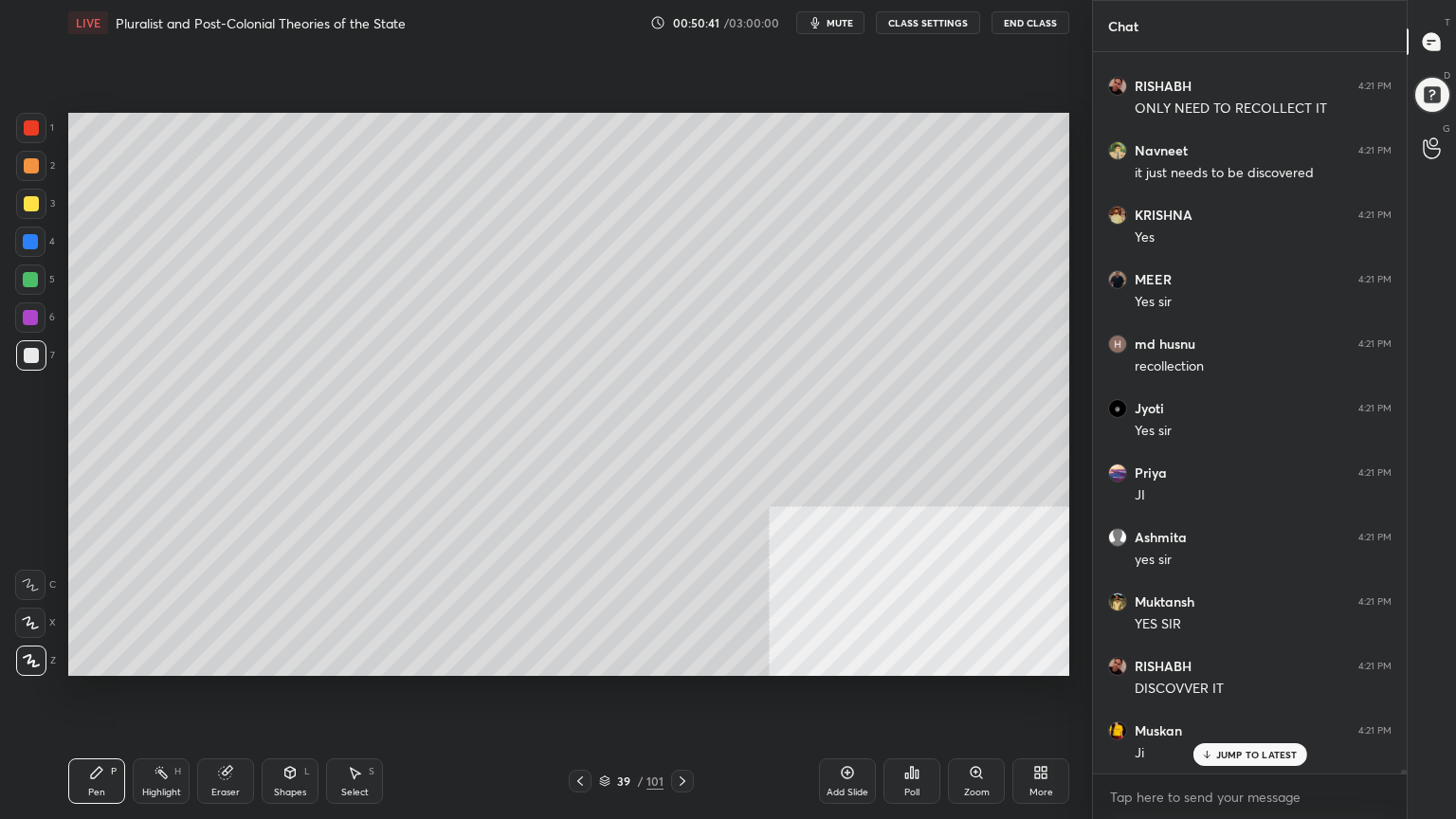 click 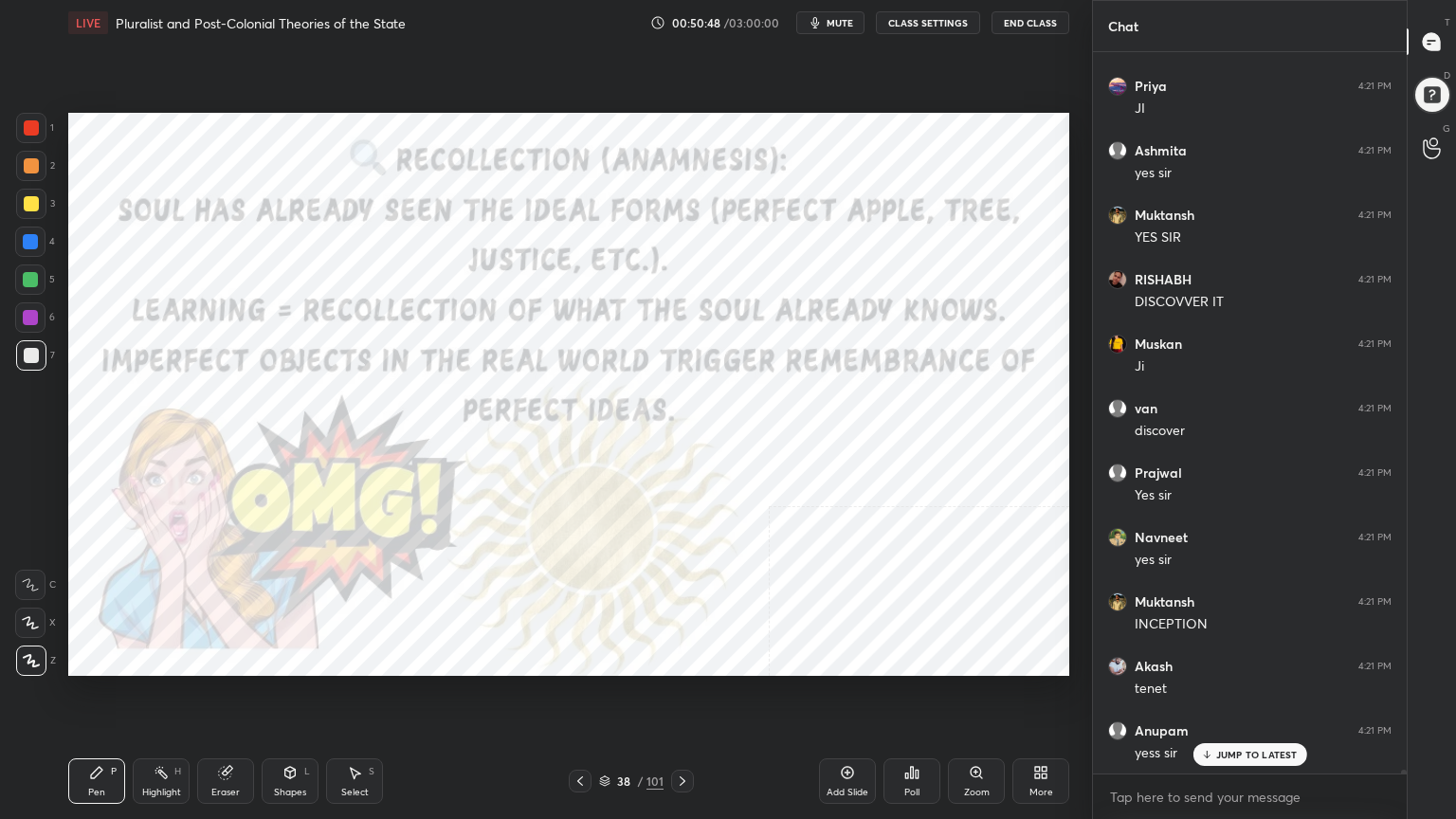 scroll, scrollTop: 130593, scrollLeft: 0, axis: vertical 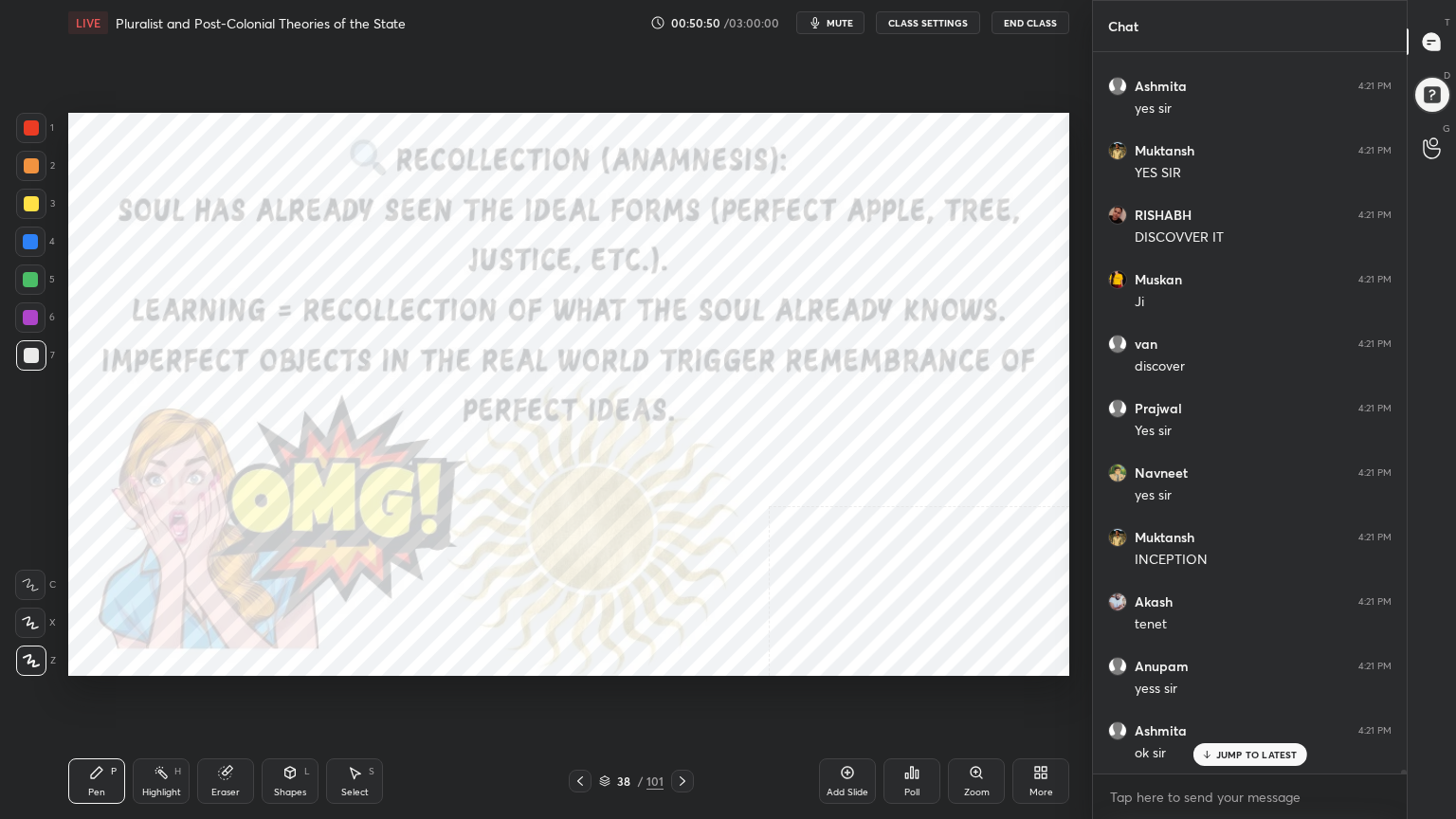 click at bounding box center (31, 128) 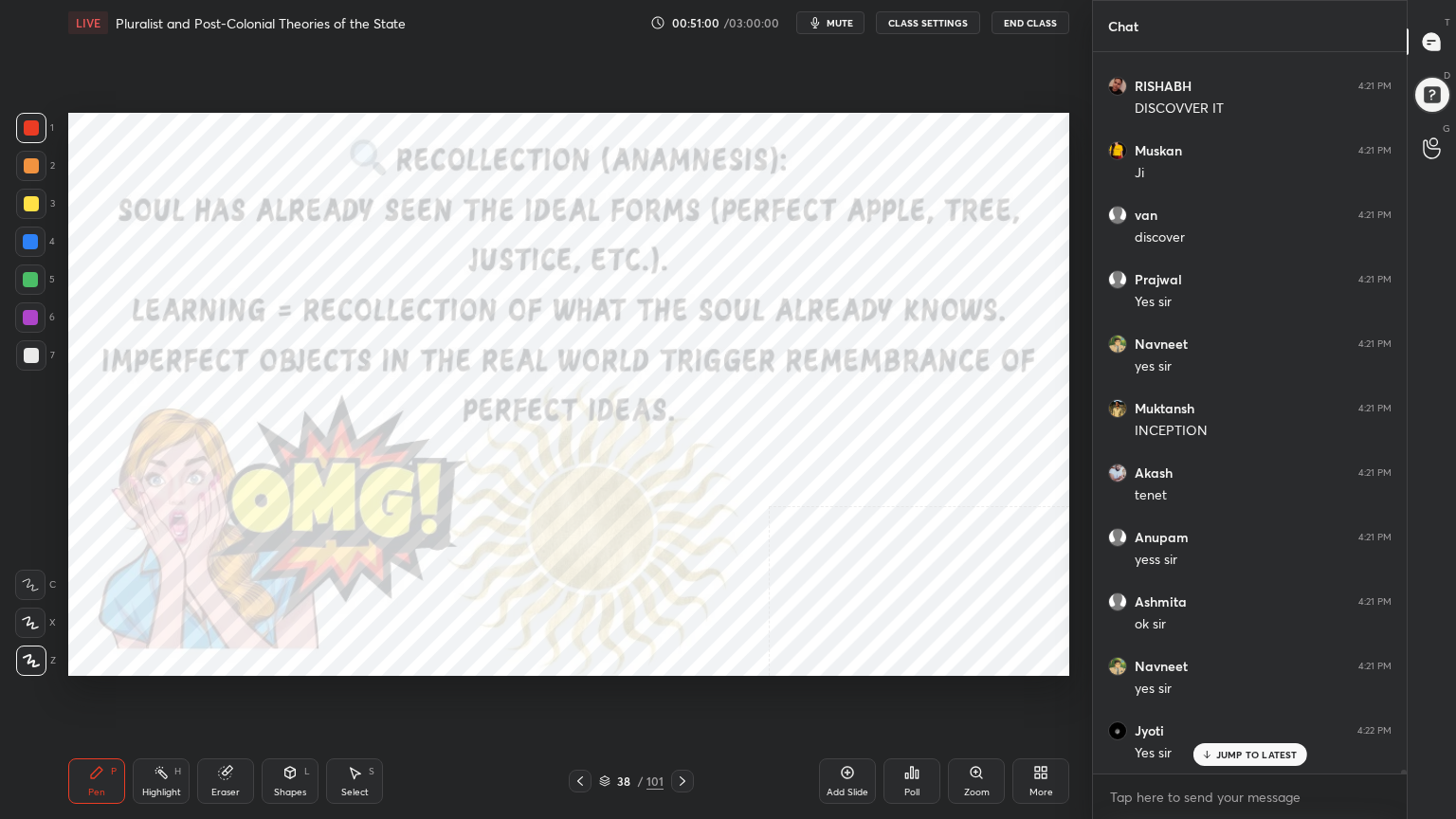 scroll, scrollTop: 130786, scrollLeft: 0, axis: vertical 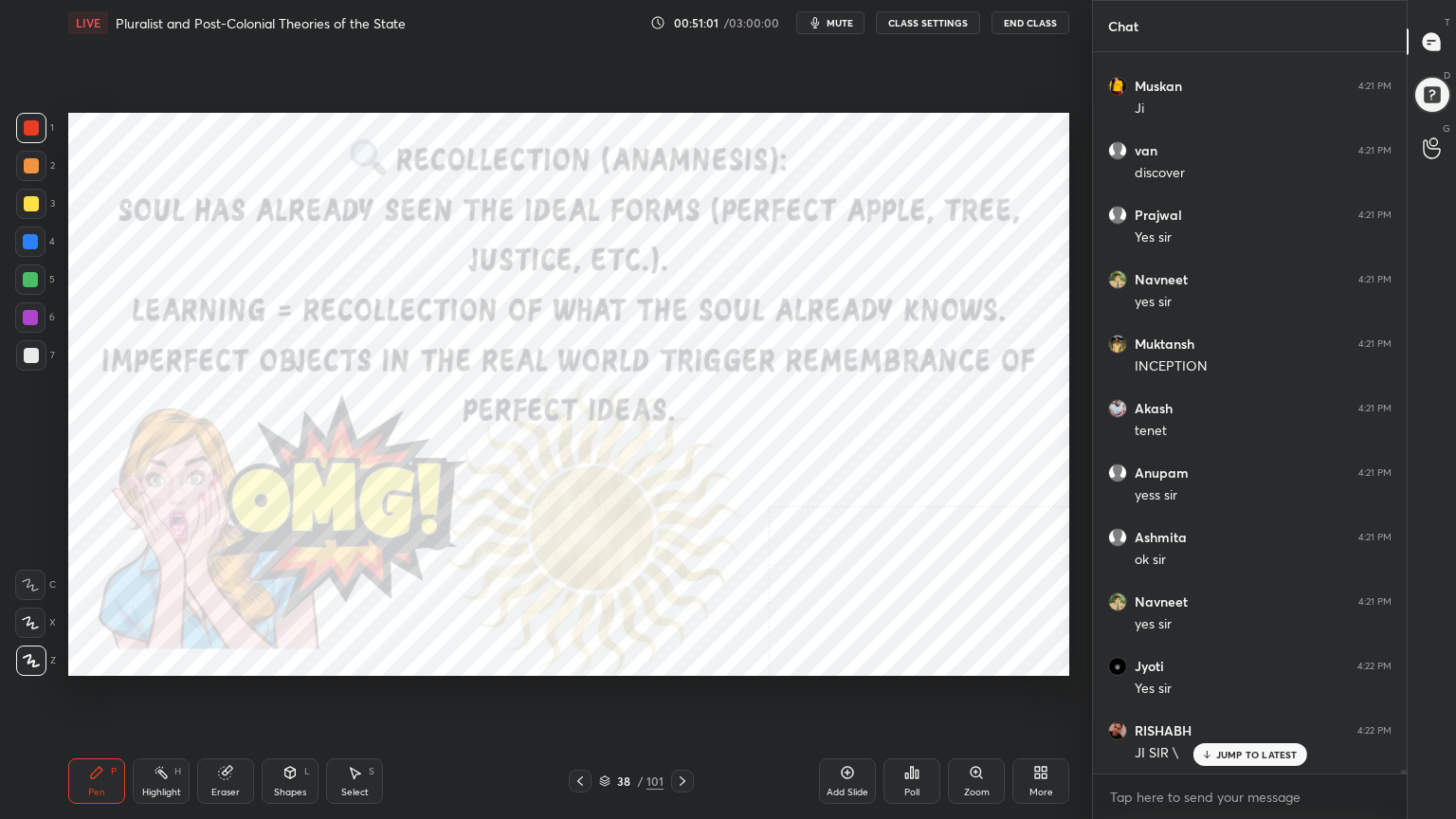 click 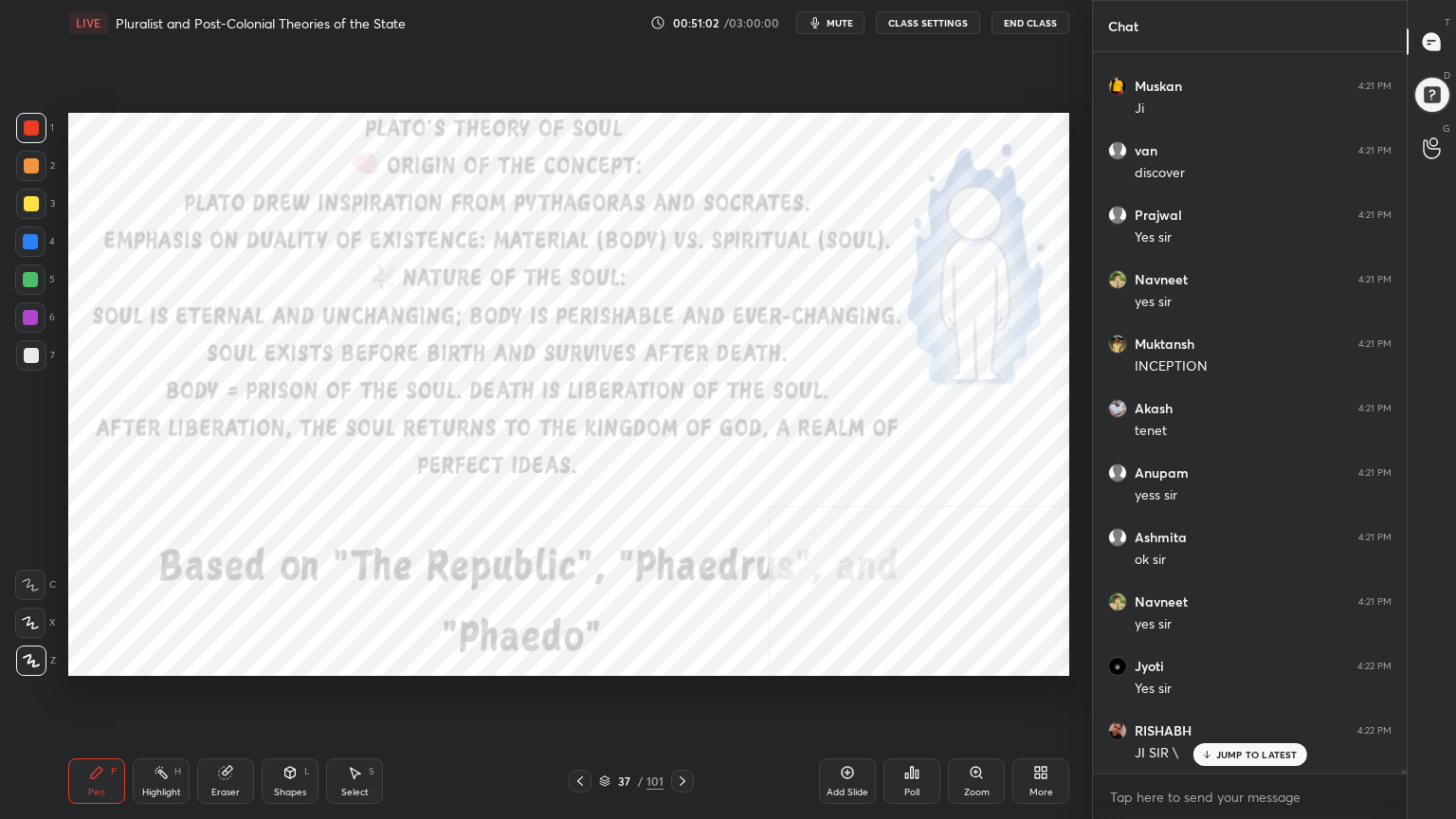 scroll, scrollTop: 130850, scrollLeft: 0, axis: vertical 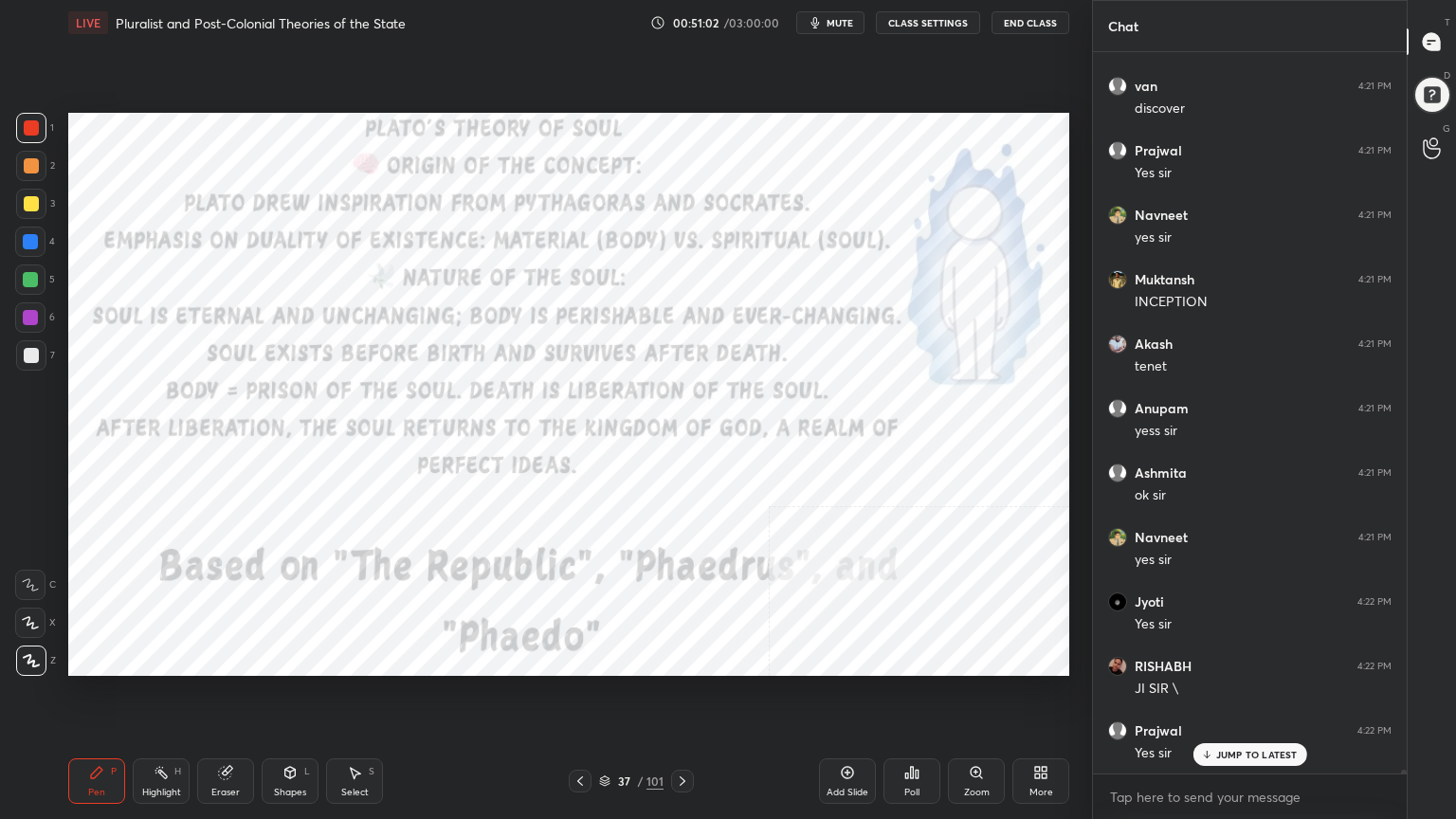 click 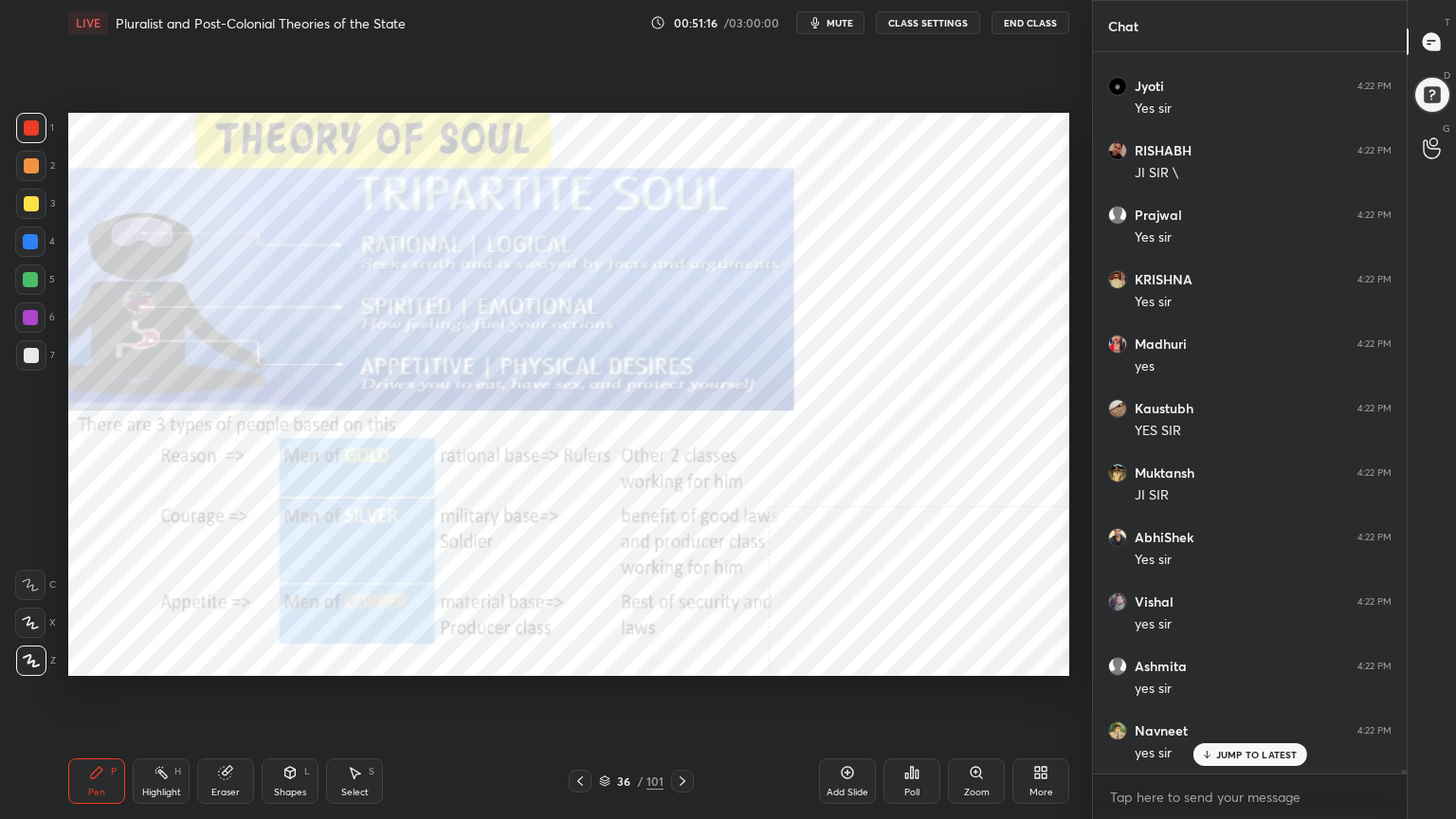 scroll, scrollTop: 131431, scrollLeft: 0, axis: vertical 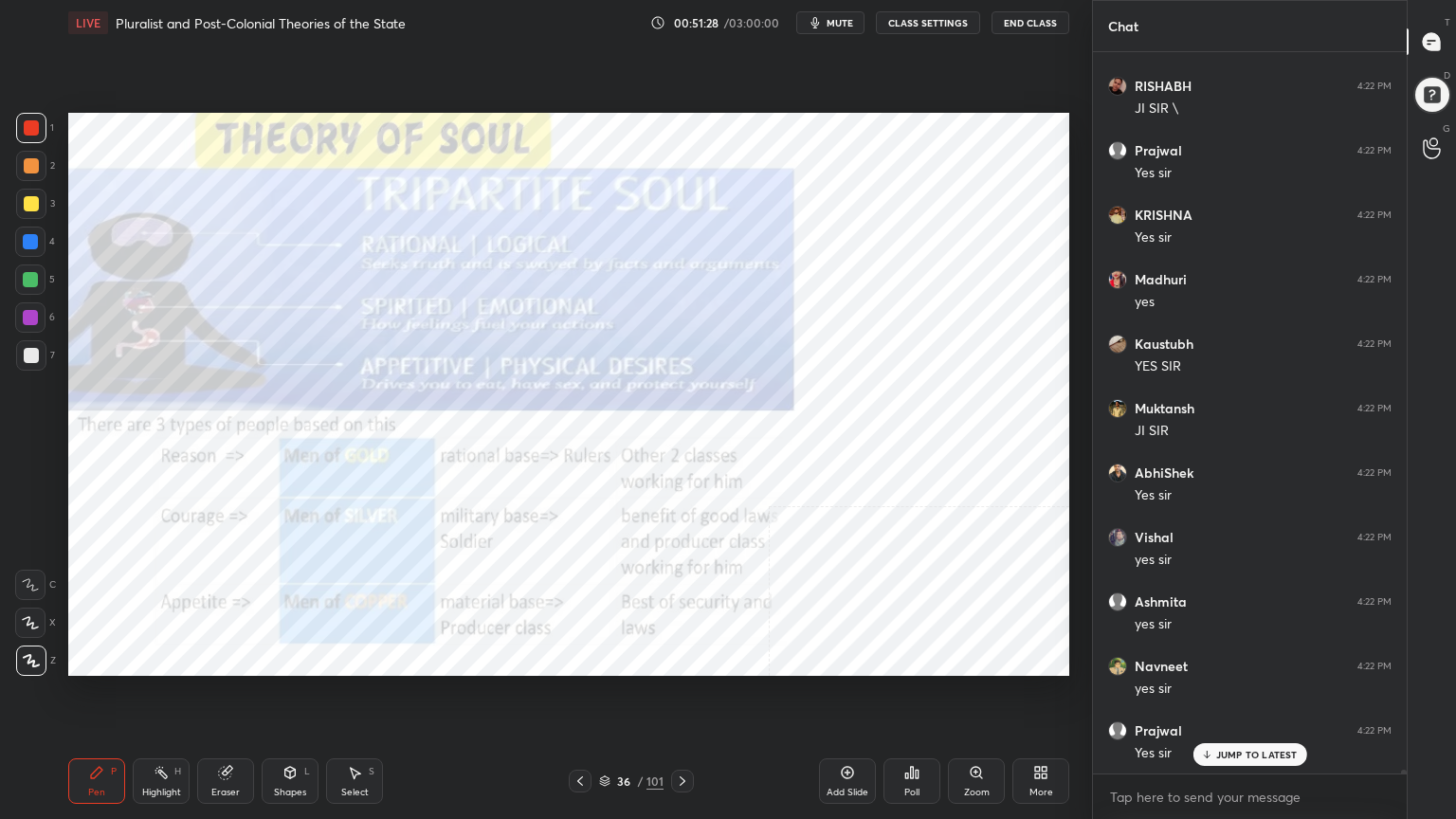 click 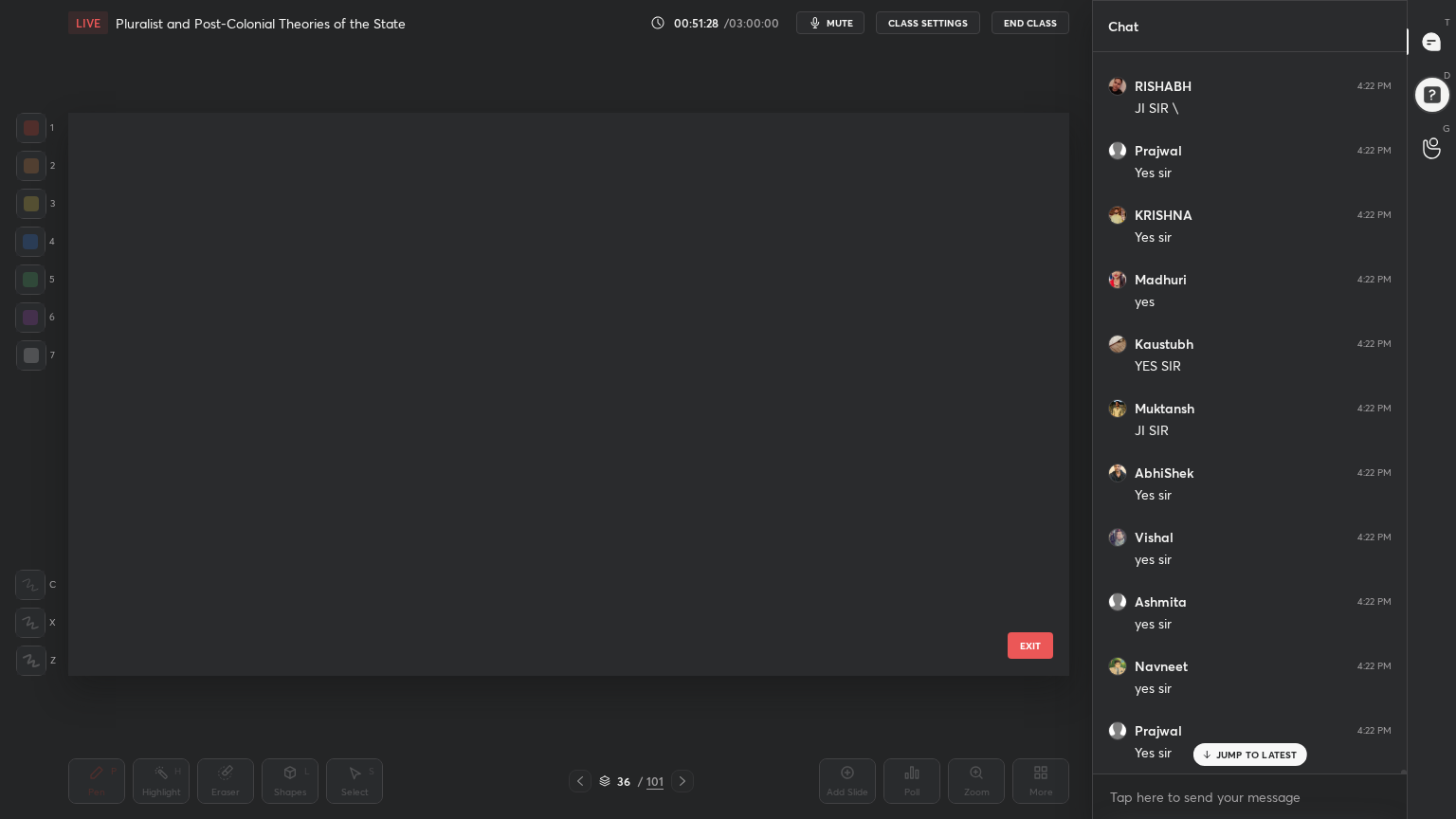 scroll, scrollTop: 1519, scrollLeft: 0, axis: vertical 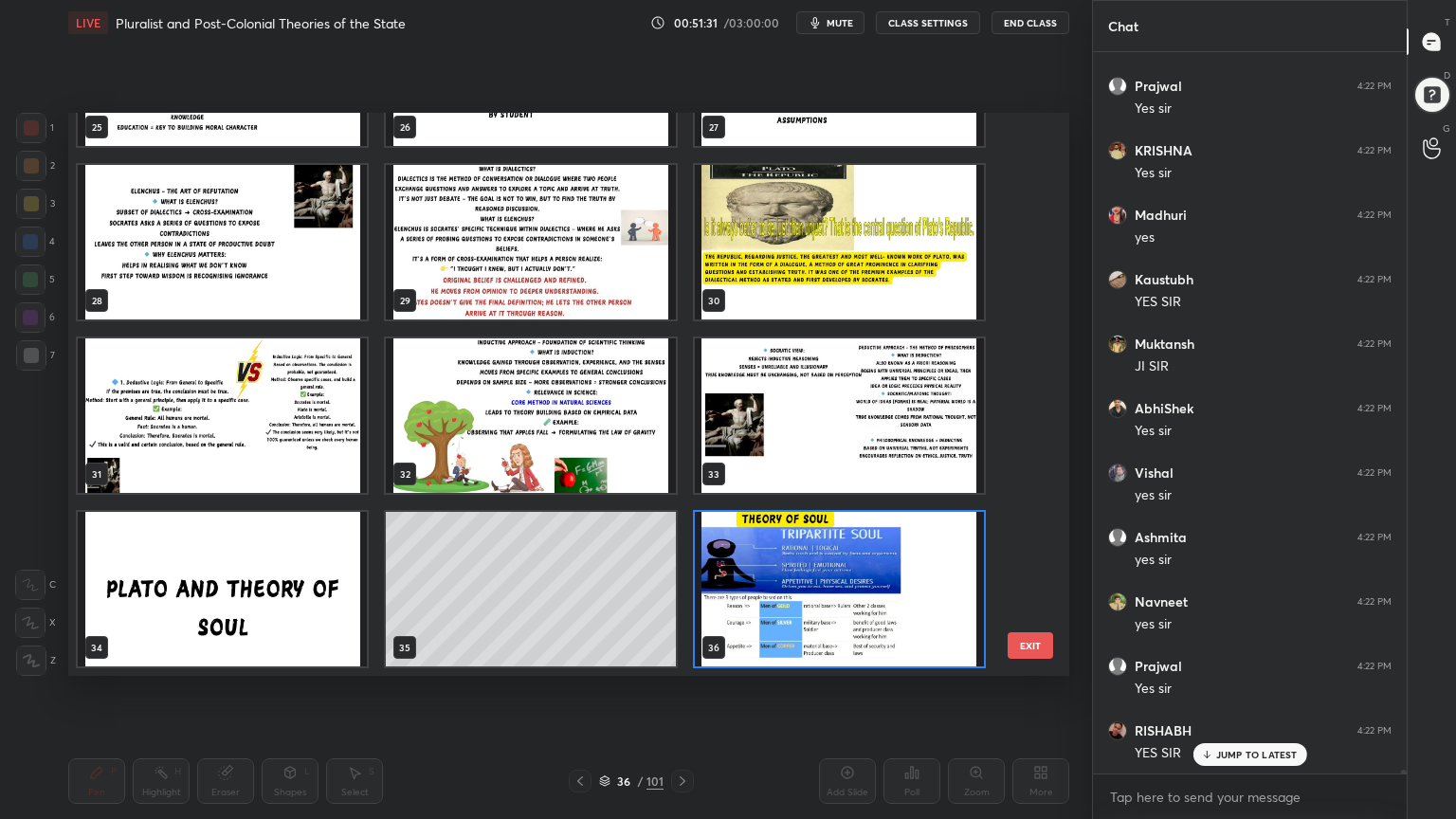 click at bounding box center (222, 589) 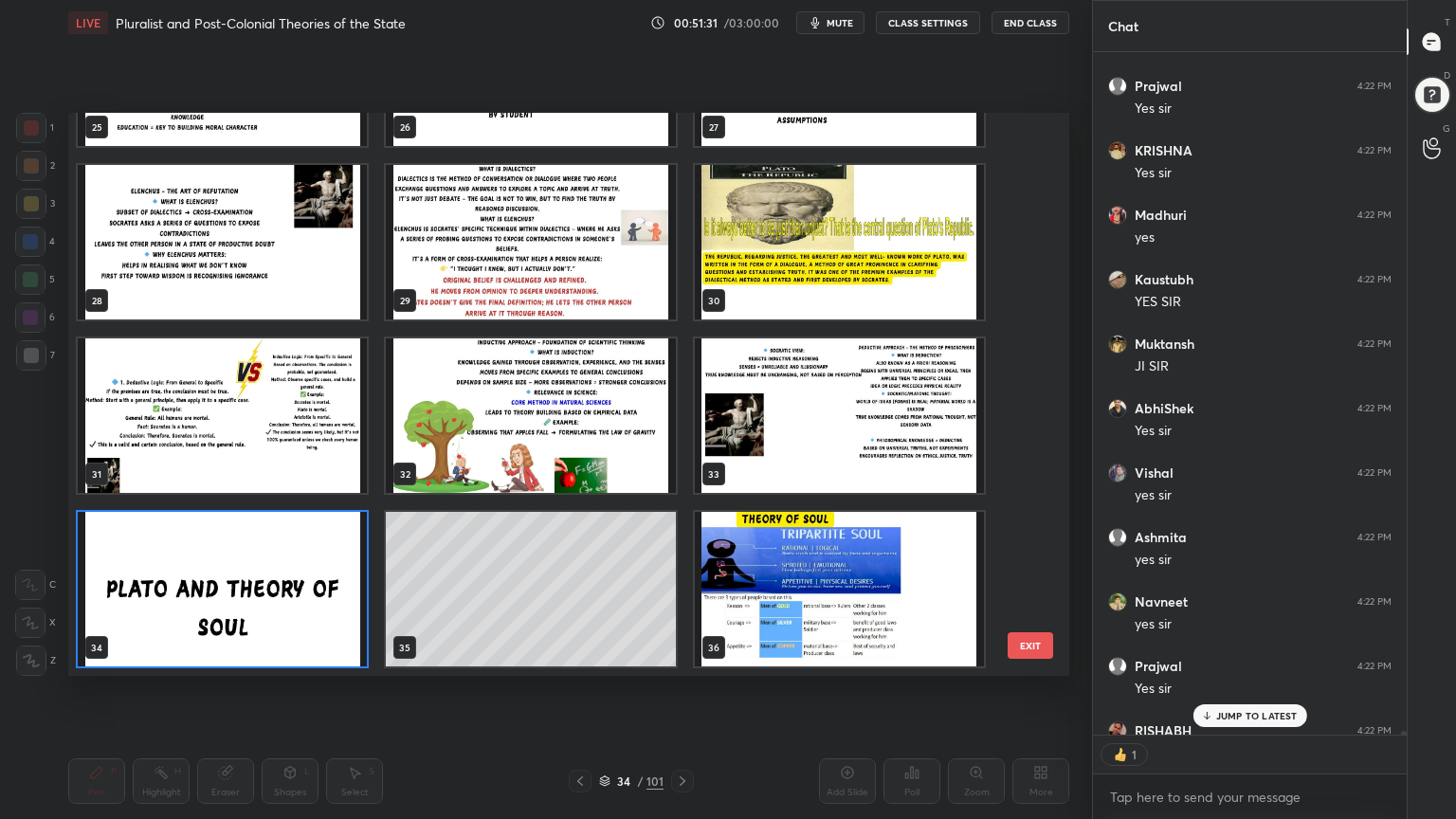 scroll, scrollTop: 6, scrollLeft: 6, axis: both 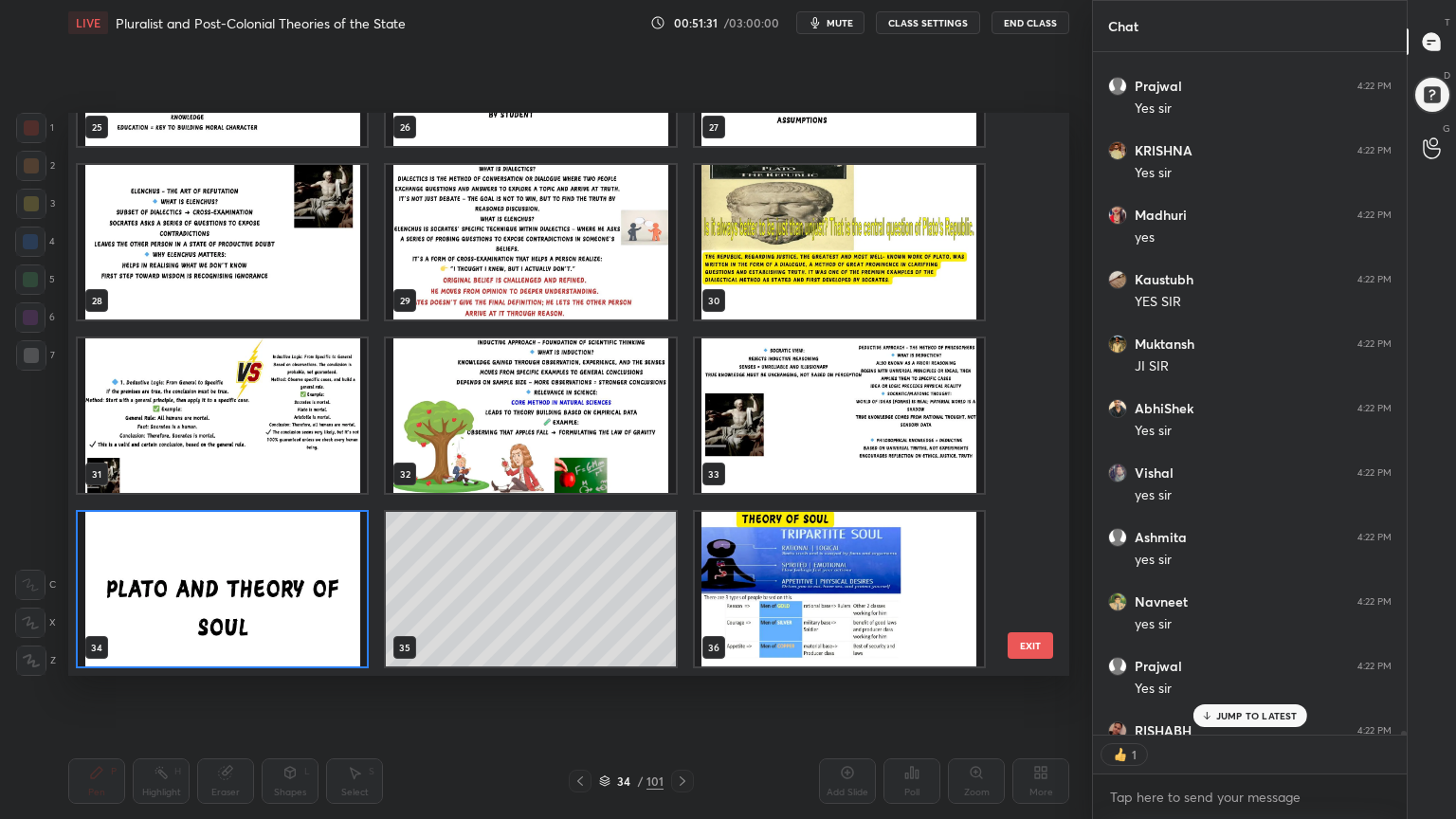 click at bounding box center (222, 589) 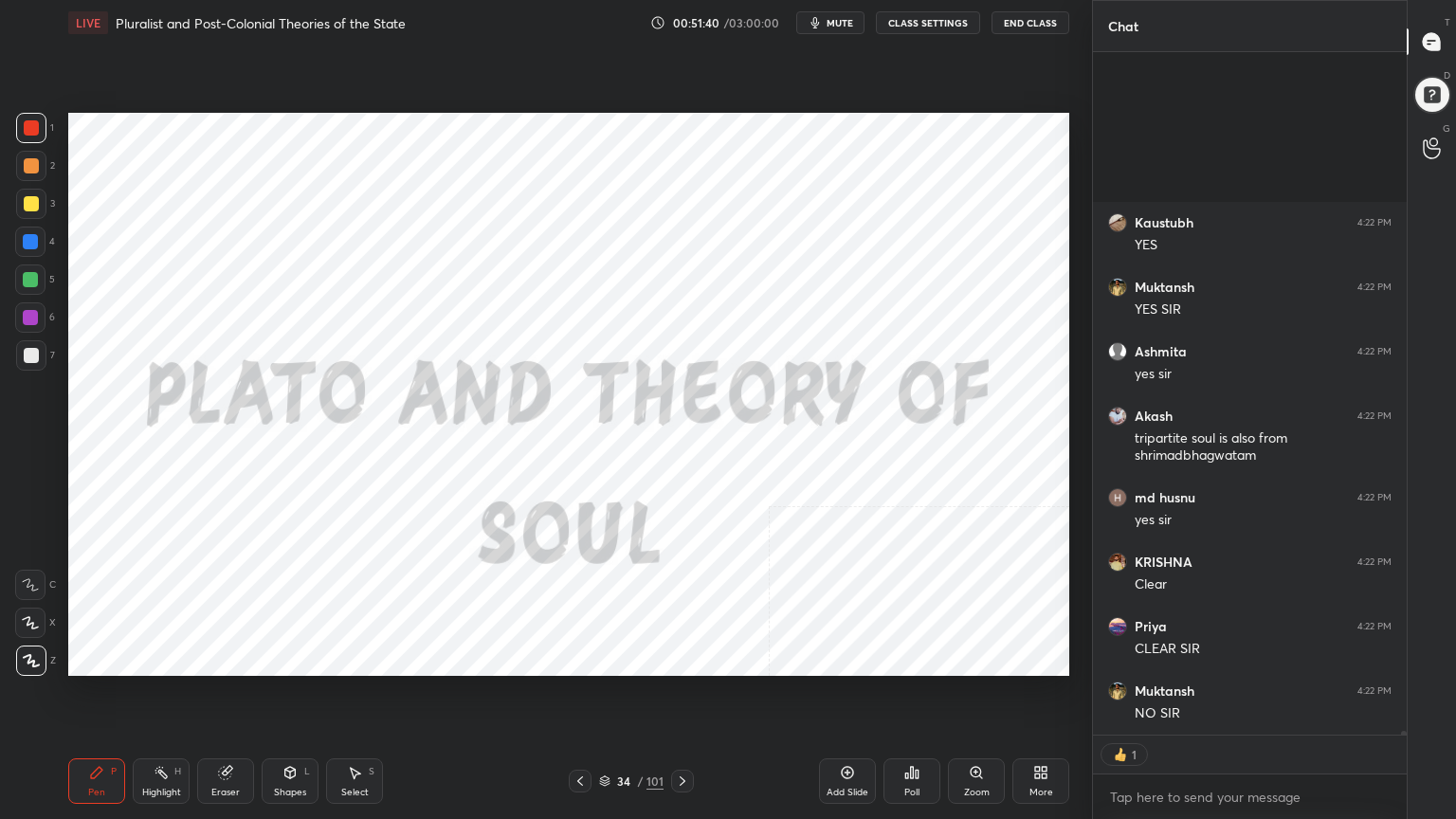 scroll, scrollTop: 132390, scrollLeft: 0, axis: vertical 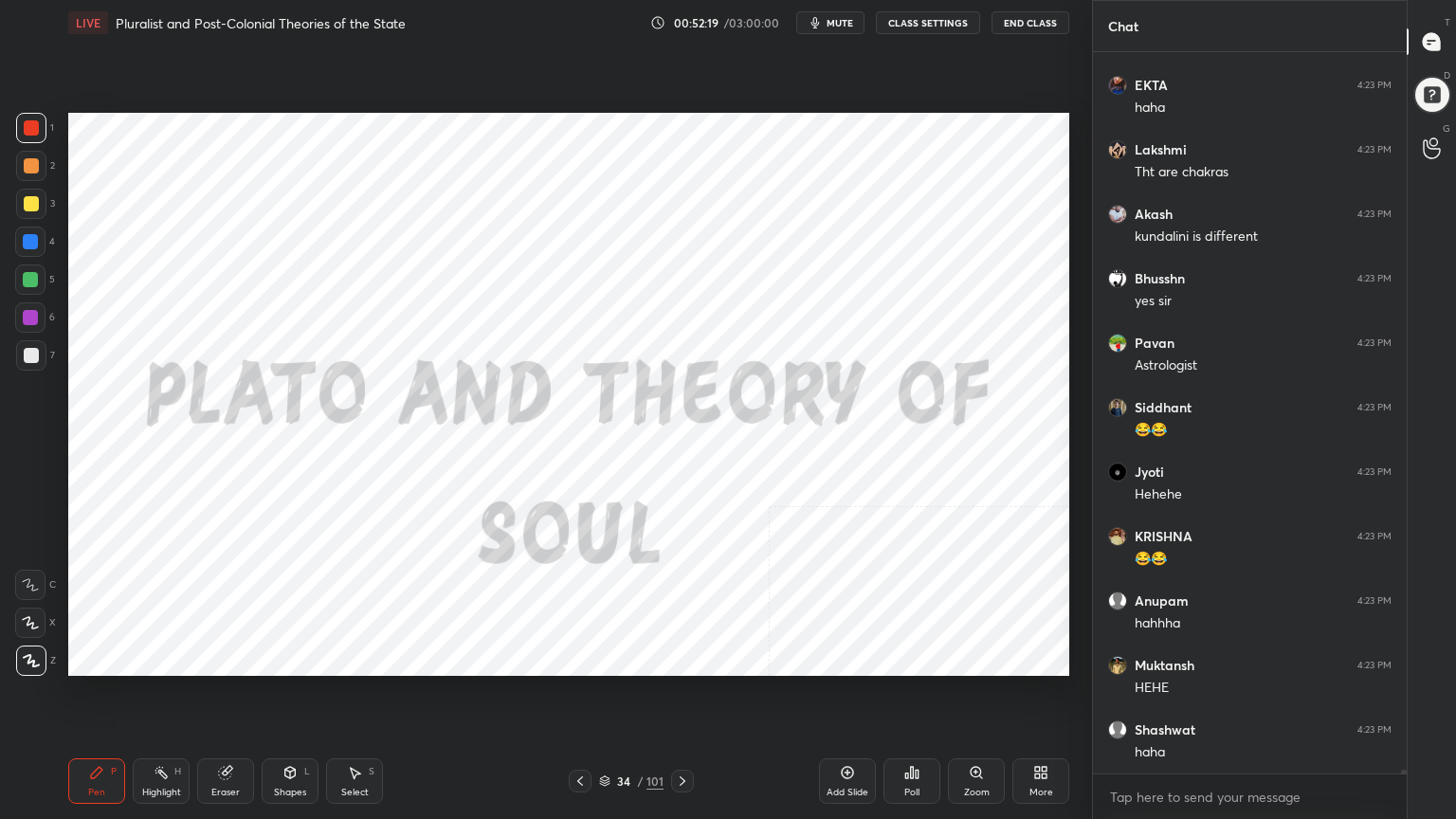 click at bounding box center (30, 242) 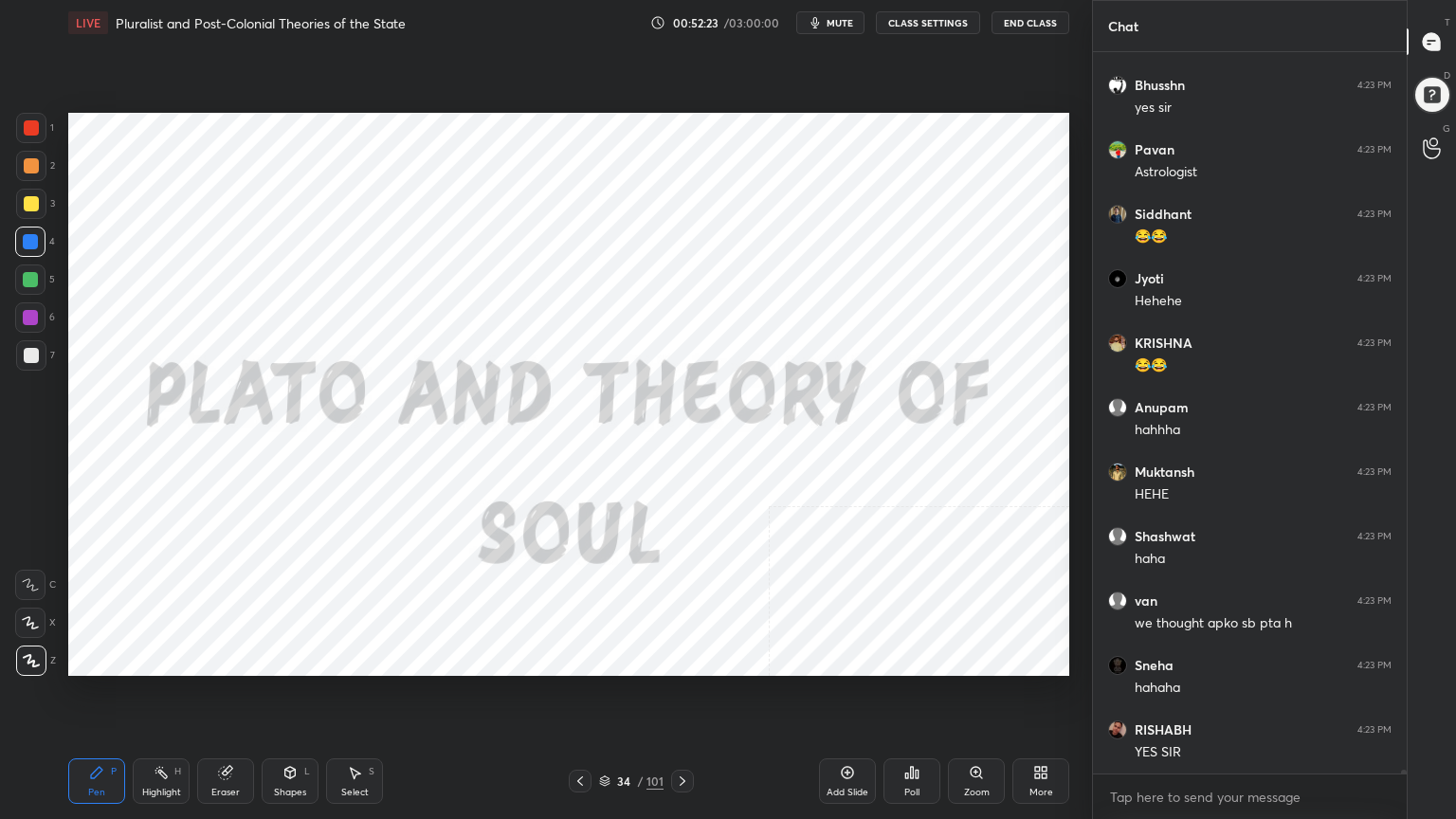 click 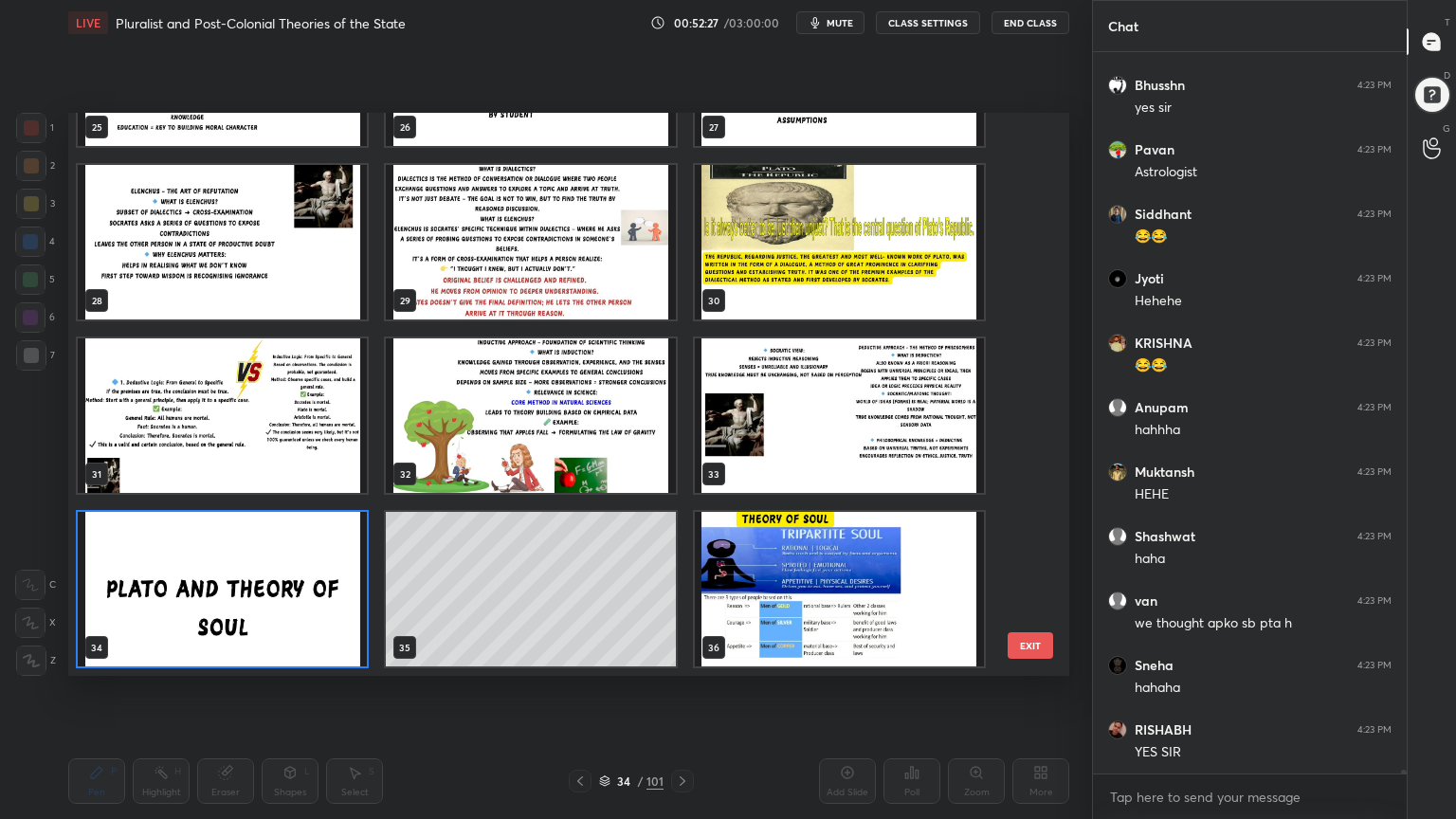 click at bounding box center (222, 589) 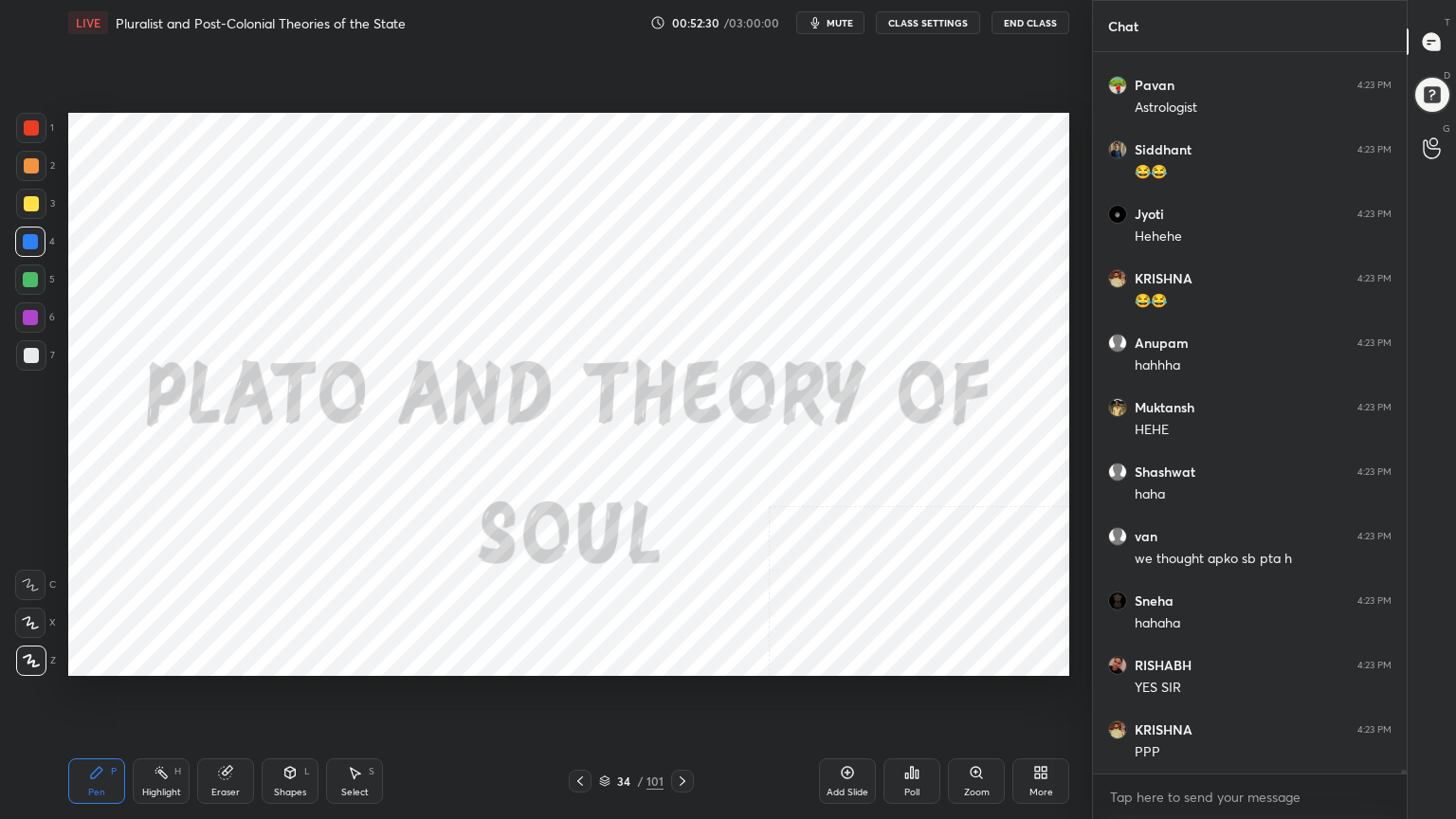 click at bounding box center (31, 128) 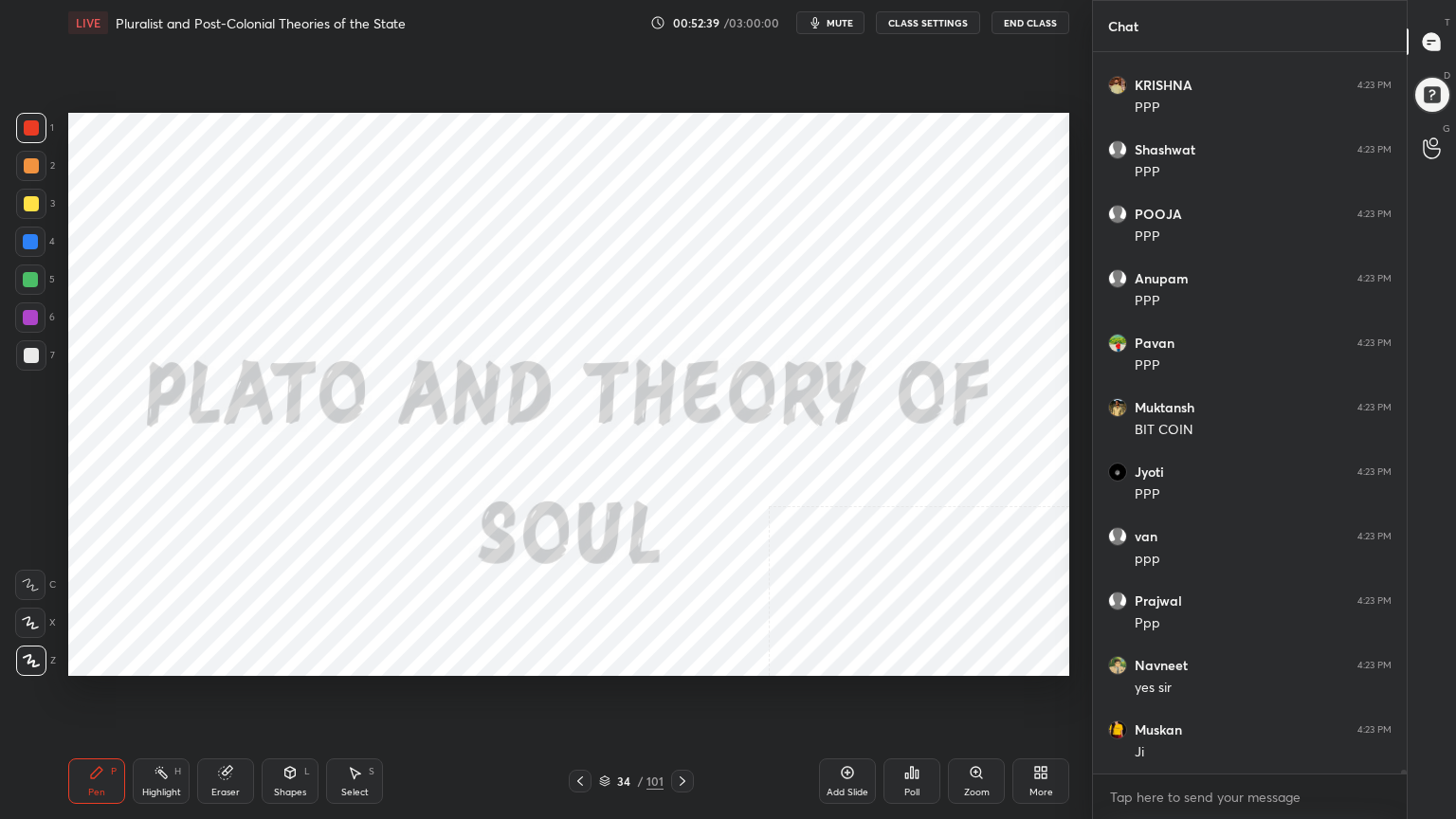 click 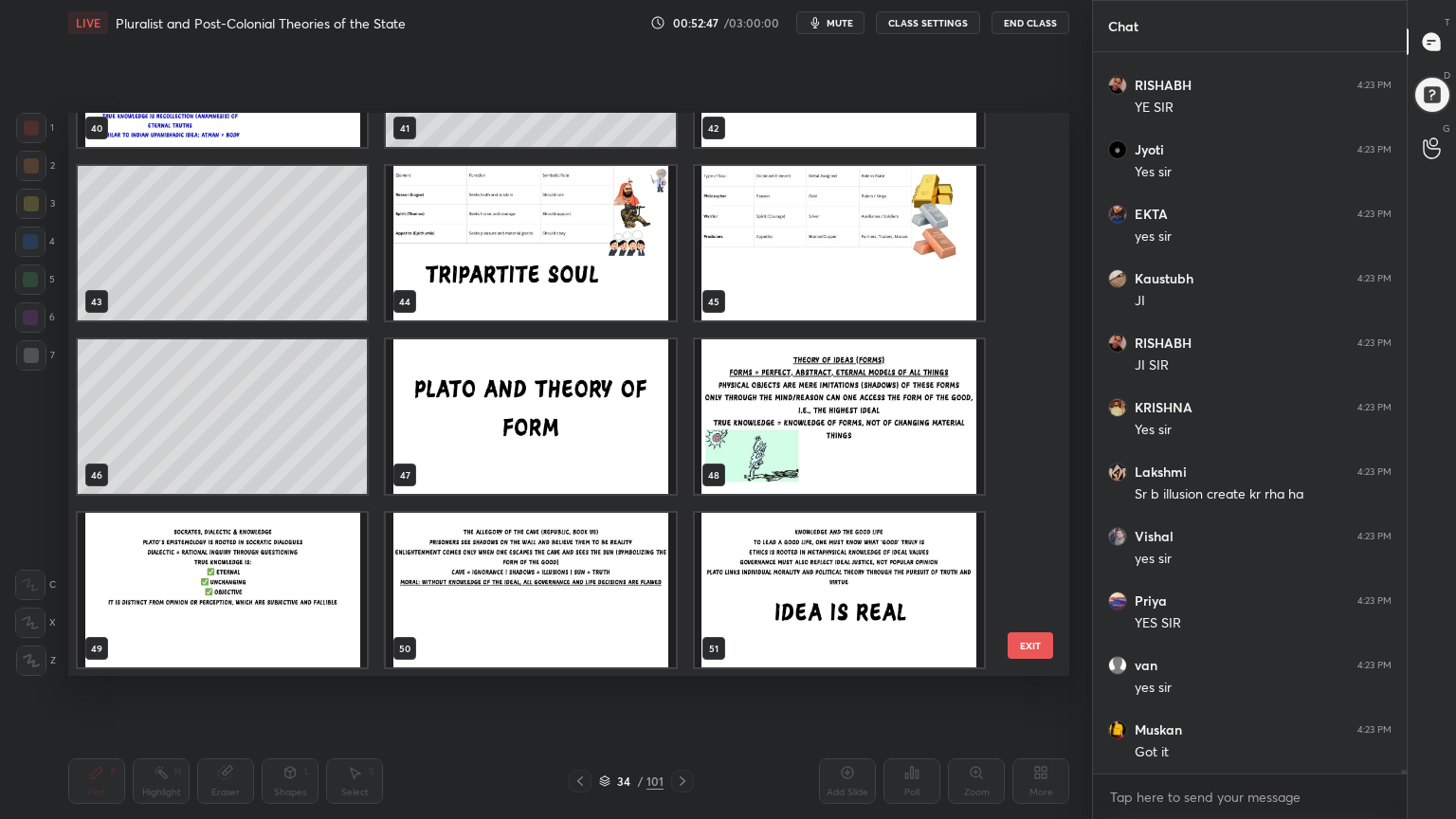 click at bounding box center (530, 416) 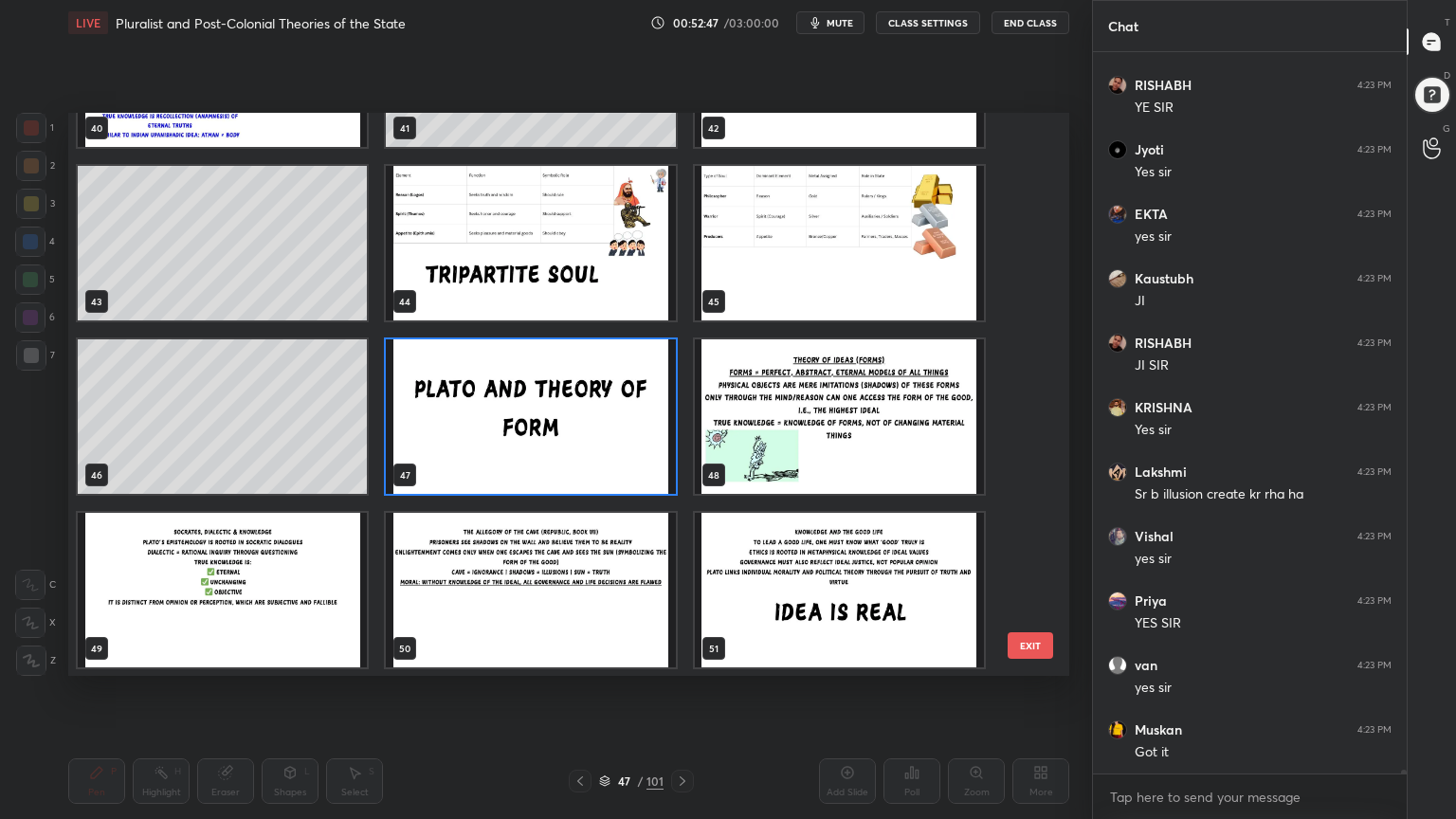 click at bounding box center (530, 416) 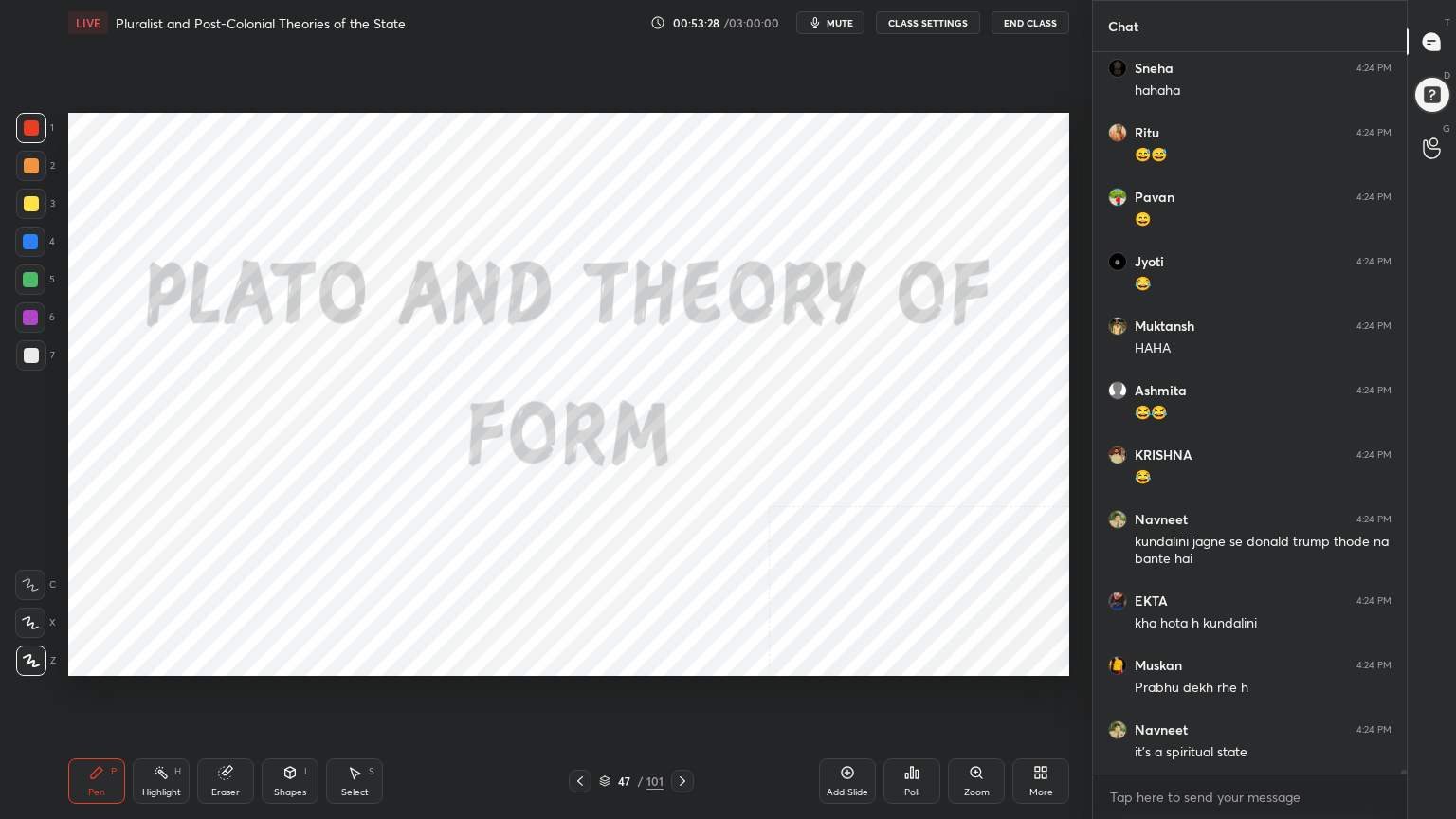 click 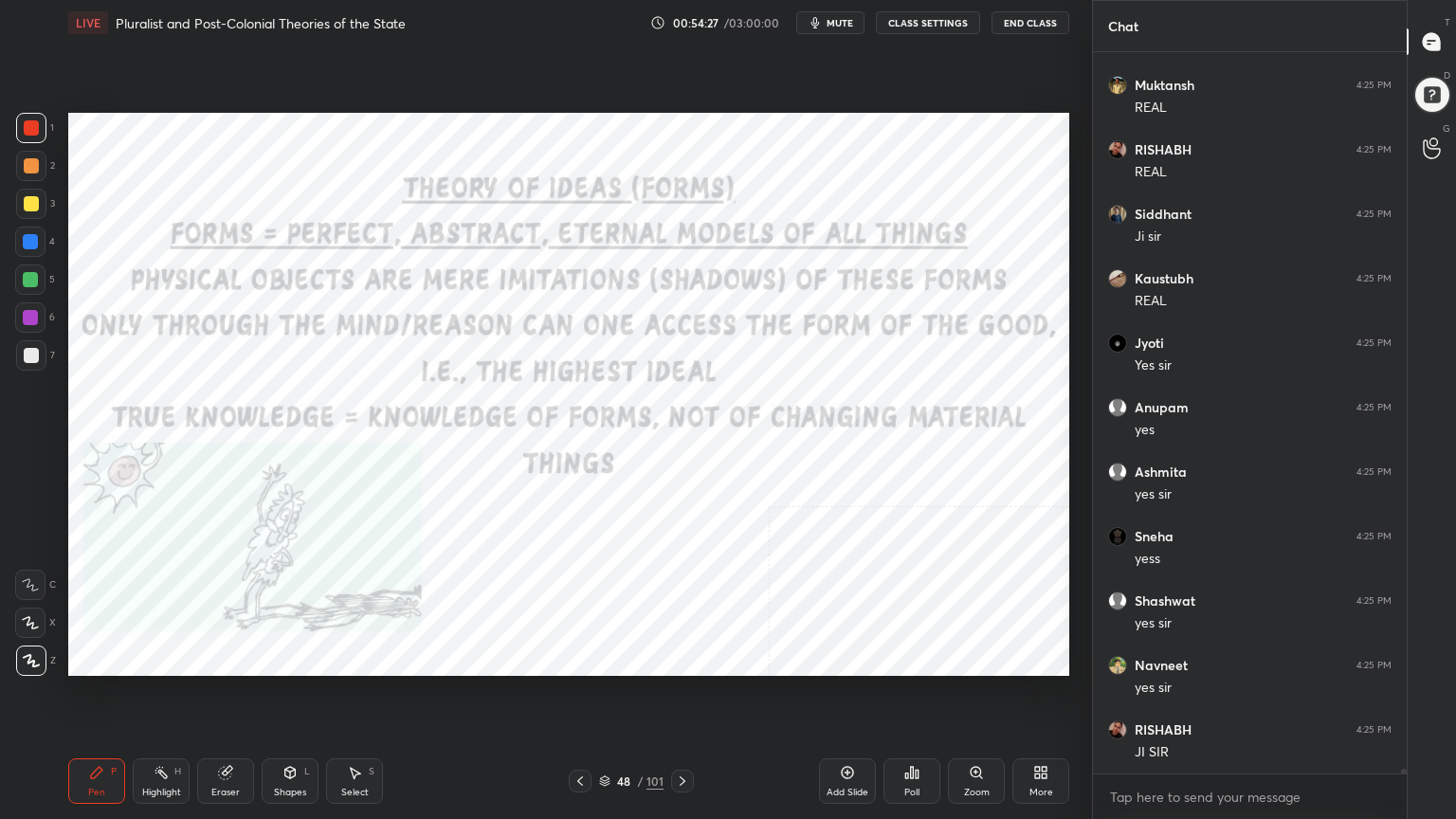 scroll, scrollTop: 115474, scrollLeft: 0, axis: vertical 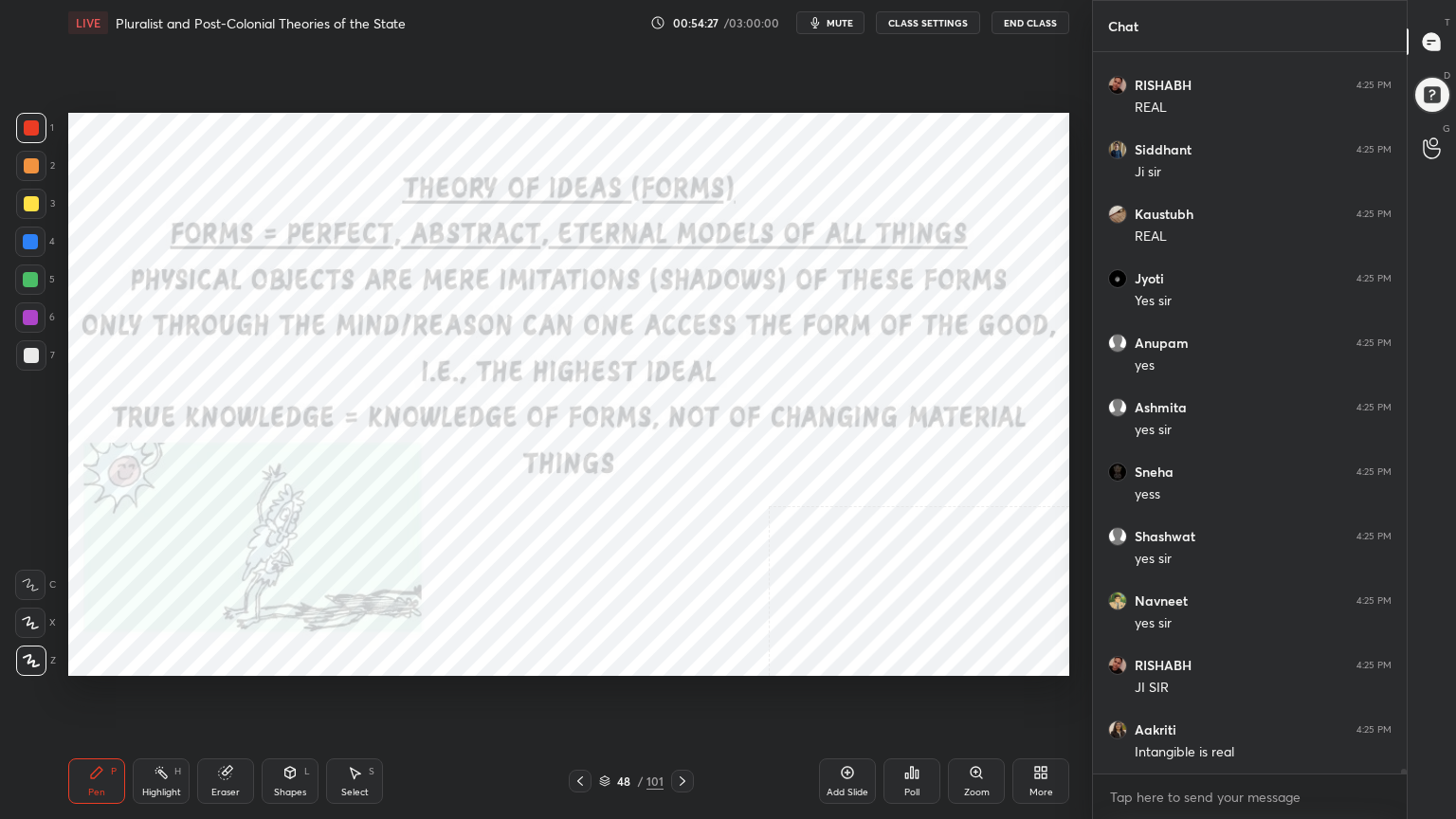click on "Add Slide" at bounding box center (847, 781) 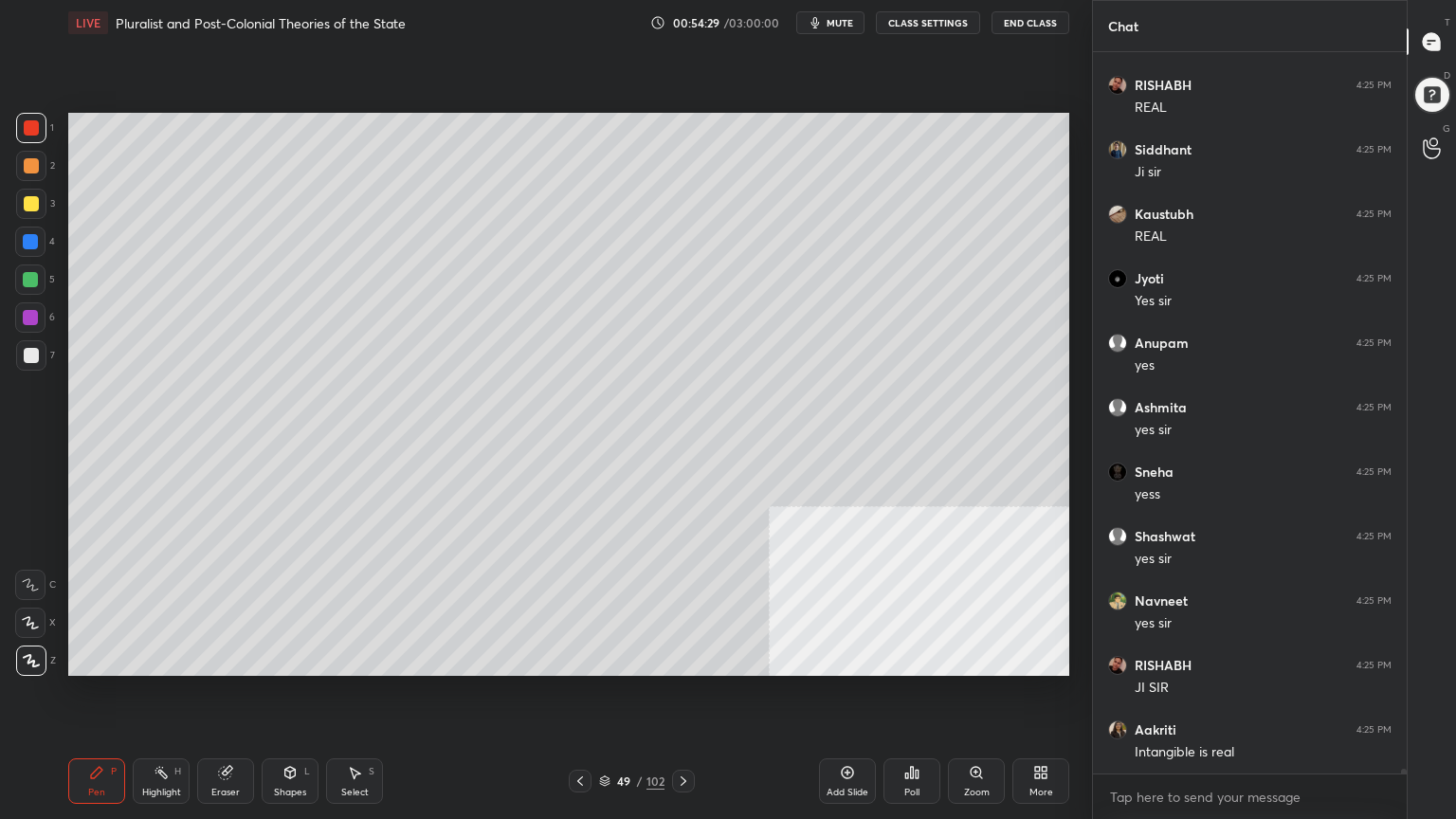 click at bounding box center (31, 355) 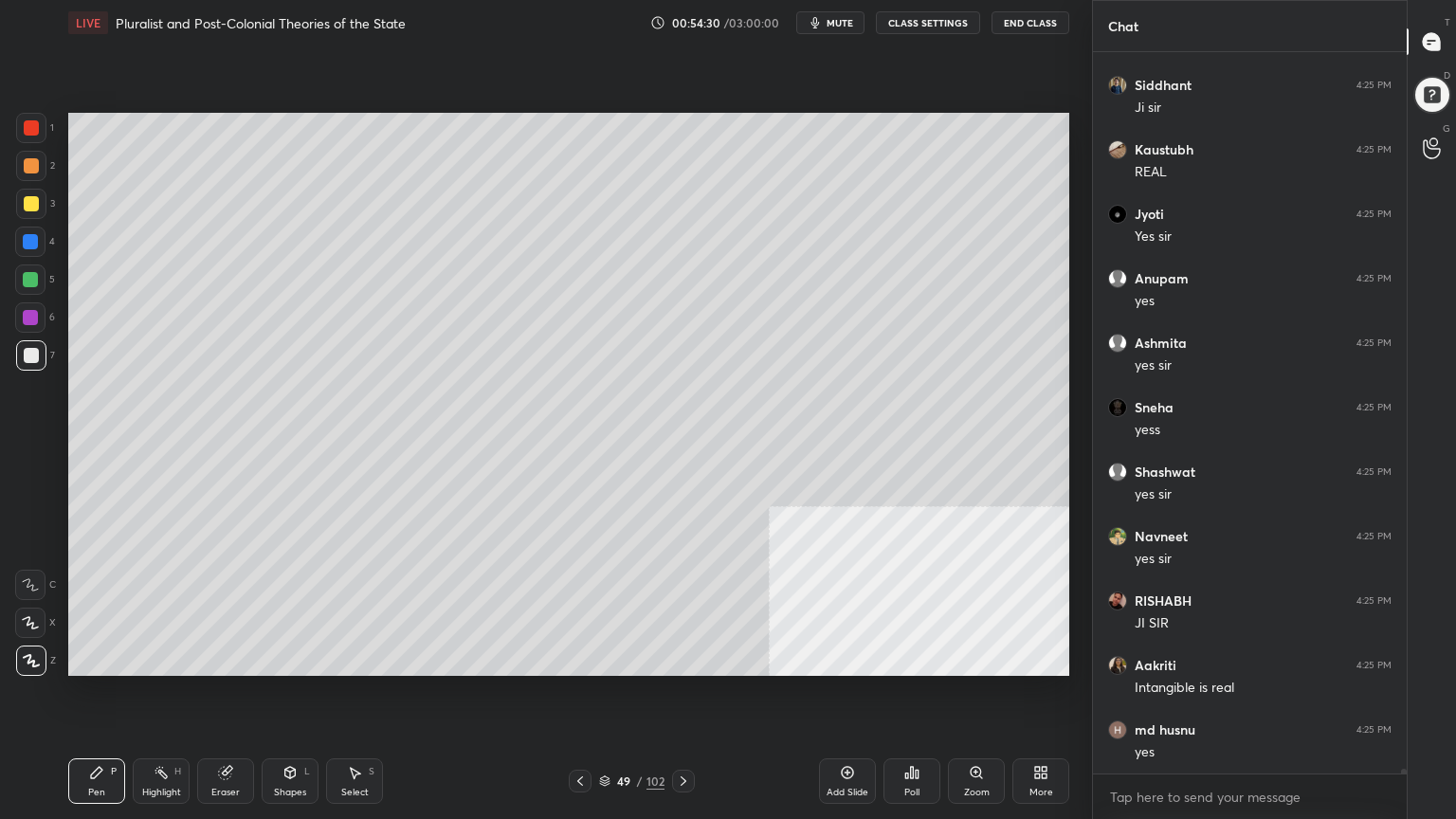 scroll, scrollTop: 115603, scrollLeft: 0, axis: vertical 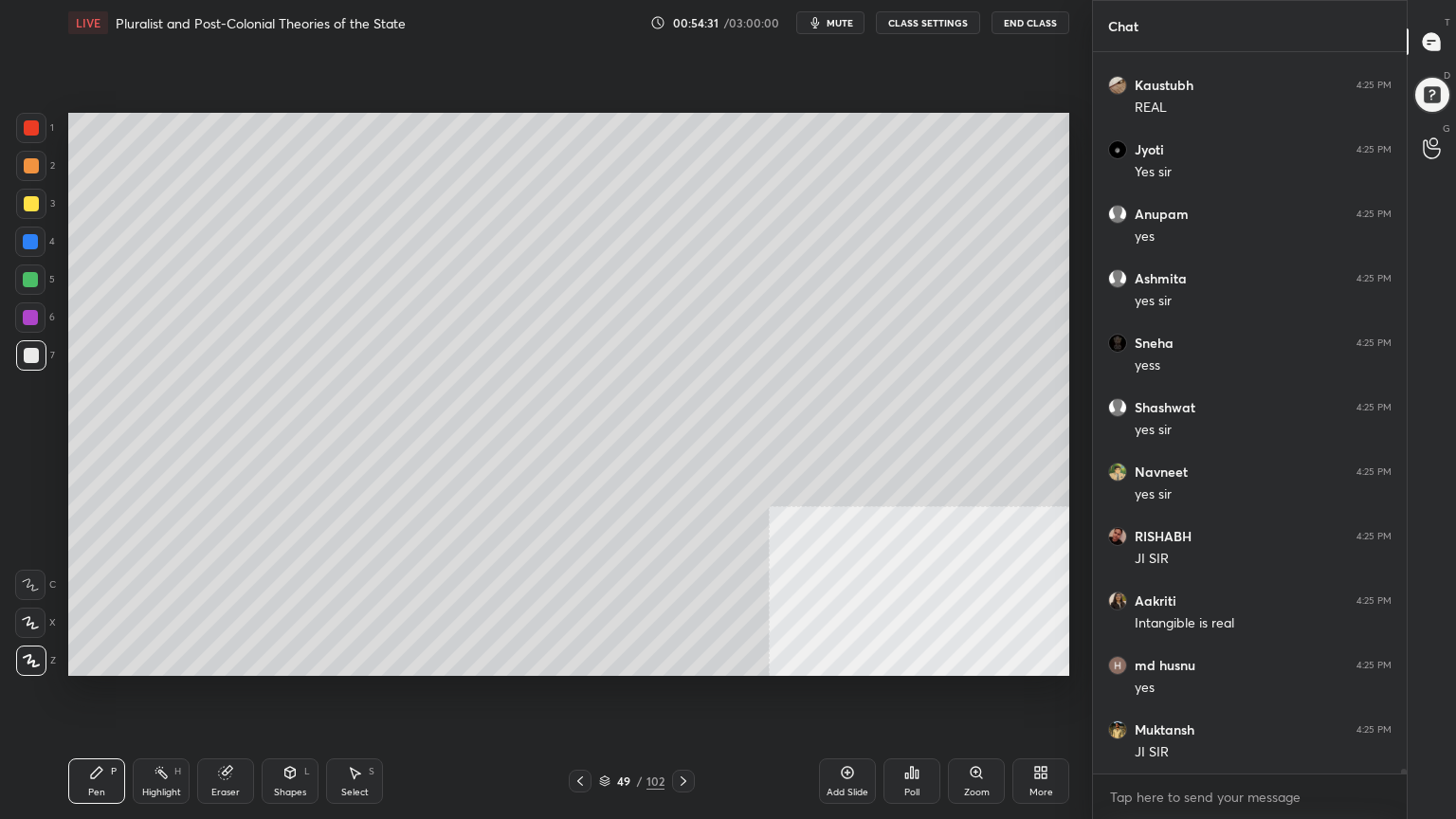 click on "Shapes L" at bounding box center (290, 781) 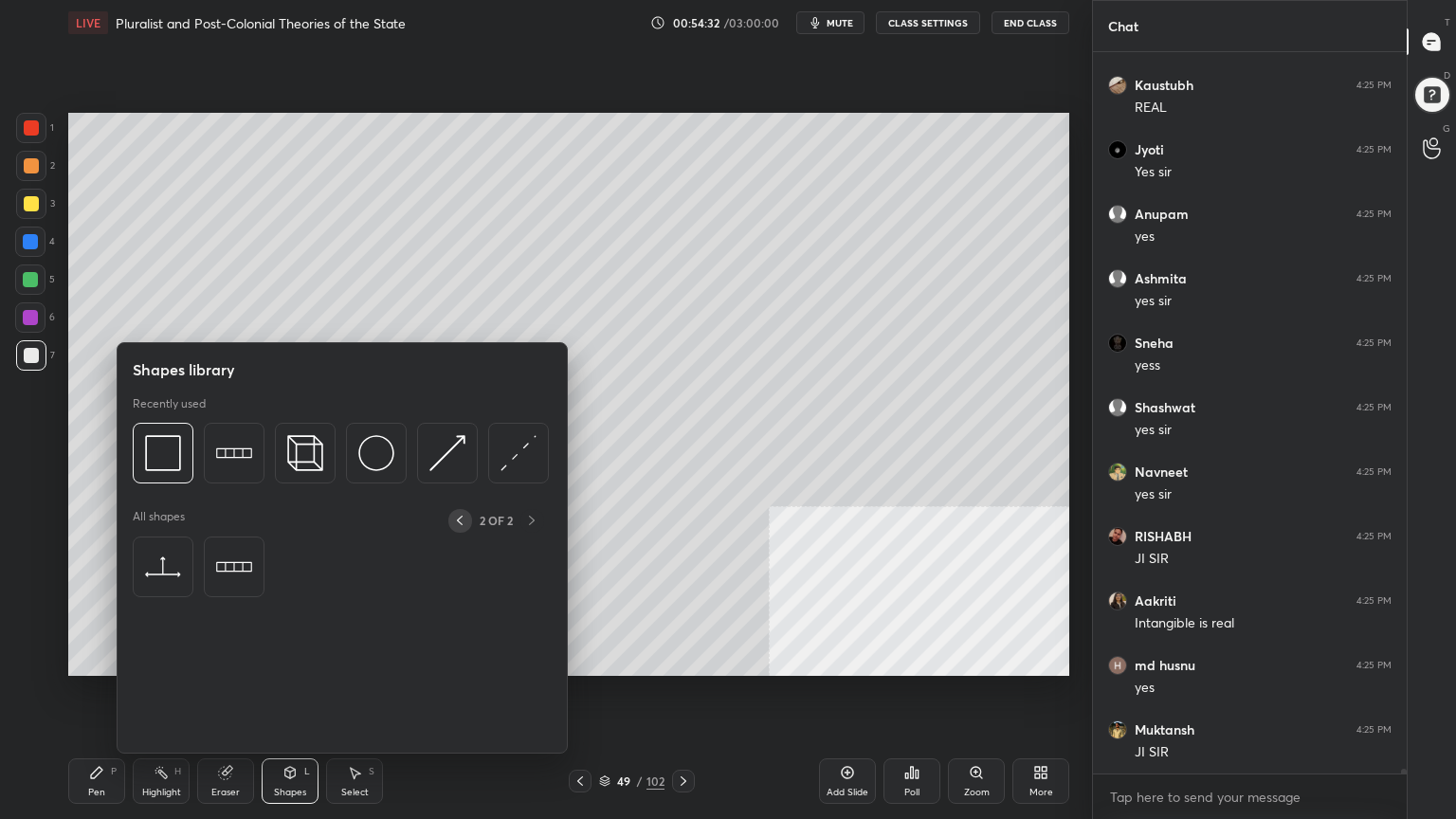 click 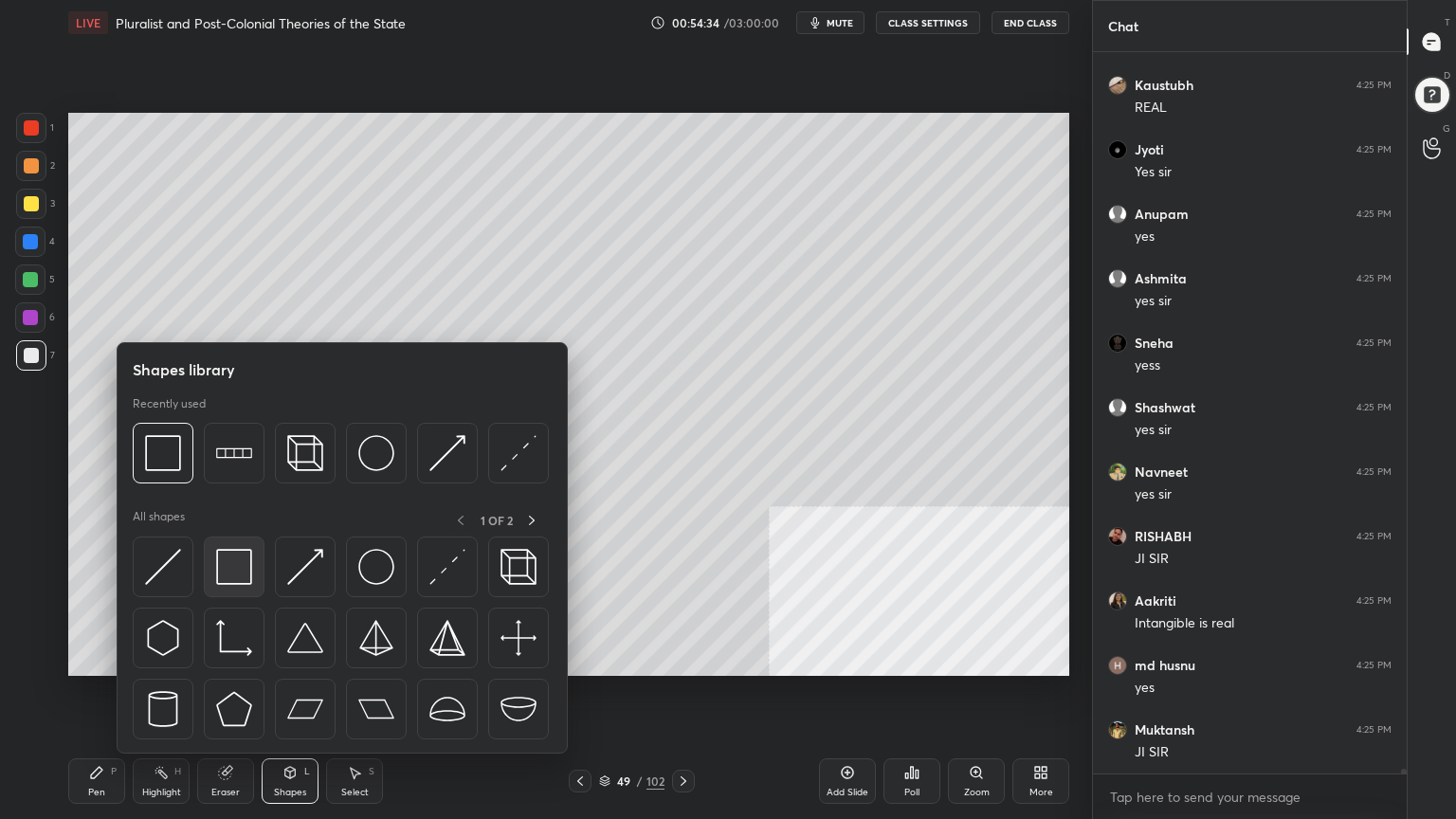 click at bounding box center [234, 567] 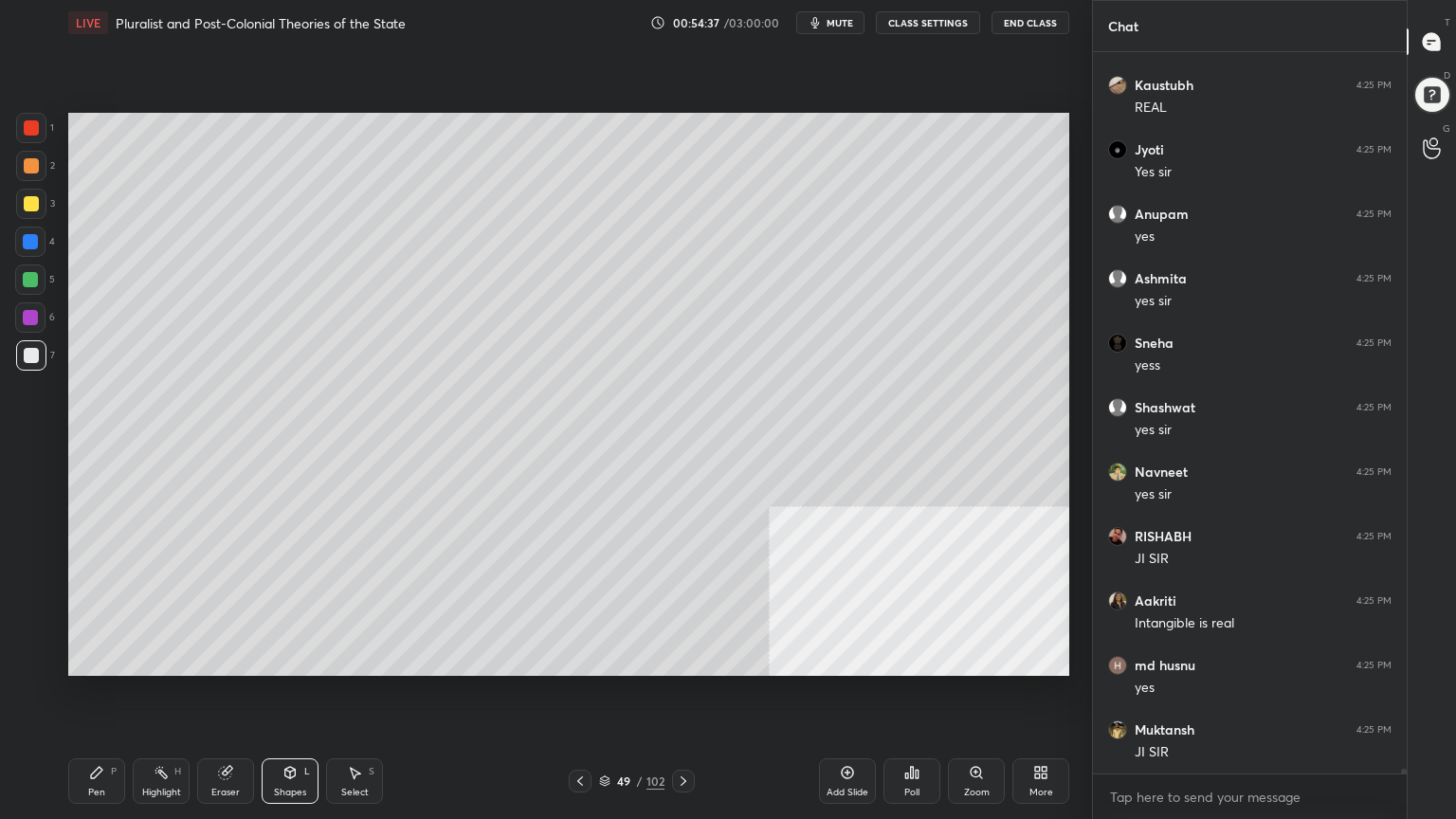 scroll, scrollTop: 115668, scrollLeft: 0, axis: vertical 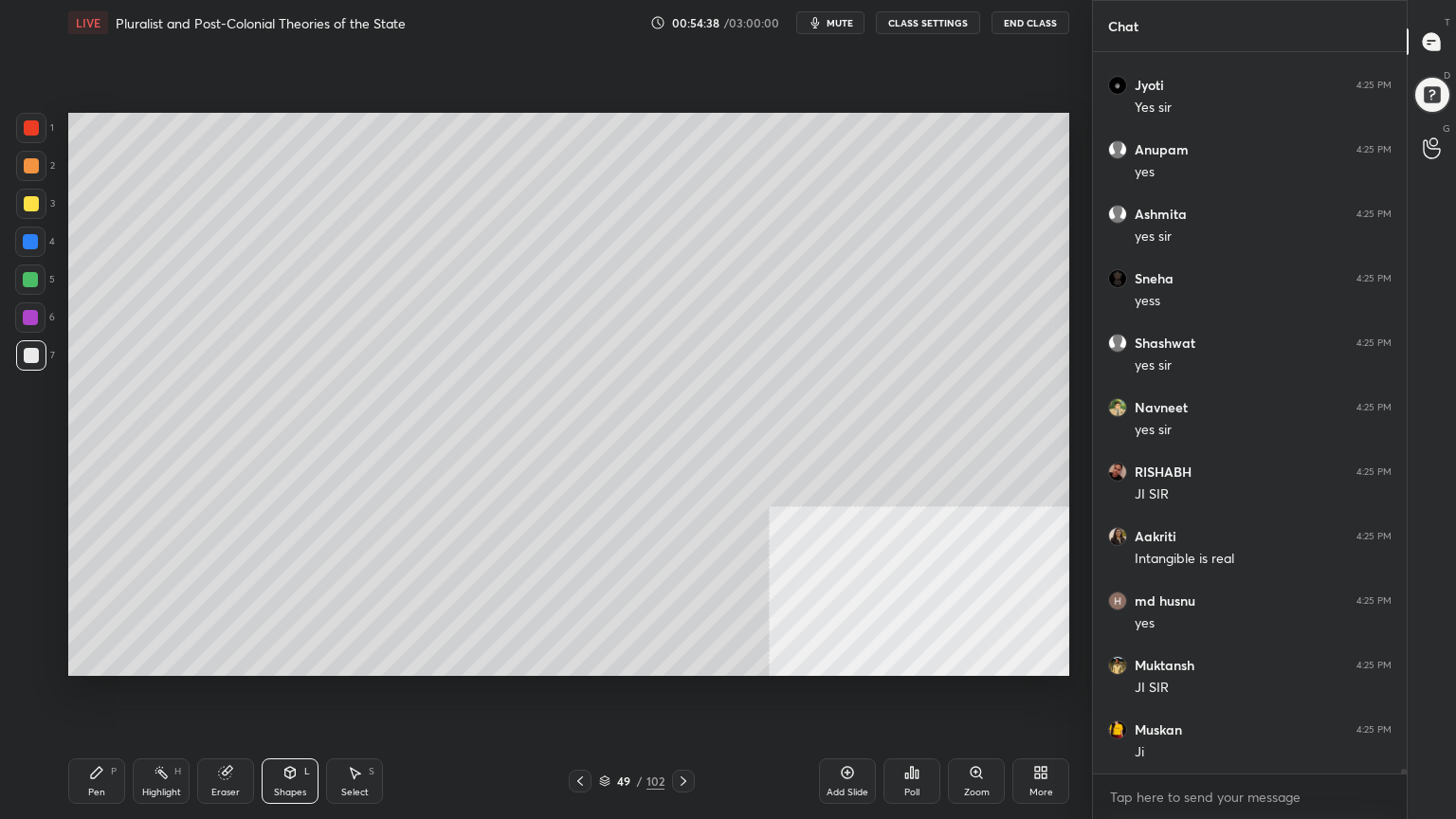 click on "Pen P" at bounding box center [97, 781] 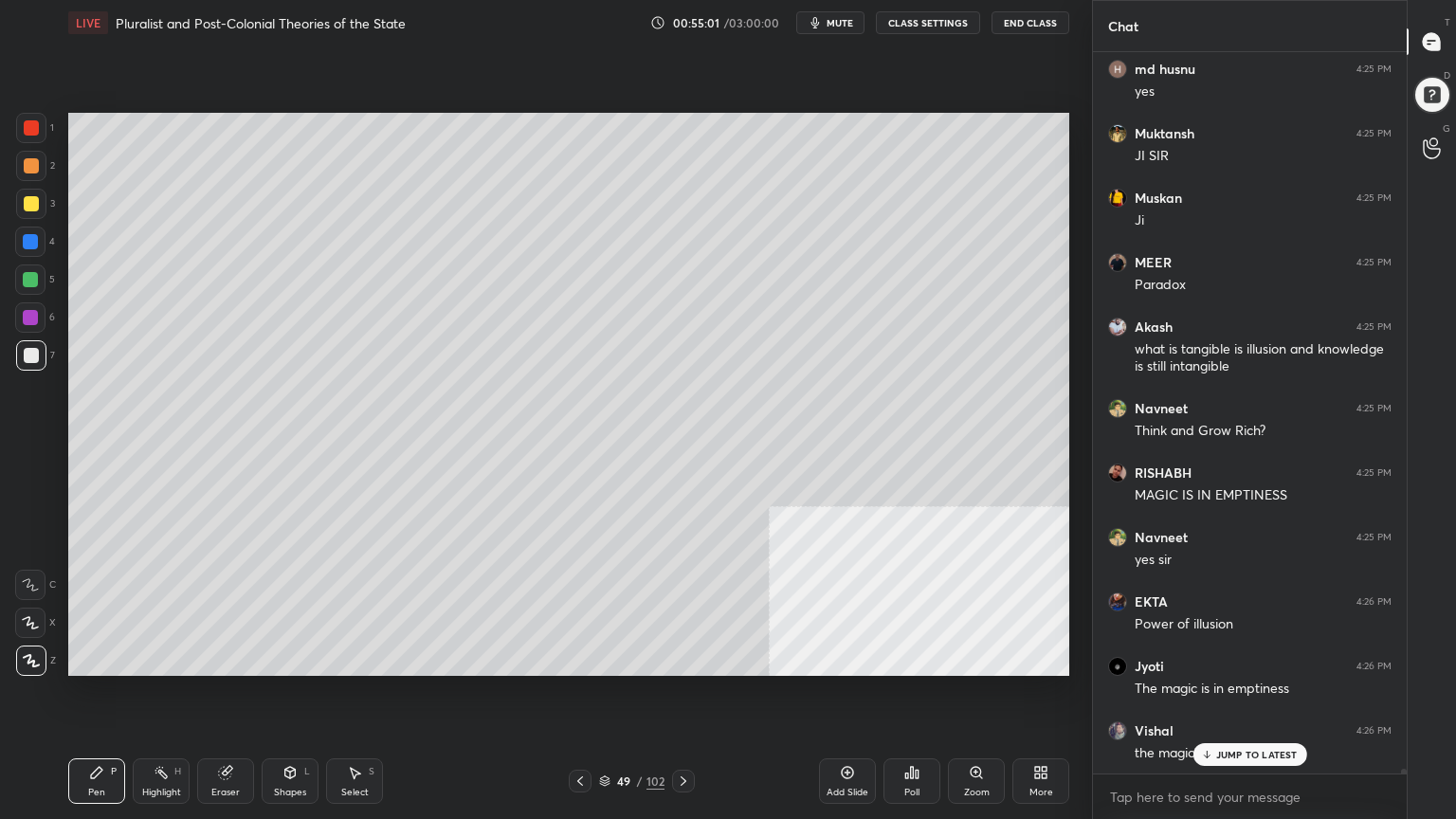 scroll, scrollTop: 116264, scrollLeft: 0, axis: vertical 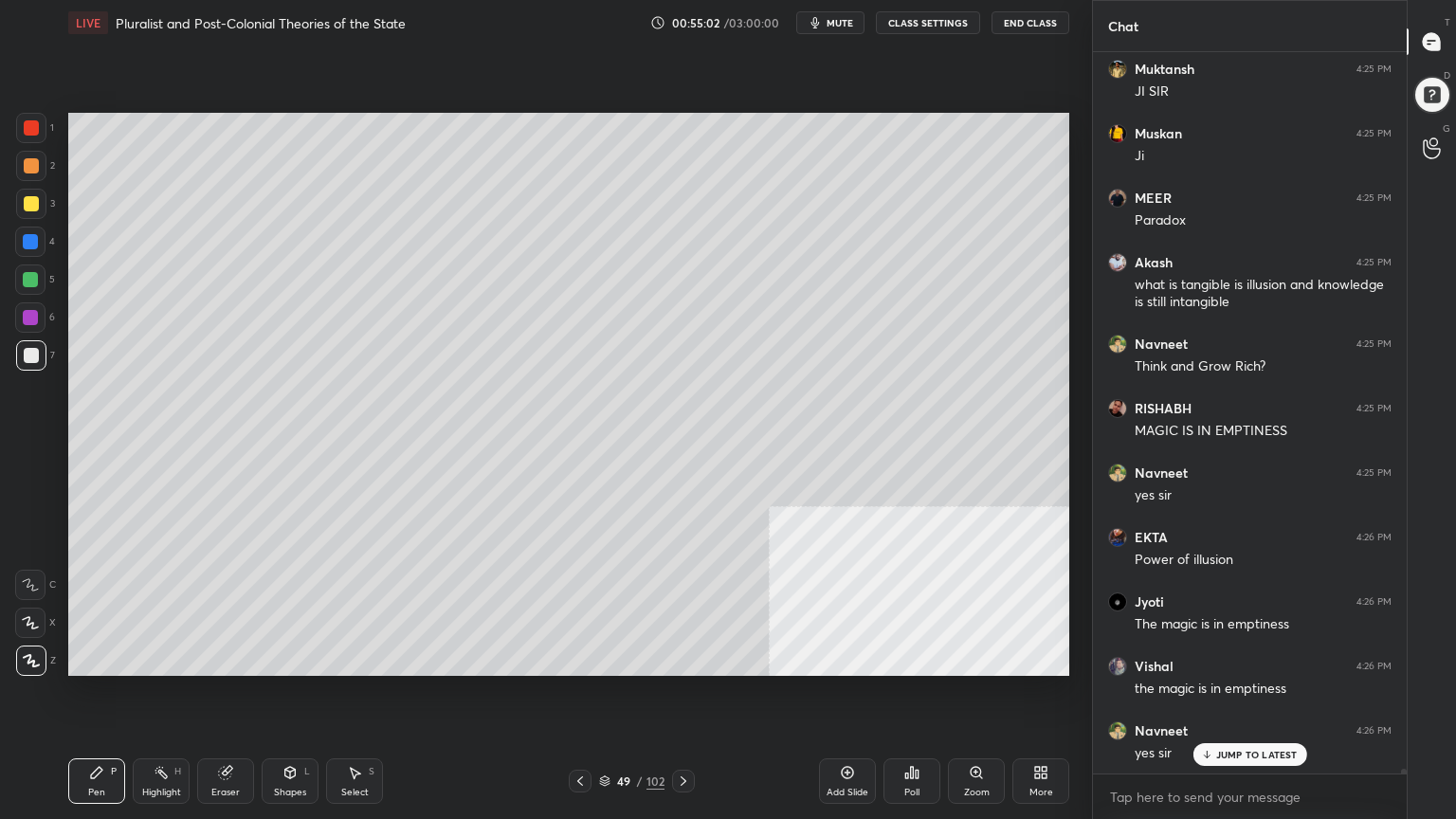 click at bounding box center (30, 242) 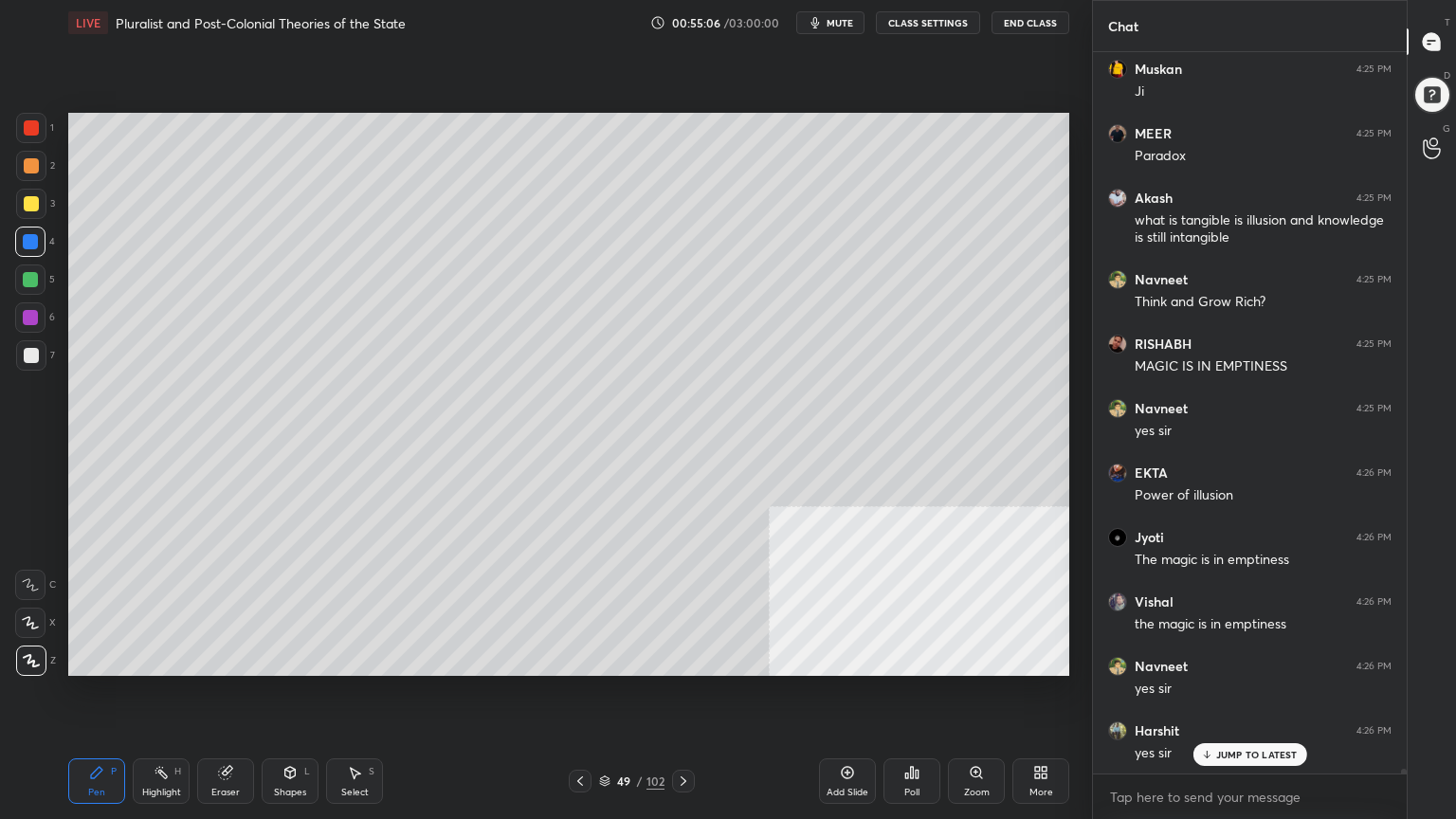 scroll, scrollTop: 116393, scrollLeft: 0, axis: vertical 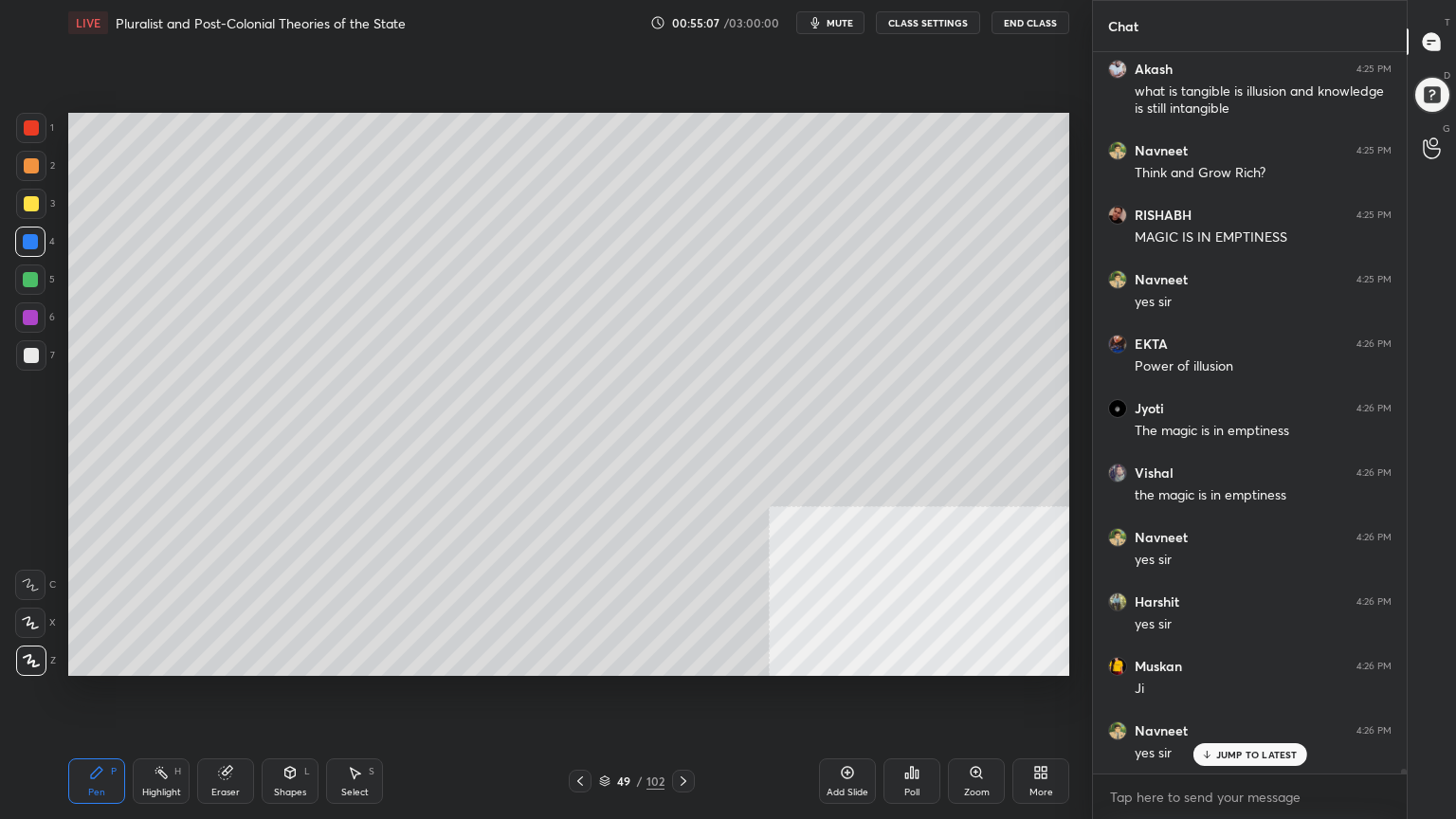 click at bounding box center [30, 280] 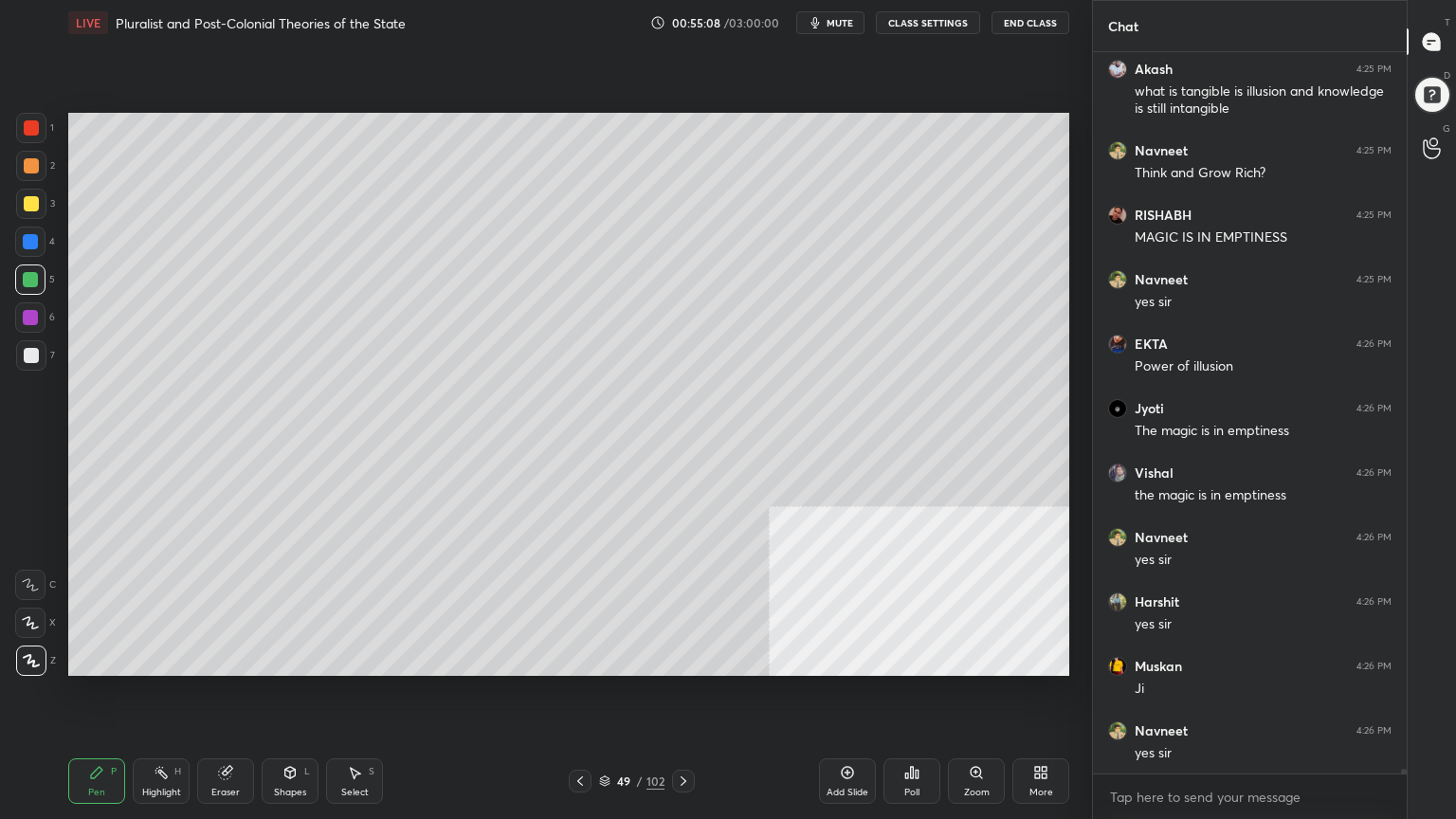 scroll, scrollTop: 116522, scrollLeft: 0, axis: vertical 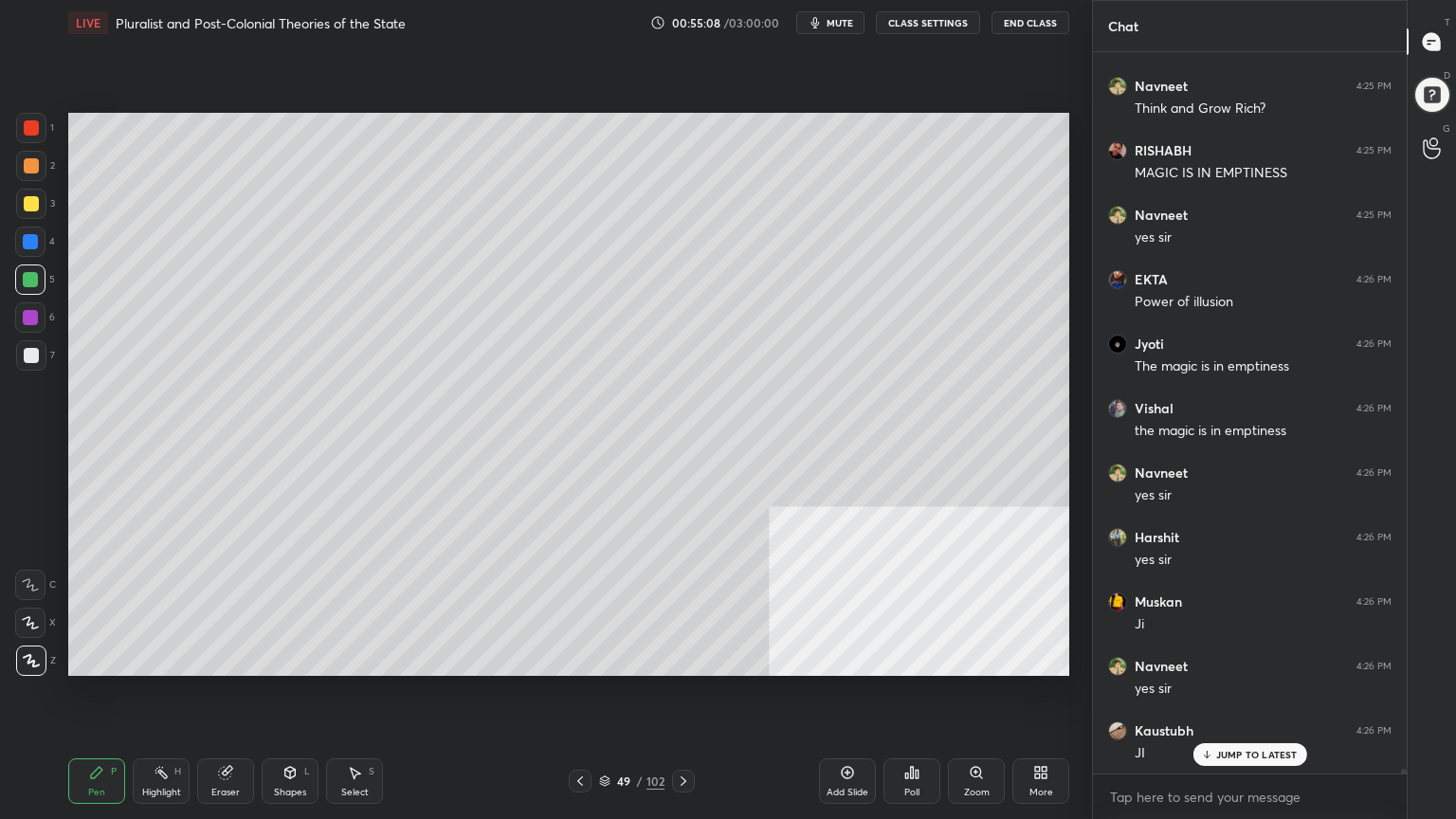 click at bounding box center [31, 204] 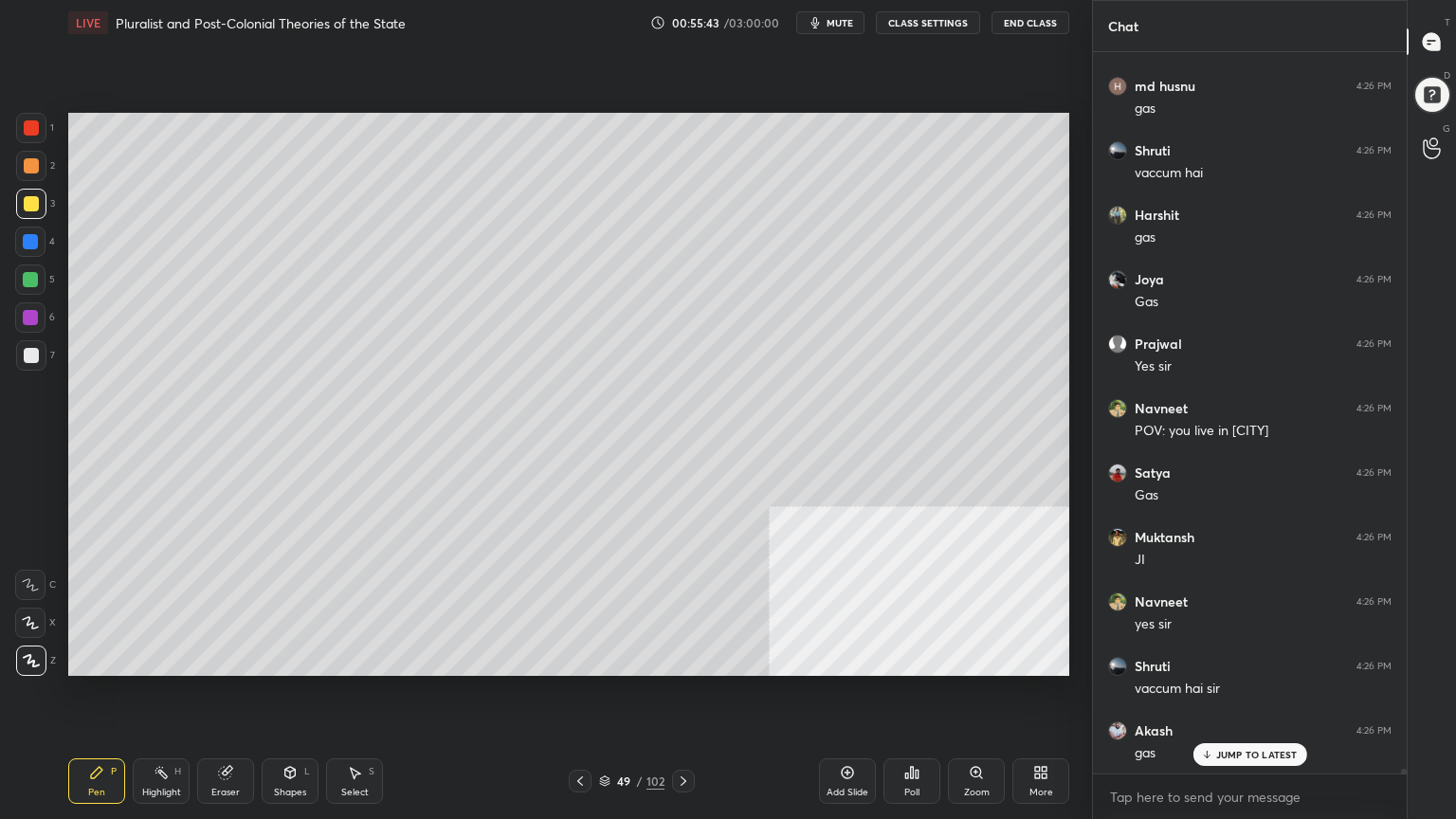 scroll, scrollTop: 119164, scrollLeft: 0, axis: vertical 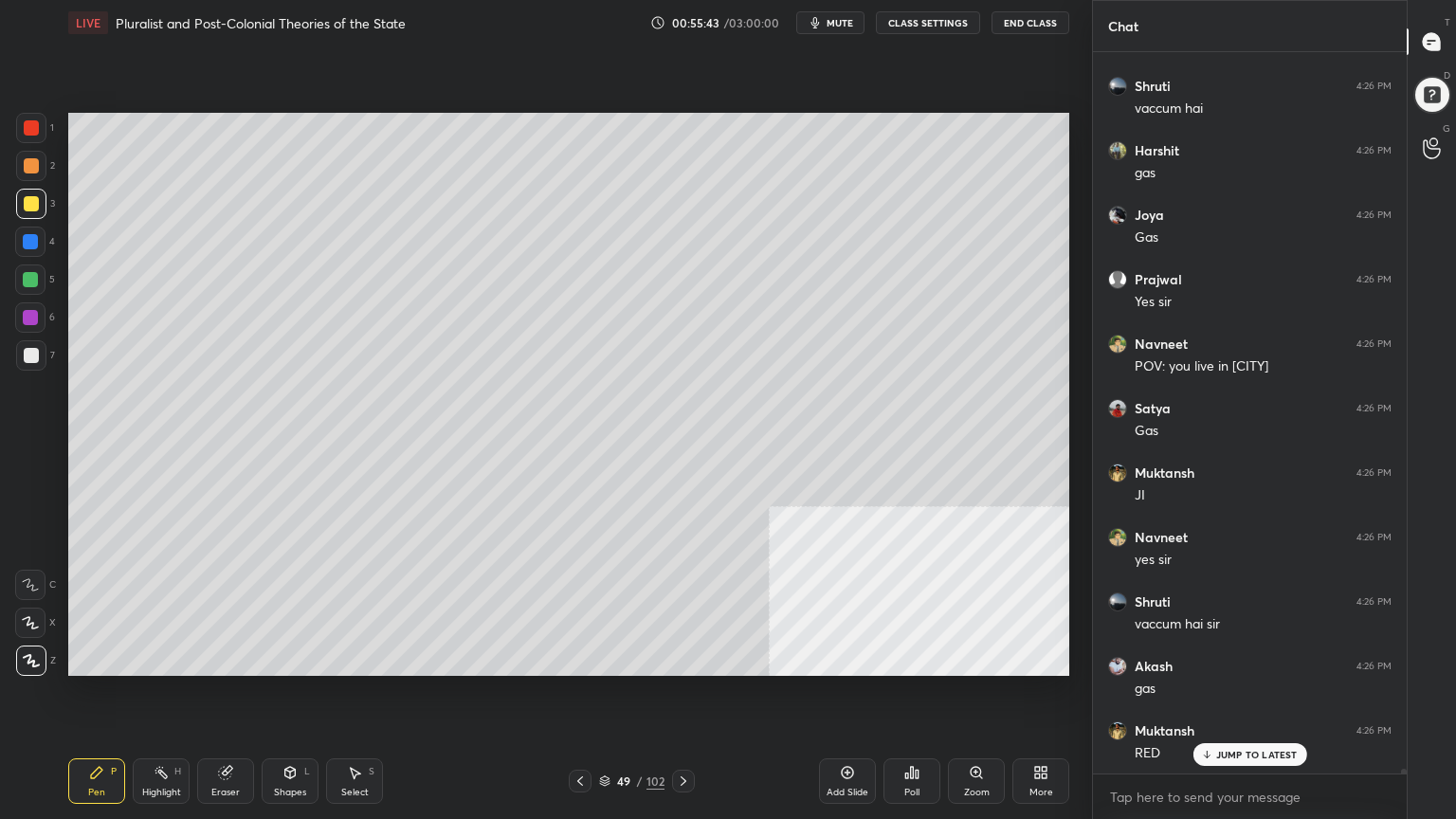 click at bounding box center [30, 242] 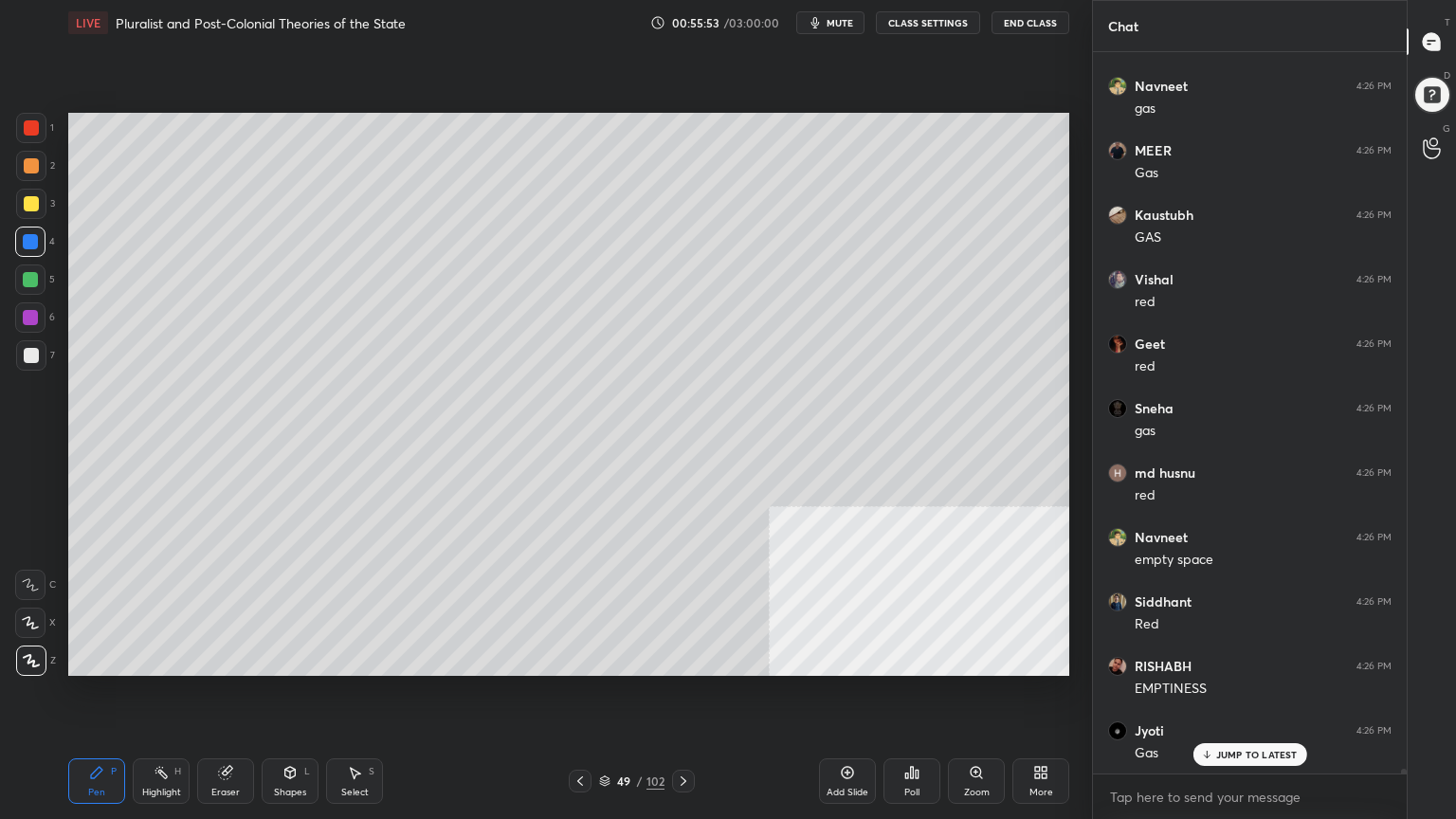 scroll, scrollTop: 119938, scrollLeft: 0, axis: vertical 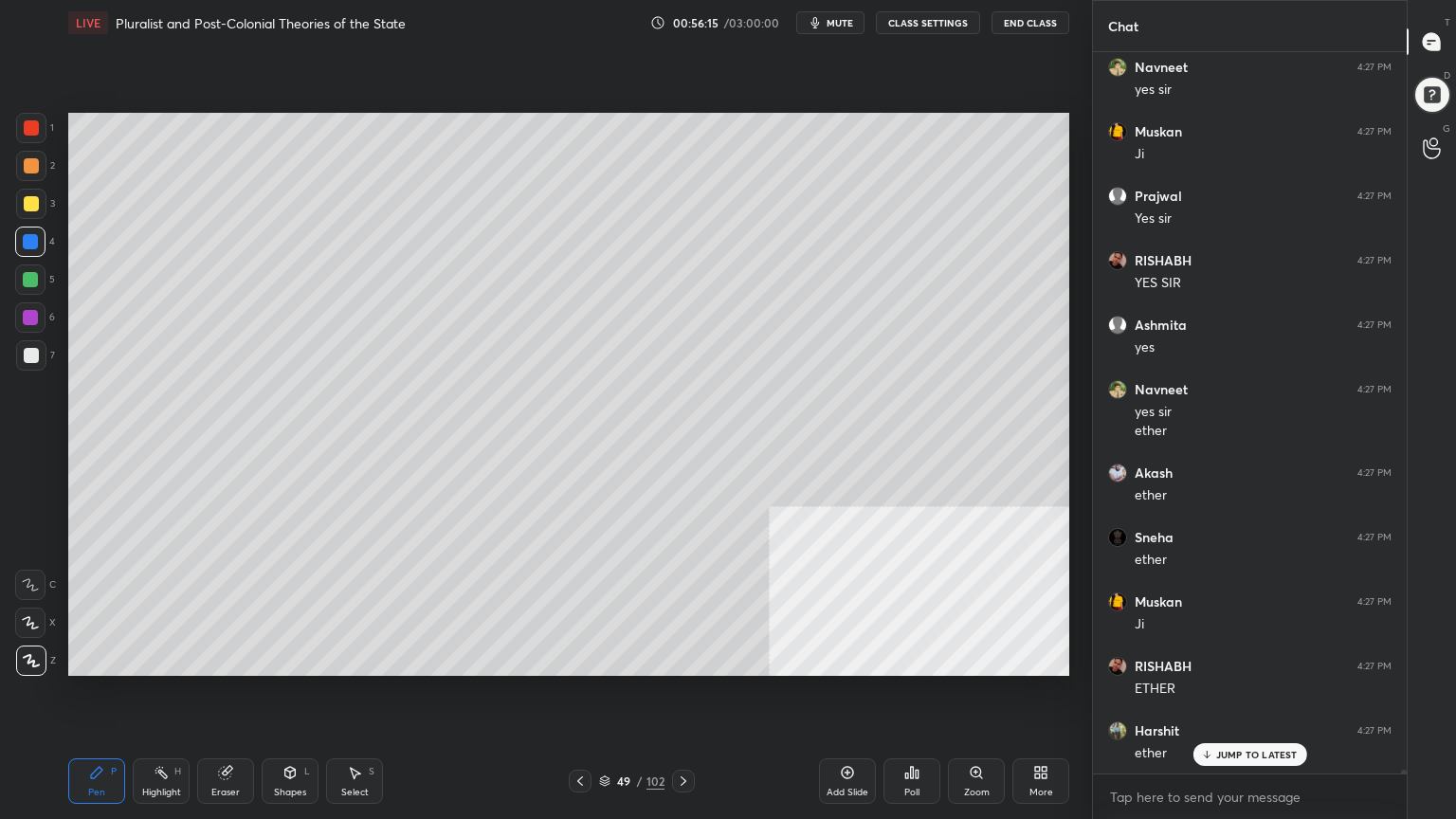 click 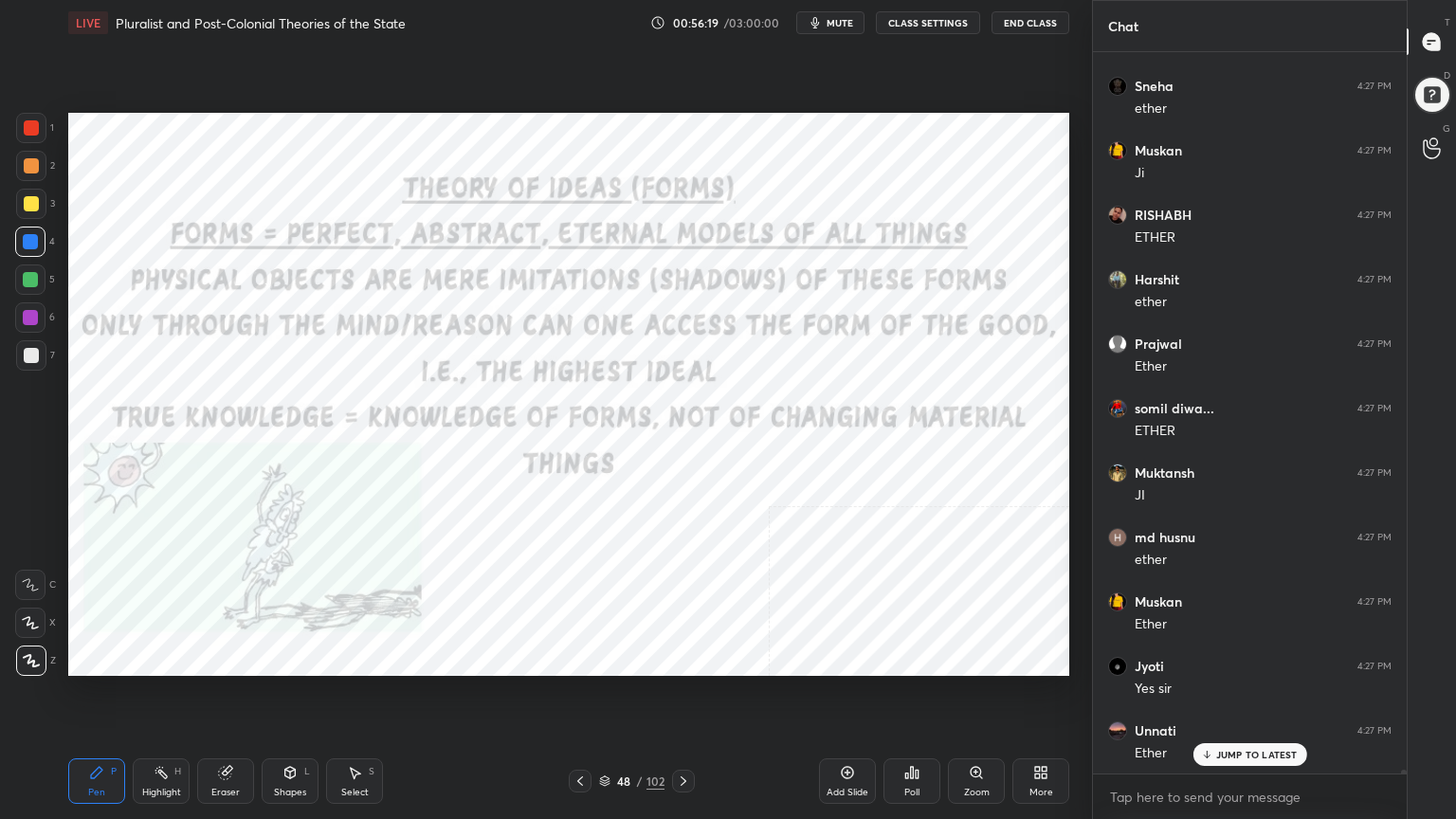click at bounding box center [31, 128] 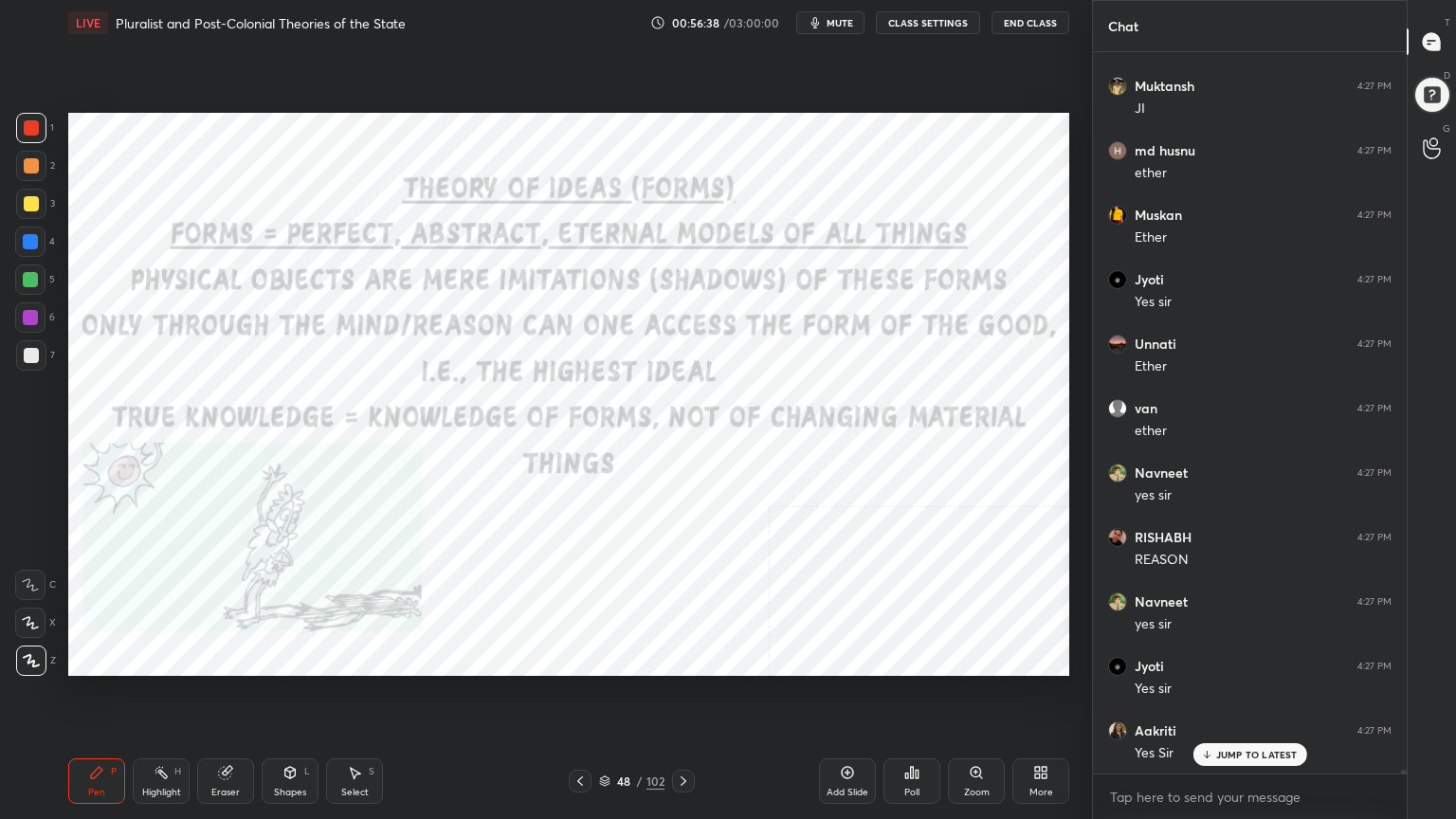 scroll, scrollTop: 122406, scrollLeft: 0, axis: vertical 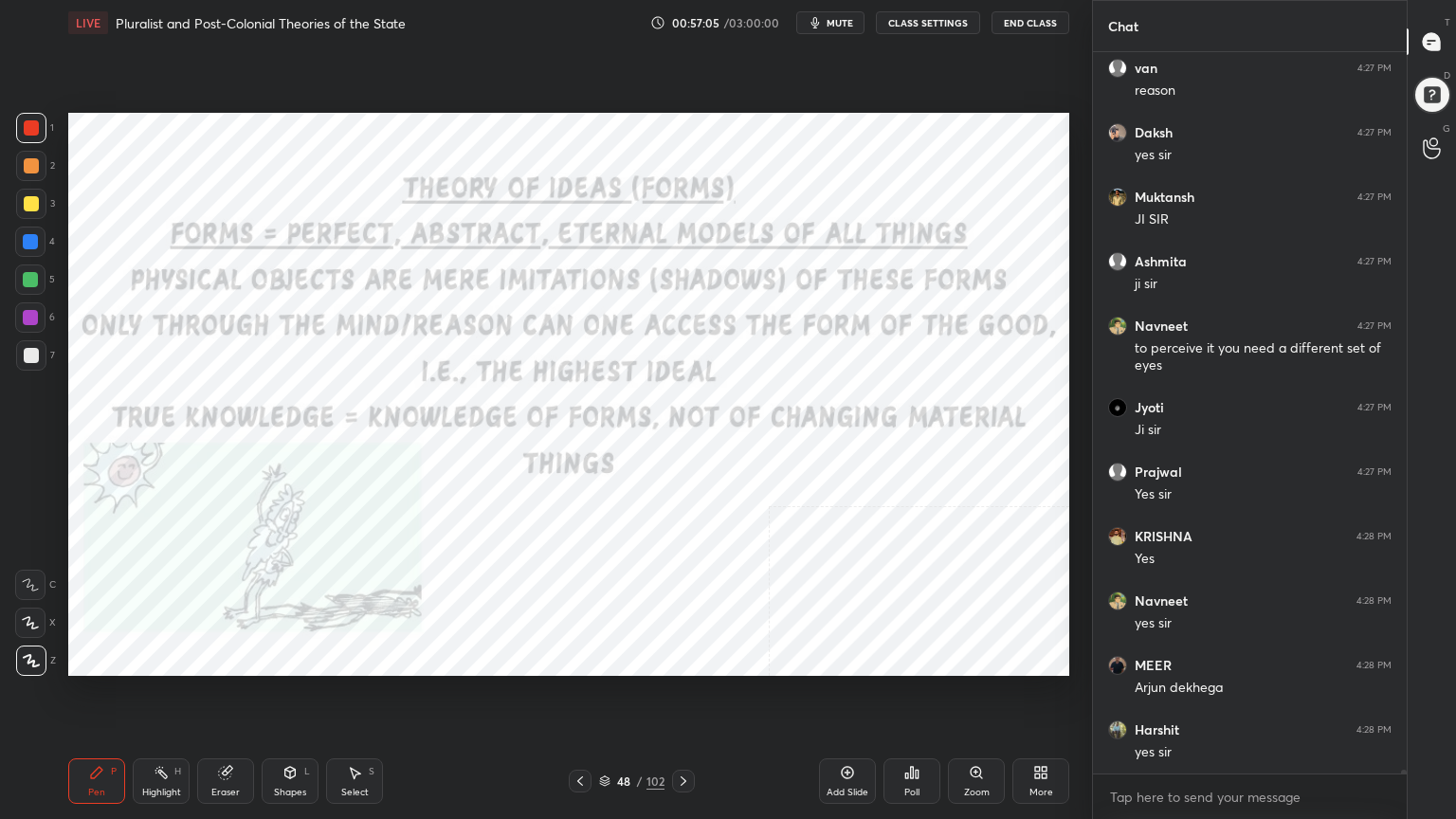 click 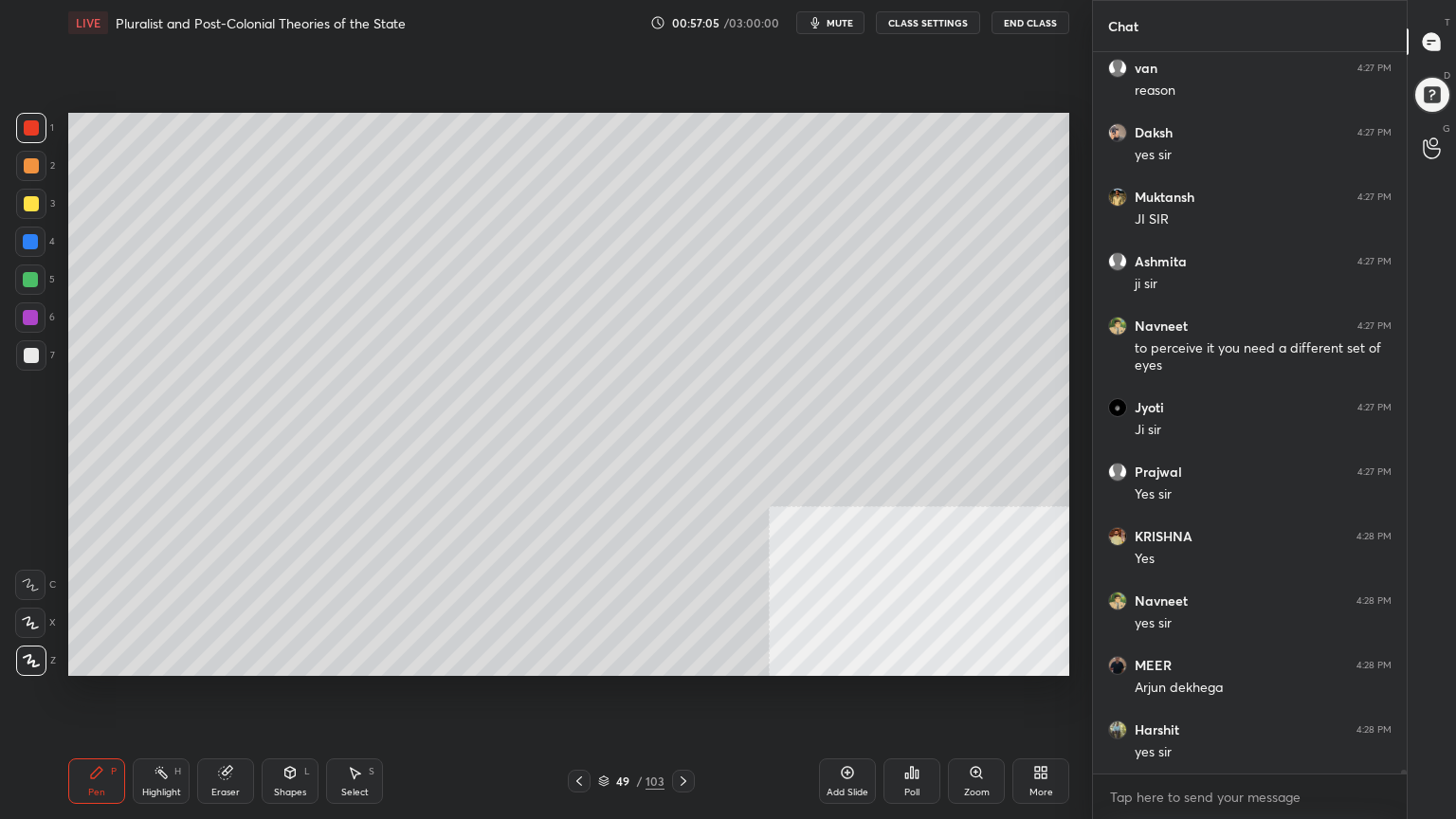 scroll, scrollTop: 123391, scrollLeft: 0, axis: vertical 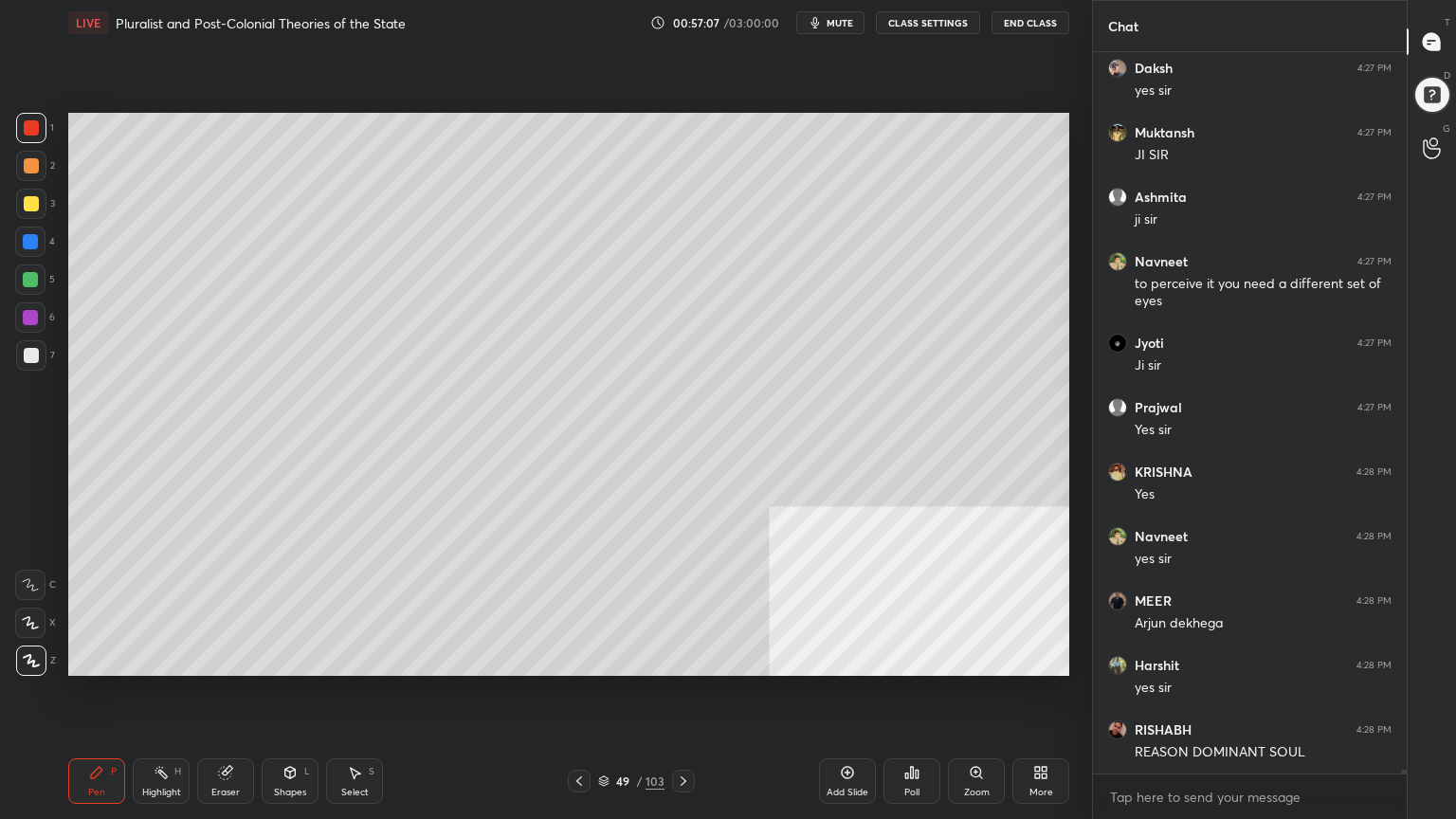 drag, startPoint x: 30, startPoint y: 359, endPoint x: 64, endPoint y: 352, distance: 34.71311 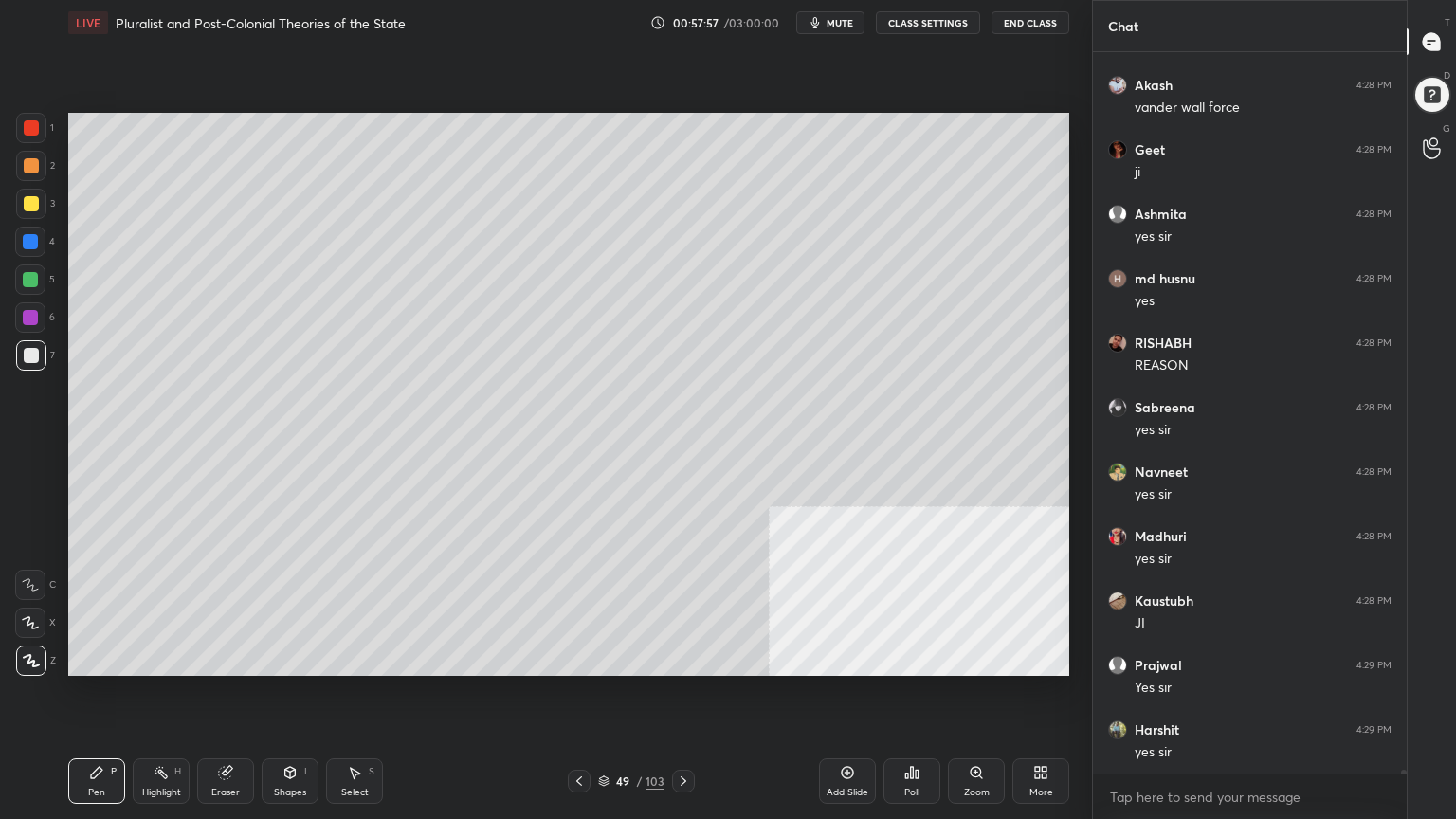 scroll, scrollTop: 125003, scrollLeft: 0, axis: vertical 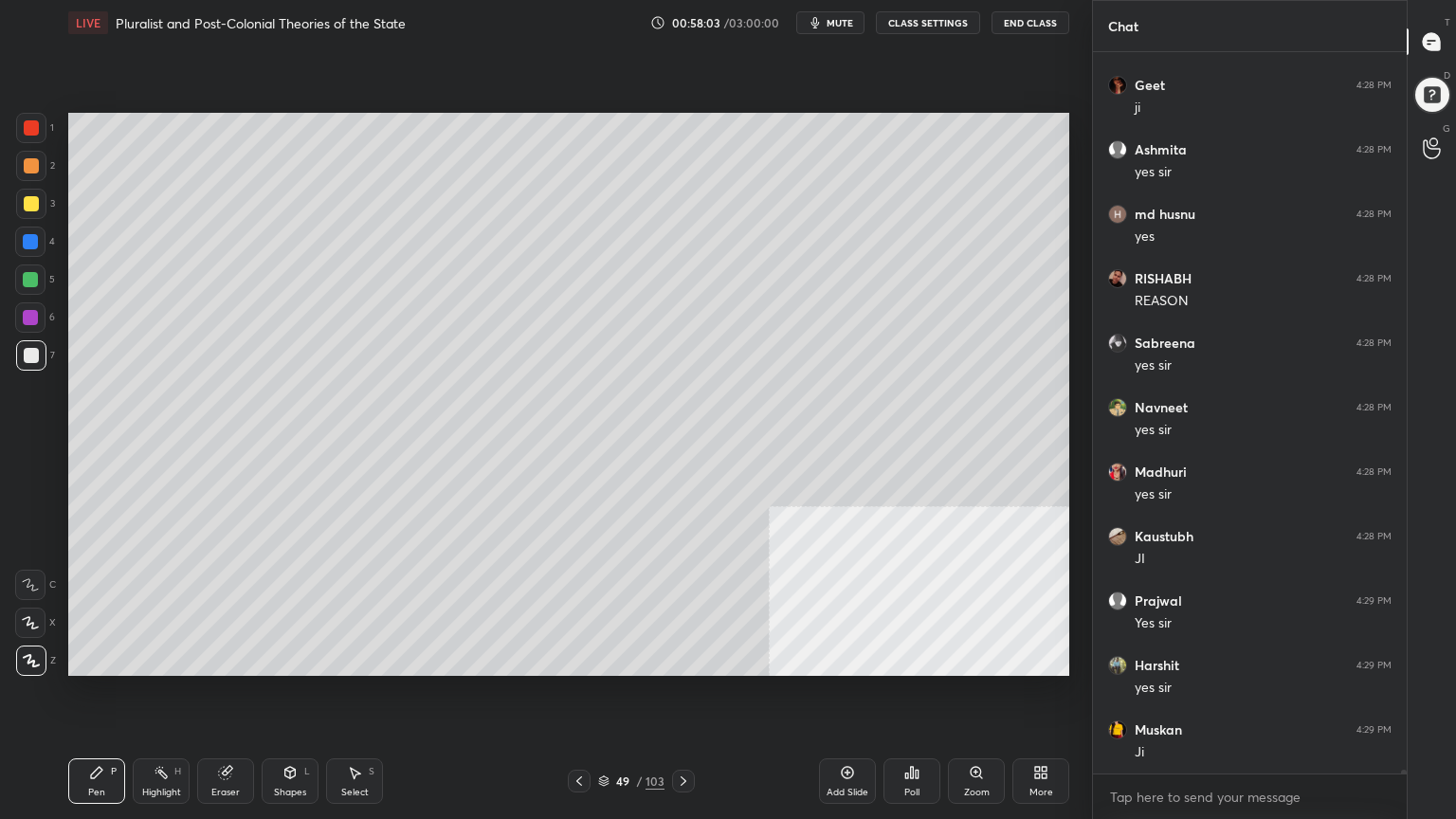 click at bounding box center (31, 204) 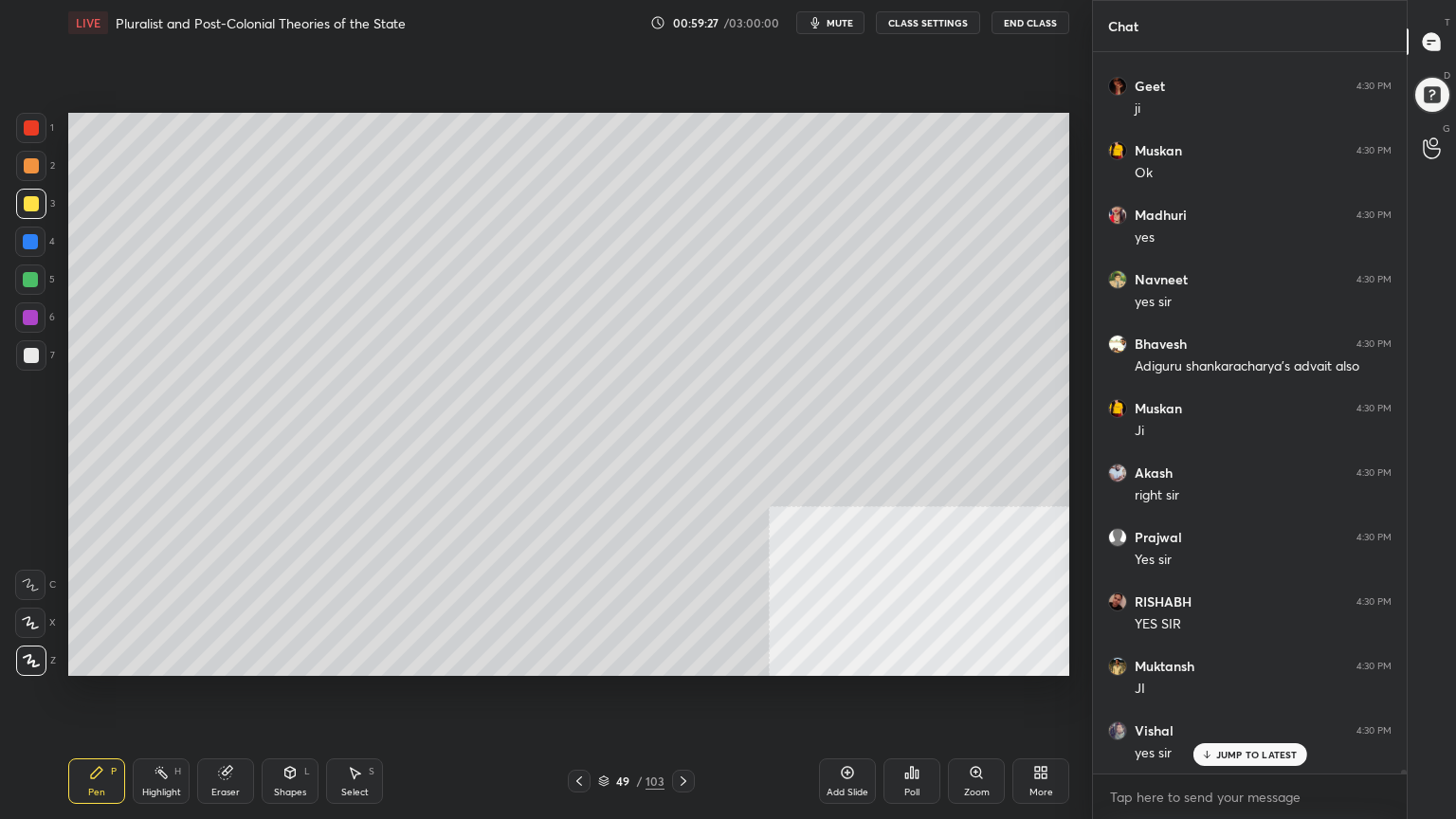 scroll, scrollTop: 130047, scrollLeft: 0, axis: vertical 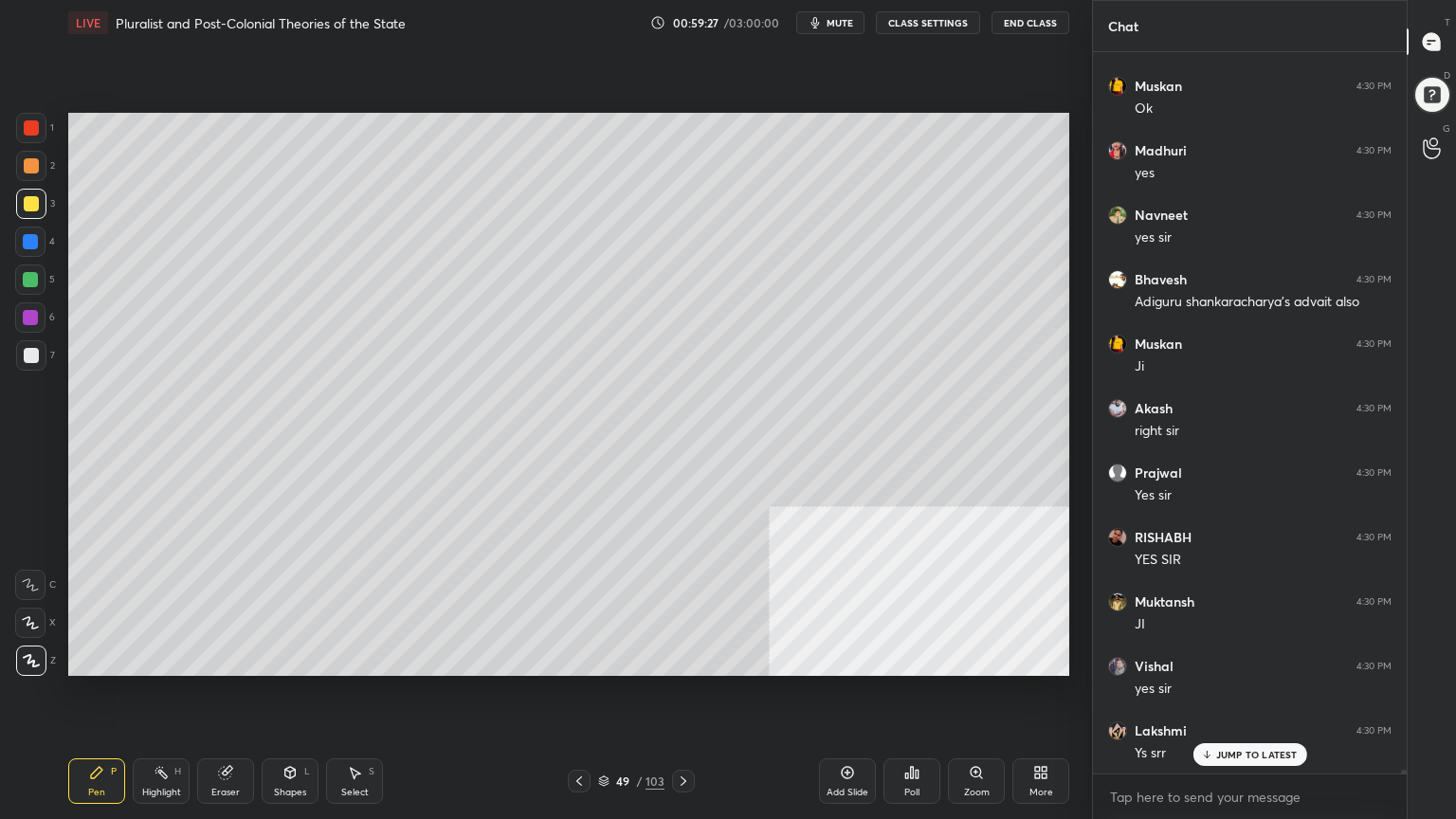 click 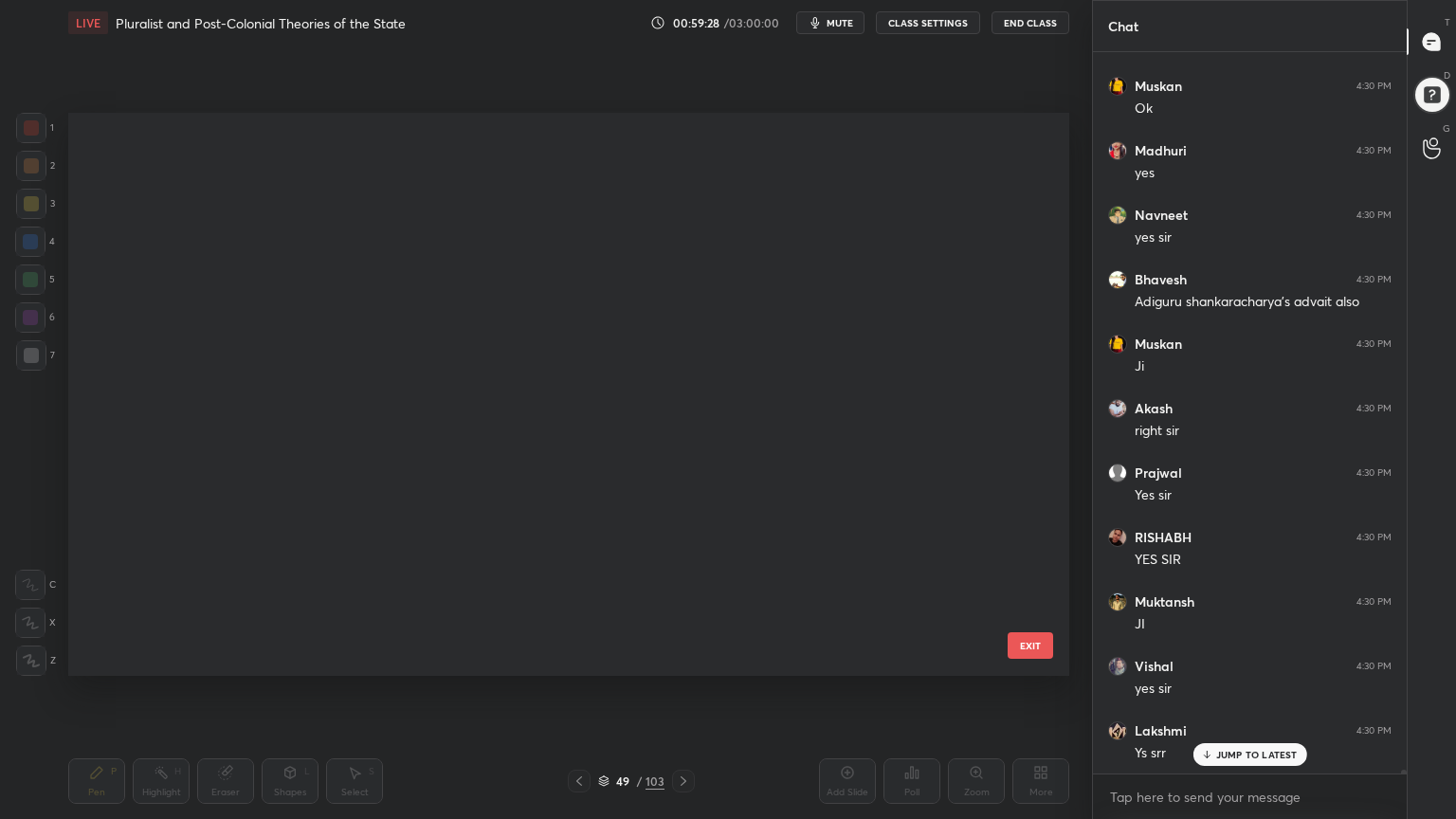 scroll, scrollTop: 2385, scrollLeft: 0, axis: vertical 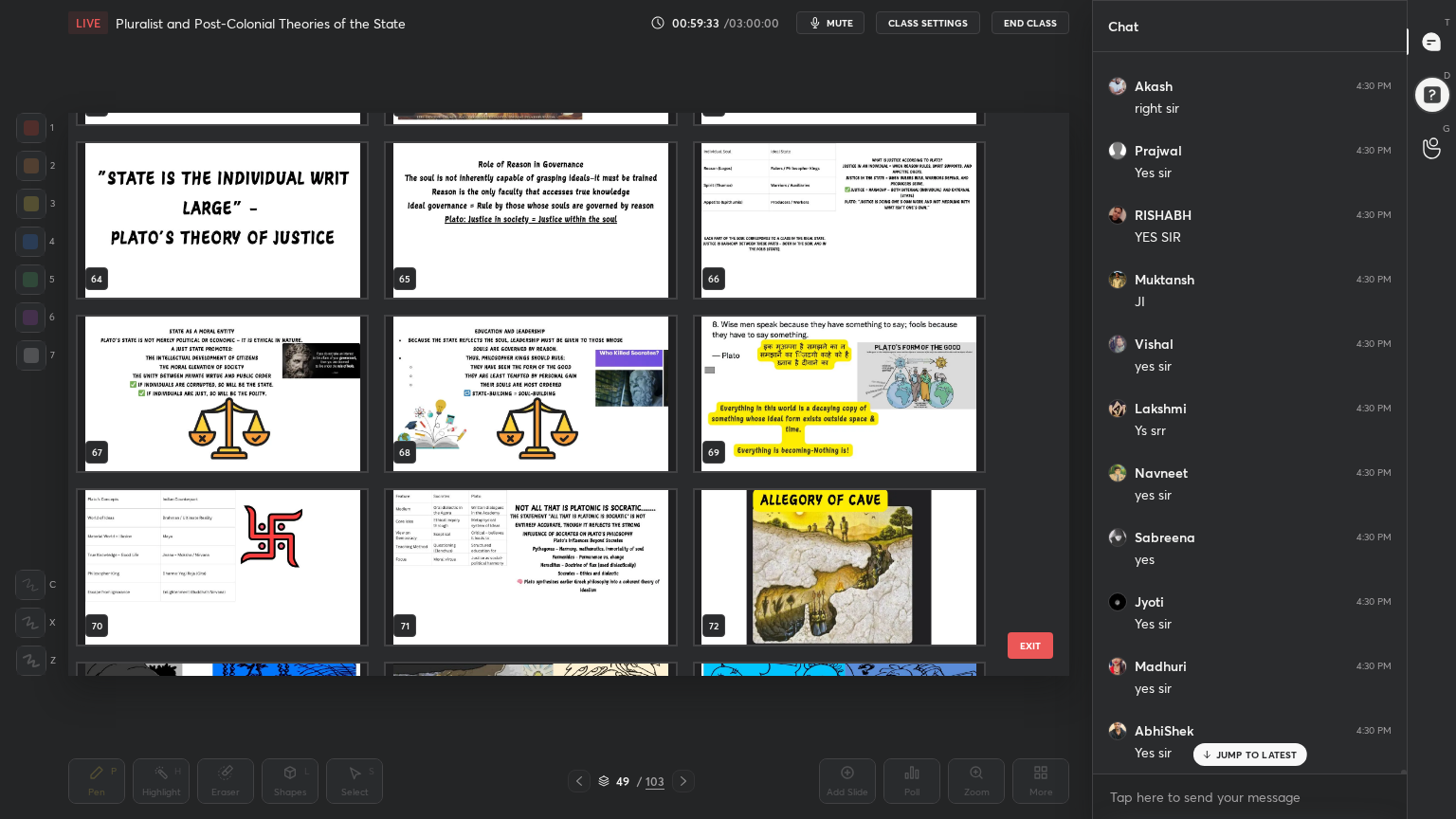 click at bounding box center [839, 393] 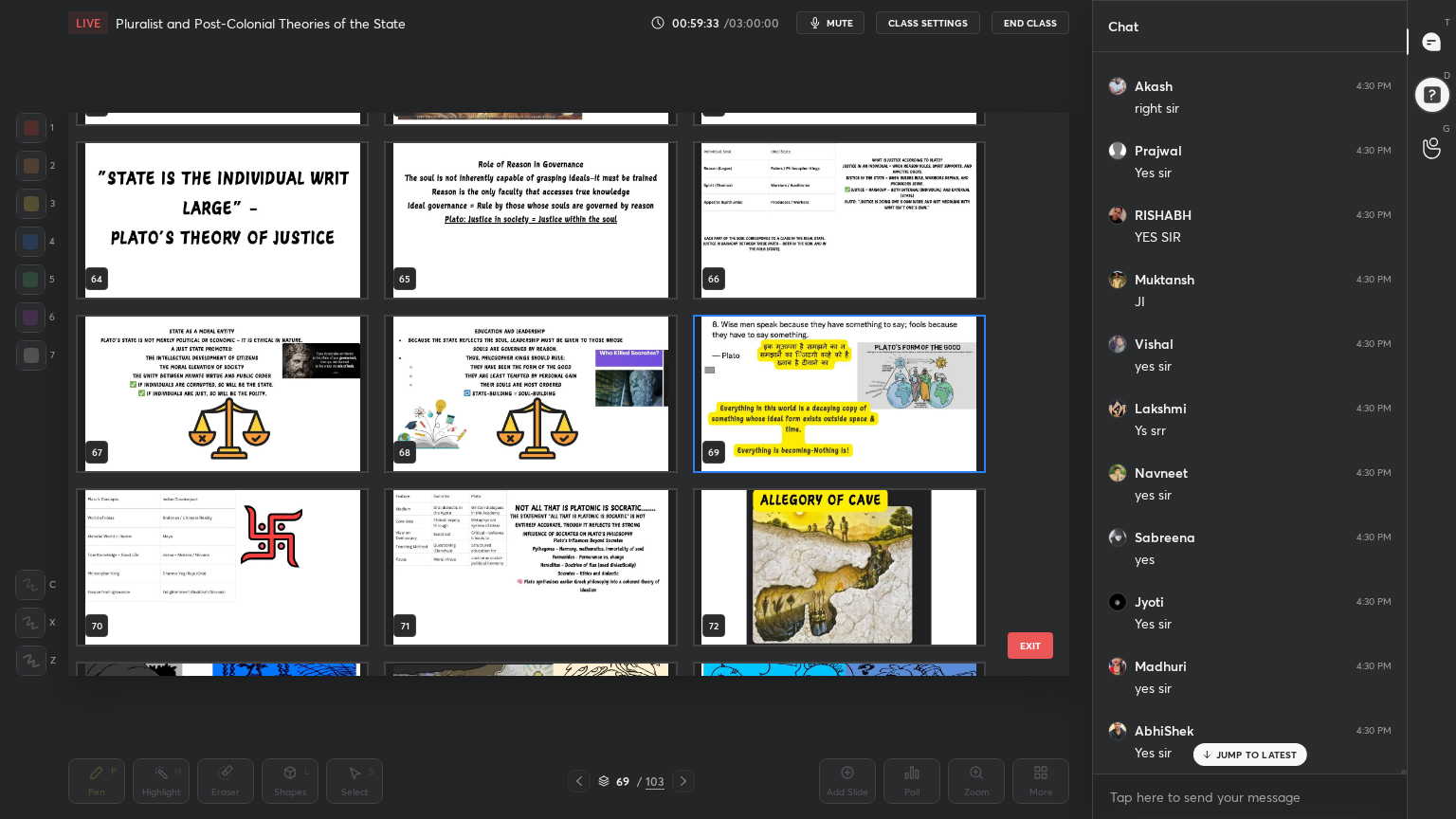 click at bounding box center (839, 393) 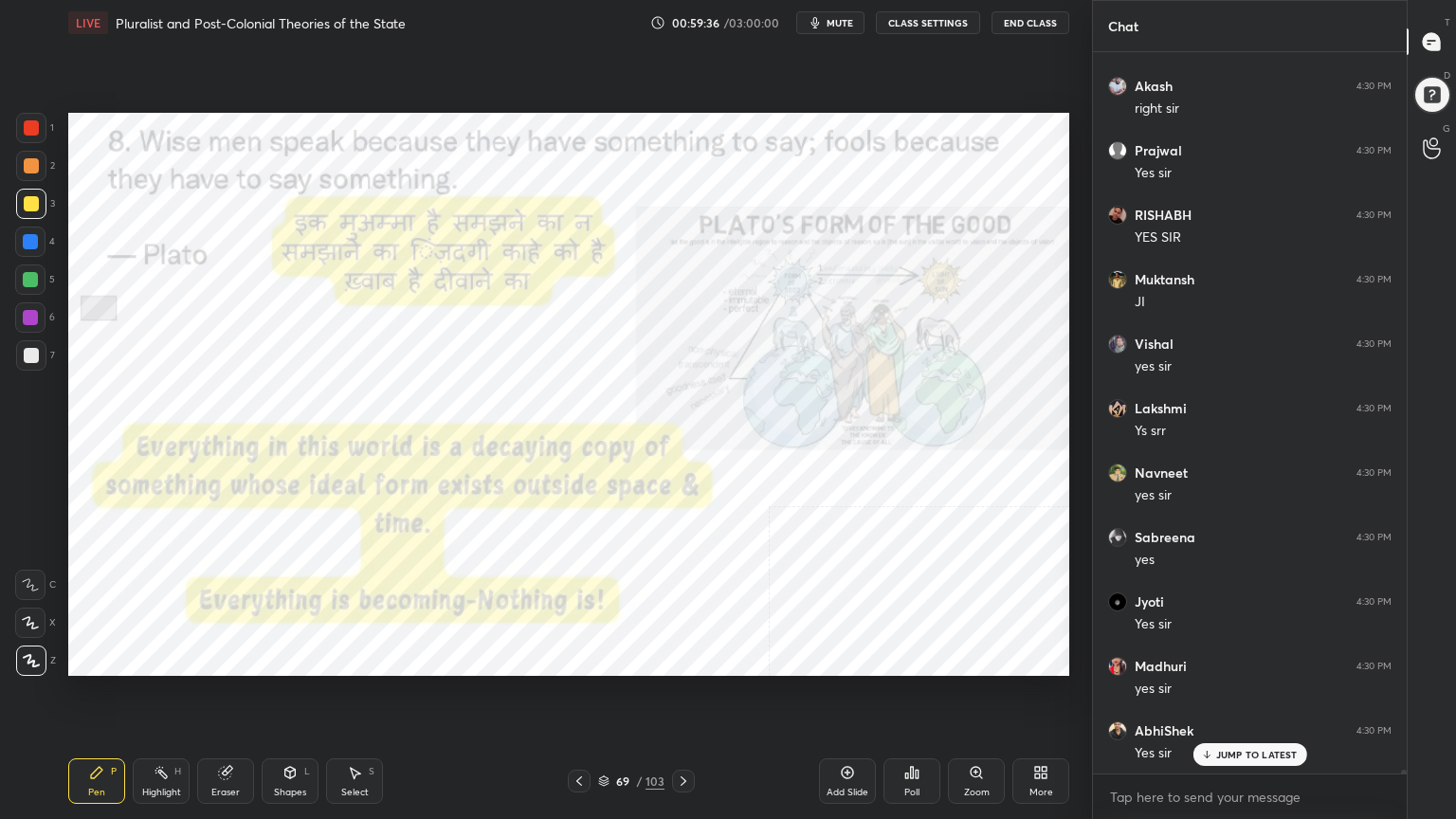 click at bounding box center (31, 128) 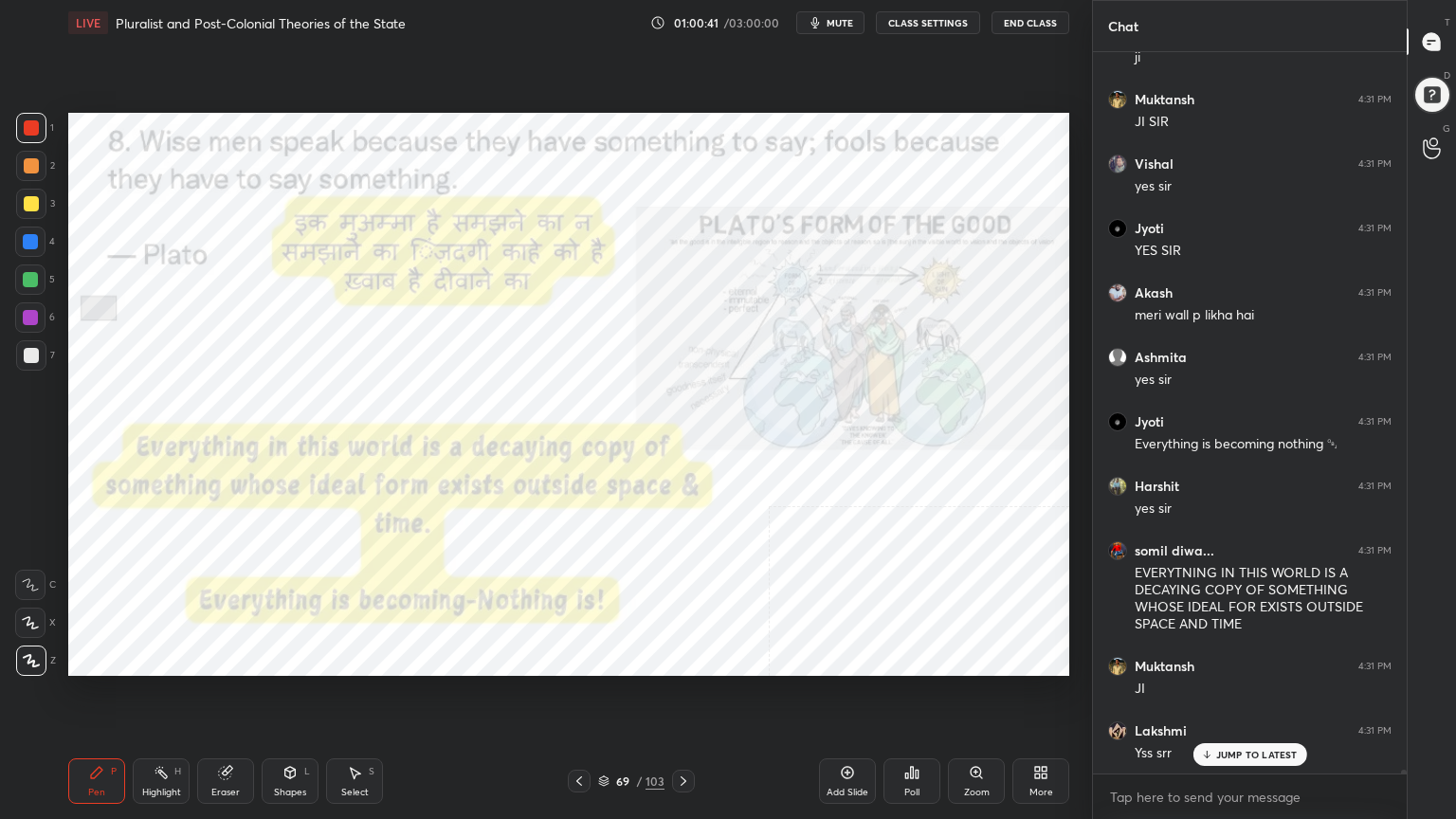 scroll, scrollTop: 127298, scrollLeft: 0, axis: vertical 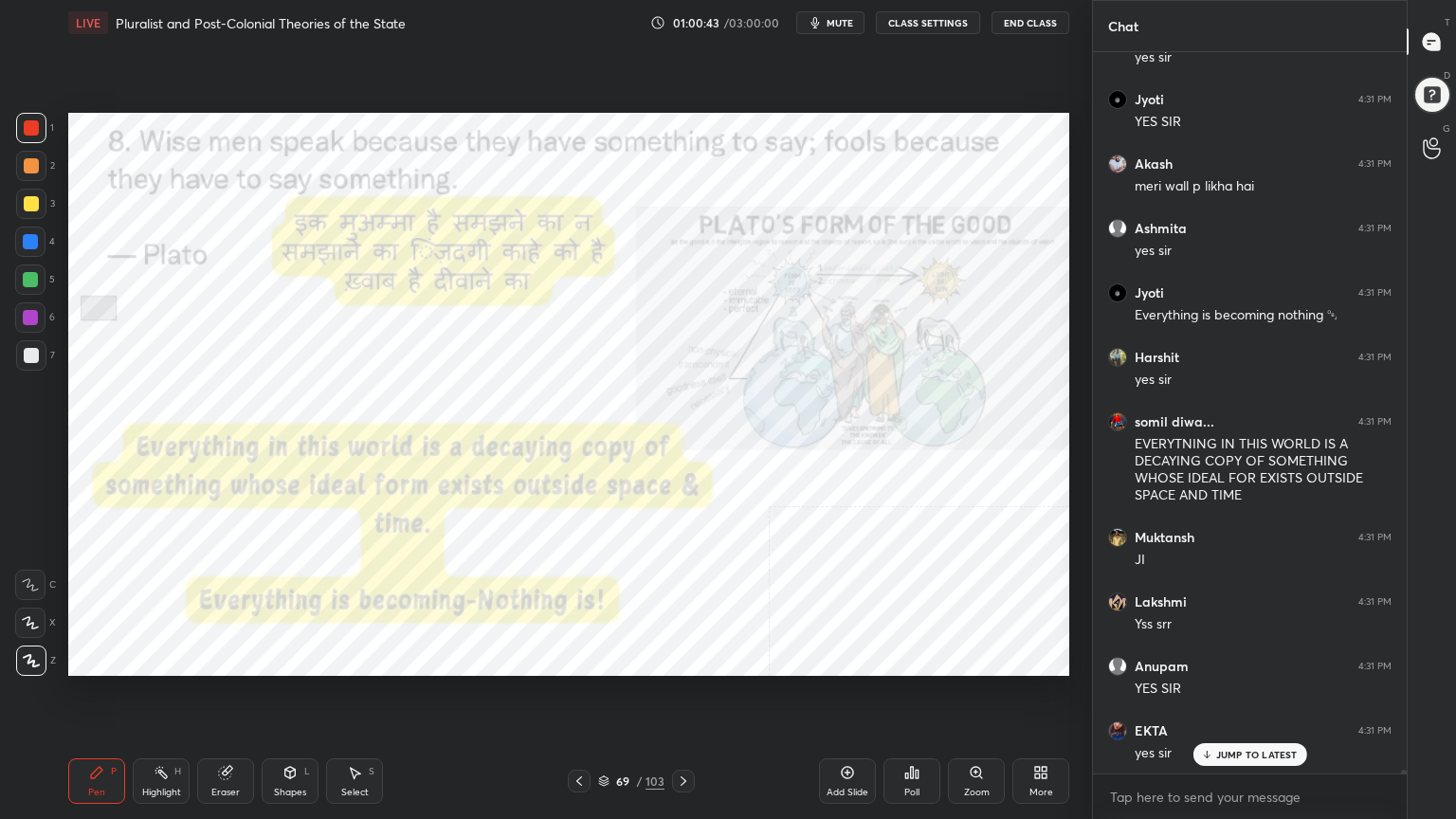 click at bounding box center (31, 128) 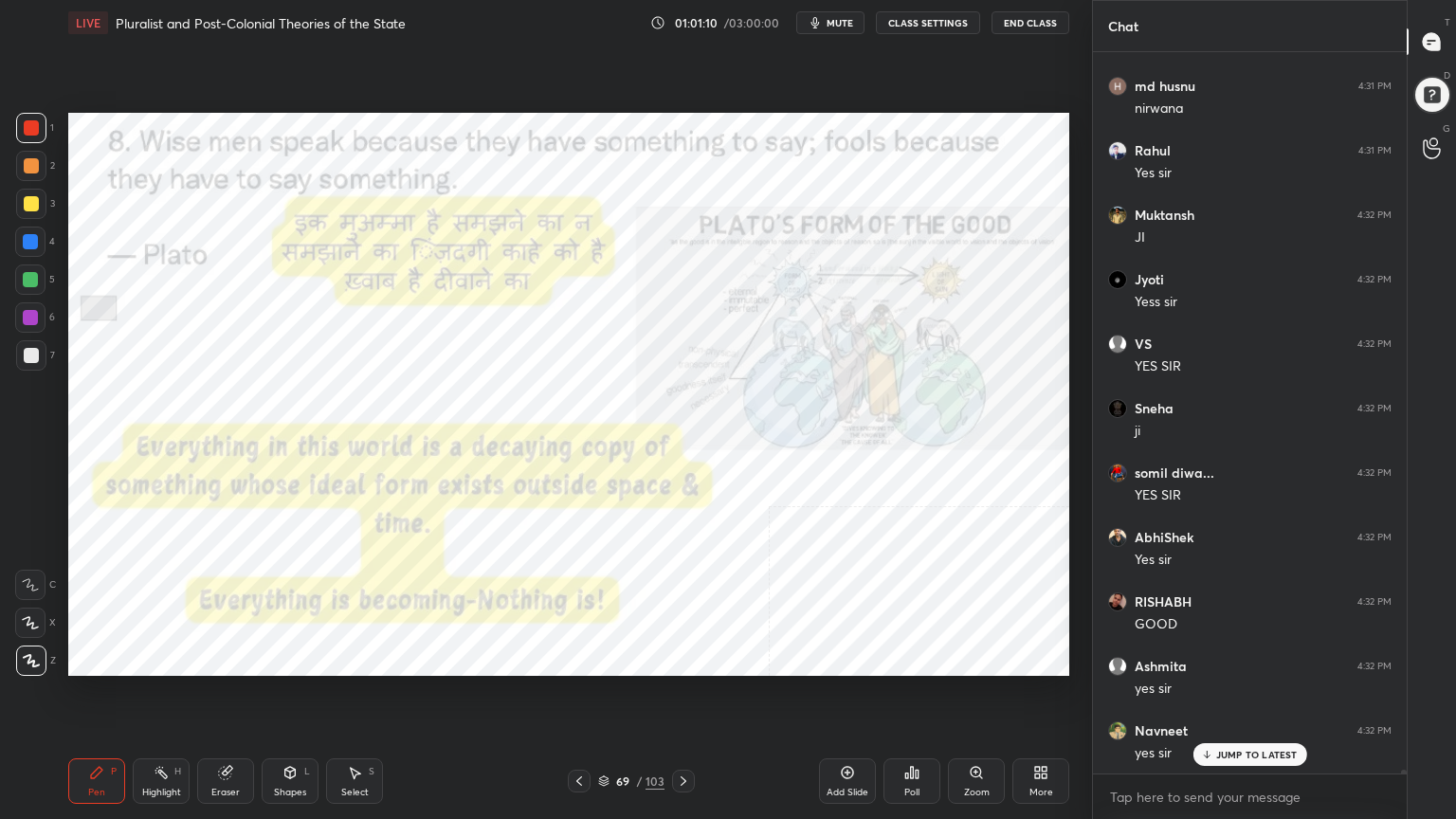 scroll, scrollTop: 128393, scrollLeft: 0, axis: vertical 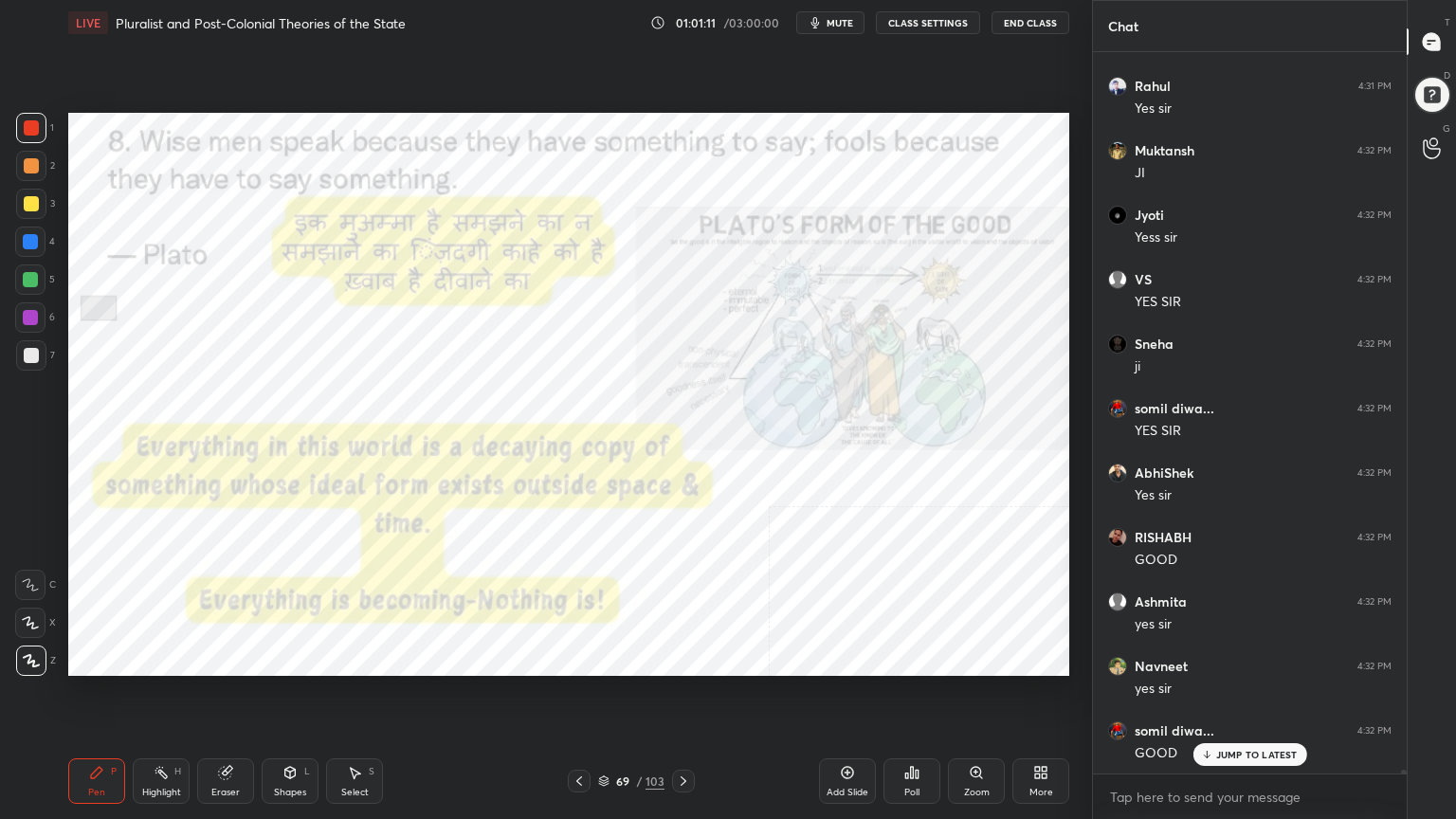 click 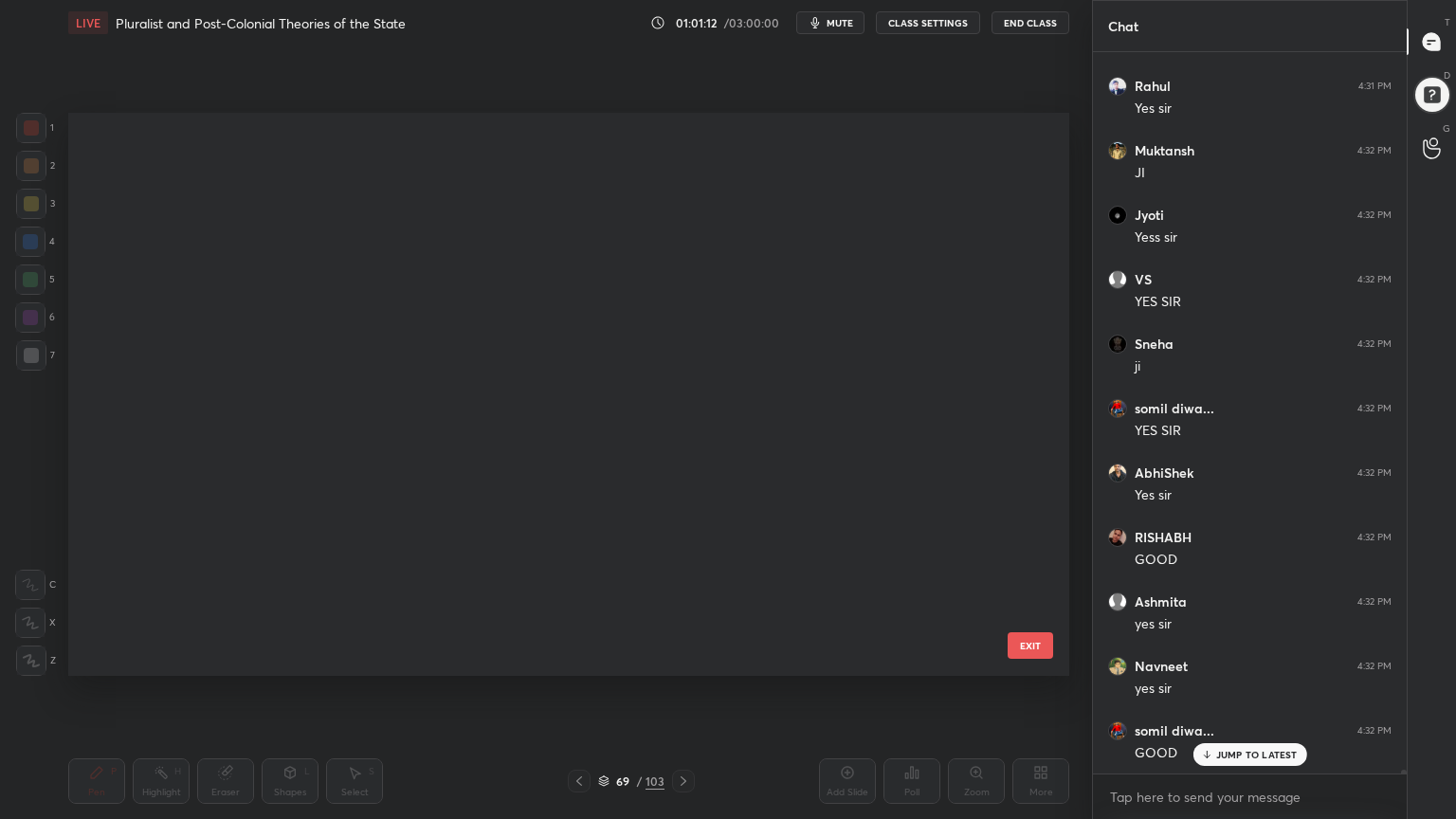 scroll, scrollTop: 3427, scrollLeft: 0, axis: vertical 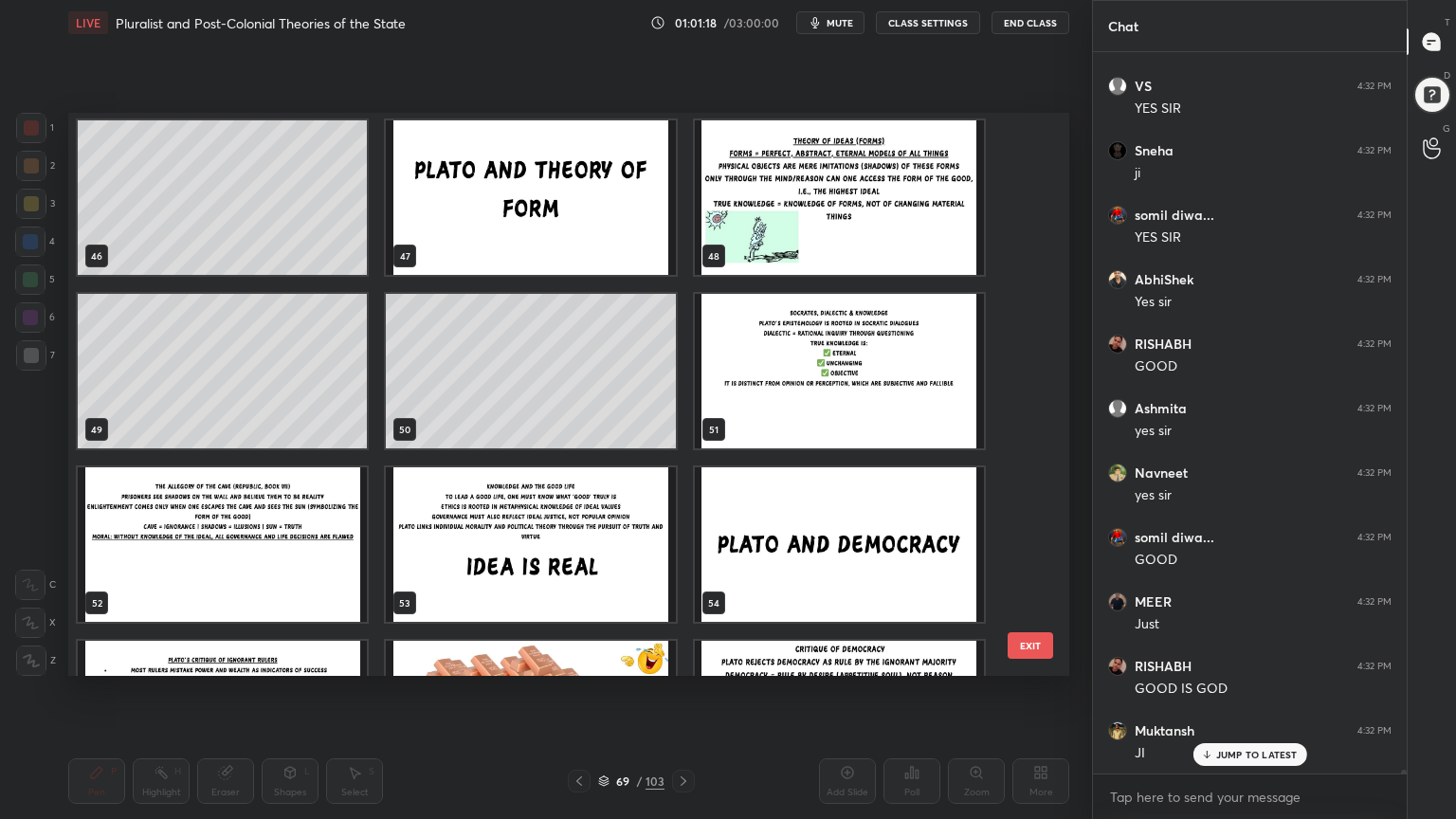 click at bounding box center [839, 371] 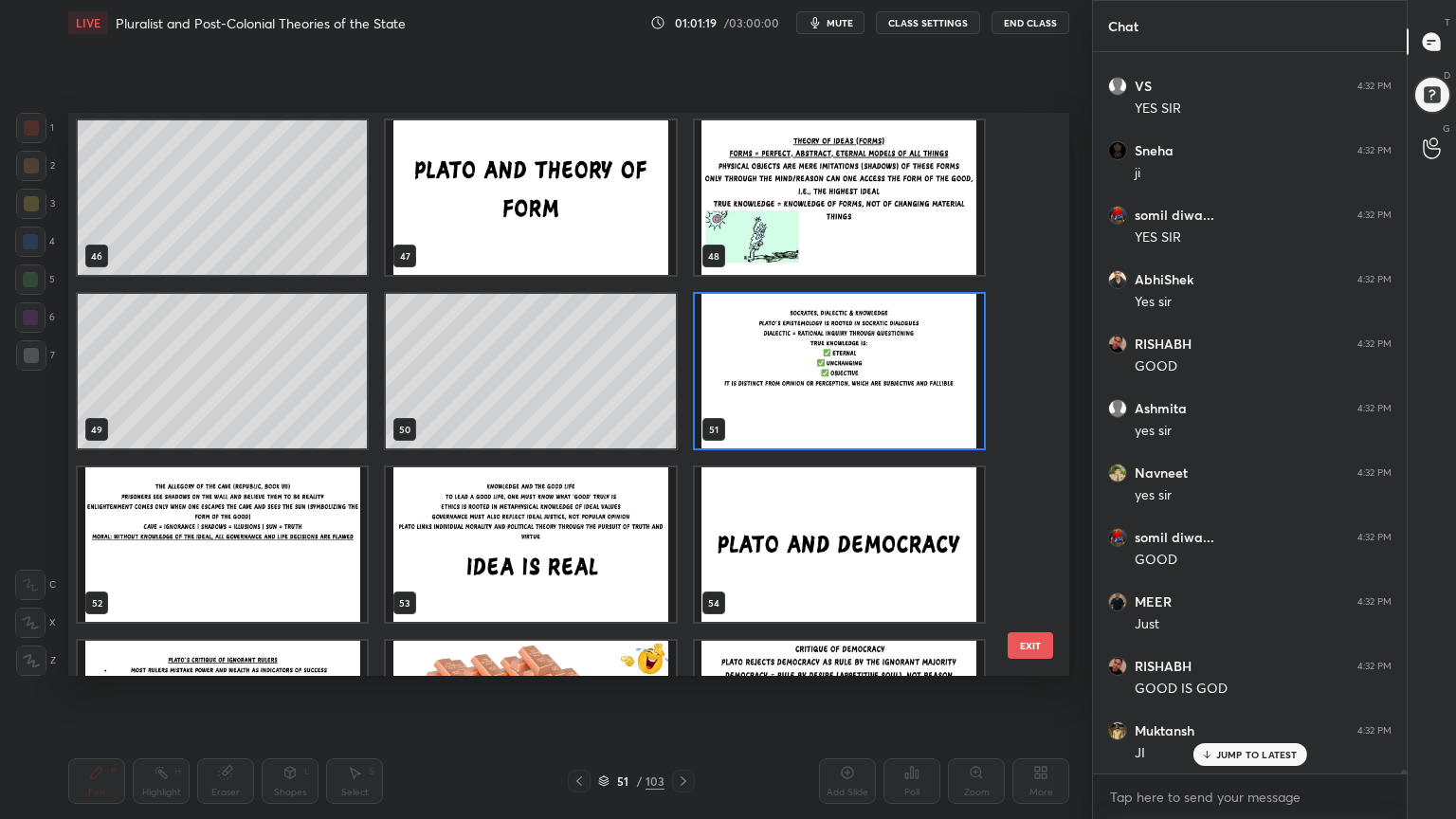 click at bounding box center (839, 371) 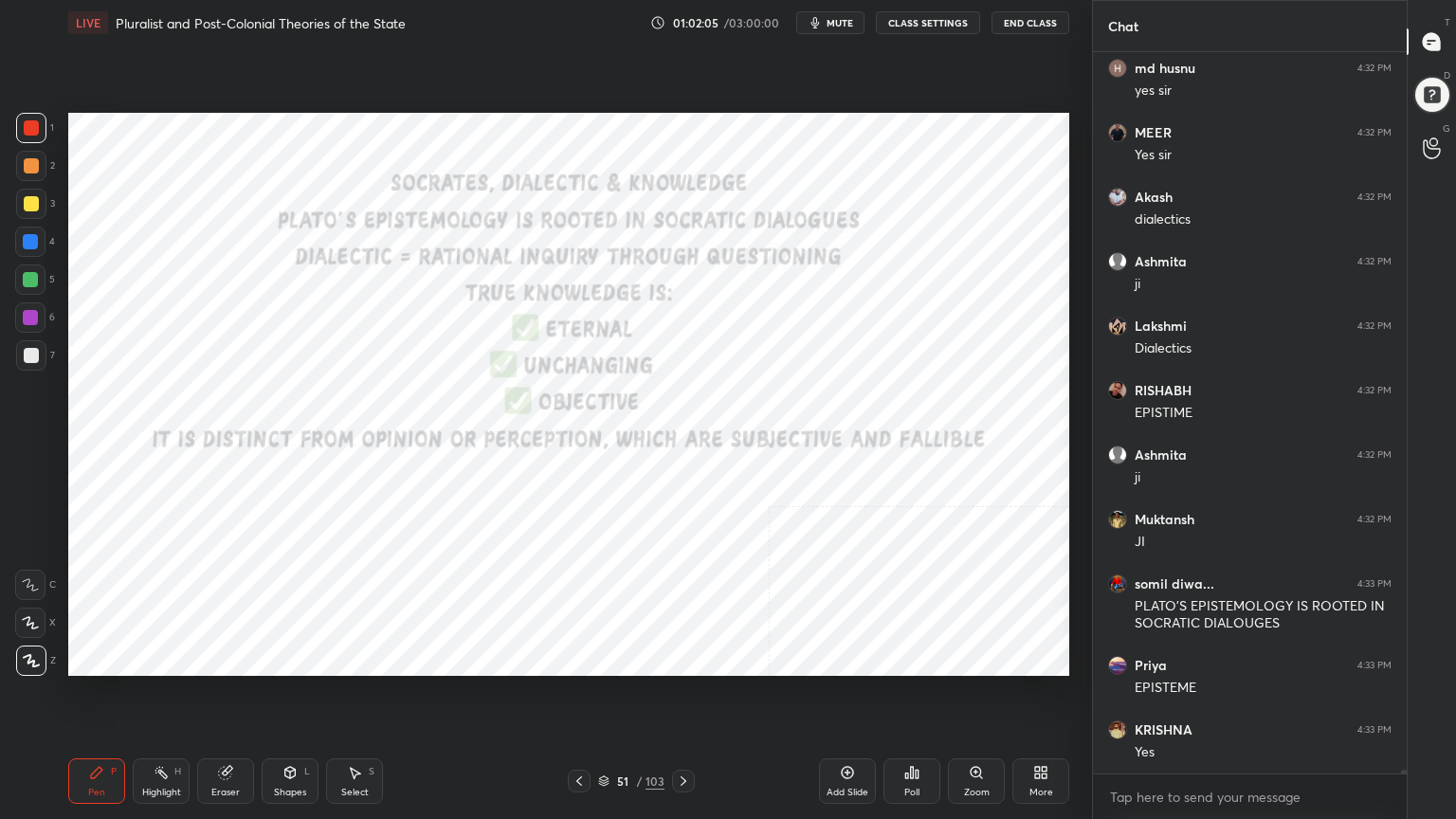 scroll, scrollTop: 129572, scrollLeft: 0, axis: vertical 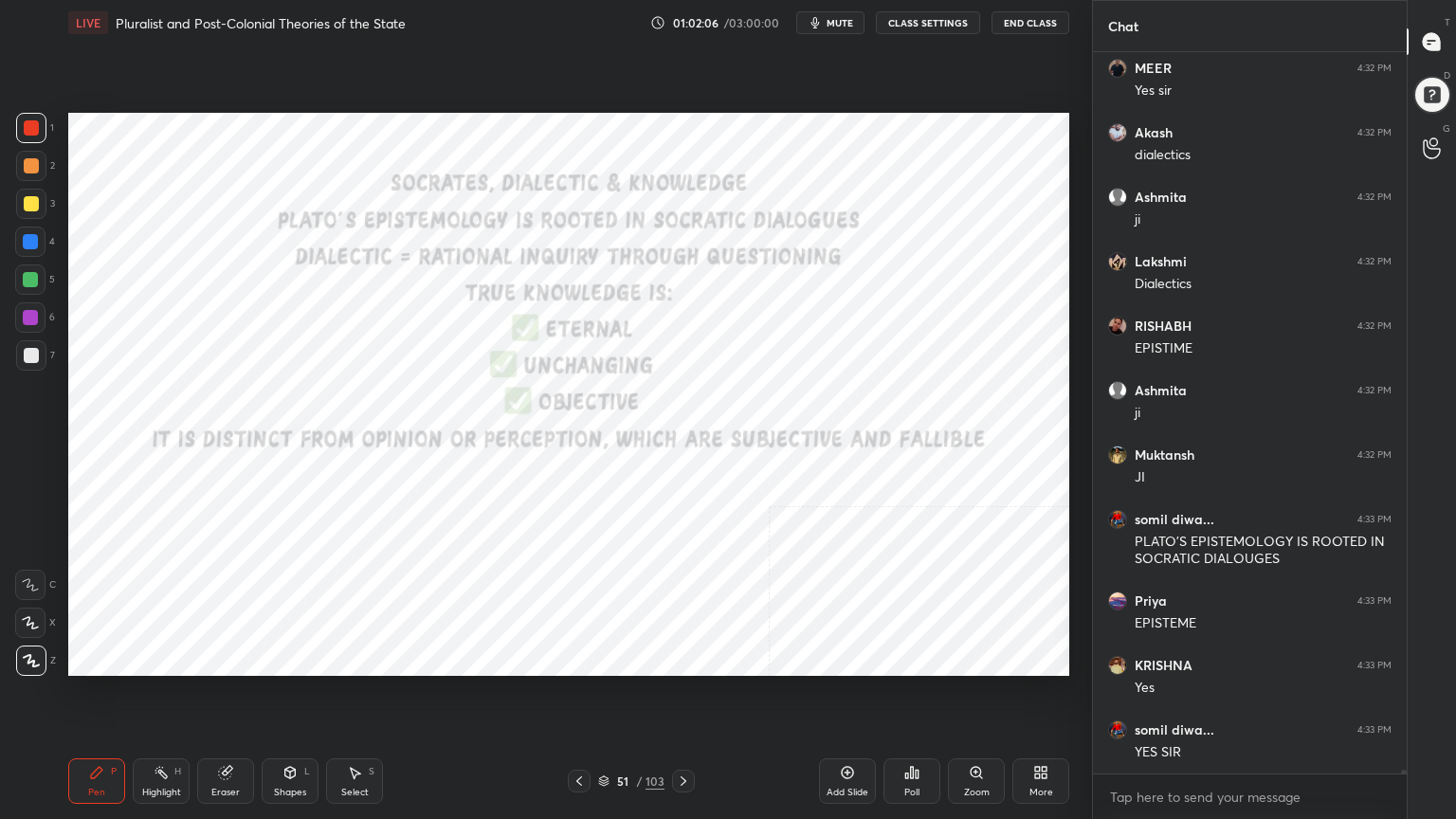 click 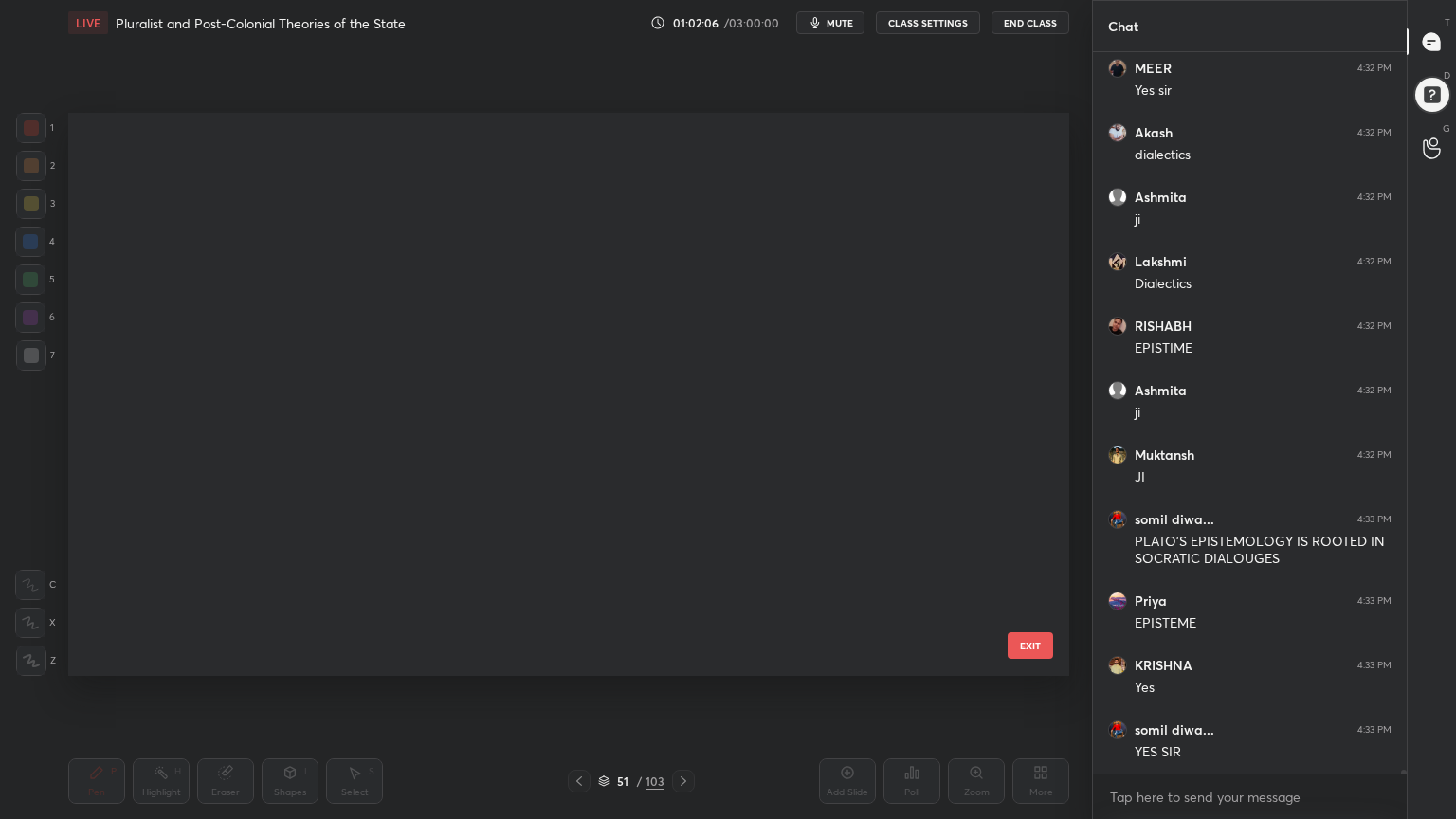 scroll, scrollTop: 2385, scrollLeft: 0, axis: vertical 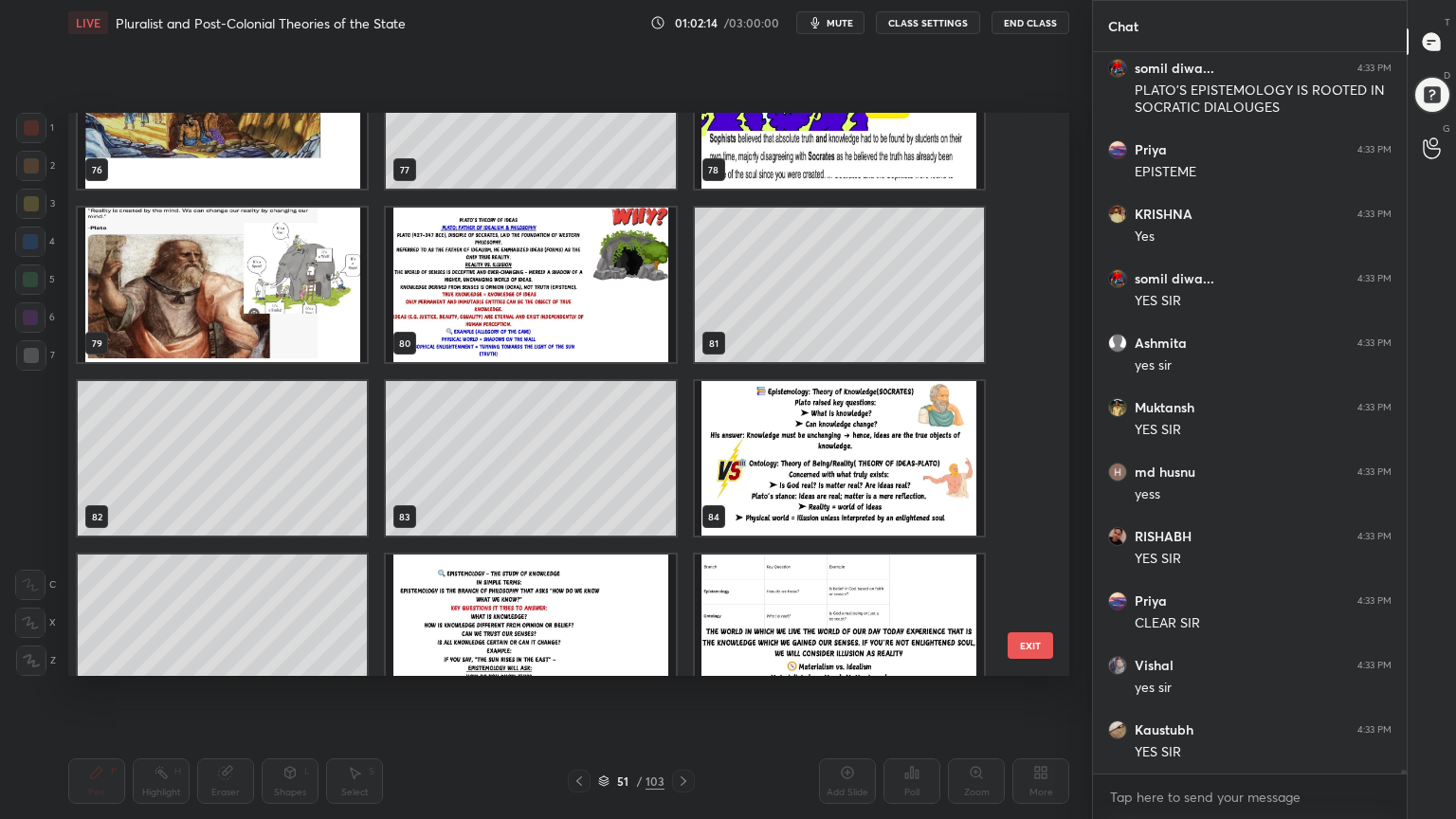 click at bounding box center [530, 284] 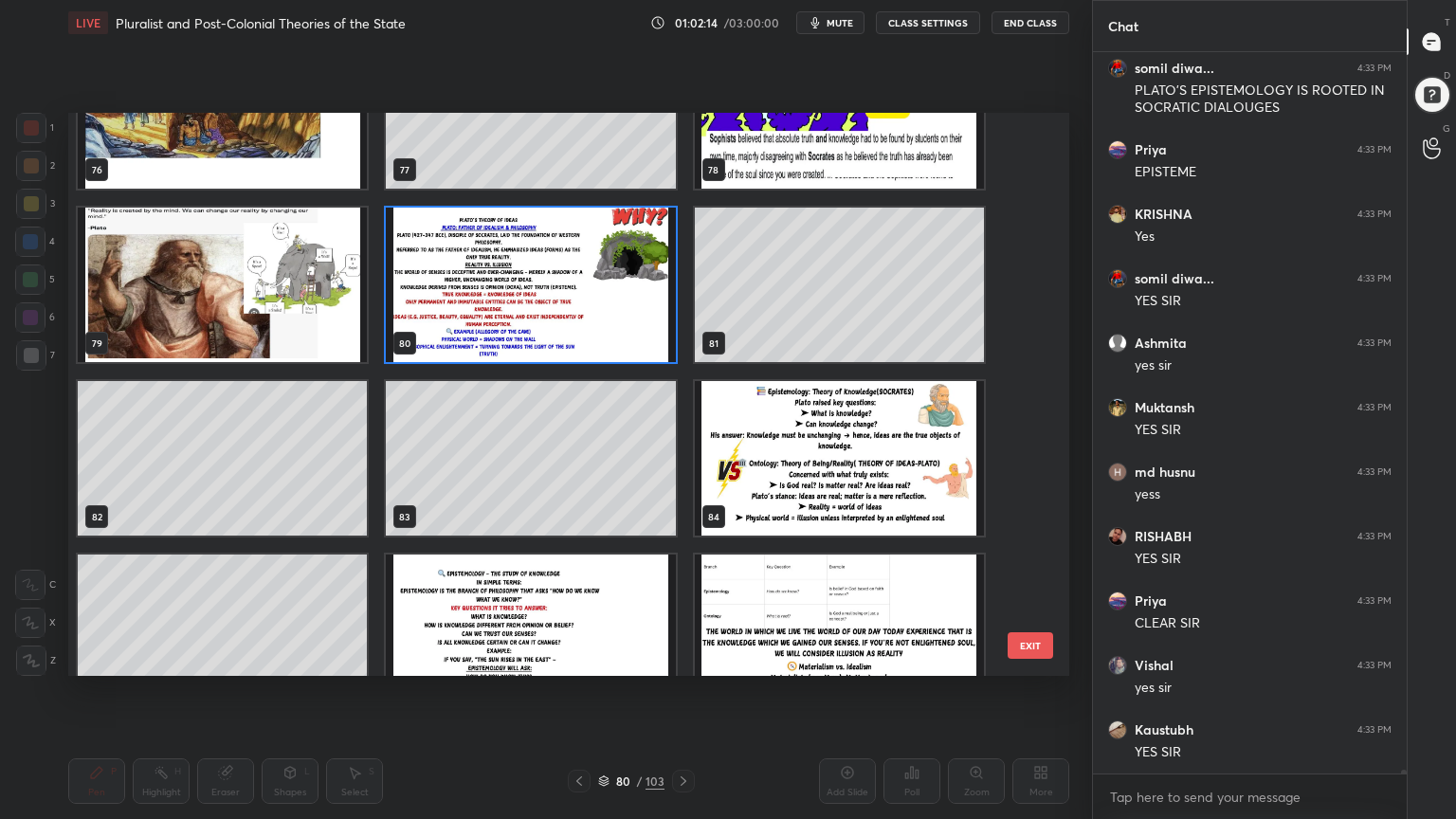 click at bounding box center (530, 284) 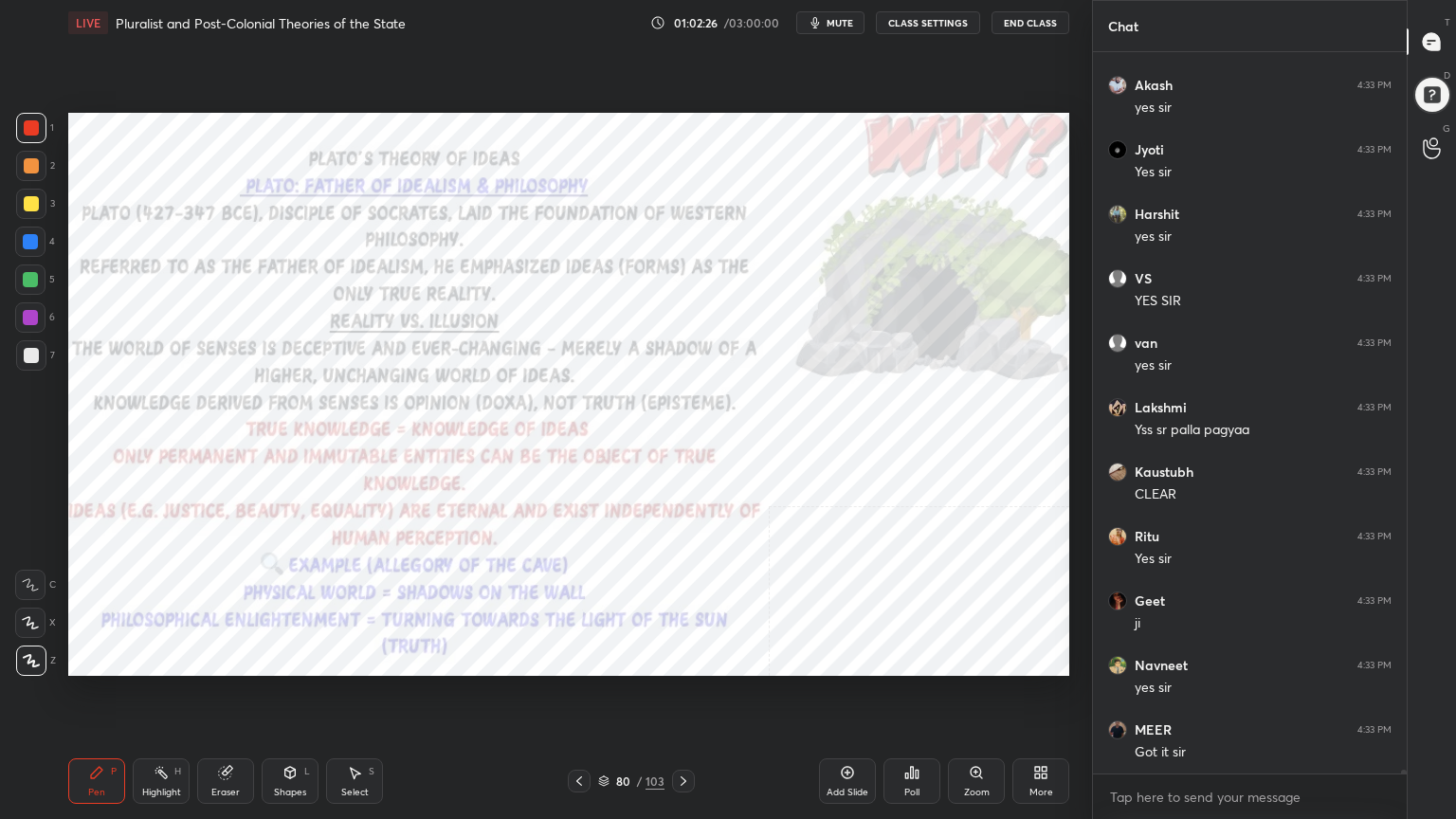 scroll, scrollTop: 131183, scrollLeft: 0, axis: vertical 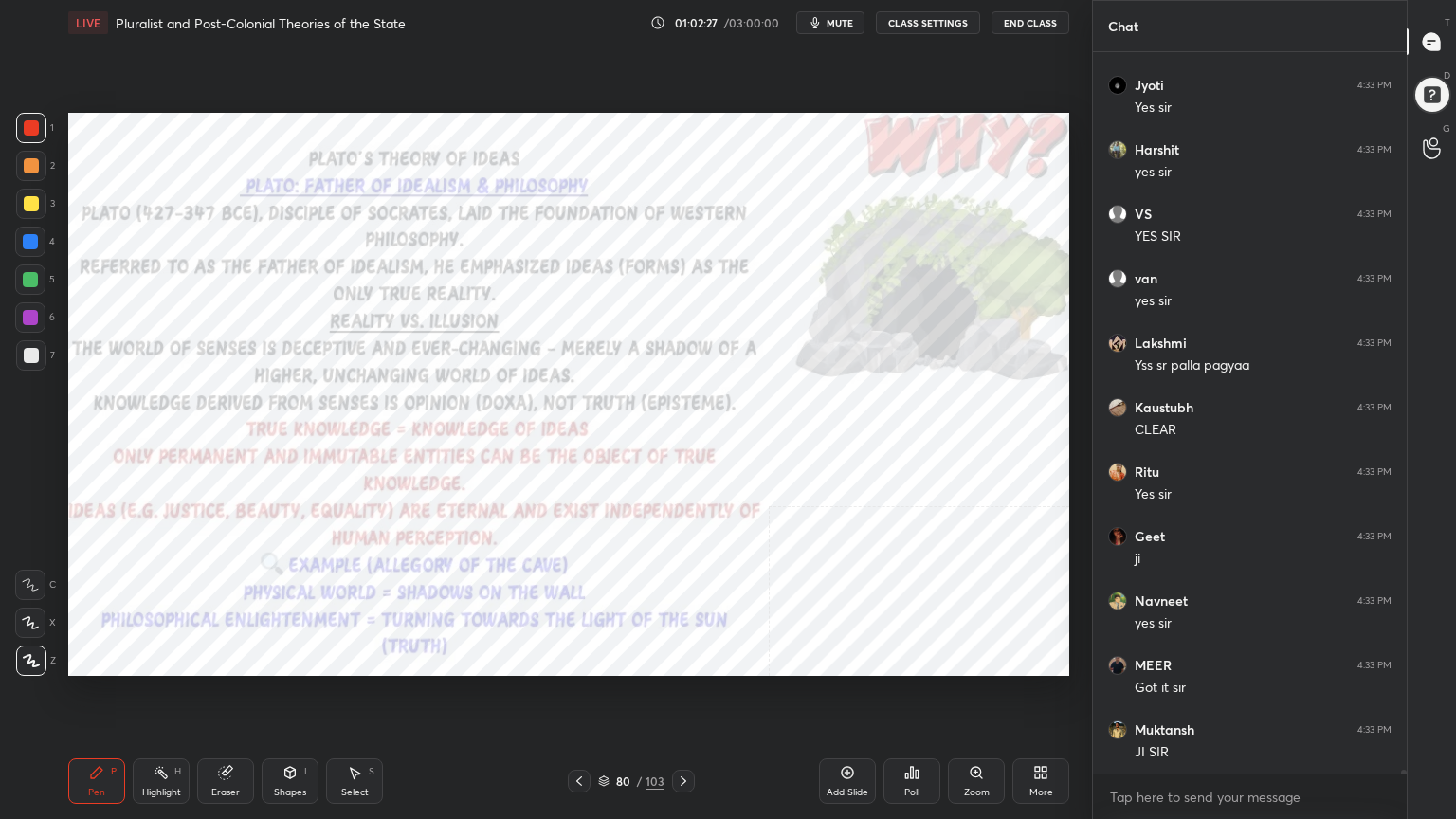 click 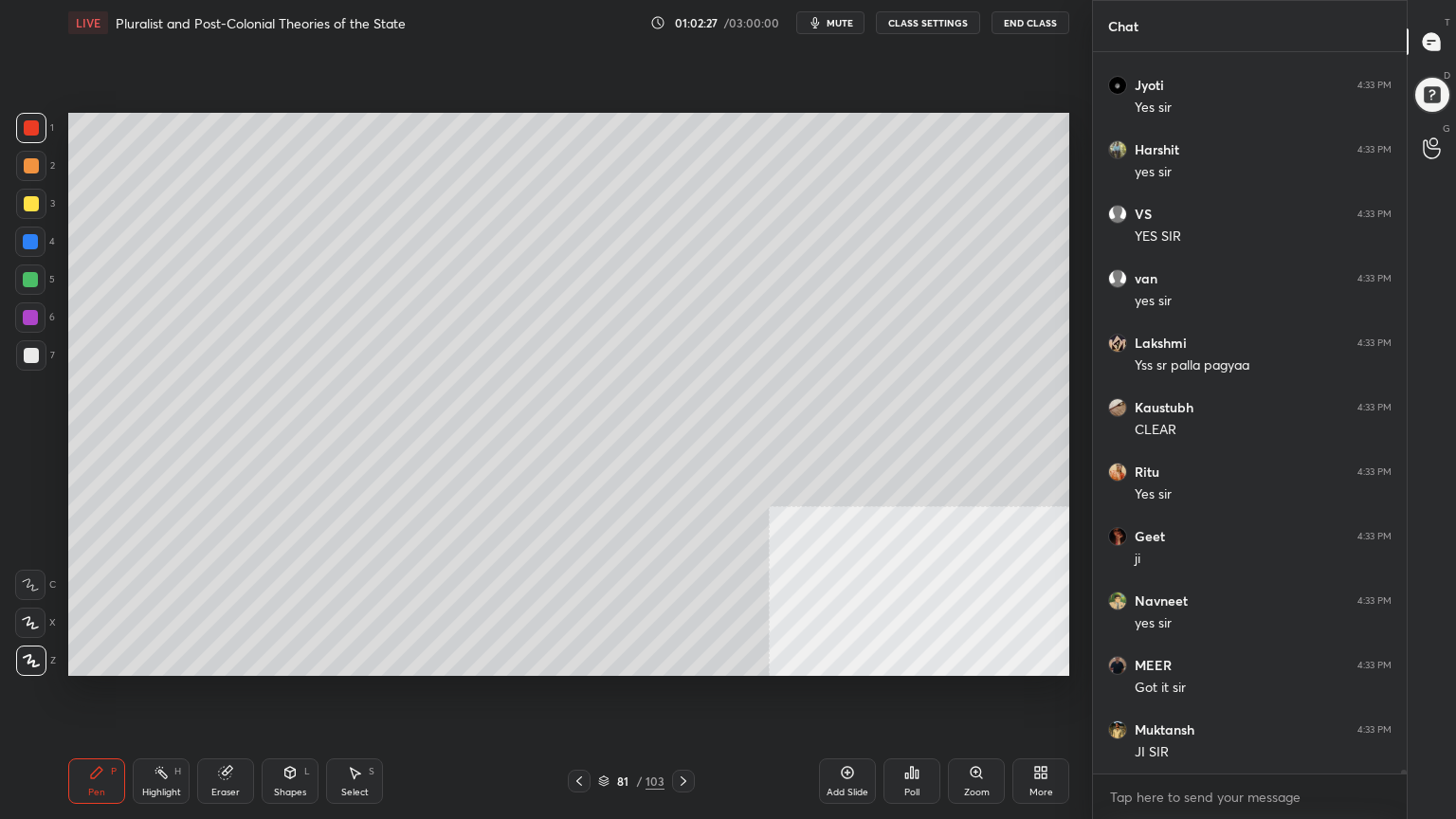 scroll, scrollTop: 131248, scrollLeft: 0, axis: vertical 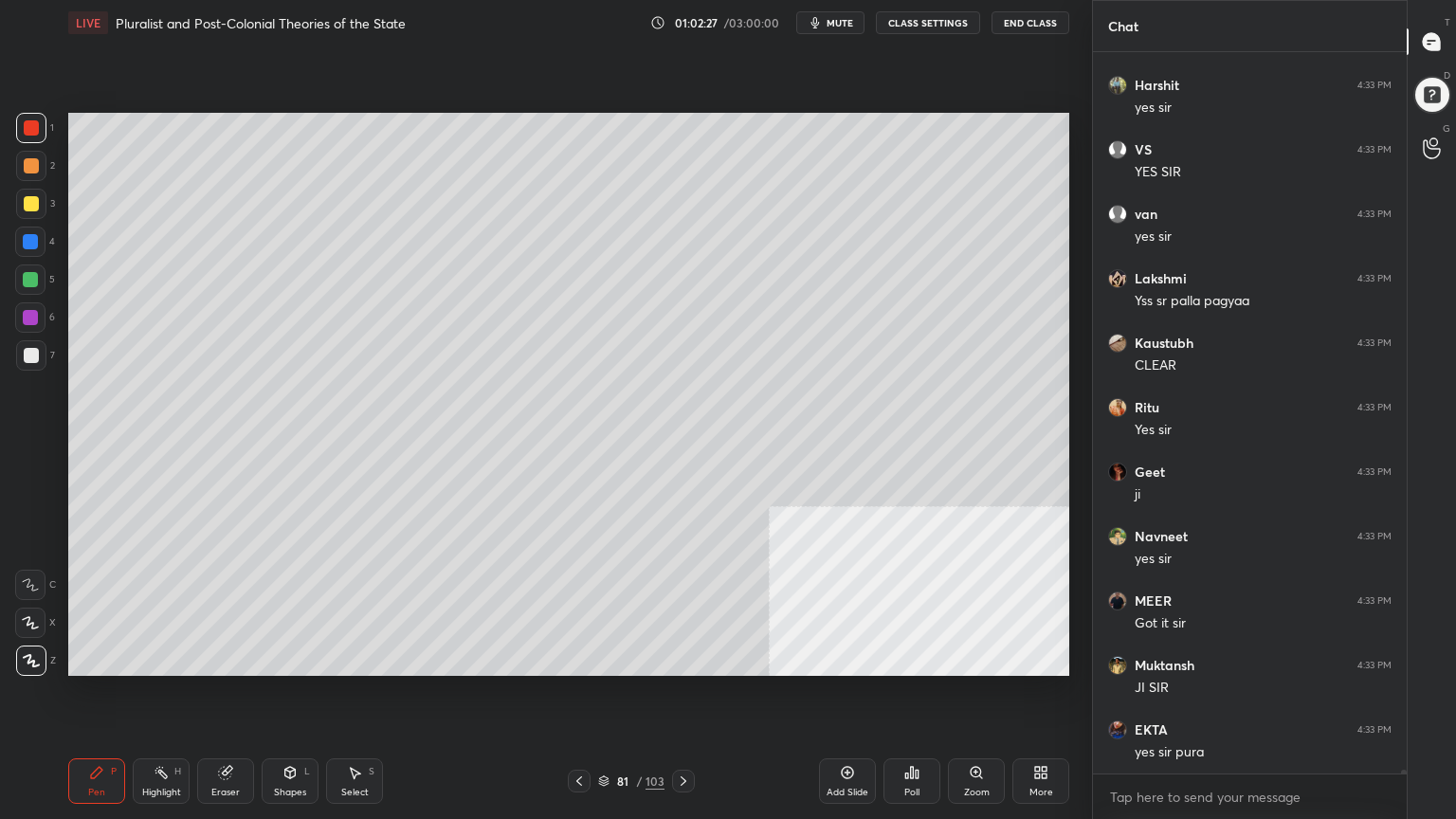 click 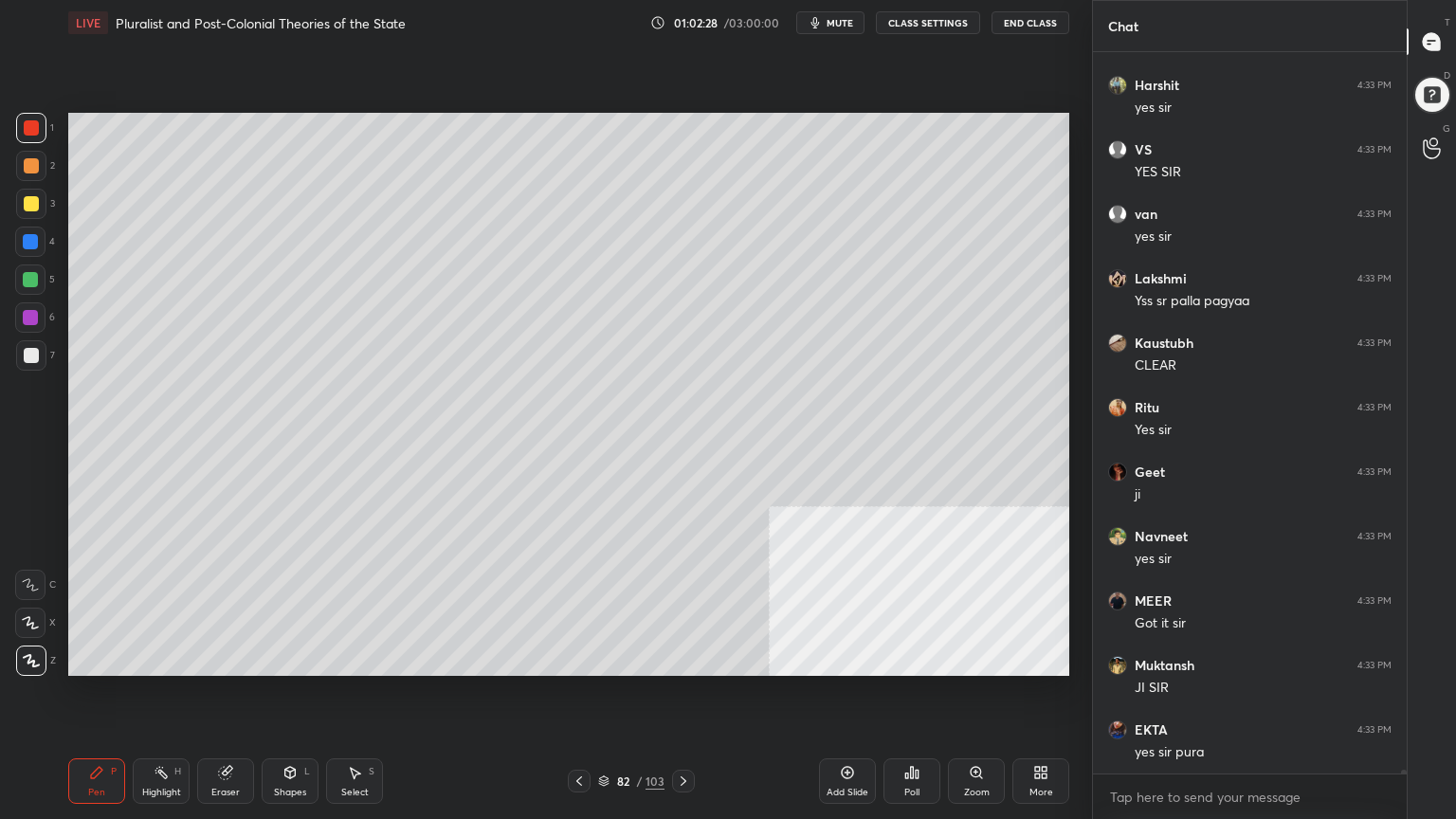 click 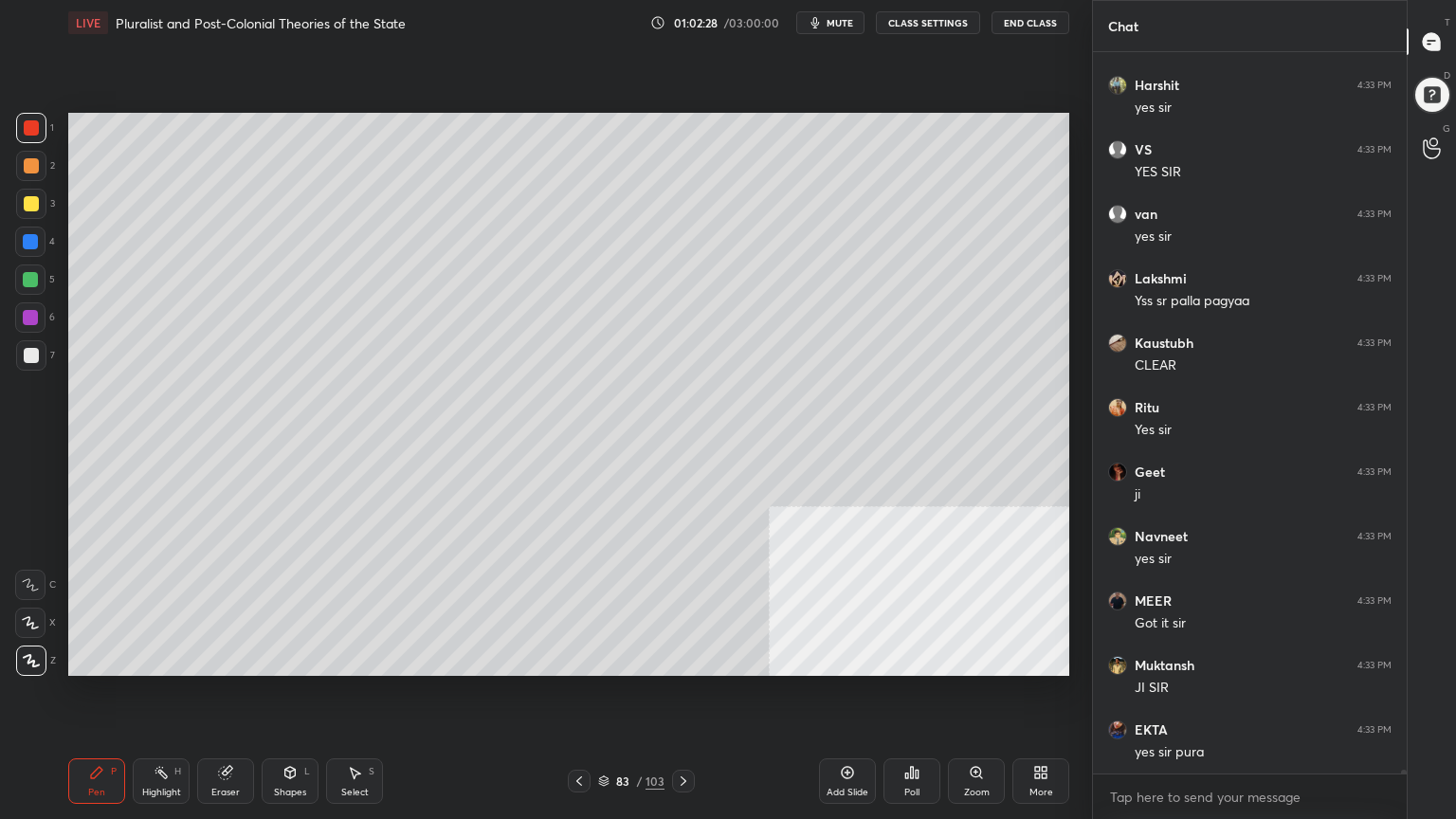 click 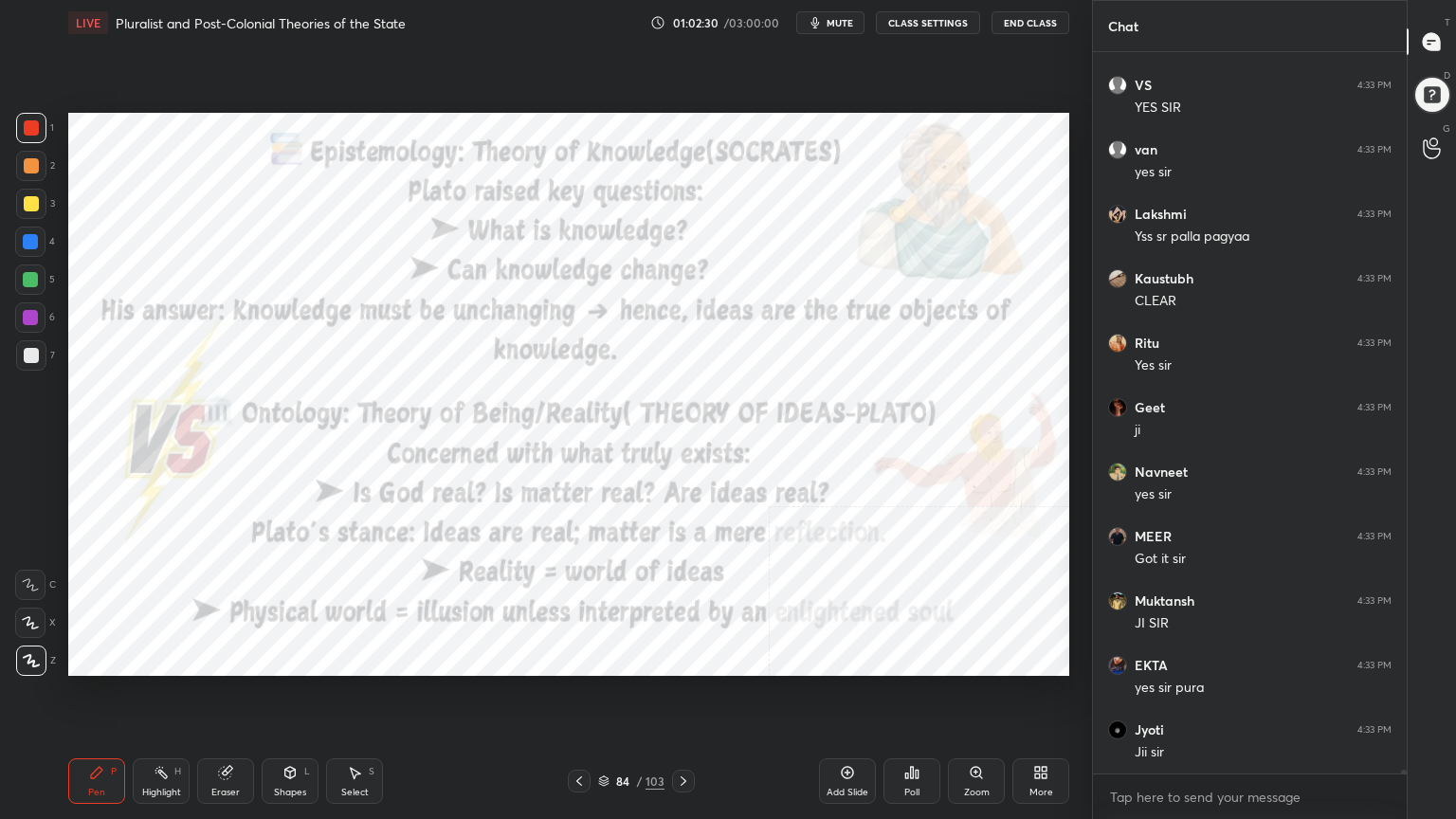 click 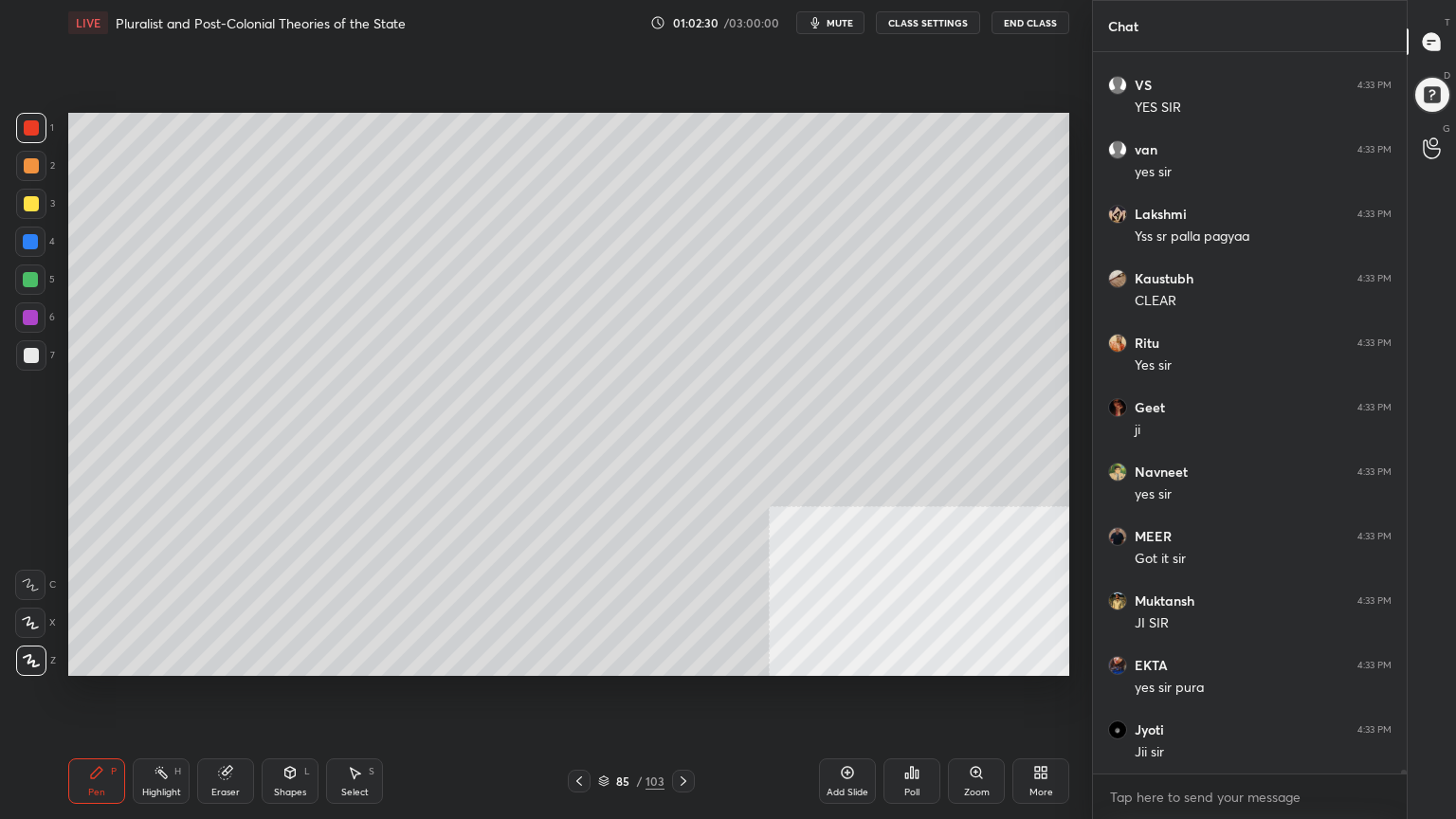 click 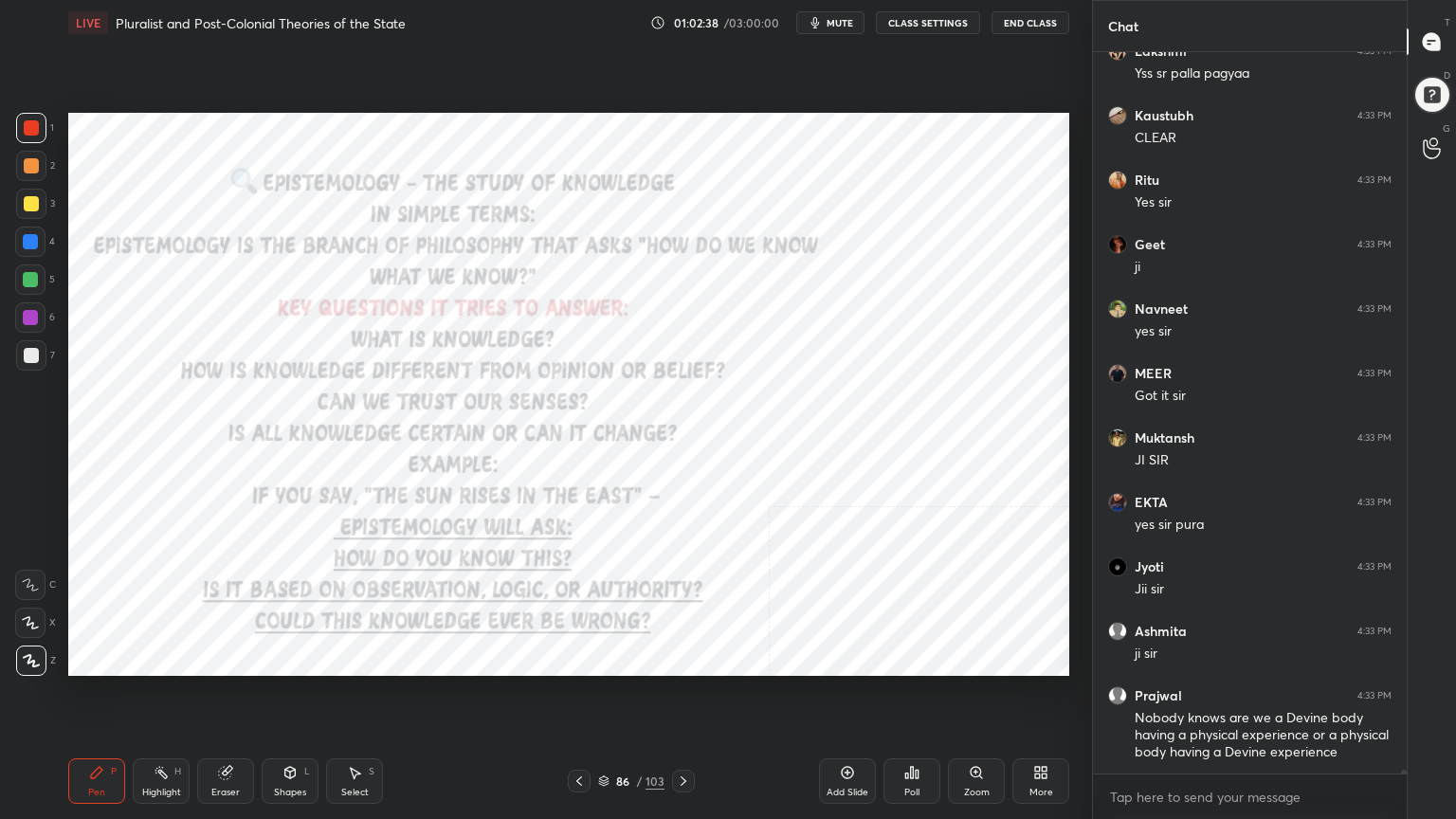 click 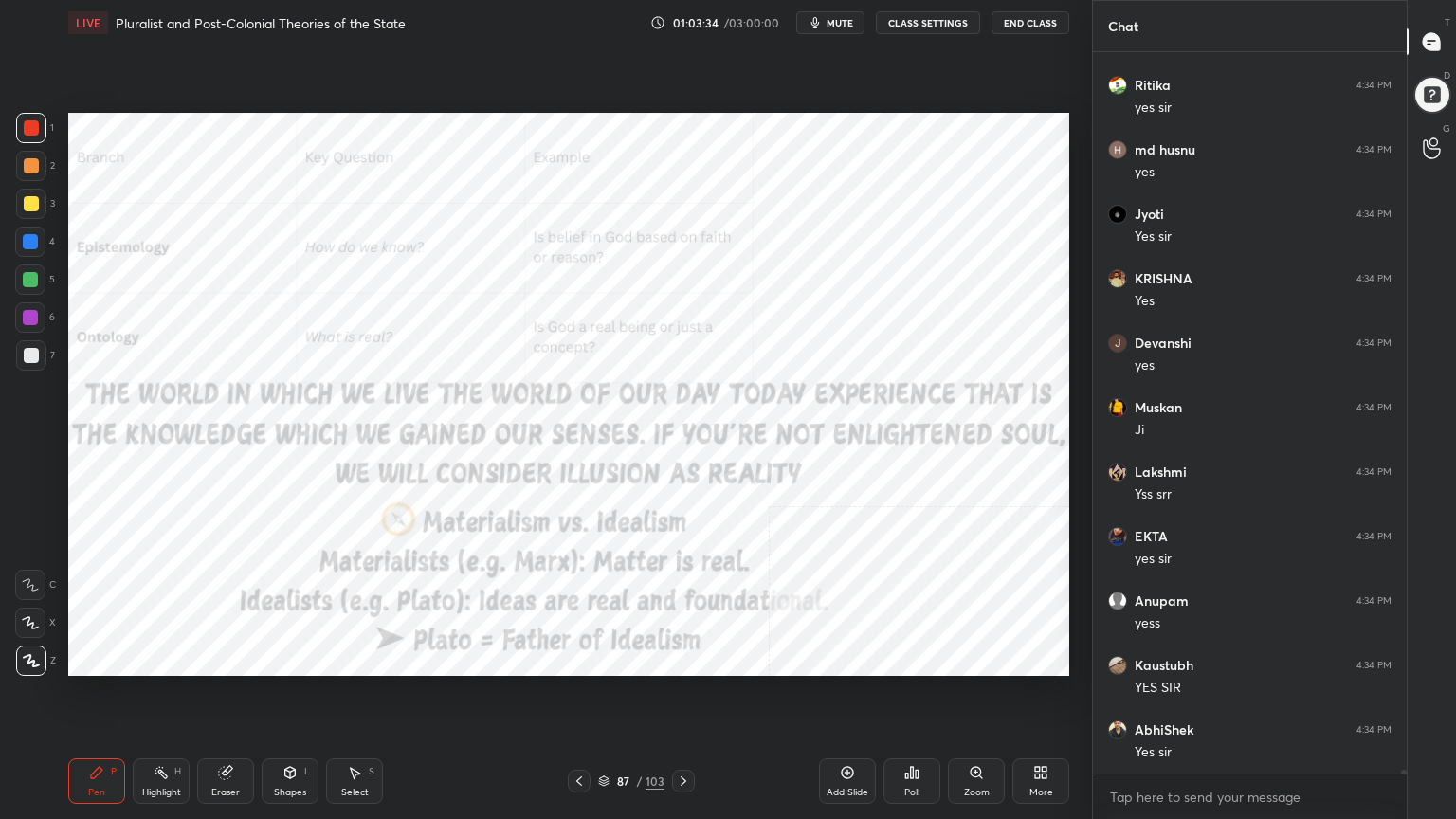 scroll, scrollTop: 132590, scrollLeft: 0, axis: vertical 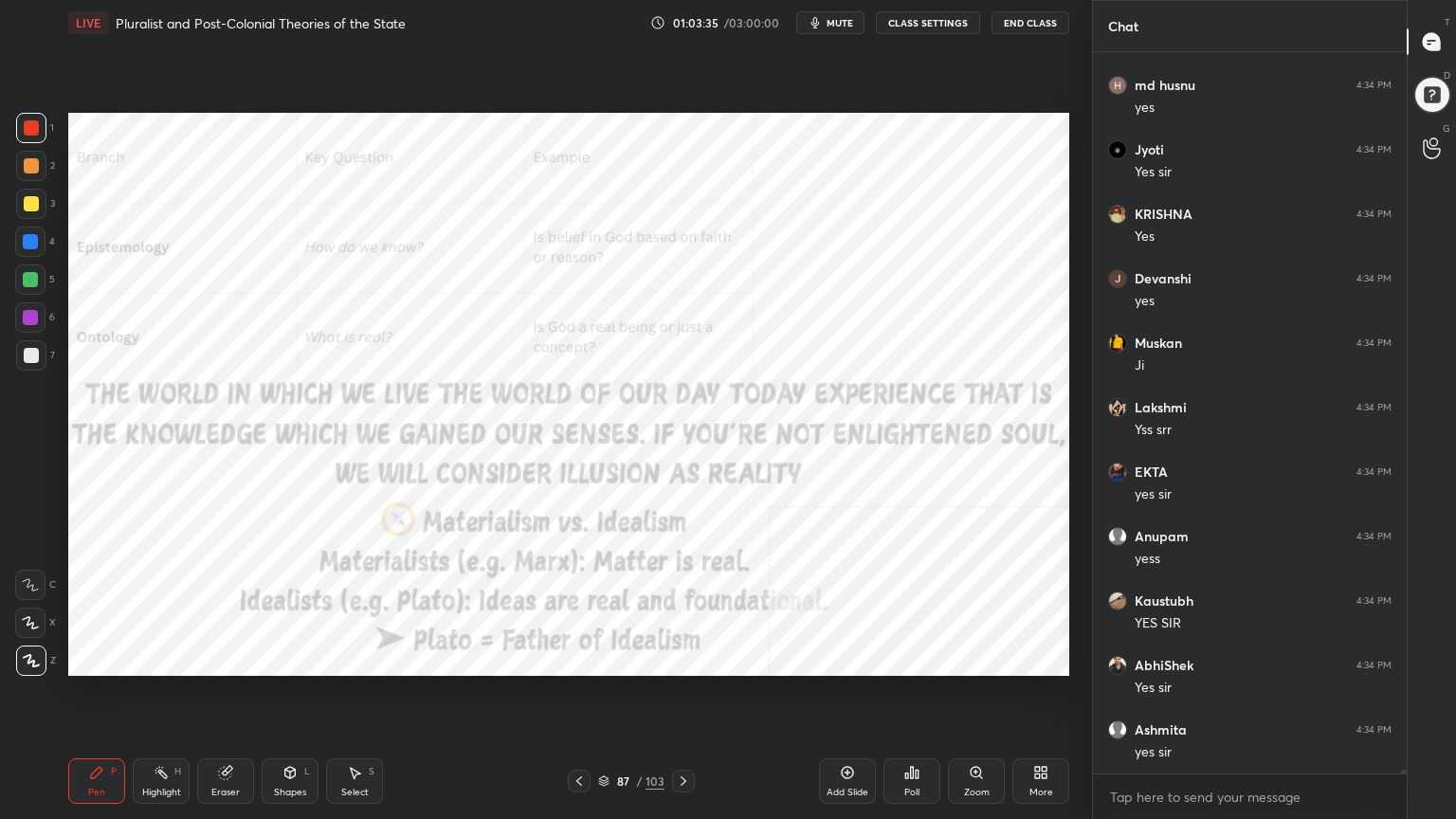 click 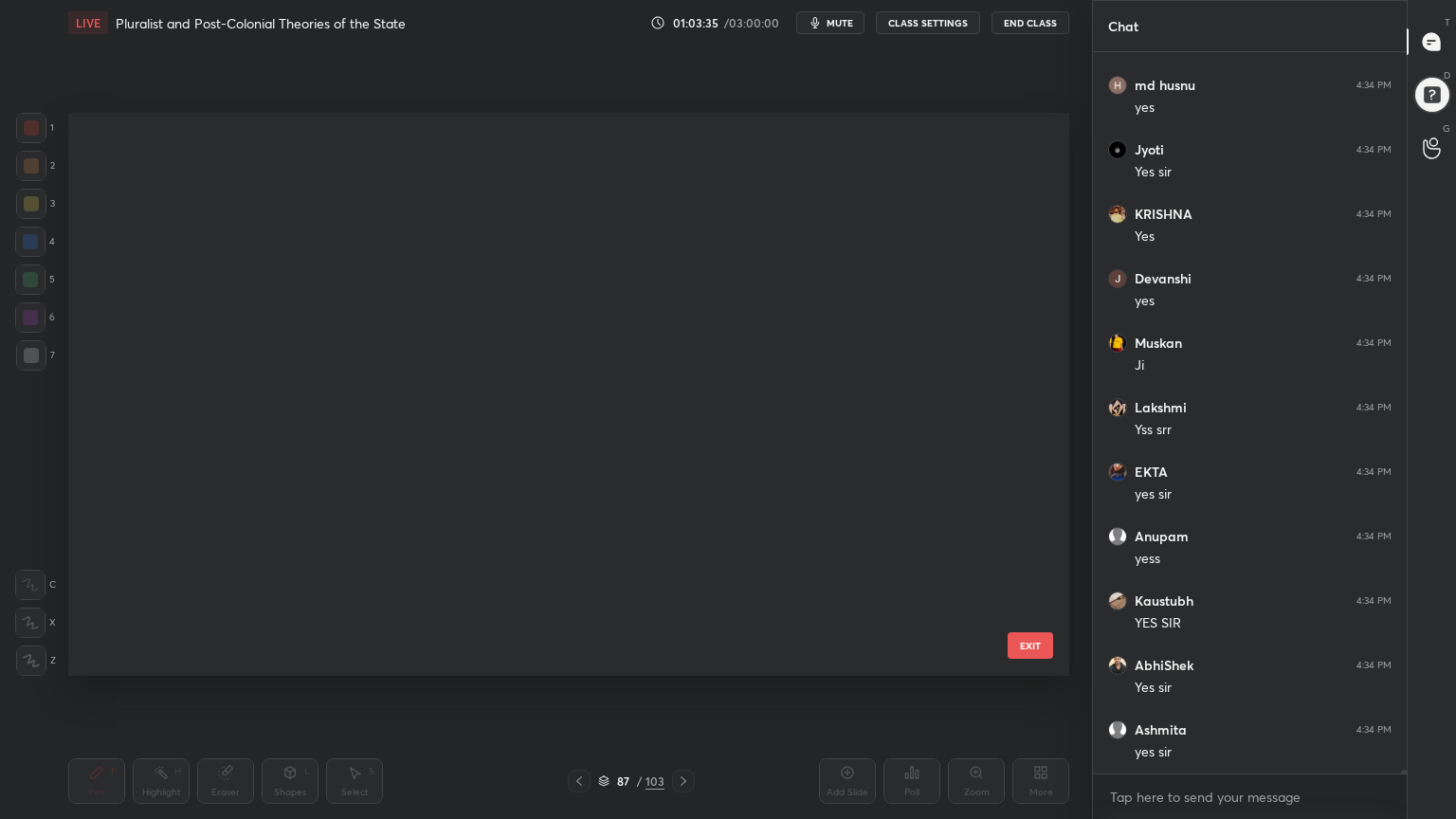 scroll, scrollTop: 4467, scrollLeft: 0, axis: vertical 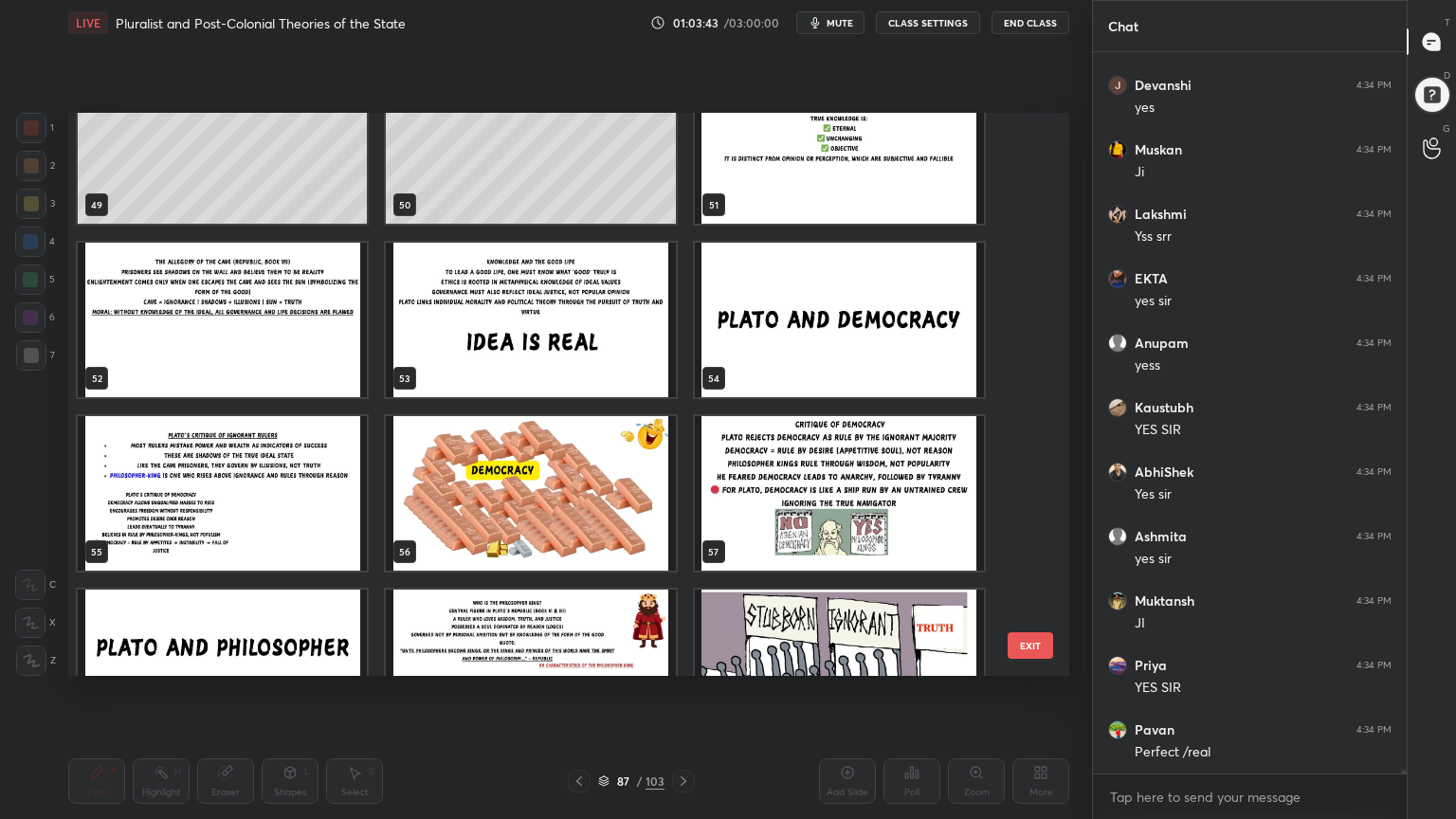 click at bounding box center [530, 319] 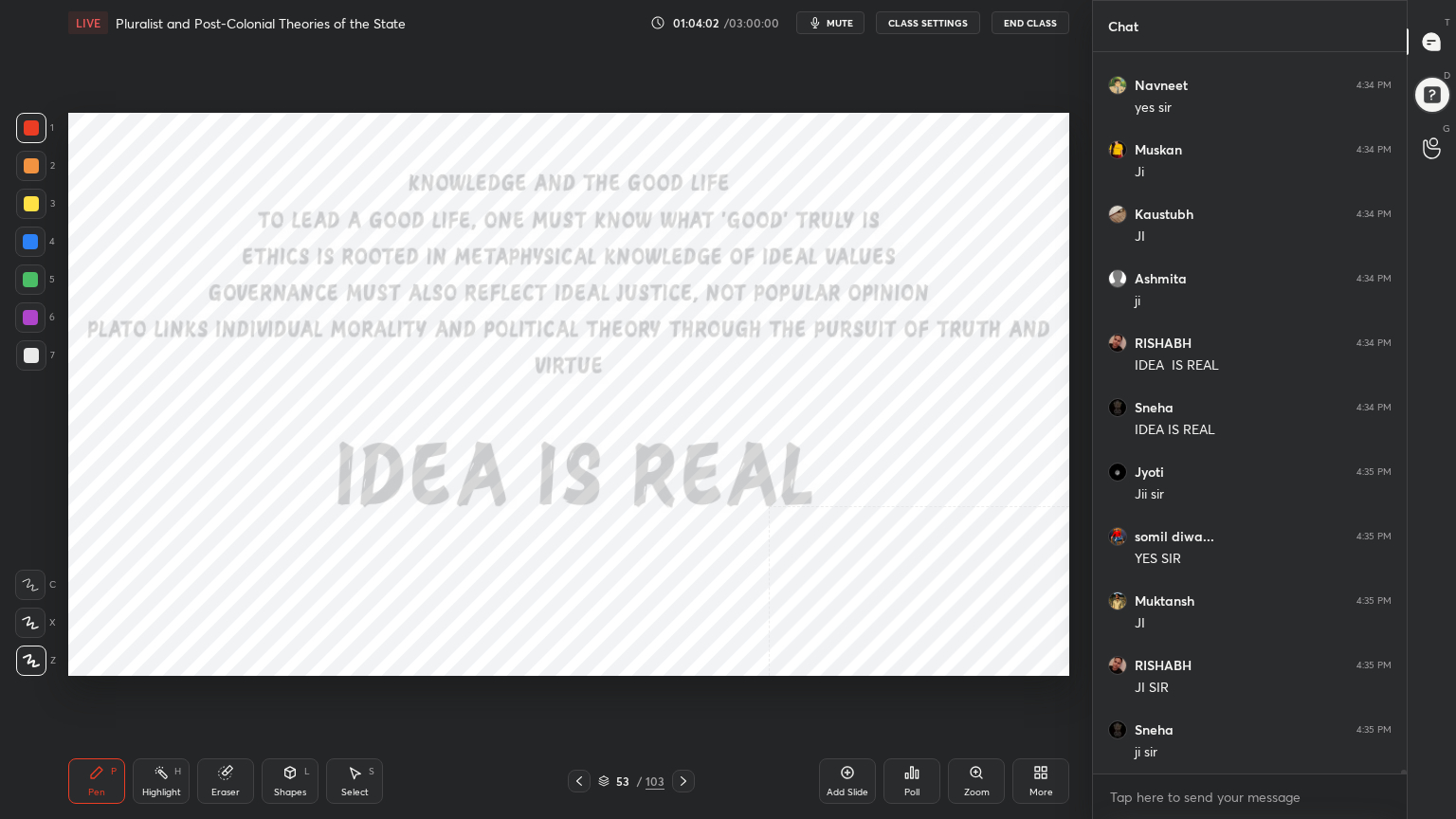 scroll, scrollTop: 133557, scrollLeft: 0, axis: vertical 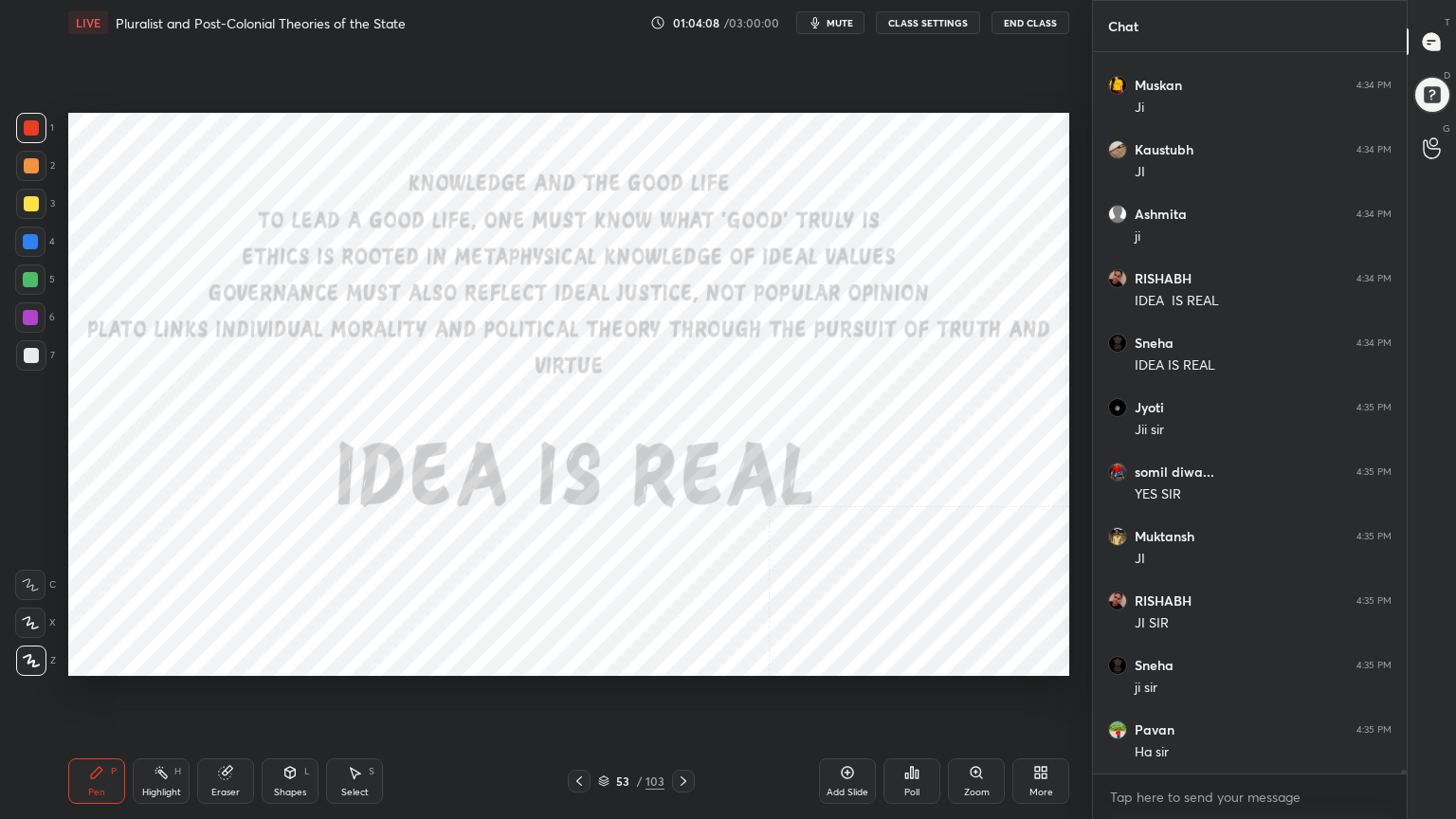 click 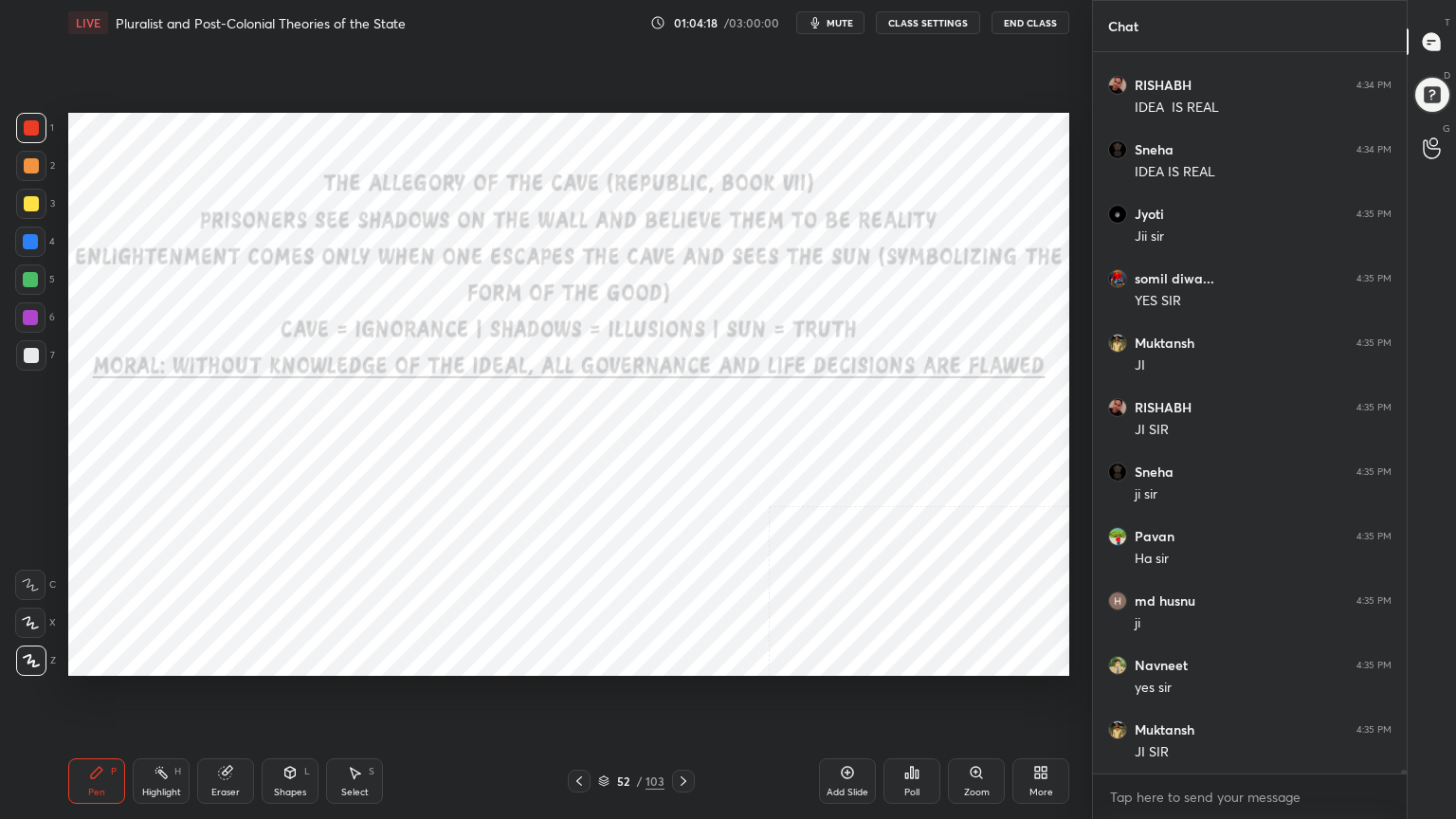 scroll, scrollTop: 133815, scrollLeft: 0, axis: vertical 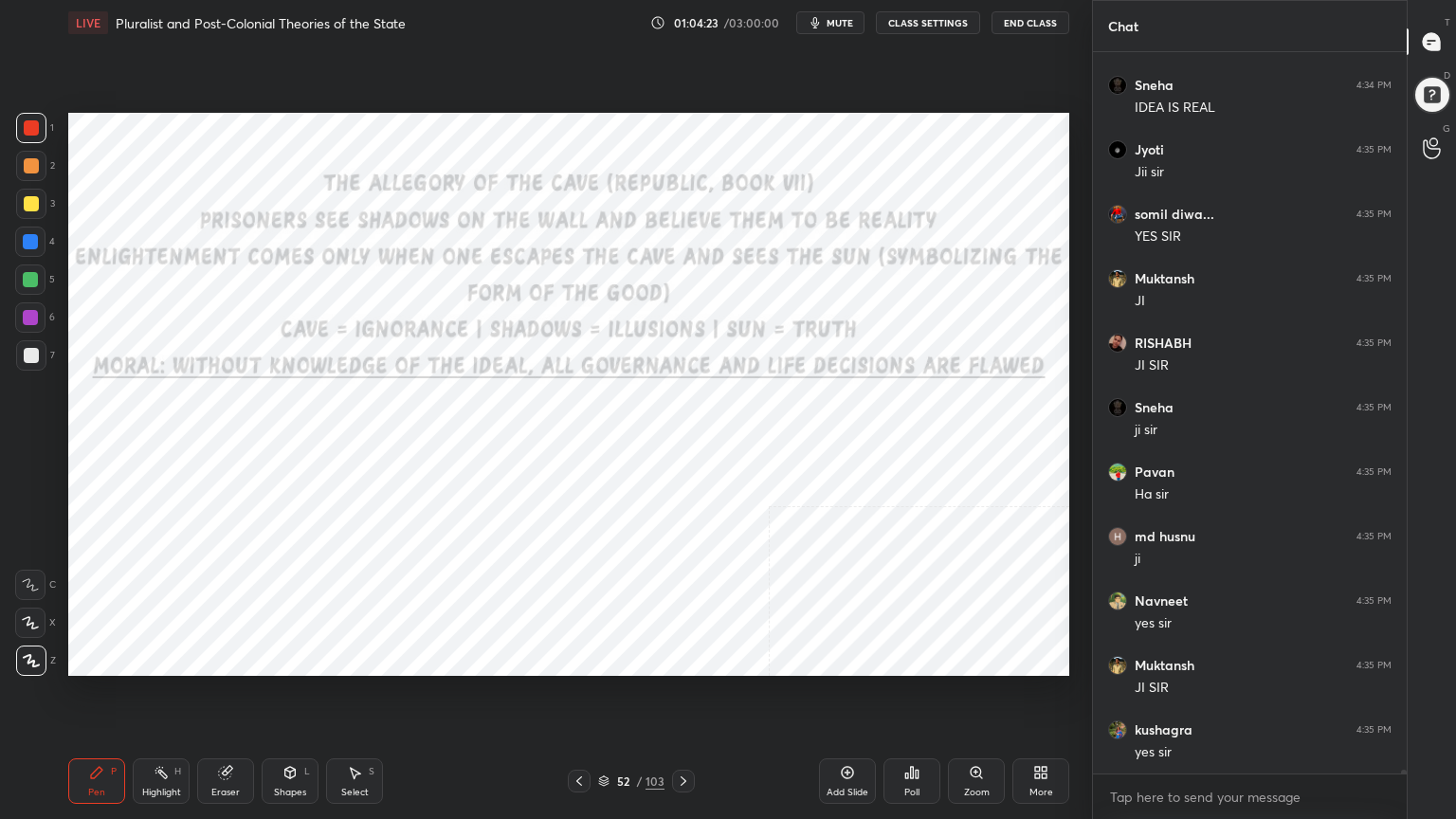 click on "Add Slide" at bounding box center (847, 781) 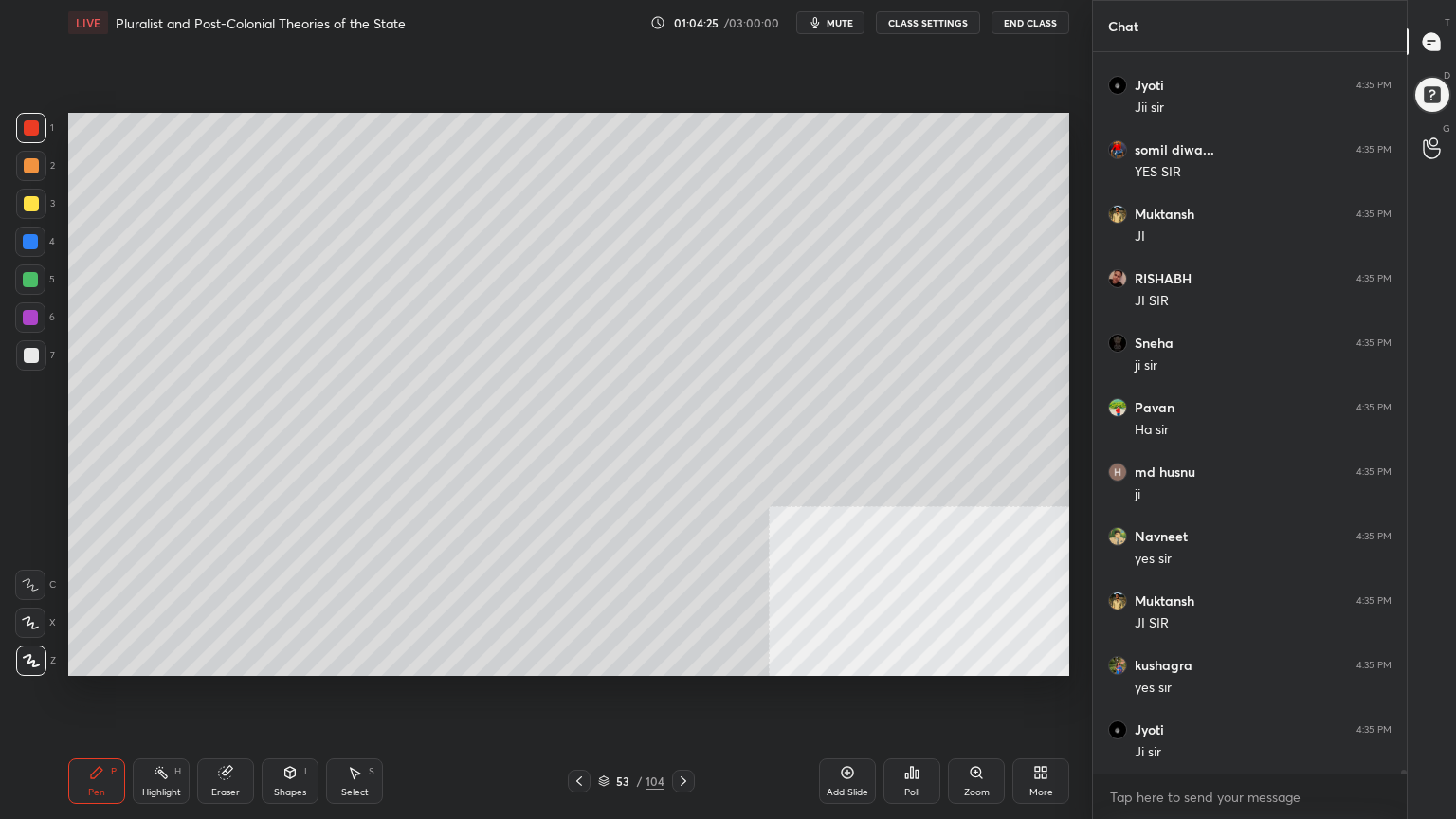 scroll, scrollTop: 133943, scrollLeft: 0, axis: vertical 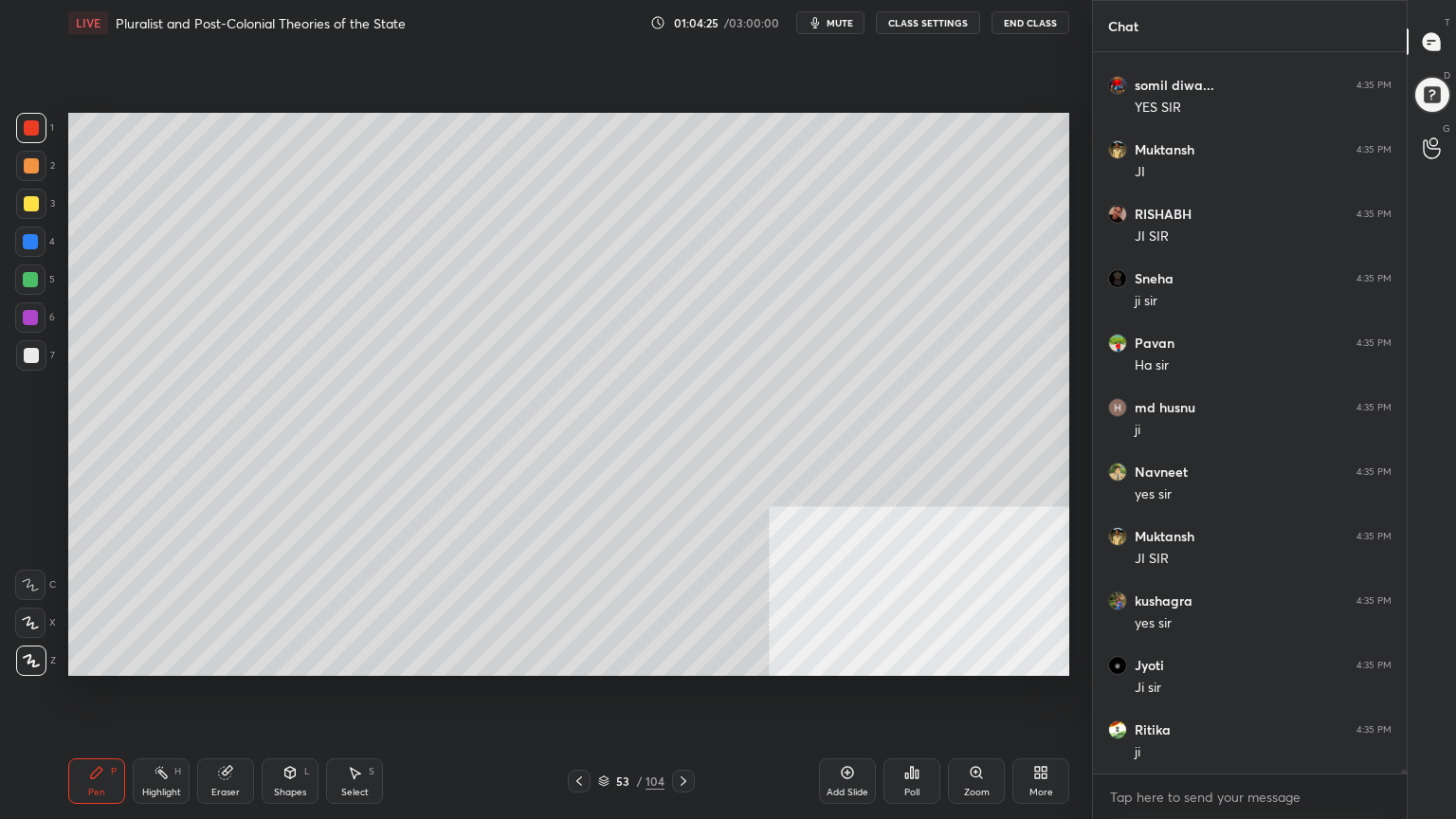 click at bounding box center (31, 355) 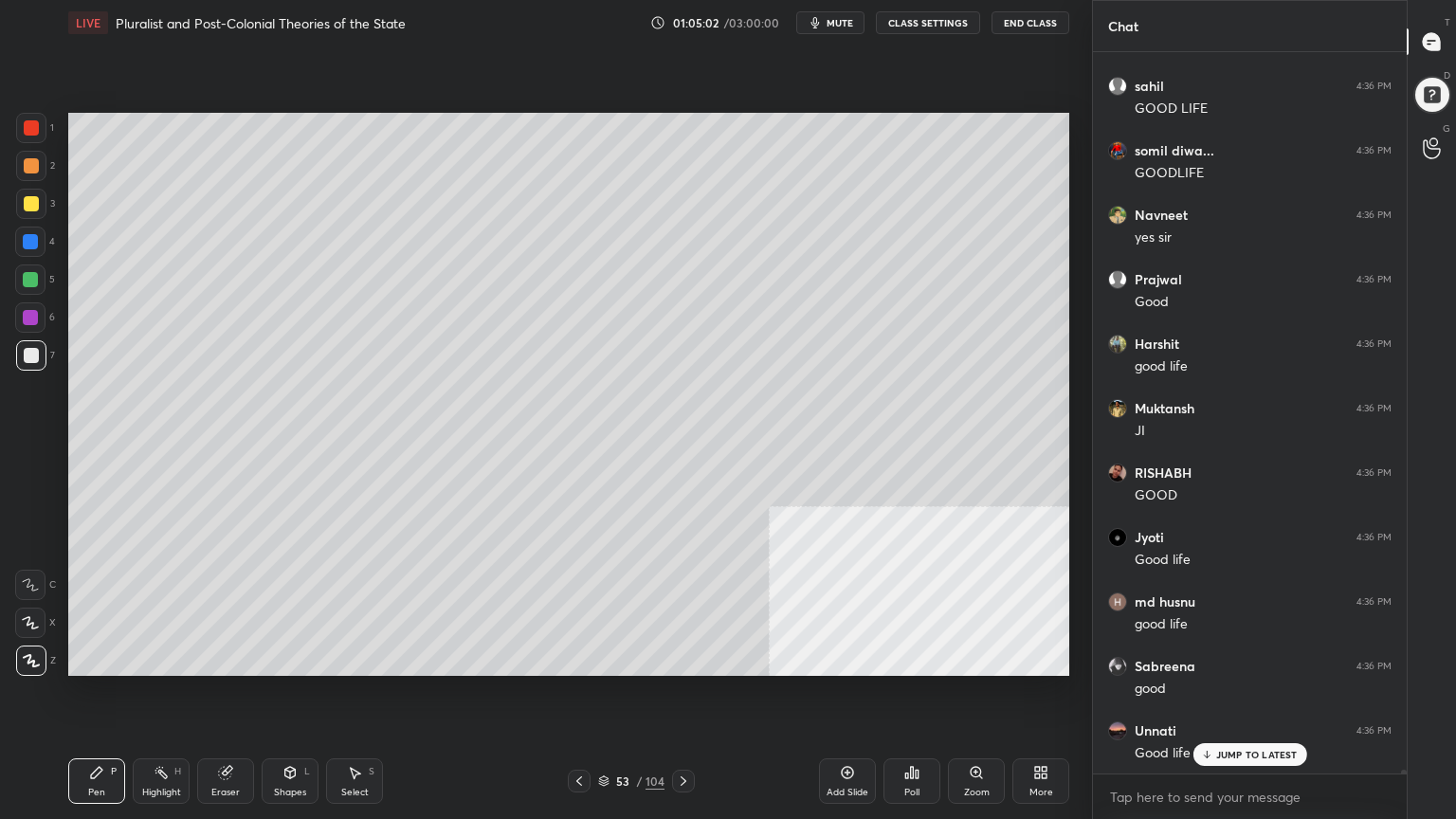 scroll, scrollTop: 136538, scrollLeft: 0, axis: vertical 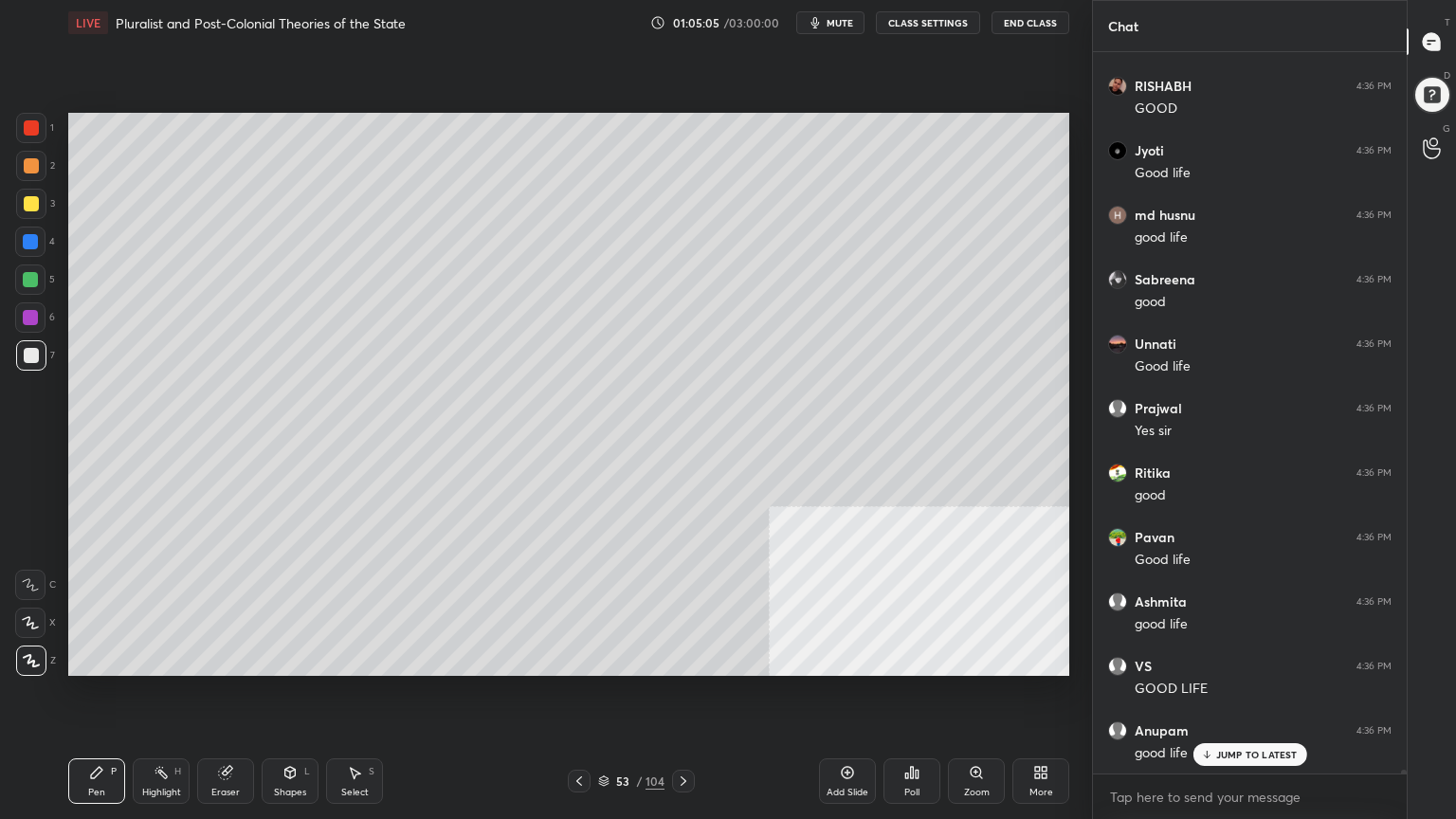 drag, startPoint x: 26, startPoint y: 197, endPoint x: 65, endPoint y: 197, distance: 39 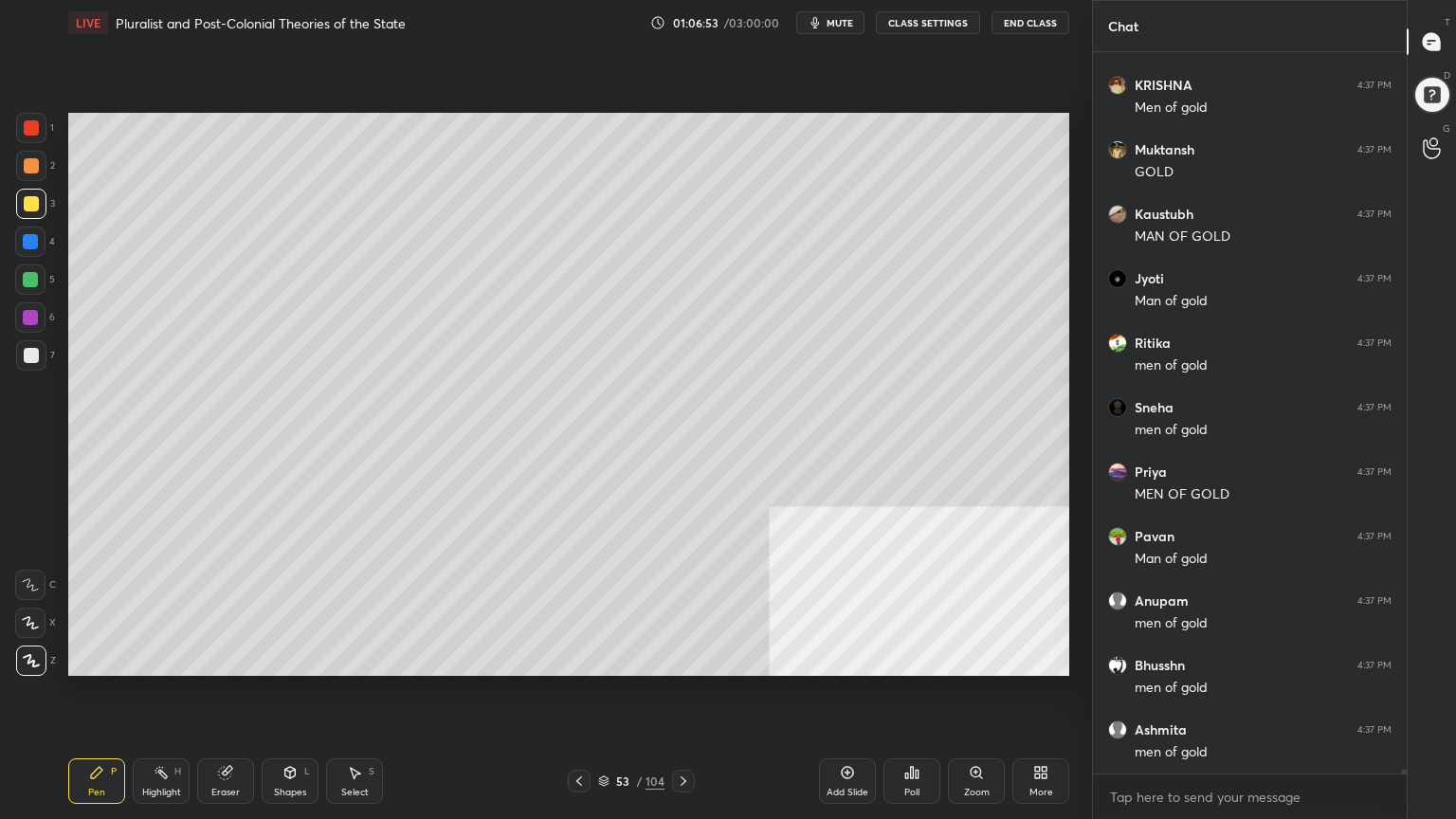 scroll, scrollTop: 145990, scrollLeft: 0, axis: vertical 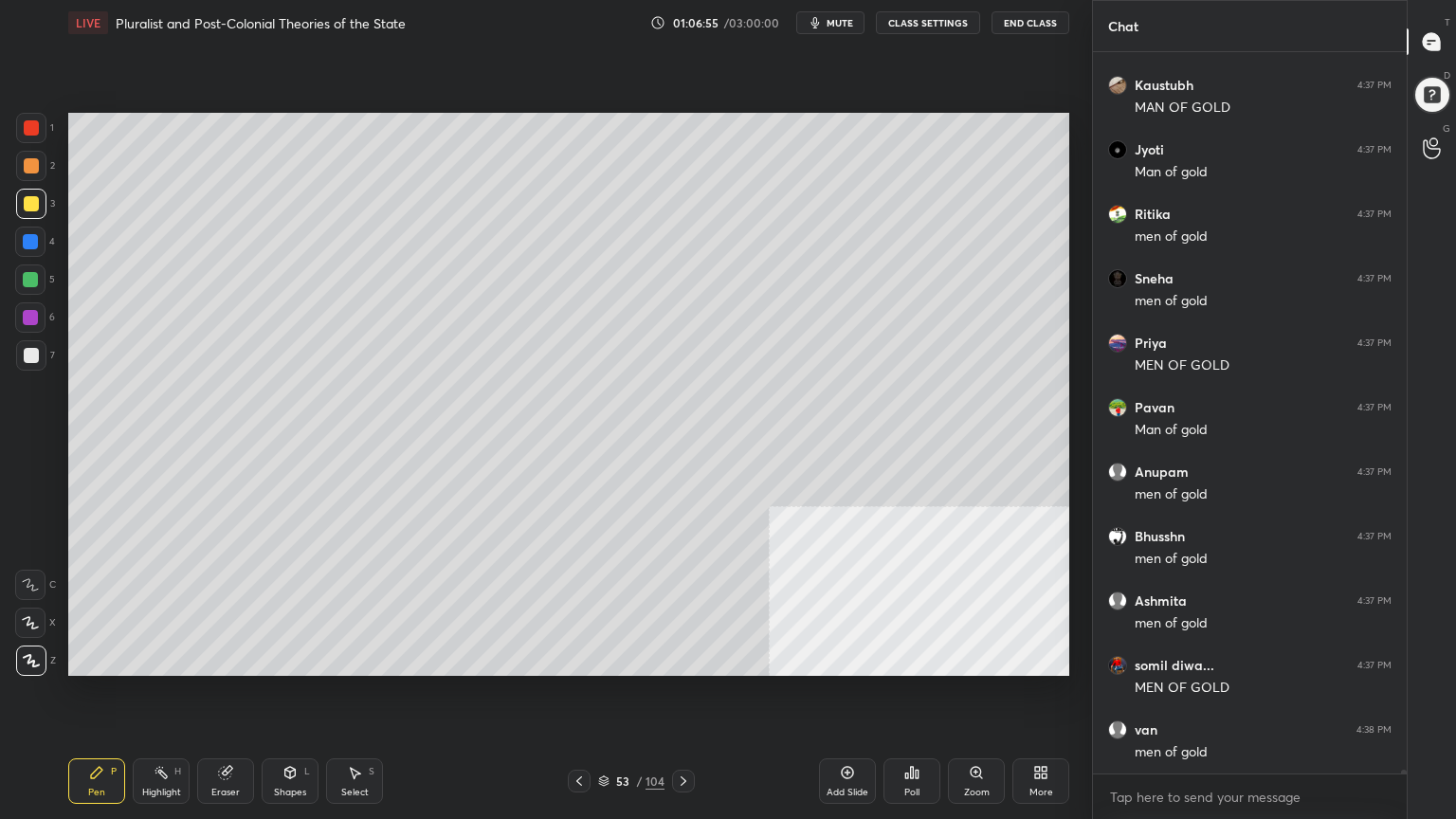 click at bounding box center [30, 242] 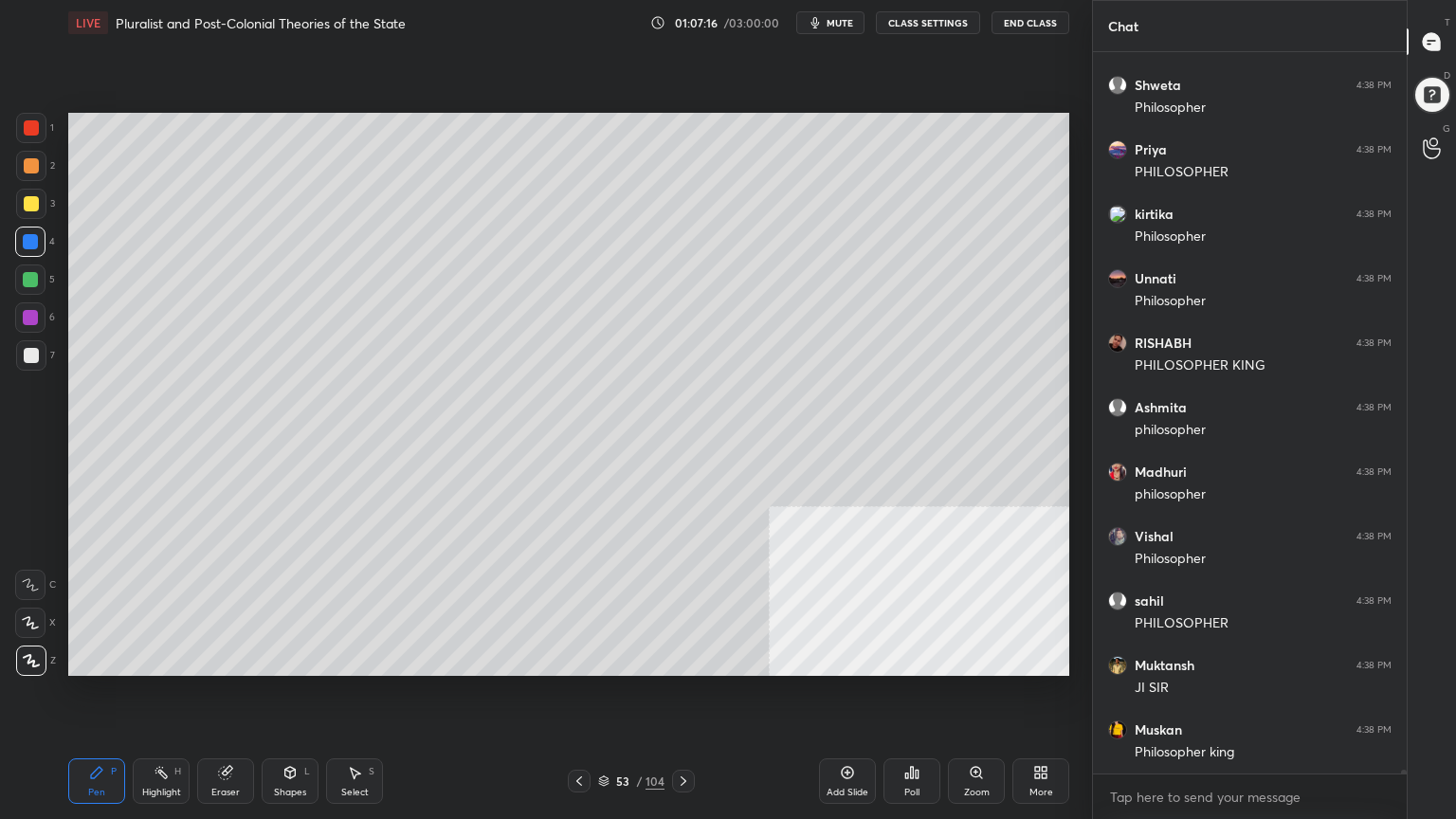 scroll, scrollTop: 147150, scrollLeft: 0, axis: vertical 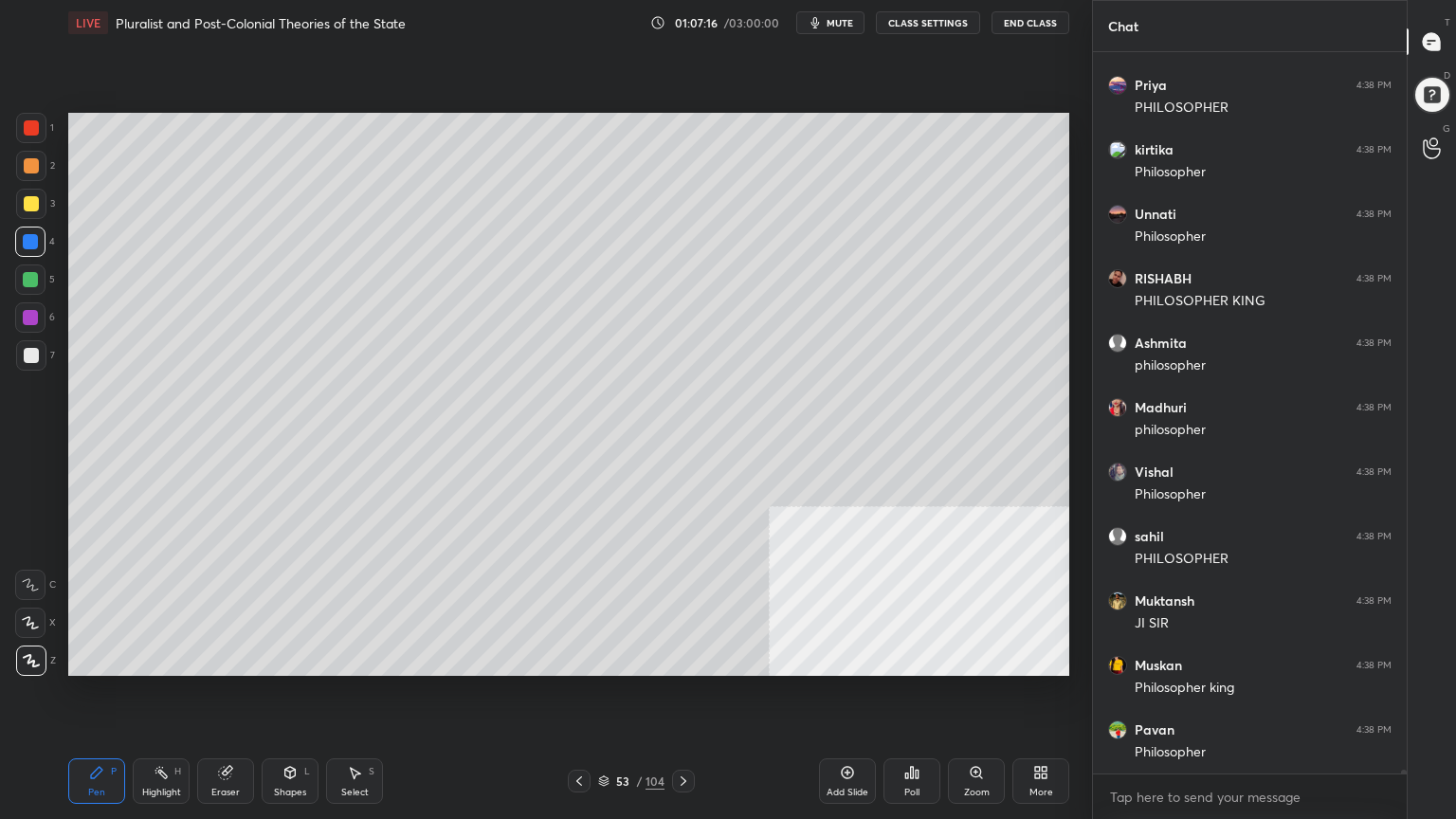 click 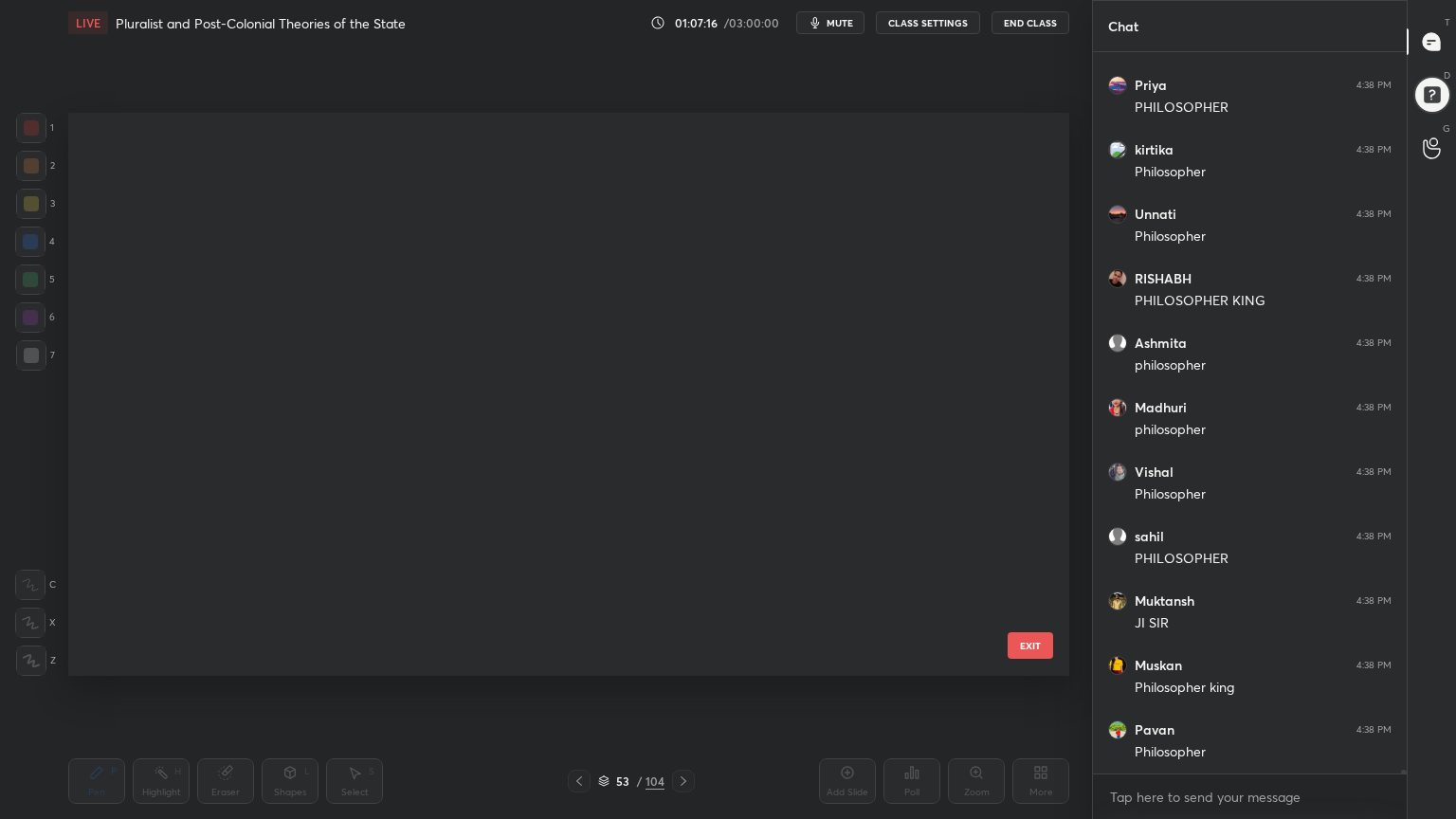 scroll, scrollTop: 2559, scrollLeft: 0, axis: vertical 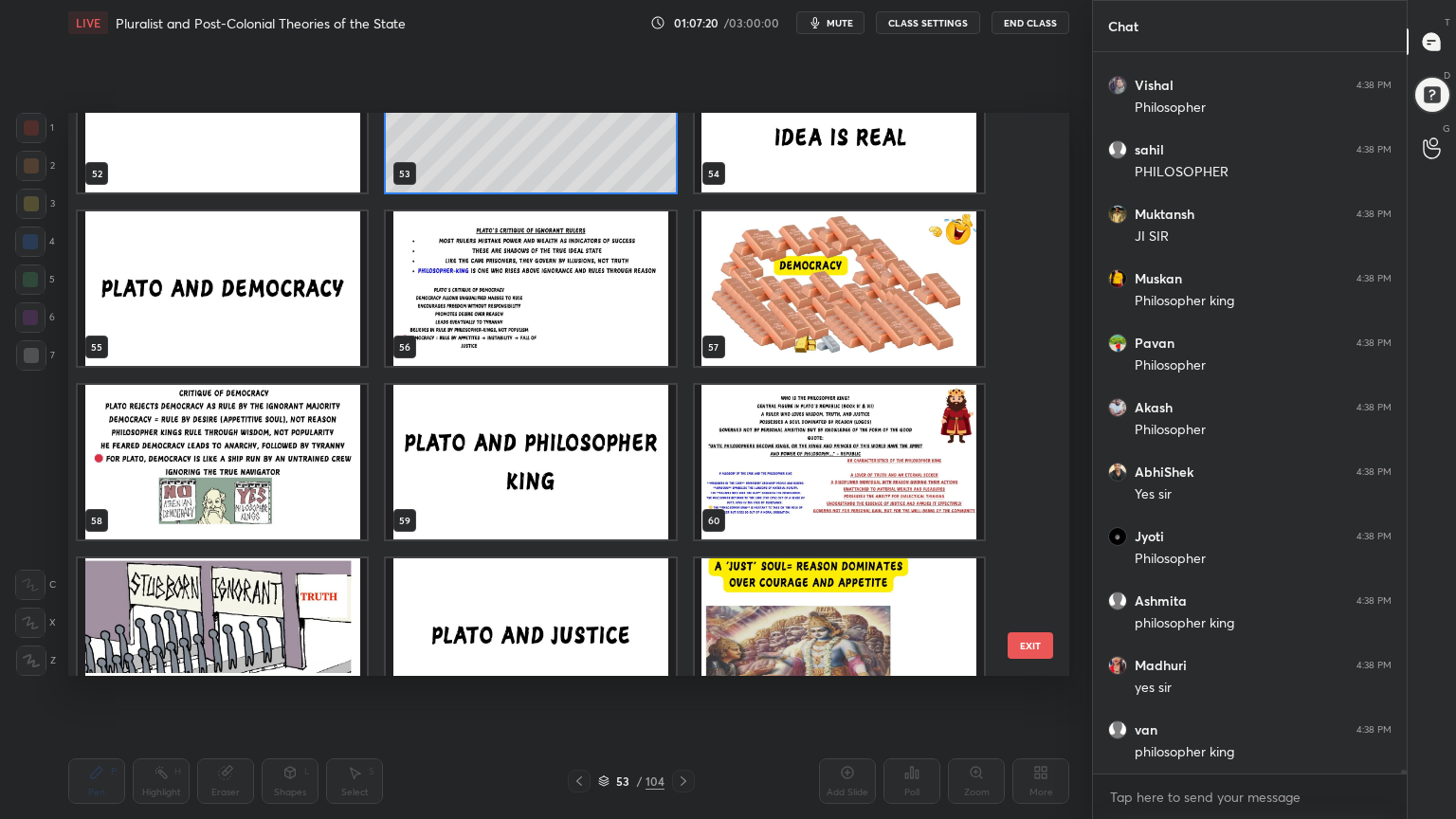 click at bounding box center (530, 462) 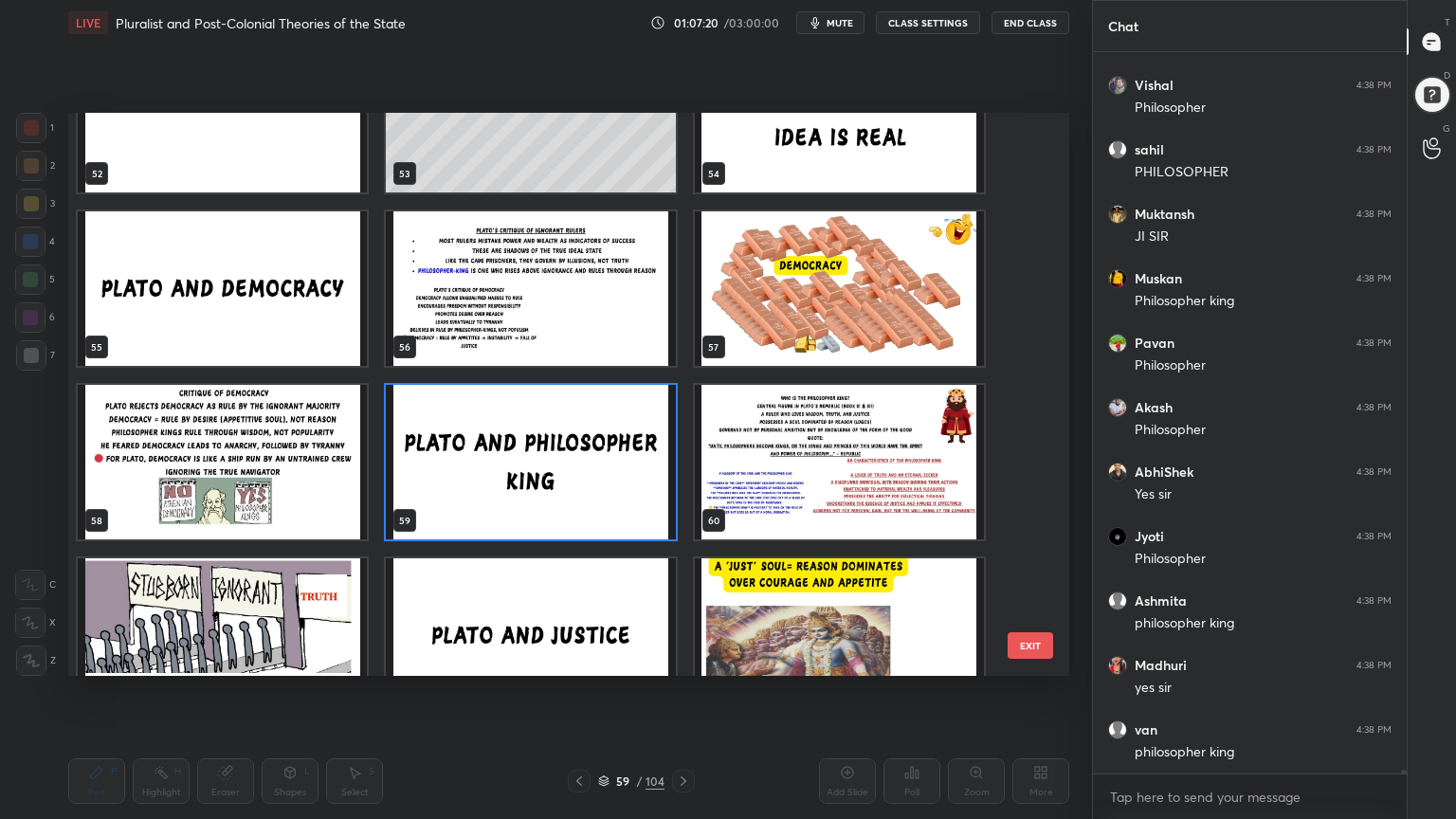 click at bounding box center (530, 462) 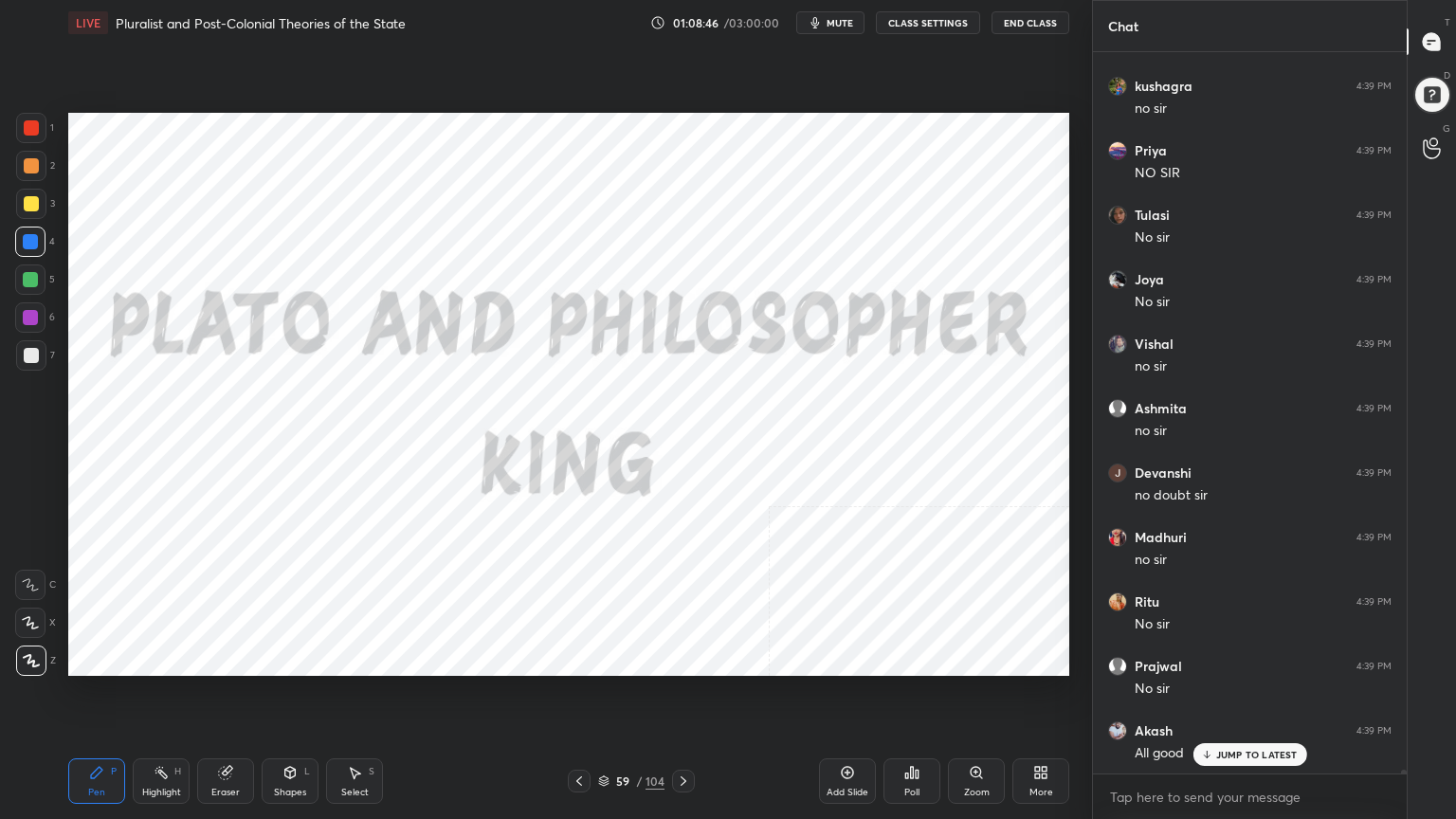 scroll, scrollTop: 154548, scrollLeft: 0, axis: vertical 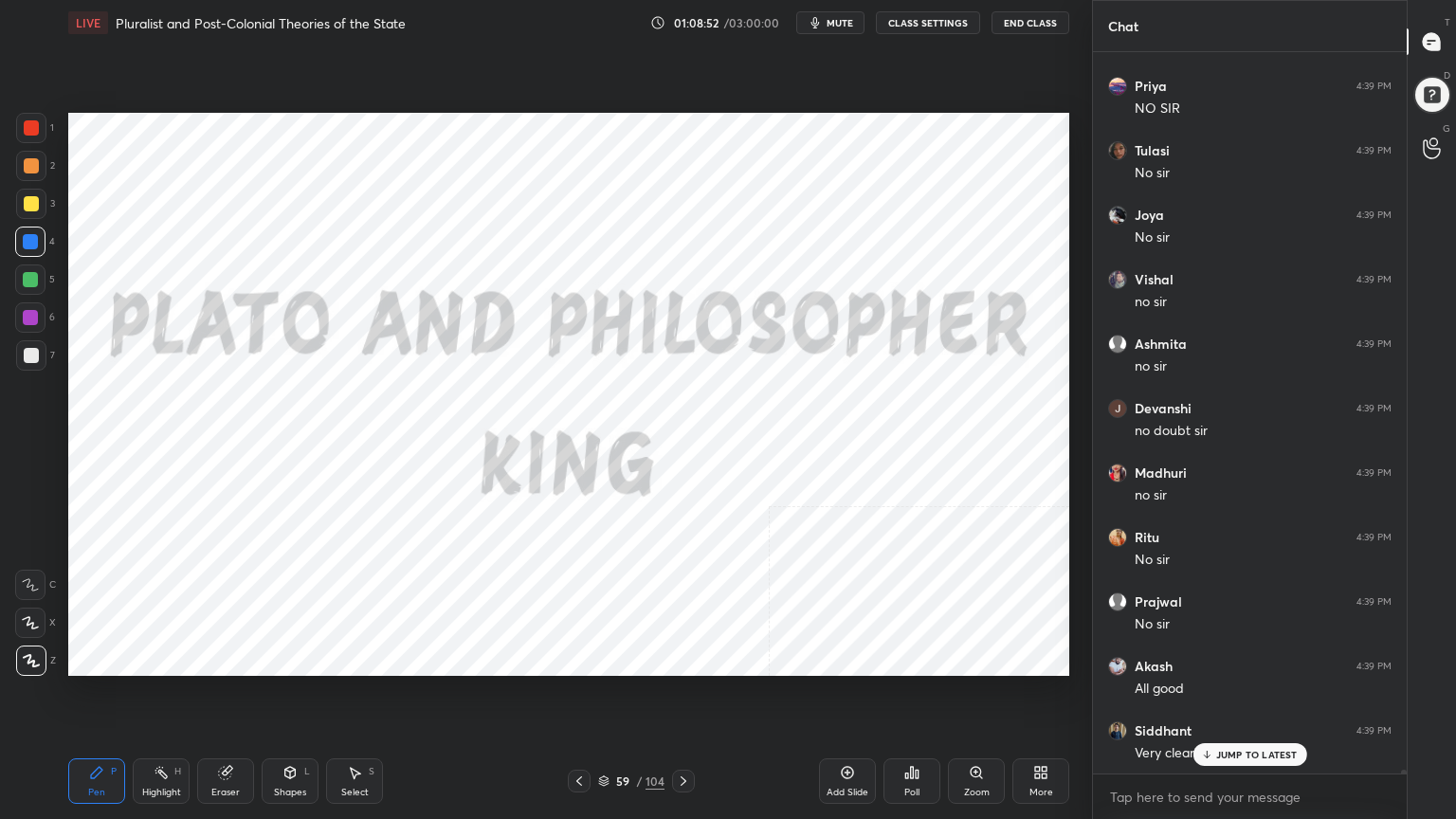 click 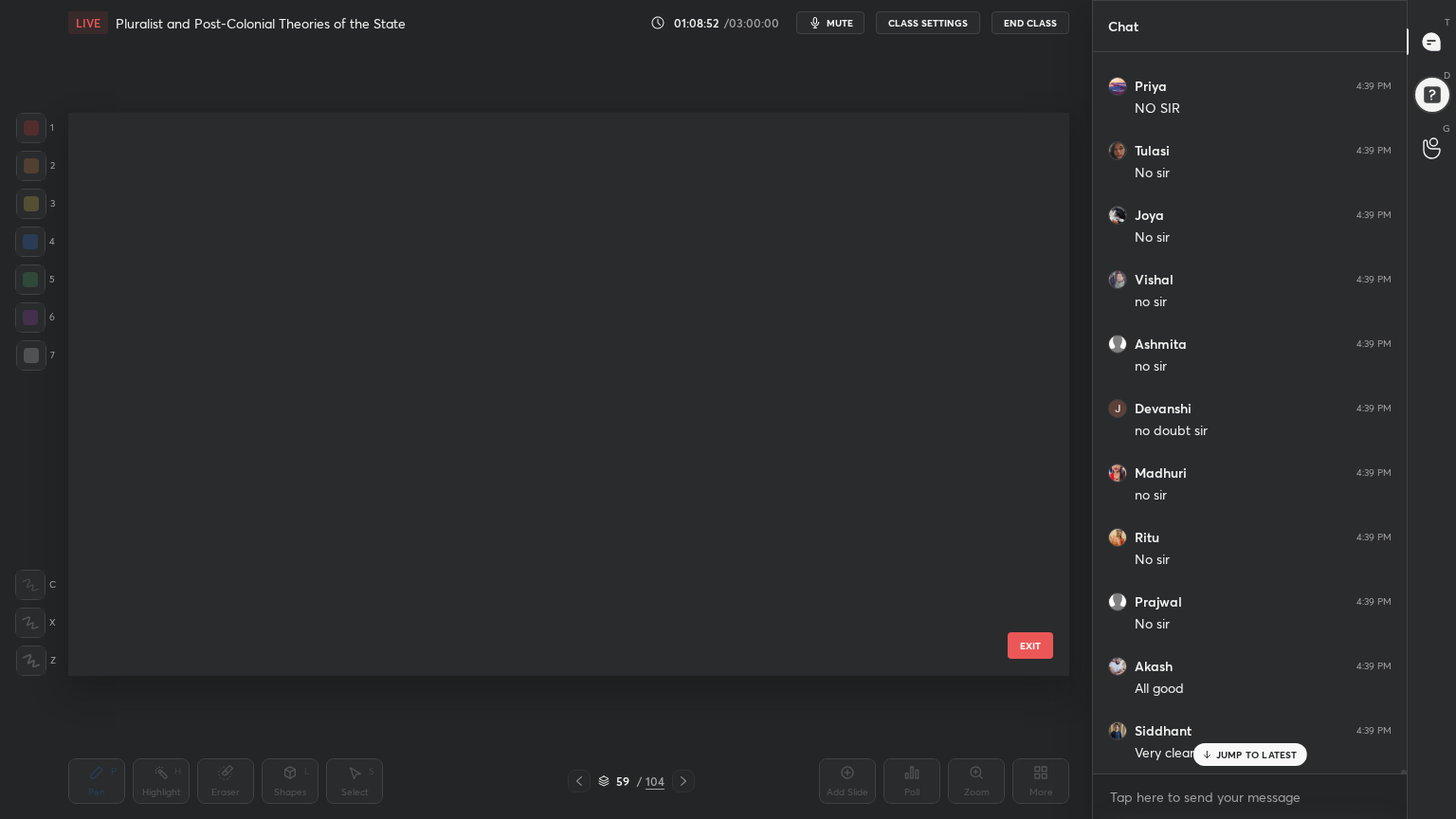 scroll, scrollTop: 2906, scrollLeft: 0, axis: vertical 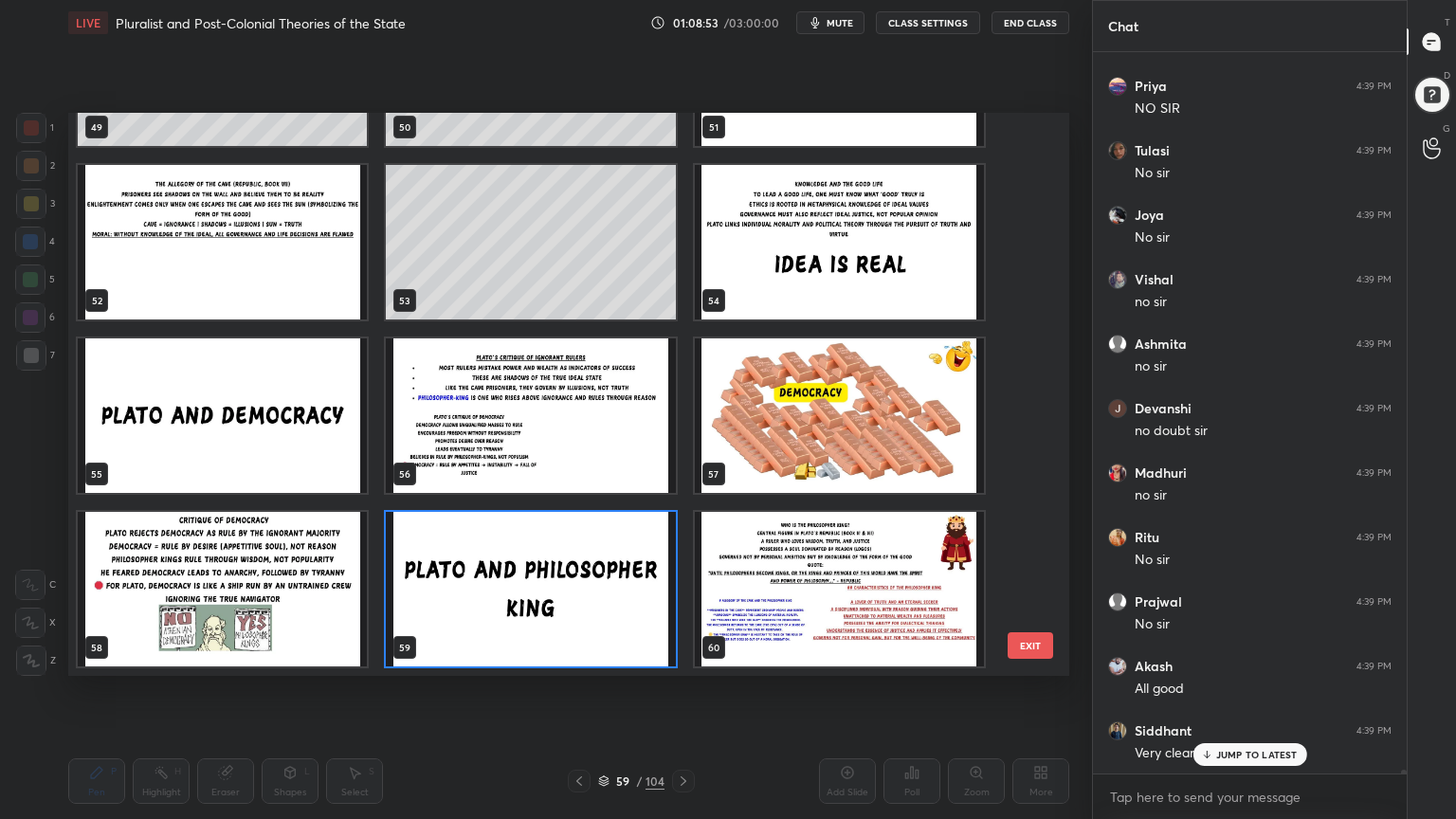click at bounding box center (839, 589) 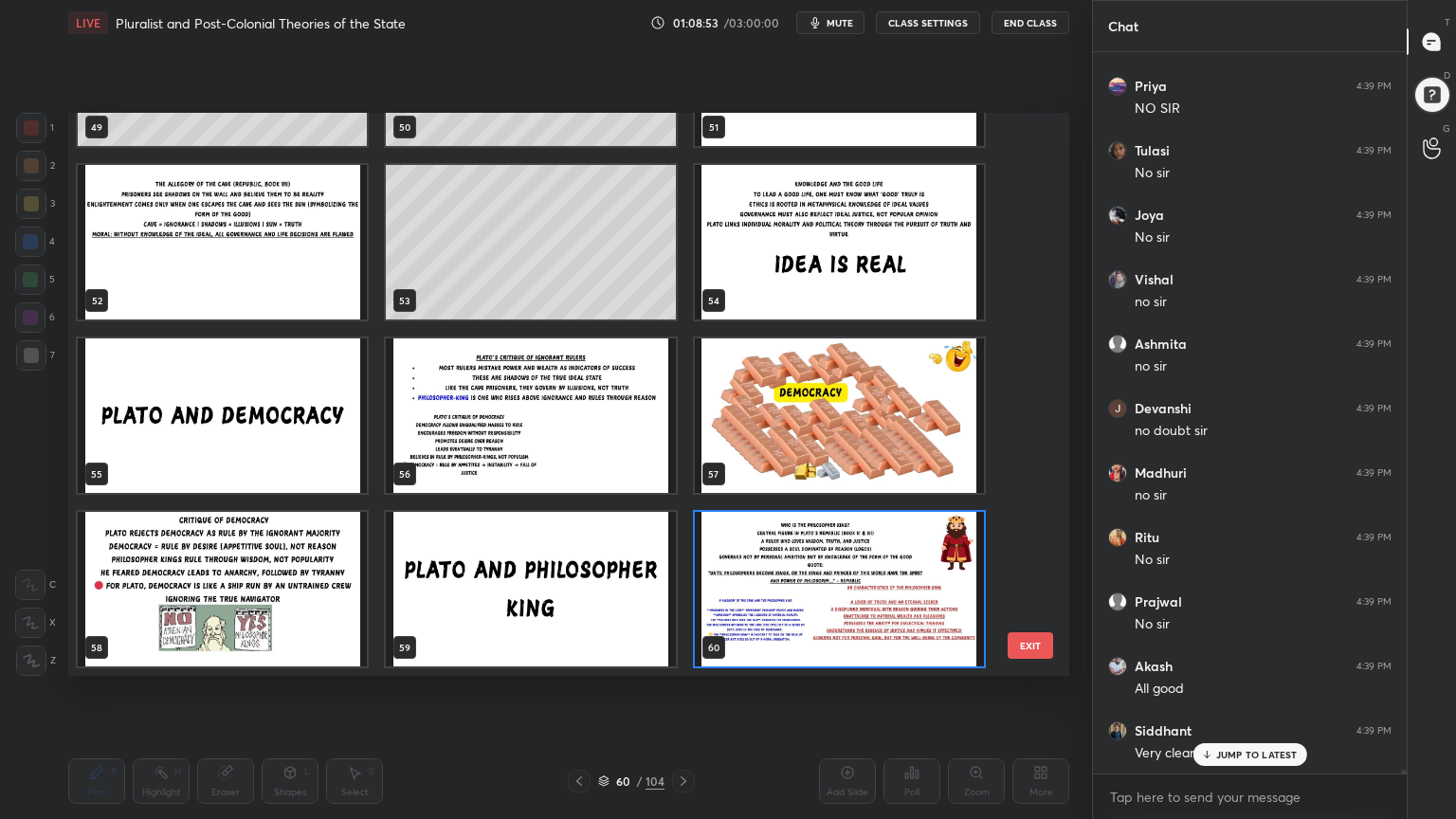 click at bounding box center (839, 589) 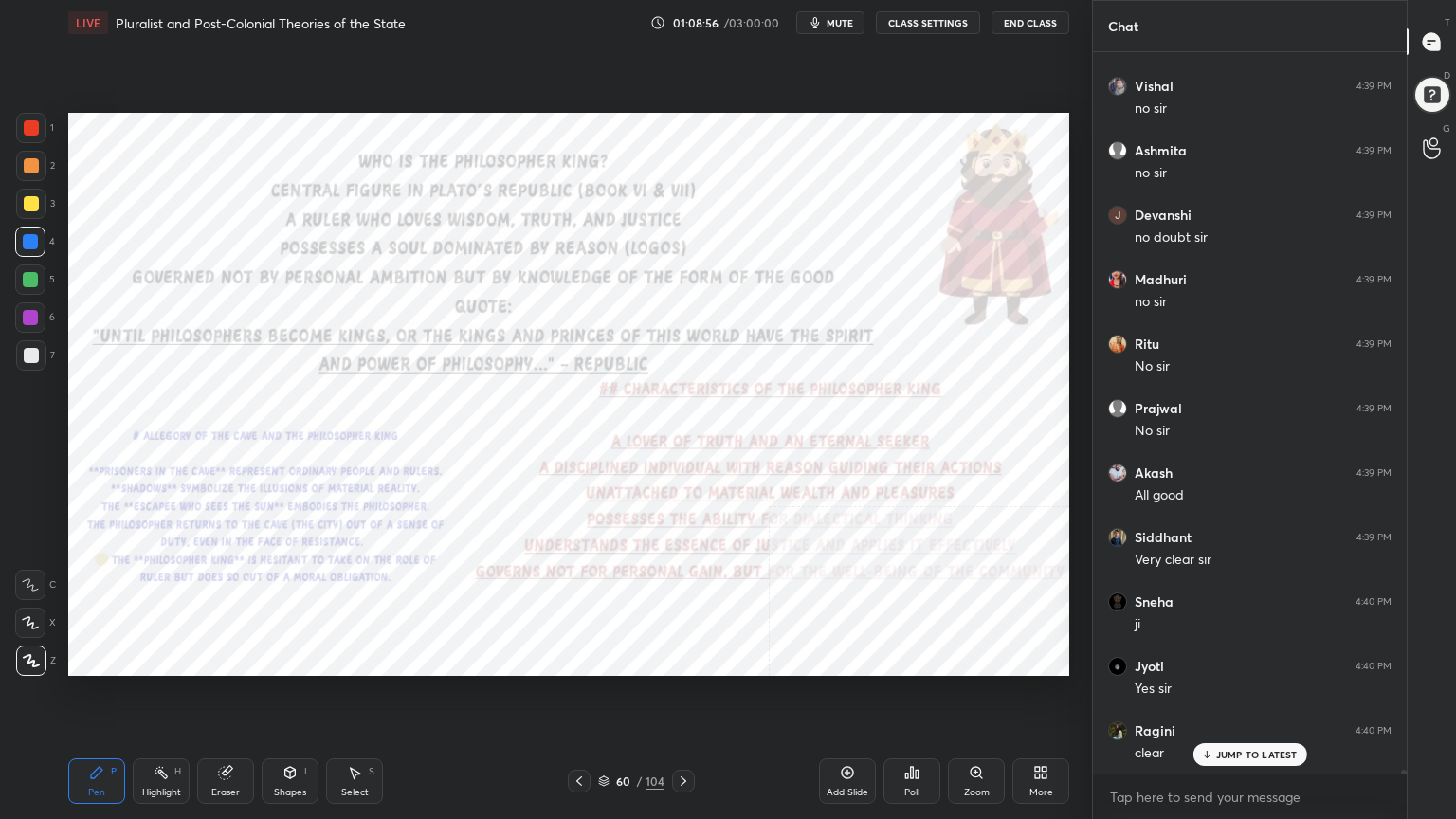 scroll, scrollTop: 154806, scrollLeft: 0, axis: vertical 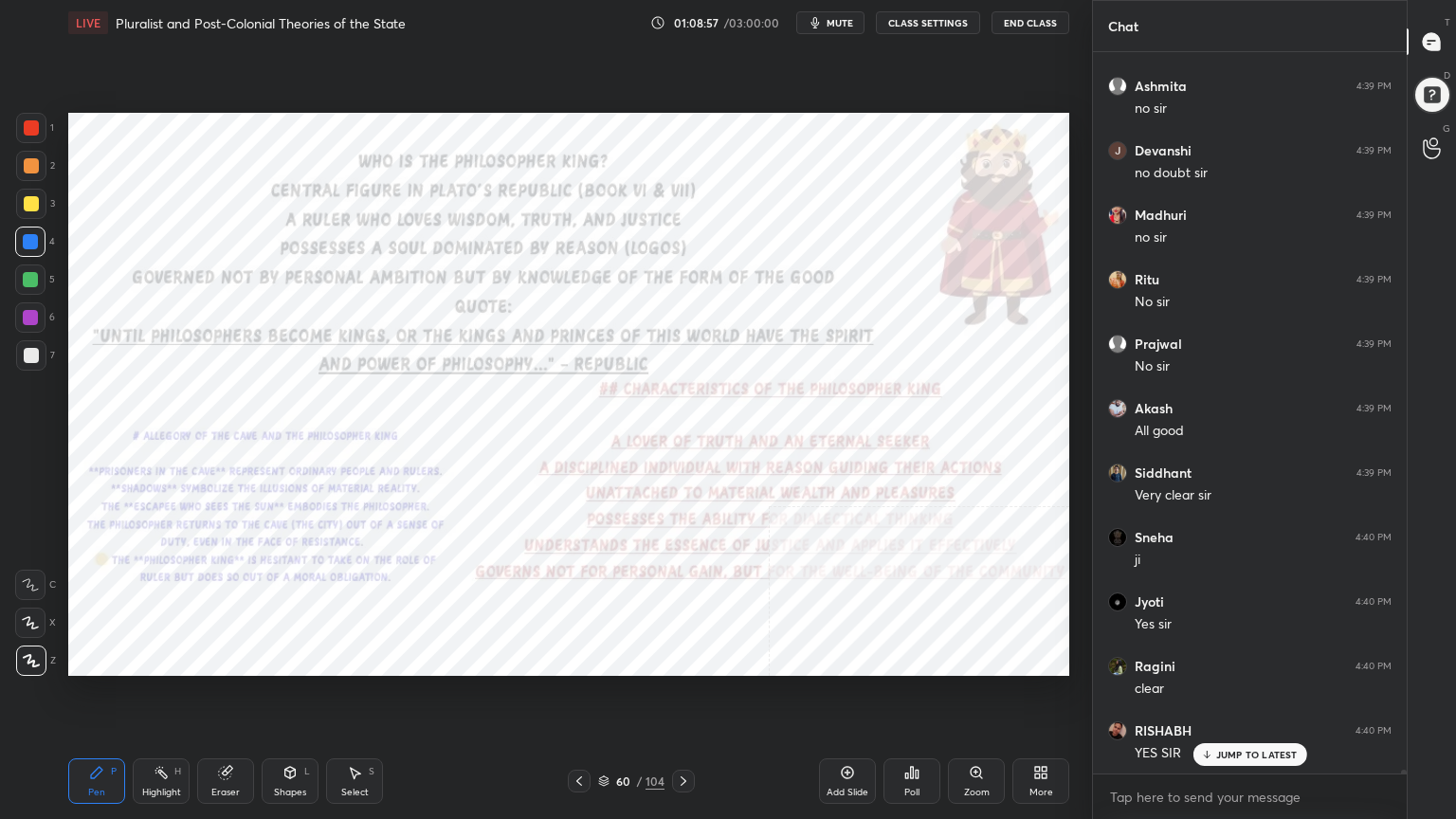 click at bounding box center (31, 128) 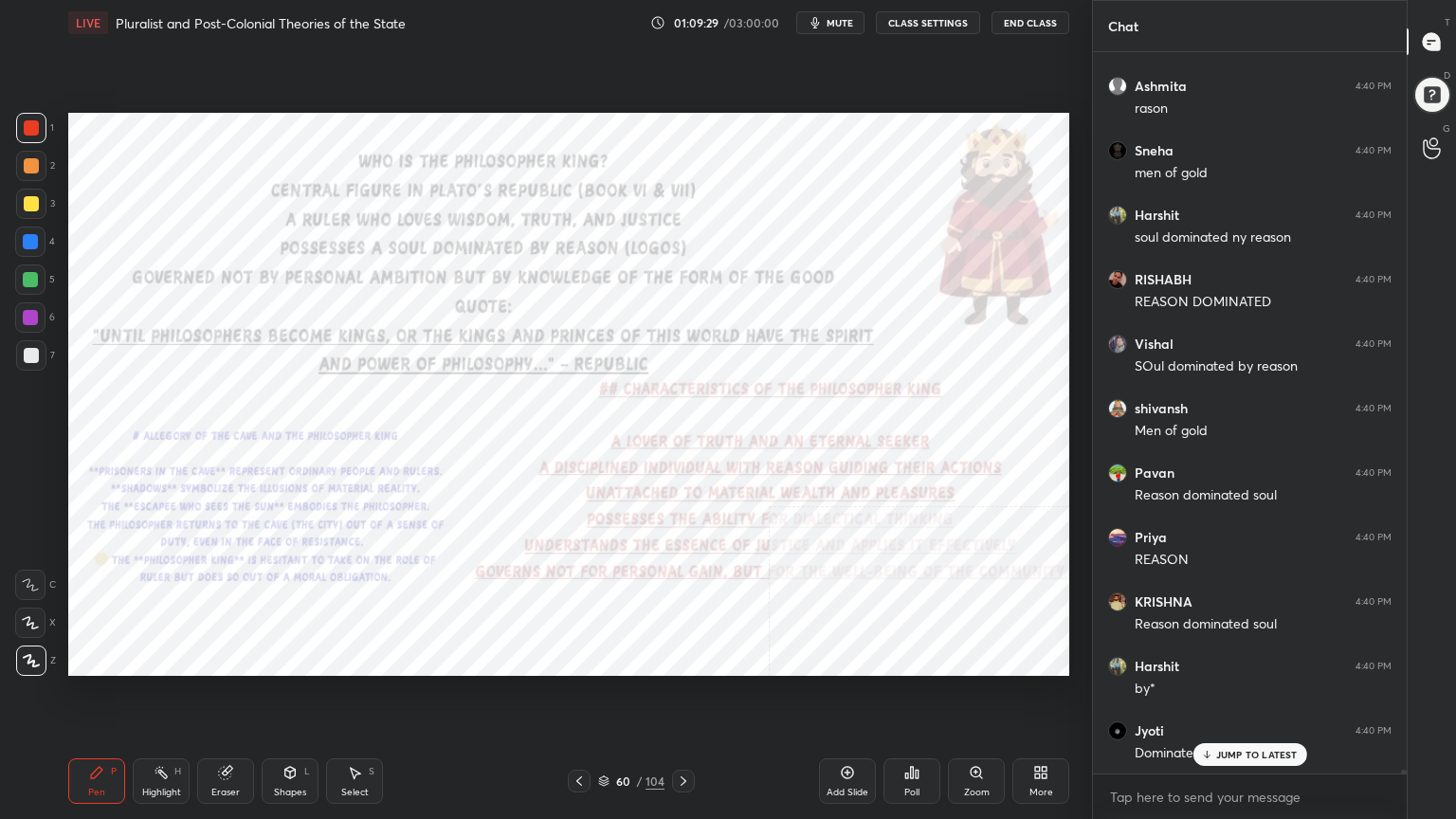 scroll, scrollTop: 156095, scrollLeft: 0, axis: vertical 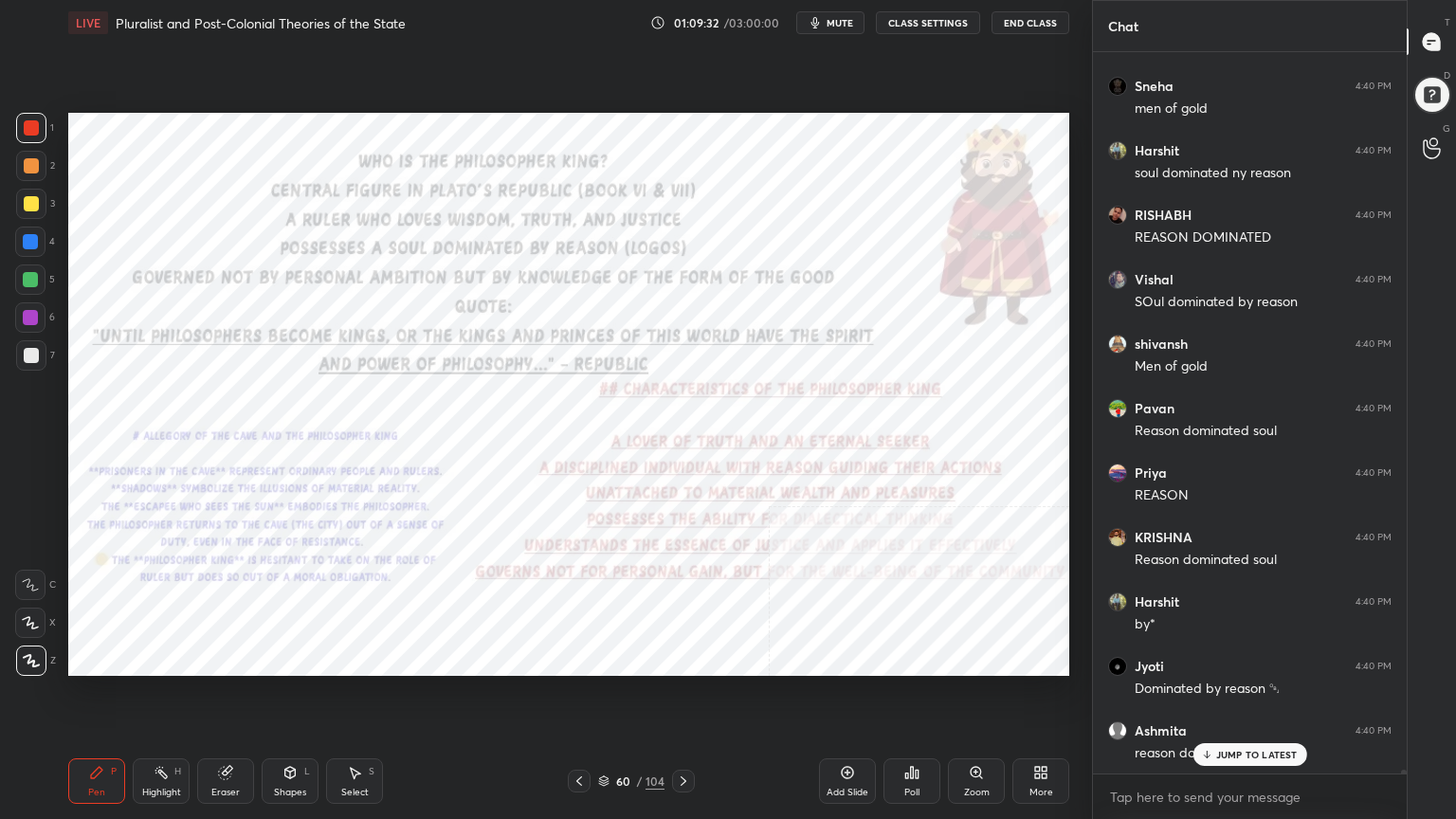 drag, startPoint x: 854, startPoint y: 777, endPoint x: 837, endPoint y: 772, distance: 17.720045 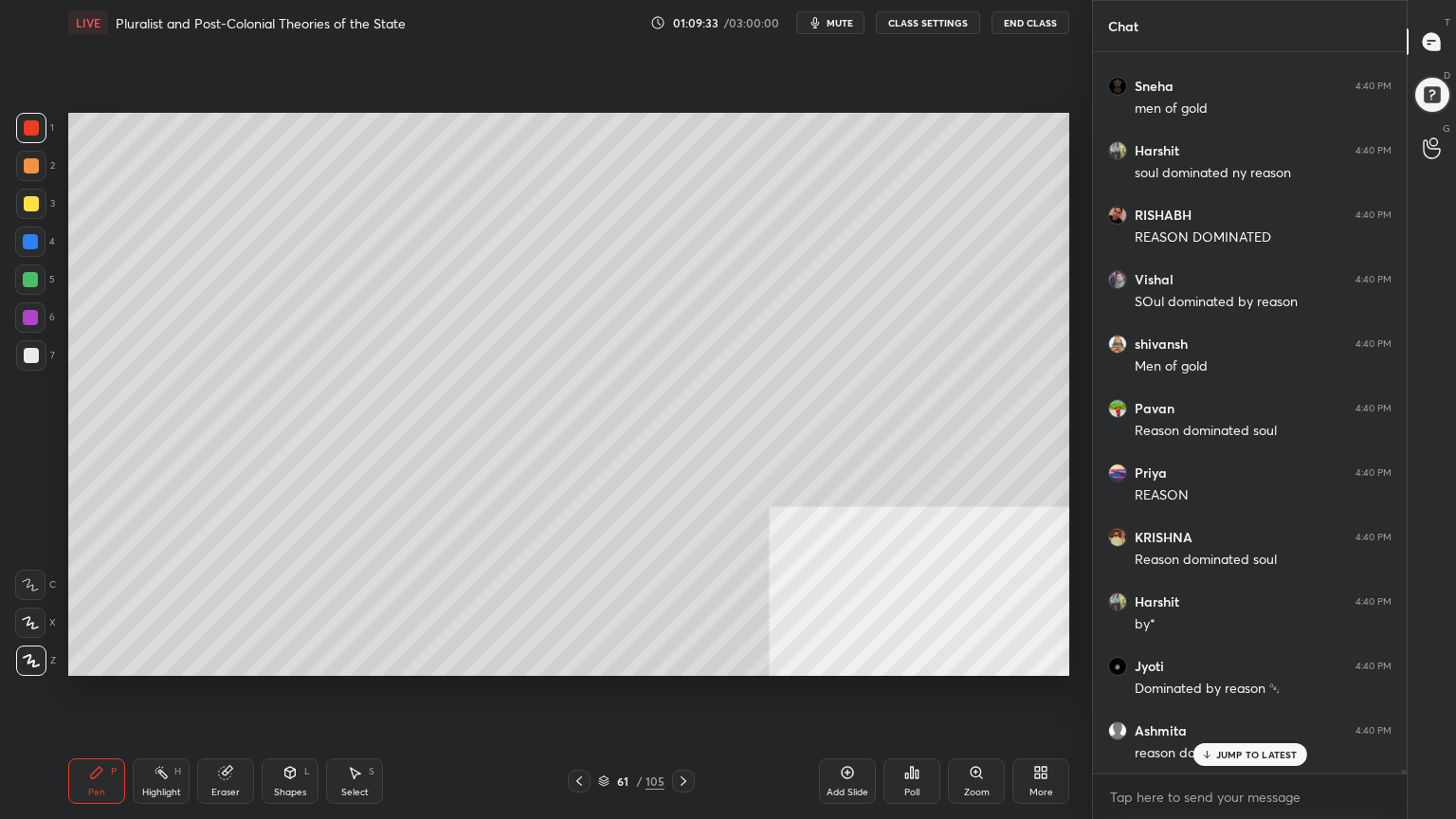 scroll, scrollTop: 156160, scrollLeft: 0, axis: vertical 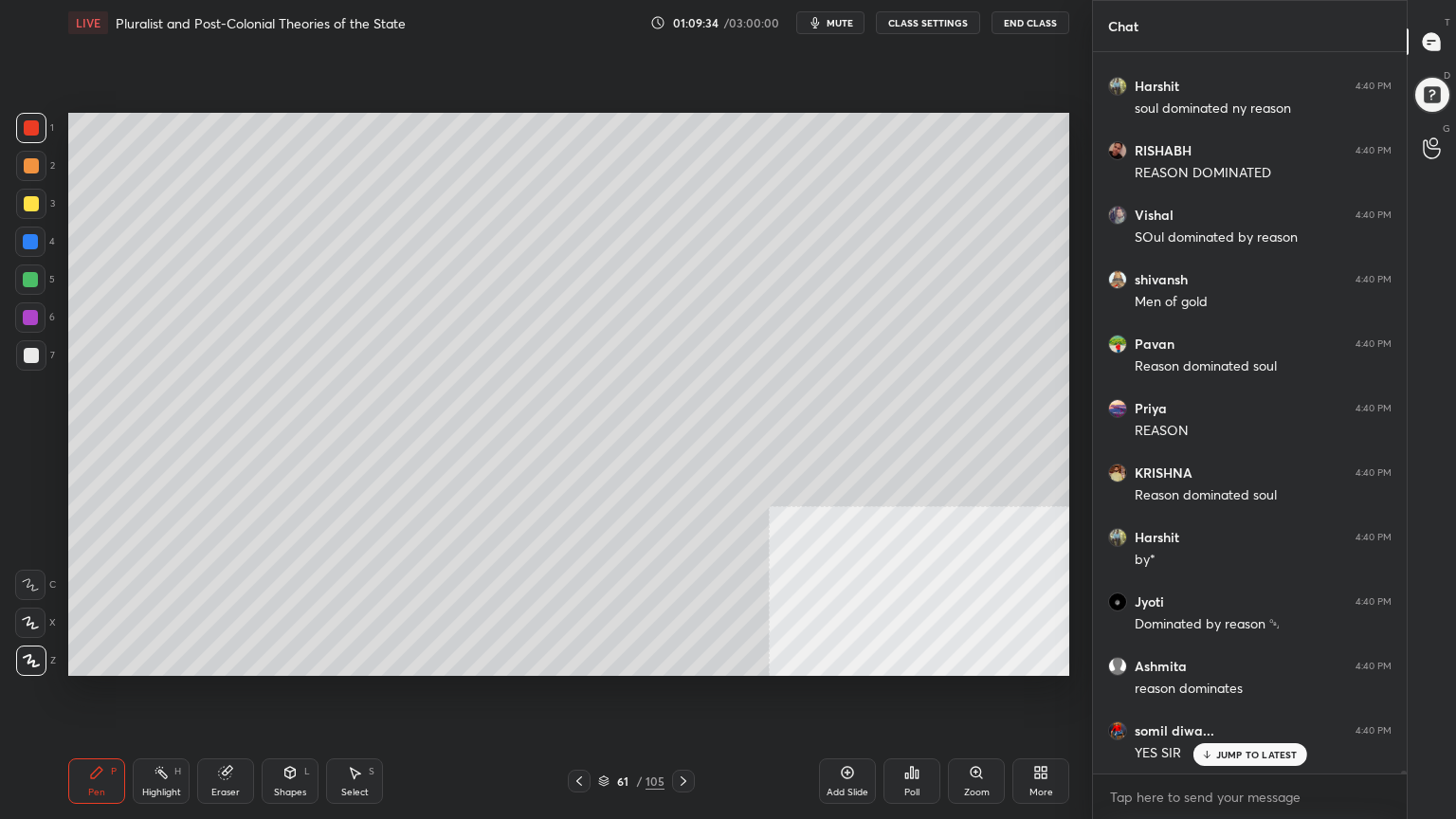 click at bounding box center [31, 355] 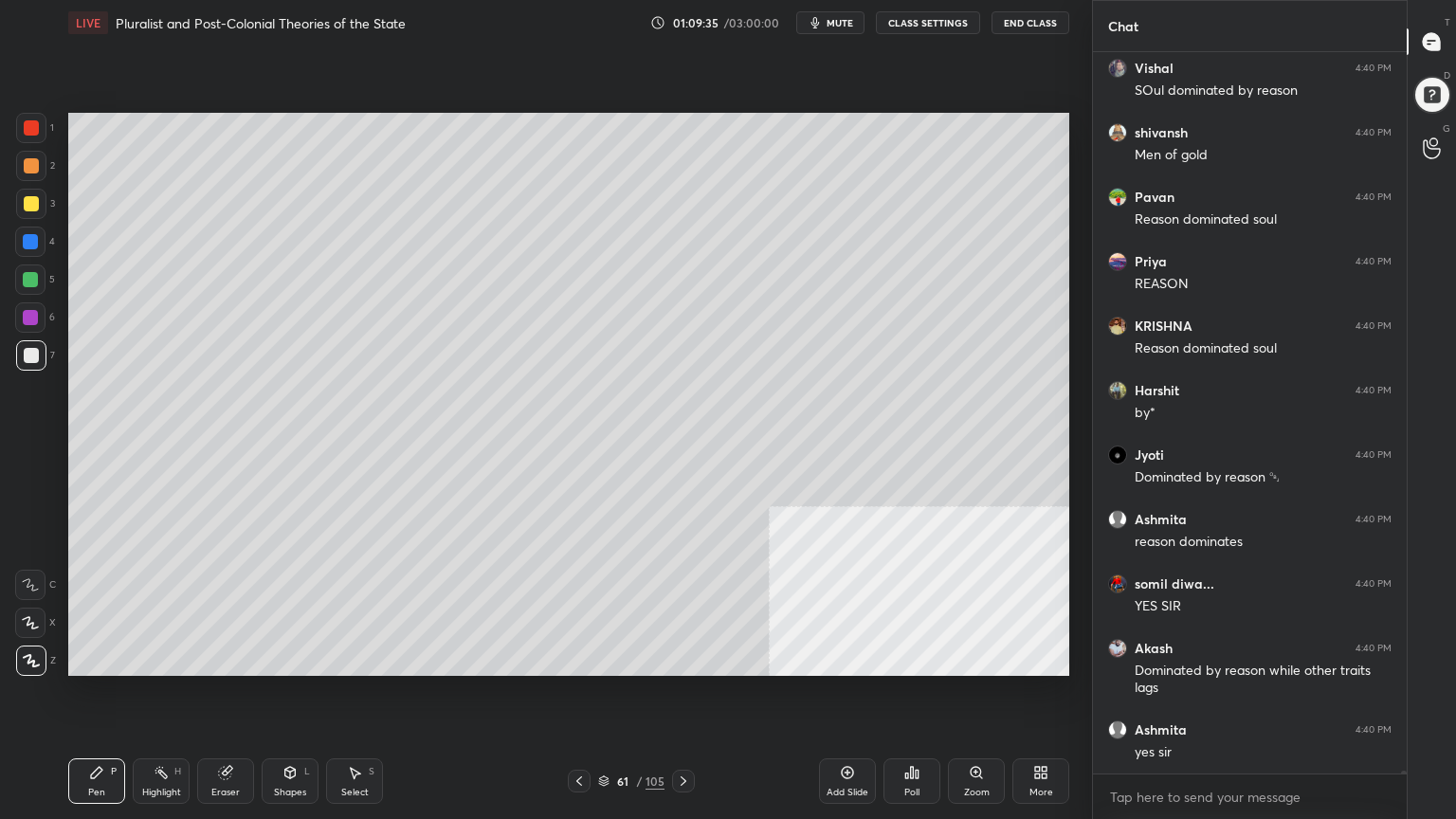 click on "Shapes L" at bounding box center [290, 781] 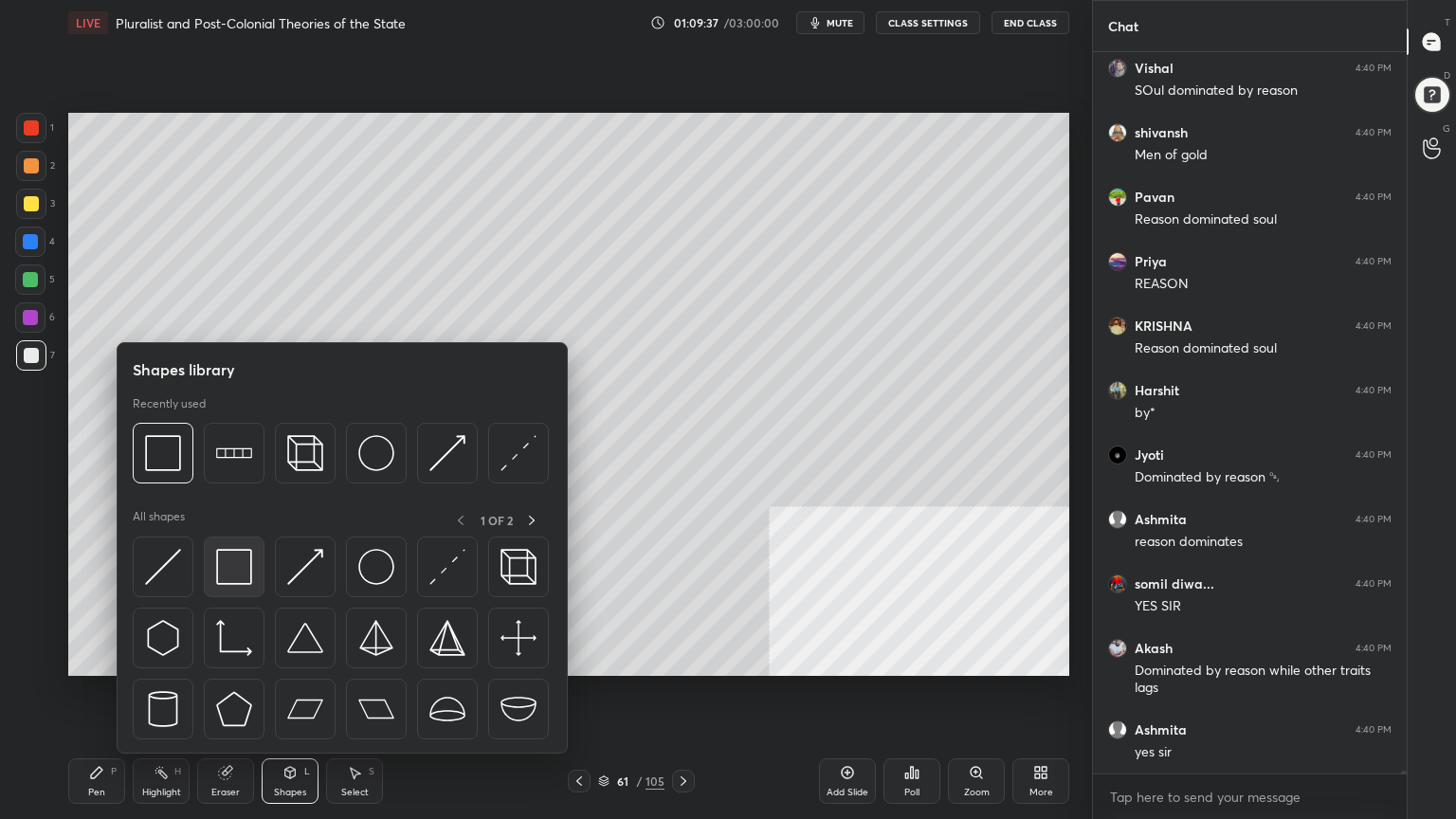 scroll, scrollTop: 156371, scrollLeft: 0, axis: vertical 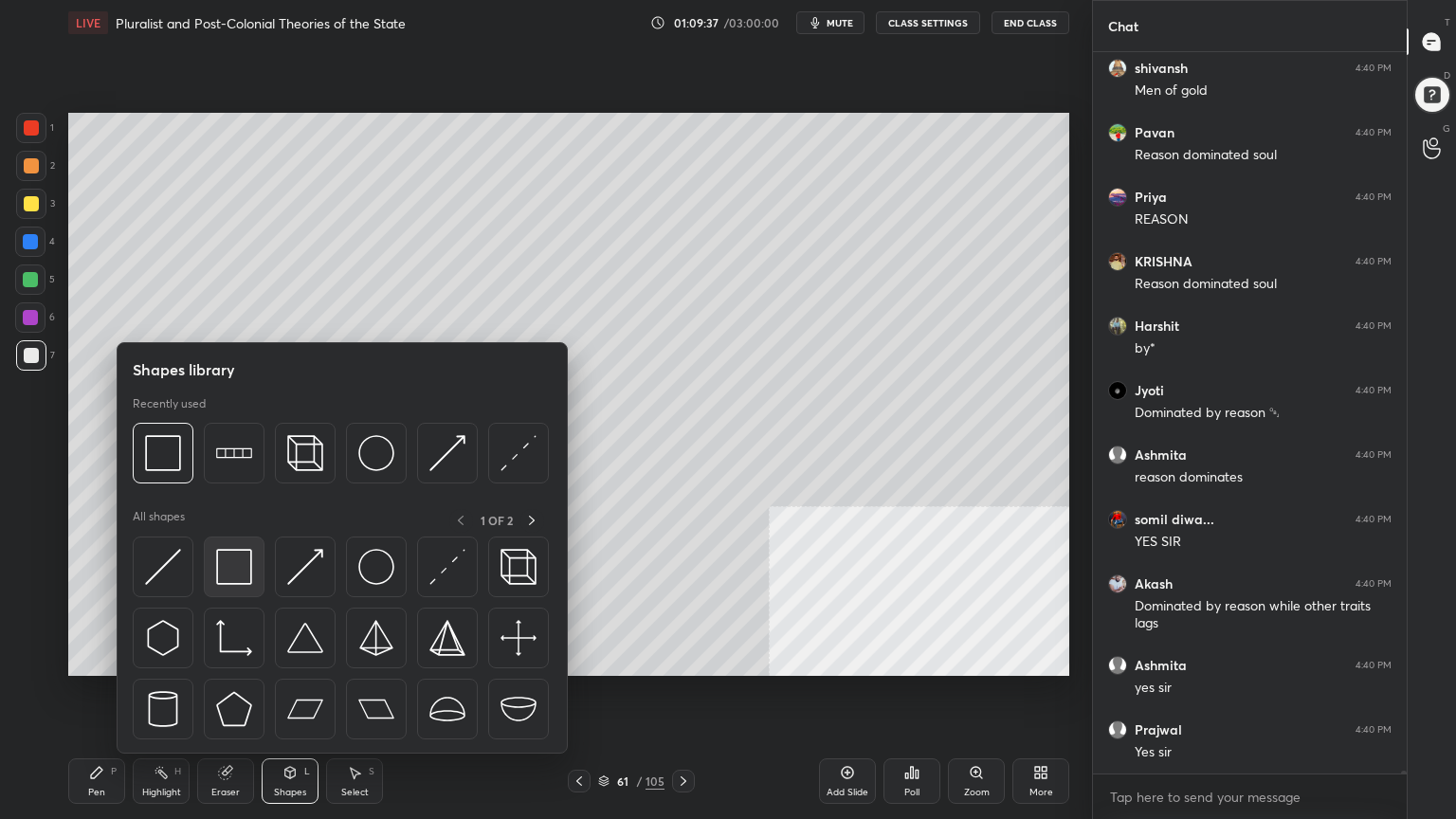 click at bounding box center [234, 567] 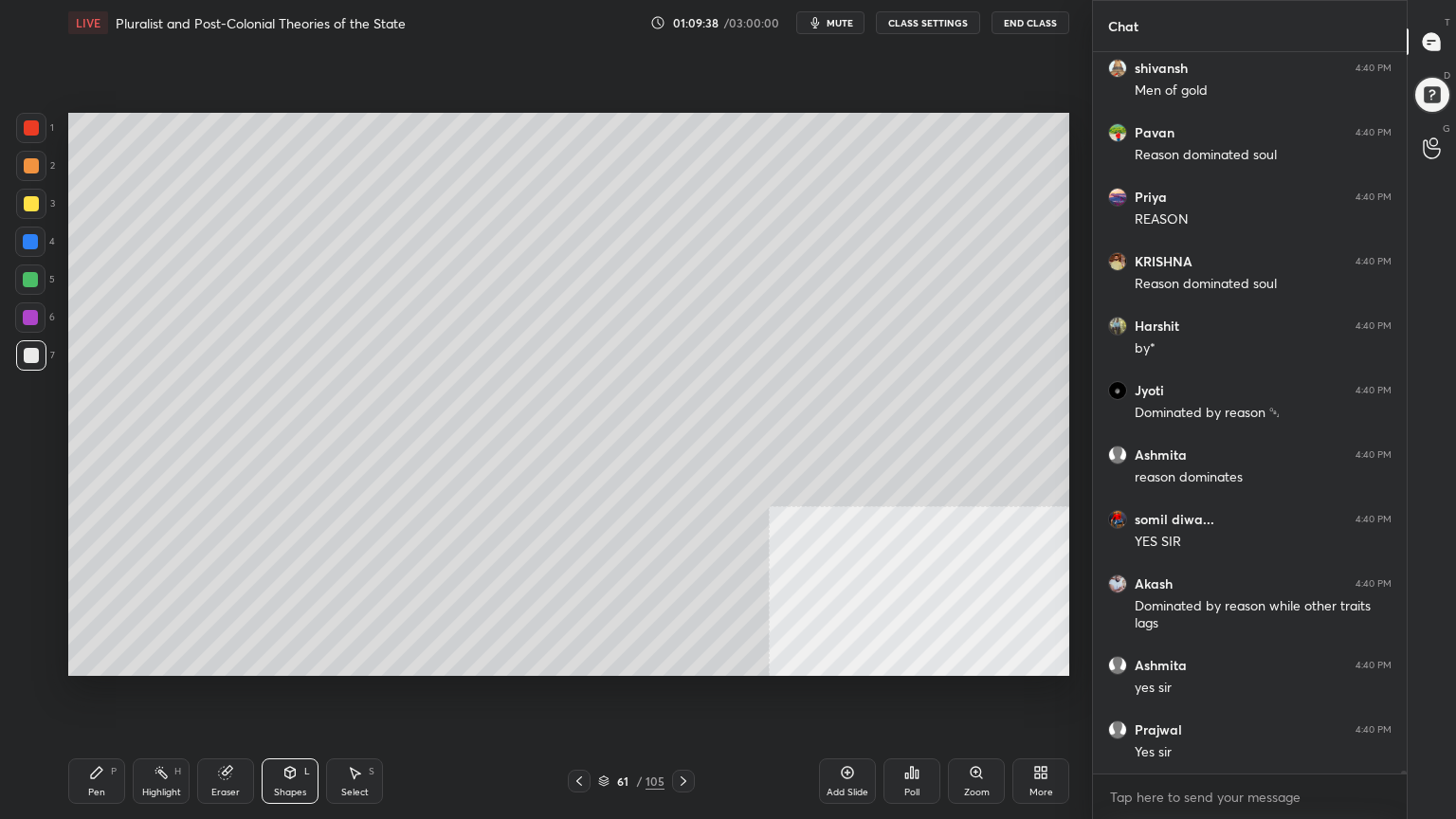 scroll, scrollTop: 156436, scrollLeft: 0, axis: vertical 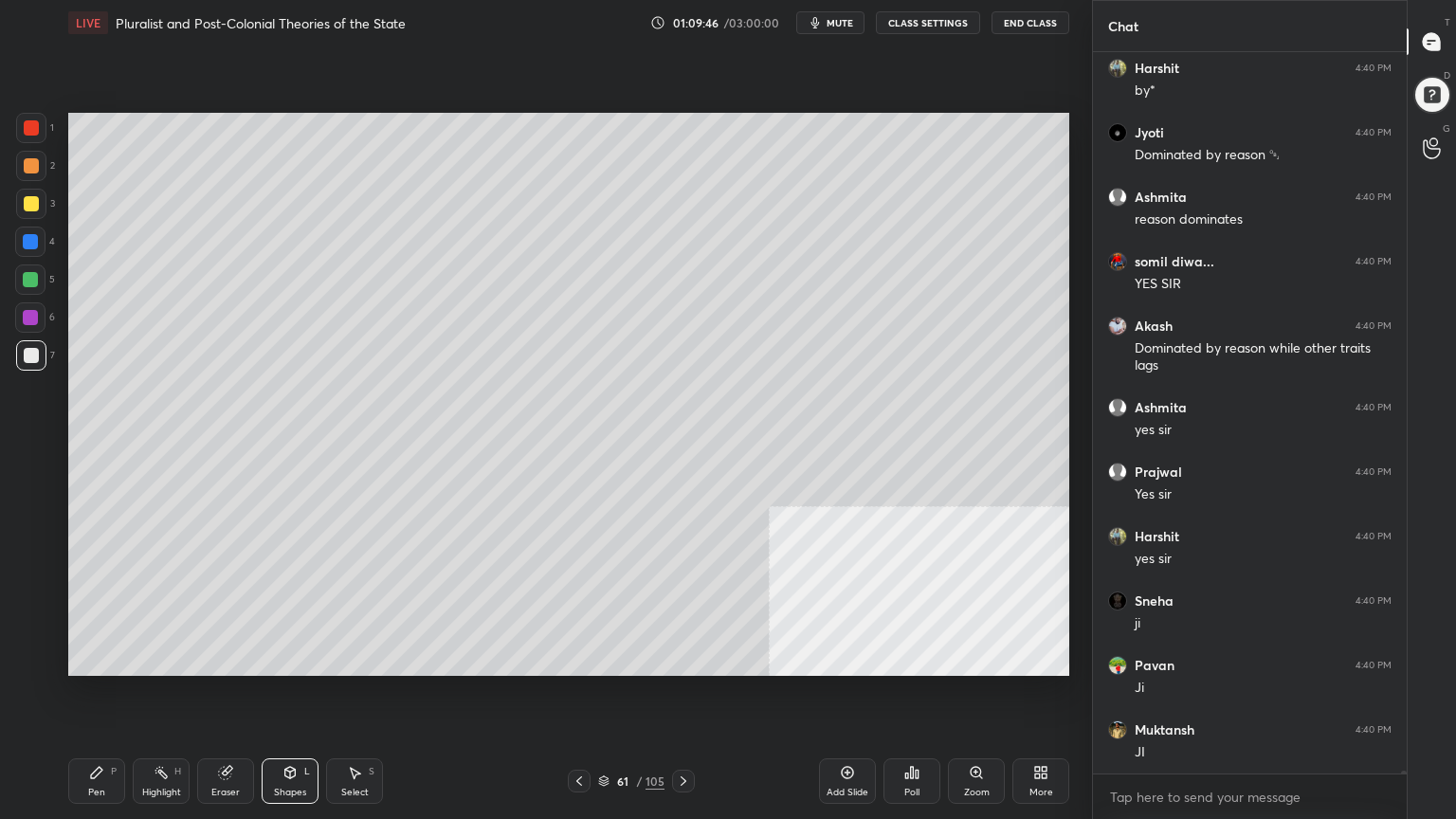 drag, startPoint x: 33, startPoint y: 350, endPoint x: 64, endPoint y: 518, distance: 170.83618 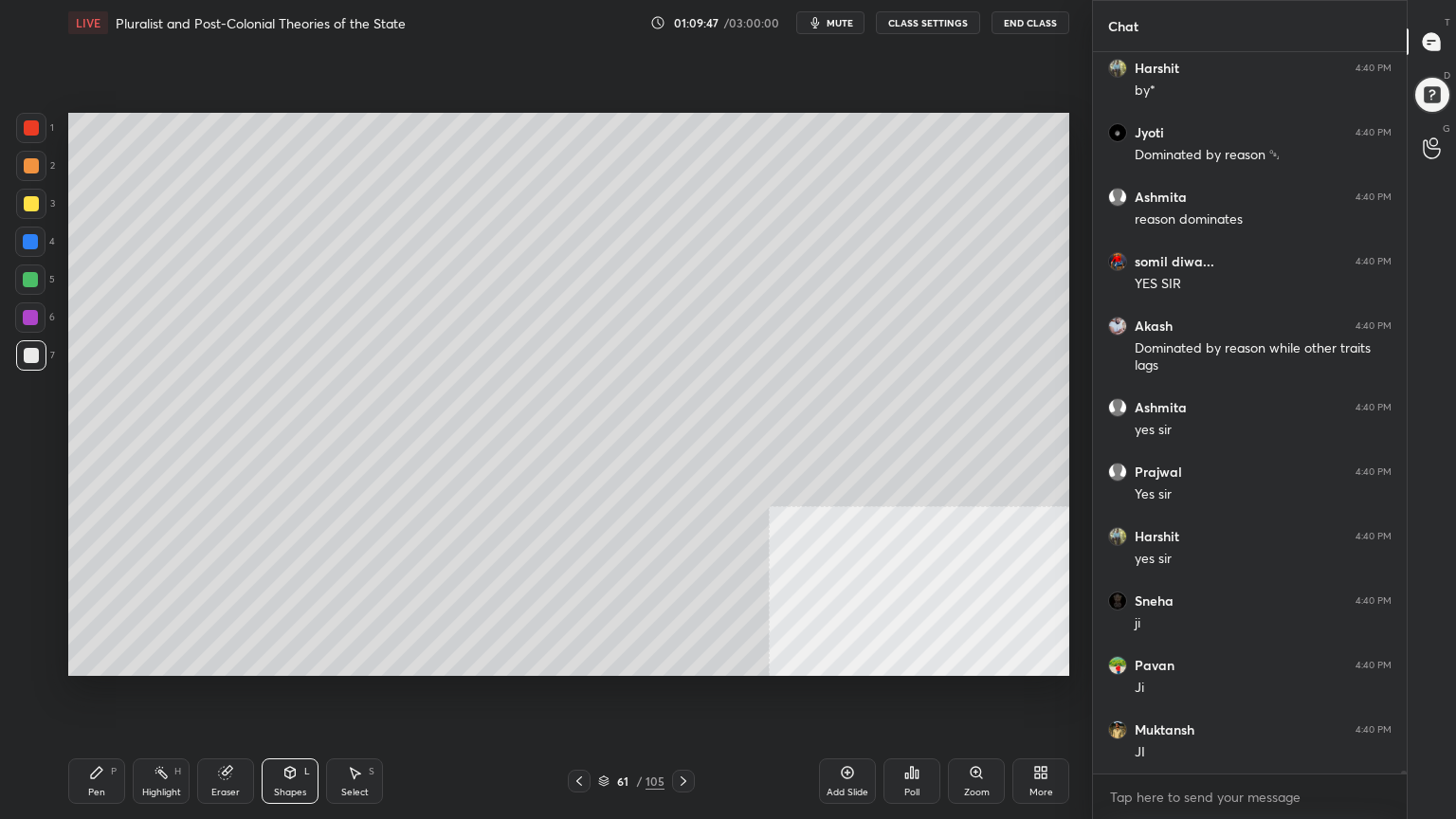 scroll, scrollTop: 156693, scrollLeft: 0, axis: vertical 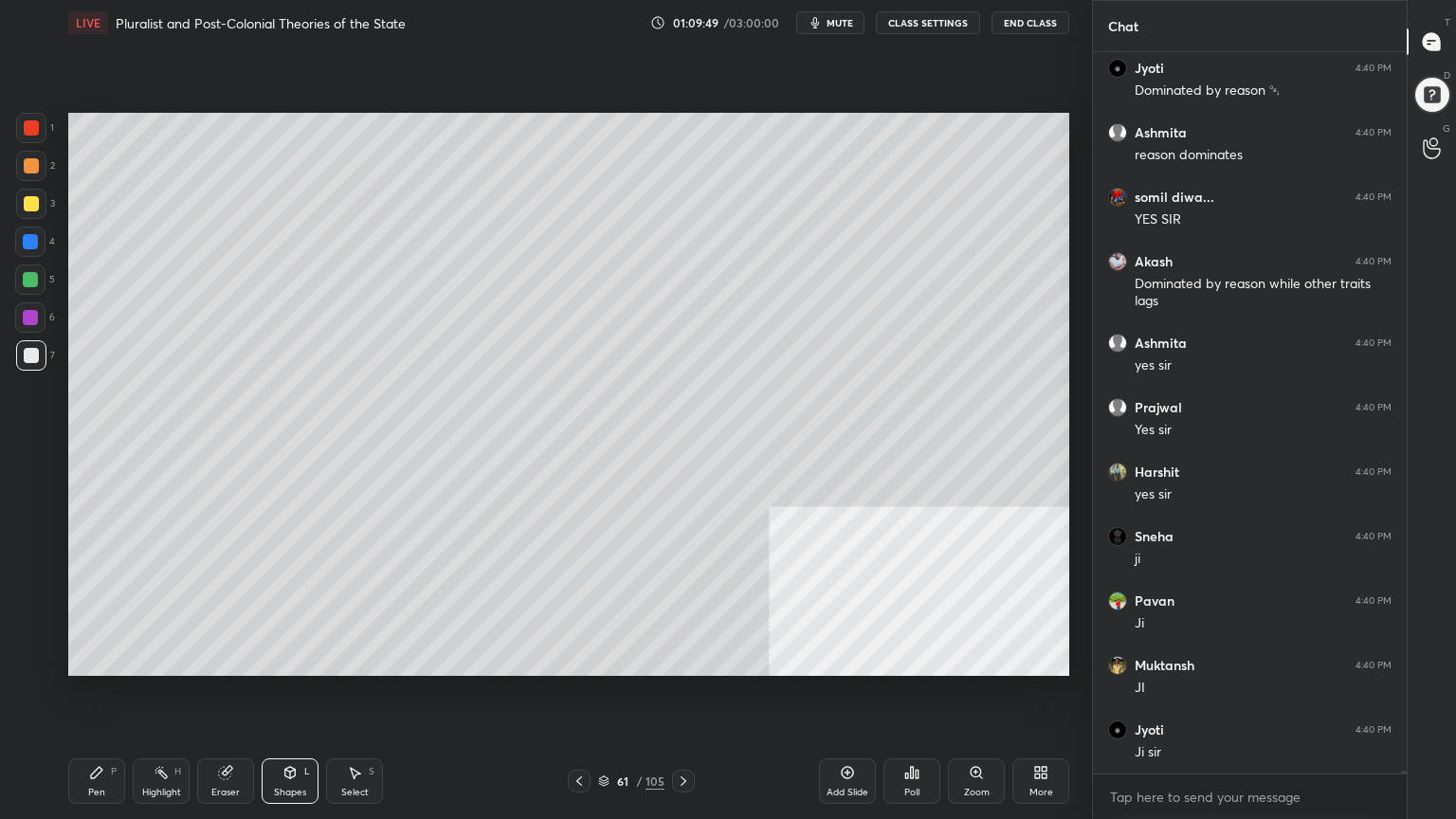 click on "Pen P" at bounding box center [97, 781] 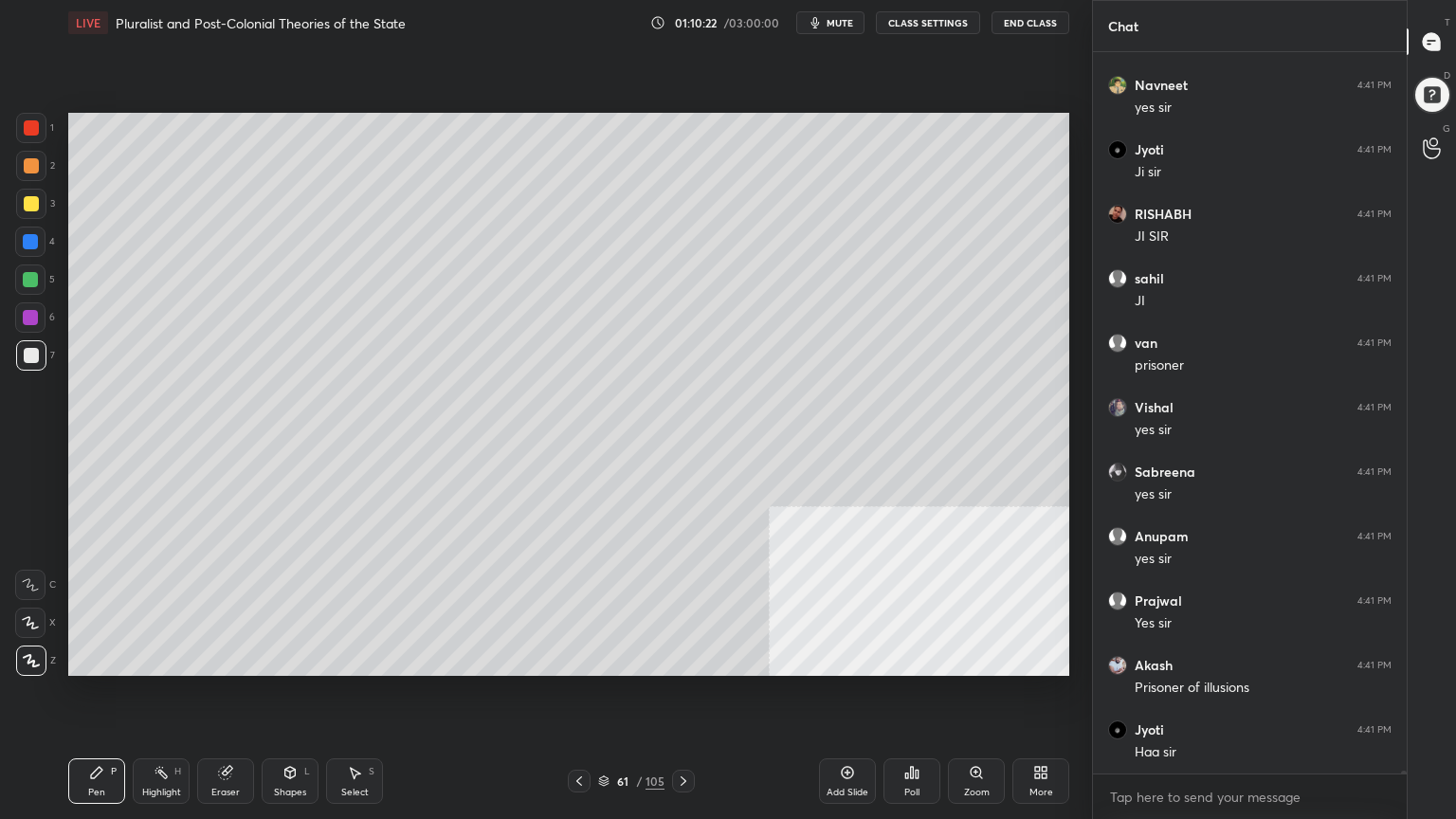 scroll, scrollTop: 158388, scrollLeft: 0, axis: vertical 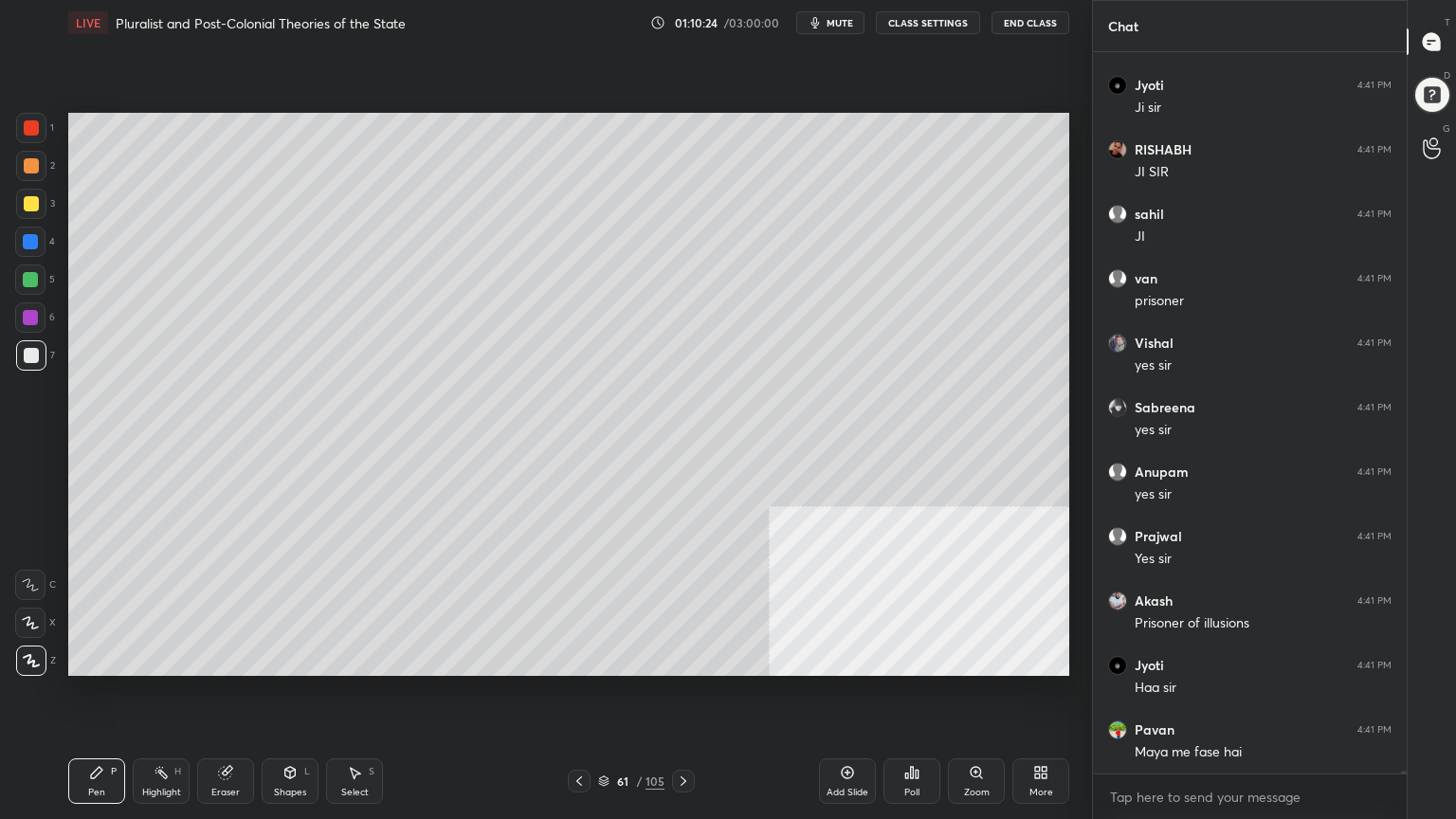 click at bounding box center (31, 355) 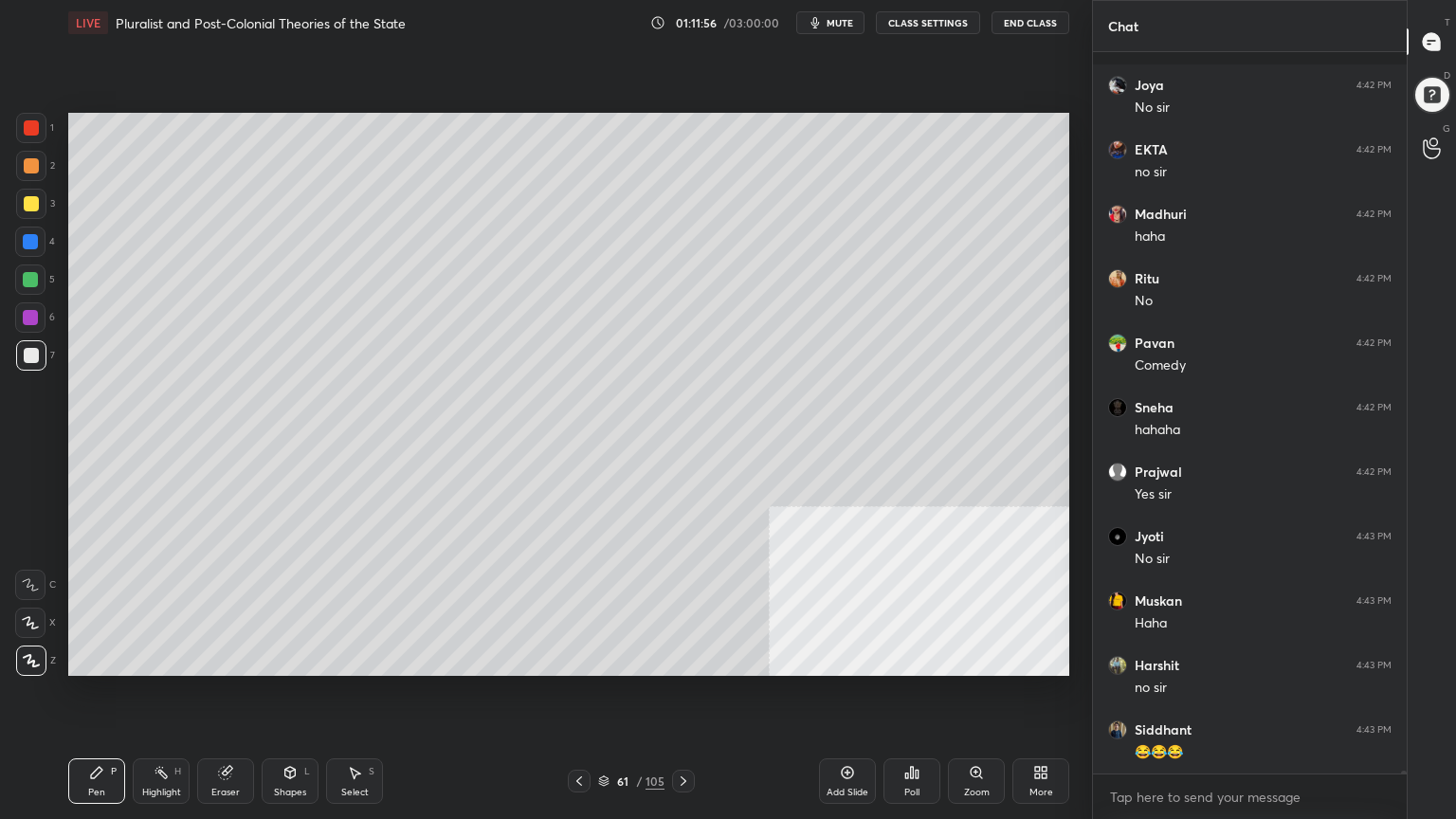 scroll, scrollTop: 163287, scrollLeft: 0, axis: vertical 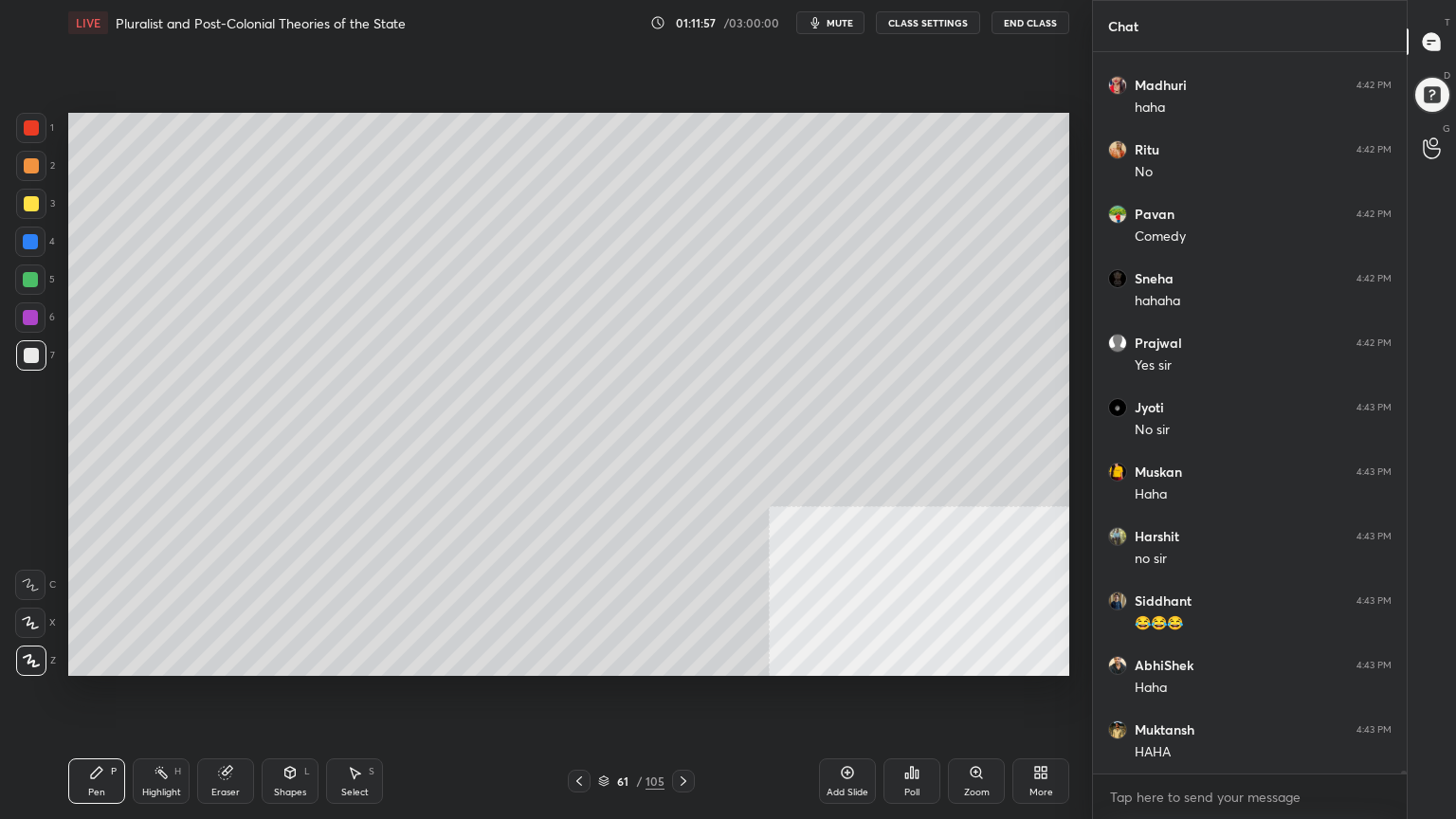 click on "CLASS SETTINGS" at bounding box center [928, 23] 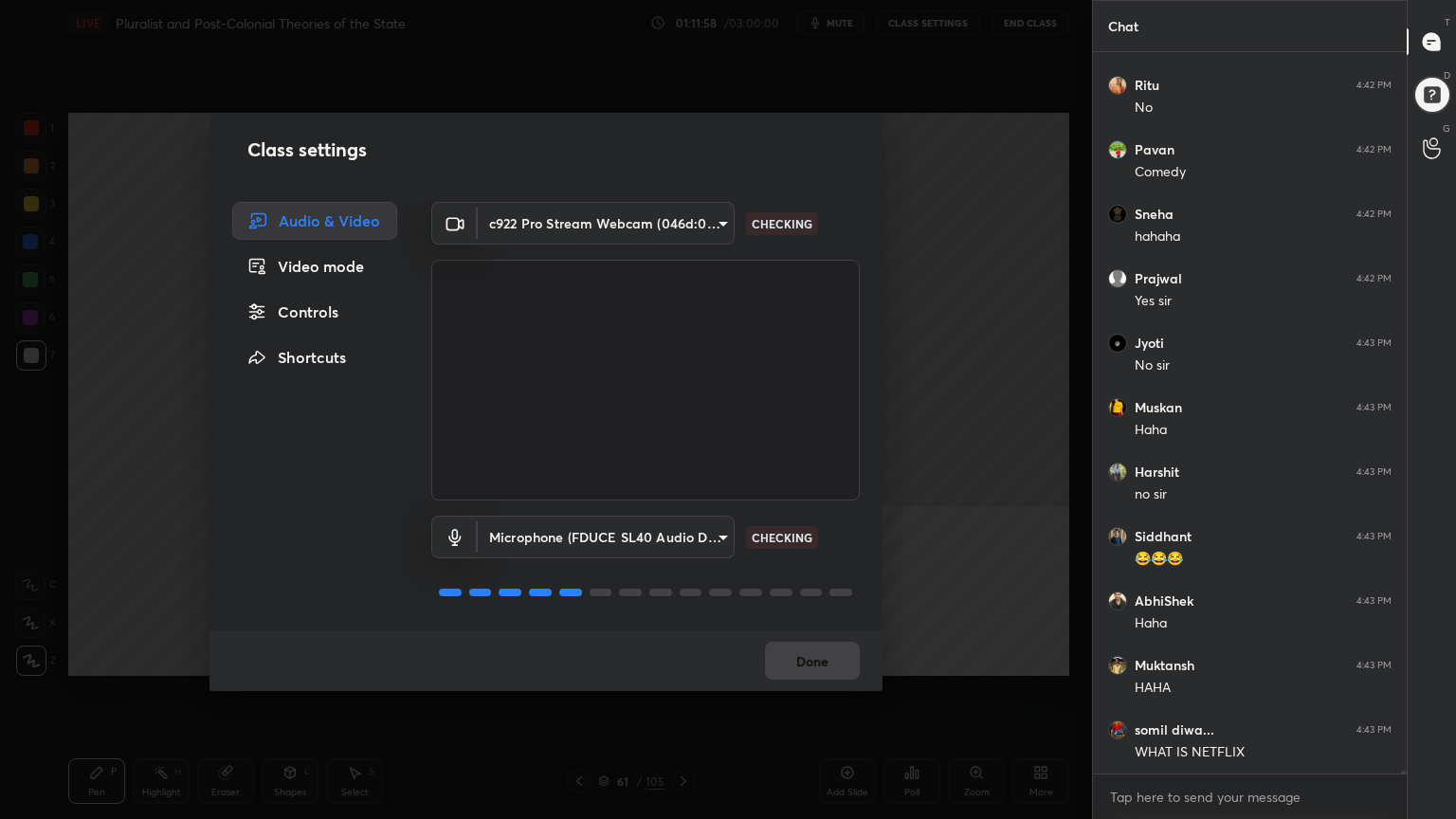 scroll, scrollTop: 163416, scrollLeft: 0, axis: vertical 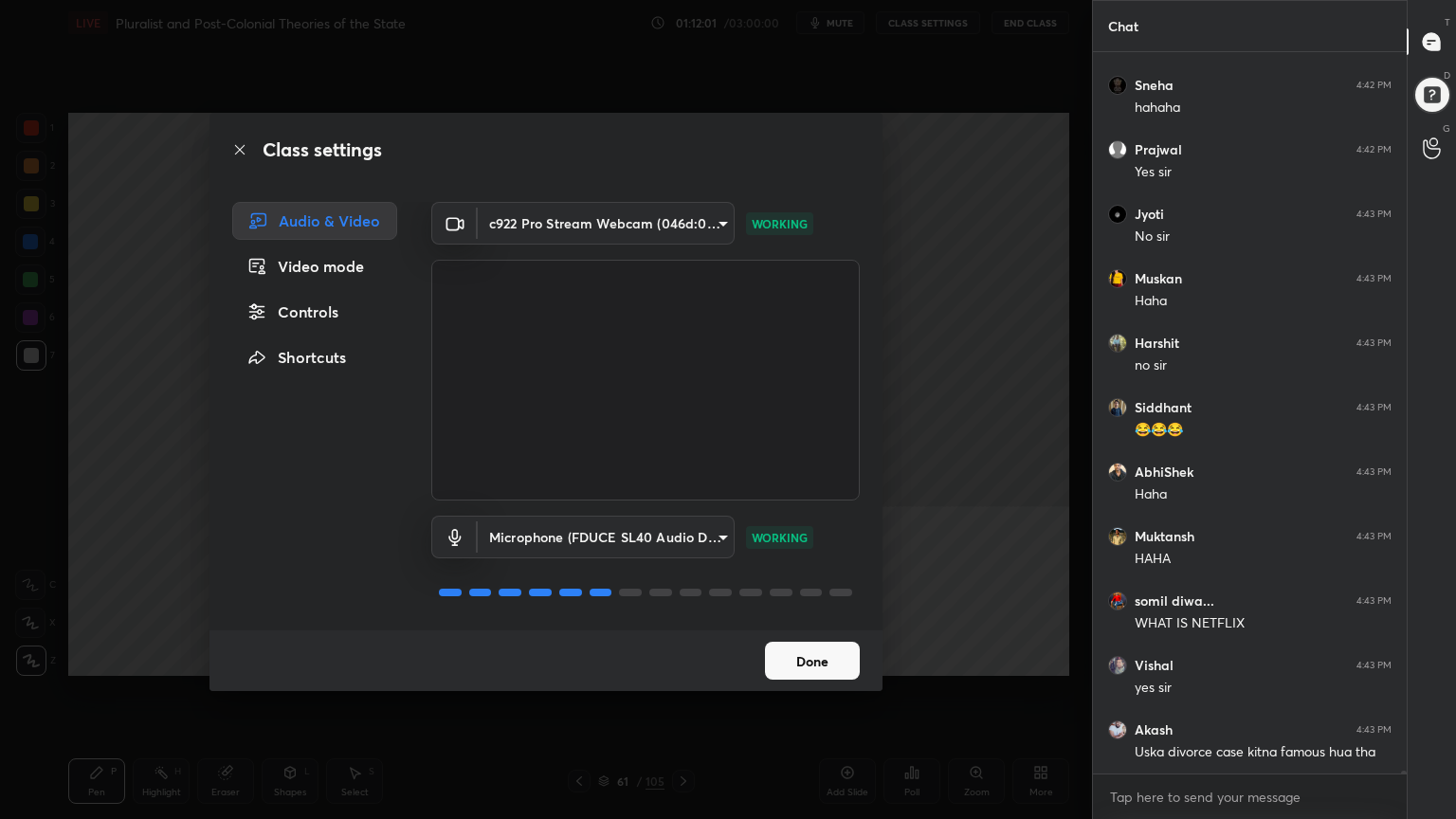 click 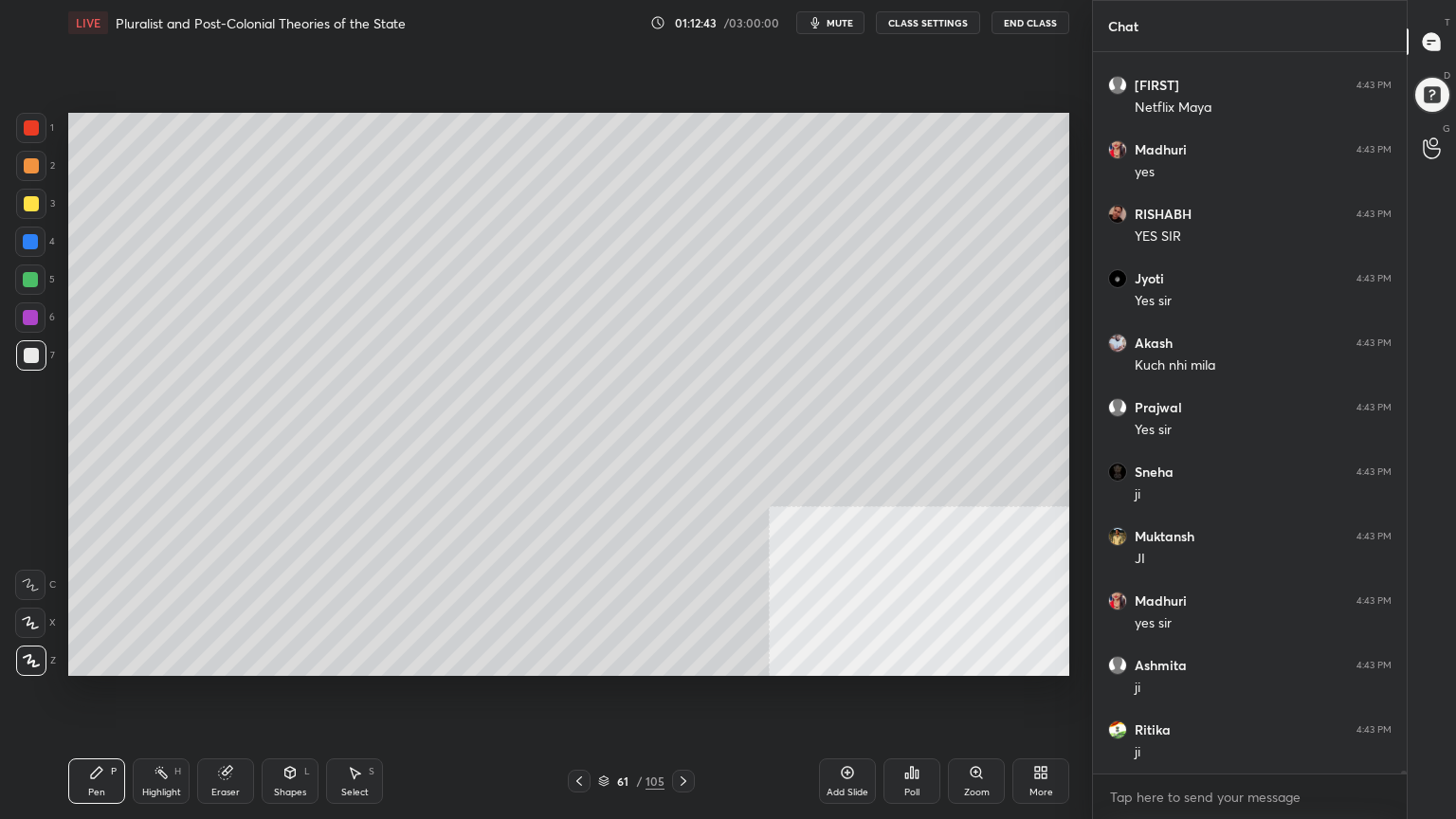 scroll, scrollTop: 164447, scrollLeft: 0, axis: vertical 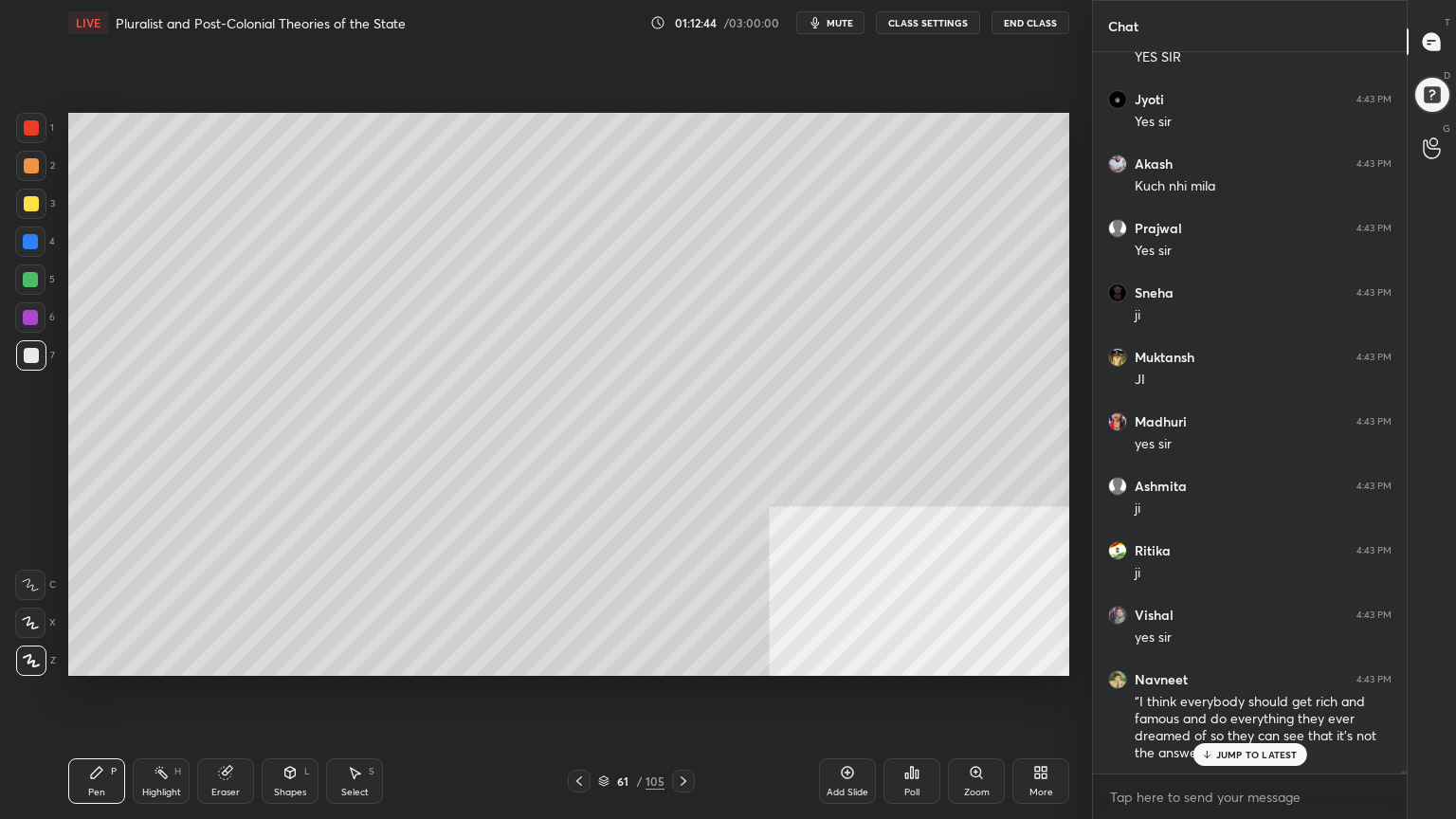 click at bounding box center (30, 242) 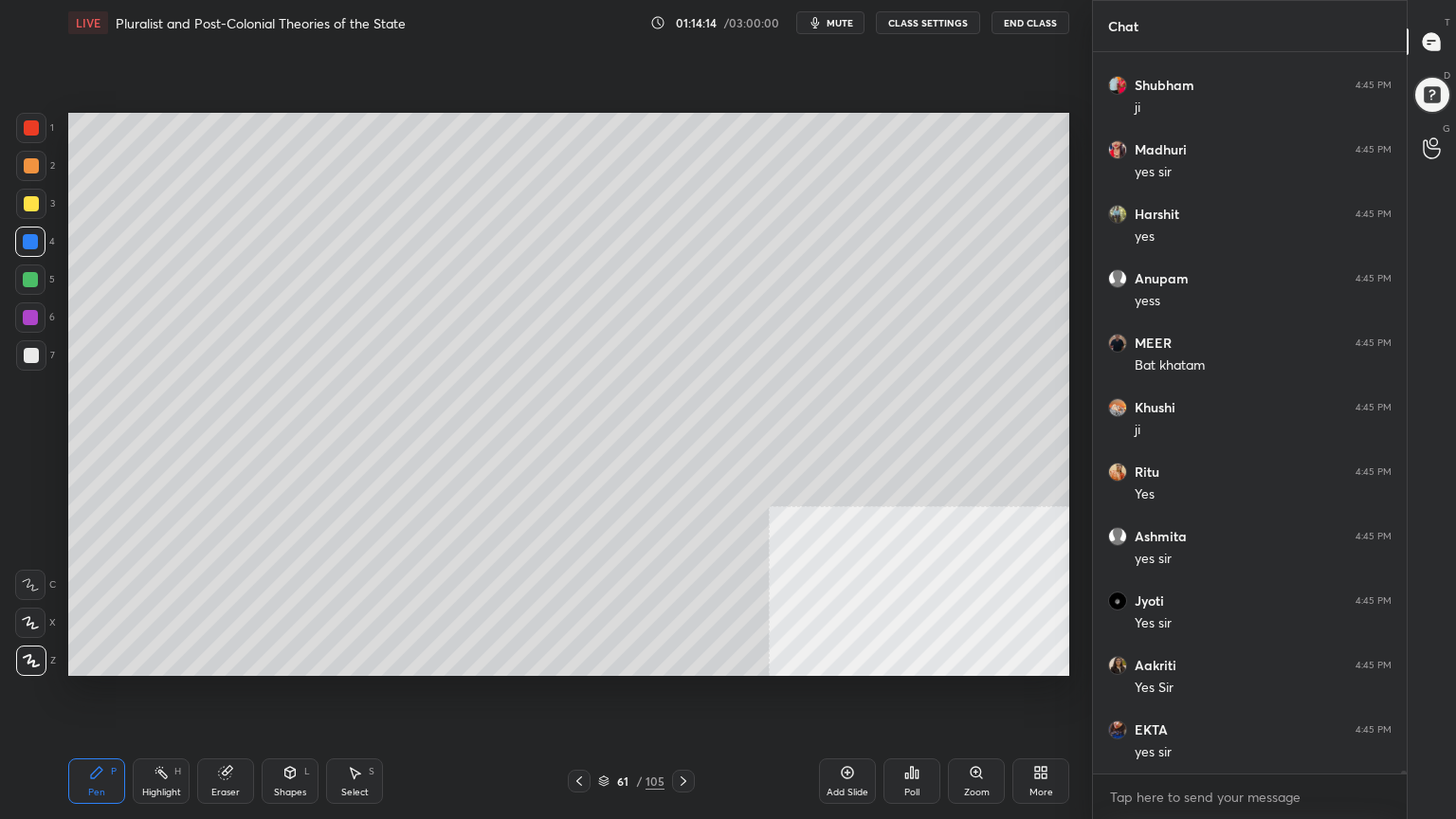 scroll, scrollTop: 168834, scrollLeft: 0, axis: vertical 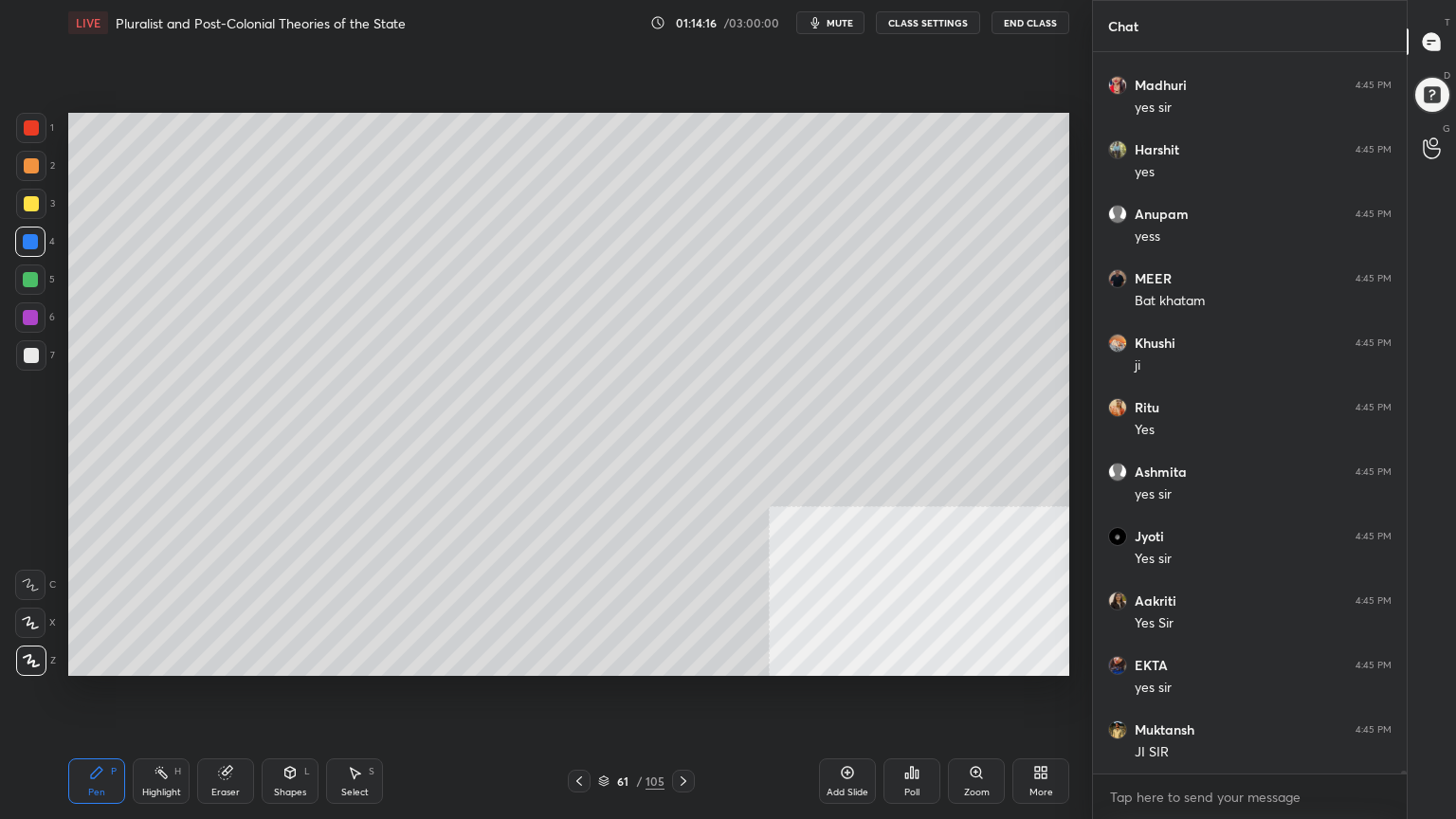 drag, startPoint x: 29, startPoint y: 276, endPoint x: 44, endPoint y: 274, distance: 15.132746 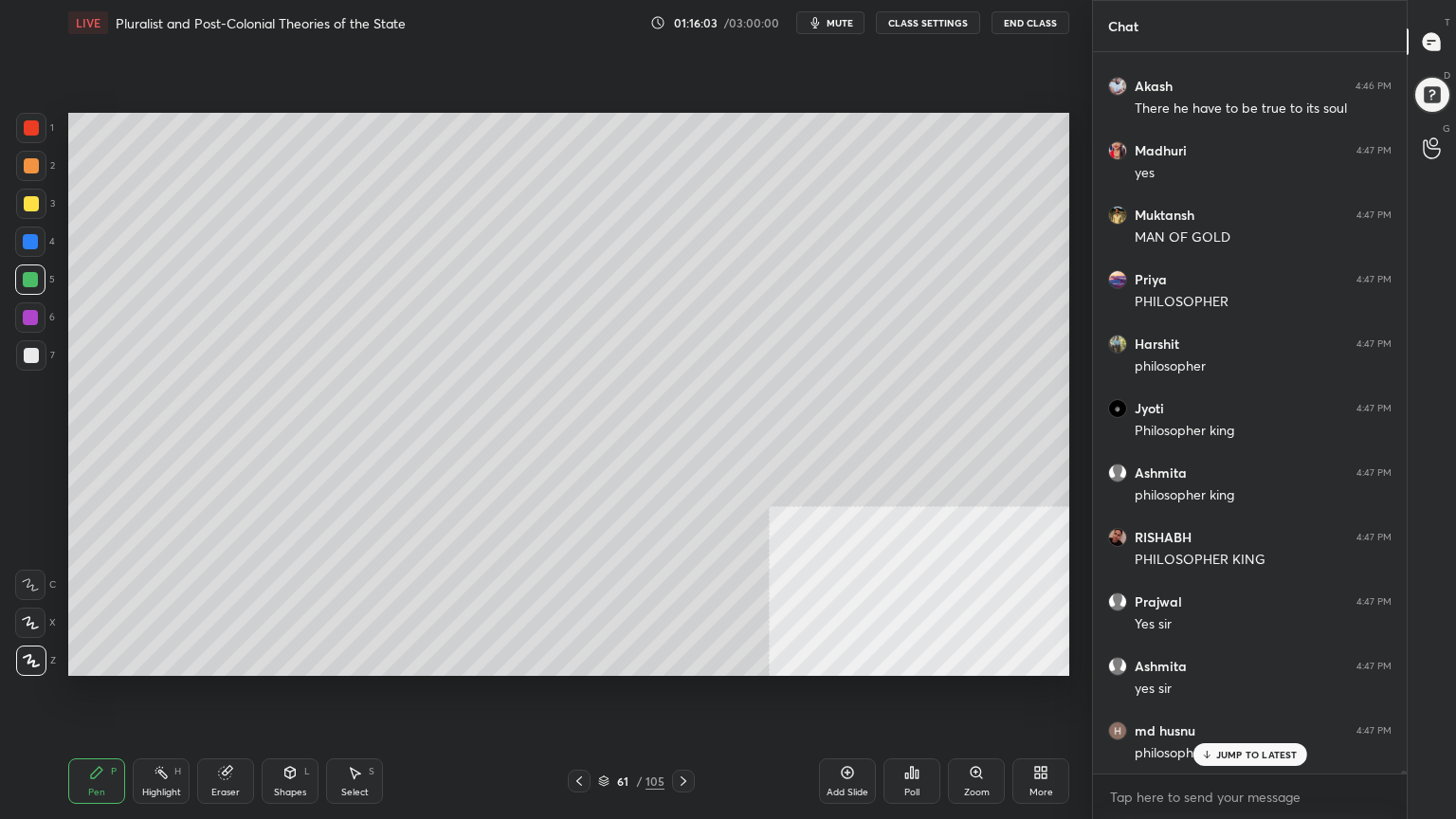 scroll, scrollTop: 174883, scrollLeft: 0, axis: vertical 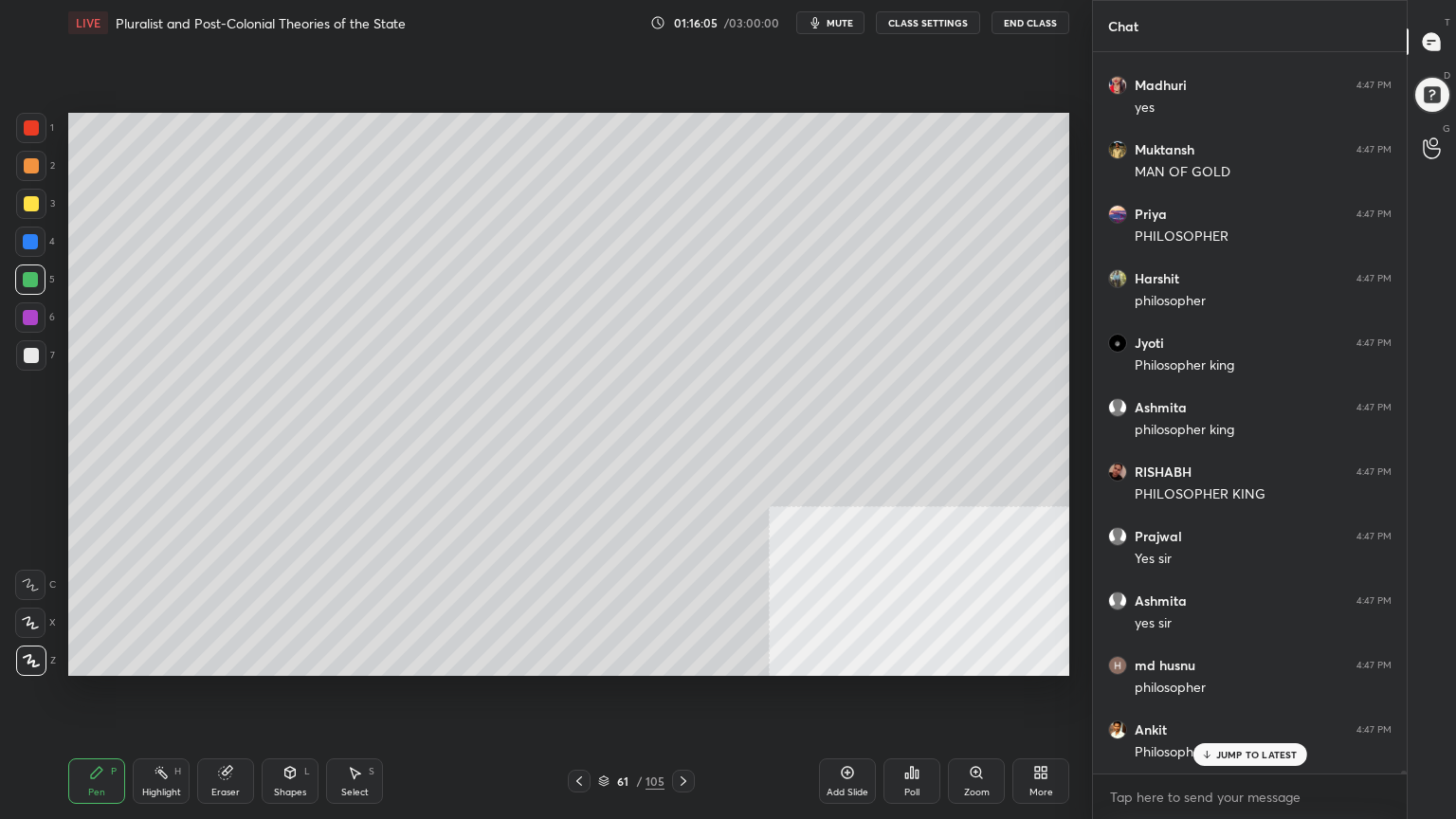drag, startPoint x: 31, startPoint y: 199, endPoint x: 34, endPoint y: 175, distance: 24.186773 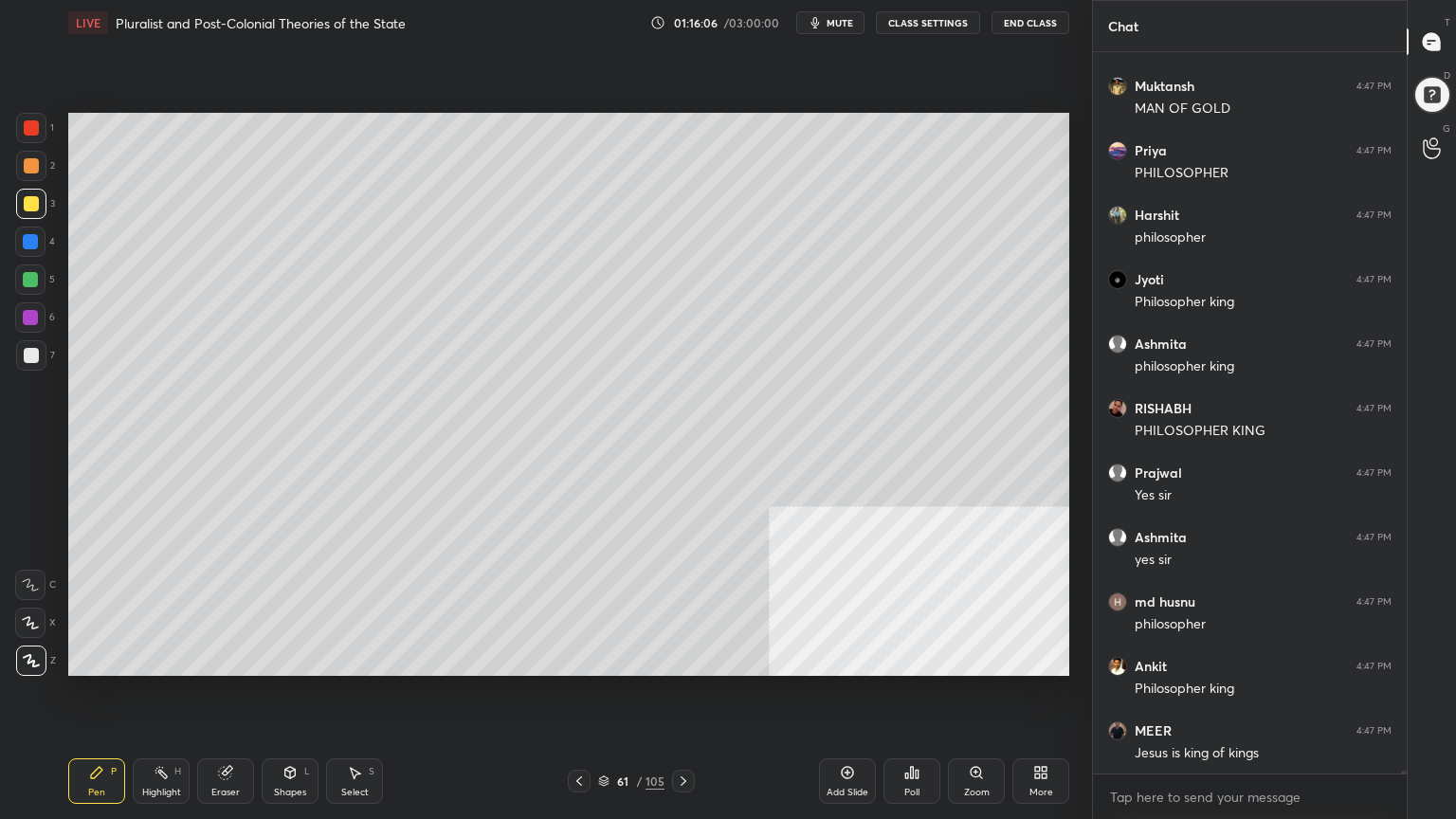 drag, startPoint x: 26, startPoint y: 129, endPoint x: 60, endPoint y: 137, distance: 34.928498 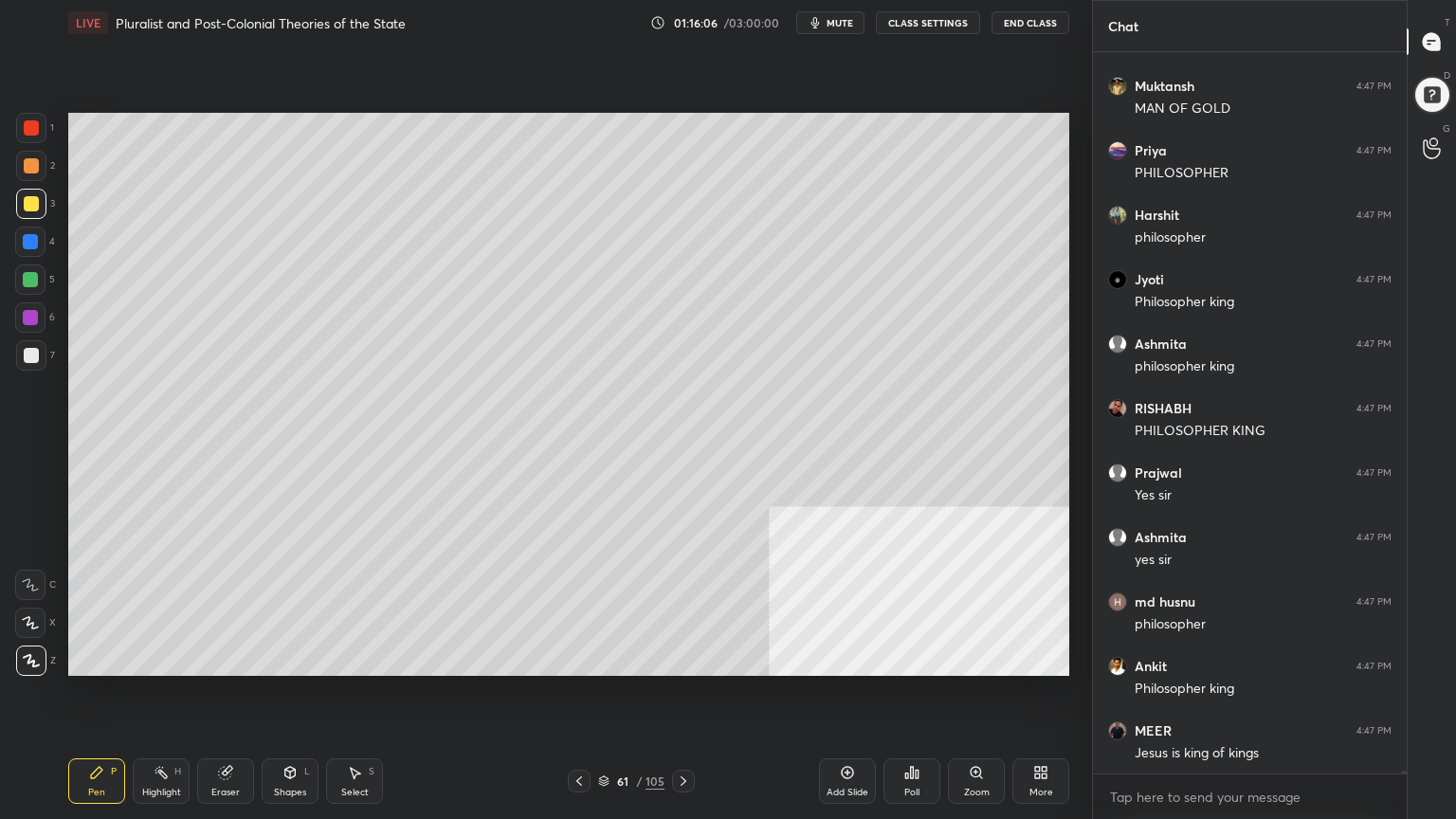 click at bounding box center [31, 128] 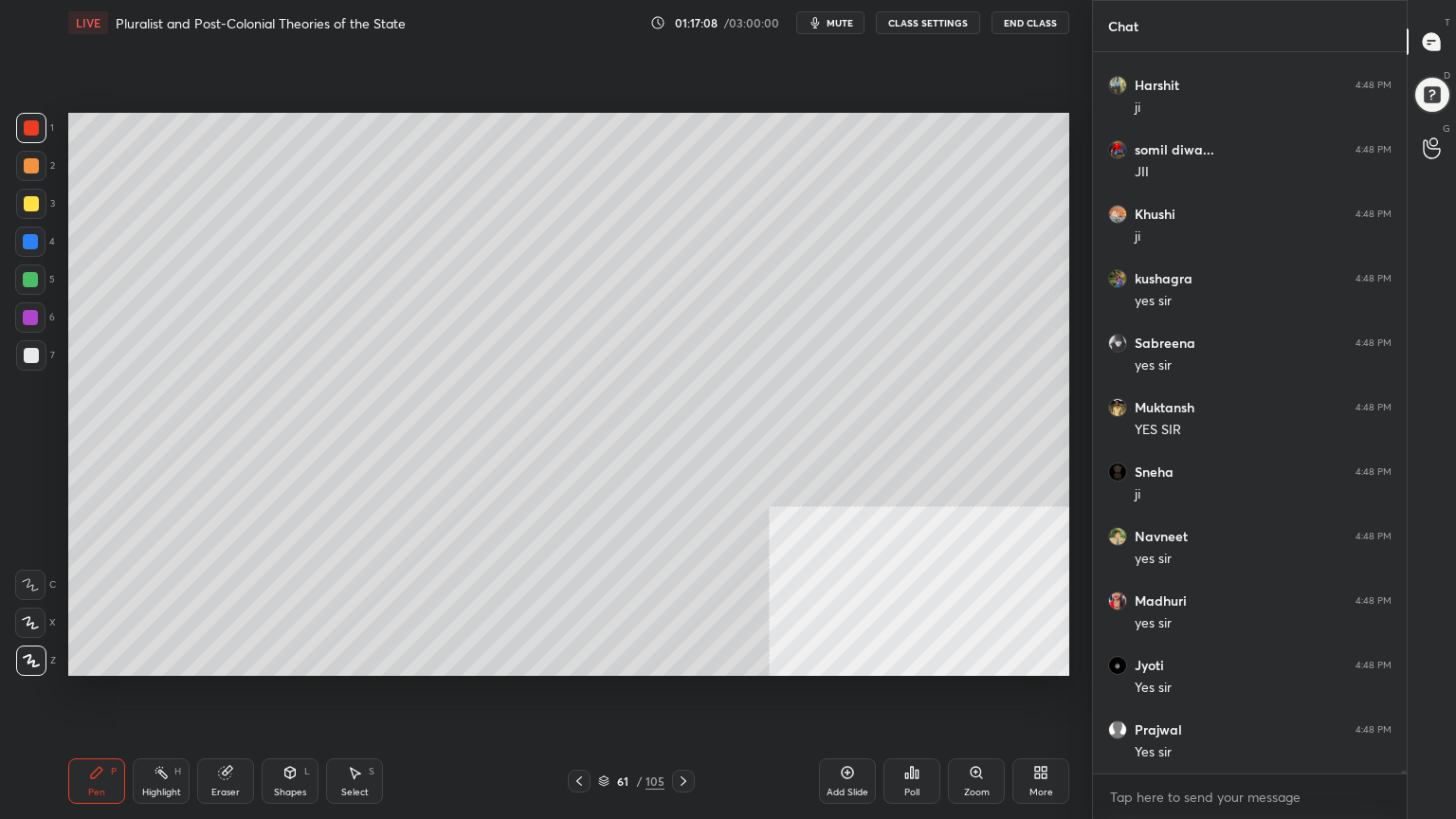 scroll, scrollTop: 178223, scrollLeft: 0, axis: vertical 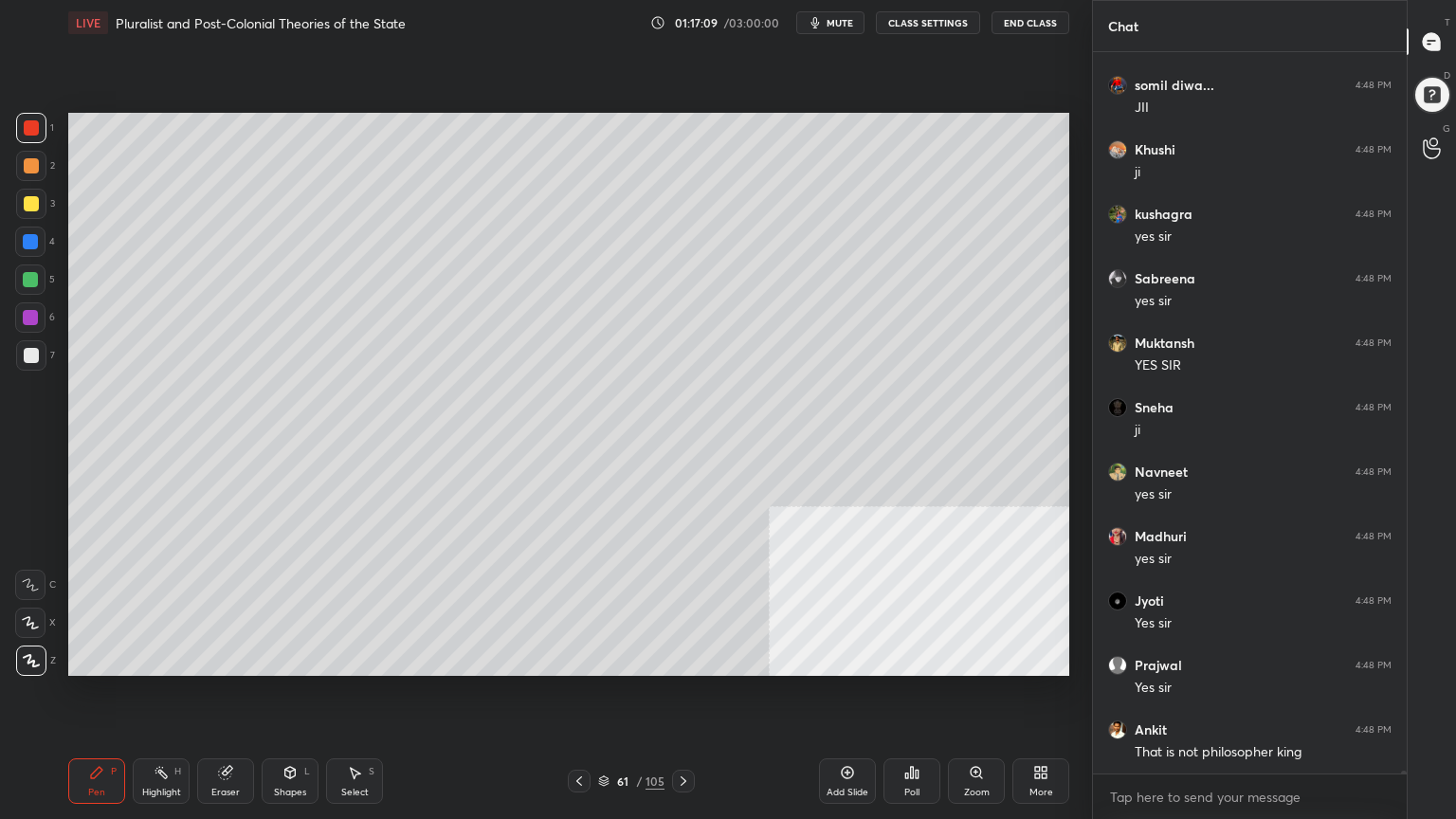 click at bounding box center [31, 204] 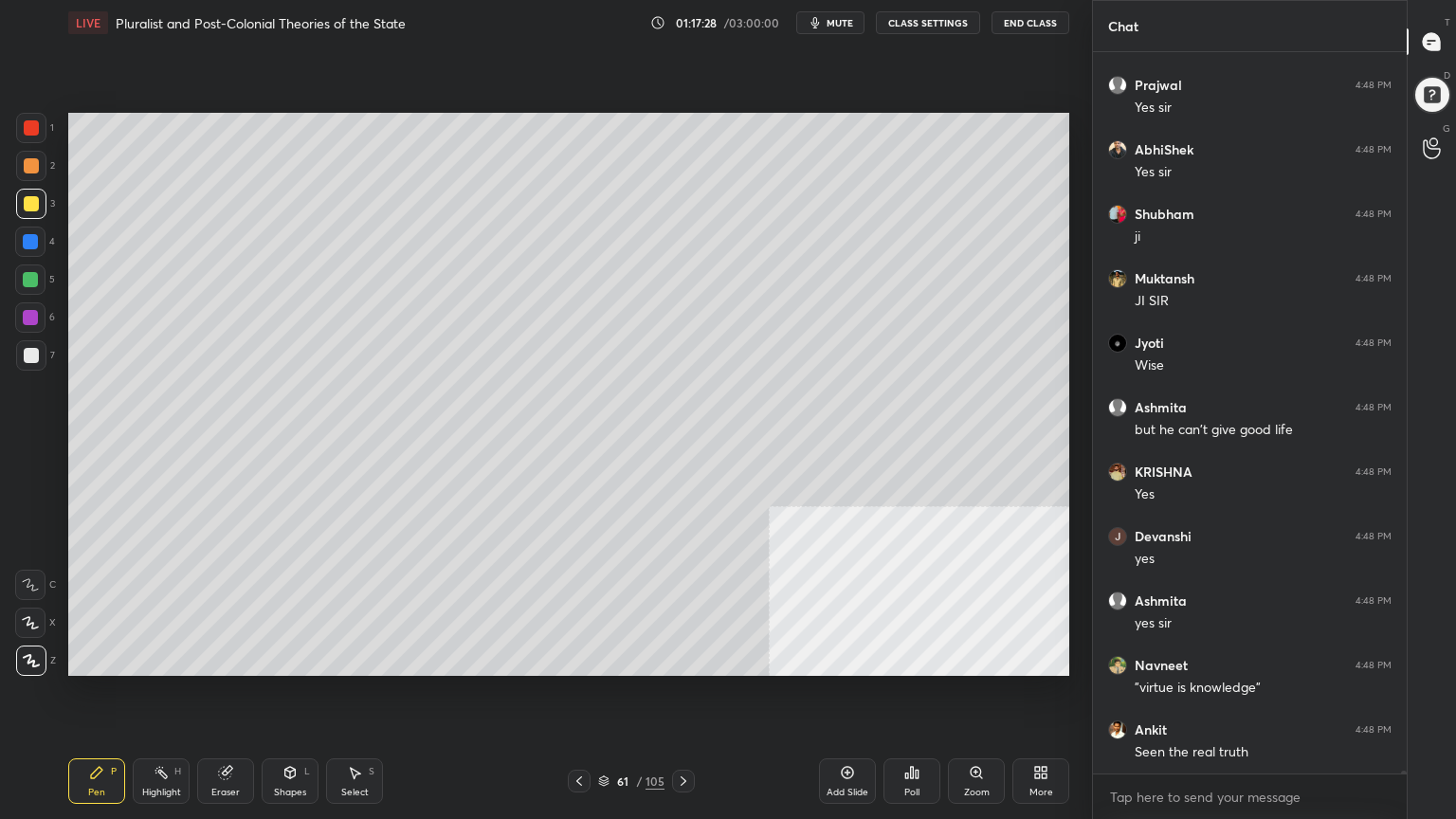 scroll, scrollTop: 179641, scrollLeft: 0, axis: vertical 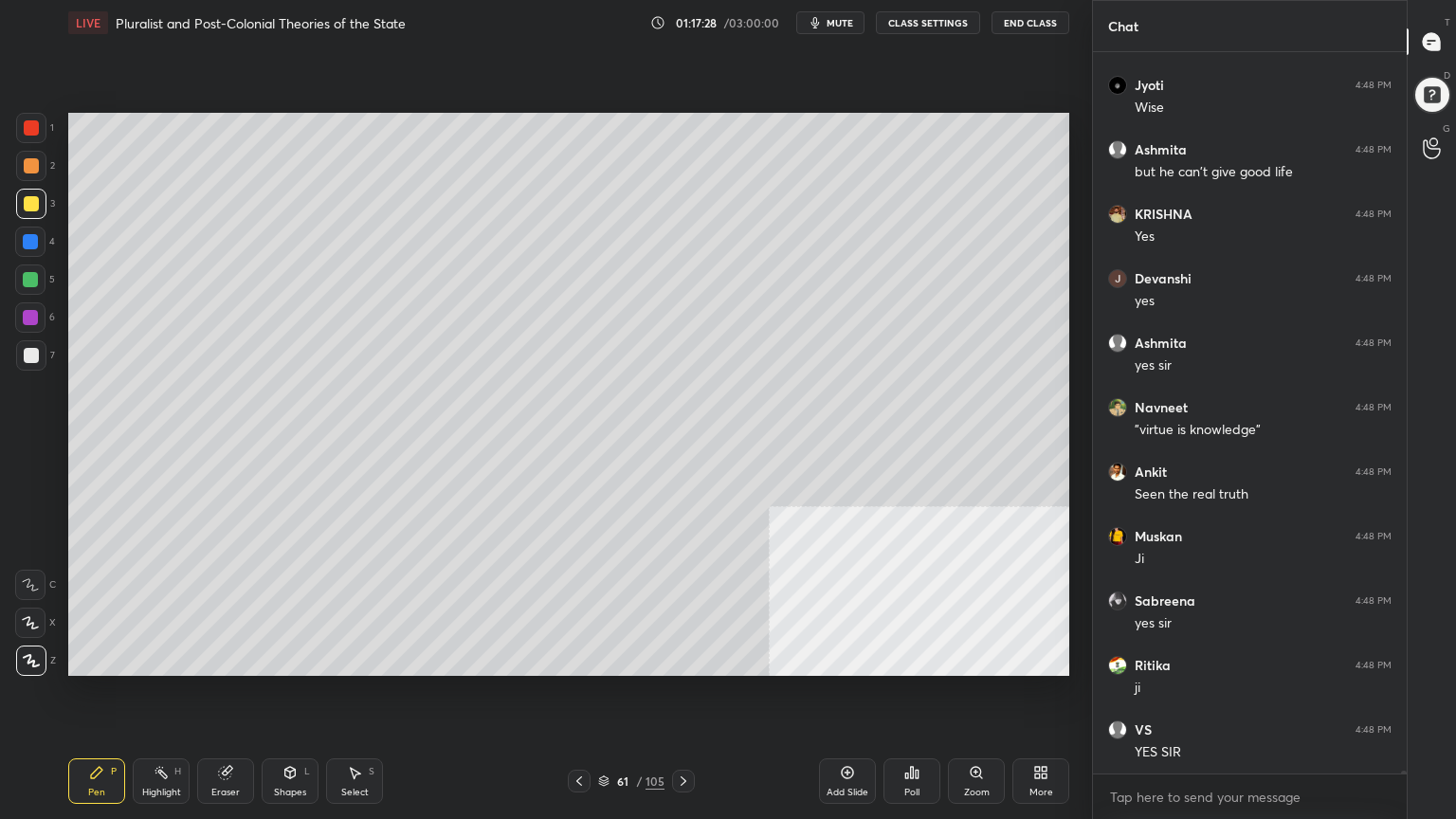 click at bounding box center (31, 128) 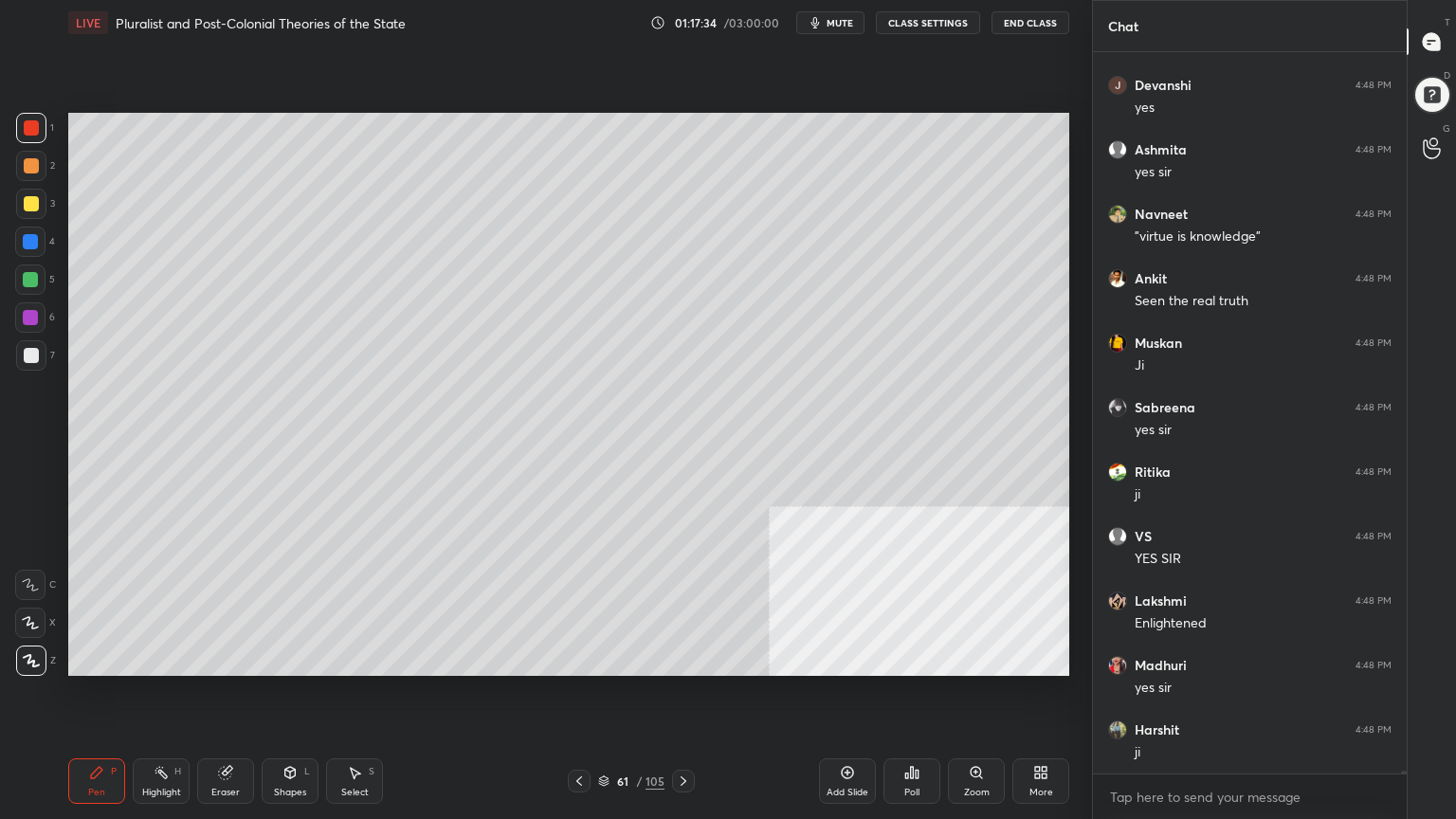 scroll, scrollTop: 179898, scrollLeft: 0, axis: vertical 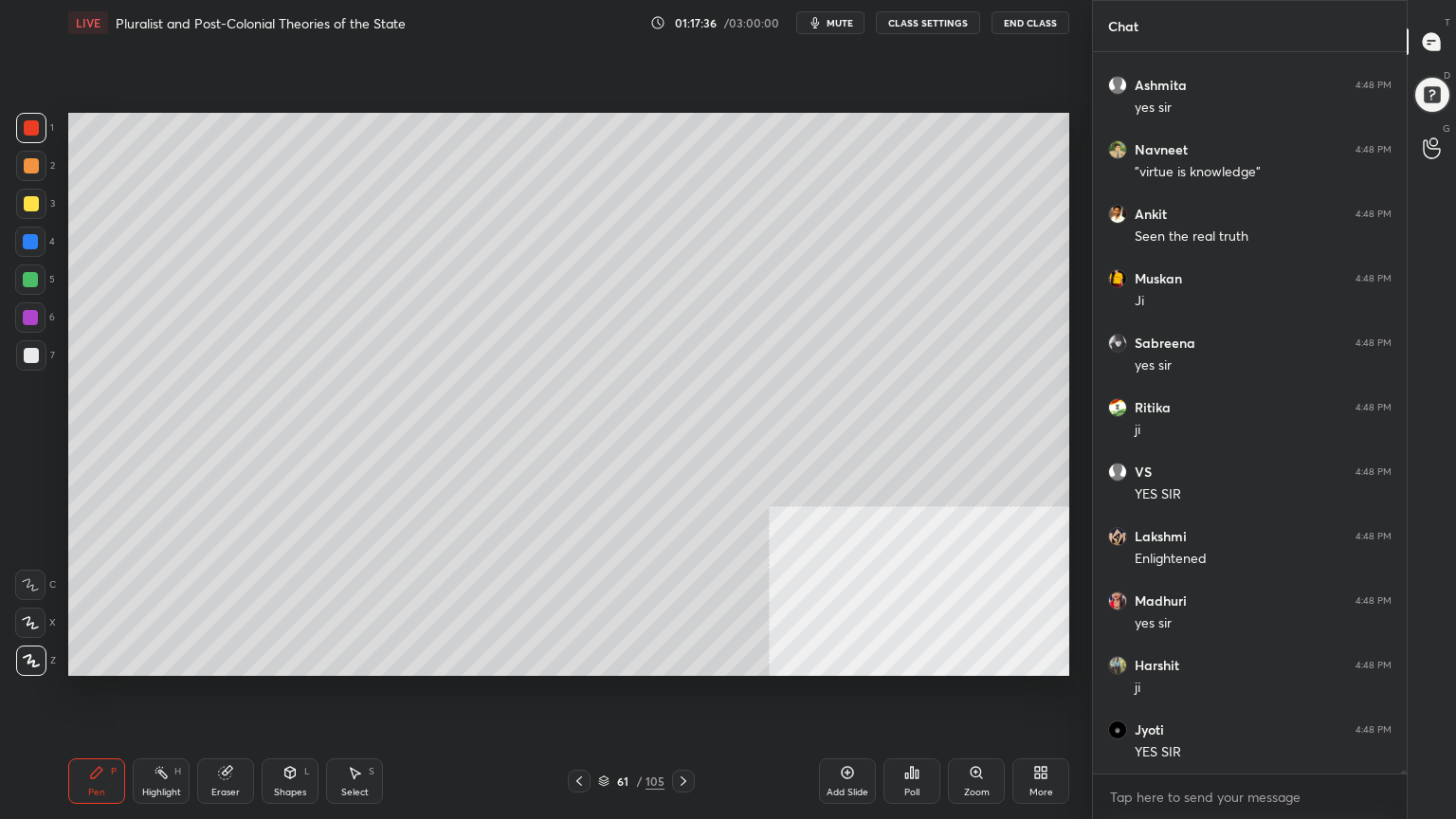 drag, startPoint x: 28, startPoint y: 201, endPoint x: 66, endPoint y: 363, distance: 166.39712 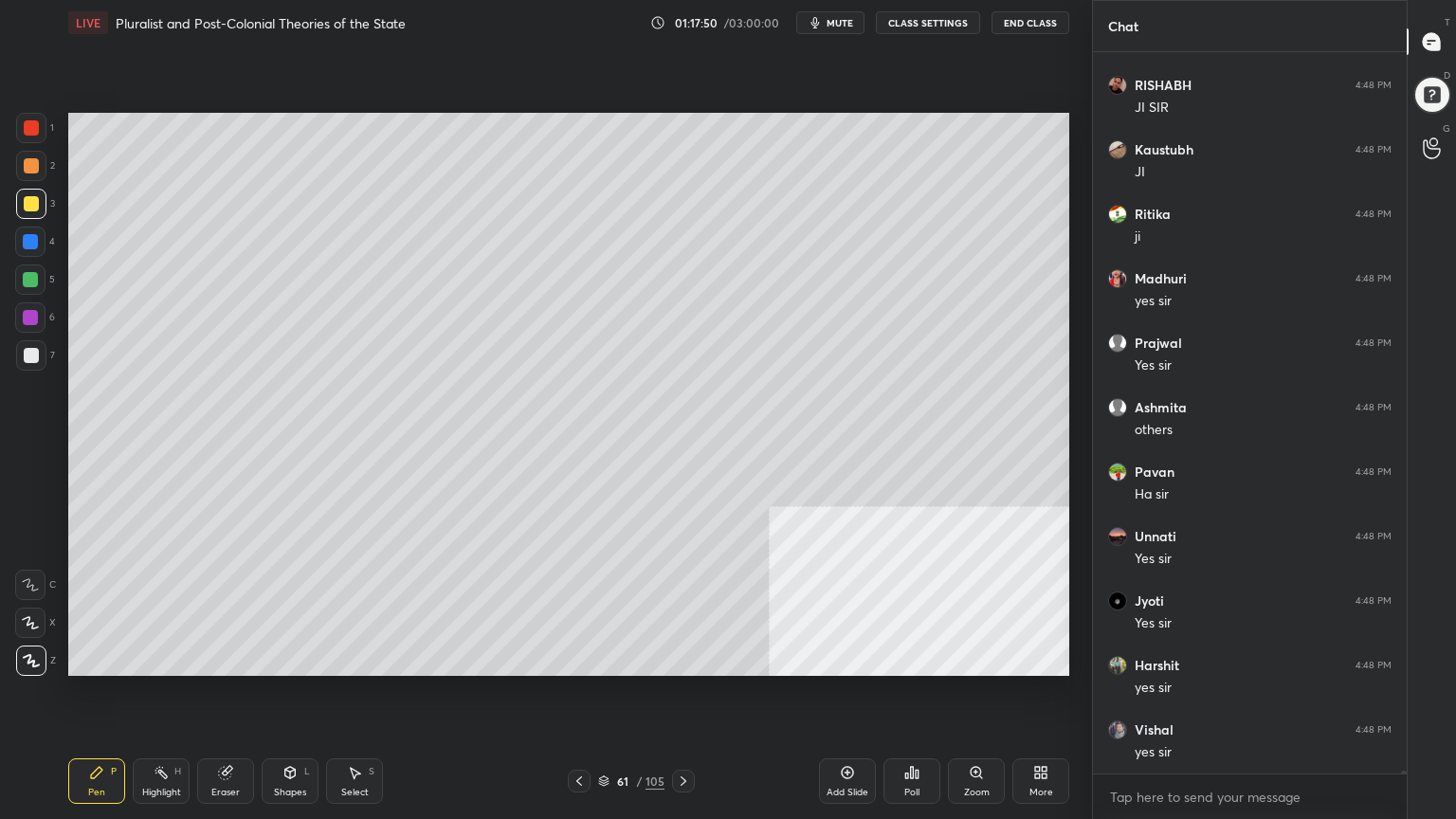 scroll, scrollTop: 181188, scrollLeft: 0, axis: vertical 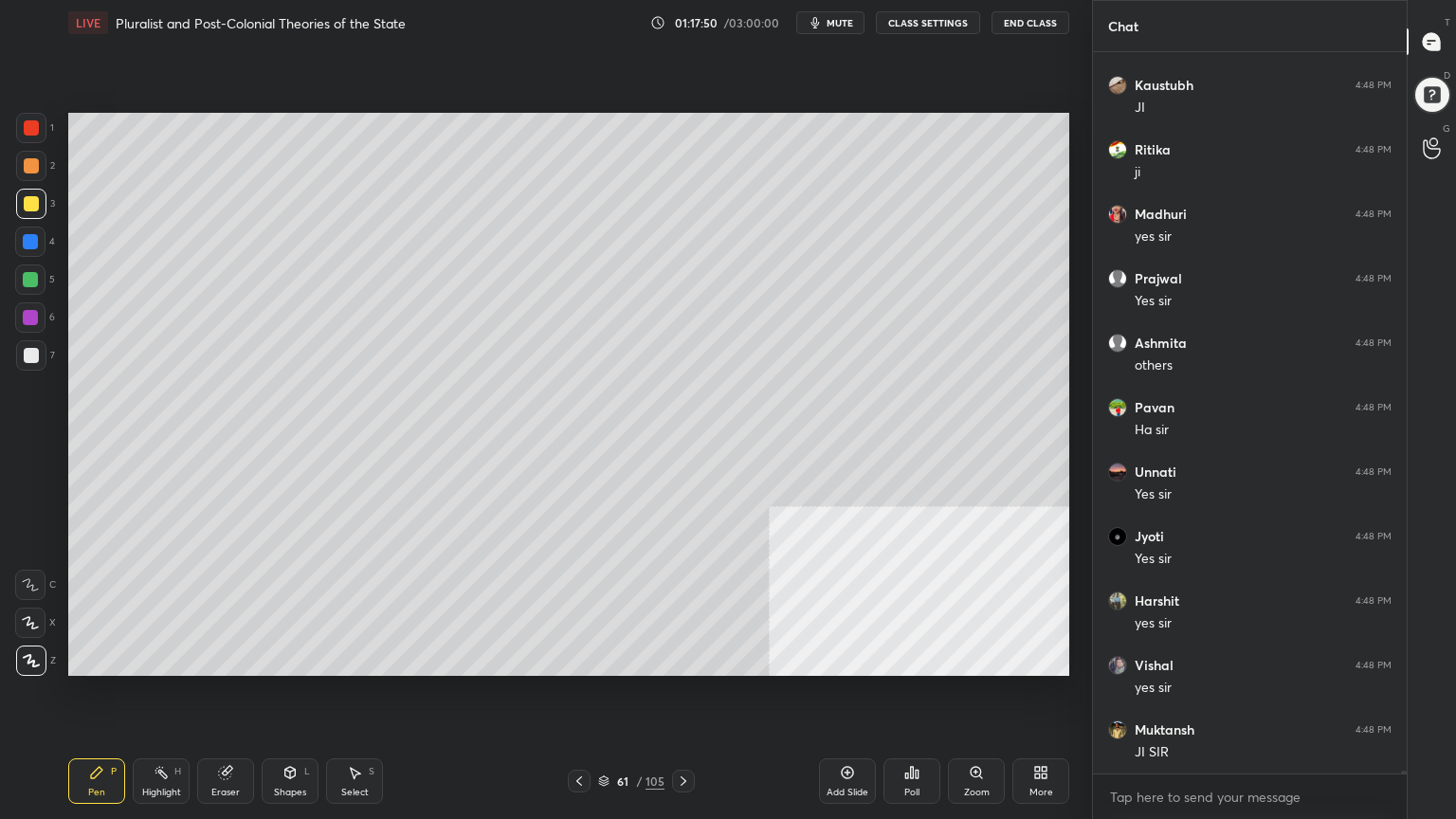 click 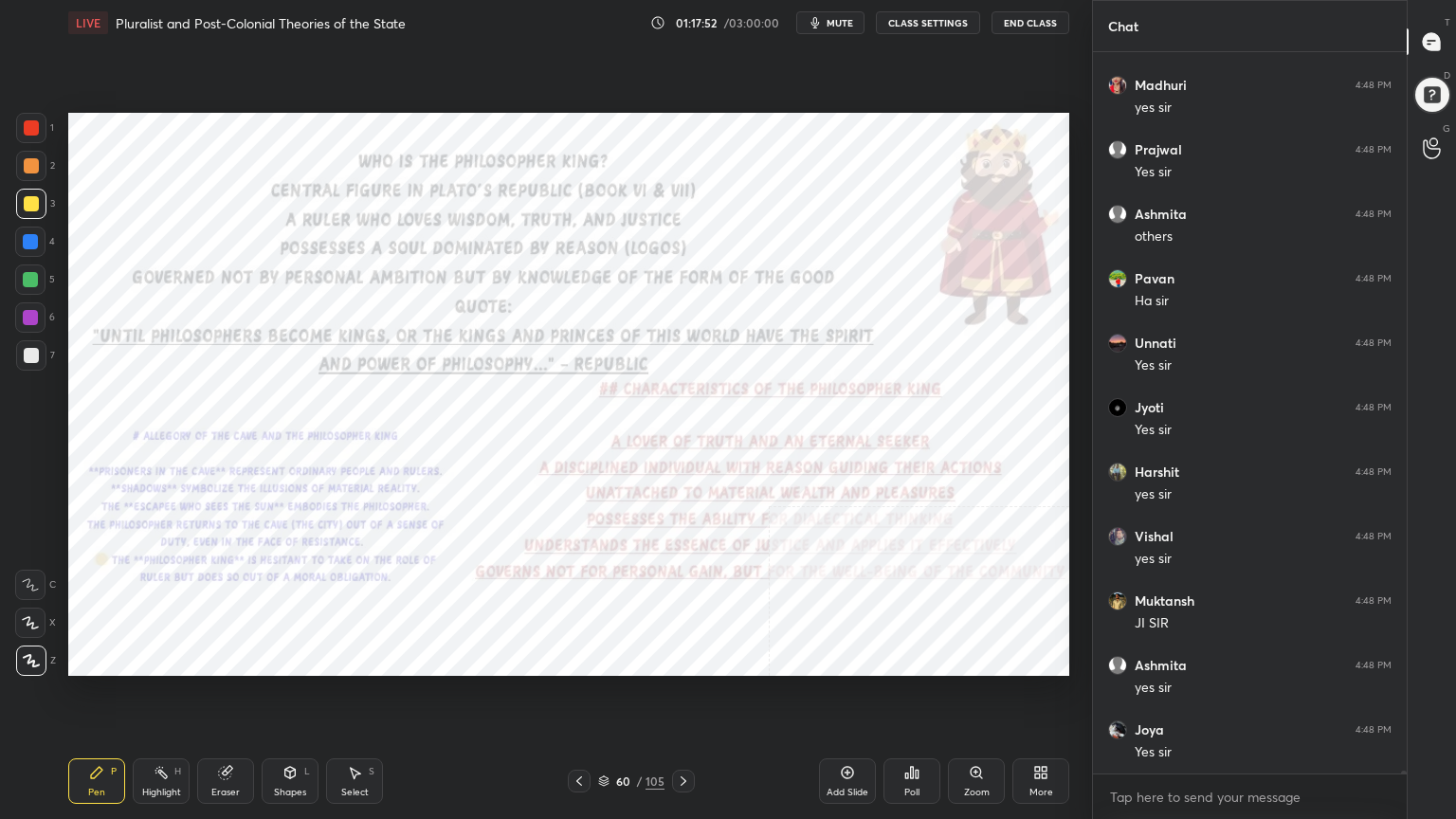 scroll, scrollTop: 181381, scrollLeft: 0, axis: vertical 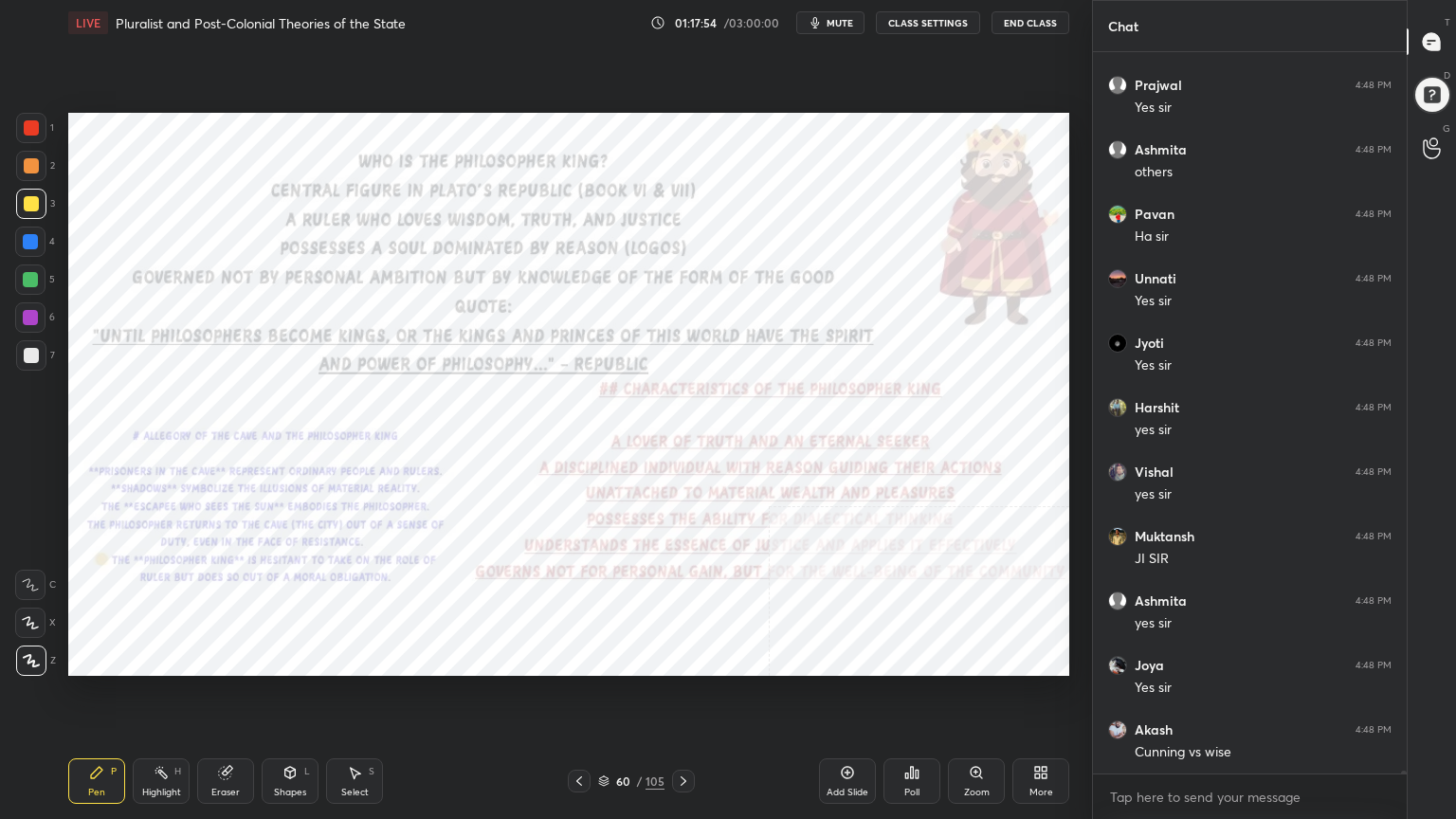 click at bounding box center (31, 128) 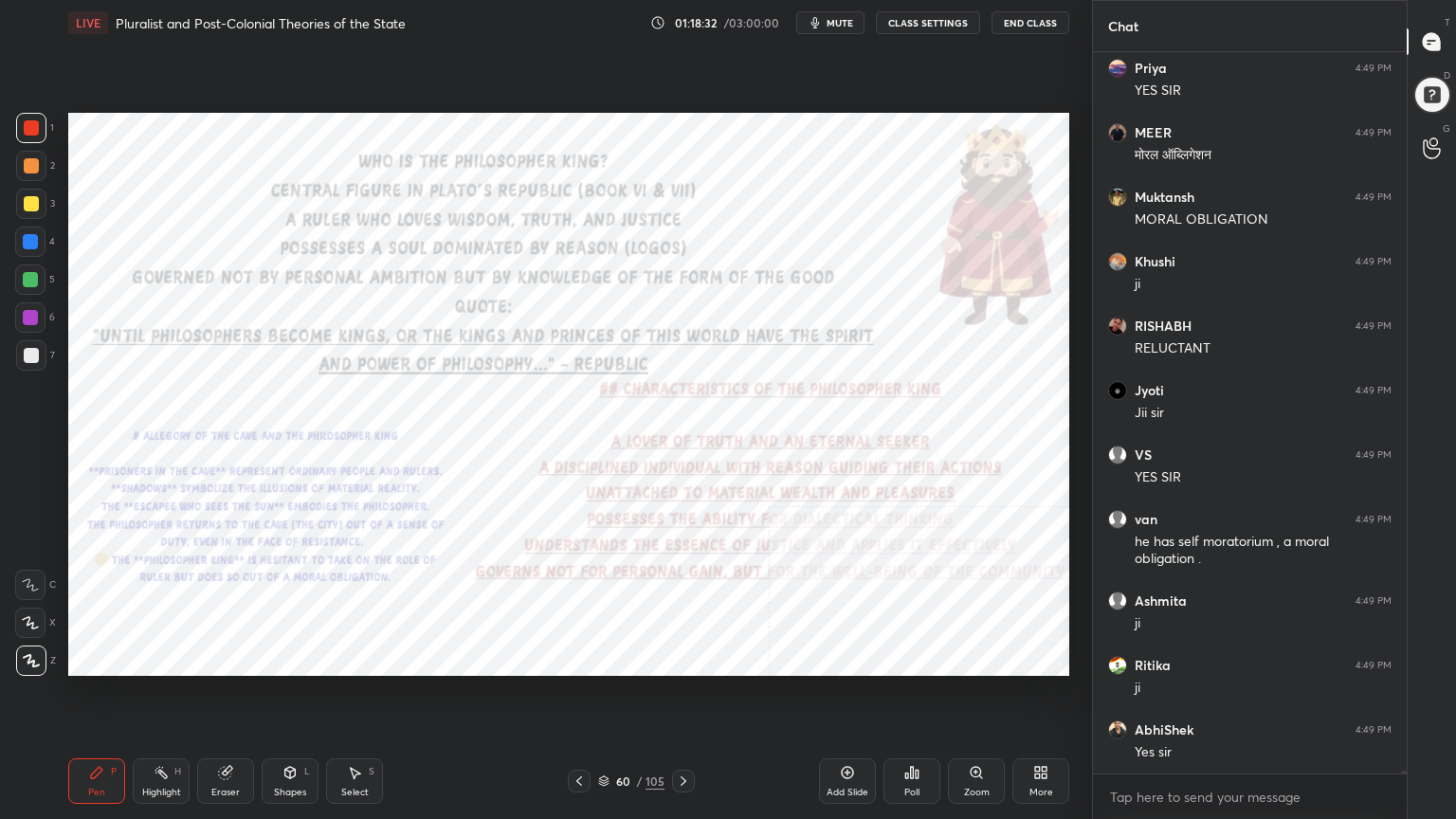 scroll, scrollTop: 183091, scrollLeft: 0, axis: vertical 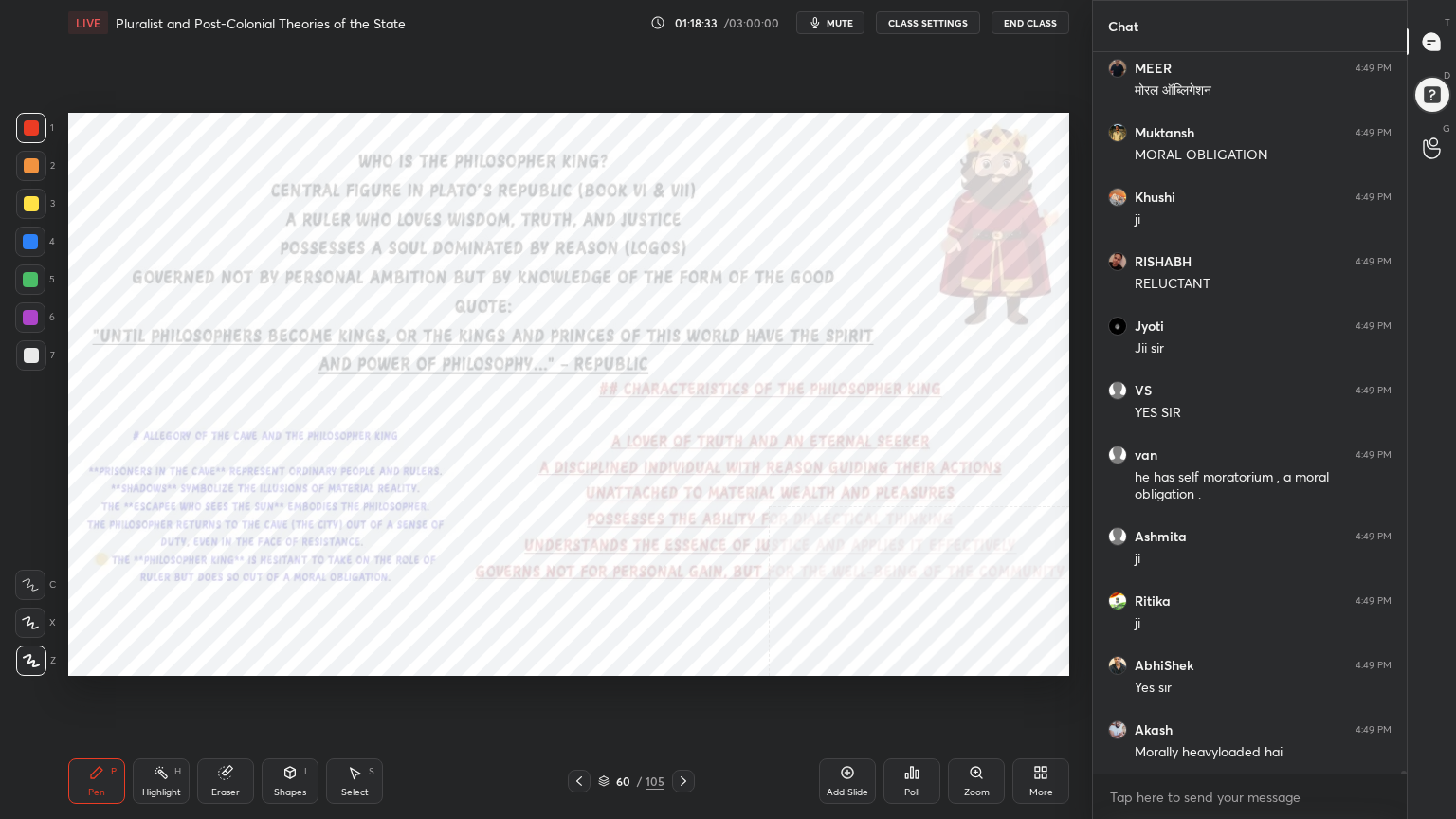click 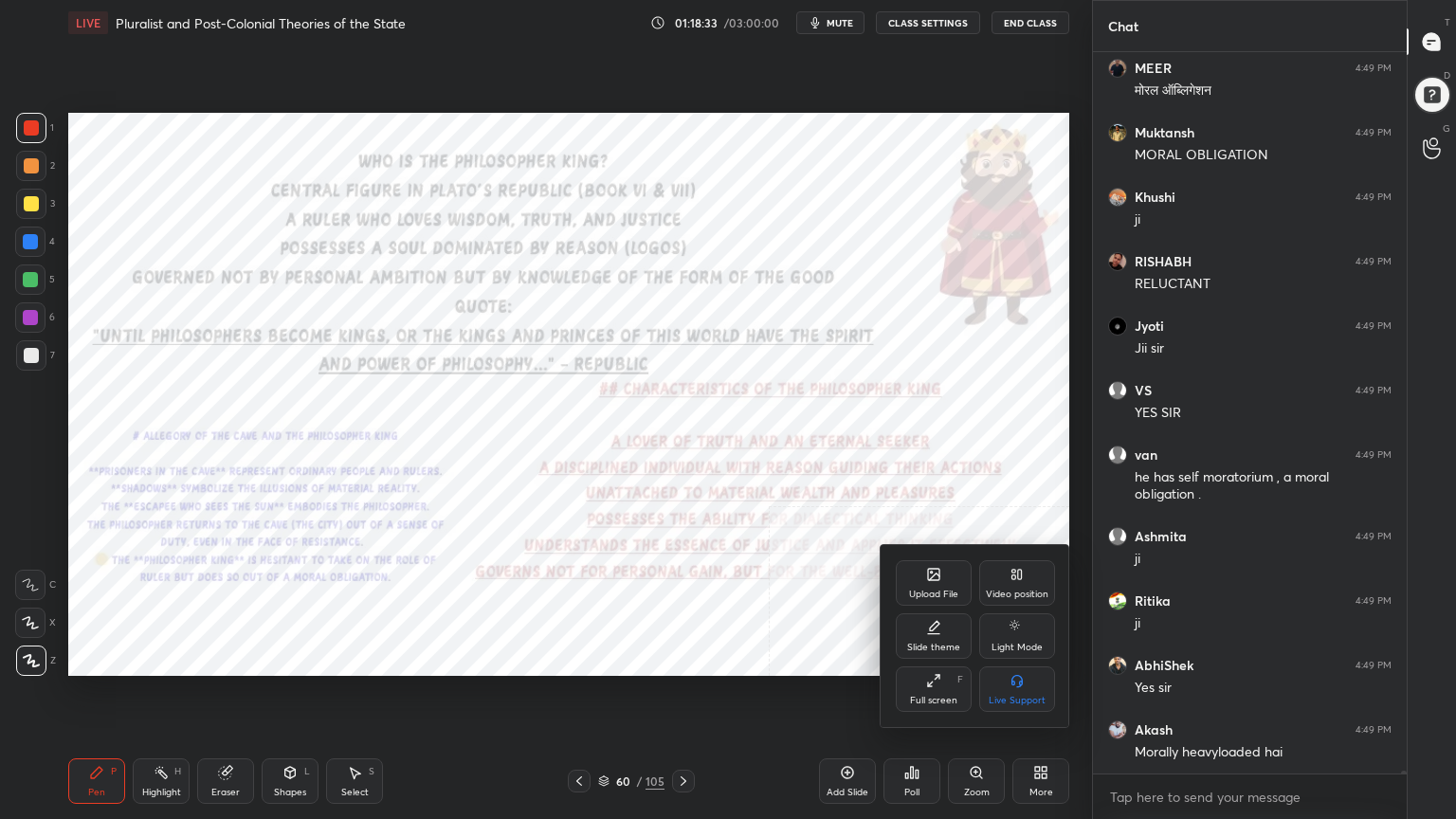 scroll, scrollTop: 183220, scrollLeft: 0, axis: vertical 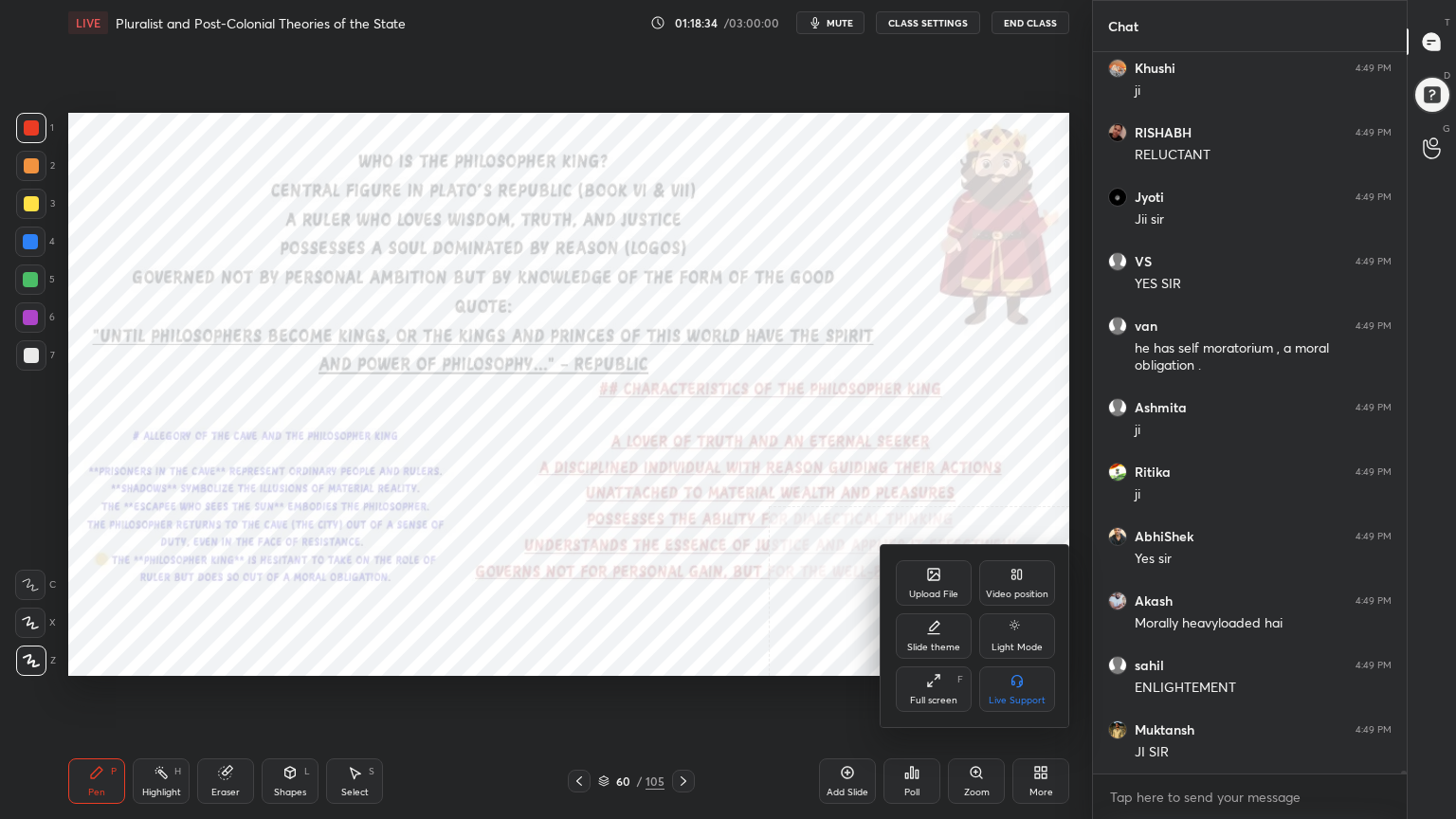 click on "Video position" at bounding box center [1017, 594] 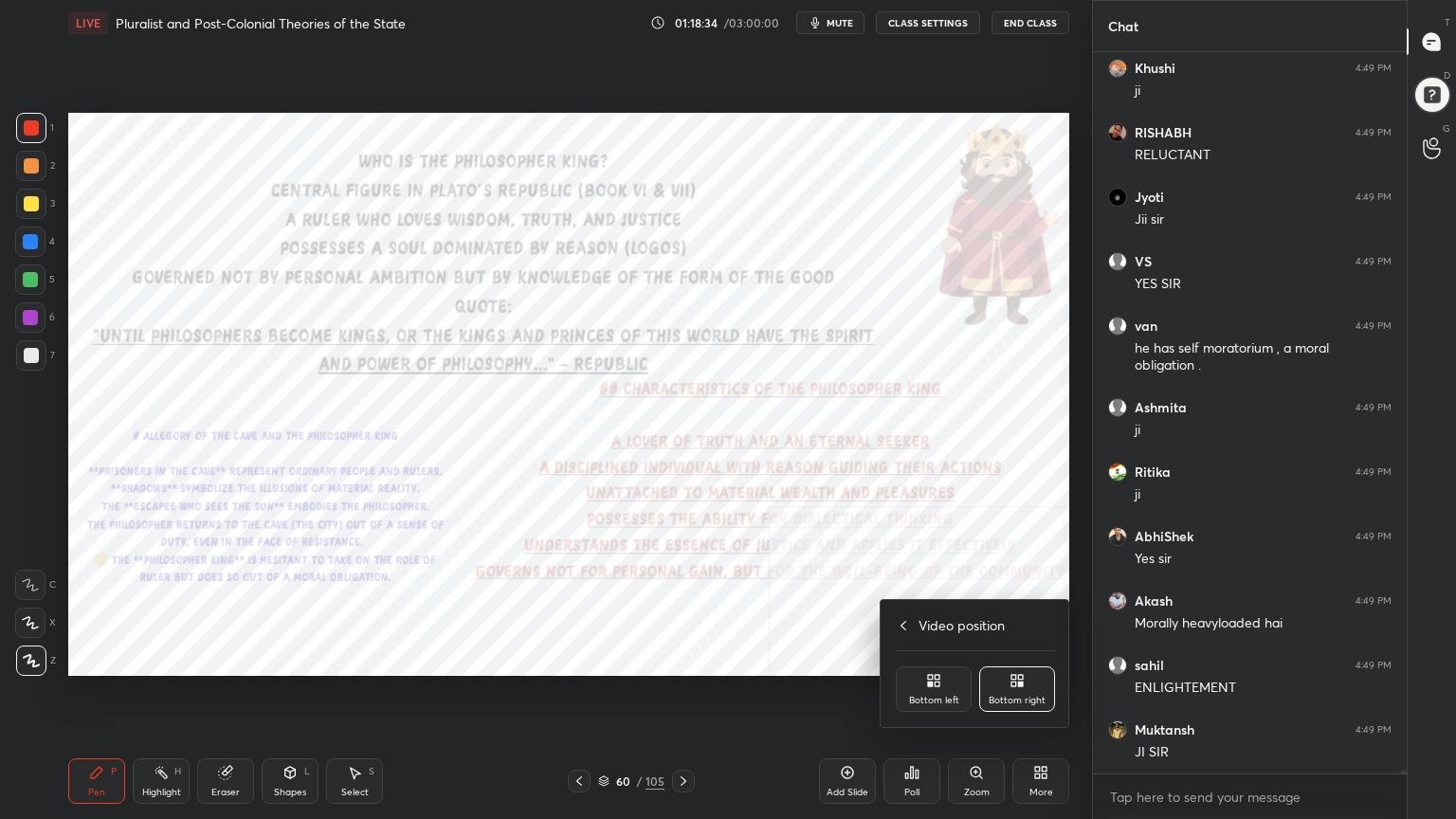scroll, scrollTop: 183284, scrollLeft: 0, axis: vertical 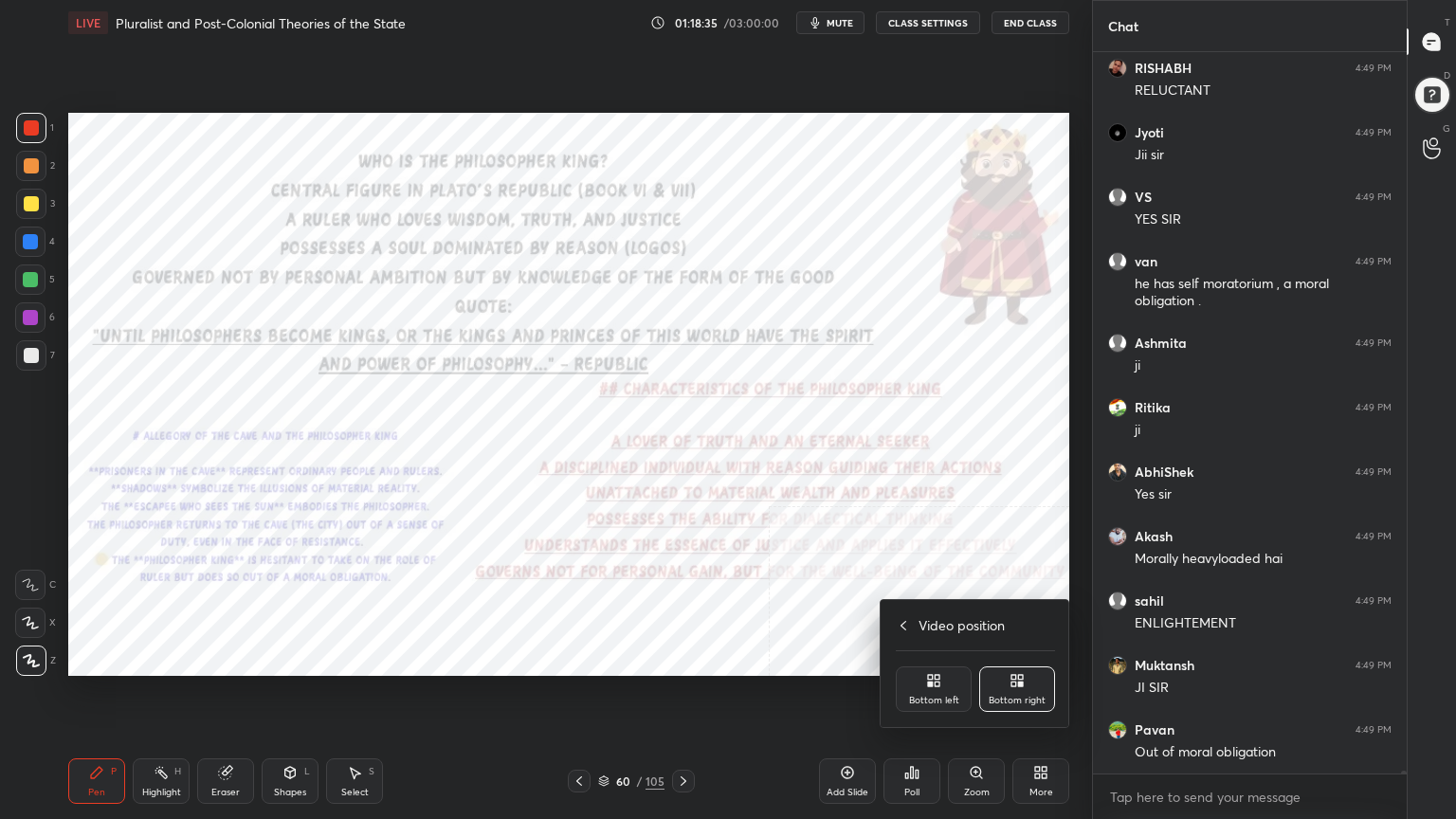 click on "Bottom left" at bounding box center [934, 689] 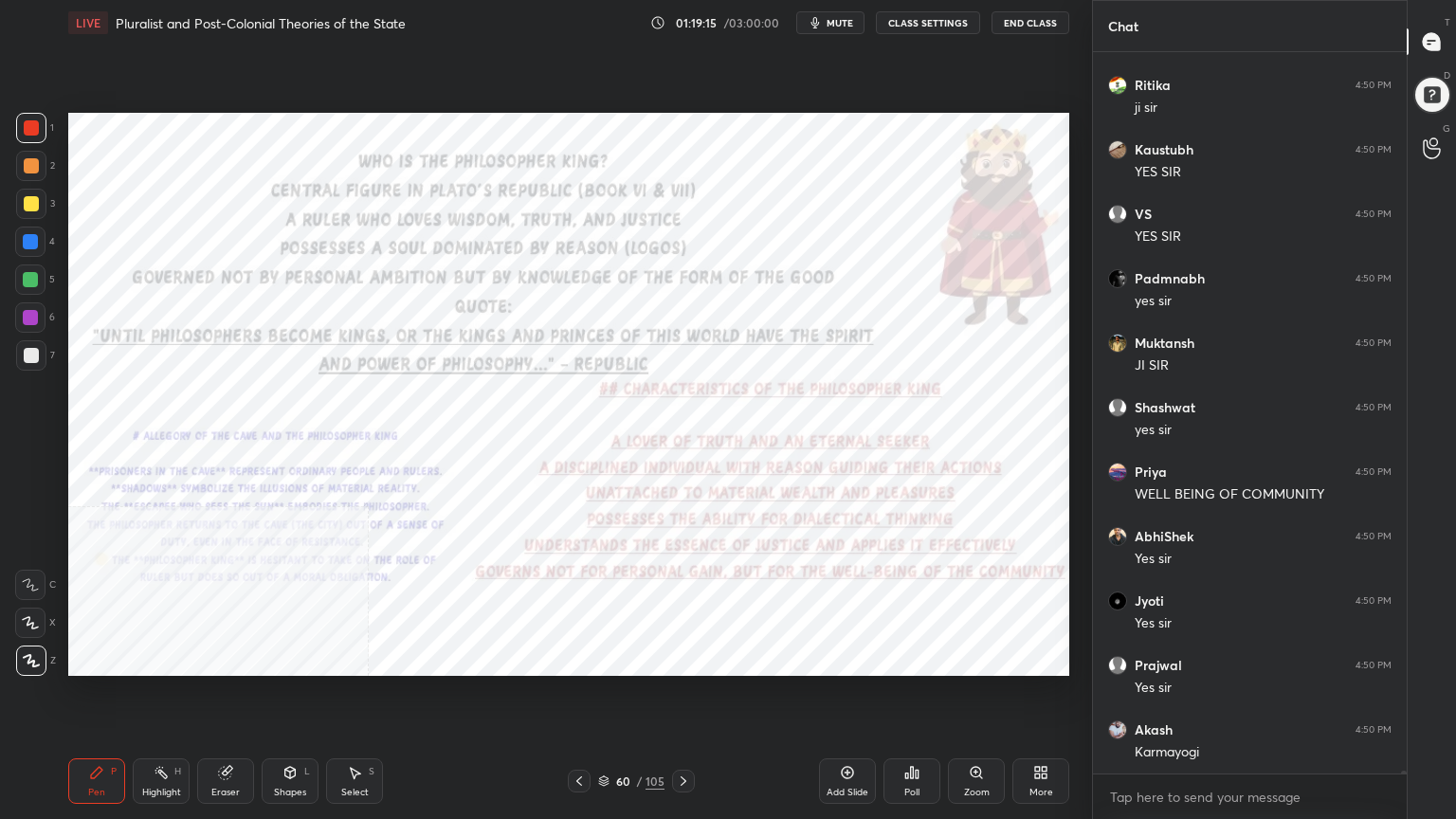 scroll, scrollTop: 184574, scrollLeft: 0, axis: vertical 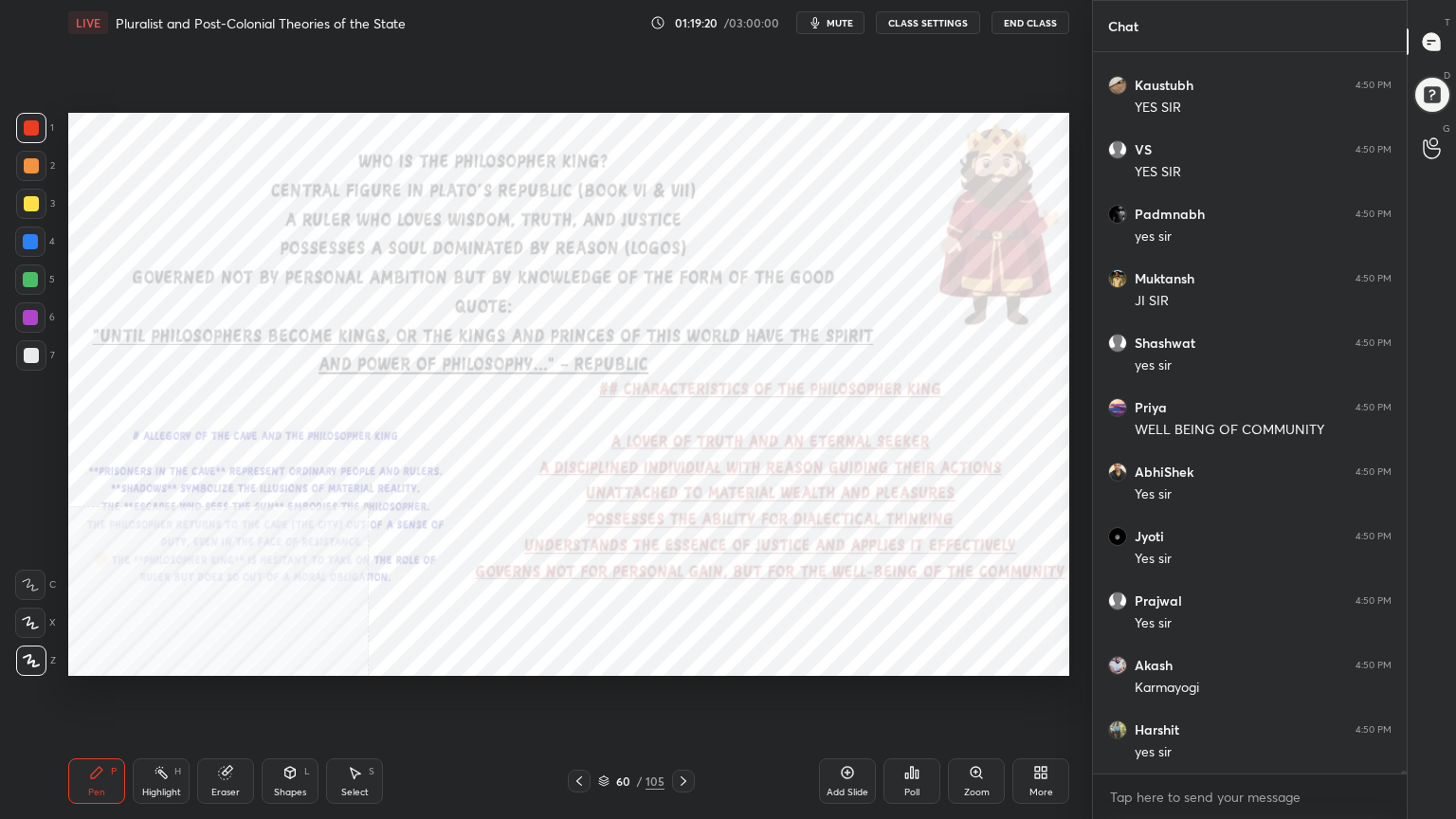 click 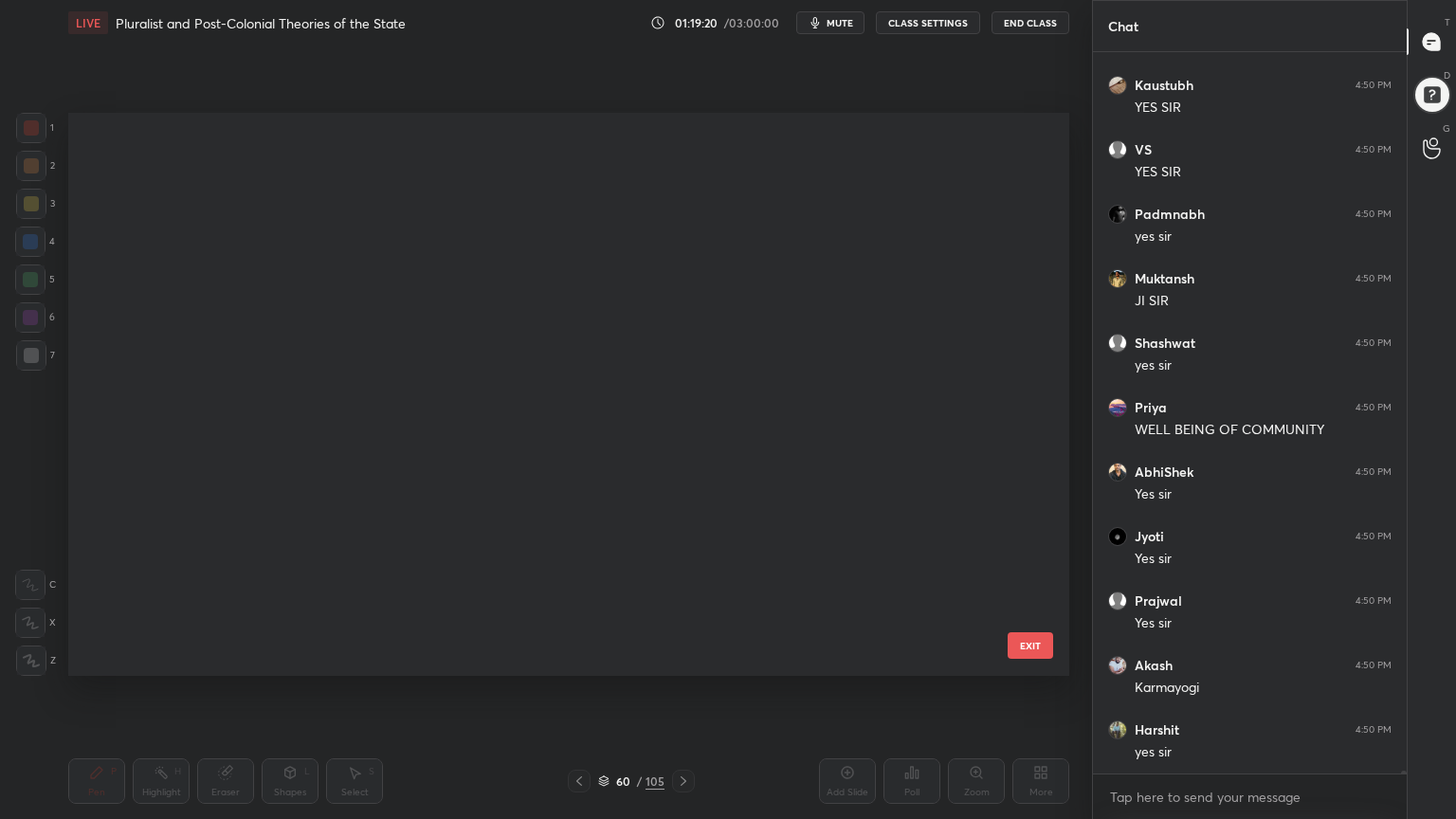 scroll, scrollTop: 2906, scrollLeft: 0, axis: vertical 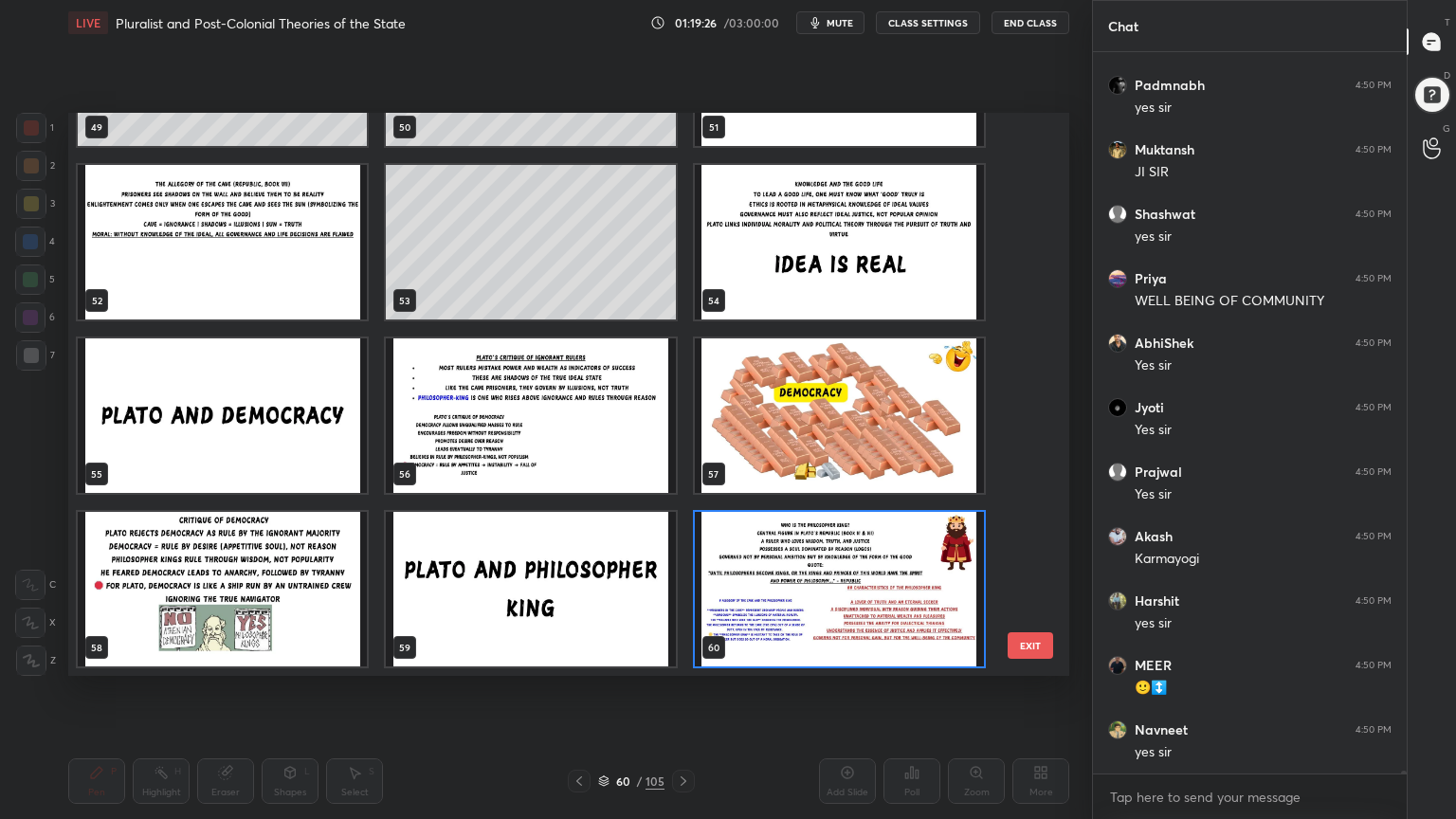 drag, startPoint x: 563, startPoint y: 505, endPoint x: 527, endPoint y: 512, distance: 36.67424 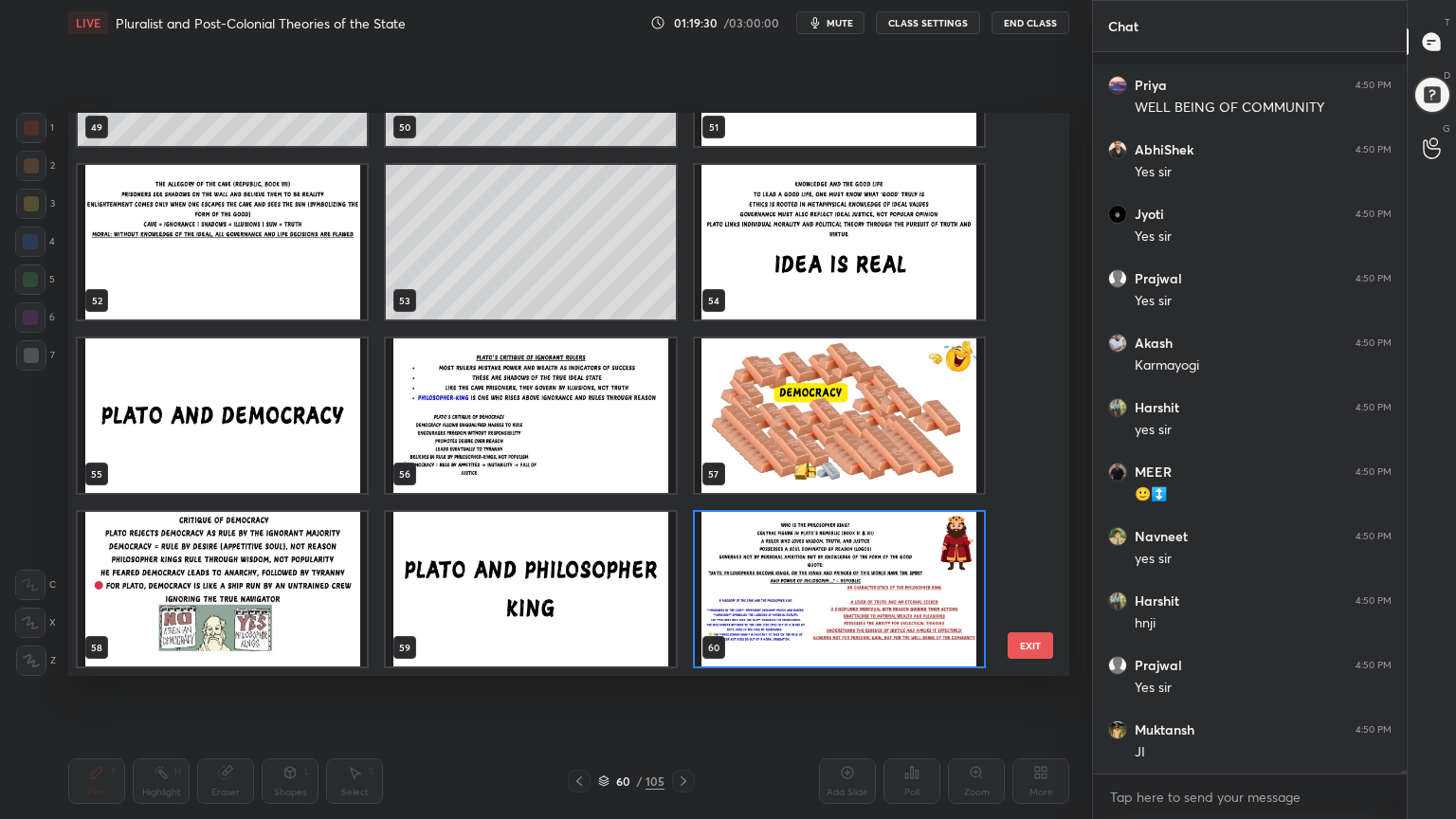 scroll, scrollTop: 185025, scrollLeft: 0, axis: vertical 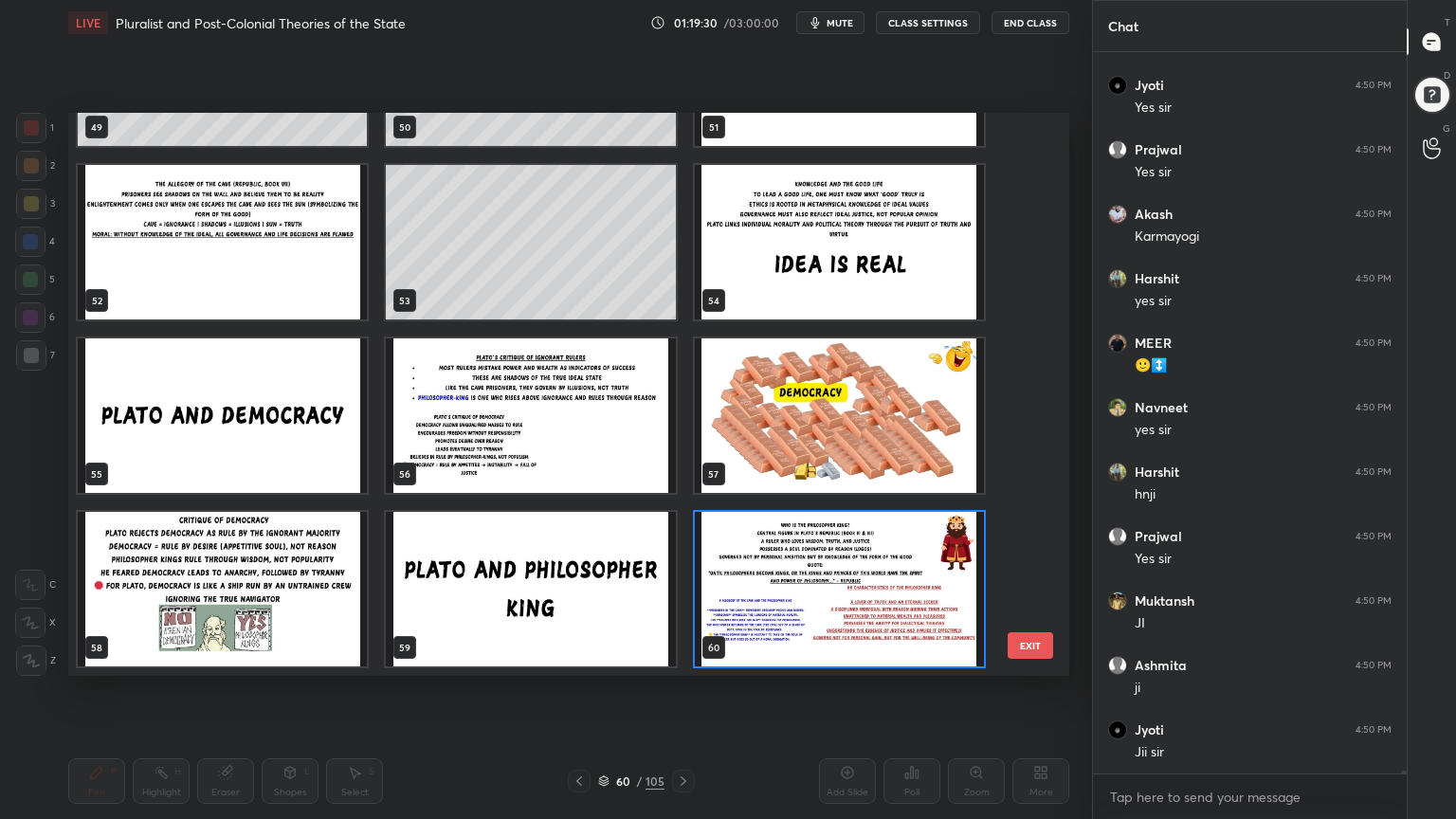click at bounding box center (222, 415) 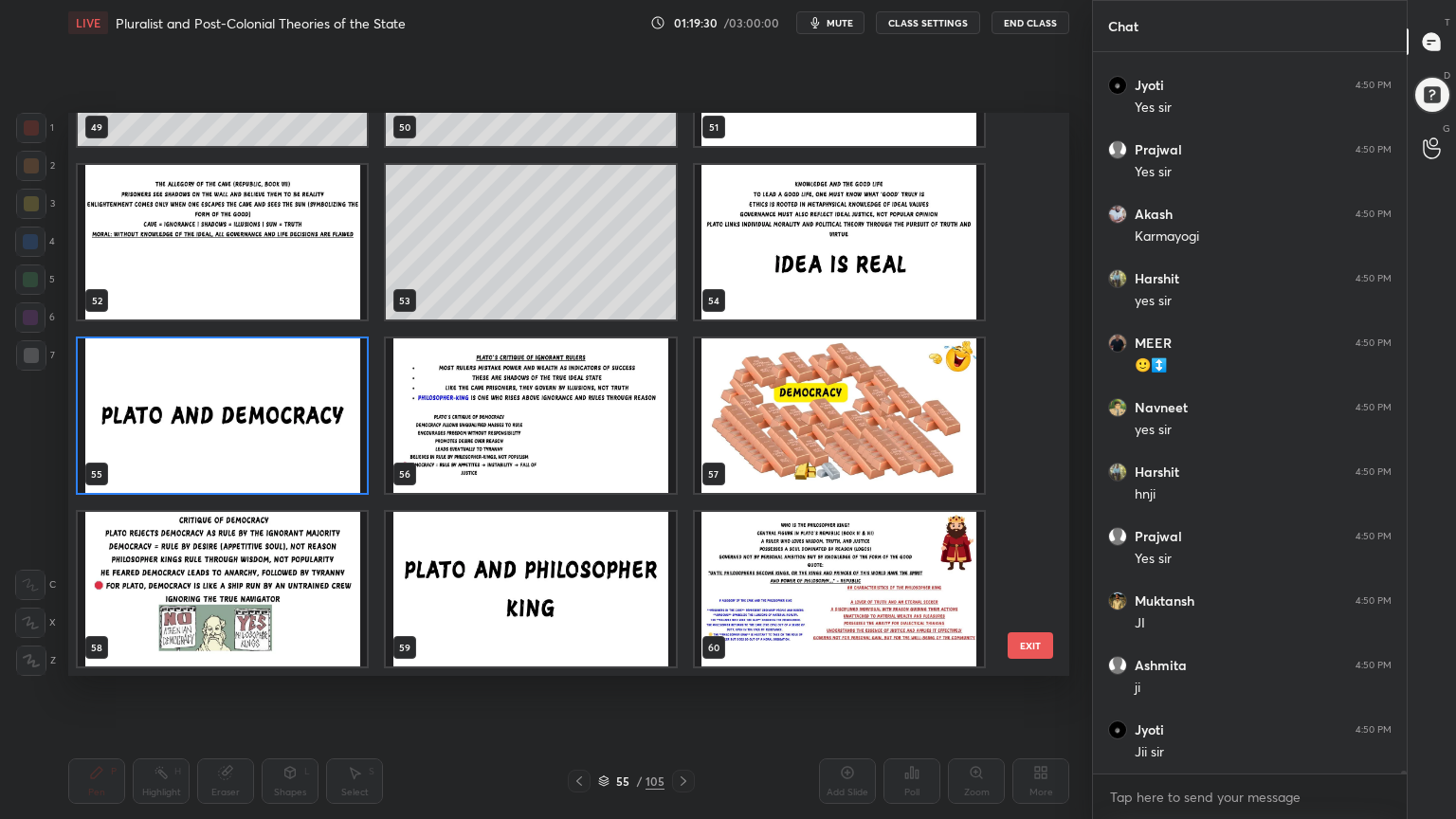 click at bounding box center [222, 415] 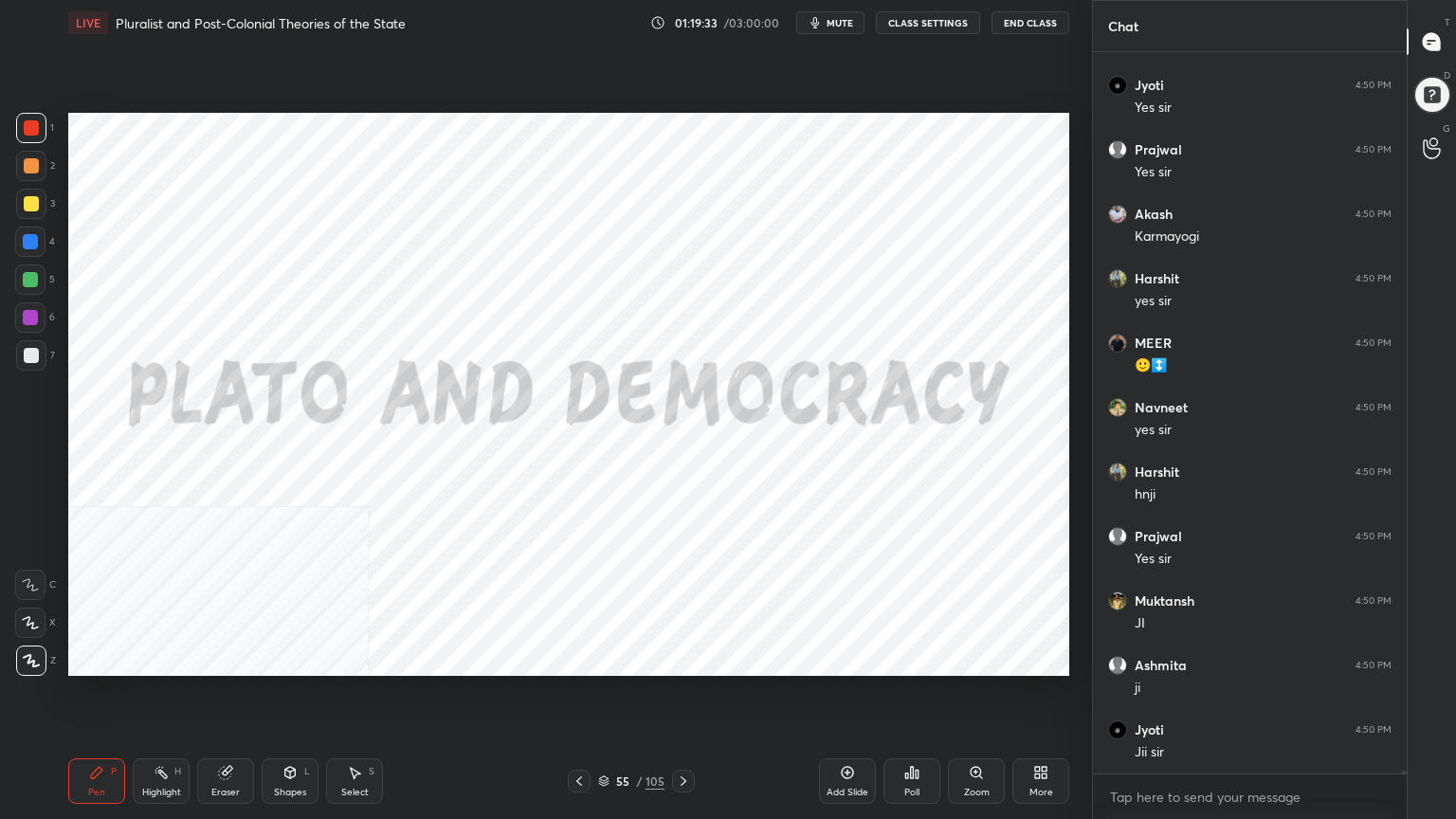 scroll, scrollTop: 185089, scrollLeft: 0, axis: vertical 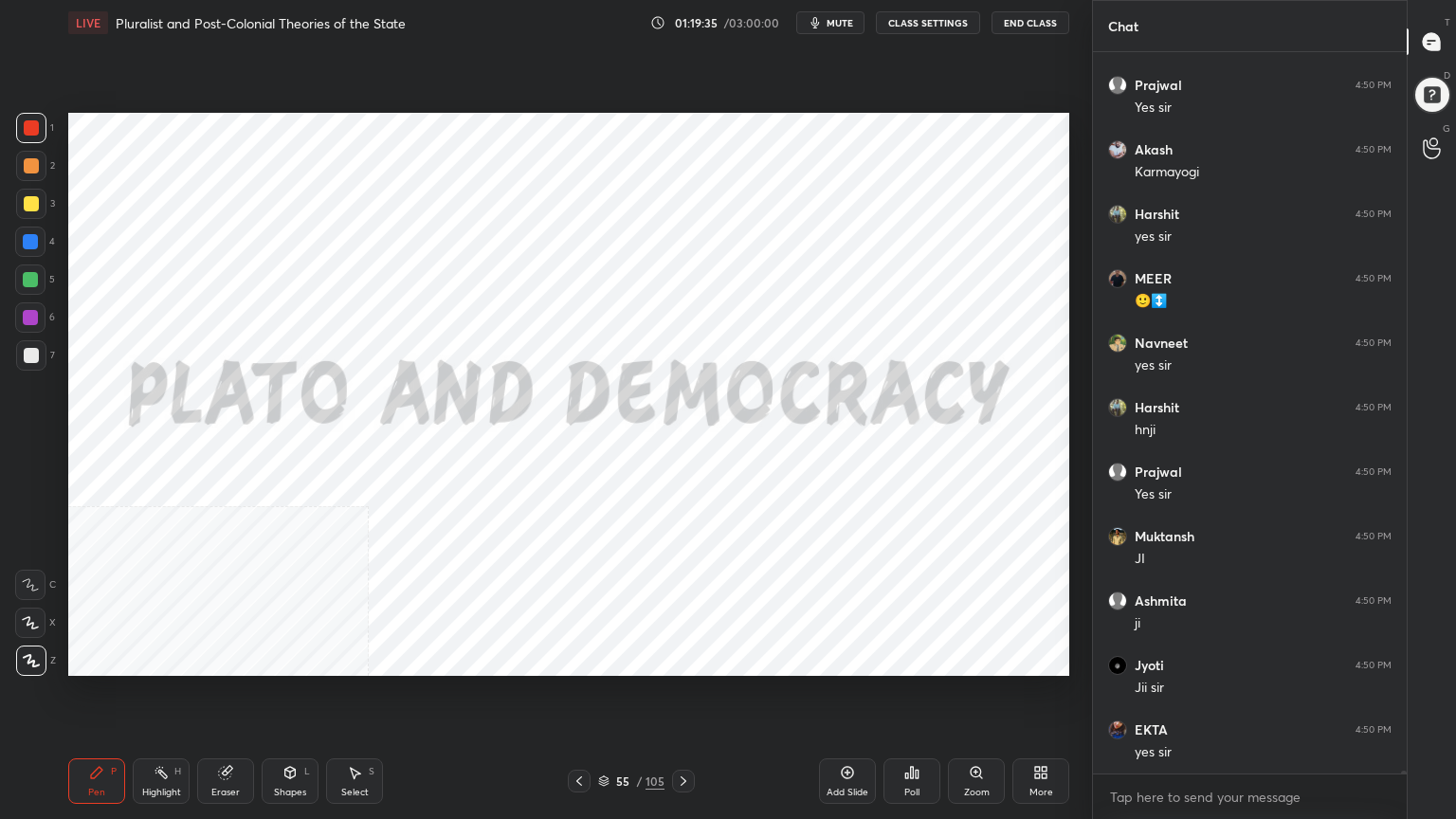 click 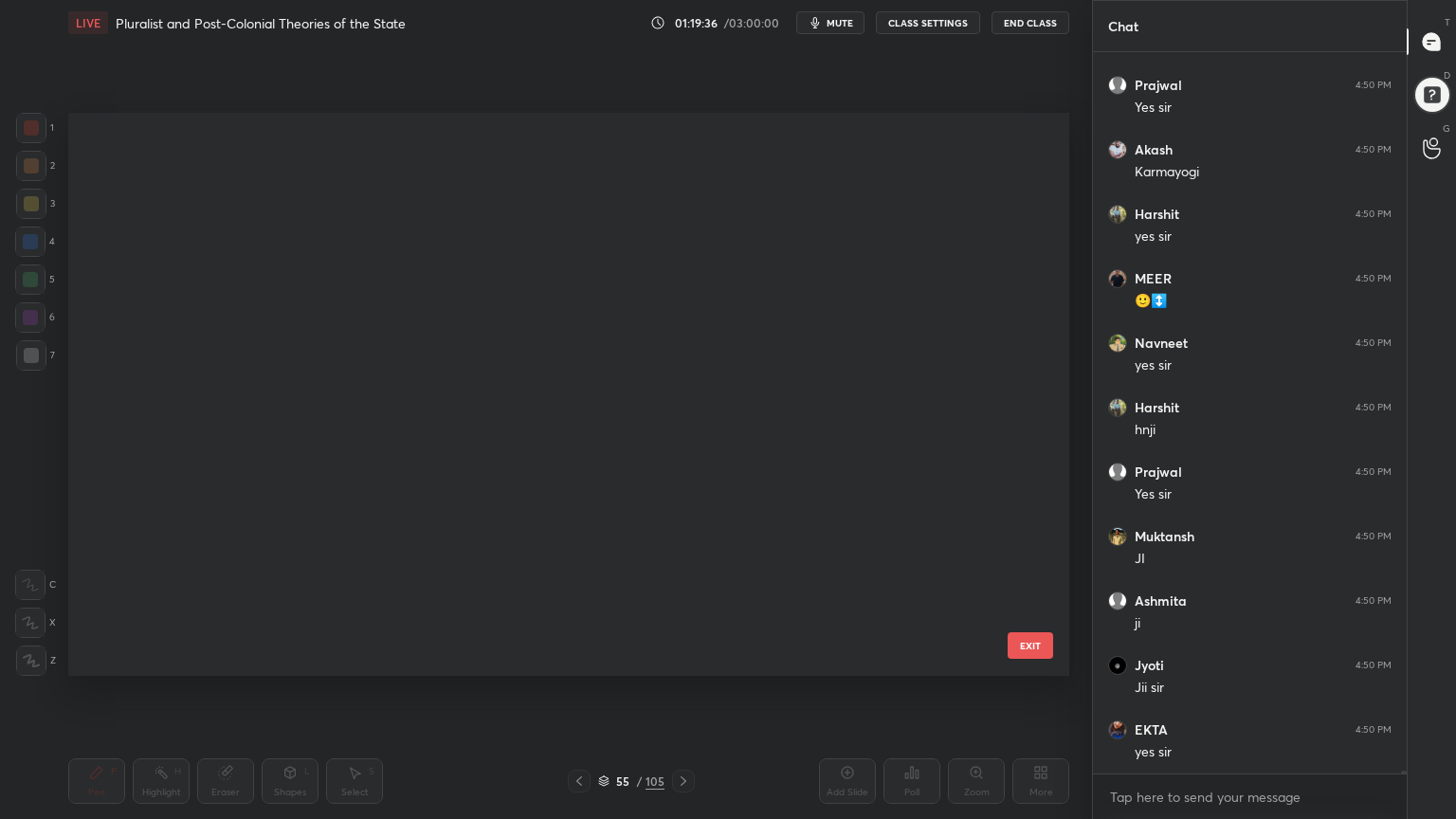scroll, scrollTop: 2733, scrollLeft: 0, axis: vertical 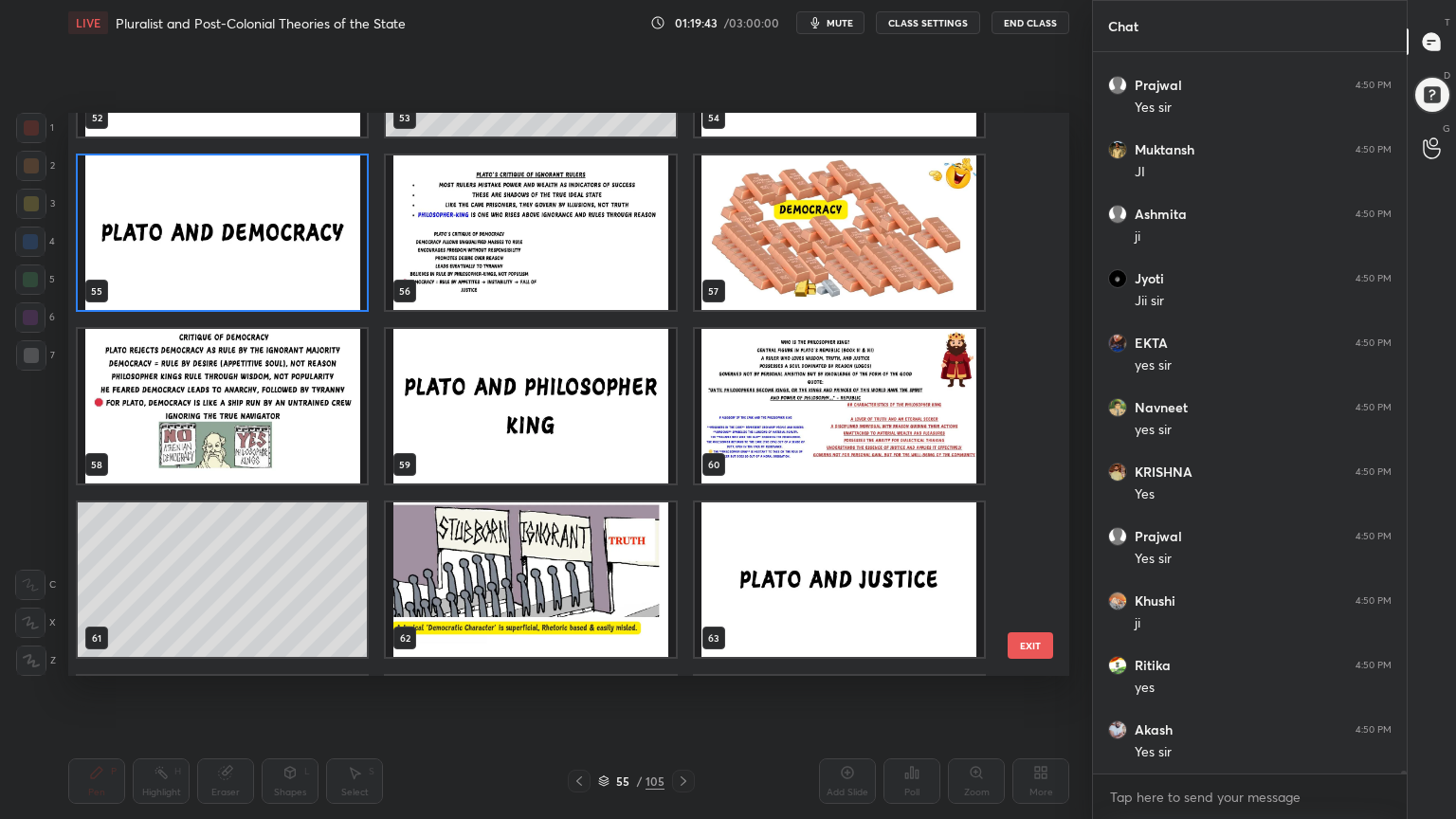 click at bounding box center [222, 232] 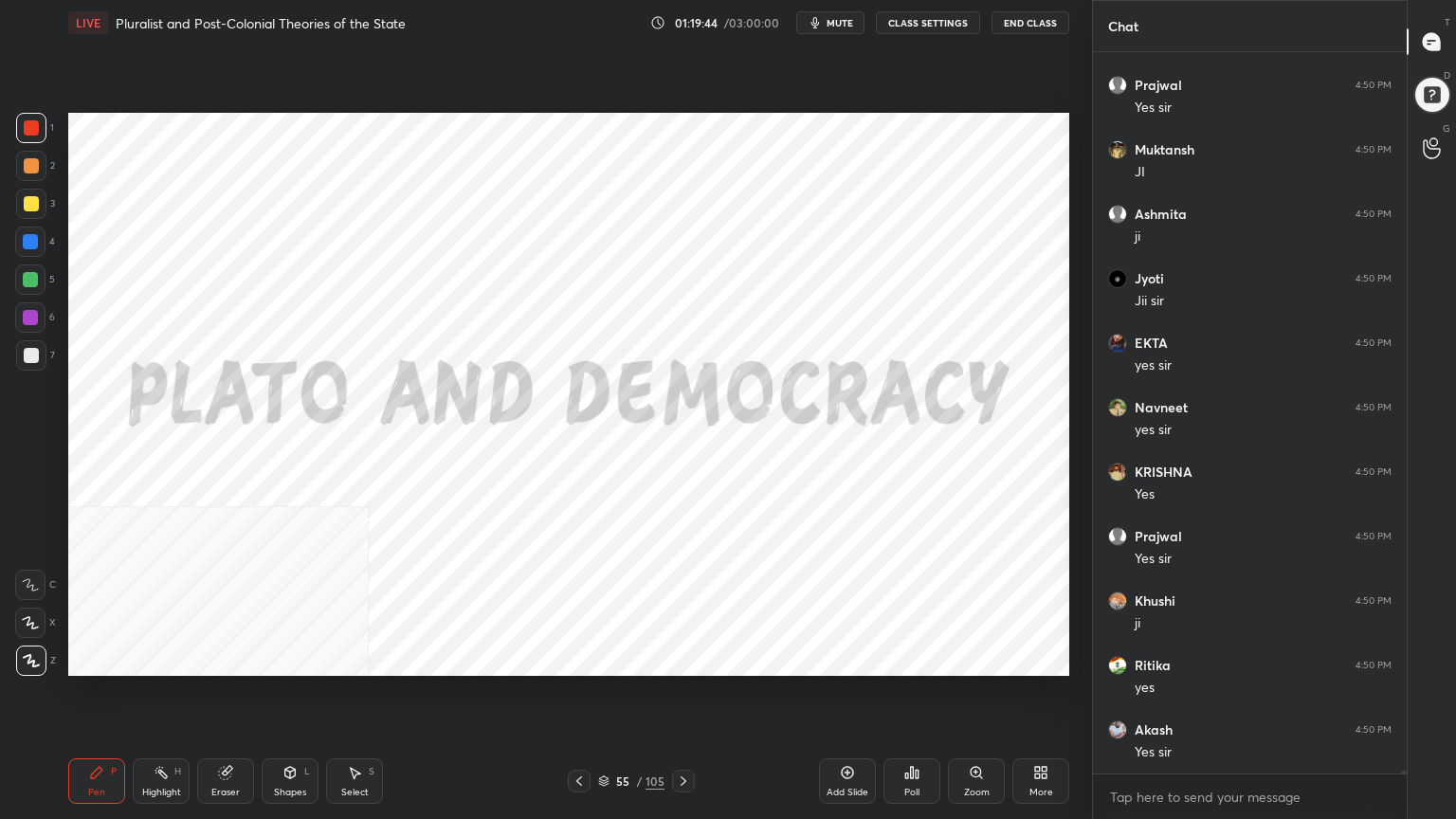 scroll, scrollTop: 185540, scrollLeft: 0, axis: vertical 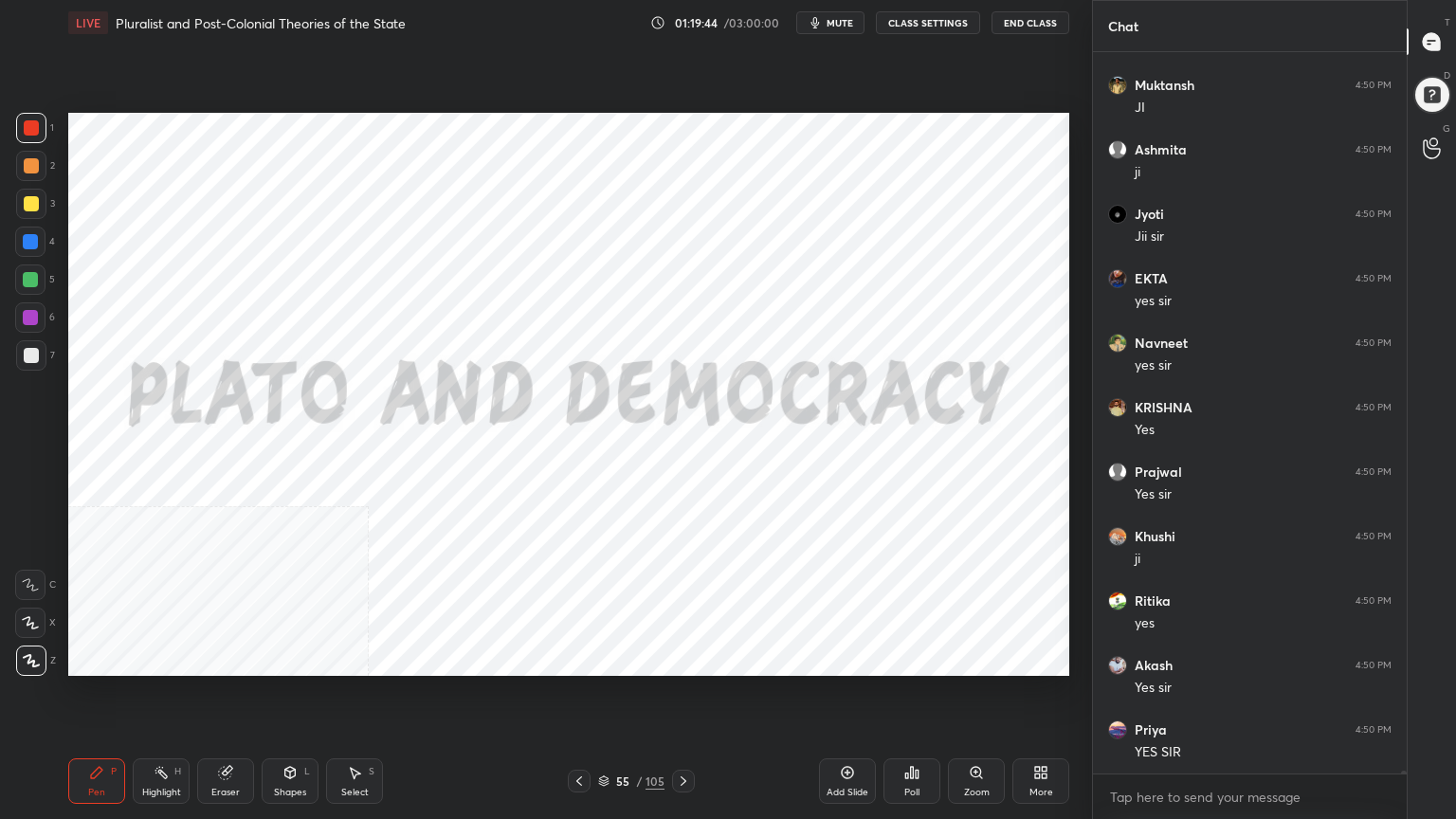 click at bounding box center [222, 232] 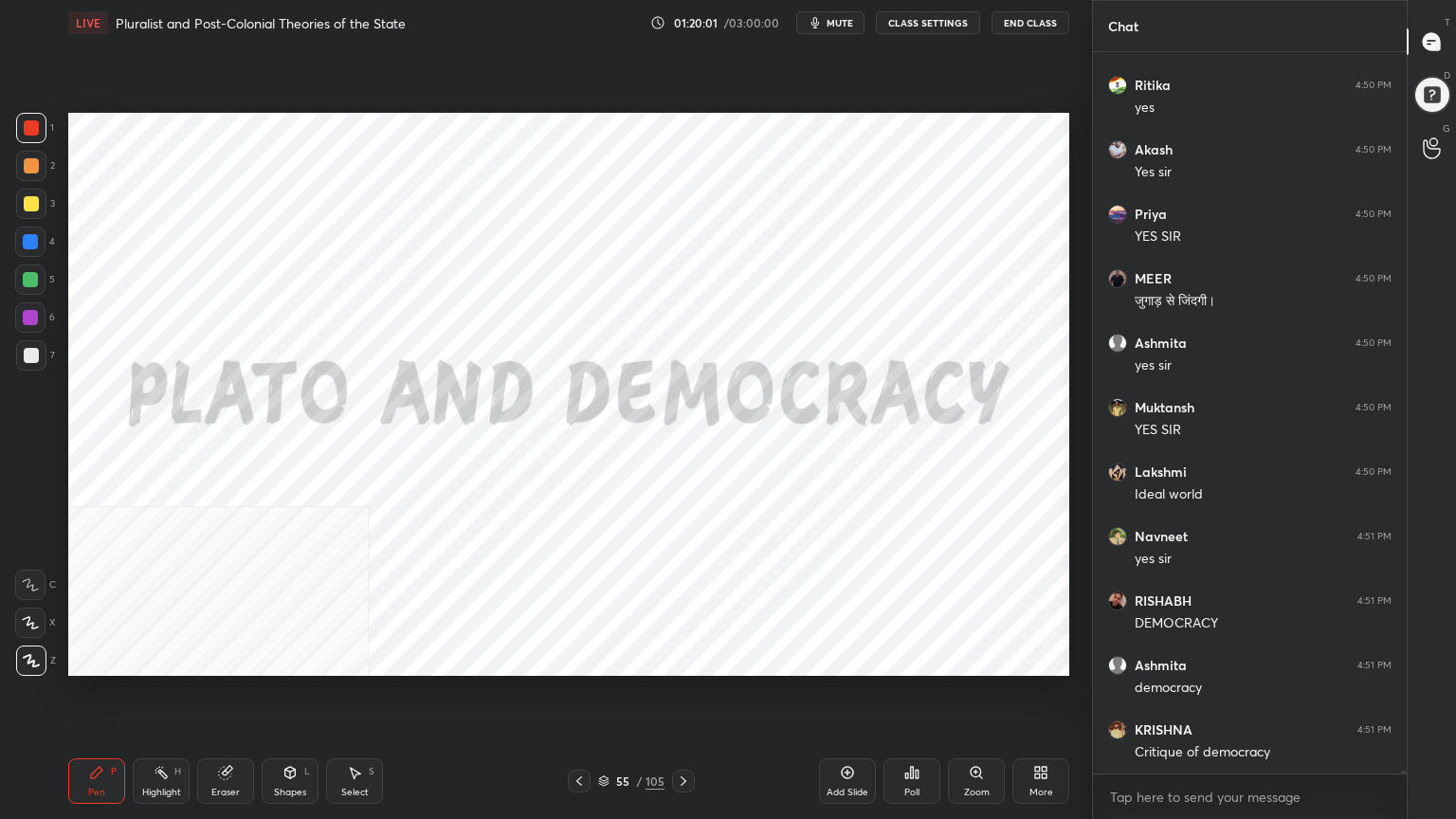 scroll, scrollTop: 186121, scrollLeft: 0, axis: vertical 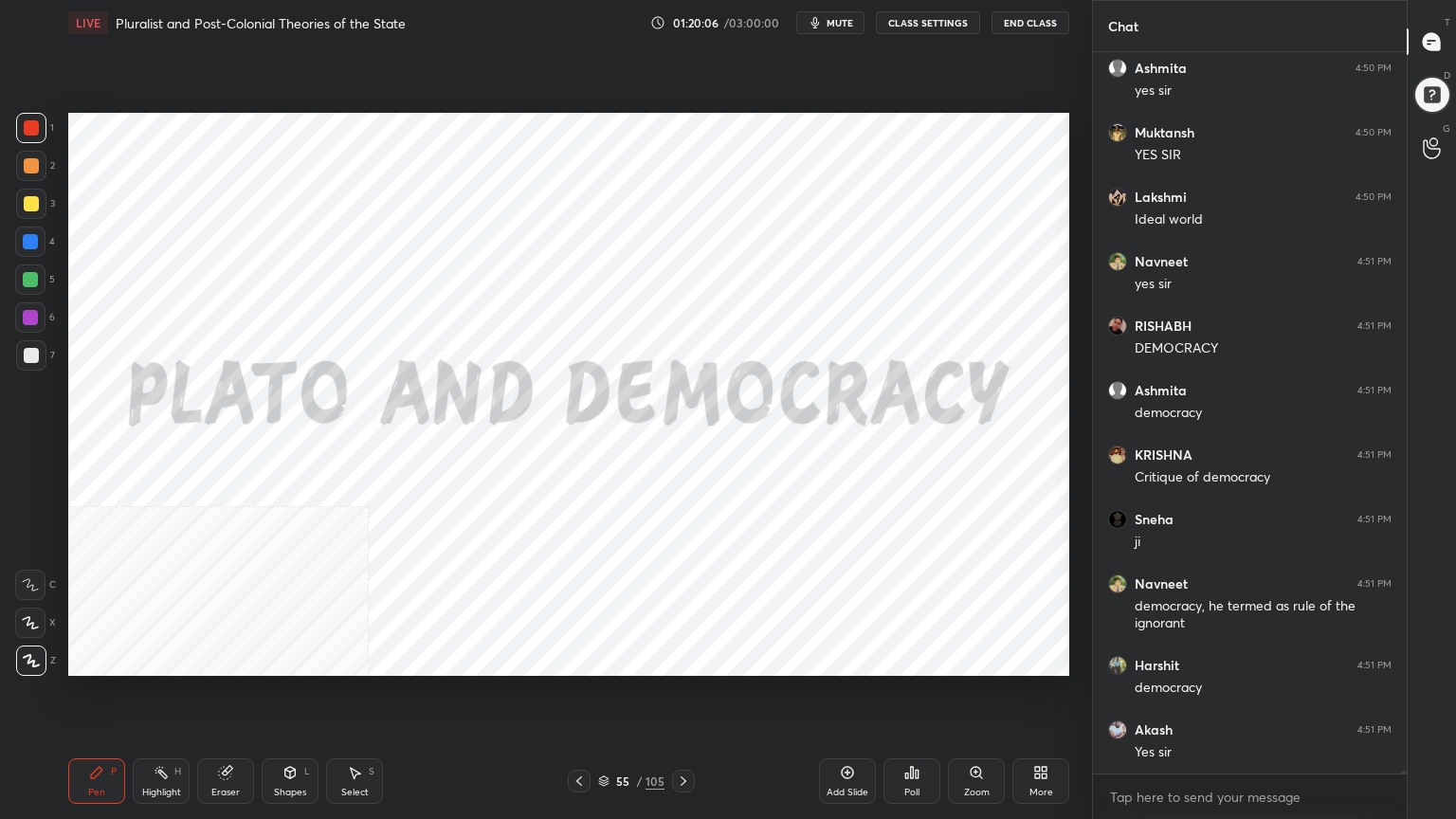 click 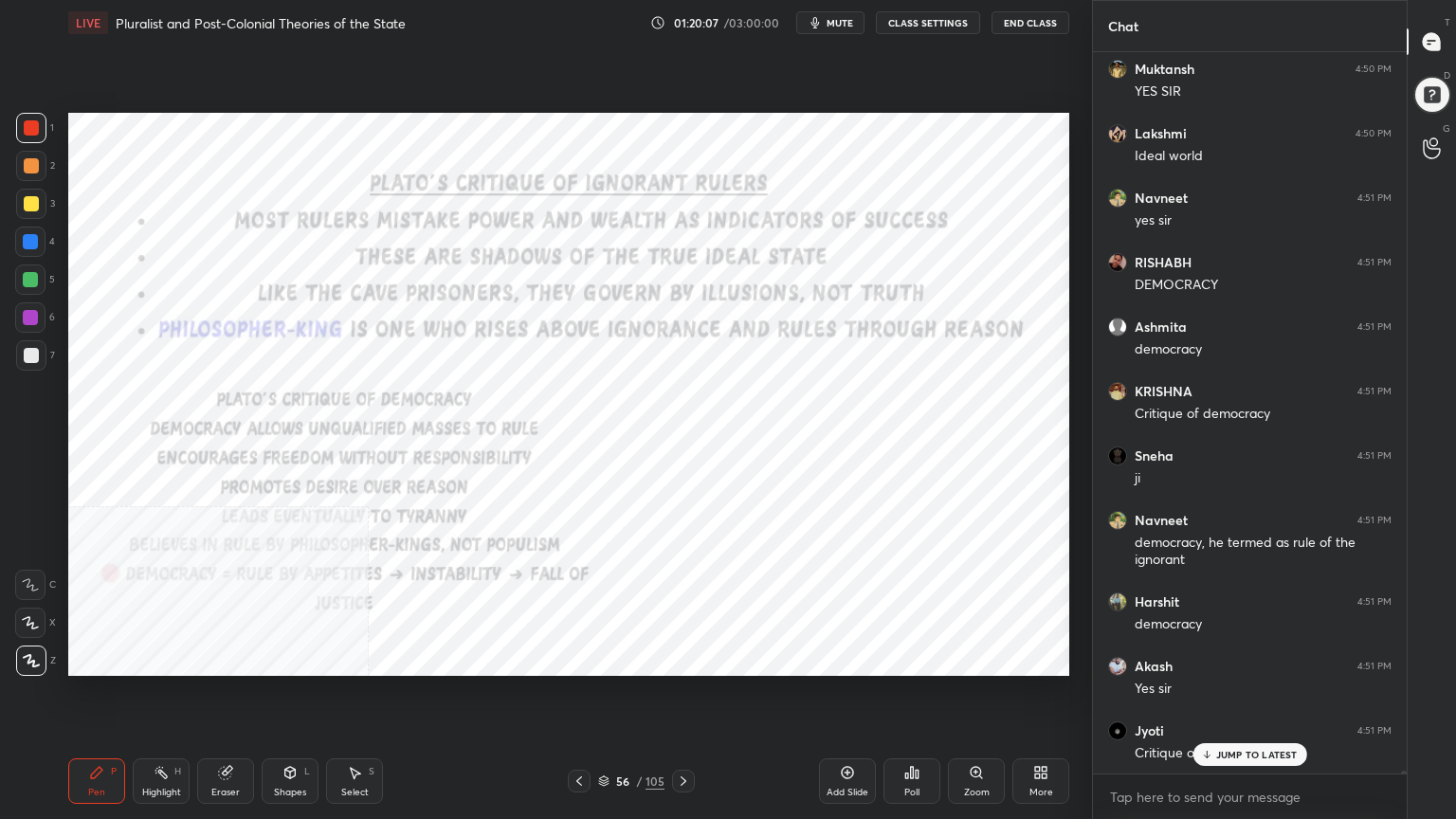click 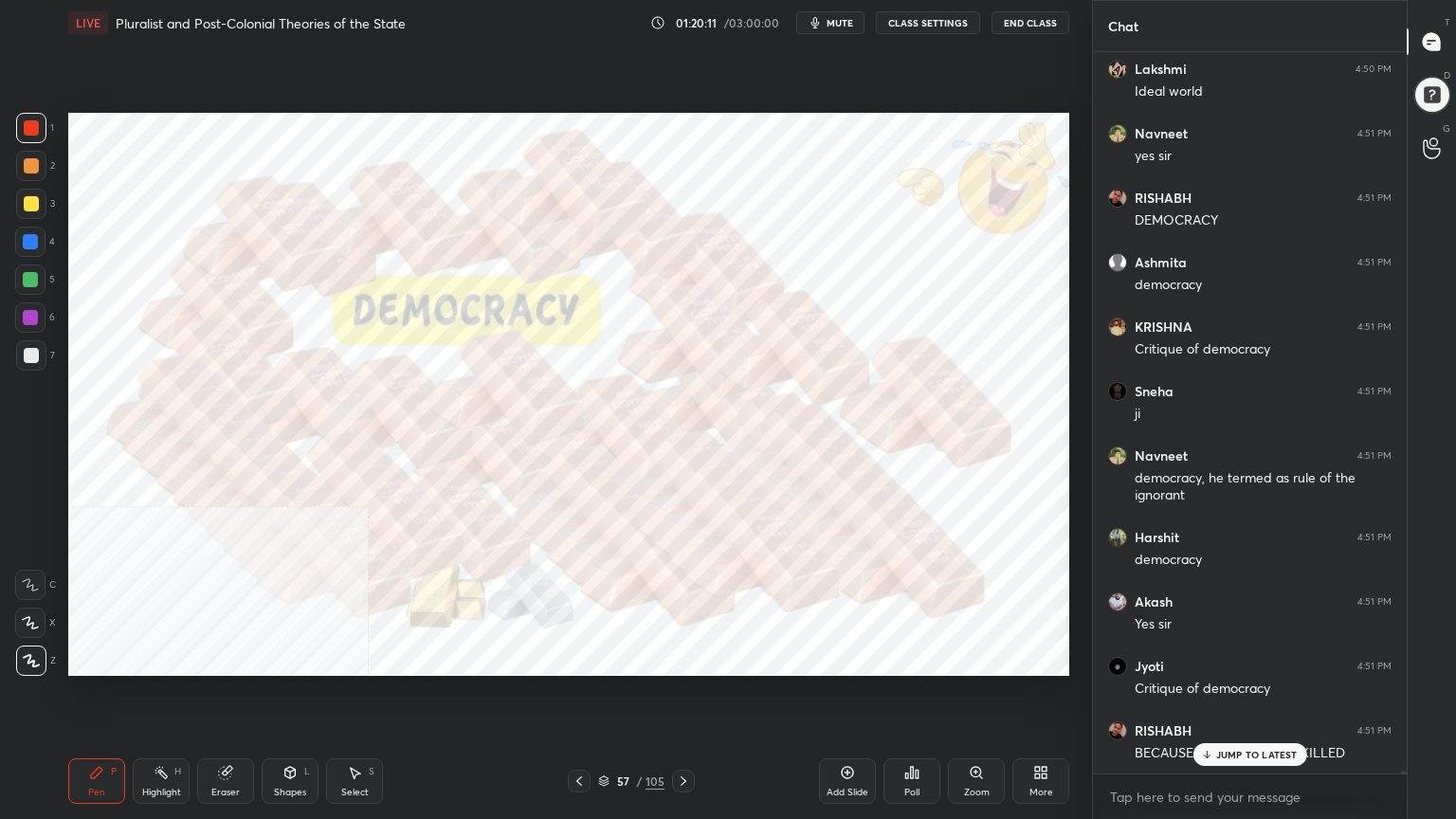 scroll, scrollTop: 186523, scrollLeft: 0, axis: vertical 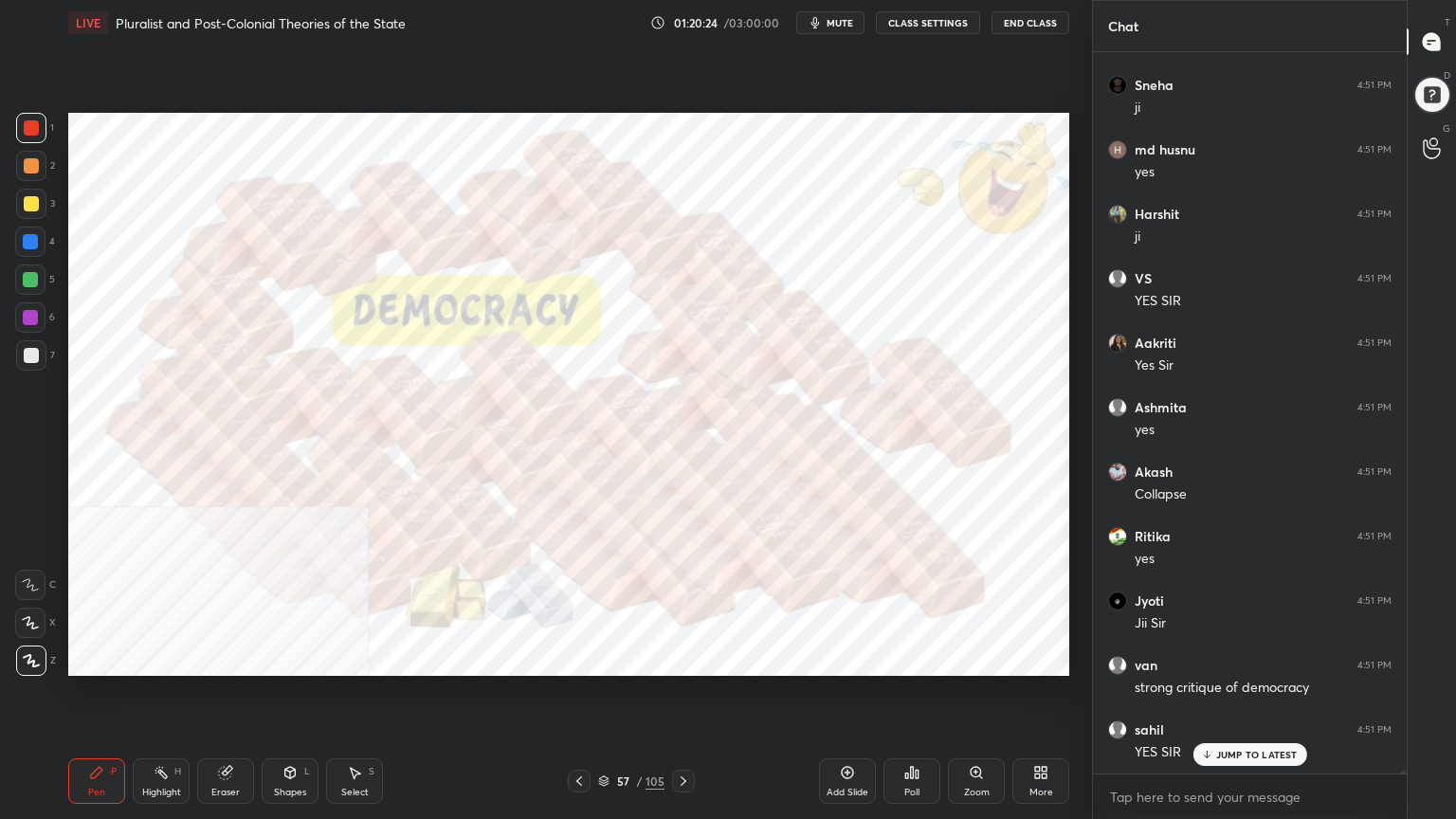 click at bounding box center (31, 128) 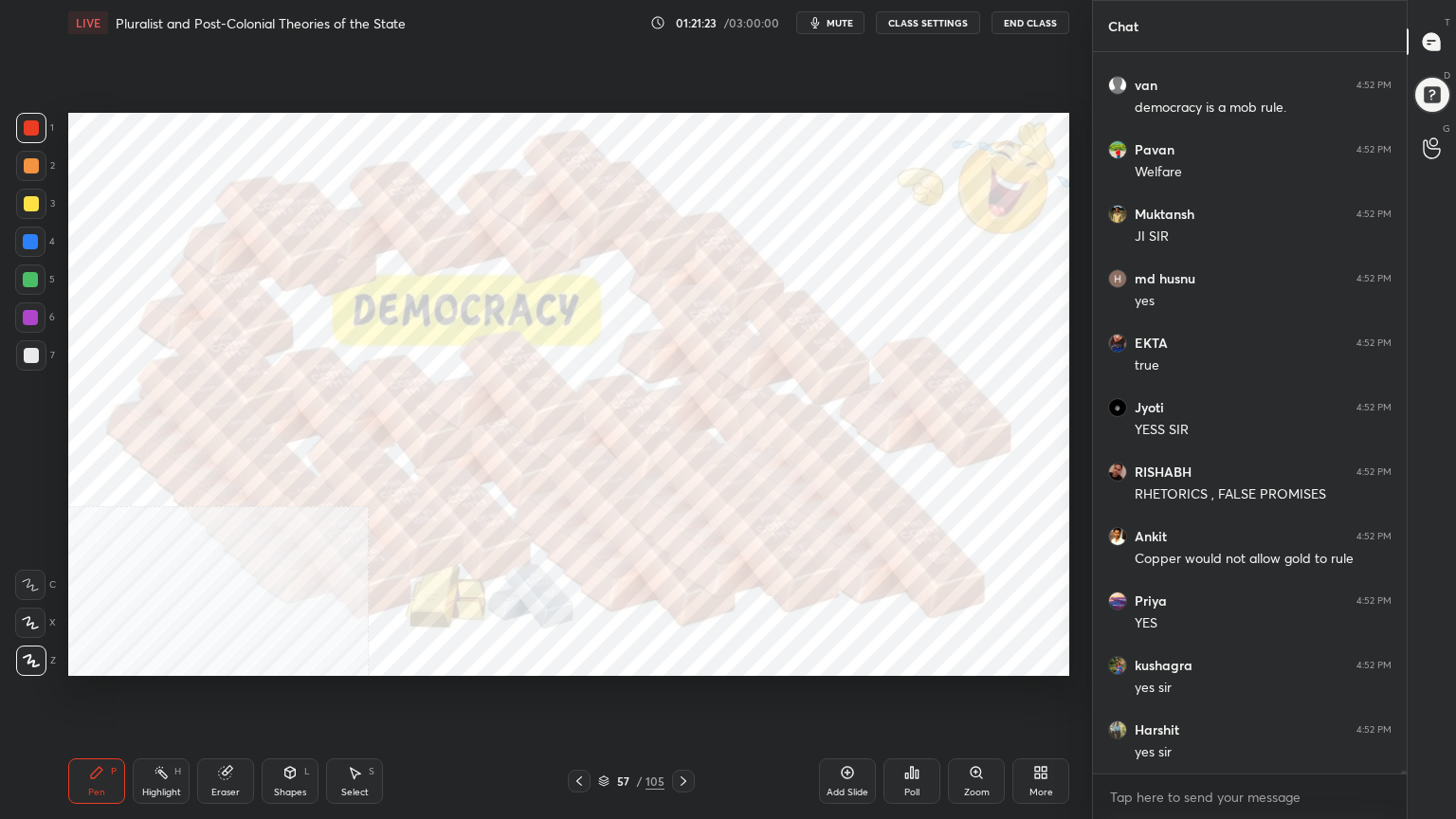 scroll, scrollTop: 190796, scrollLeft: 0, axis: vertical 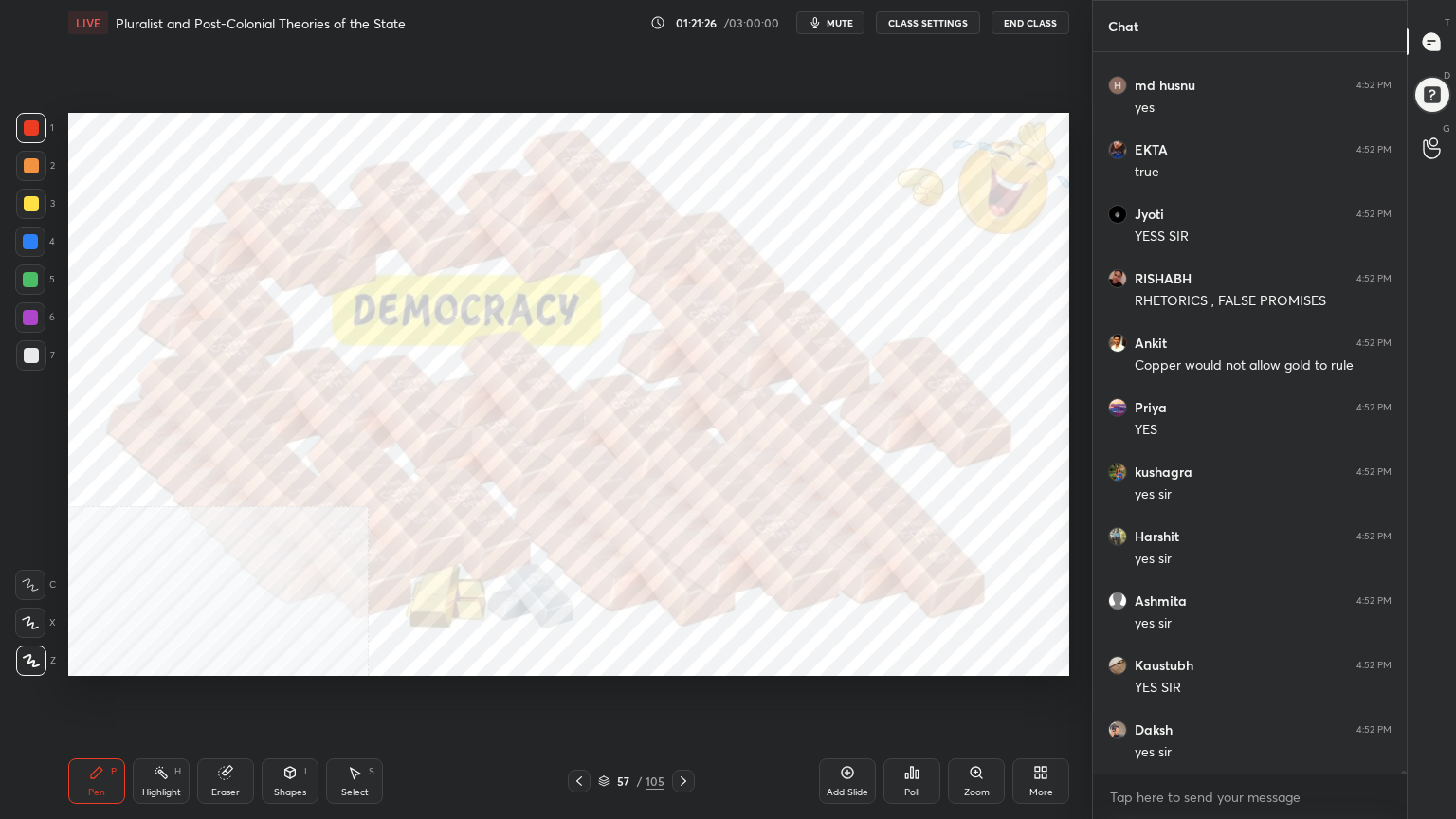 click on "mute" at bounding box center [840, 23] 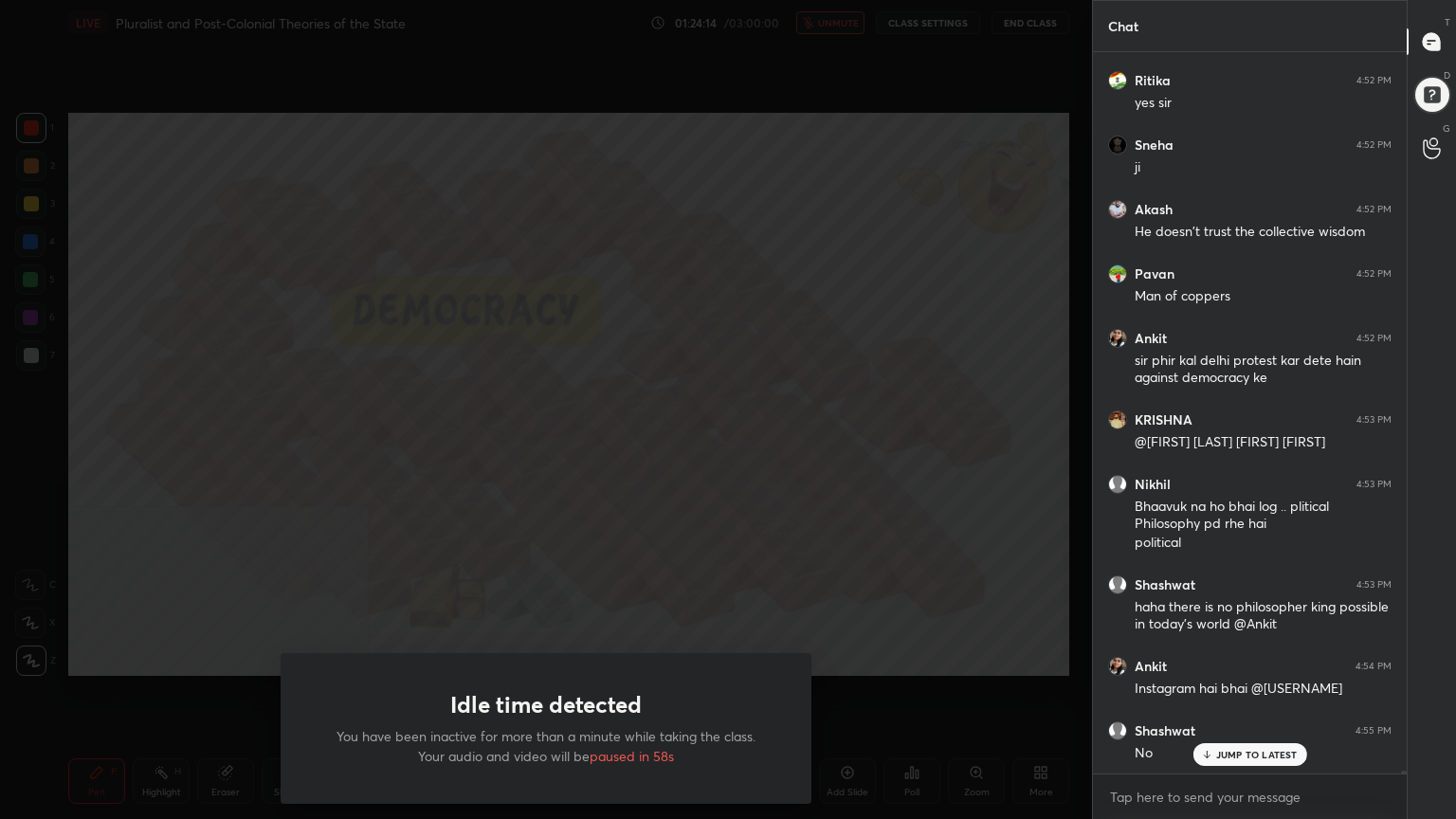 scroll, scrollTop: 192219, scrollLeft: 0, axis: vertical 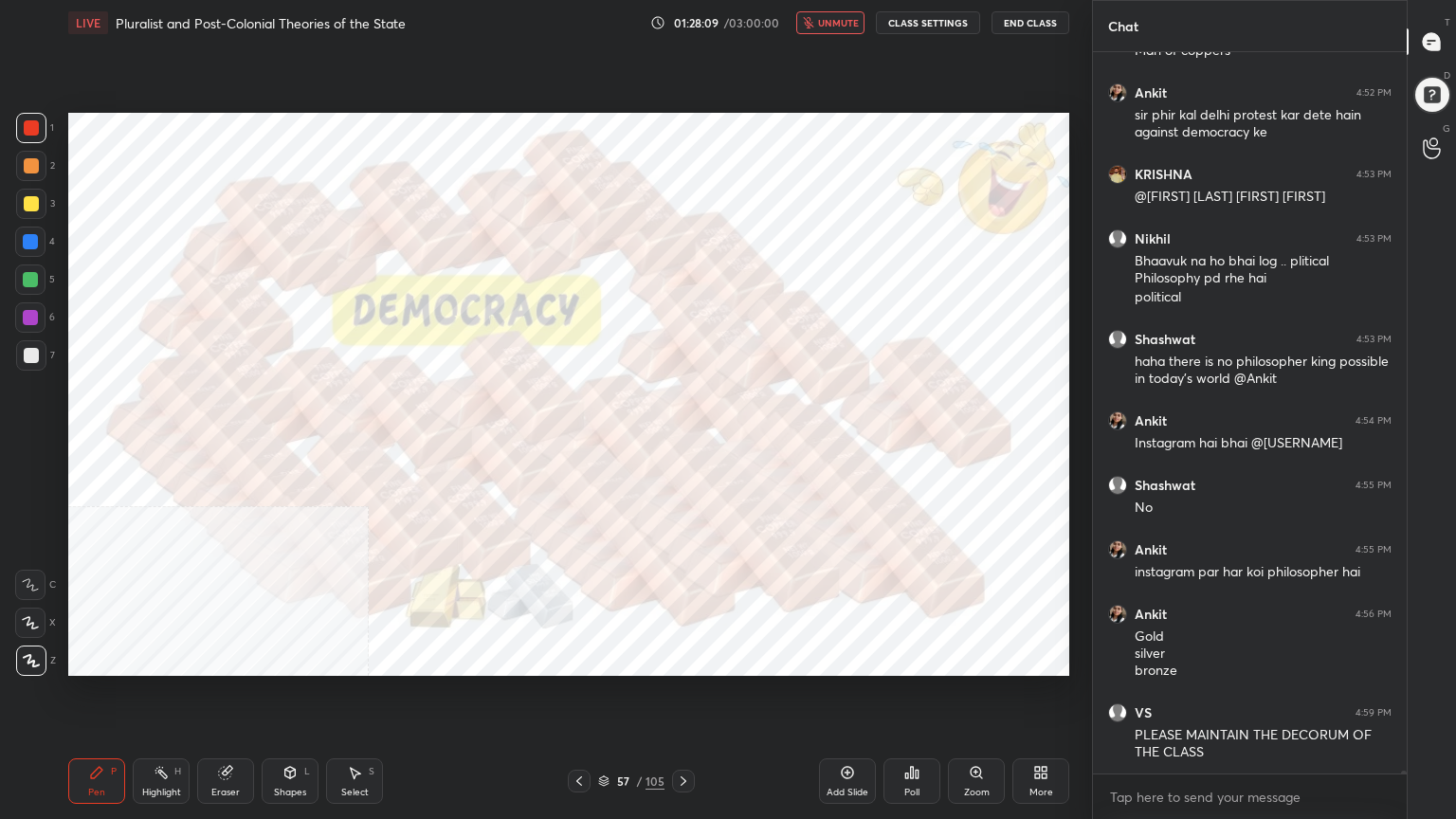 click on "Setting up your live class Poll for   secs No correct answer Start poll" at bounding box center (569, 394) 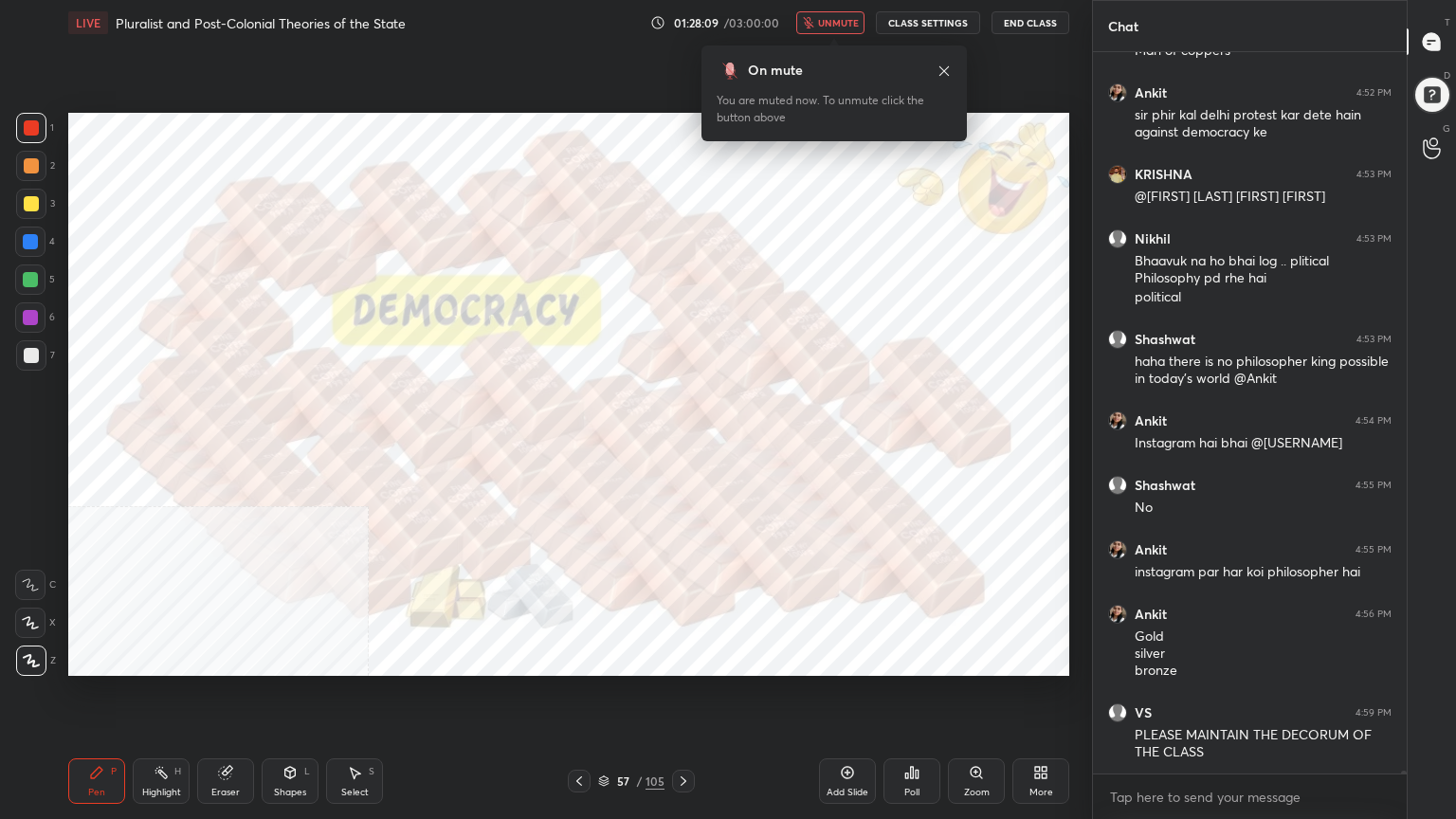 click on "[FIRST] 4:52 PM He doesn't trust the collective wisdom [FIRST] 4:52 PM Man of coppers [FIRST] 4:52 PM sir phir kal delhi protest kar dete hain against democracy ke [FIRST] 4:53 PM @[FIRST] shaant gadadhaari bheem shaant [FIRST] 4:53 PM Bhaavuk na ho bhai log .. plitical Philosophy pd rhe hai political [FIRST] 4:53 PM haha there is no philosopher king possible in today's world @[FIRST] [FIRST] 4:54 PM Instagram hai bhai @[FIRST] [FIRST] 4:55 PM No [FIRST] 4:55 PM instagram par har koi philosopher hai [FIRST] 4:56 PM Gold
silver
bronze VS 4:59 PM PLEASE MAINTAIN THE DECORUM OF THE CLASS Enable x" at bounding box center [728, 410] 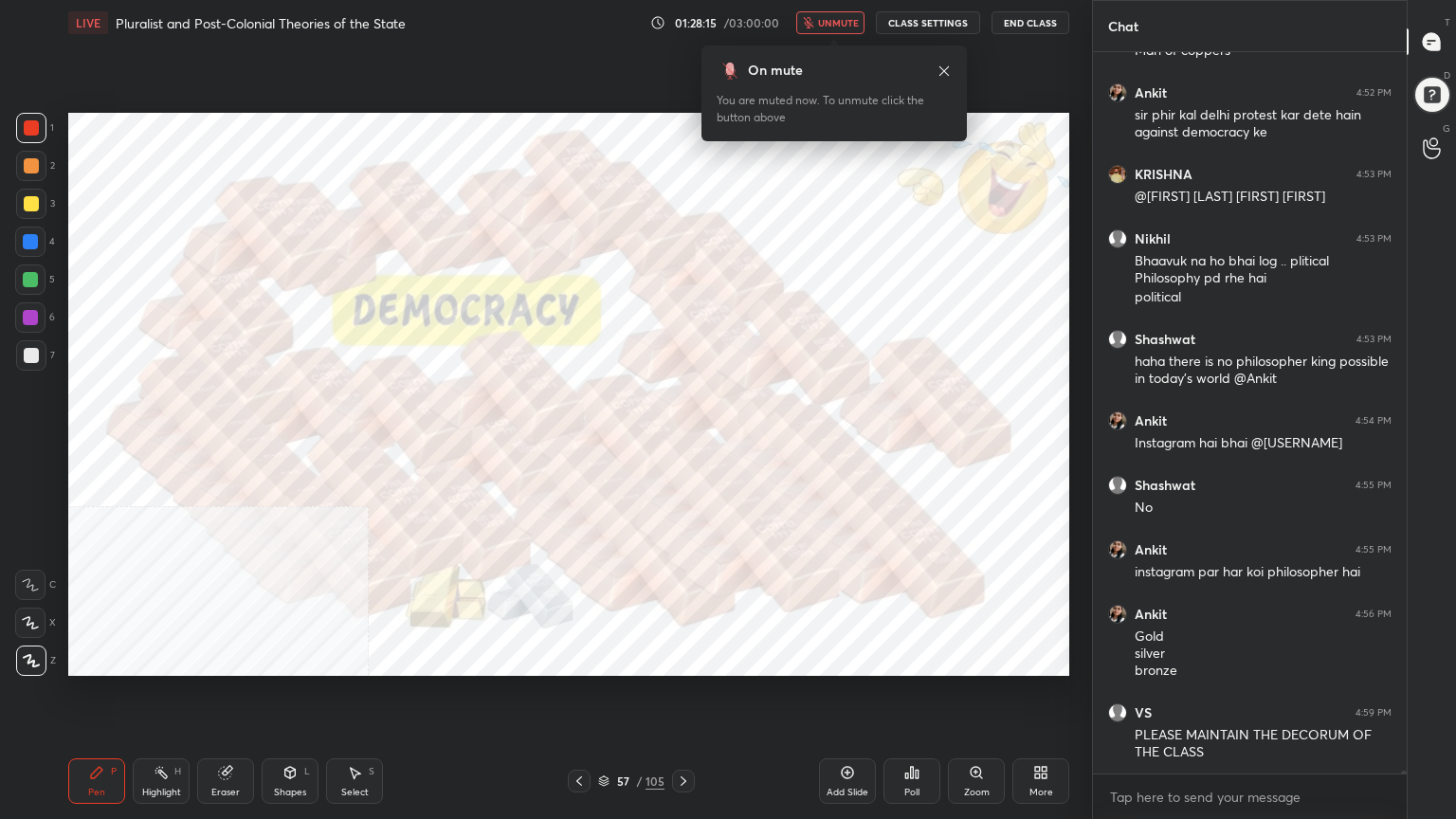 click on "unmute" at bounding box center (830, 23) 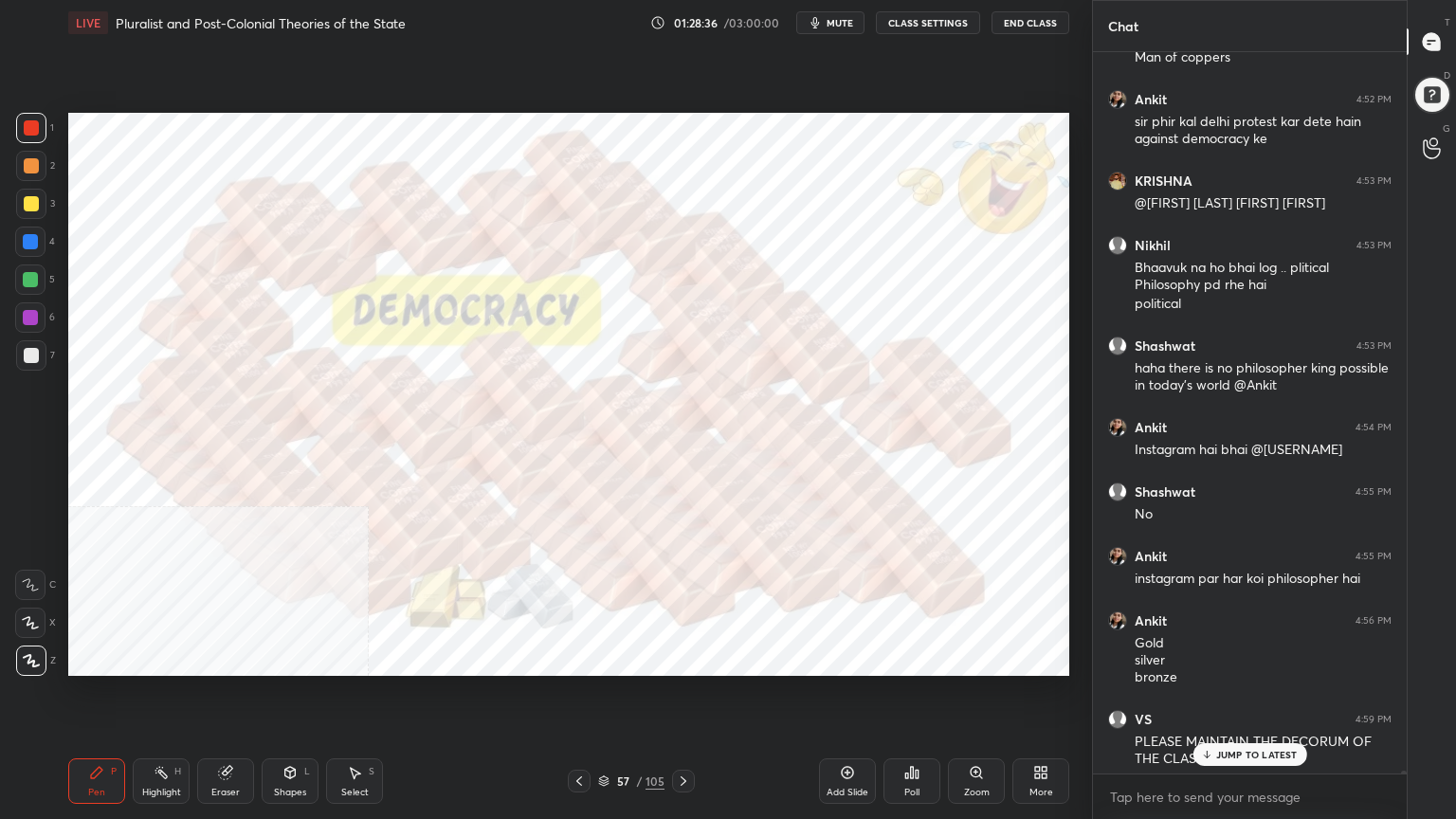 scroll, scrollTop: 192400, scrollLeft: 0, axis: vertical 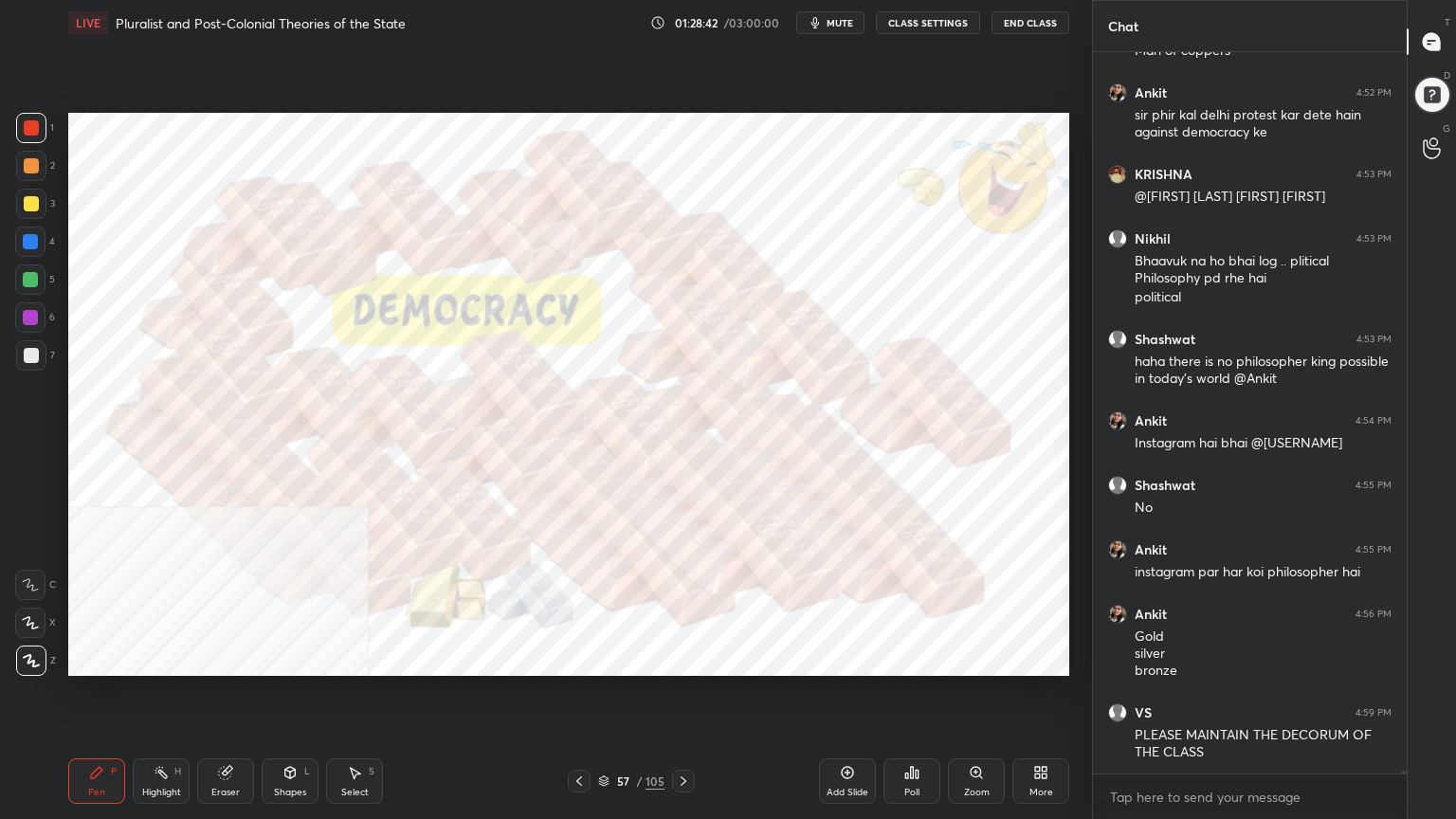 click on "Add Slide" at bounding box center (847, 781) 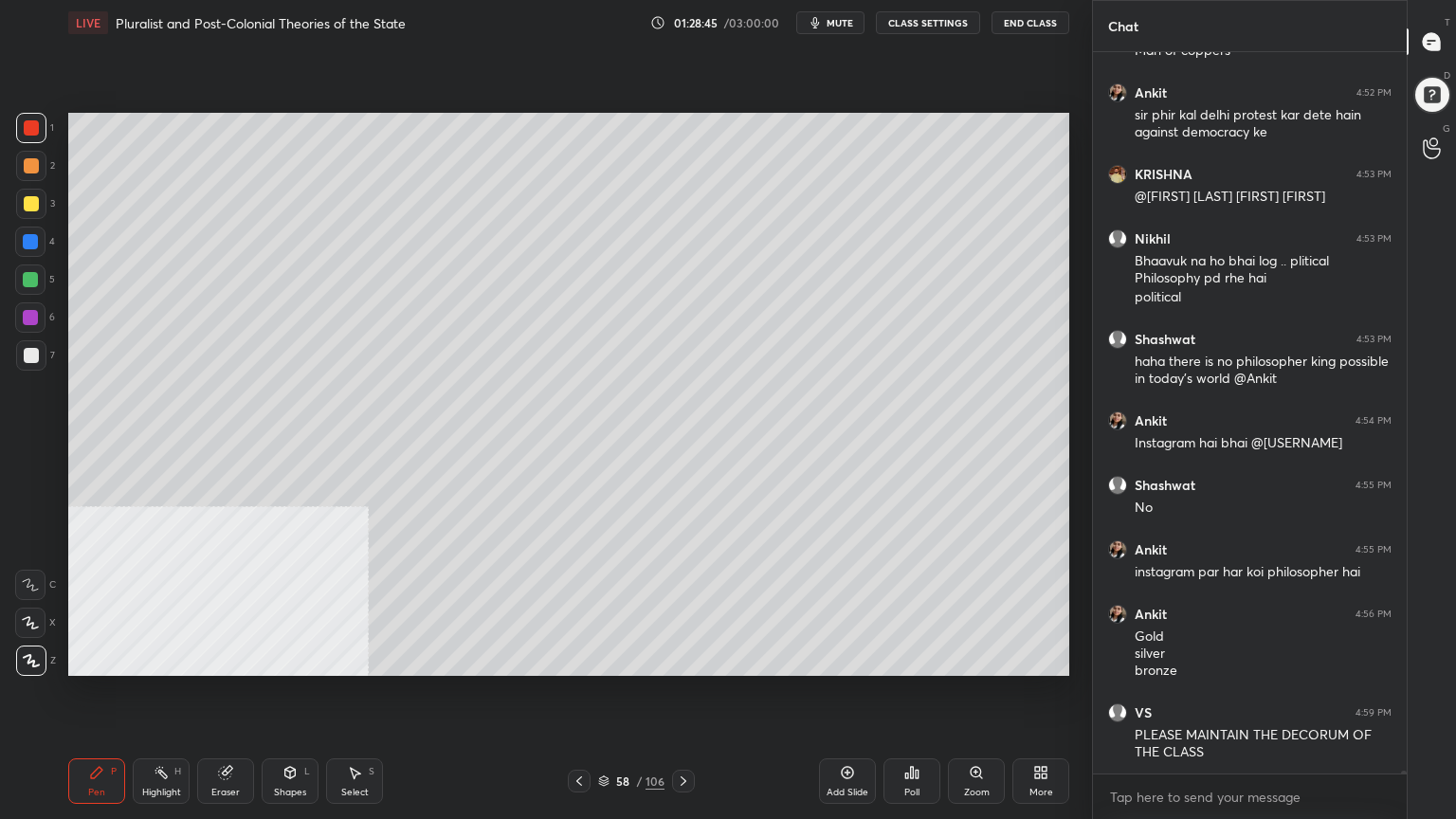 click at bounding box center [31, 355] 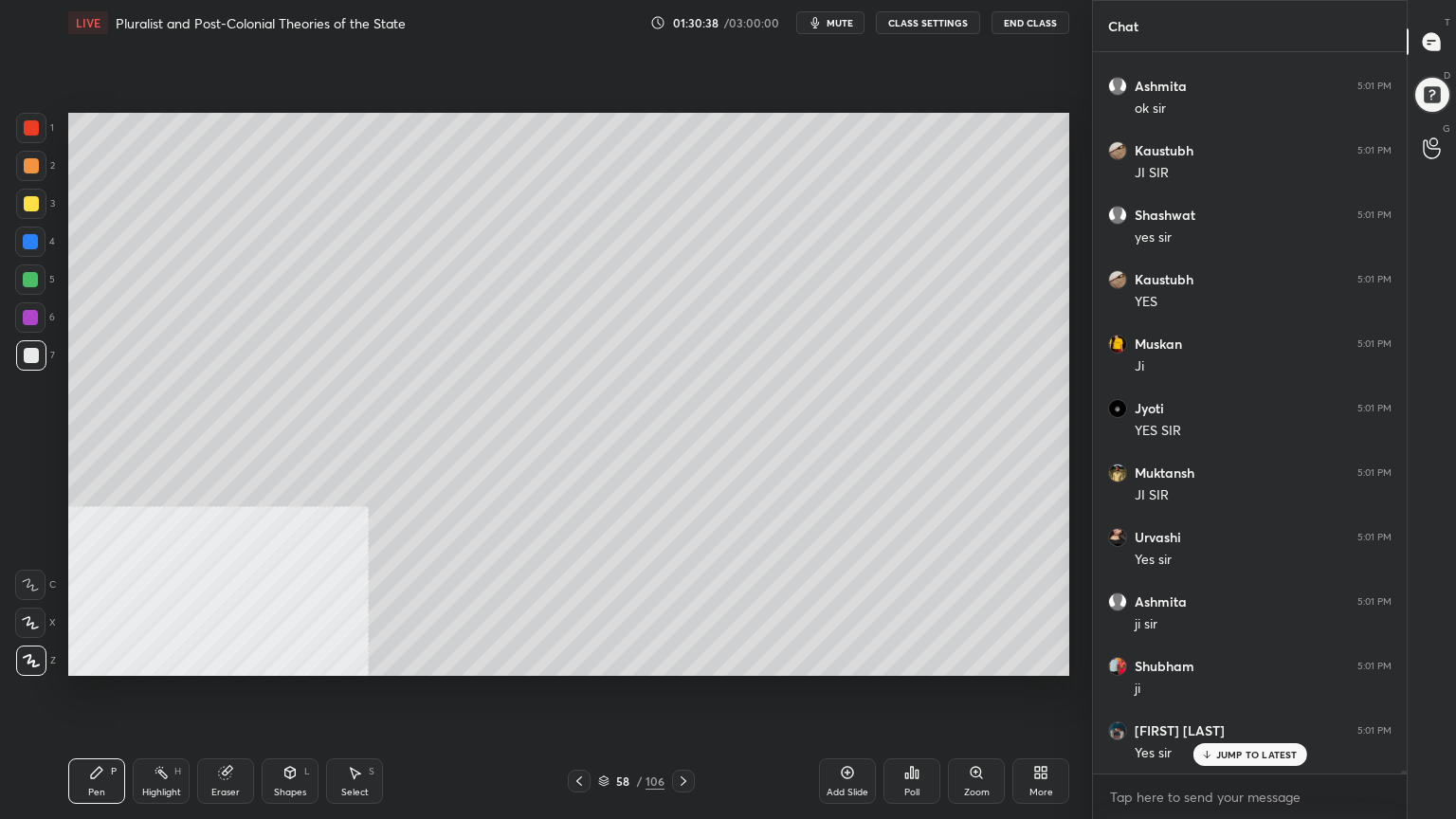 scroll, scrollTop: 195381, scrollLeft: 0, axis: vertical 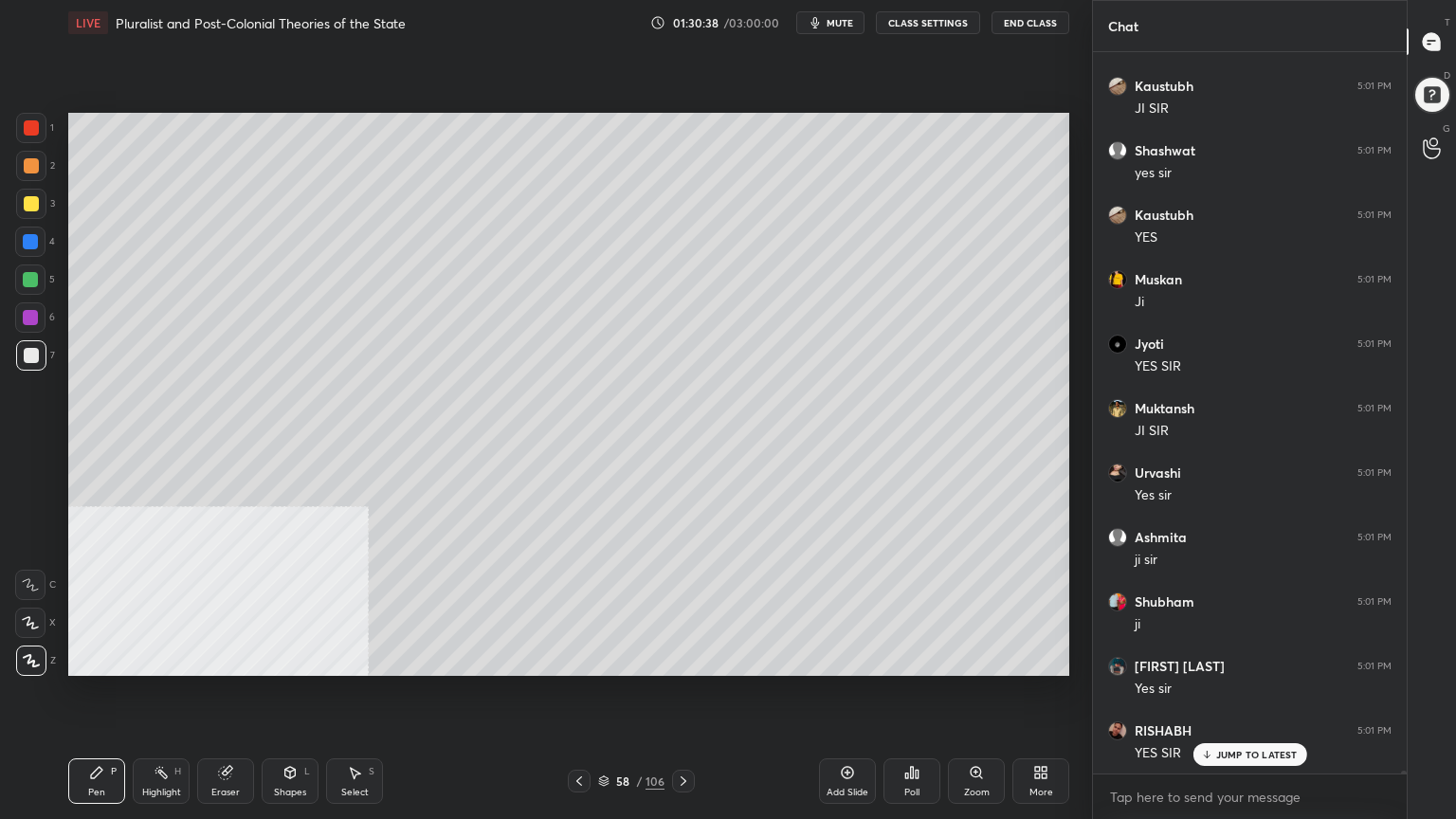 drag, startPoint x: 849, startPoint y: 776, endPoint x: 803, endPoint y: 758, distance: 49.396356 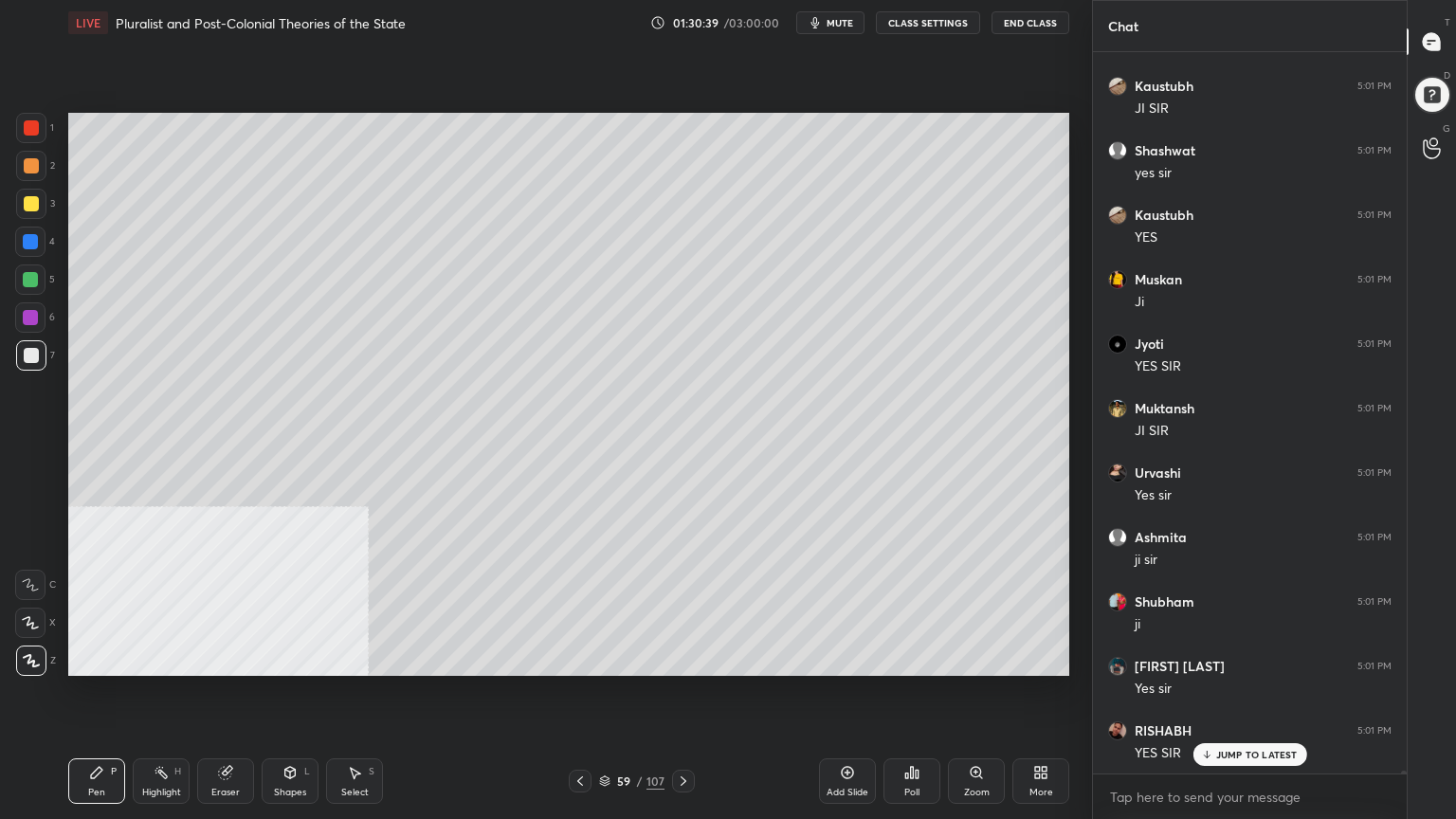 scroll, scrollTop: 195445, scrollLeft: 0, axis: vertical 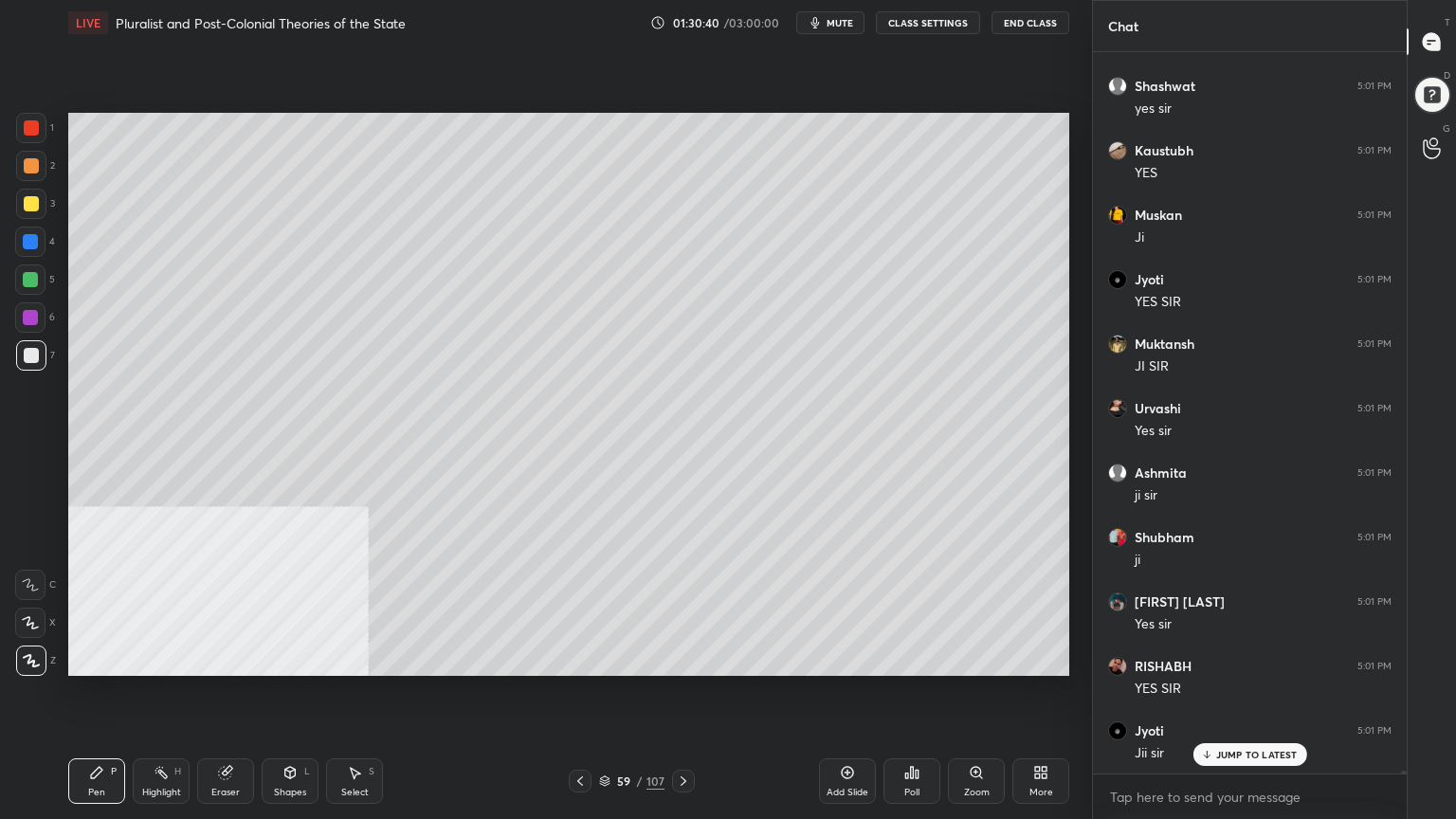 click at bounding box center [31, 204] 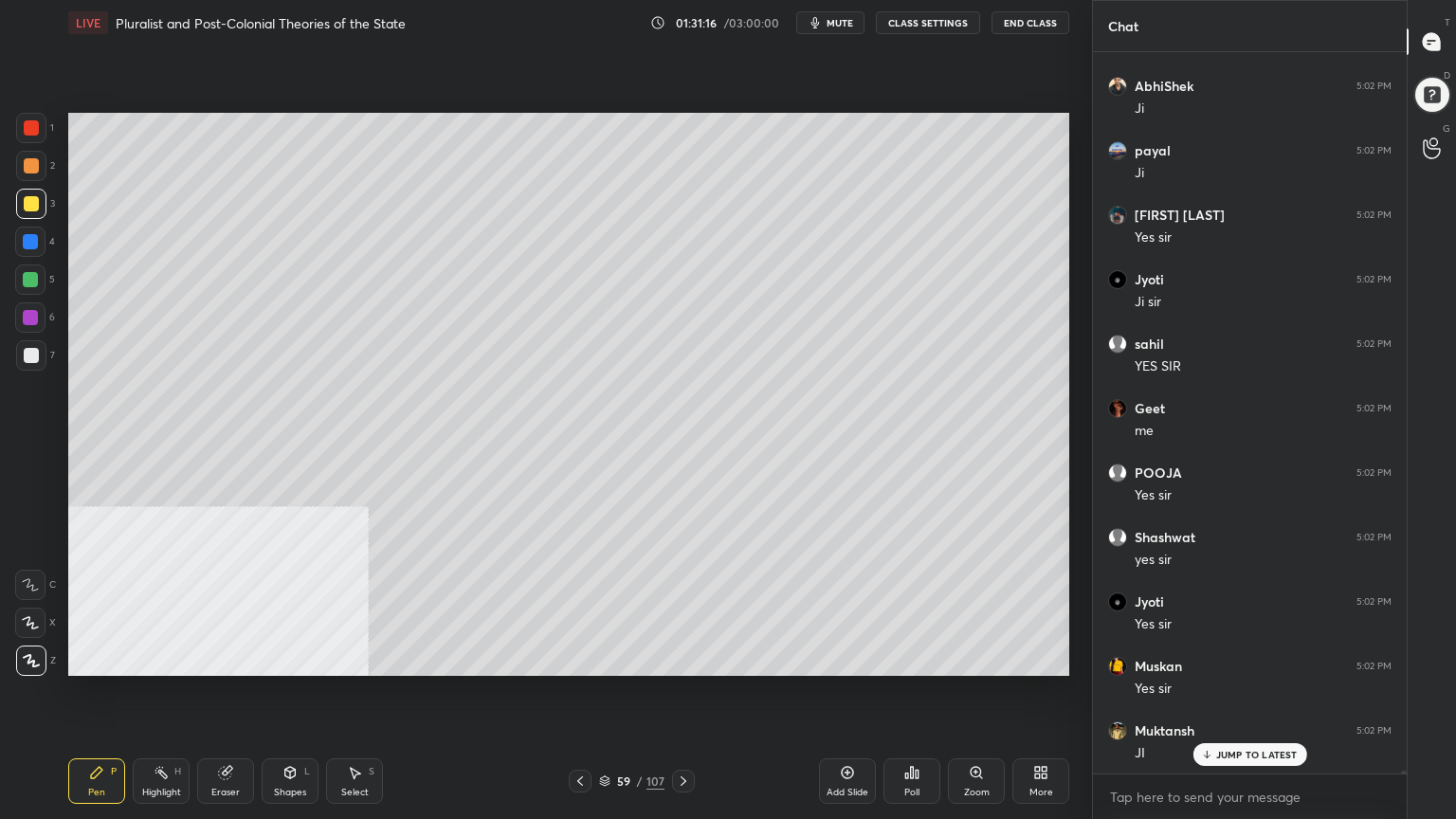 scroll, scrollTop: 196928, scrollLeft: 0, axis: vertical 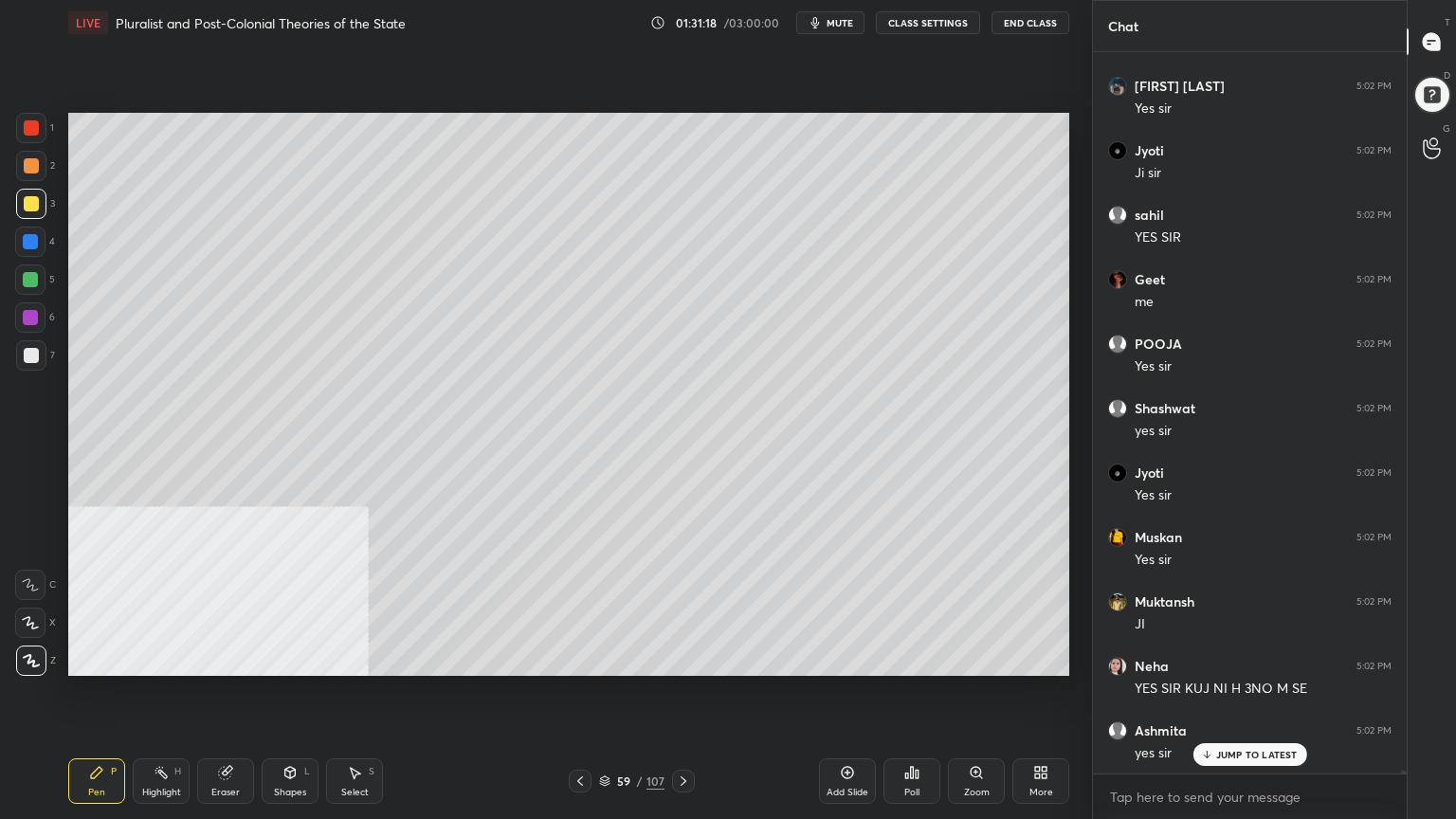 click at bounding box center (30, 242) 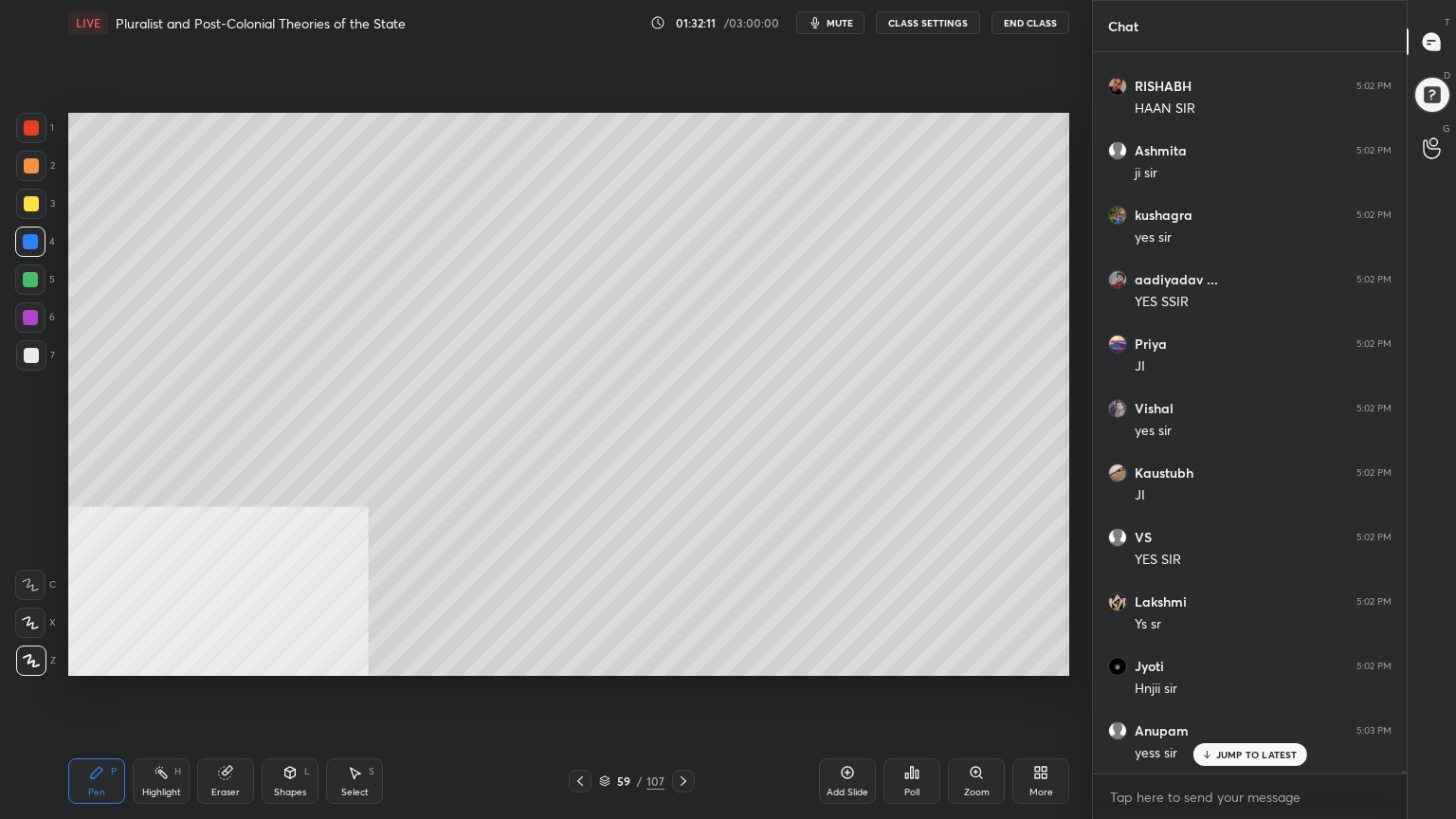 scroll, scrollTop: 198346, scrollLeft: 0, axis: vertical 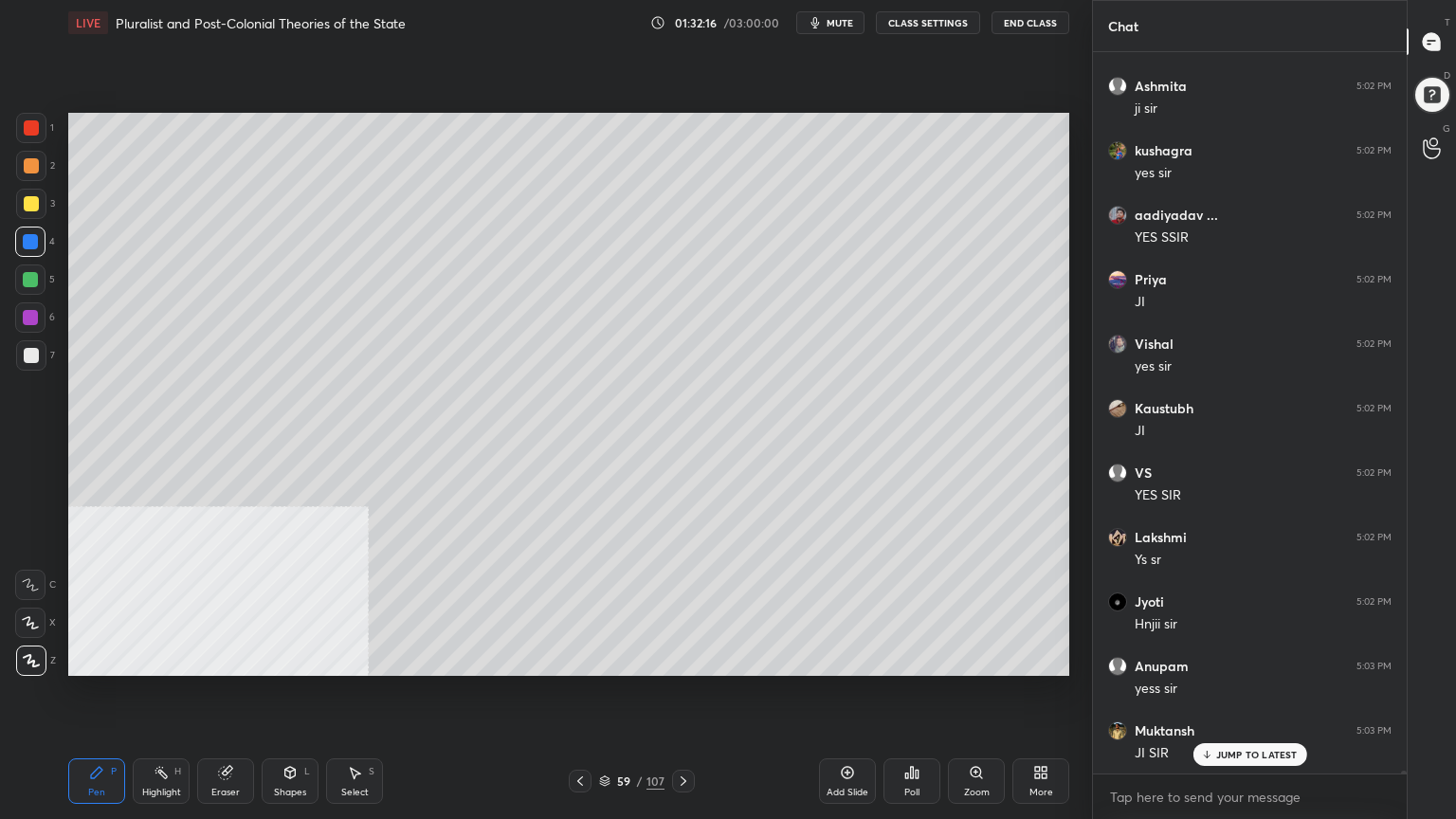 drag, startPoint x: 31, startPoint y: 200, endPoint x: 51, endPoint y: 204, distance: 20.396078 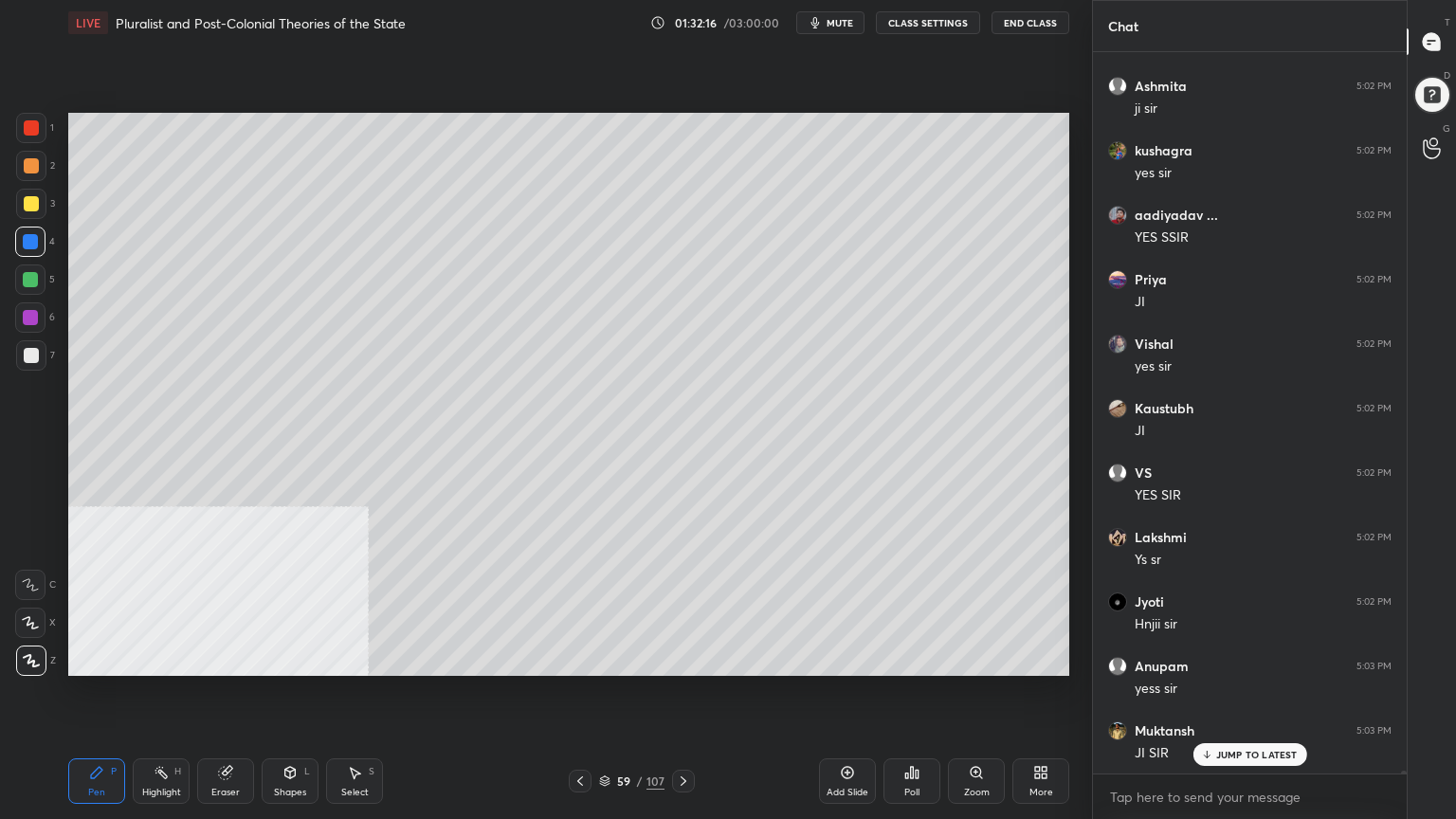 click at bounding box center [31, 204] 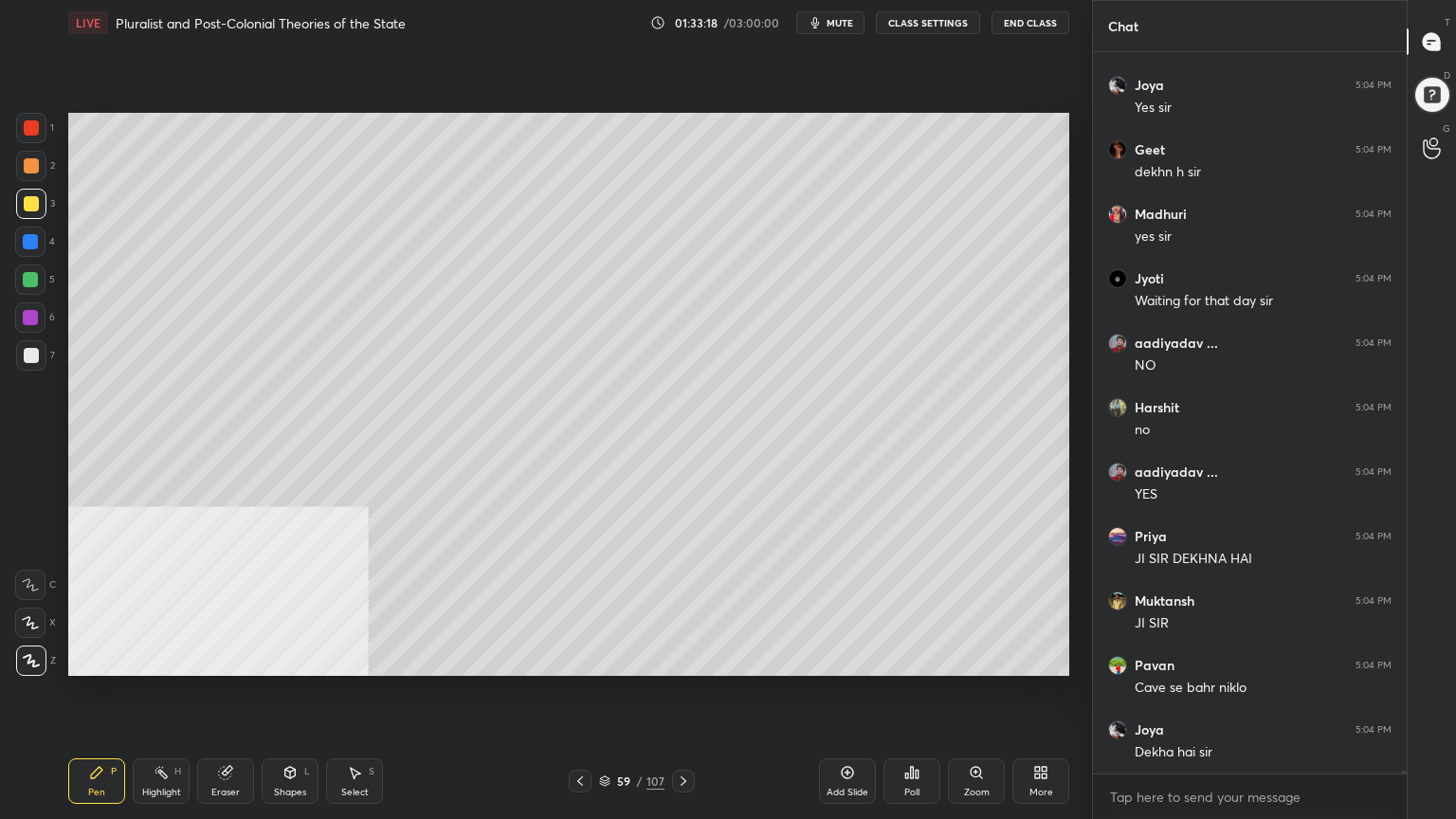 scroll, scrollTop: 200813, scrollLeft: 0, axis: vertical 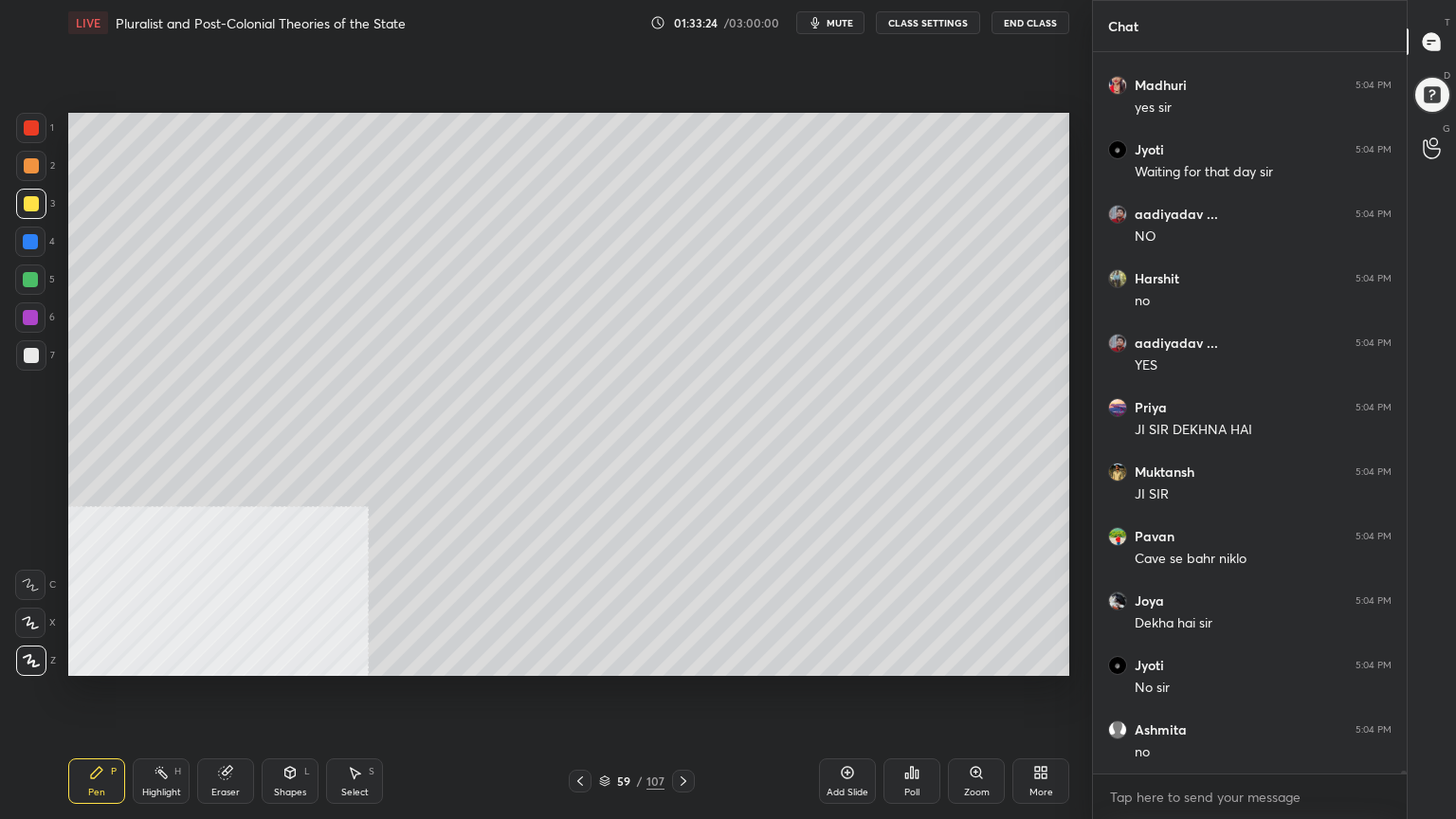 click 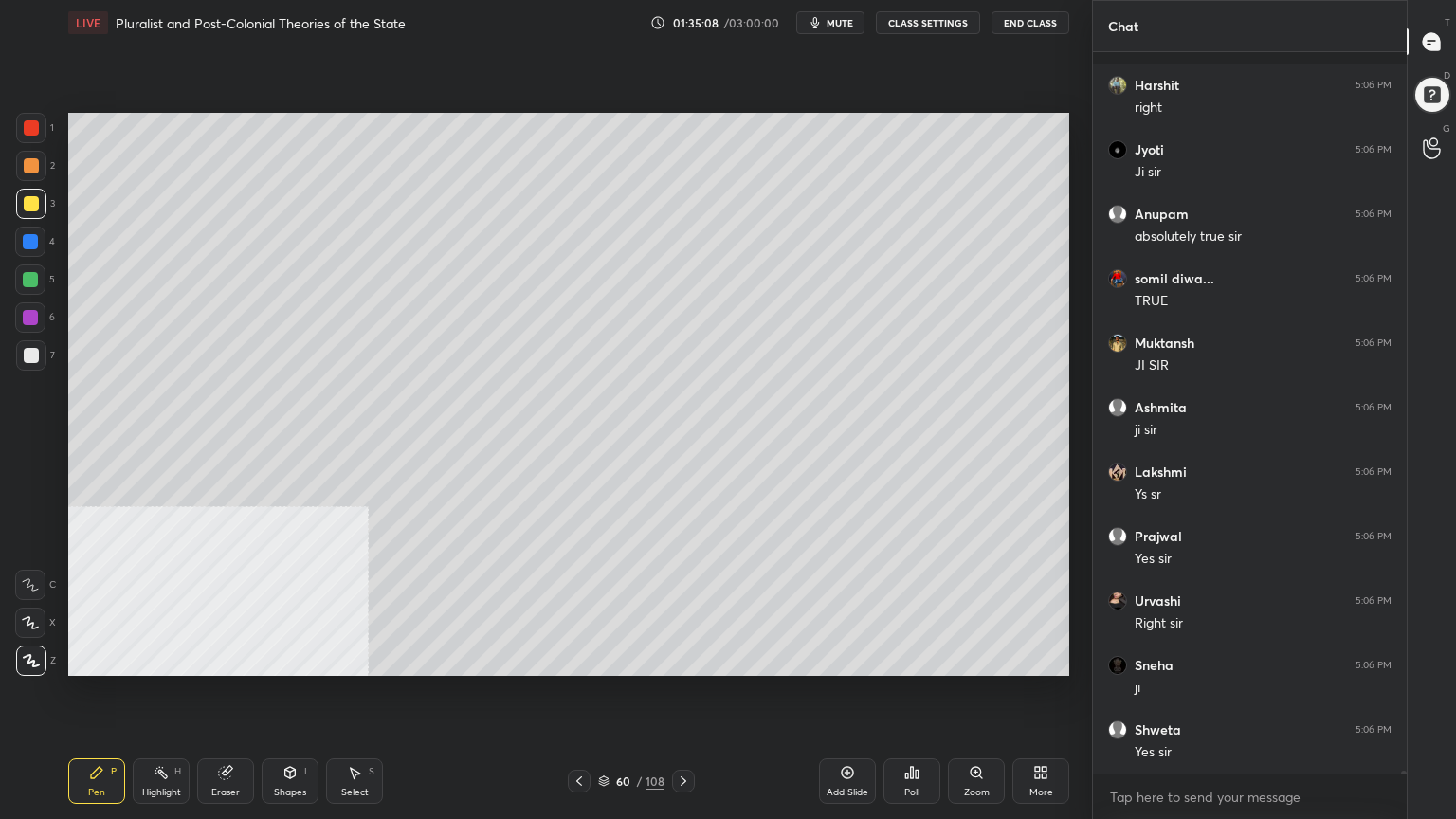 scroll, scrollTop: 204359, scrollLeft: 0, axis: vertical 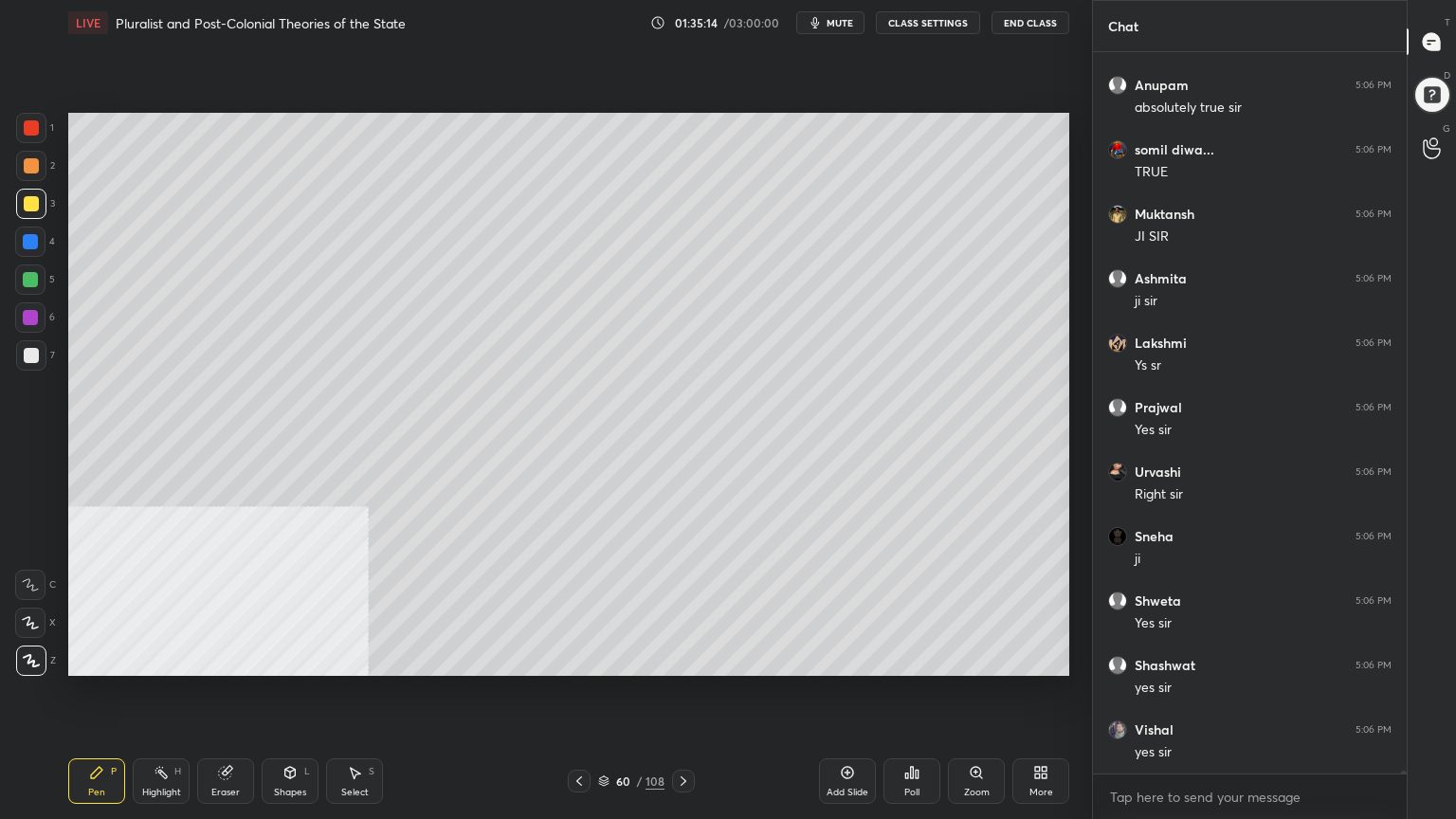 click at bounding box center (31, 355) 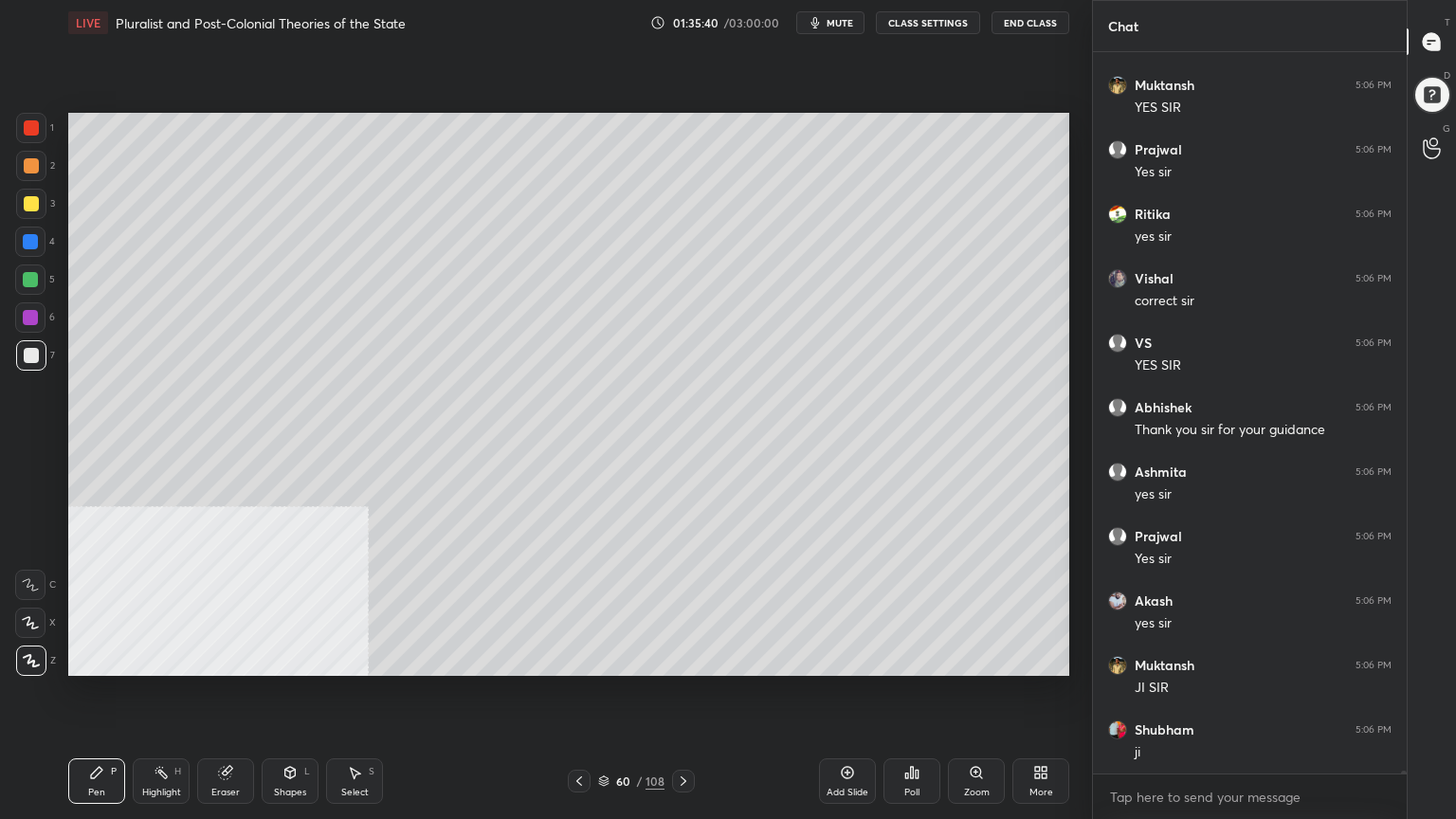 scroll, scrollTop: 205454, scrollLeft: 0, axis: vertical 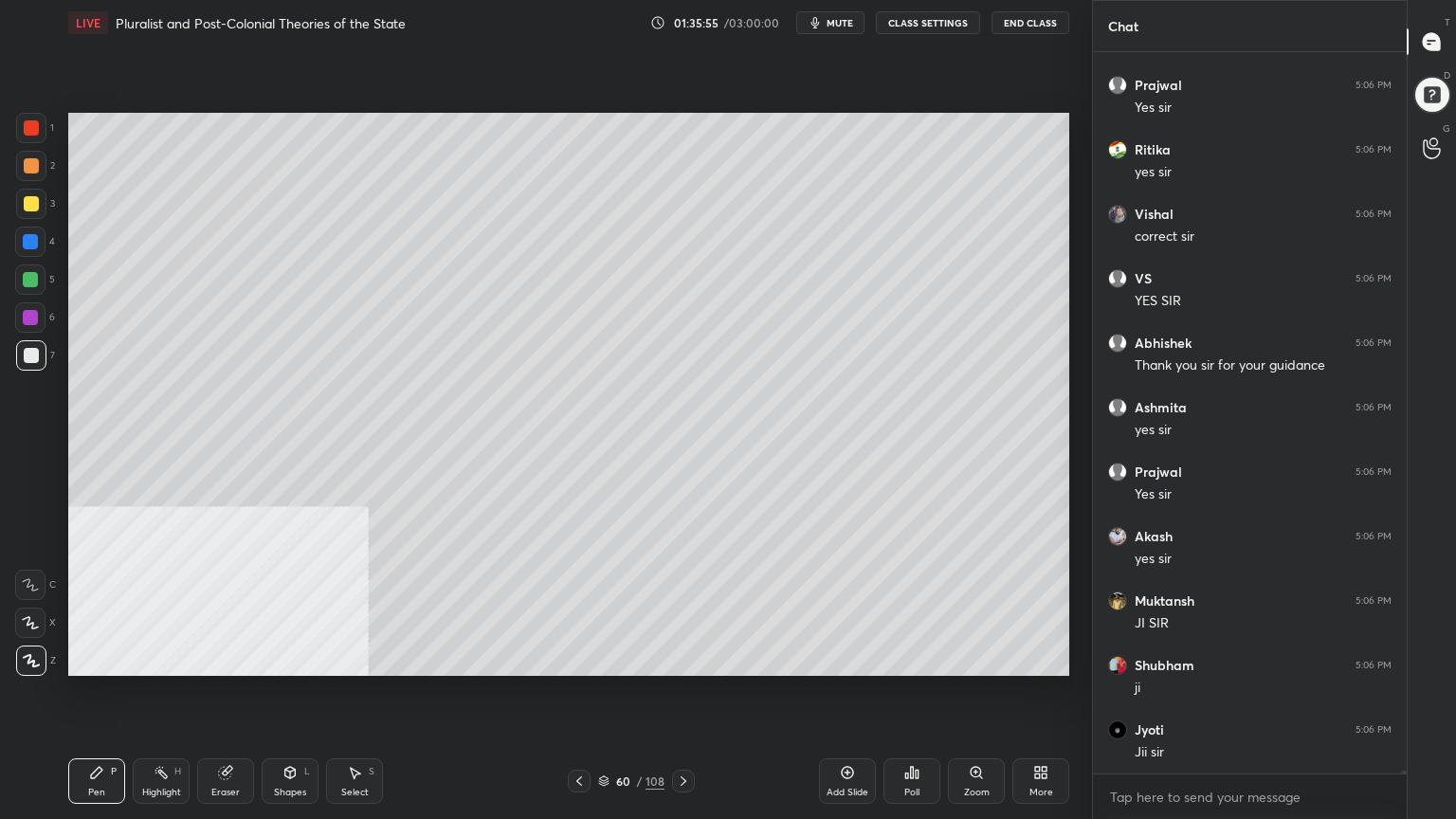 click 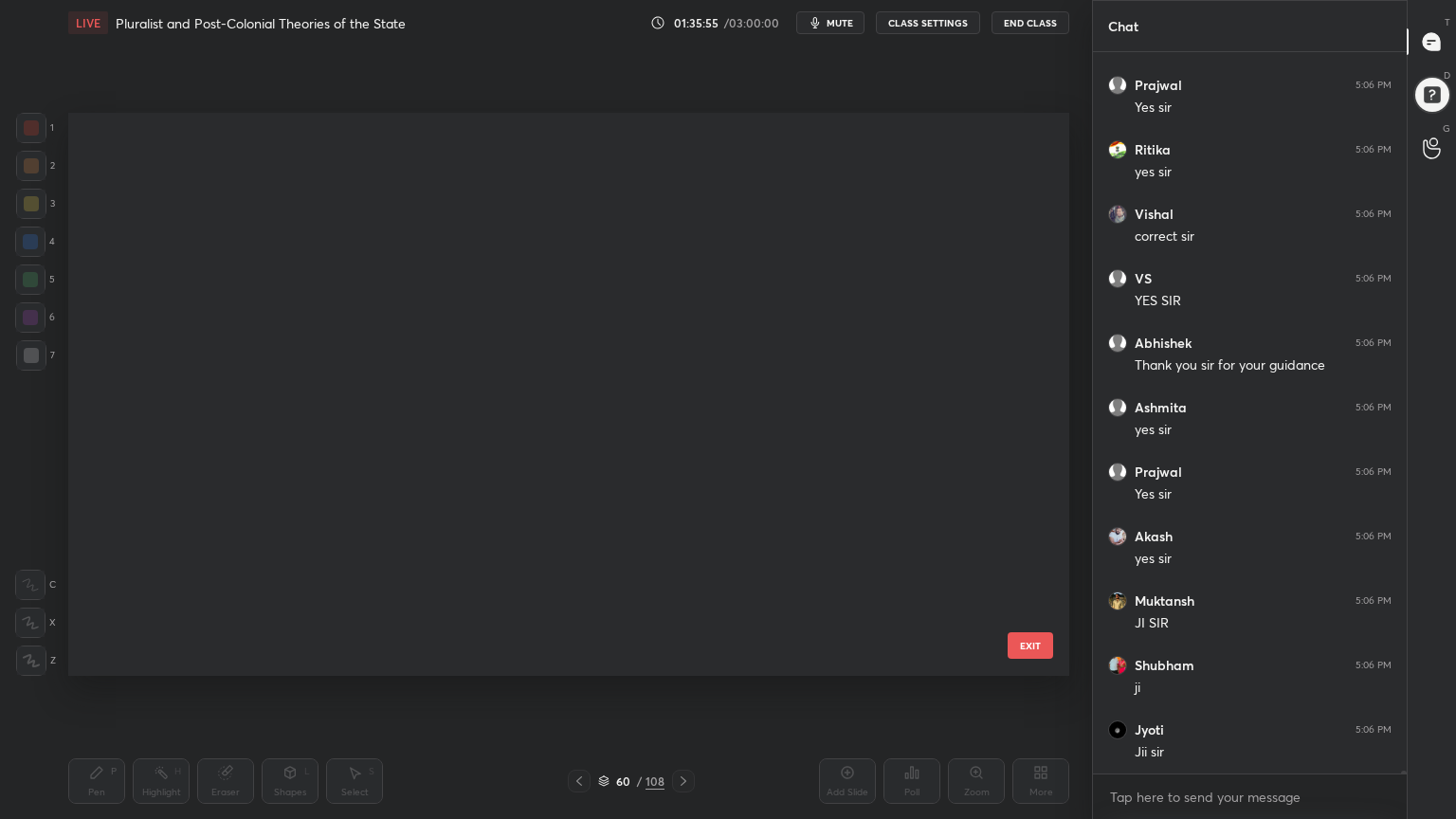 scroll, scrollTop: 2906, scrollLeft: 0, axis: vertical 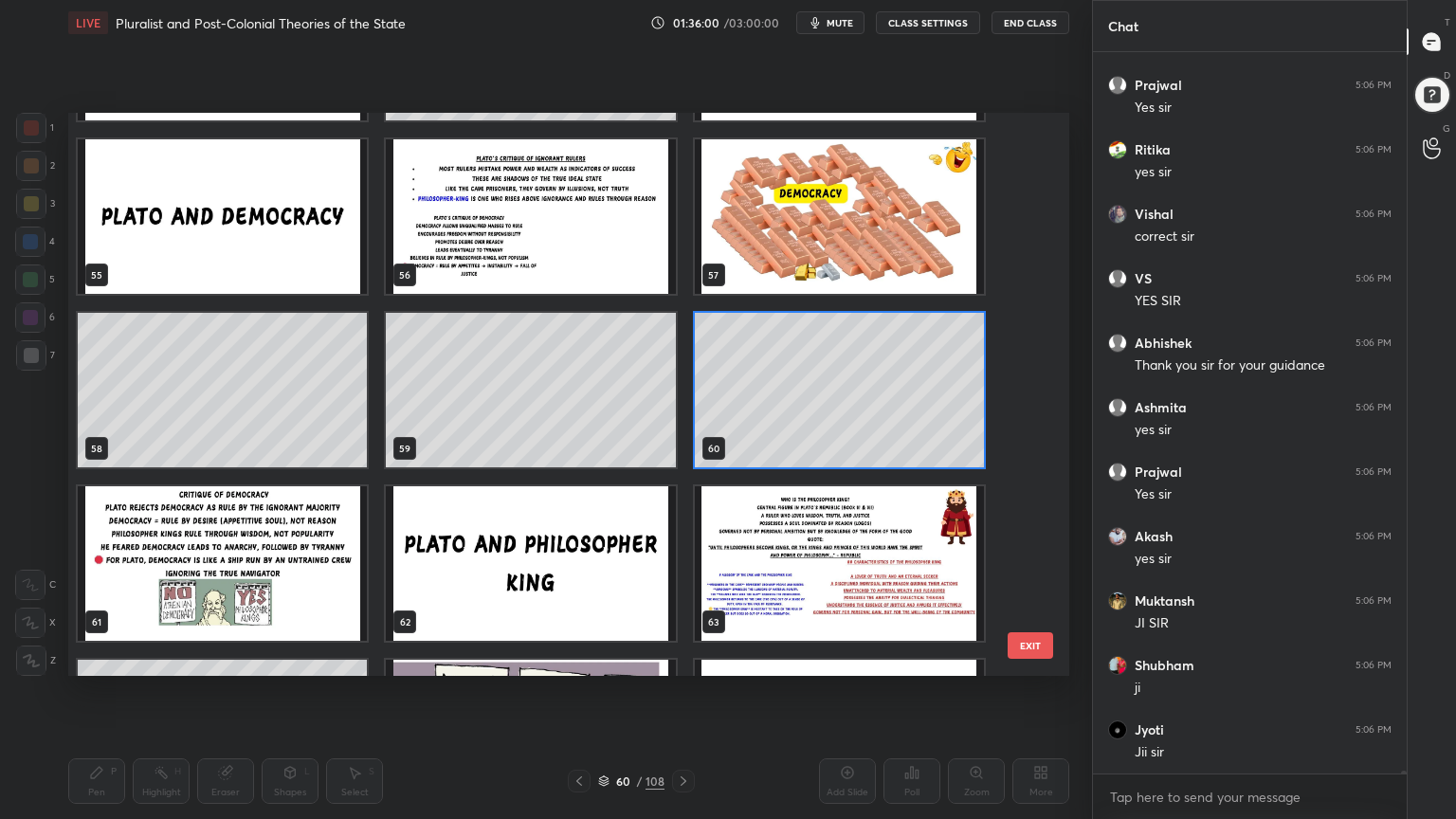 click at bounding box center (222, 563) 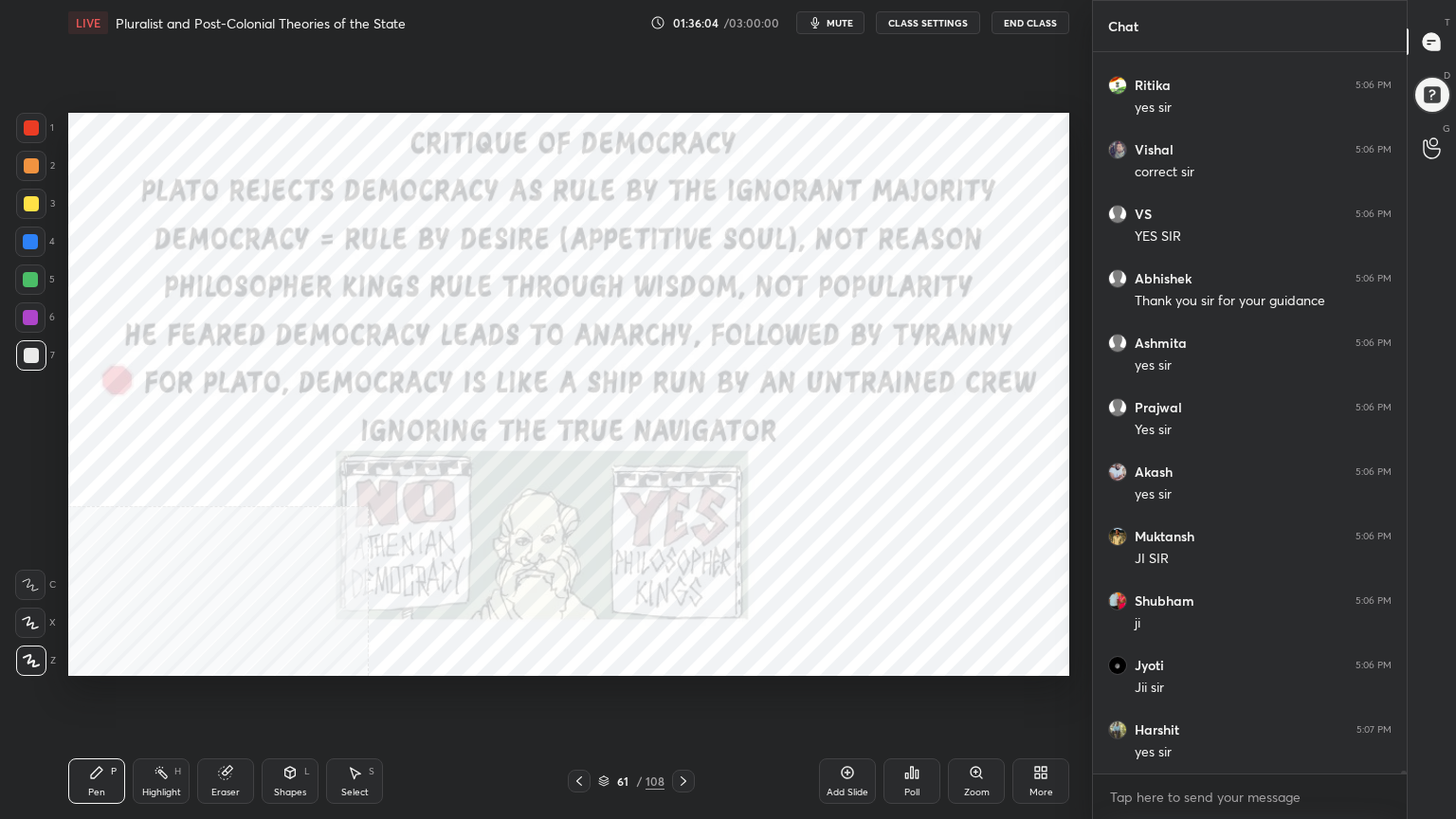 scroll, scrollTop: 205583, scrollLeft: 0, axis: vertical 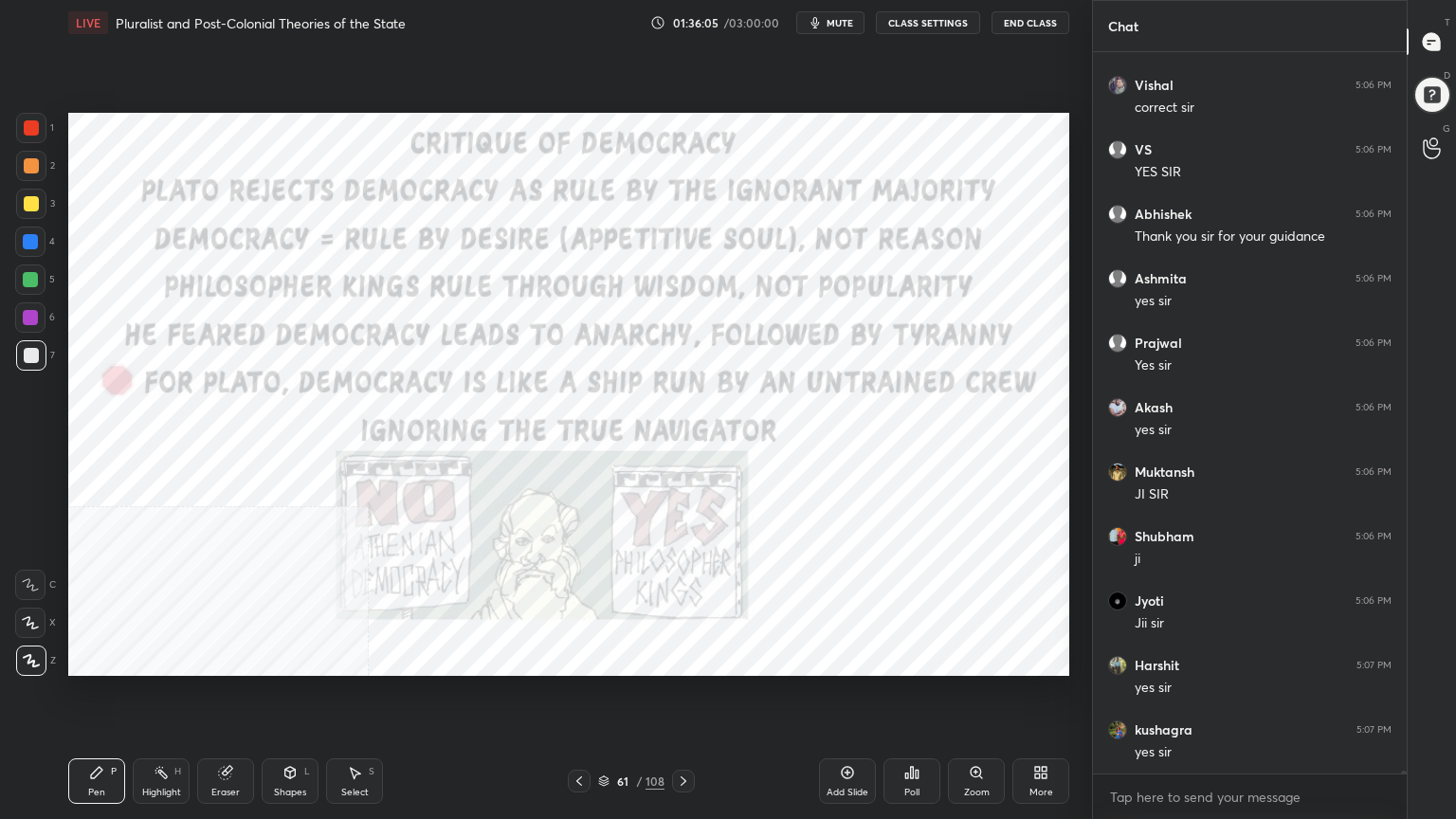 click at bounding box center [31, 128] 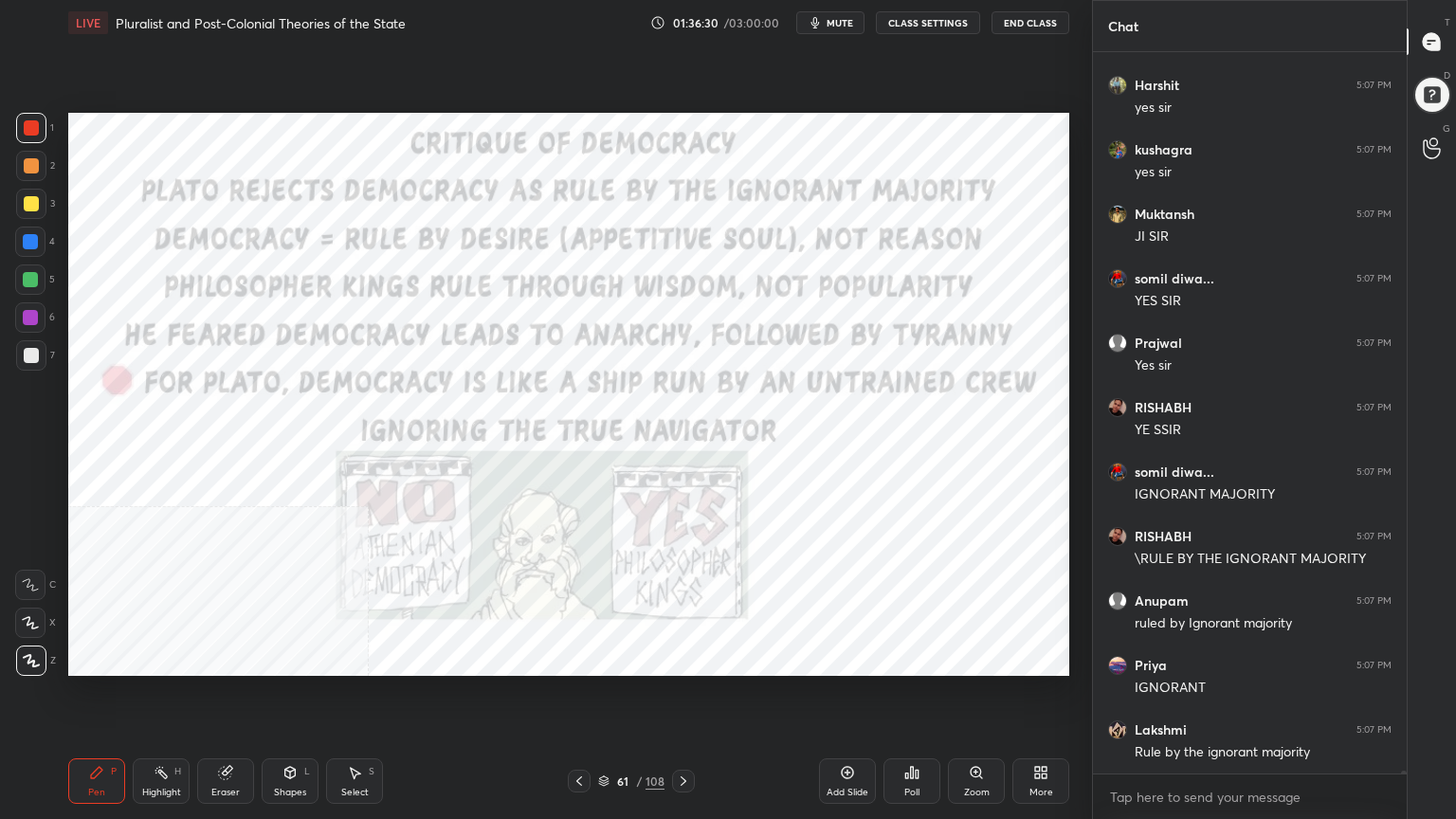 scroll, scrollTop: 206228, scrollLeft: 0, axis: vertical 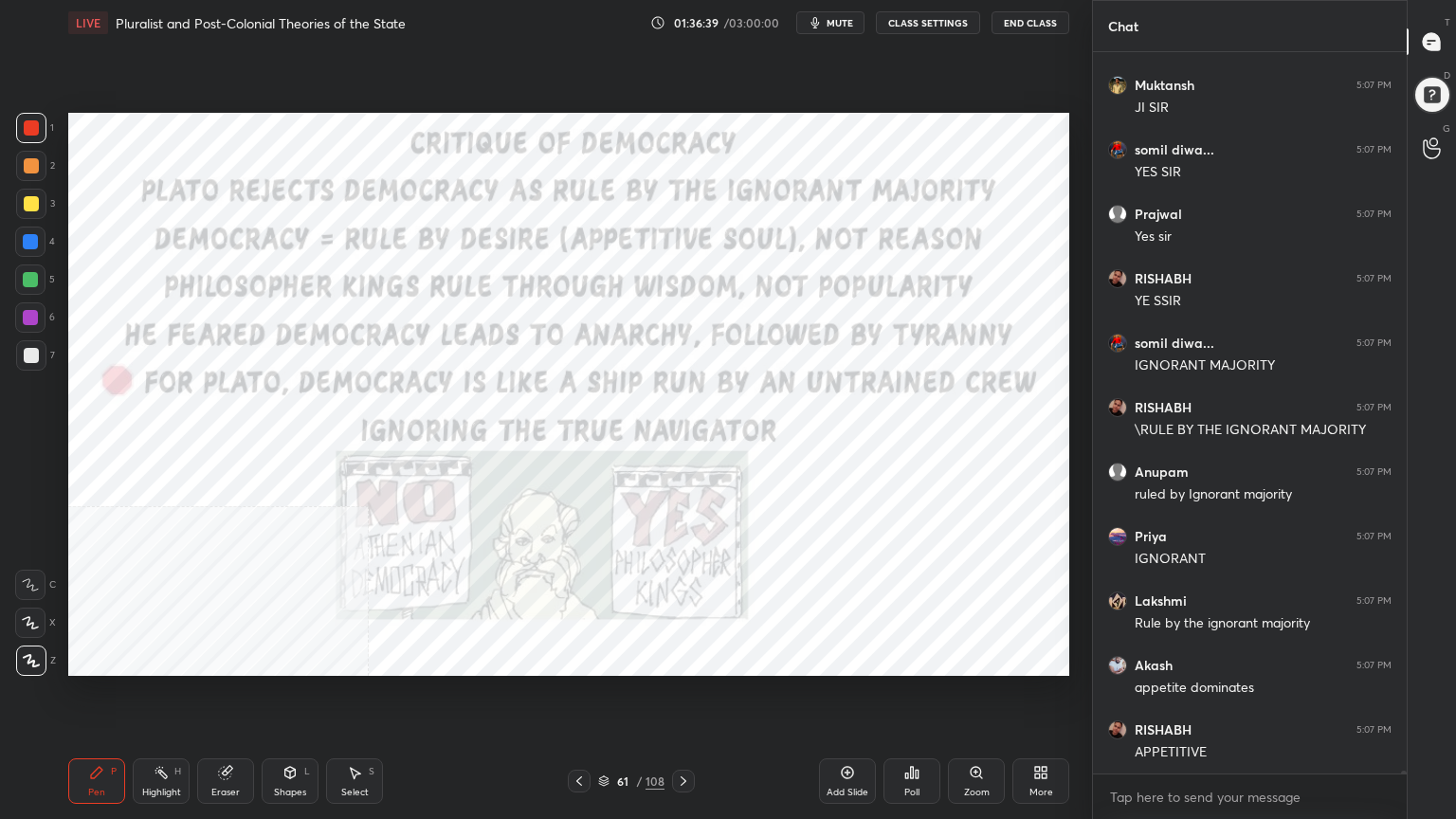 drag, startPoint x: 21, startPoint y: 235, endPoint x: 62, endPoint y: 246, distance: 42.44997 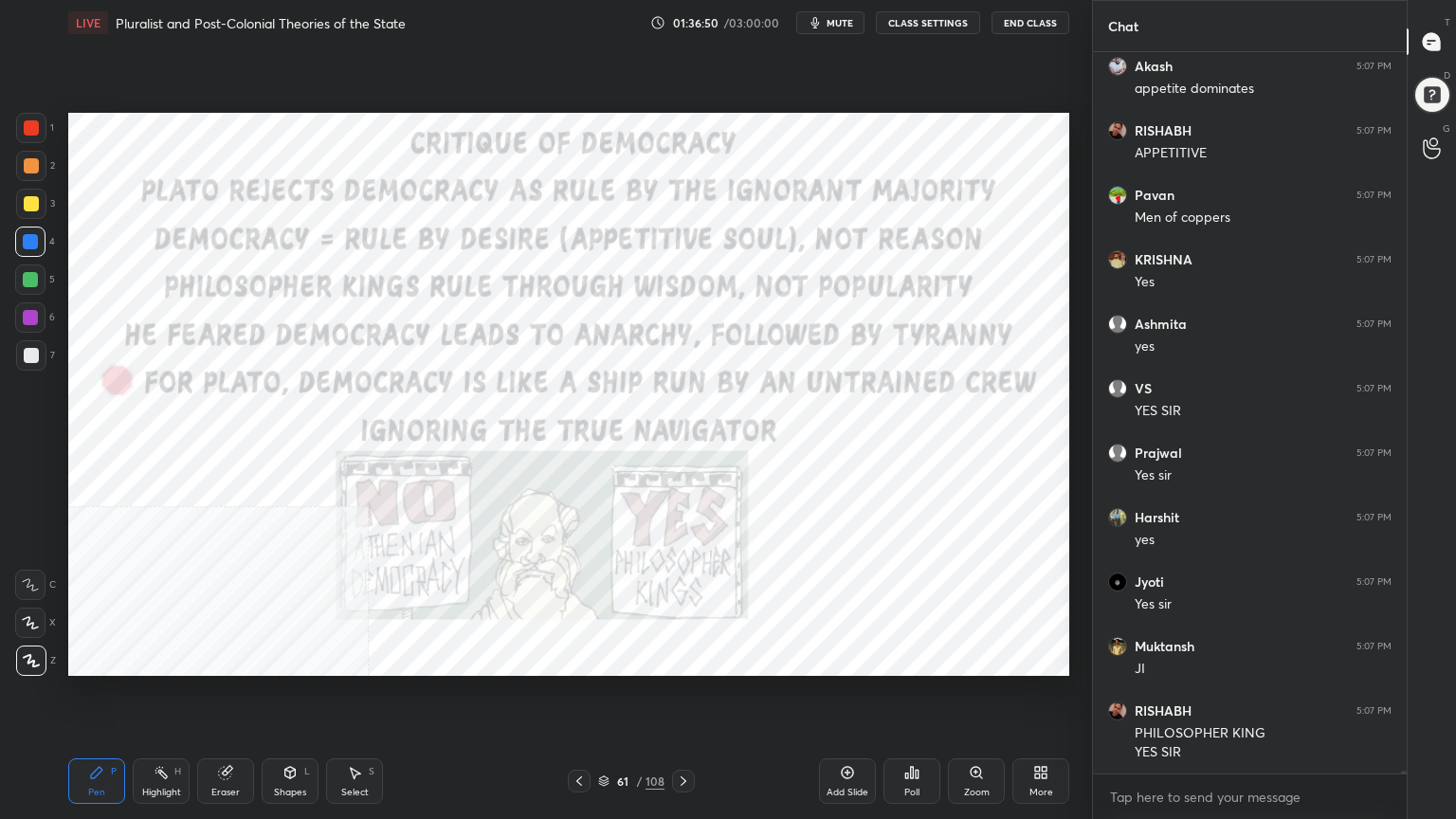 scroll, scrollTop: 206956, scrollLeft: 0, axis: vertical 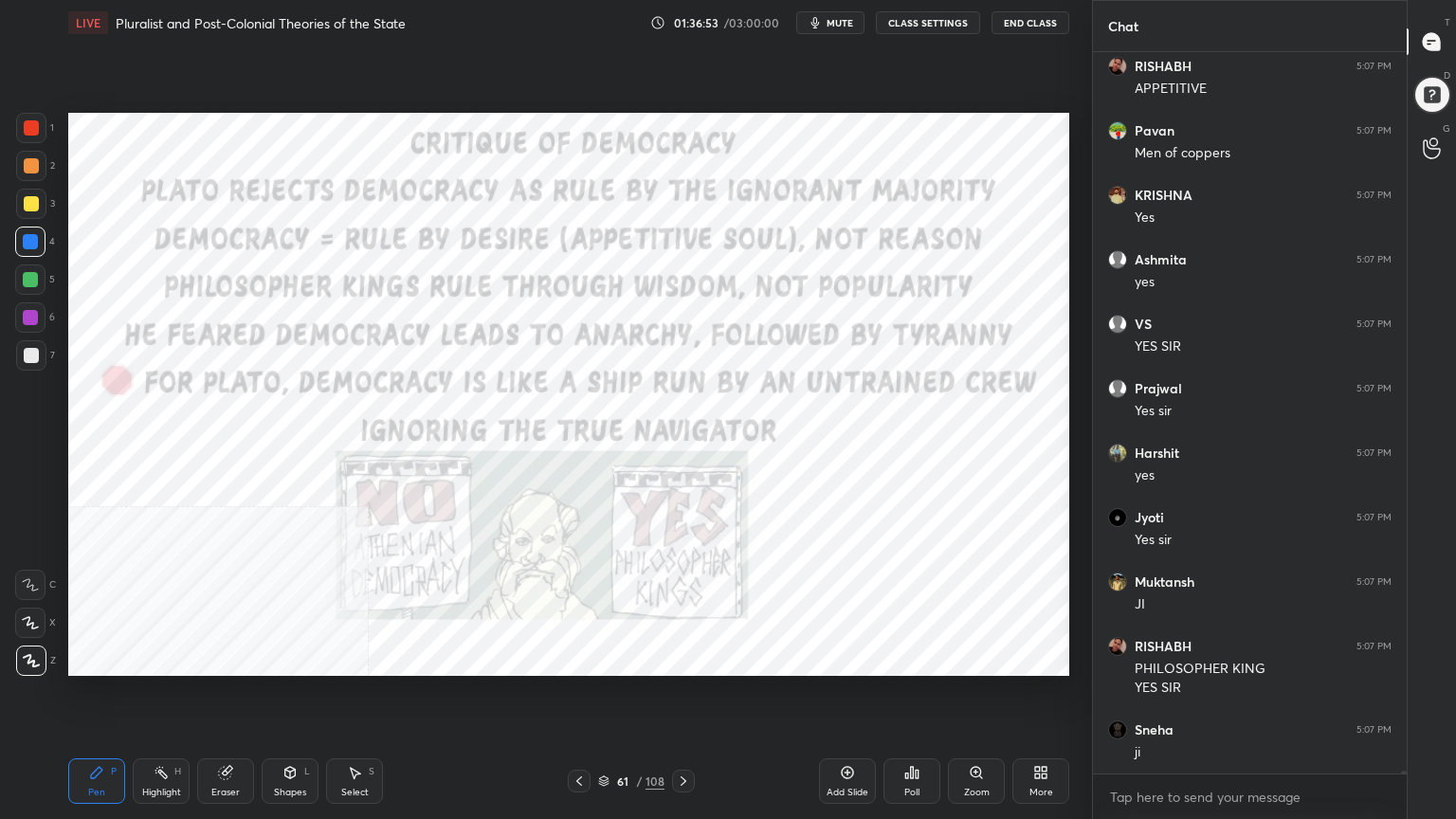click at bounding box center (30, 318) 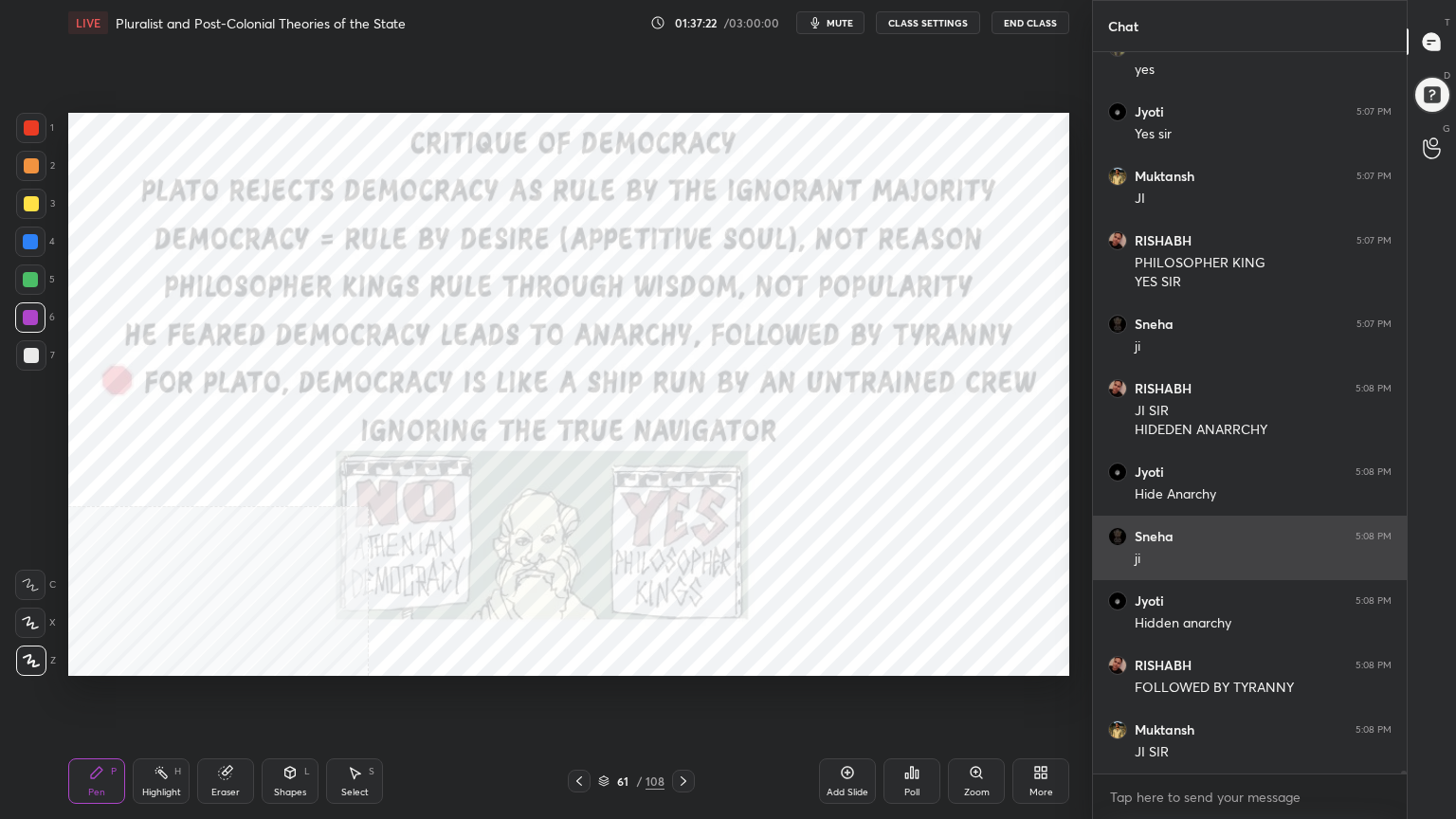 scroll, scrollTop: 207426, scrollLeft: 0, axis: vertical 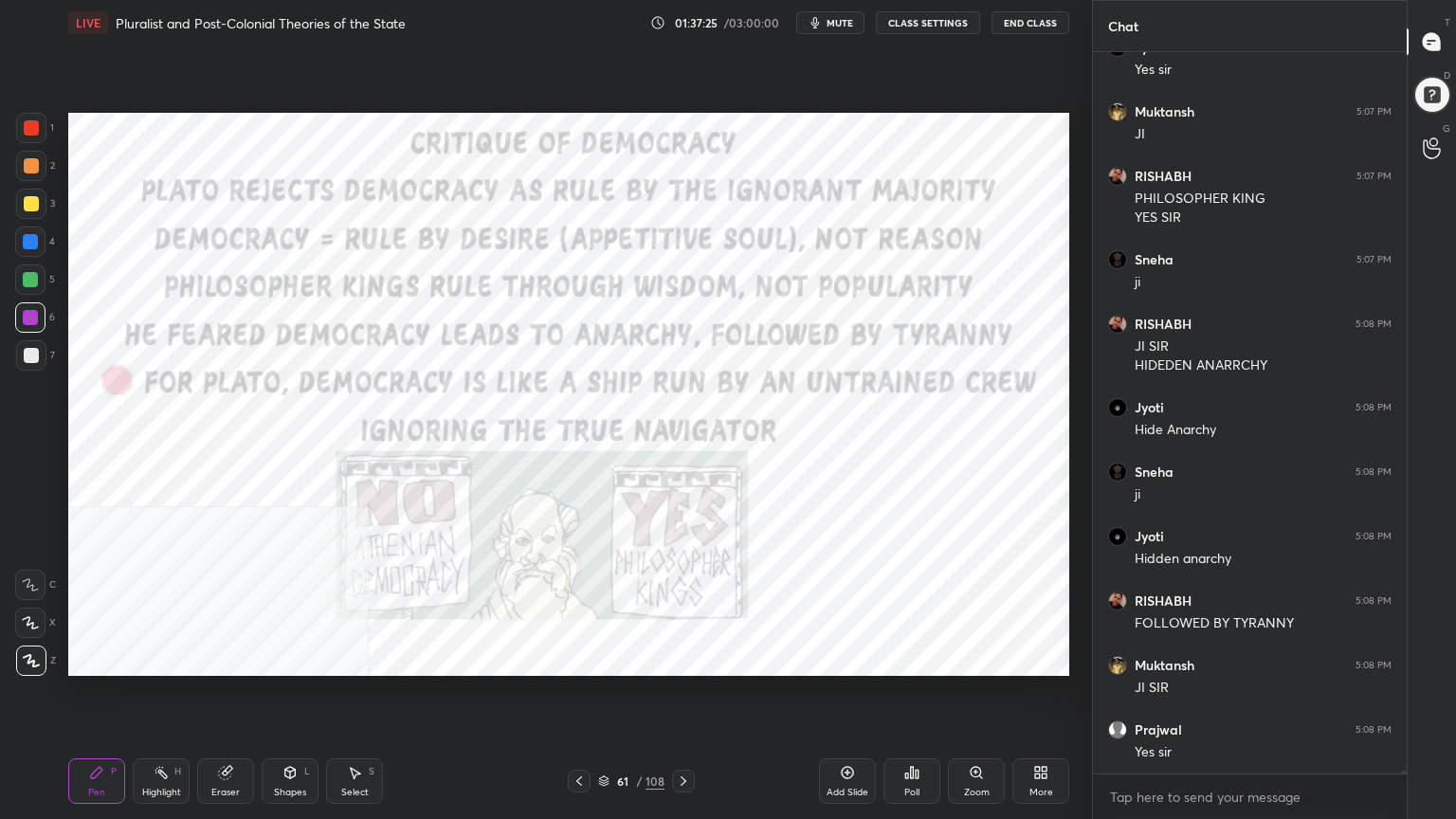 click at bounding box center (31, 128) 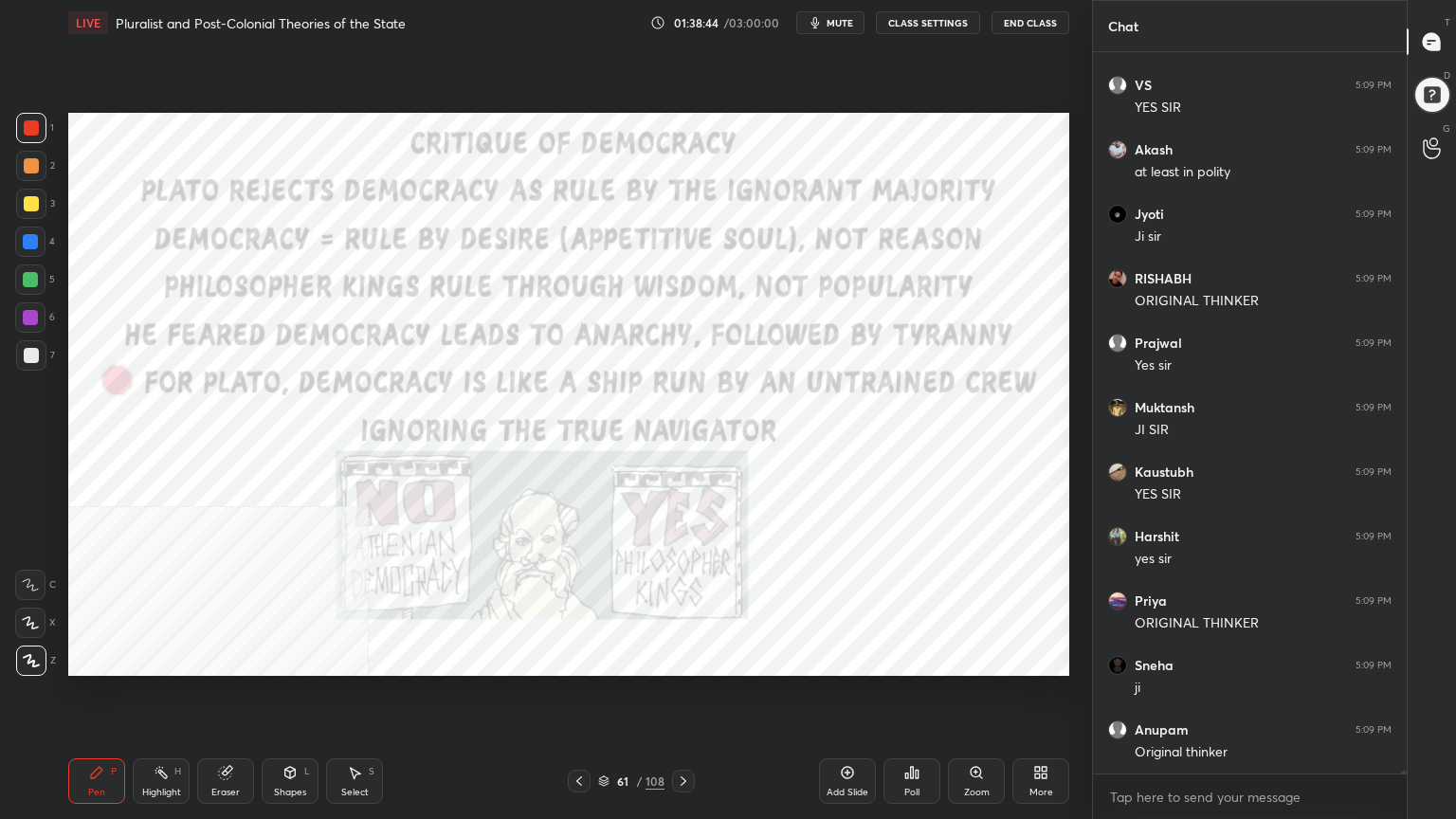 scroll, scrollTop: 209940, scrollLeft: 0, axis: vertical 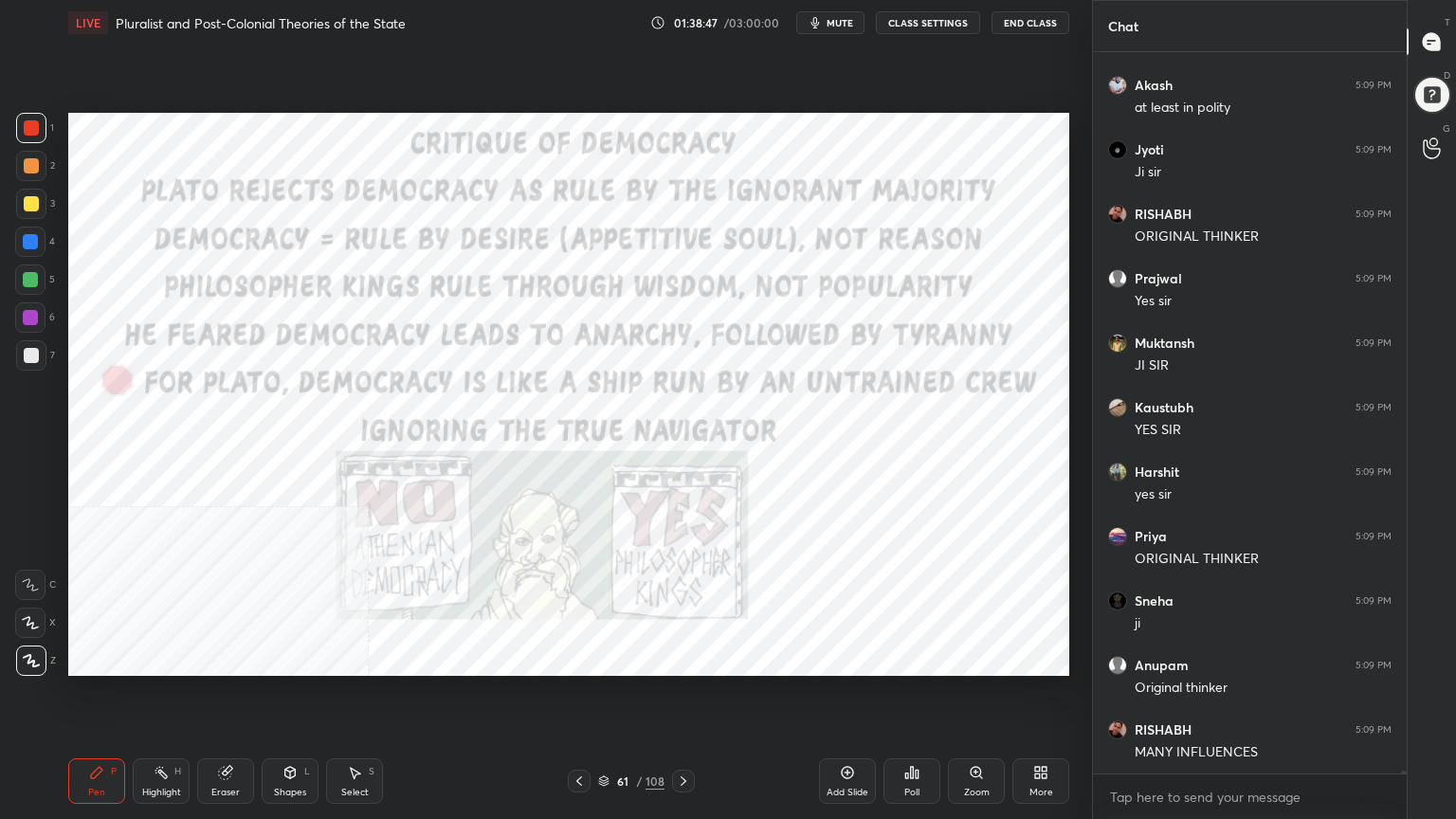 click 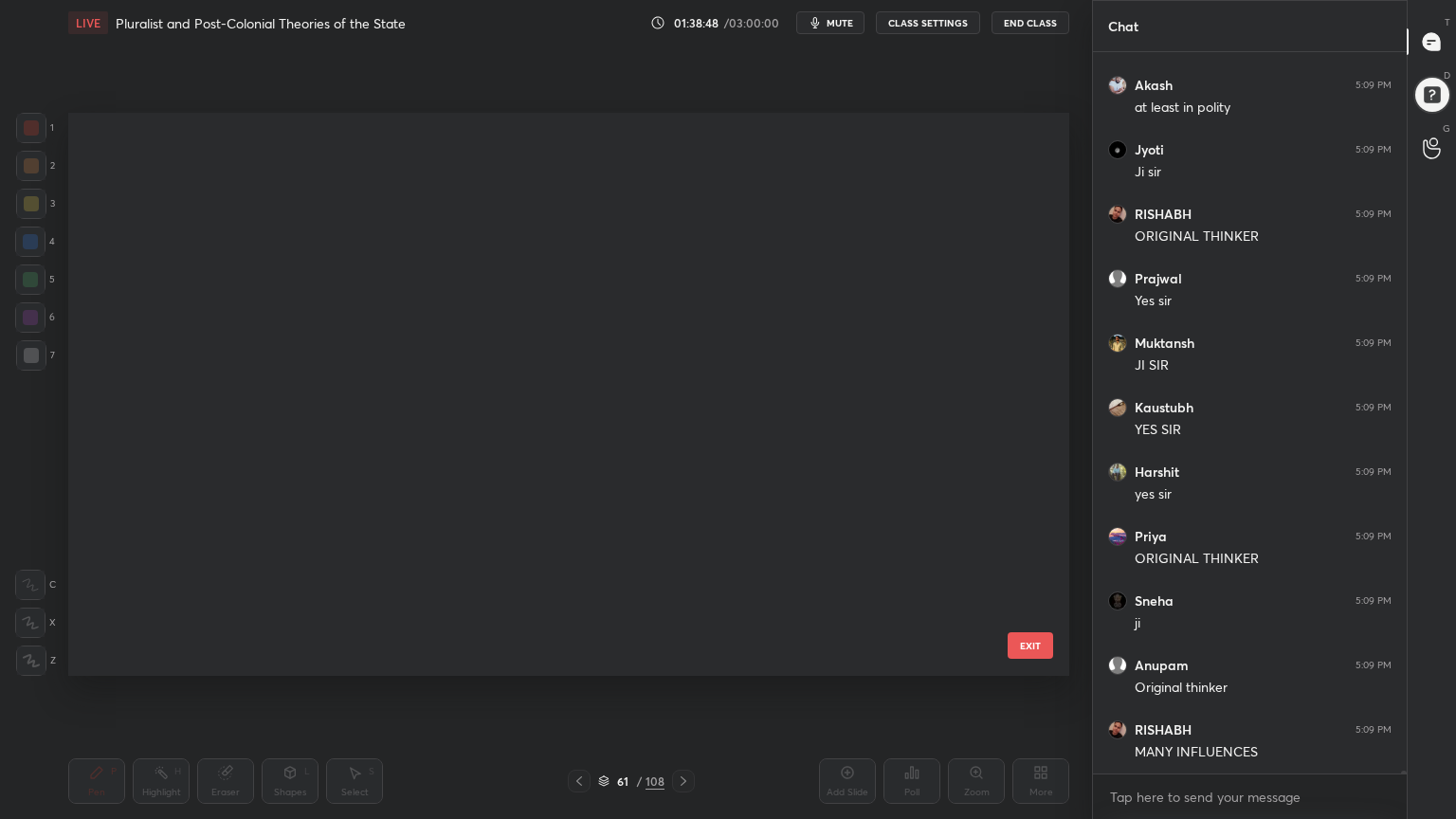 scroll, scrollTop: 3079, scrollLeft: 0, axis: vertical 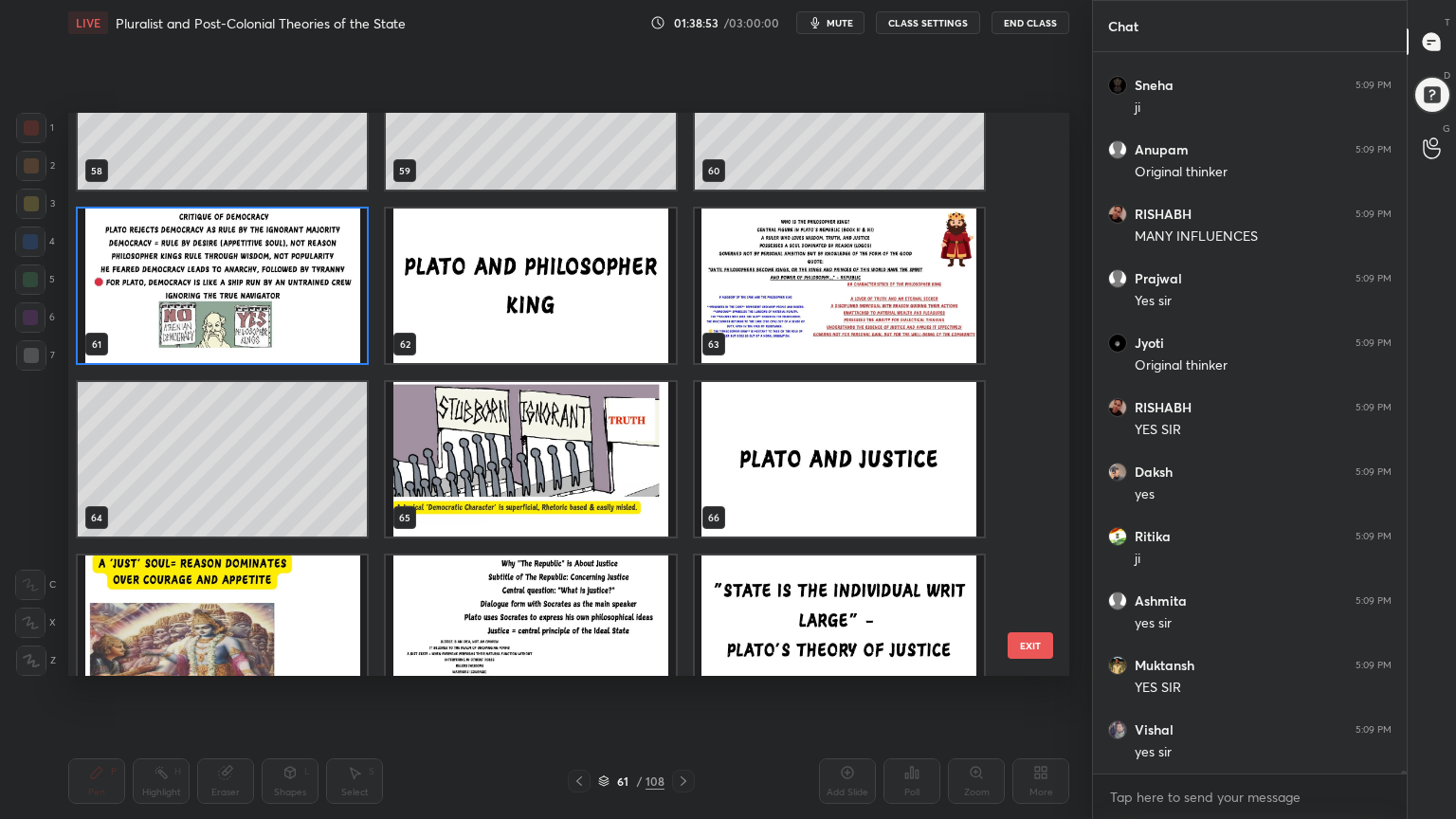 click at bounding box center [530, 459] 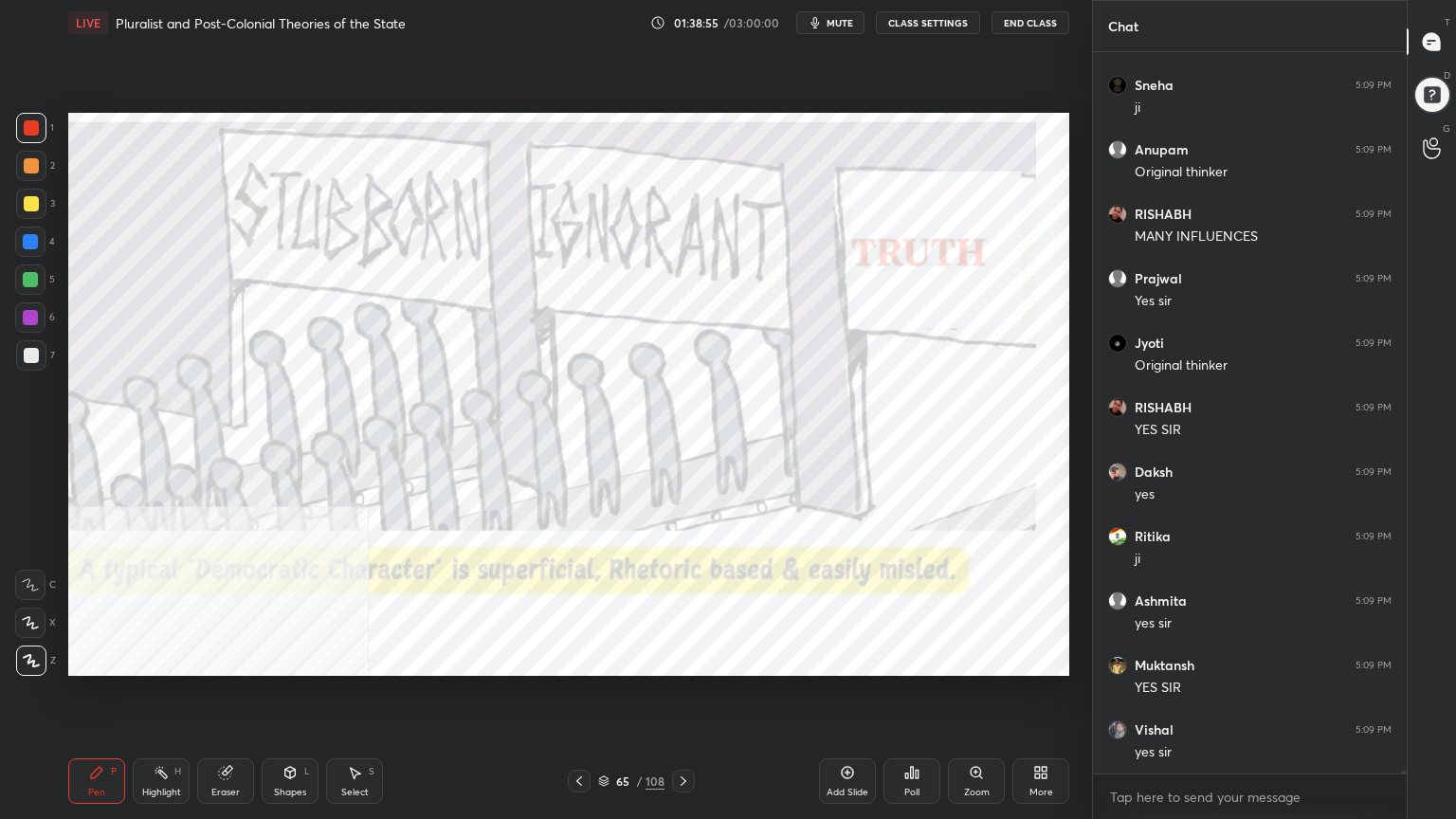 scroll, scrollTop: 210520, scrollLeft: 0, axis: vertical 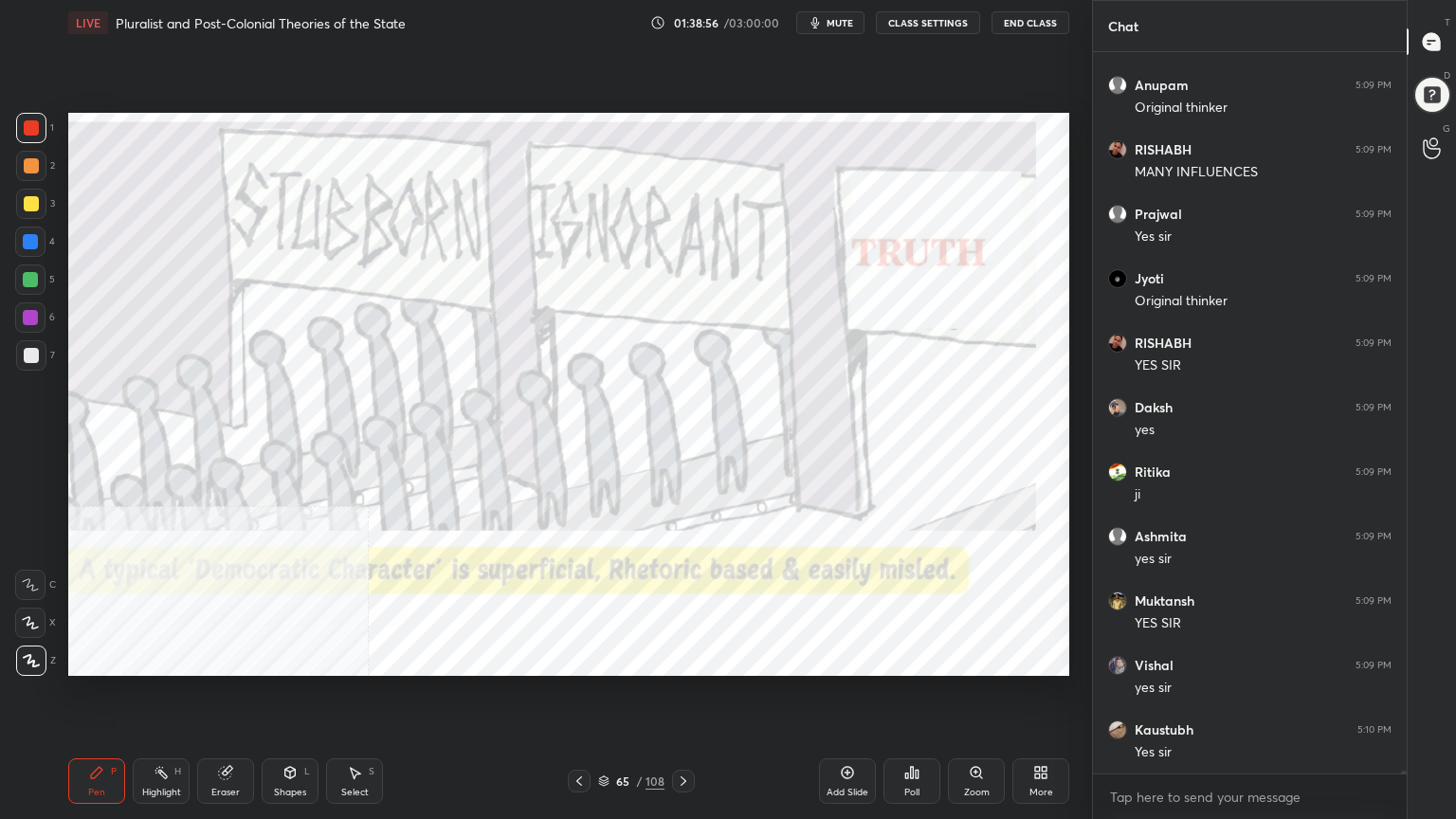 click 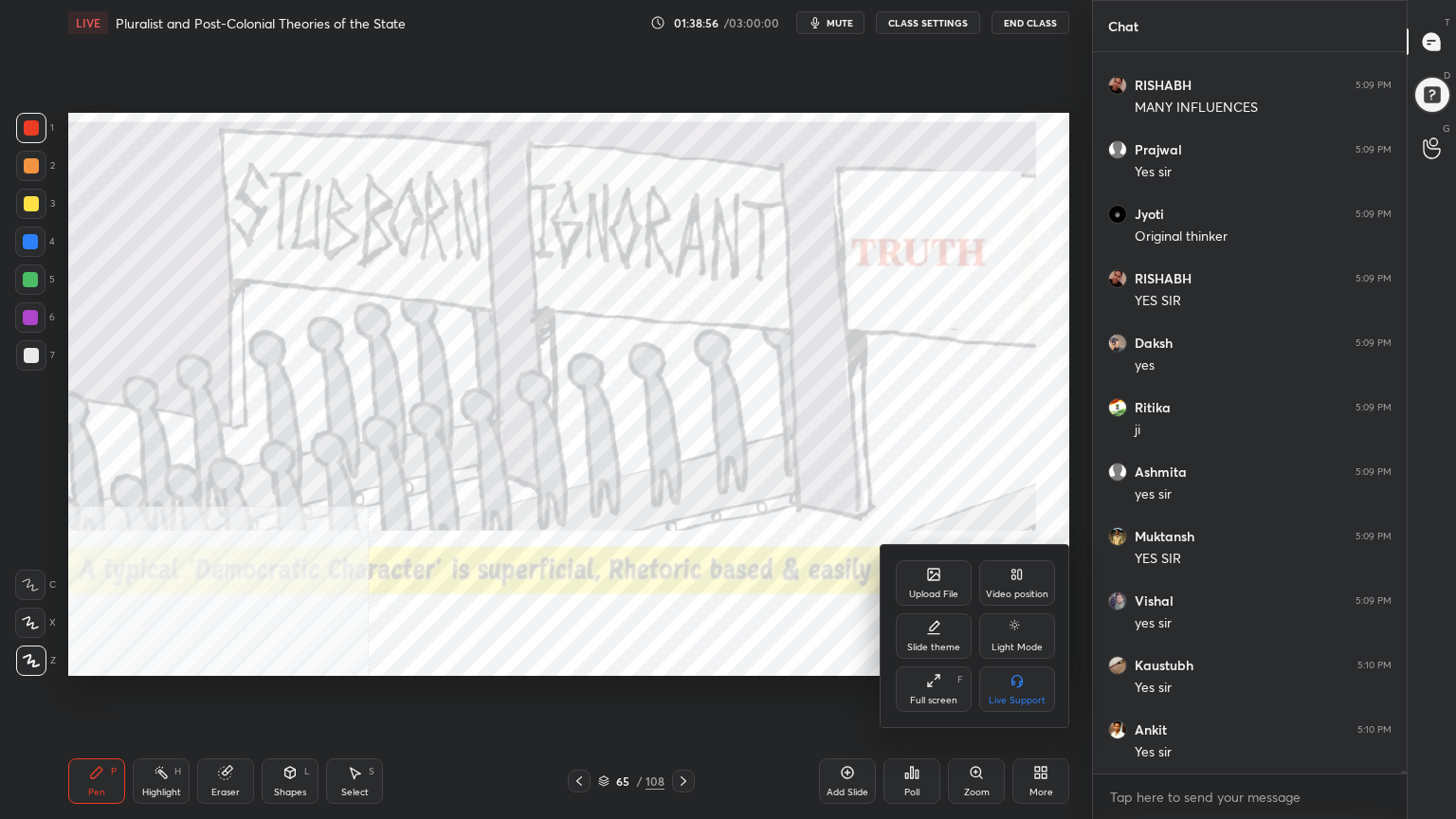 click on "Video position" at bounding box center (1017, 594) 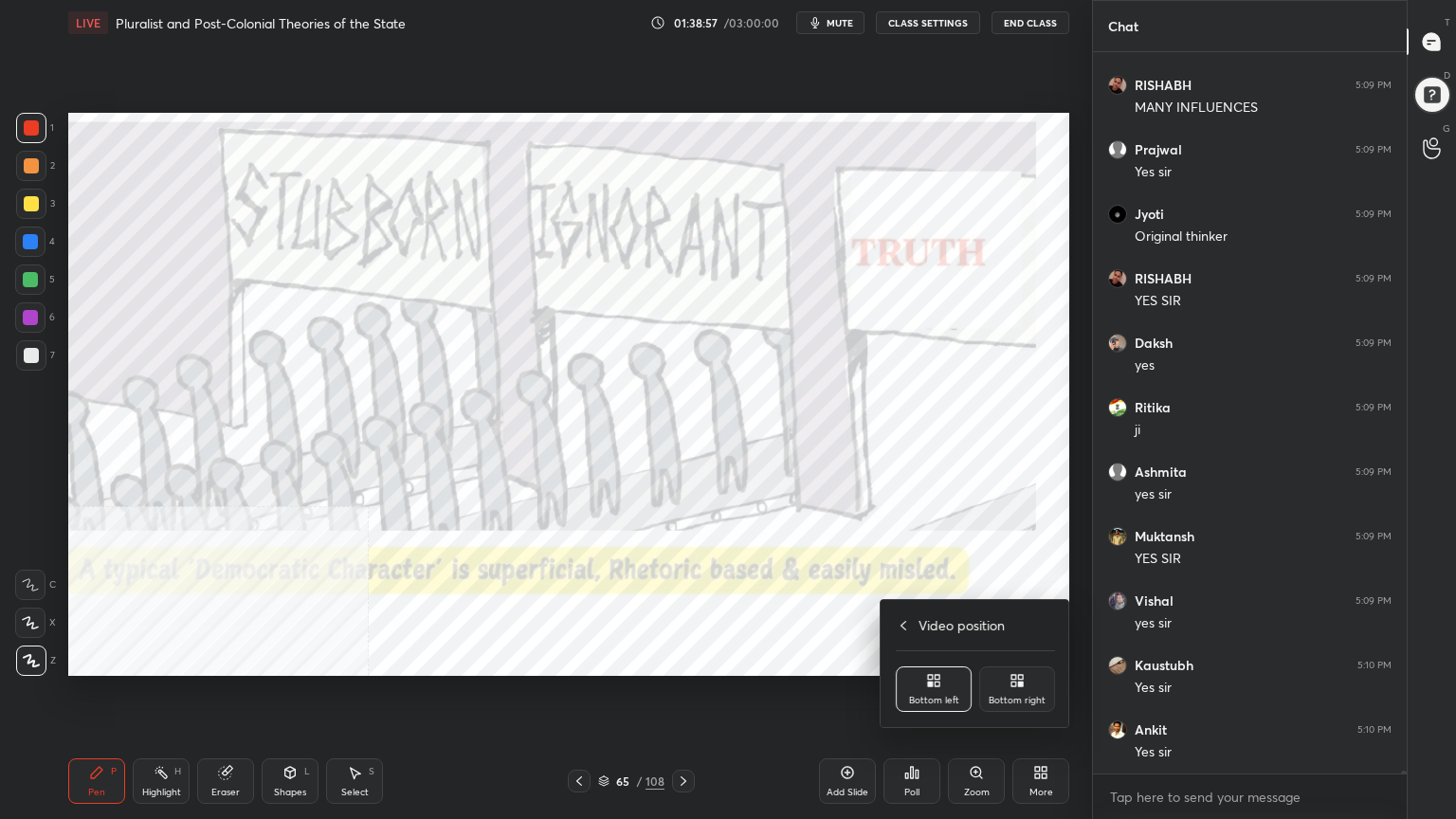 scroll, scrollTop: 210649, scrollLeft: 0, axis: vertical 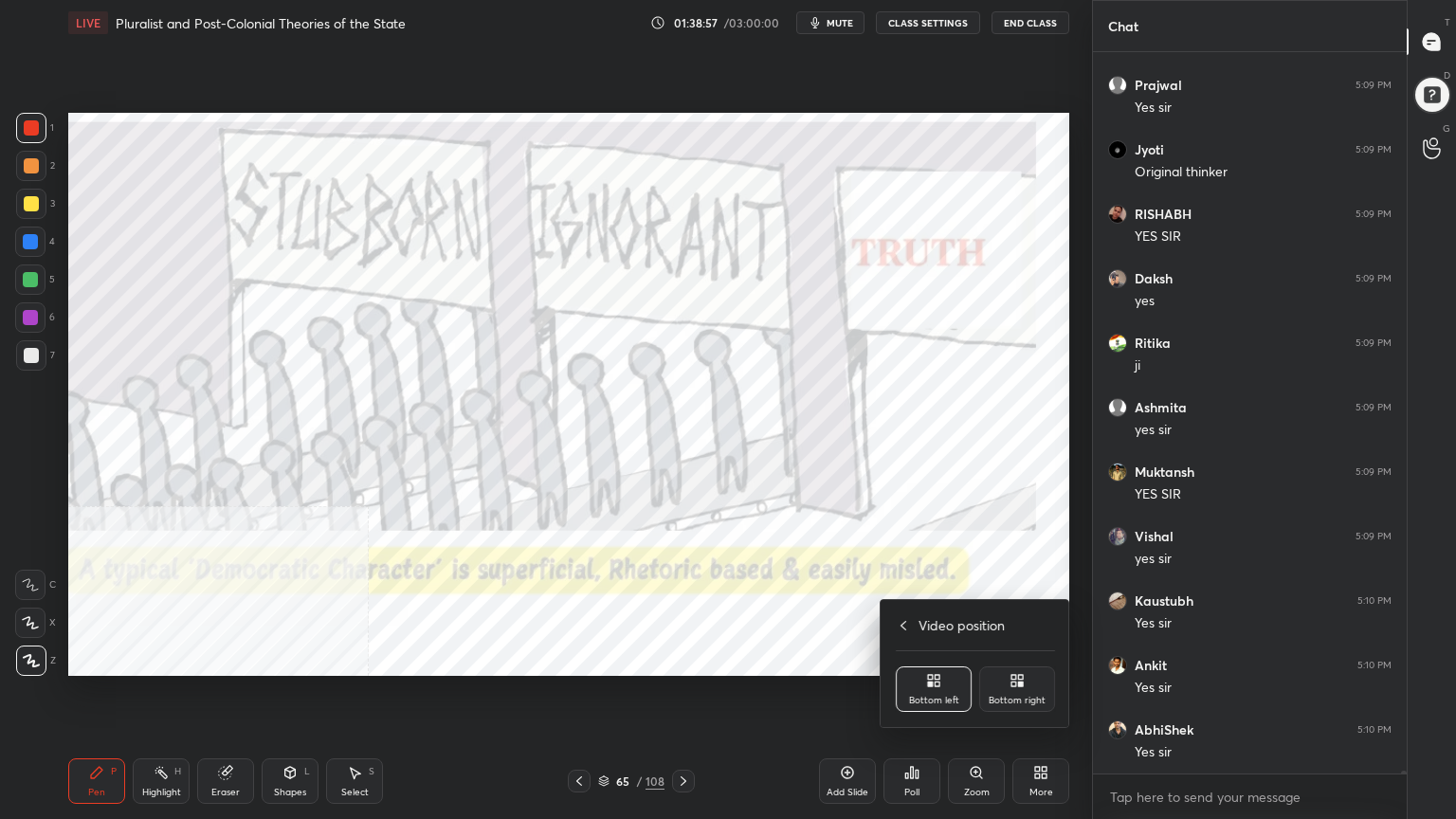 click on "Bottom right" at bounding box center [1017, 689] 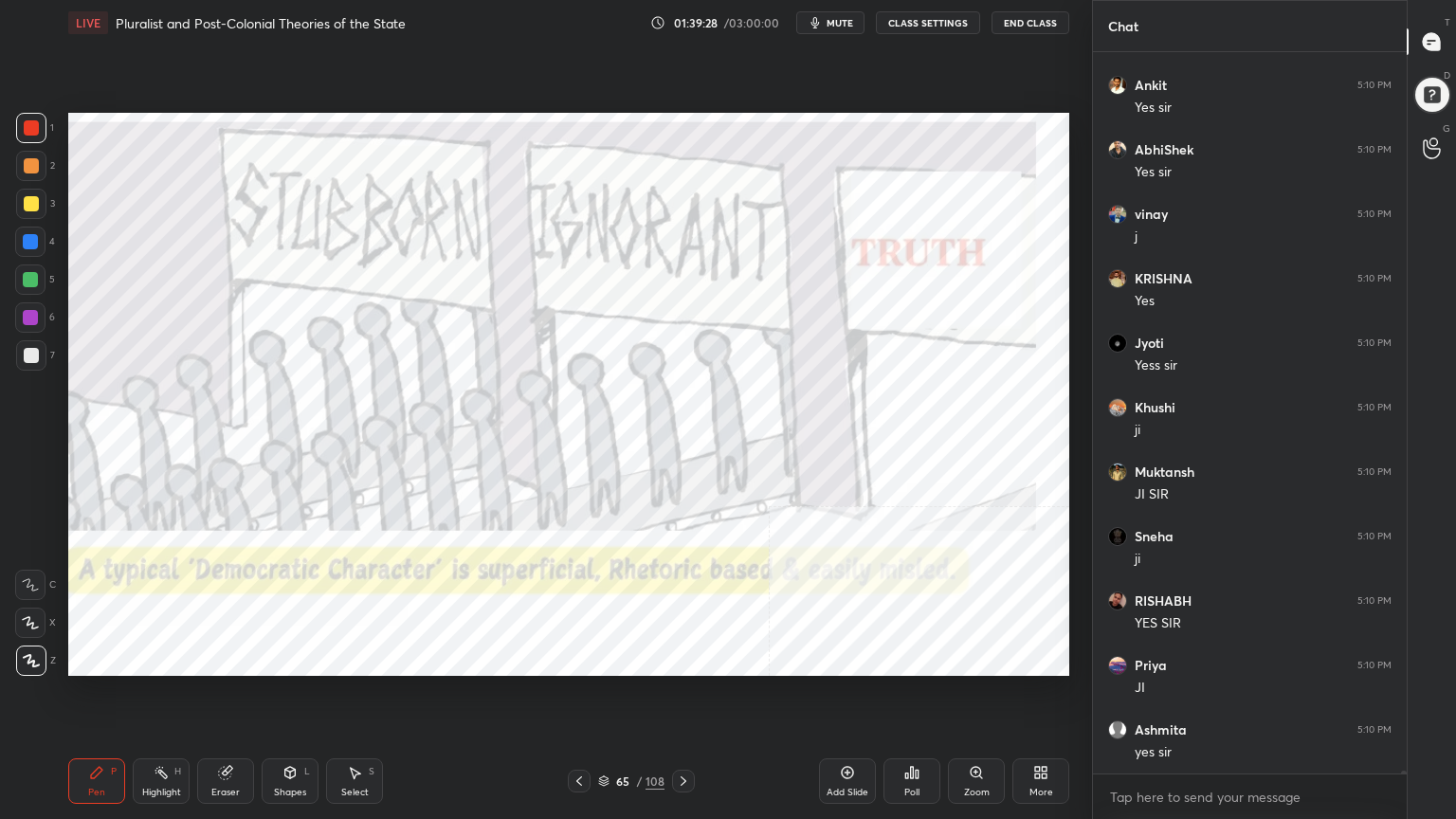 scroll, scrollTop: 211293, scrollLeft: 0, axis: vertical 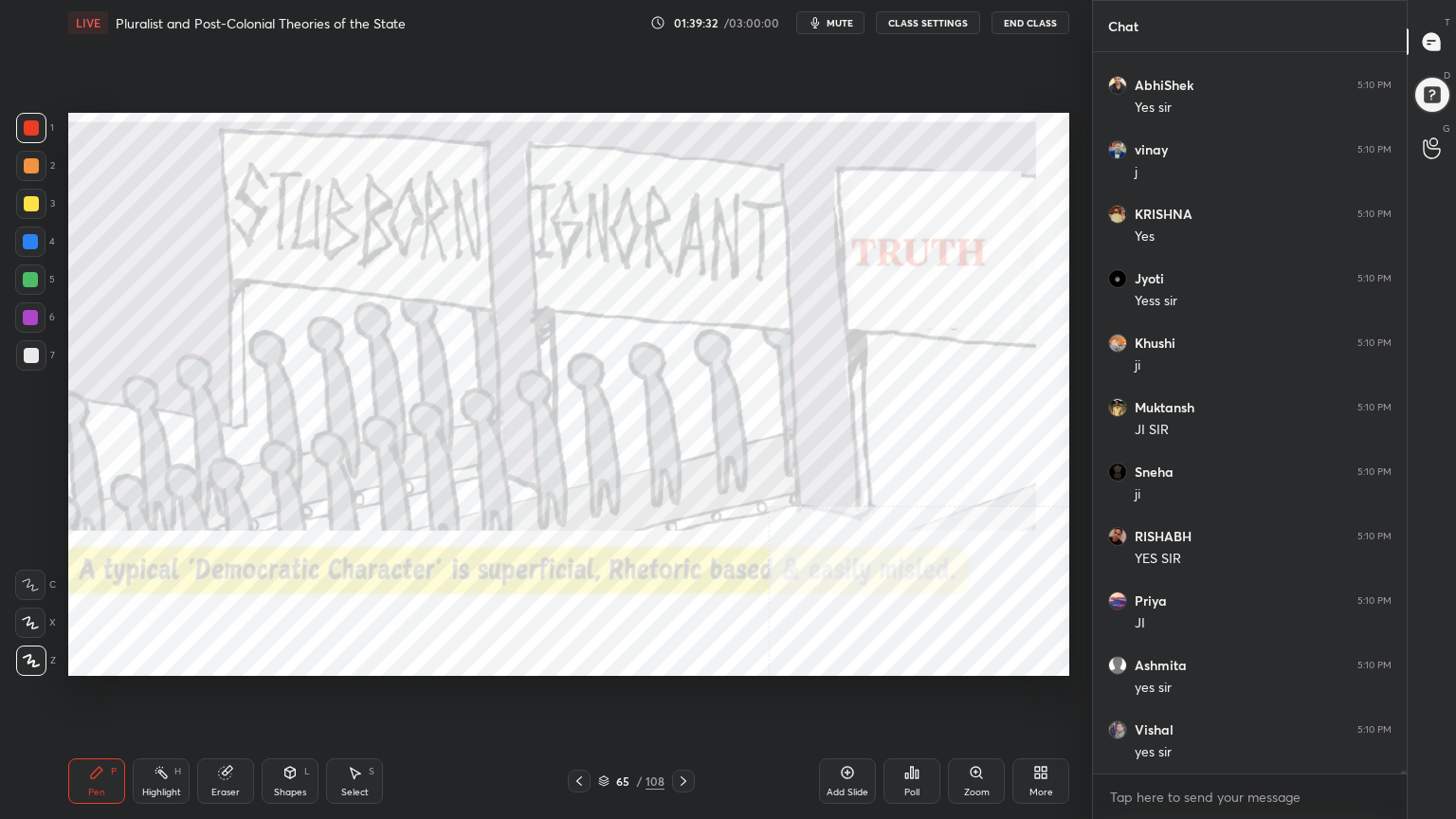 click on "Add Slide" at bounding box center [847, 792] 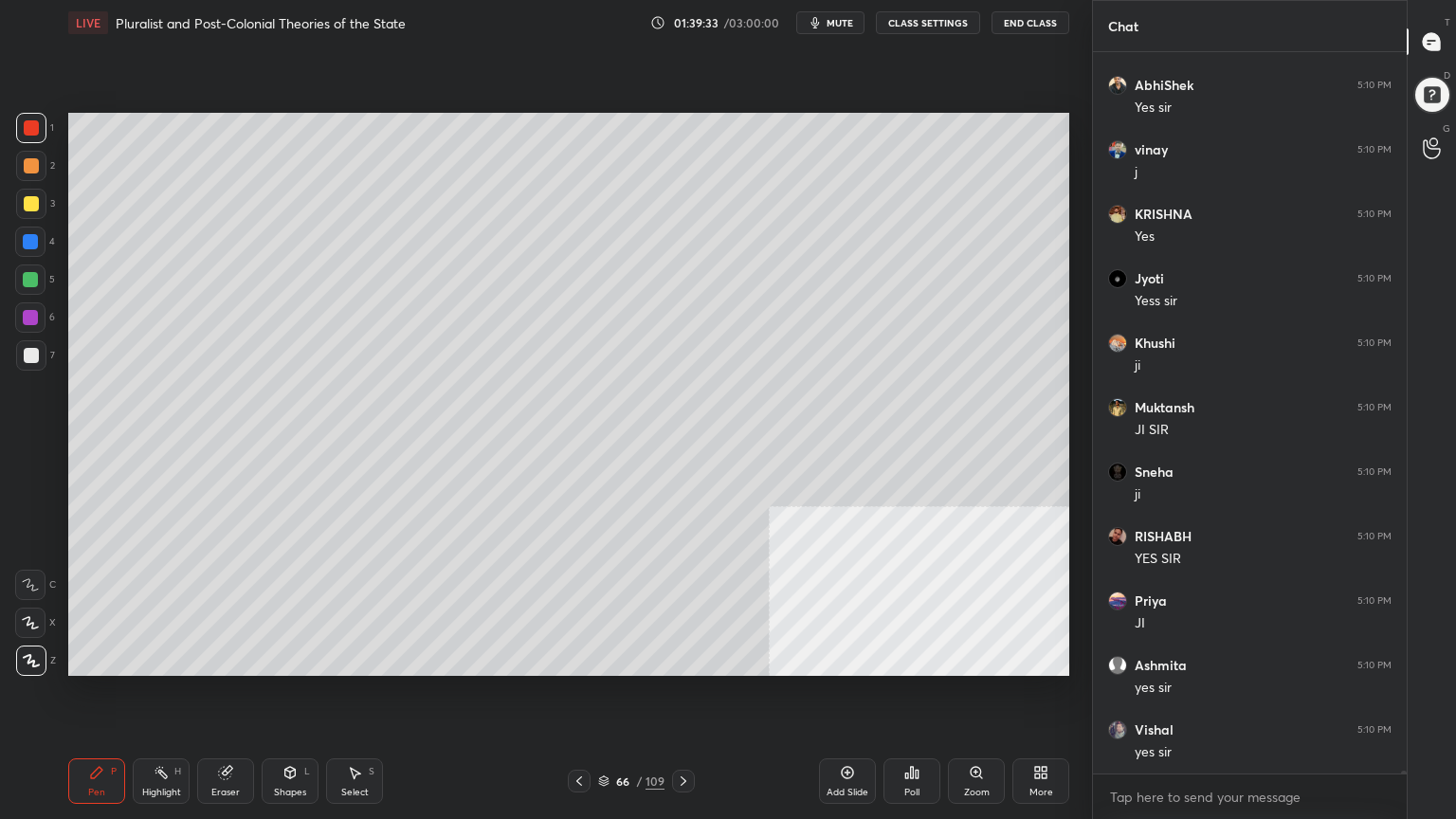 scroll, scrollTop: 211358, scrollLeft: 0, axis: vertical 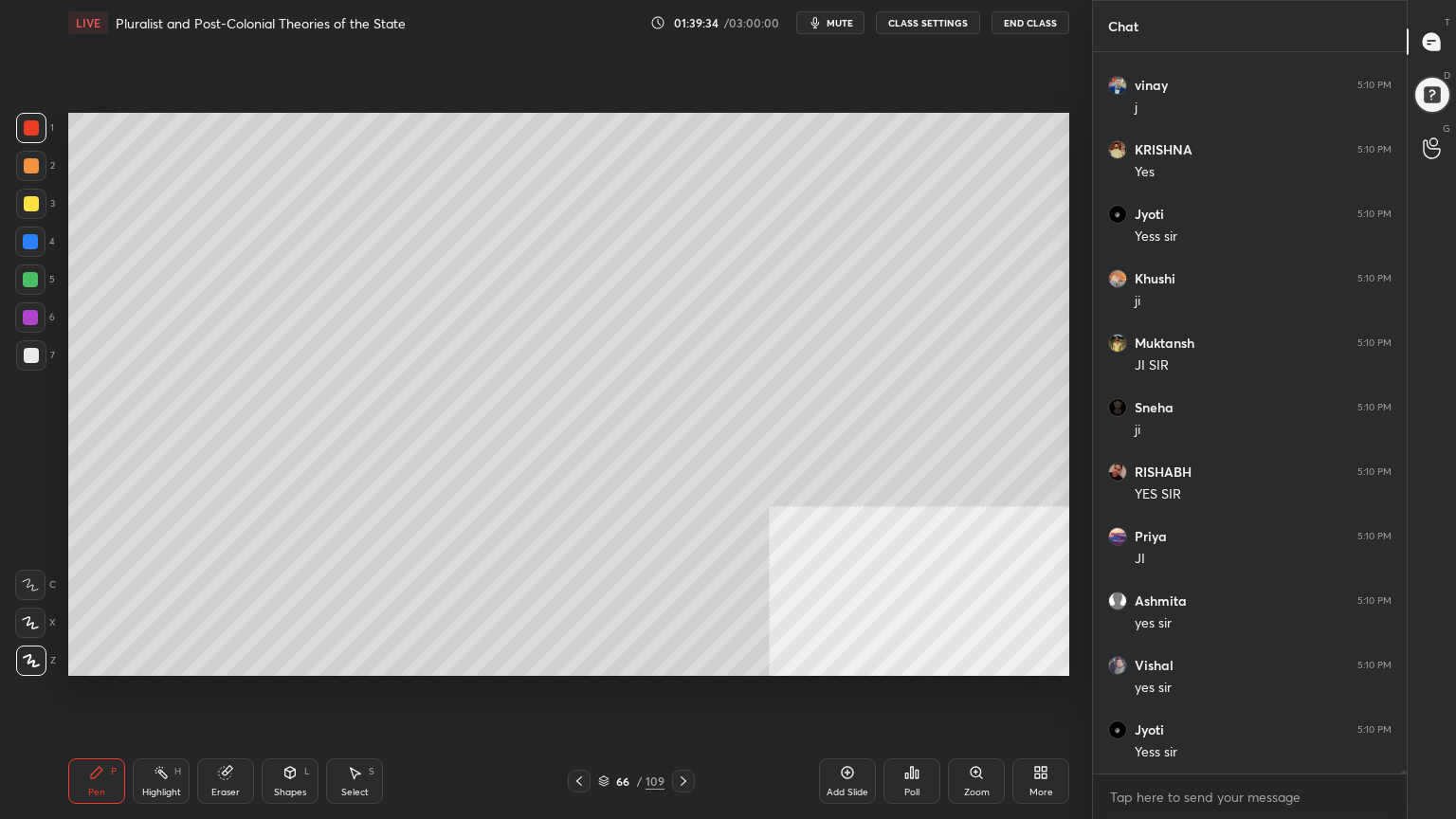 drag, startPoint x: 38, startPoint y: 348, endPoint x: 61, endPoint y: 359, distance: 25.495098 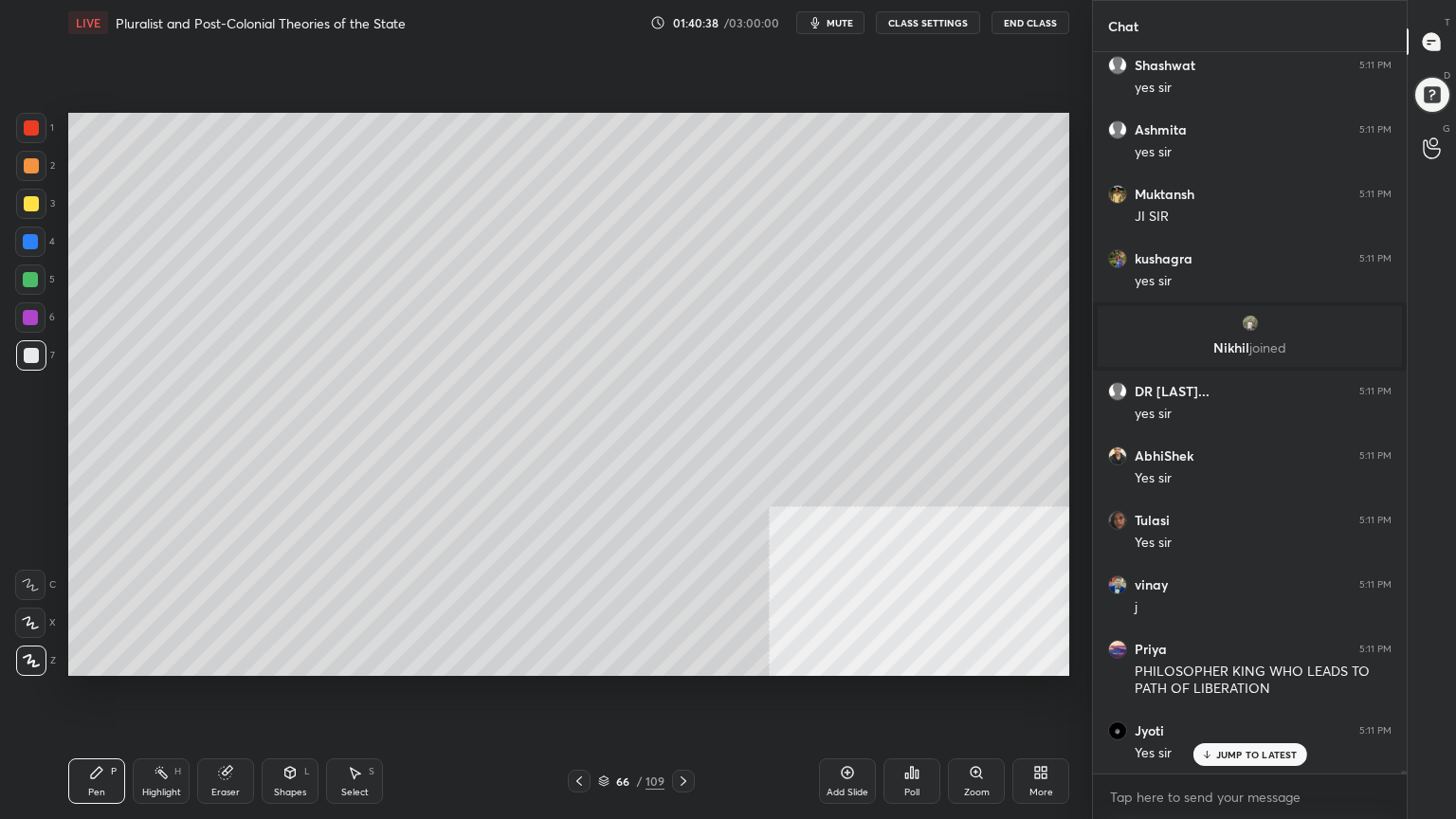 scroll, scrollTop: 190626, scrollLeft: 0, axis: vertical 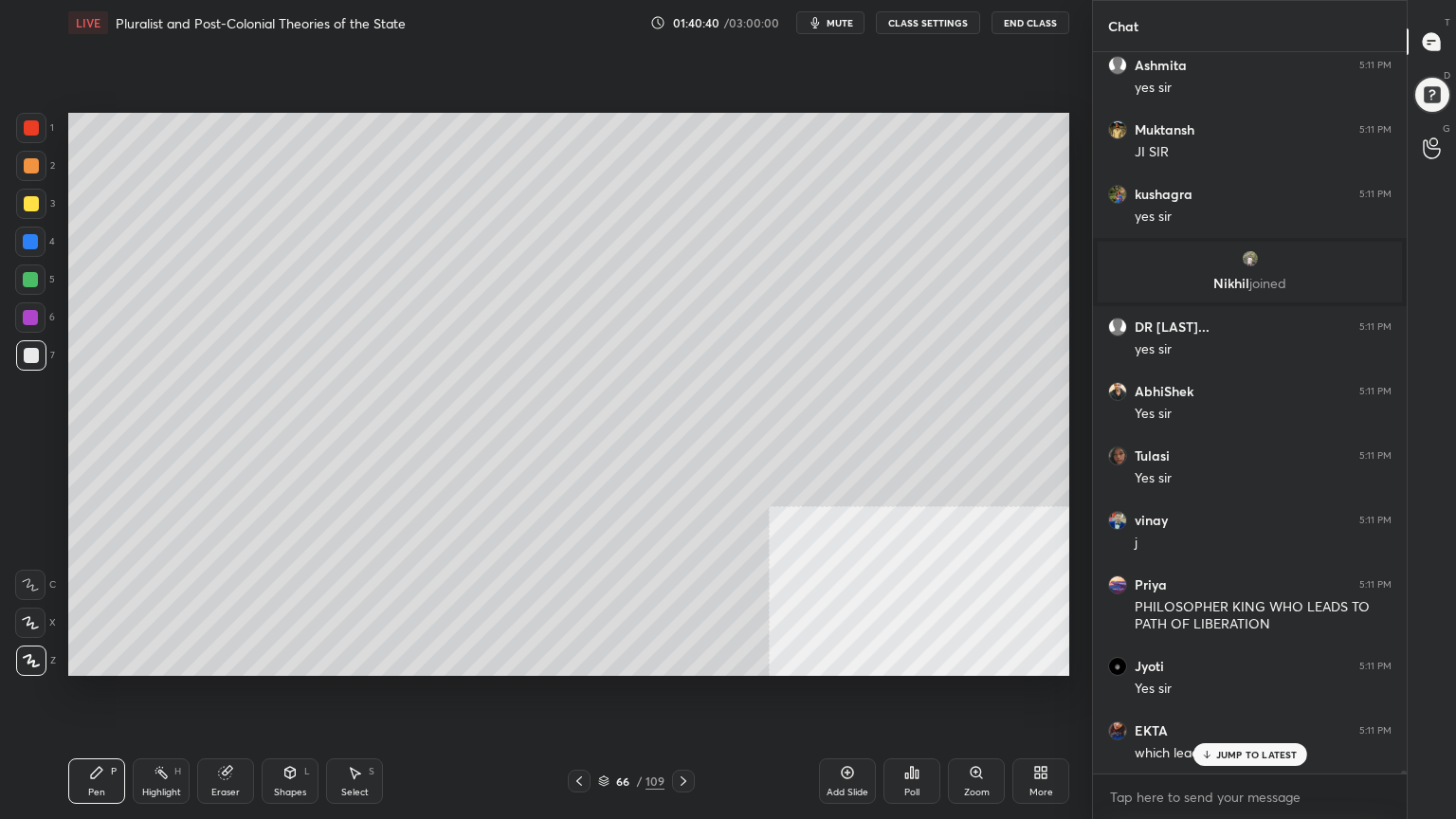 click 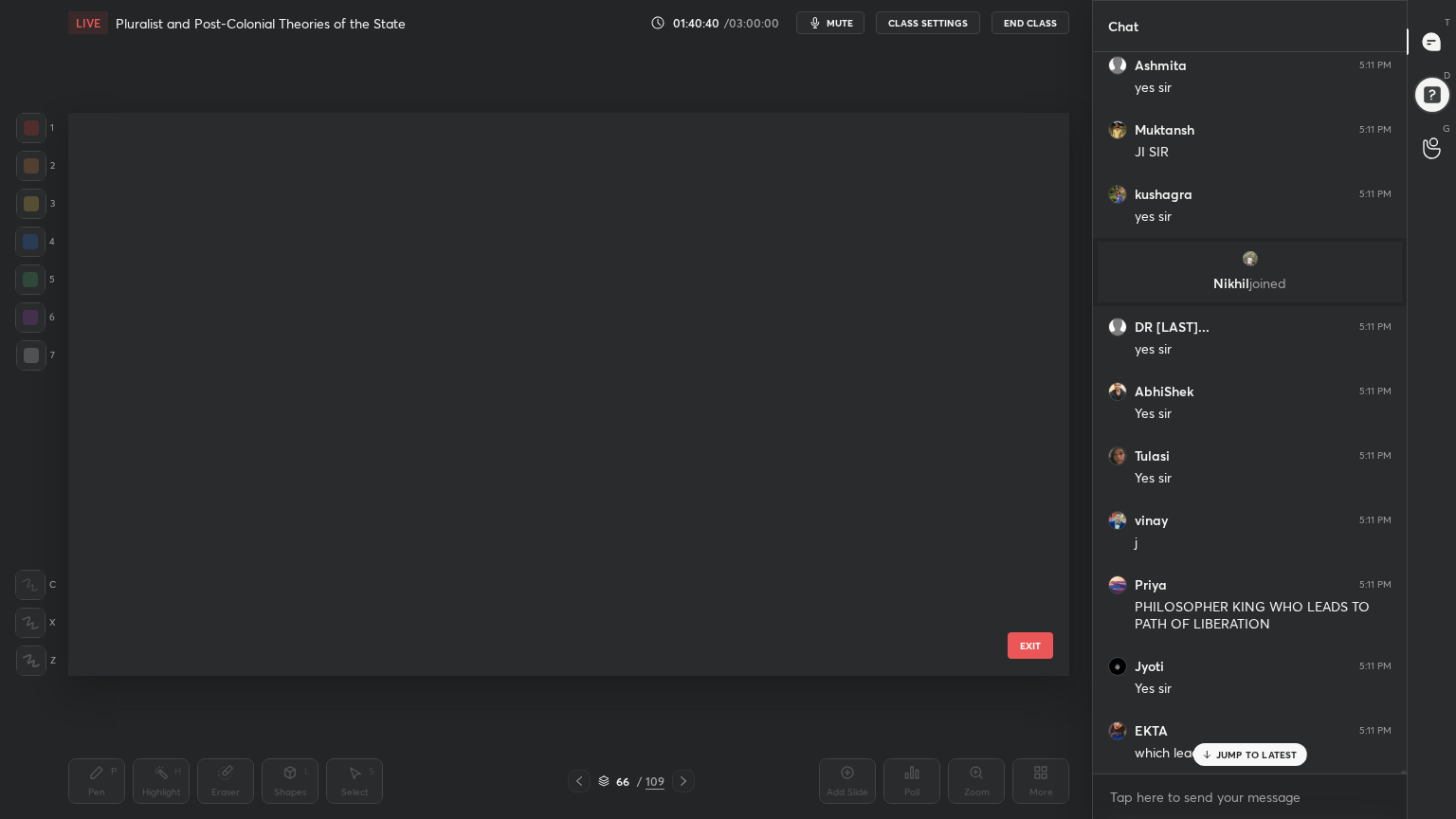 scroll, scrollTop: 3253, scrollLeft: 0, axis: vertical 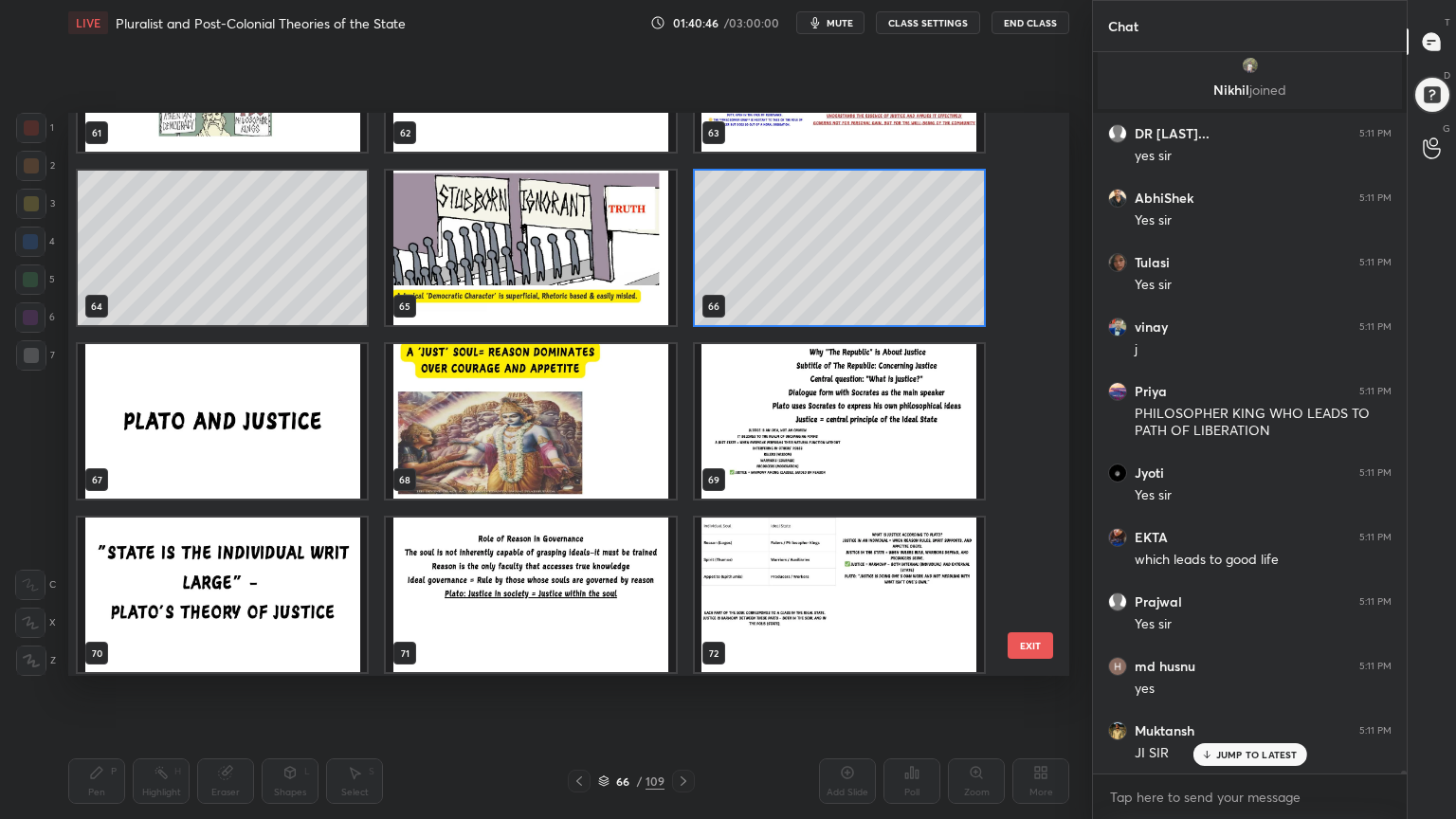 click at bounding box center (222, 421) 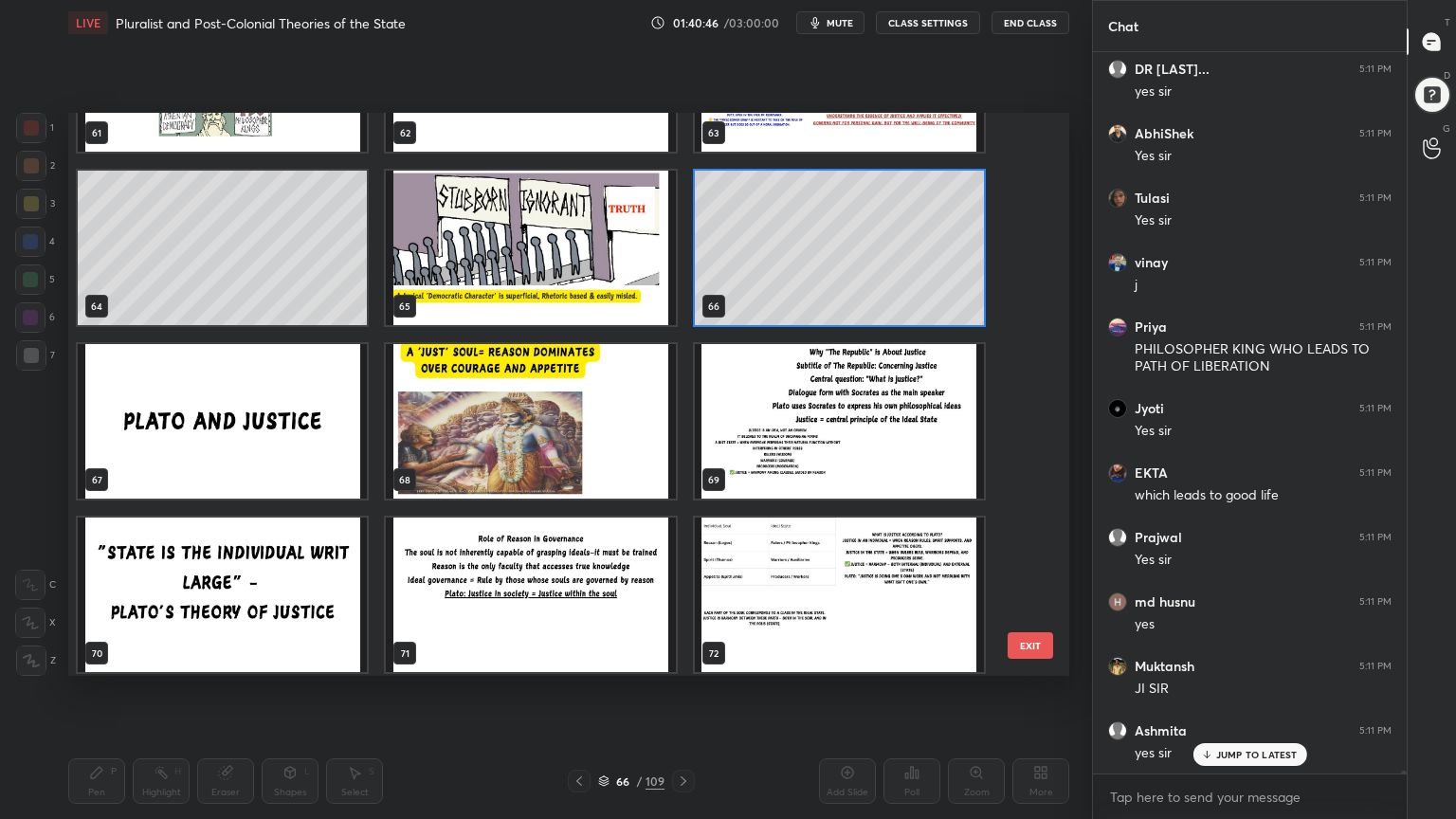 click at bounding box center (222, 421) 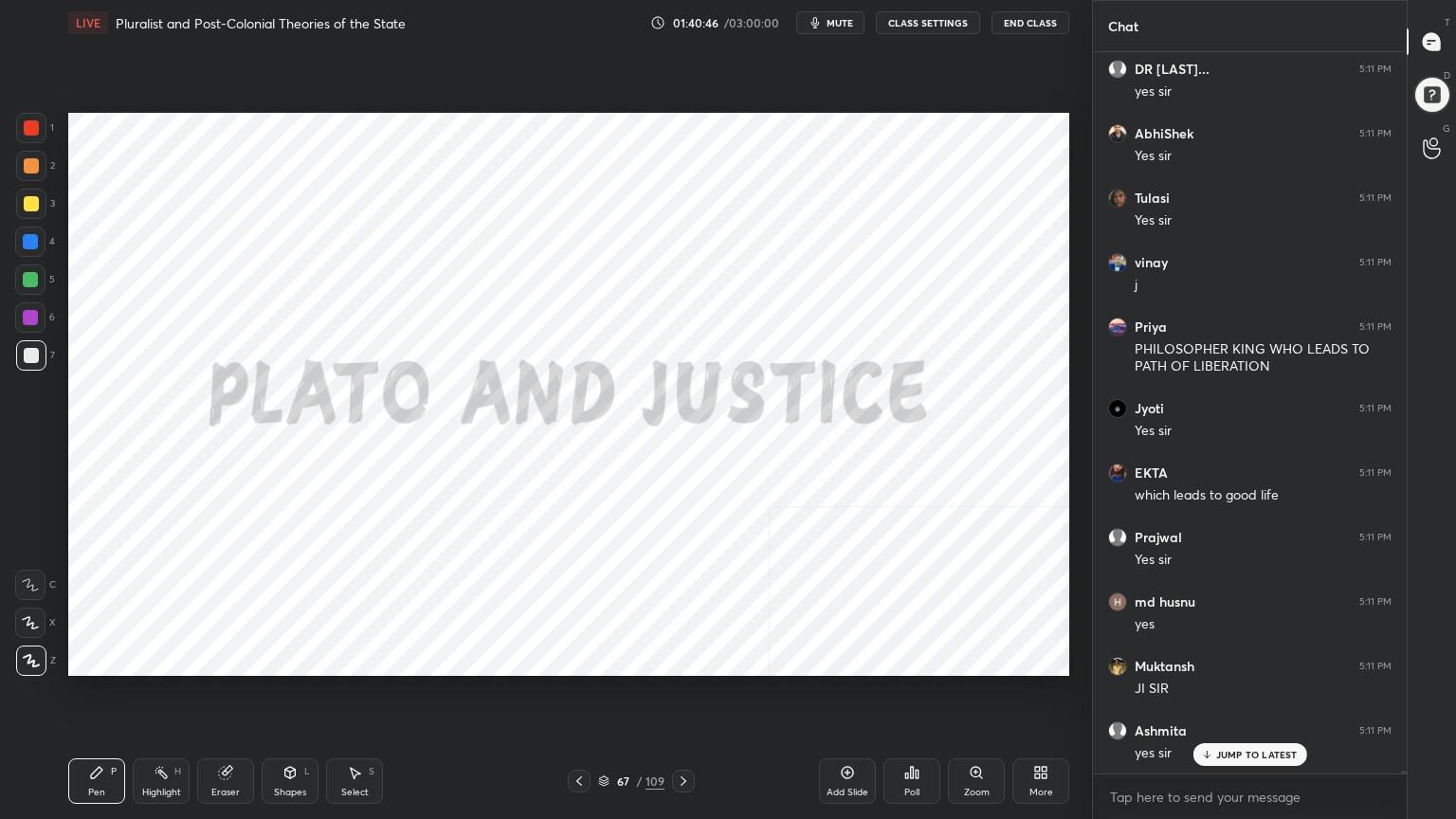 click at bounding box center (222, 421) 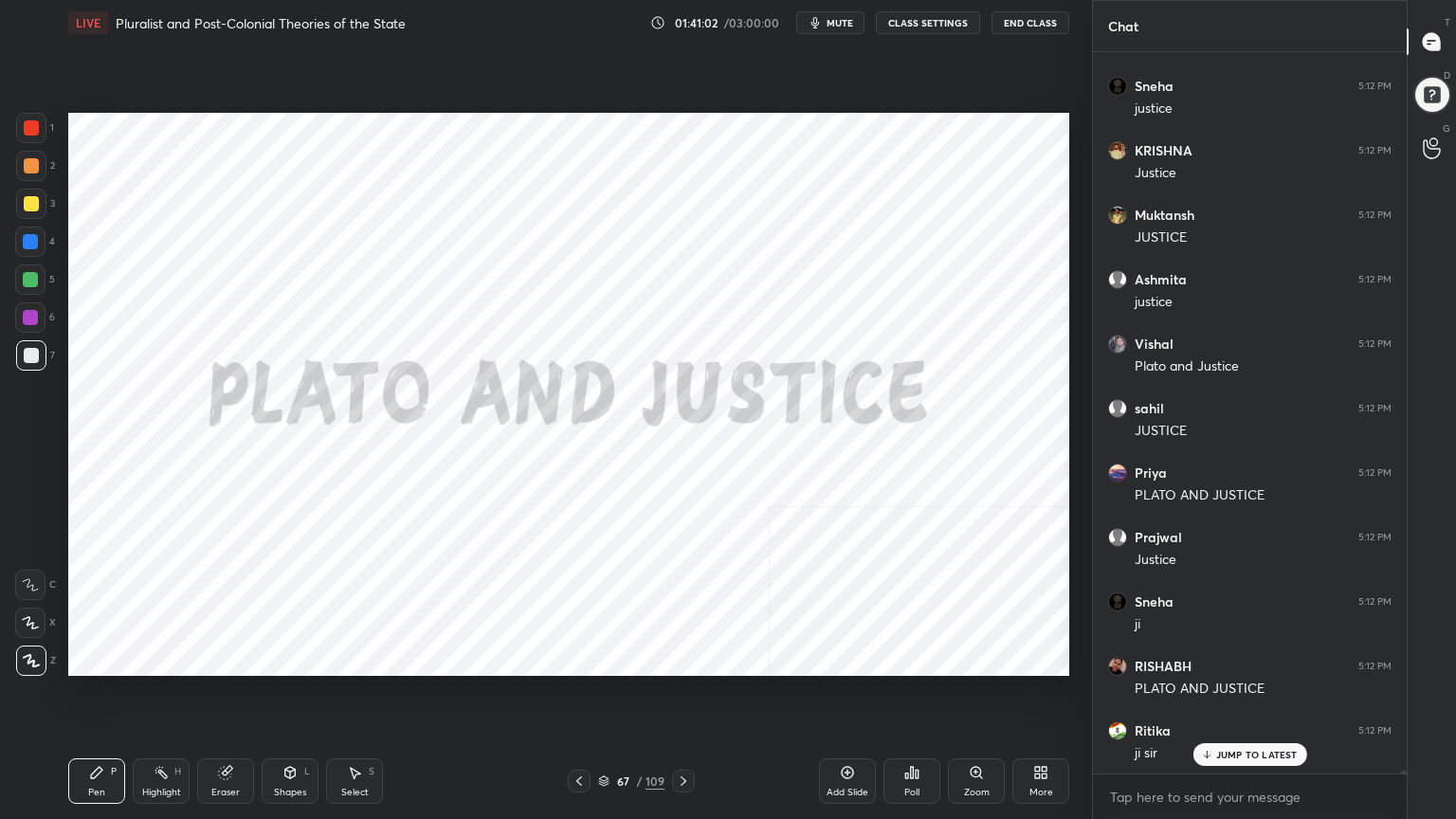 click on "Add Slide" at bounding box center [847, 781] 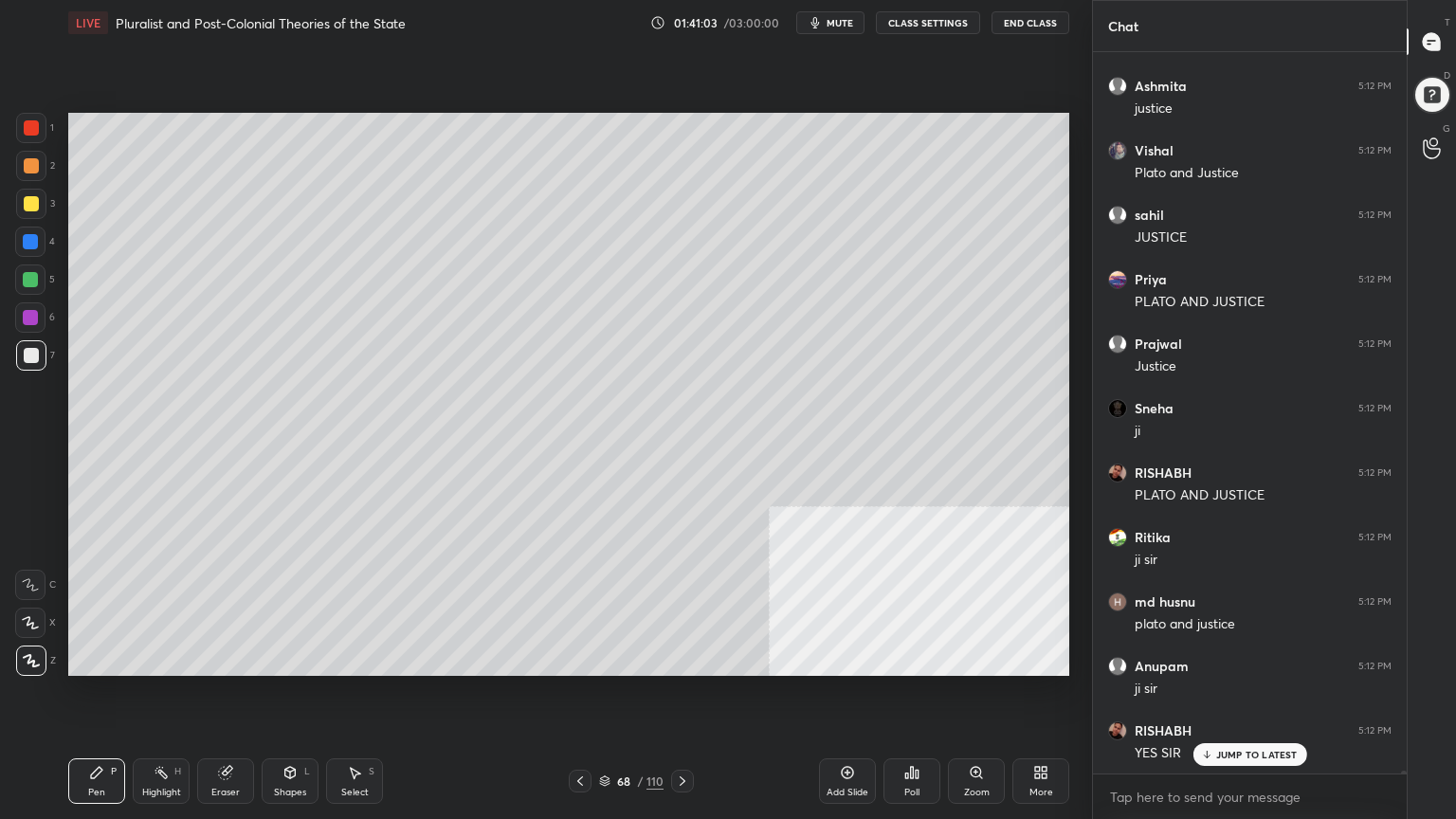 drag, startPoint x: 28, startPoint y: 351, endPoint x: 46, endPoint y: 281, distance: 72.27724 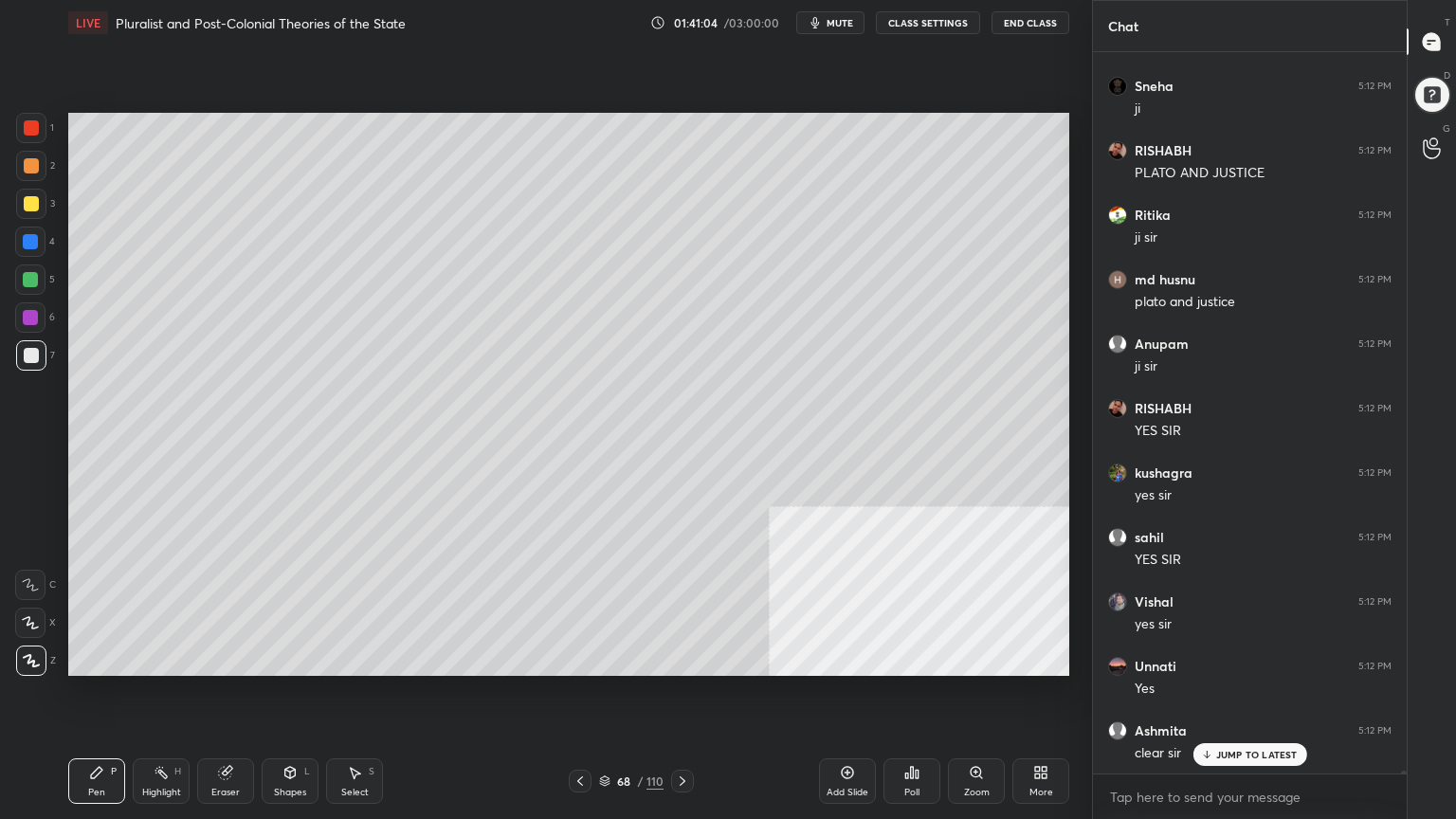click at bounding box center (30, 242) 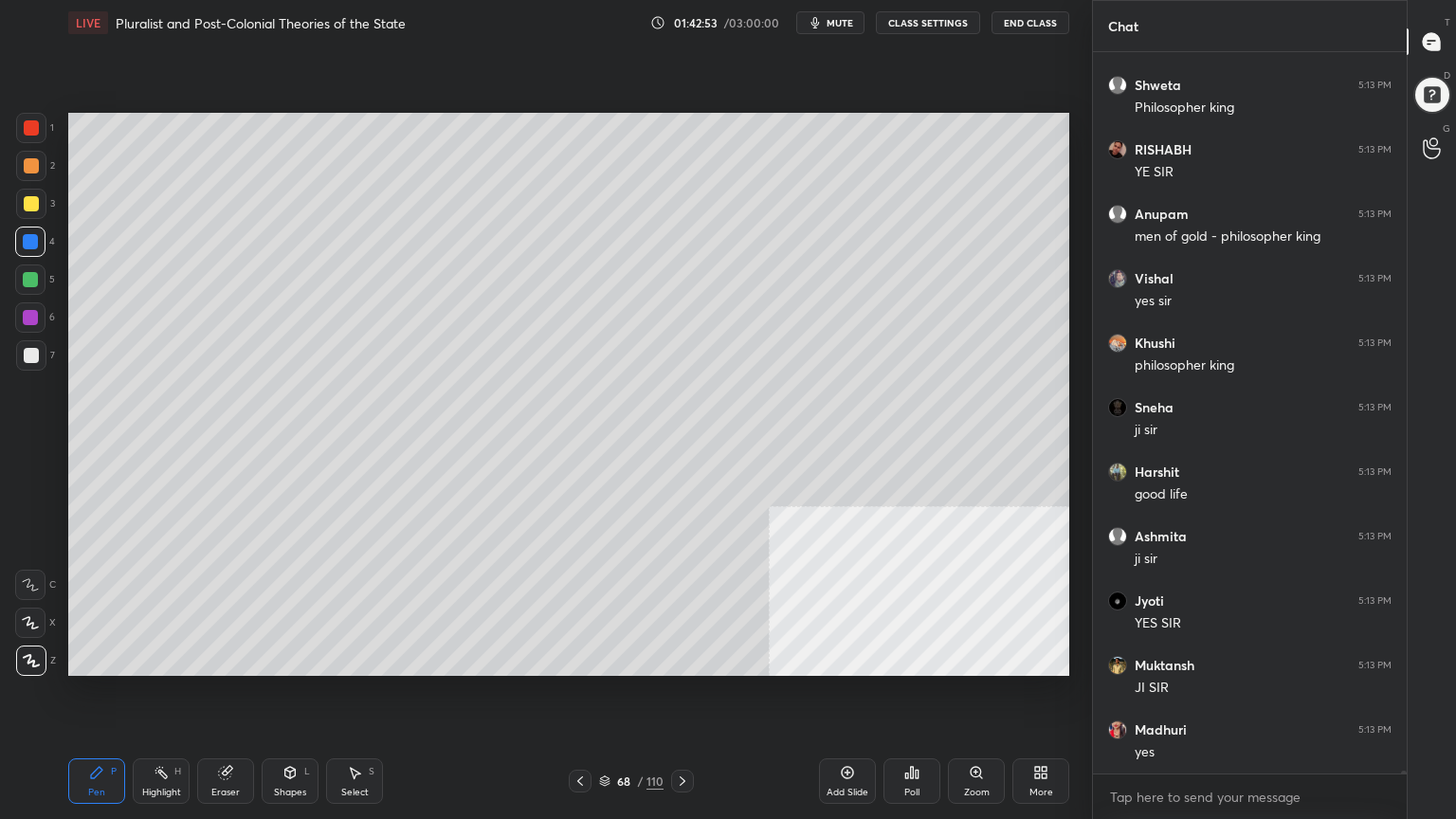 scroll, scrollTop: 196832, scrollLeft: 0, axis: vertical 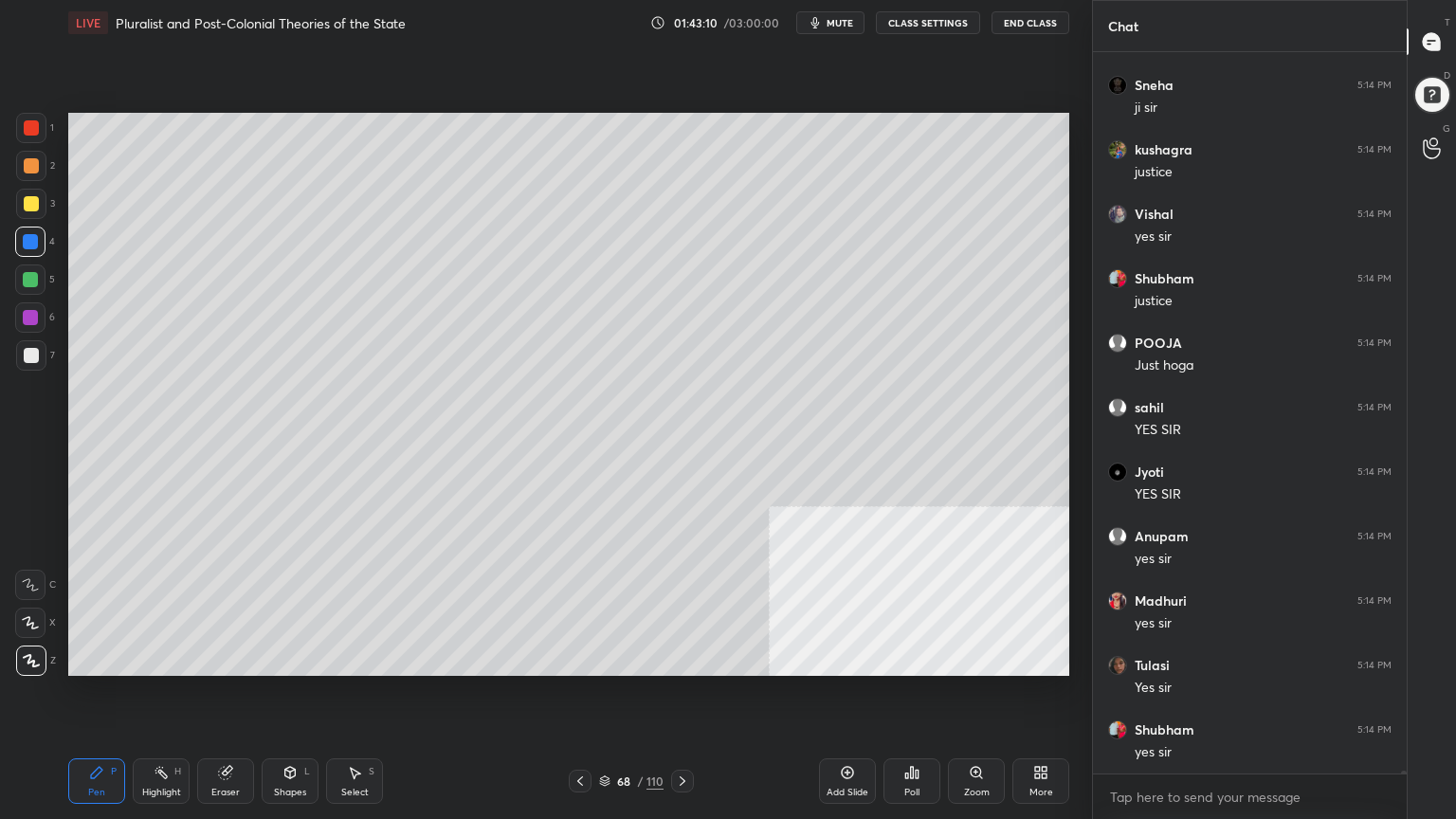 click at bounding box center (31, 204) 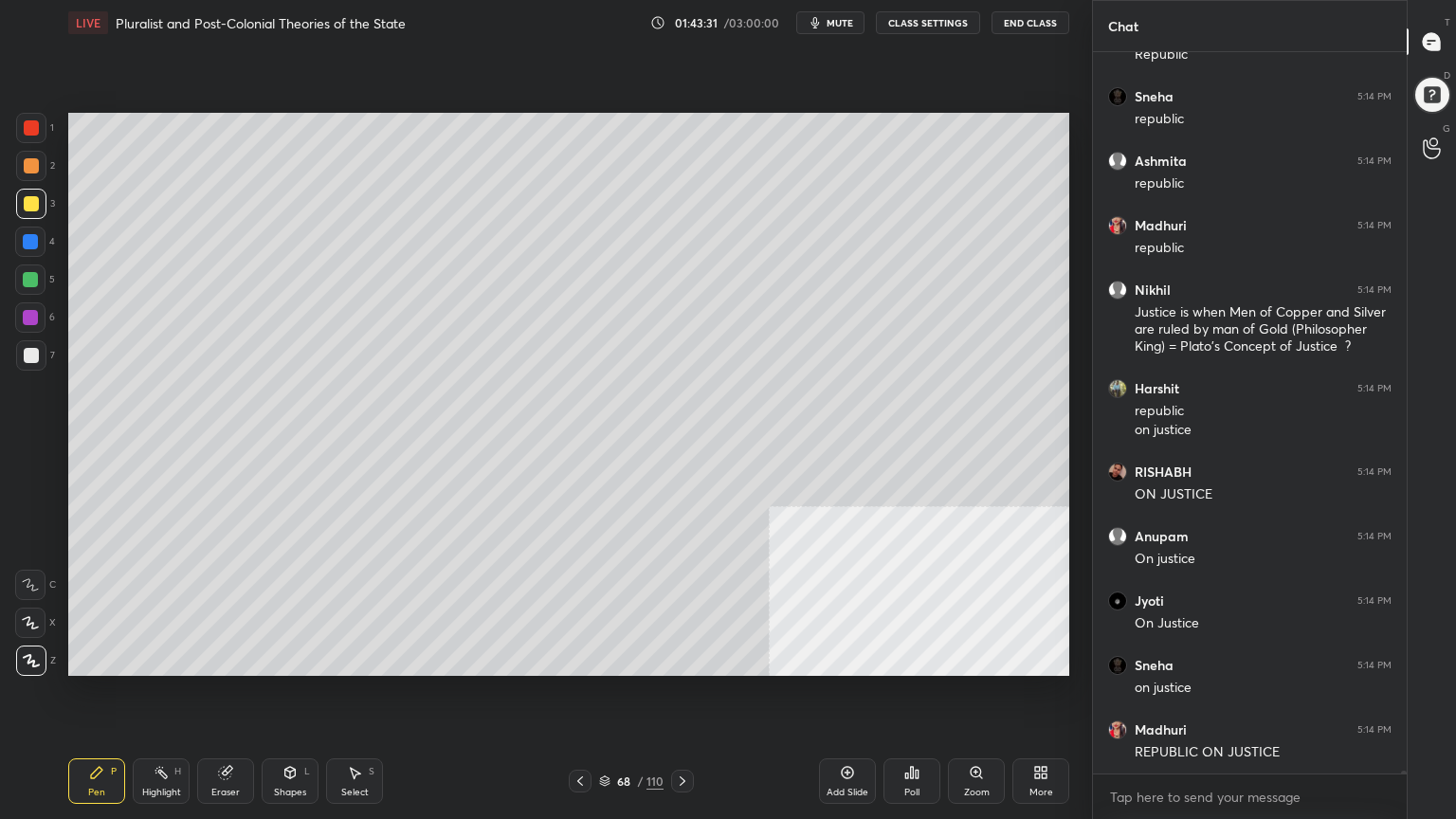 click 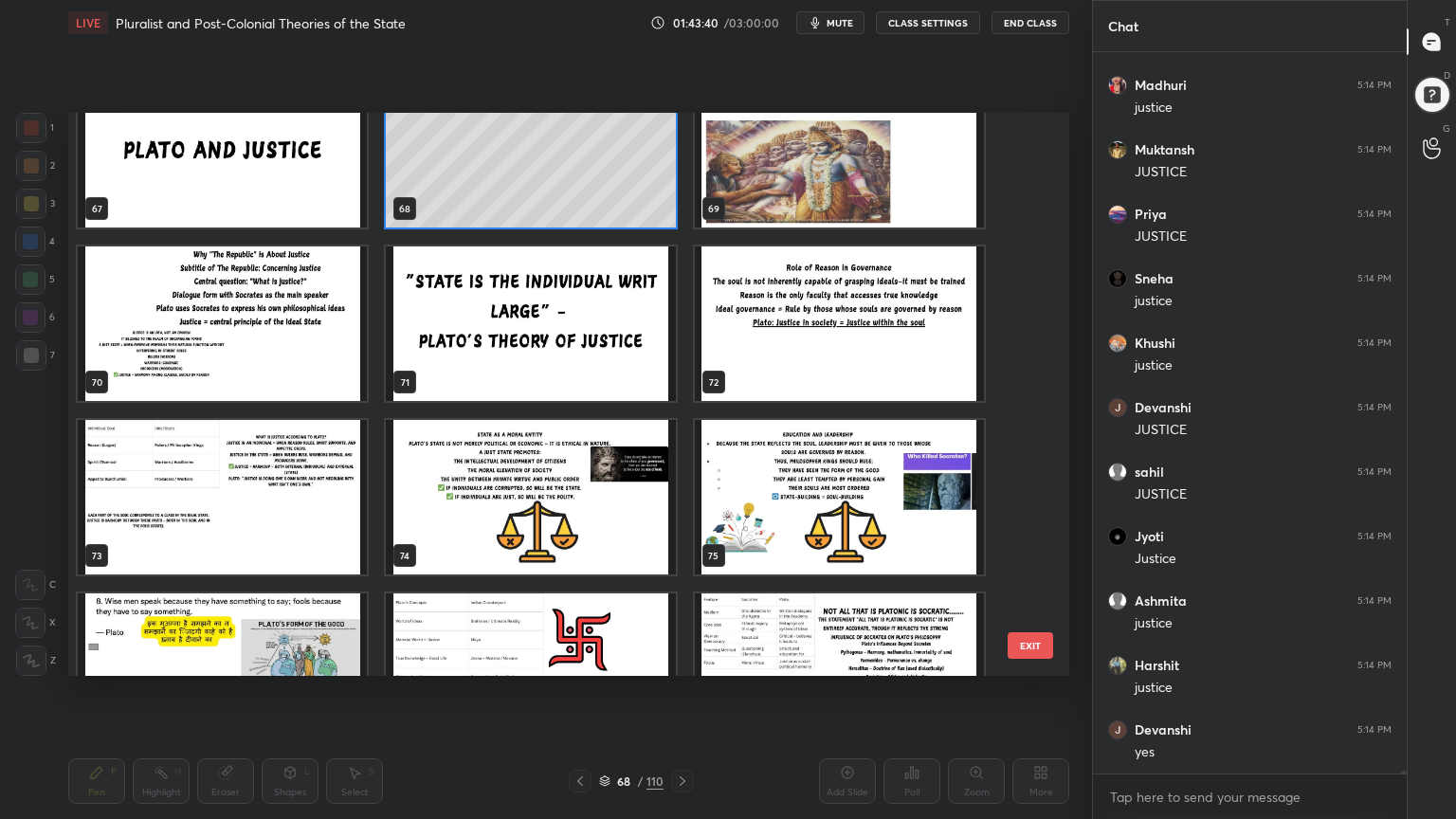 click at bounding box center (222, 323) 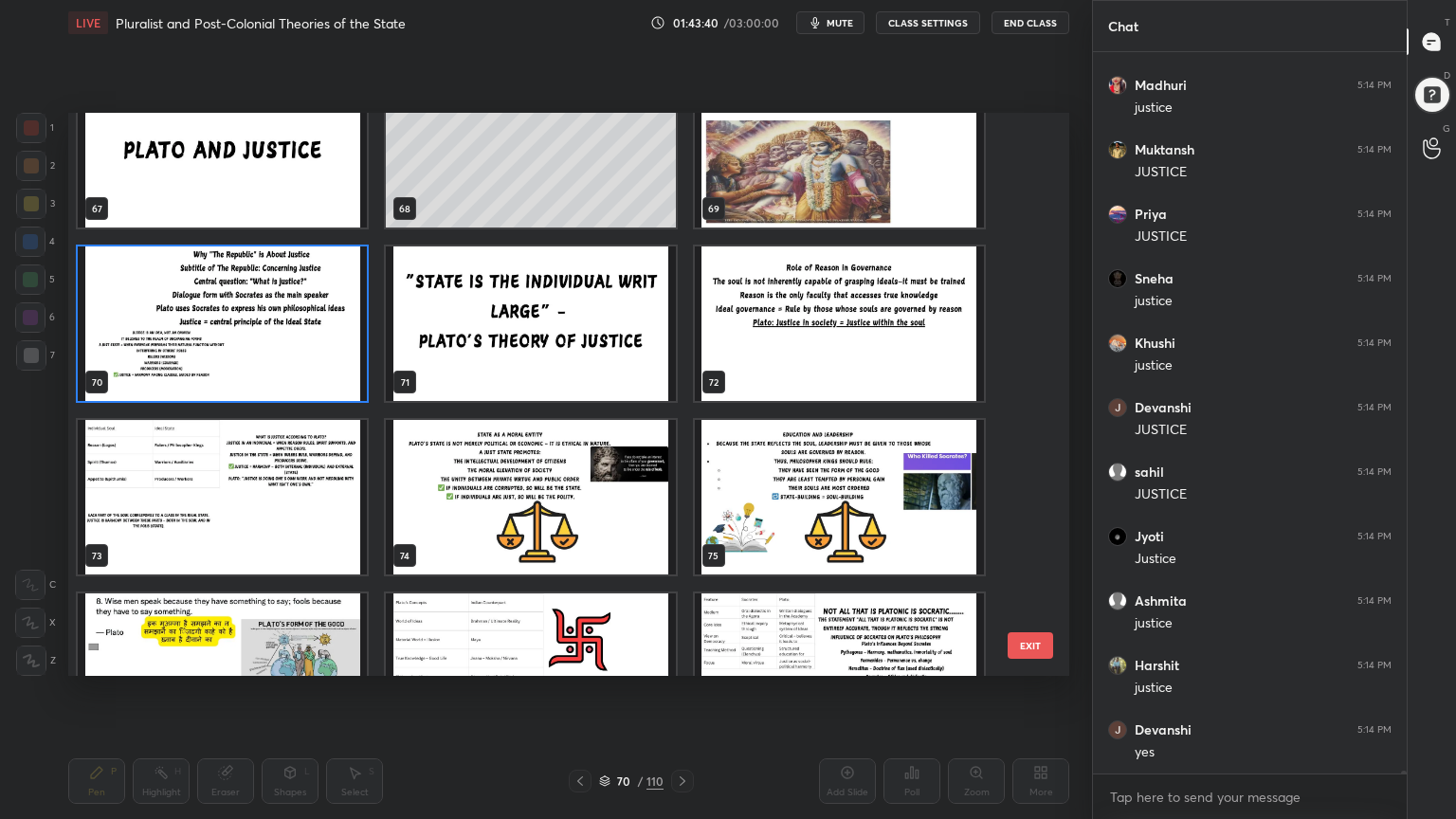 click at bounding box center (222, 323) 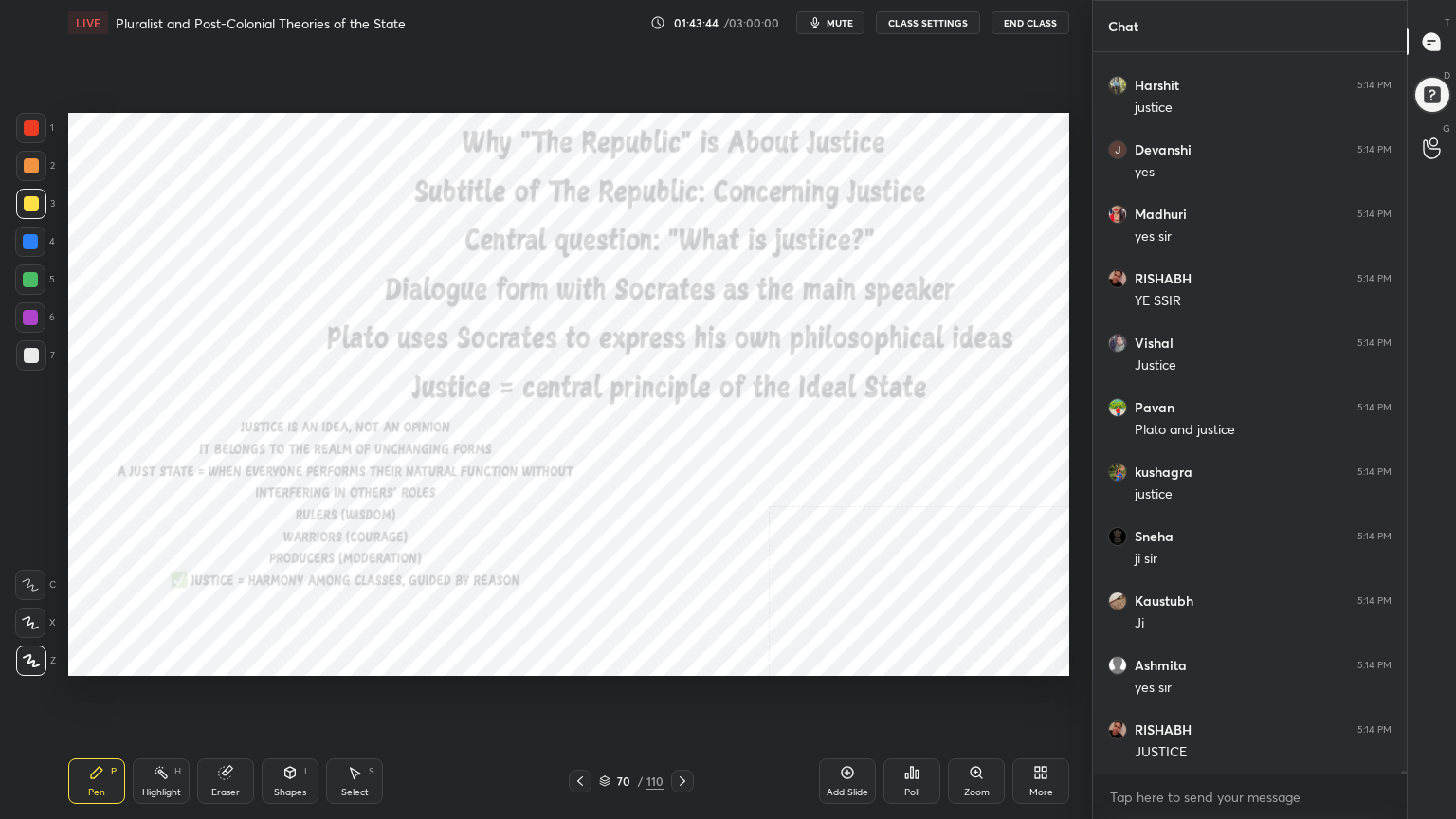 drag, startPoint x: 24, startPoint y: 125, endPoint x: 64, endPoint y: 133, distance: 40.792156 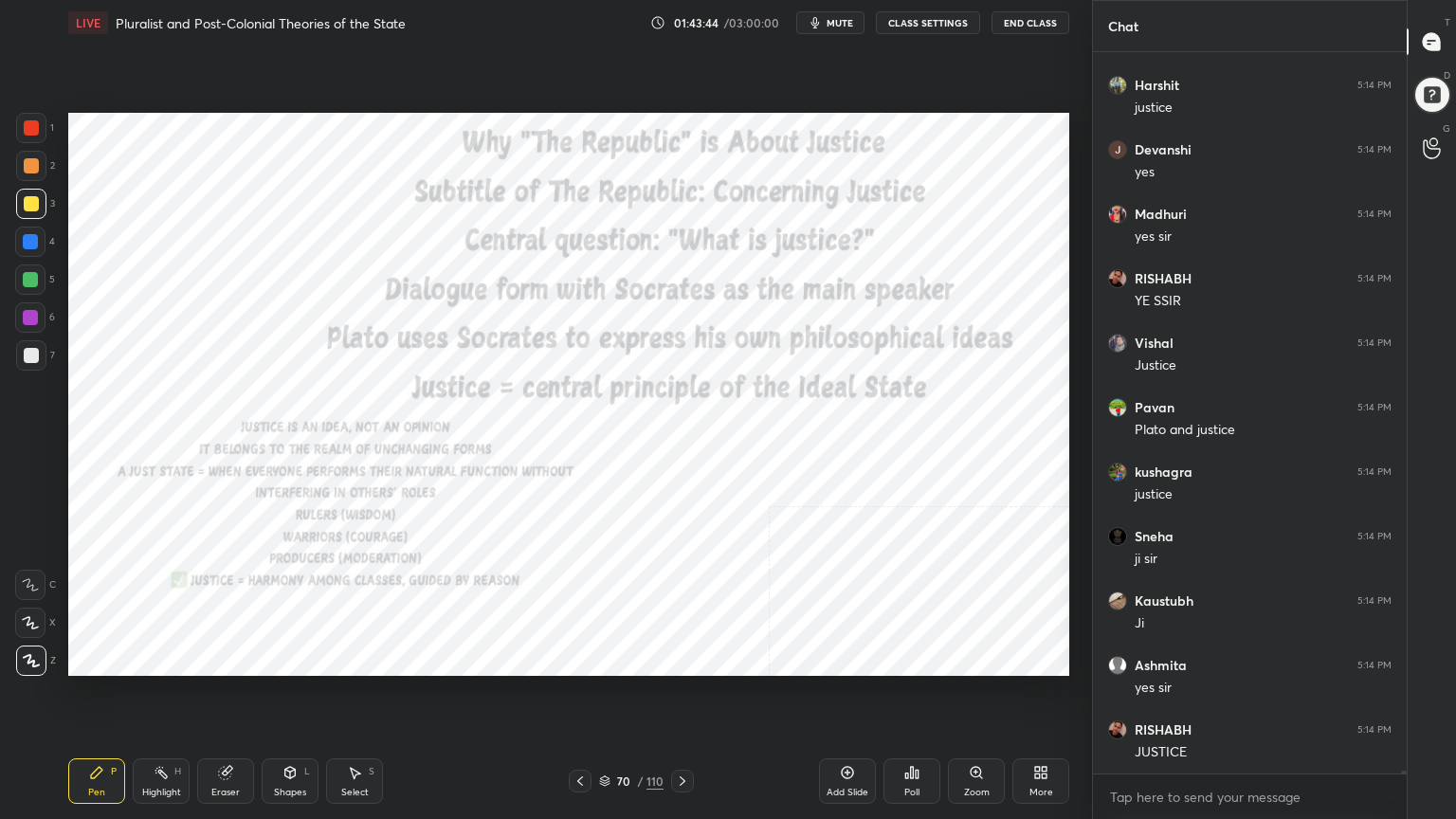 click at bounding box center (31, 128) 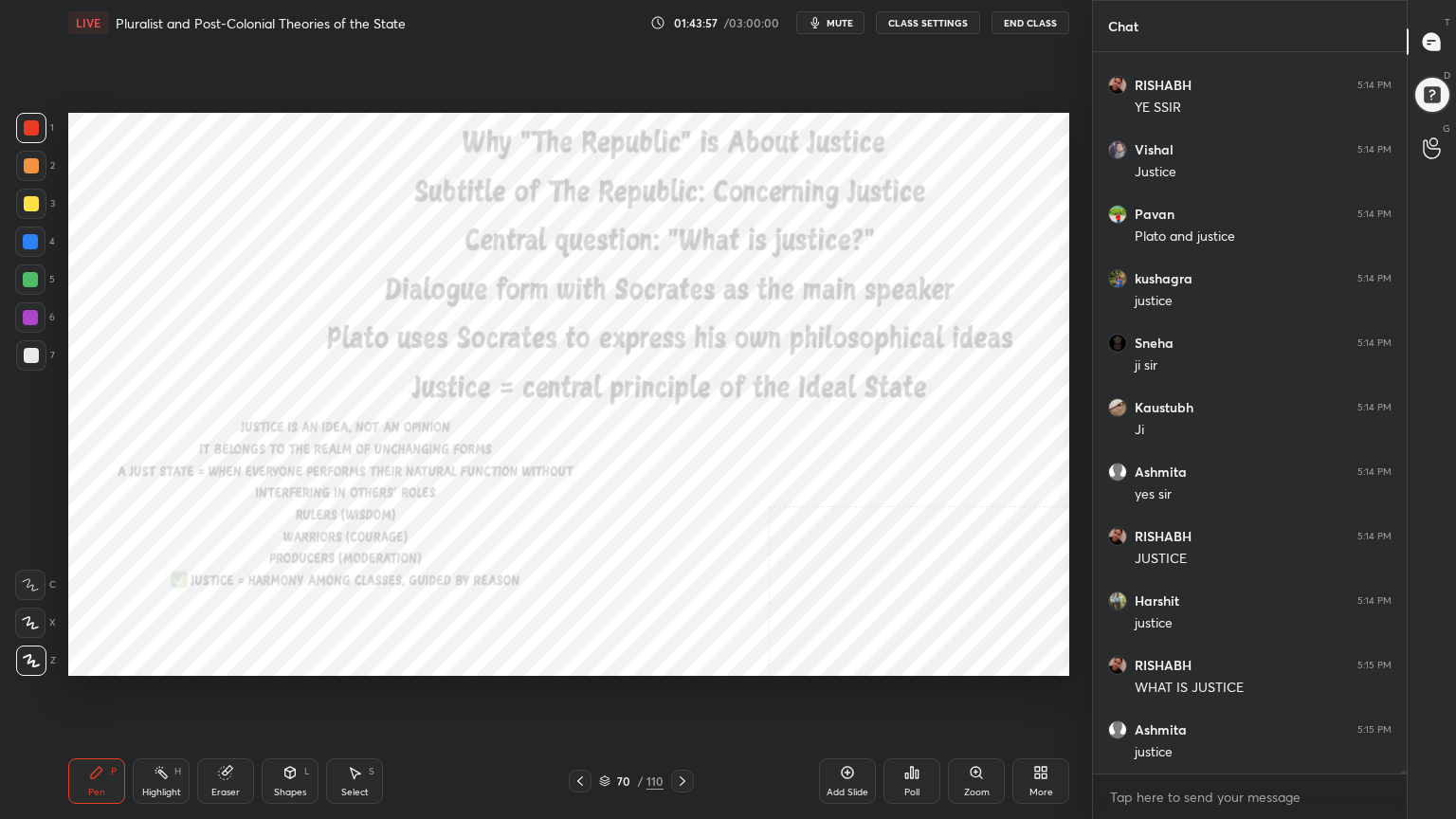 click 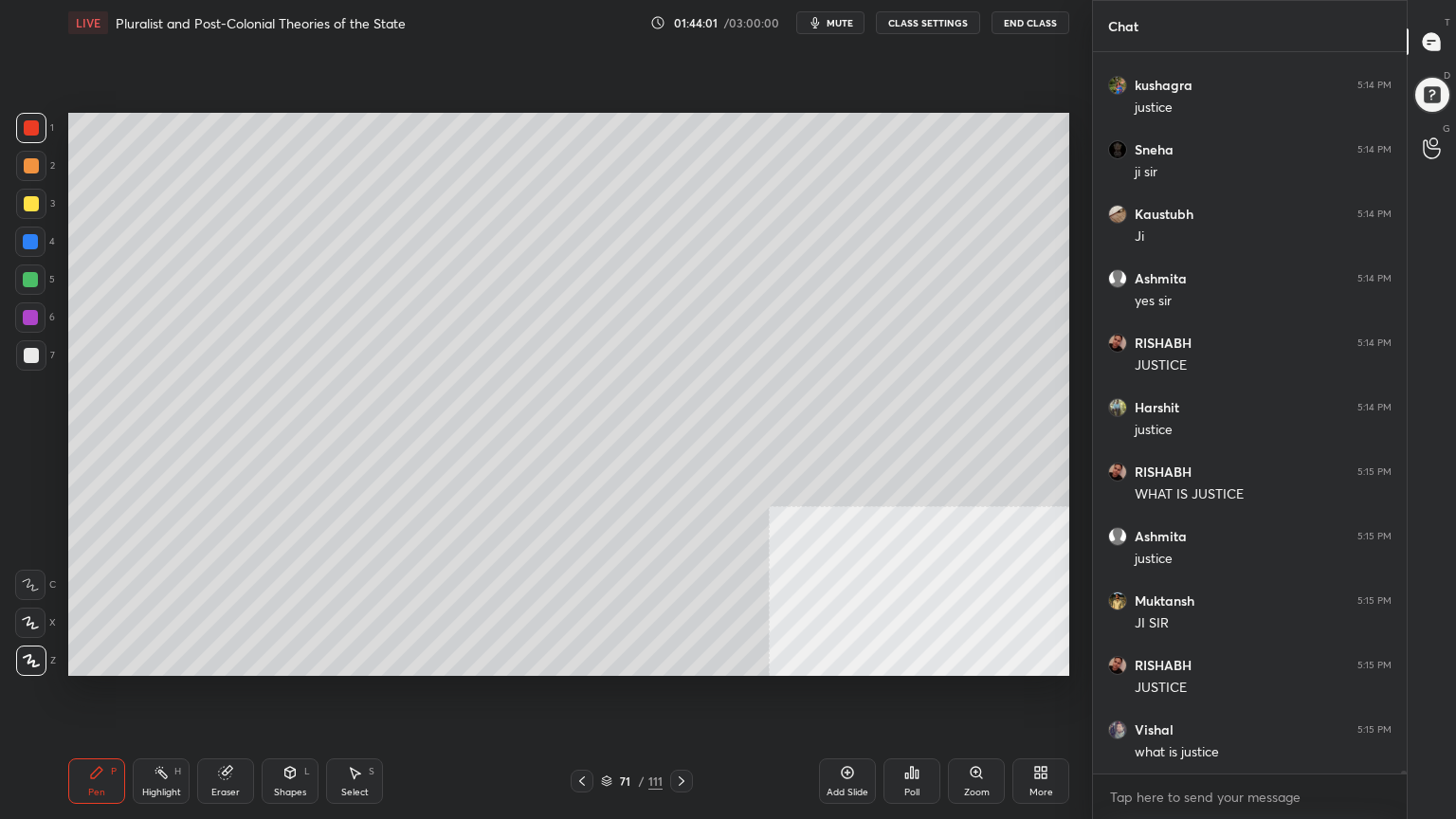 click on "Add Slide" at bounding box center [847, 781] 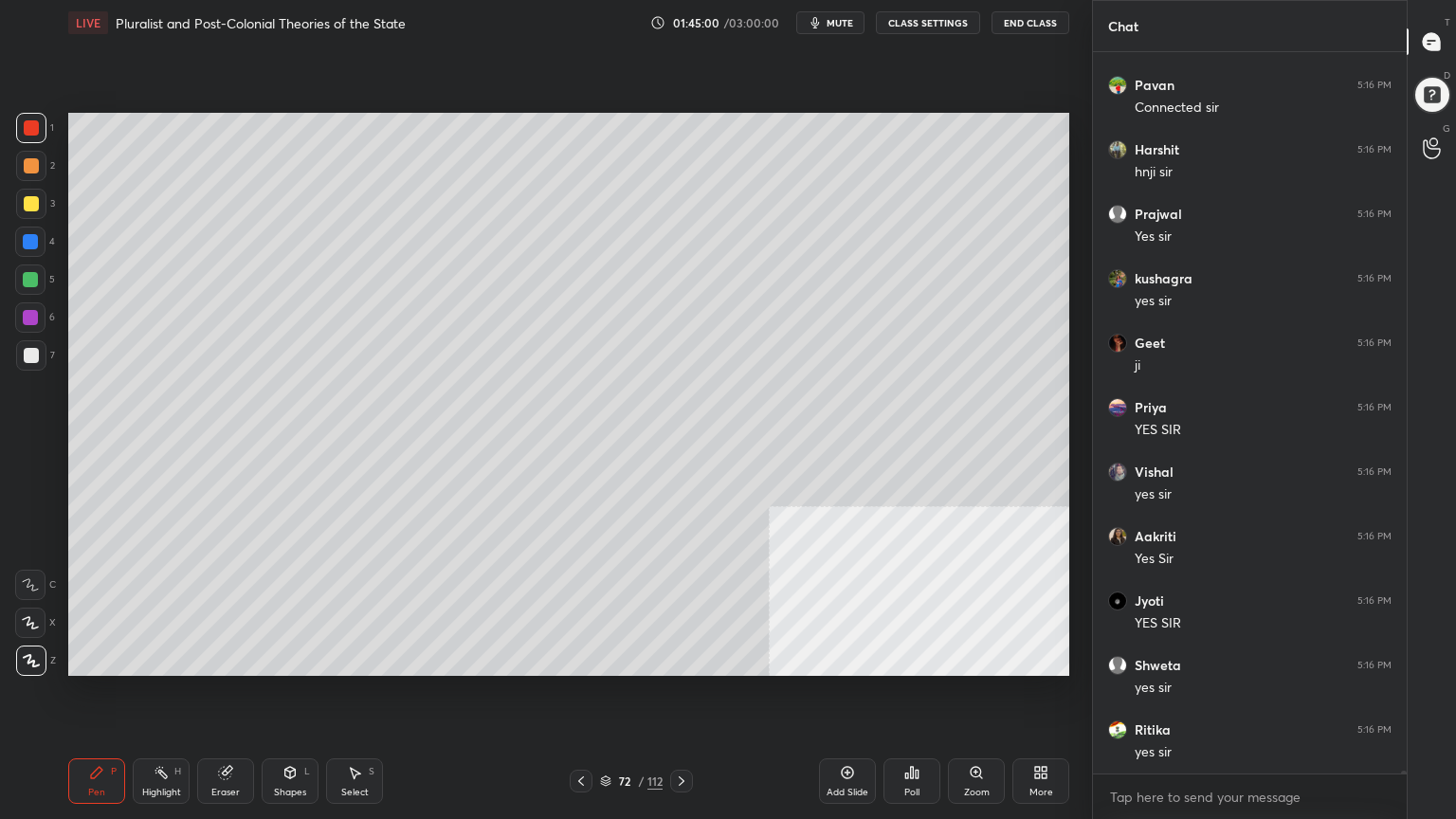 drag, startPoint x: 32, startPoint y: 237, endPoint x: 40, endPoint y: 250, distance: 15.264338 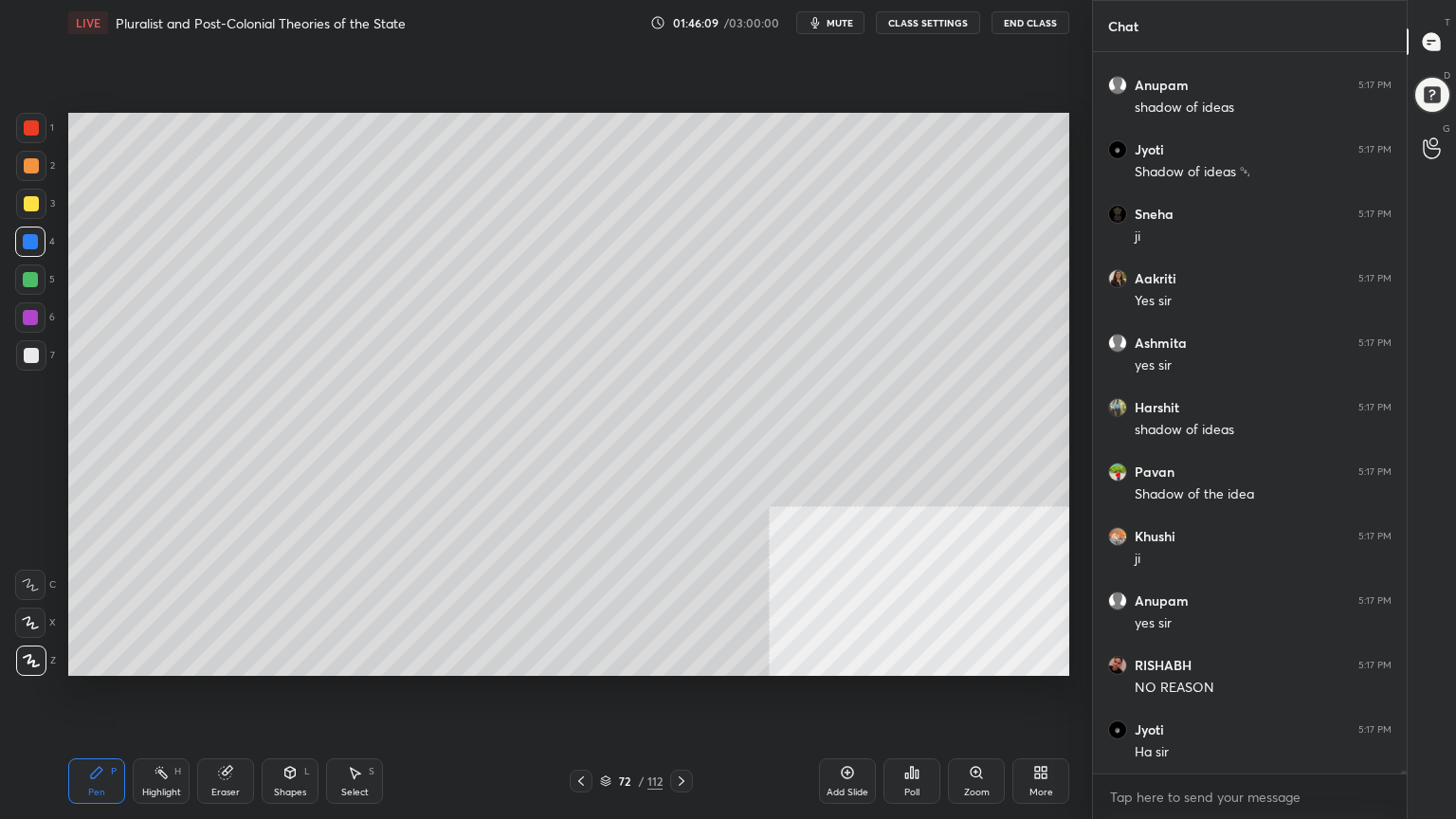 scroll, scrollTop: 209034, scrollLeft: 0, axis: vertical 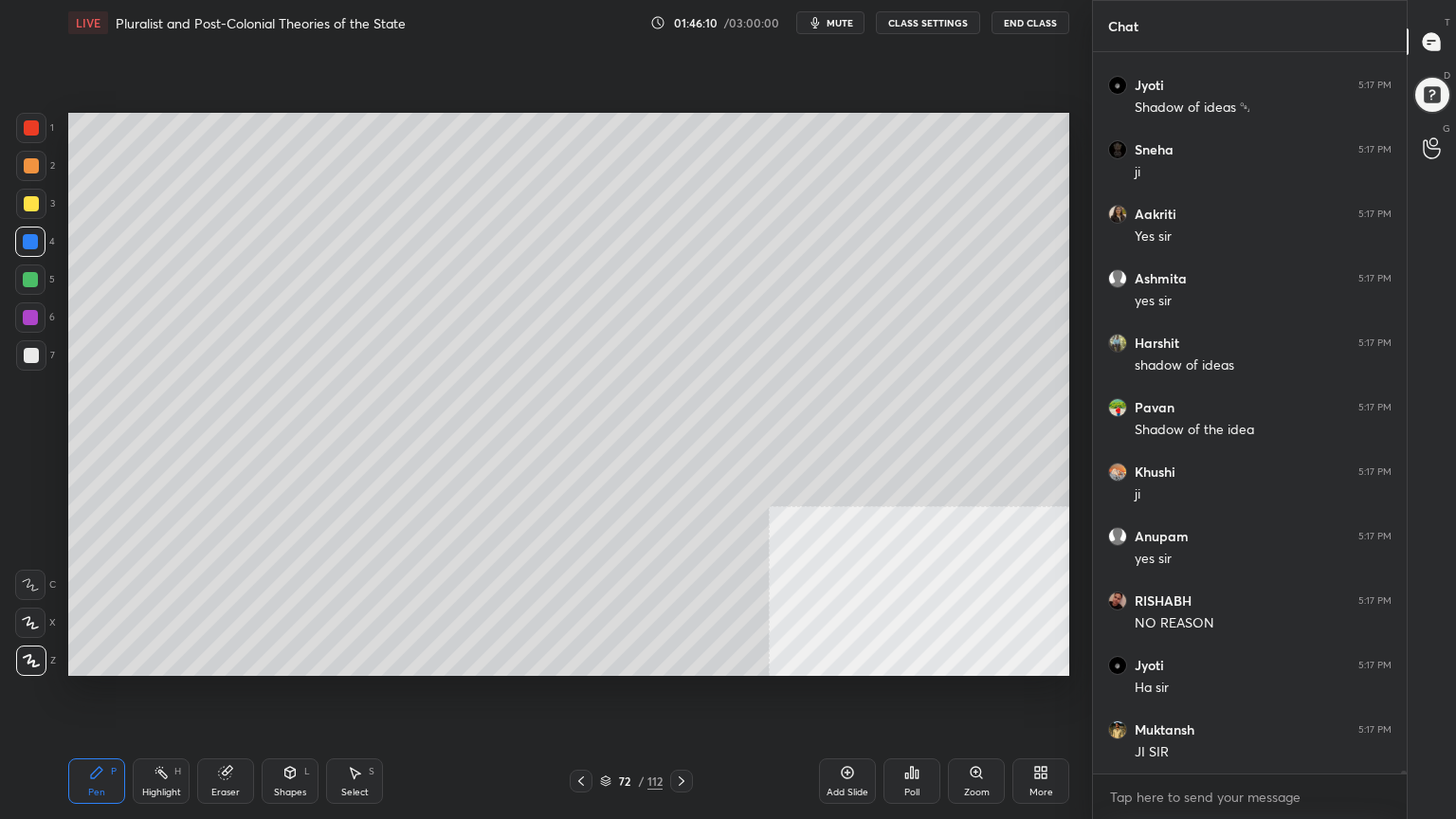 click 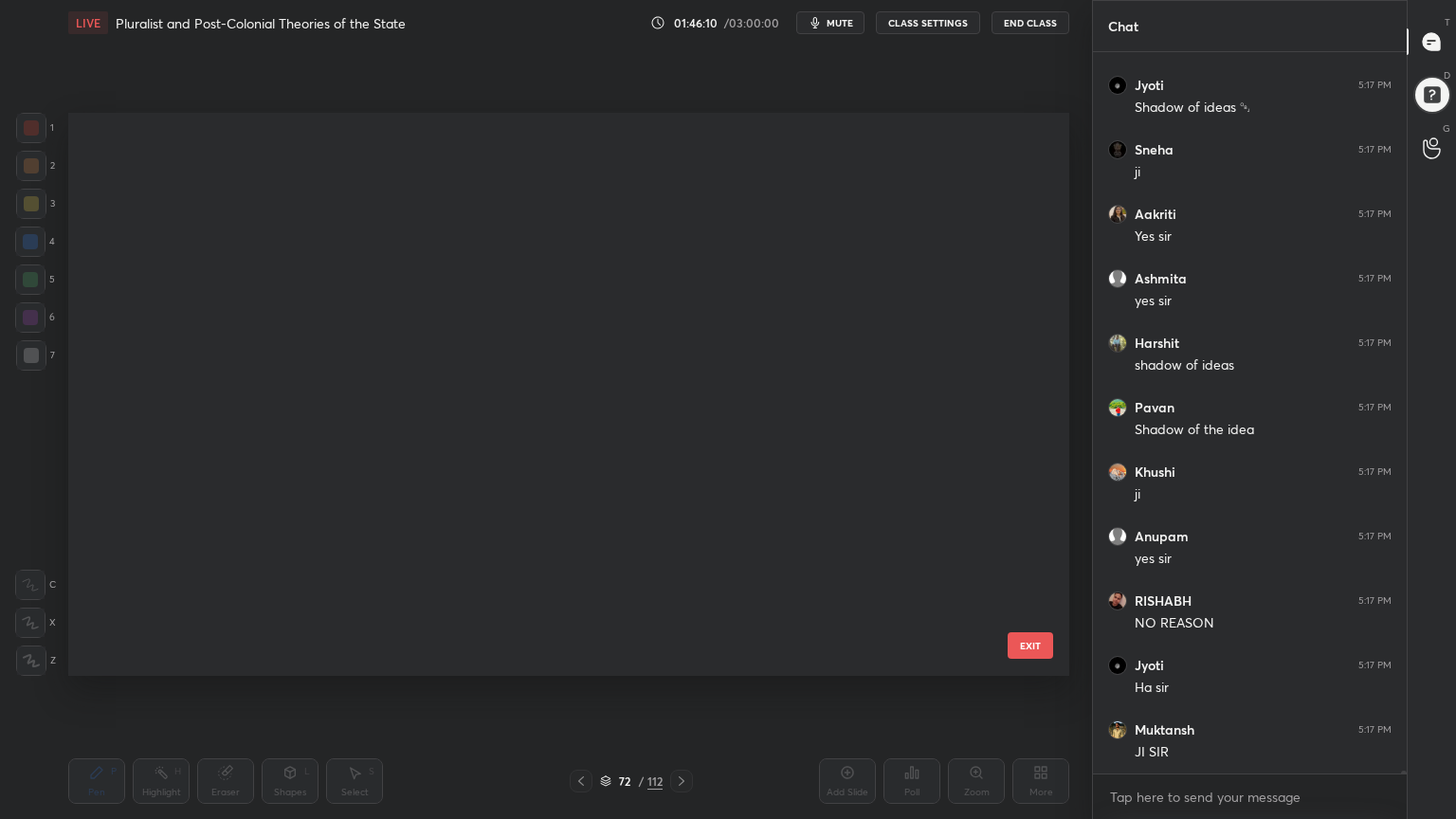 scroll, scrollTop: 3600, scrollLeft: 0, axis: vertical 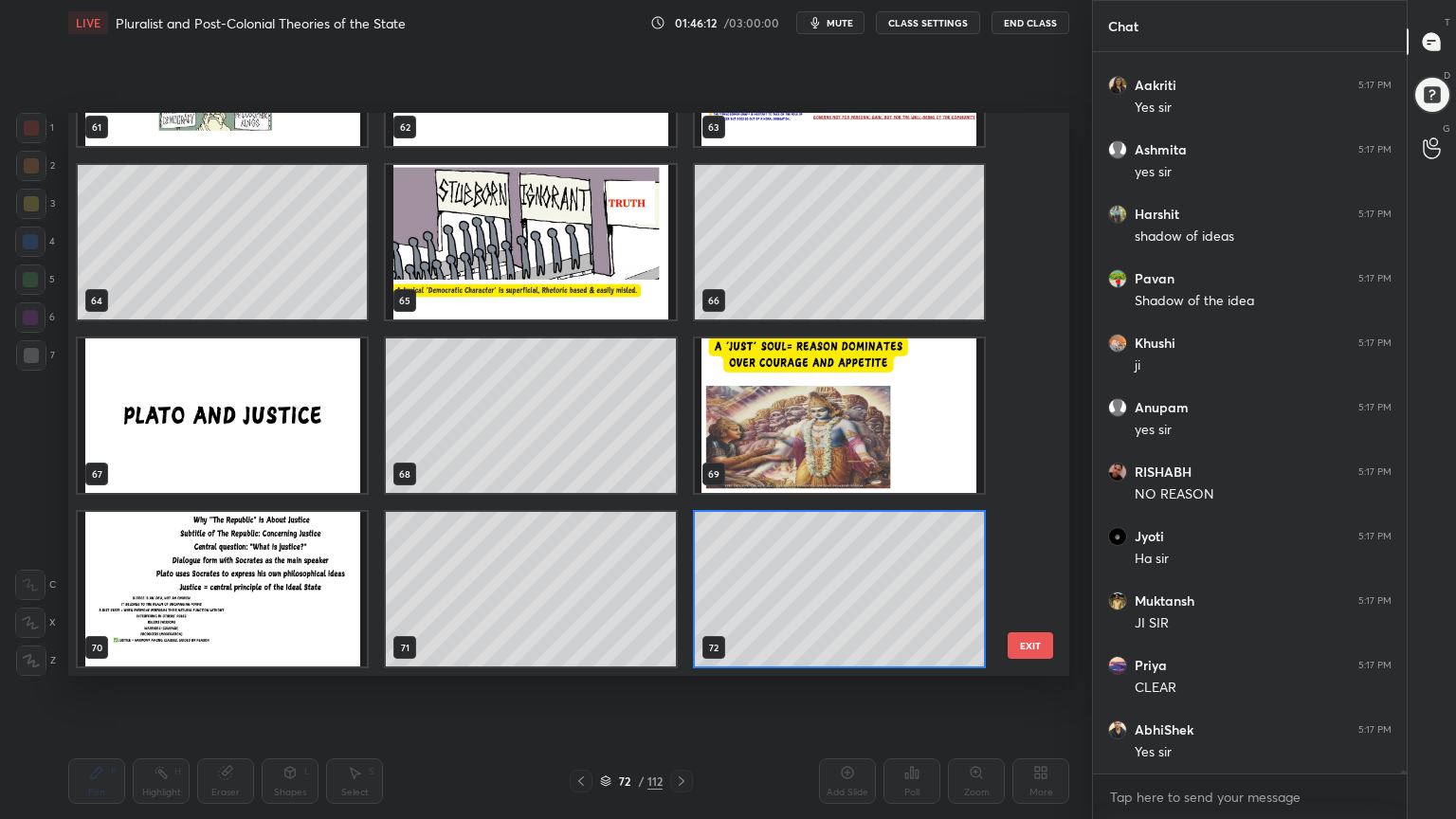 click at bounding box center [839, 415] 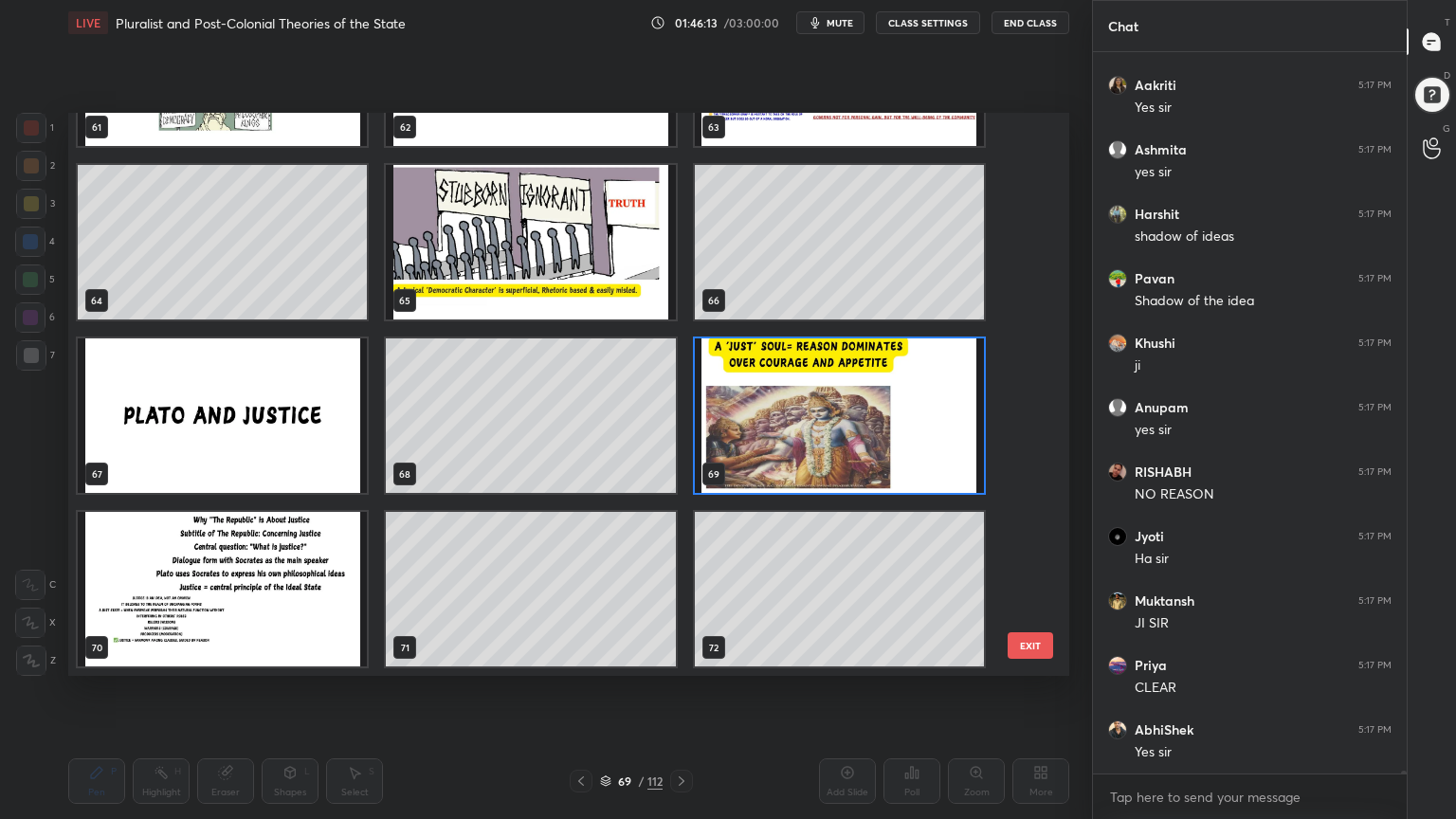 click at bounding box center [839, 415] 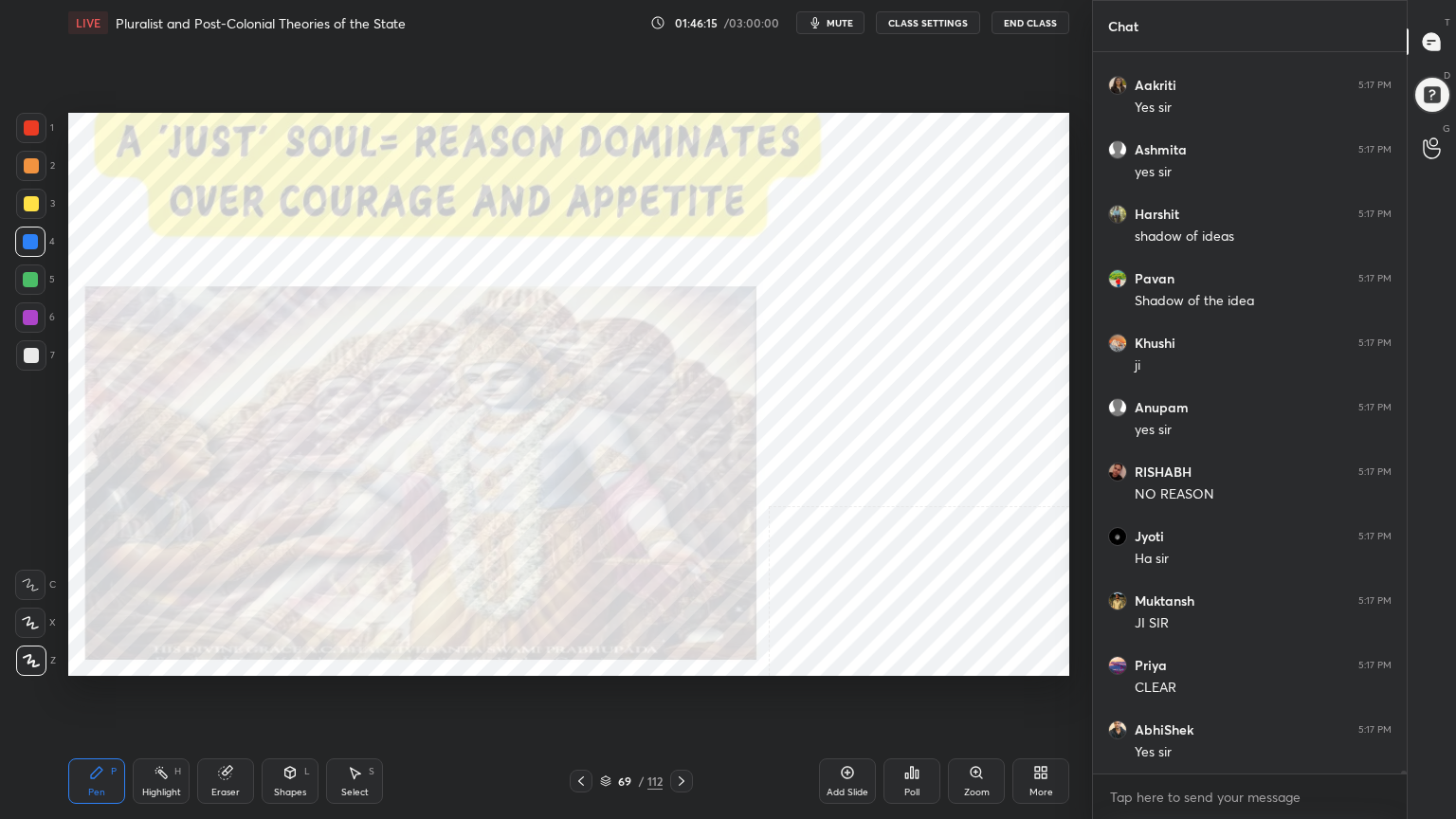 drag, startPoint x: 27, startPoint y: 118, endPoint x: 67, endPoint y: 129, distance: 41.48494 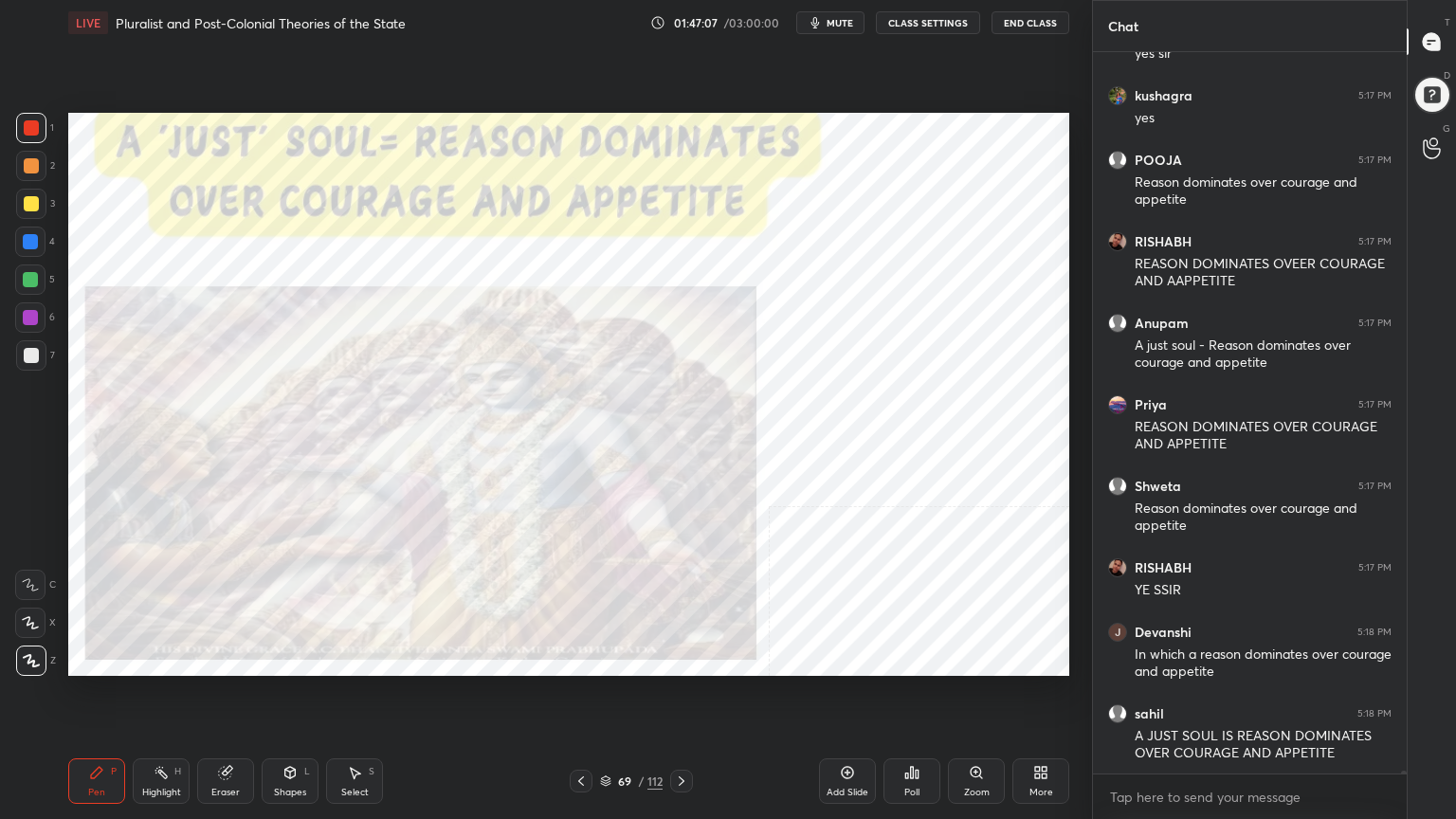 scroll, scrollTop: 211275, scrollLeft: 0, axis: vertical 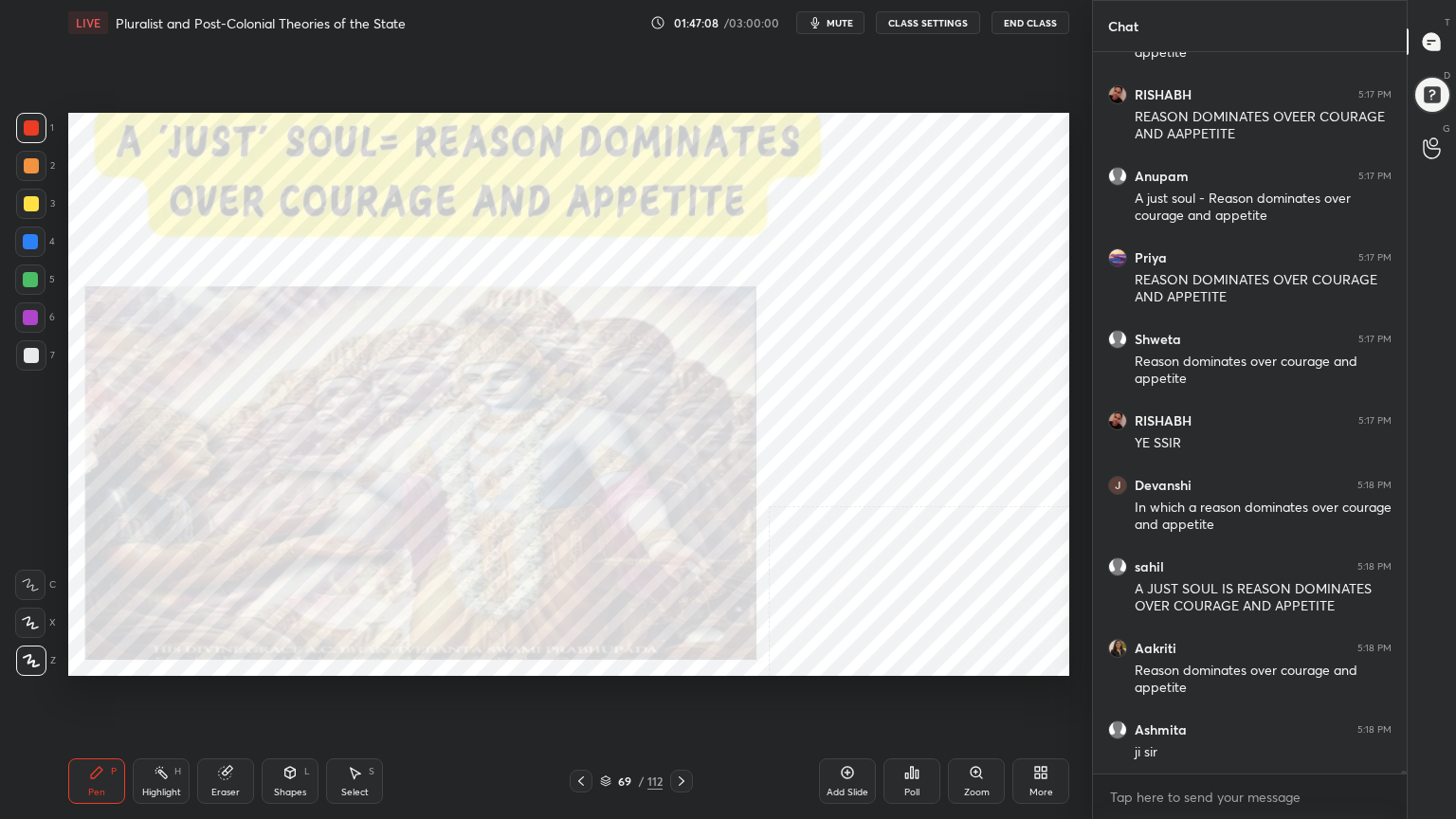 click on "mute" at bounding box center [840, 23] 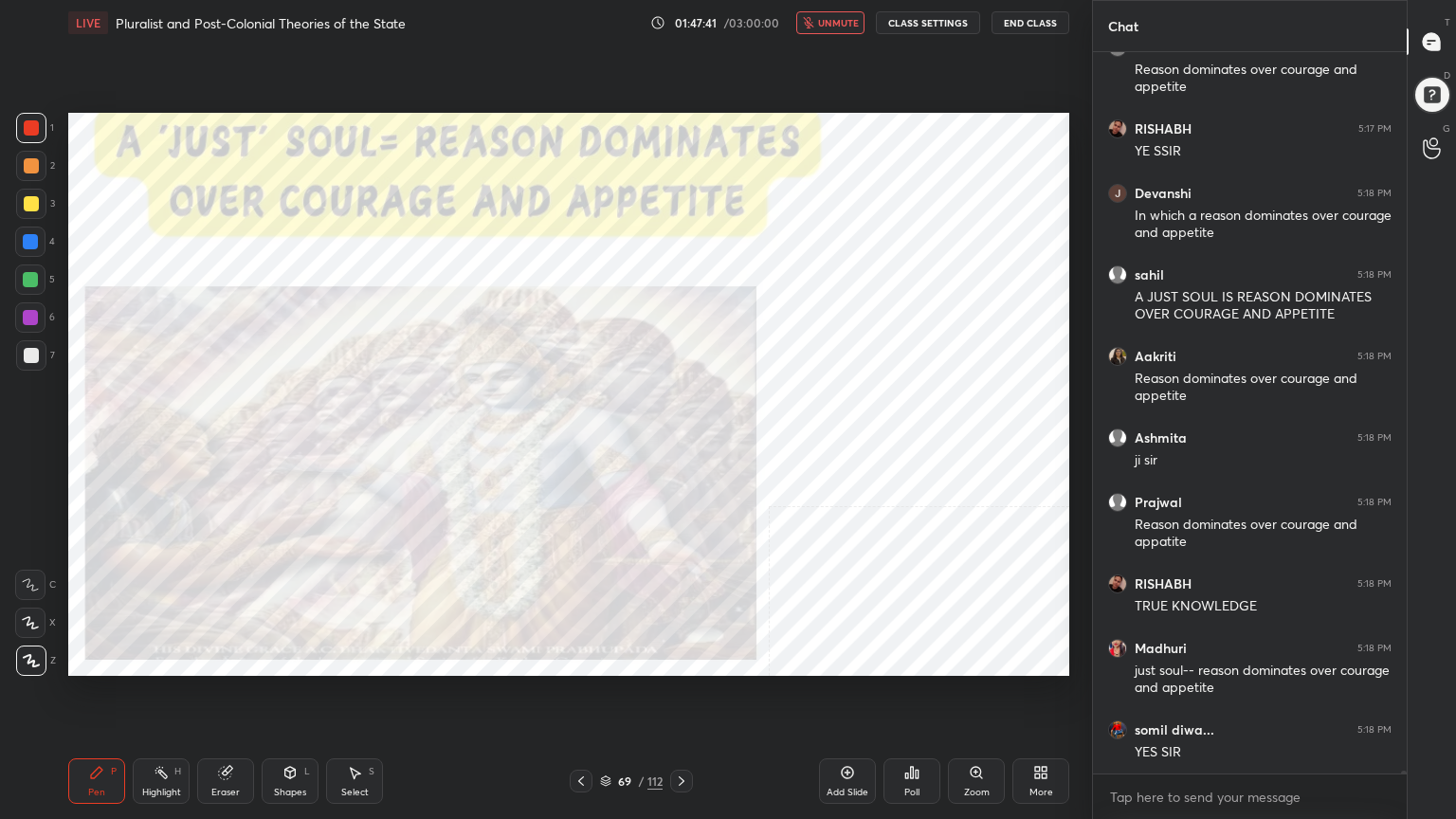 scroll, scrollTop: 211712, scrollLeft: 0, axis: vertical 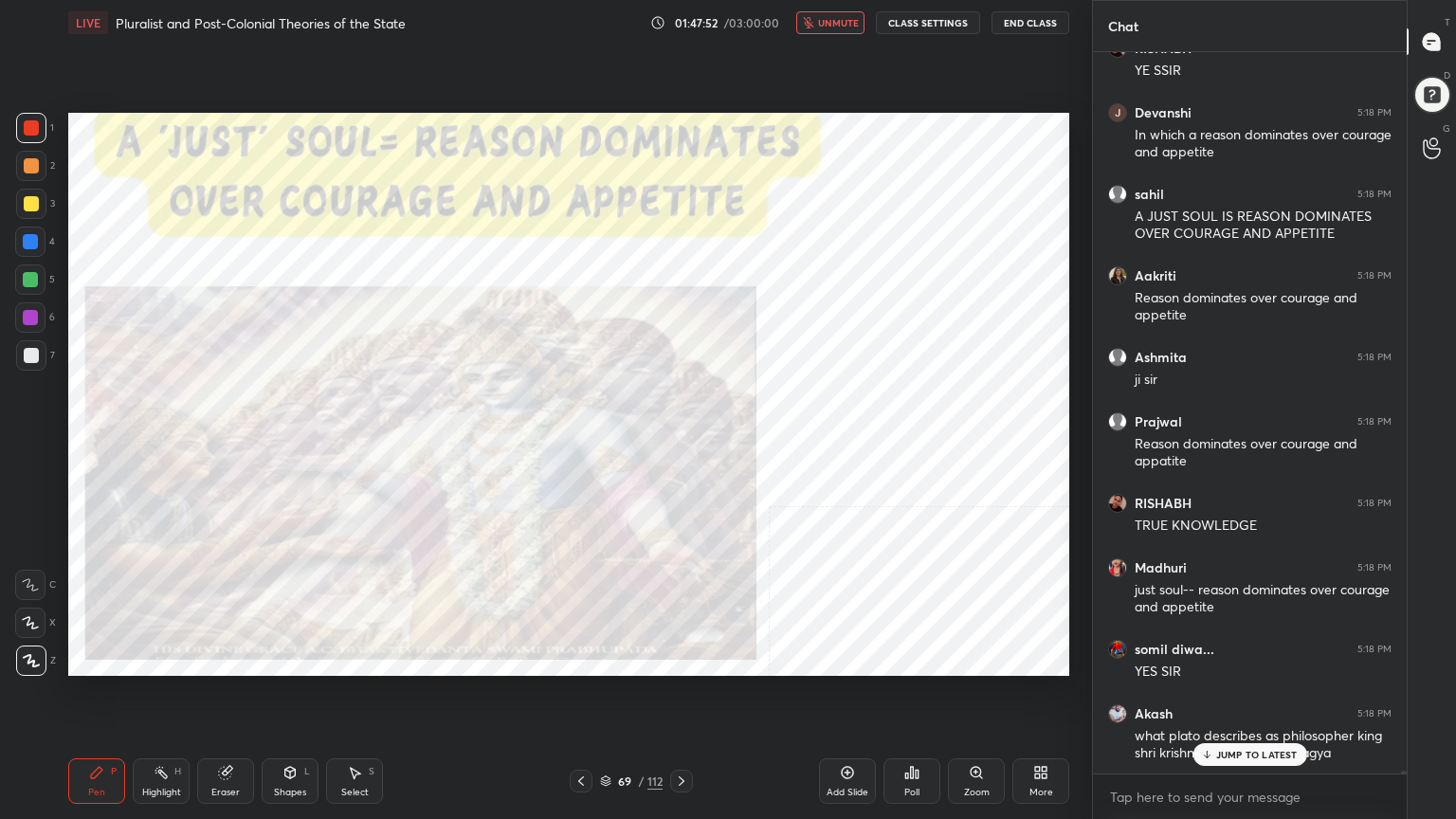 click on "unmute" at bounding box center [838, 23] 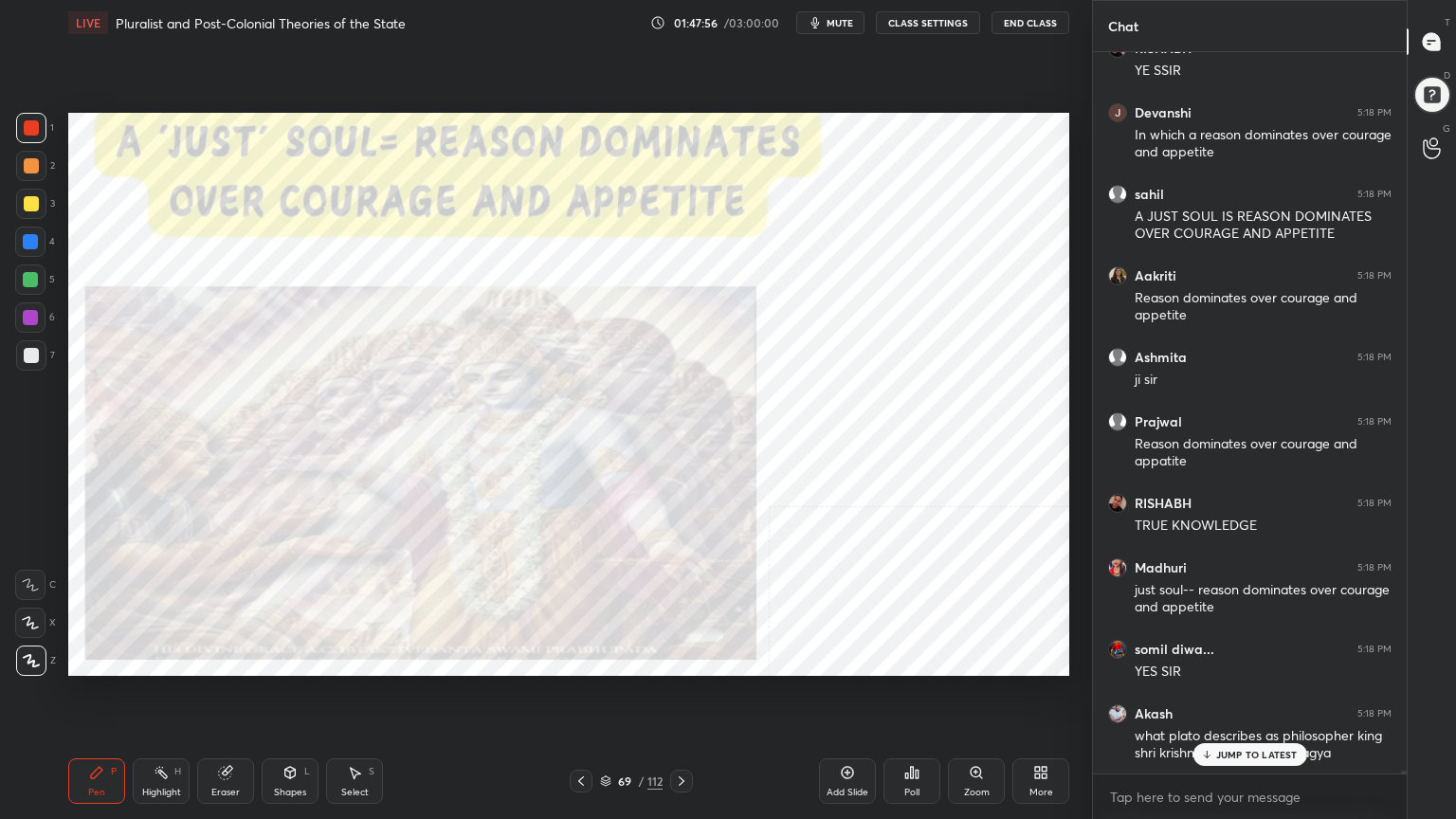 click on "JUMP TO LATEST" at bounding box center [1257, 755] 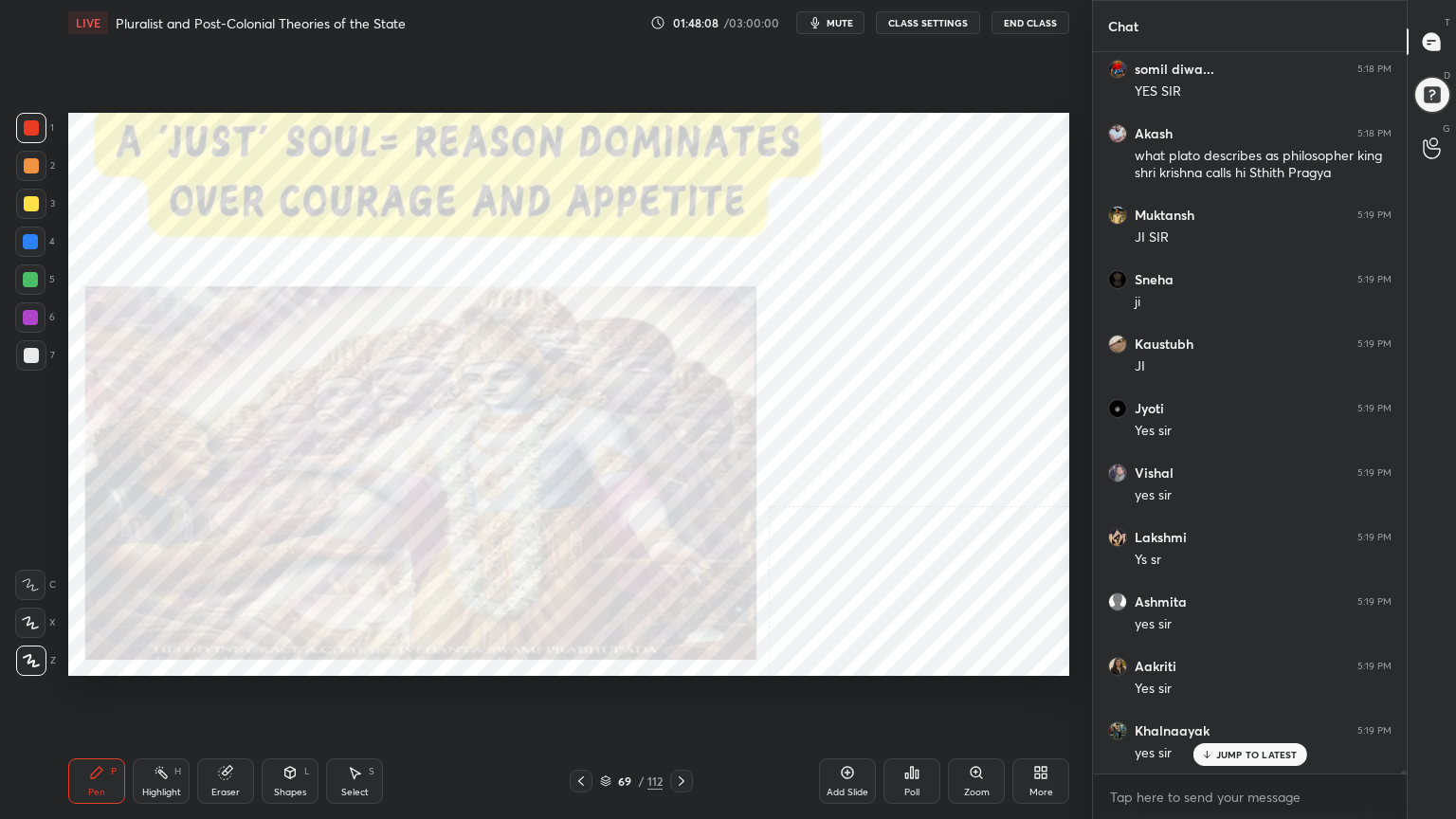 scroll, scrollTop: 212356, scrollLeft: 0, axis: vertical 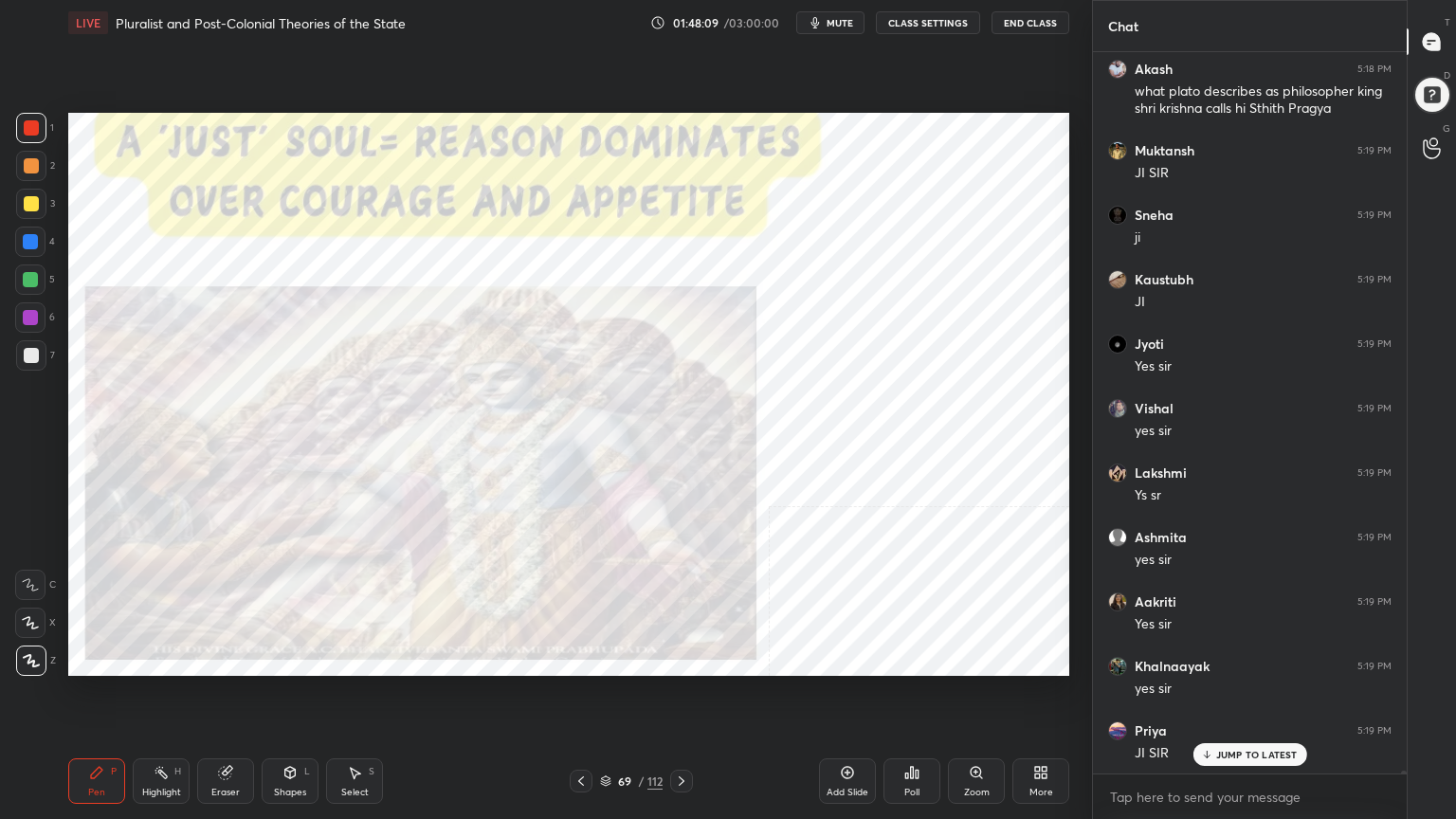 click on "69 / 112" at bounding box center (631, 781) 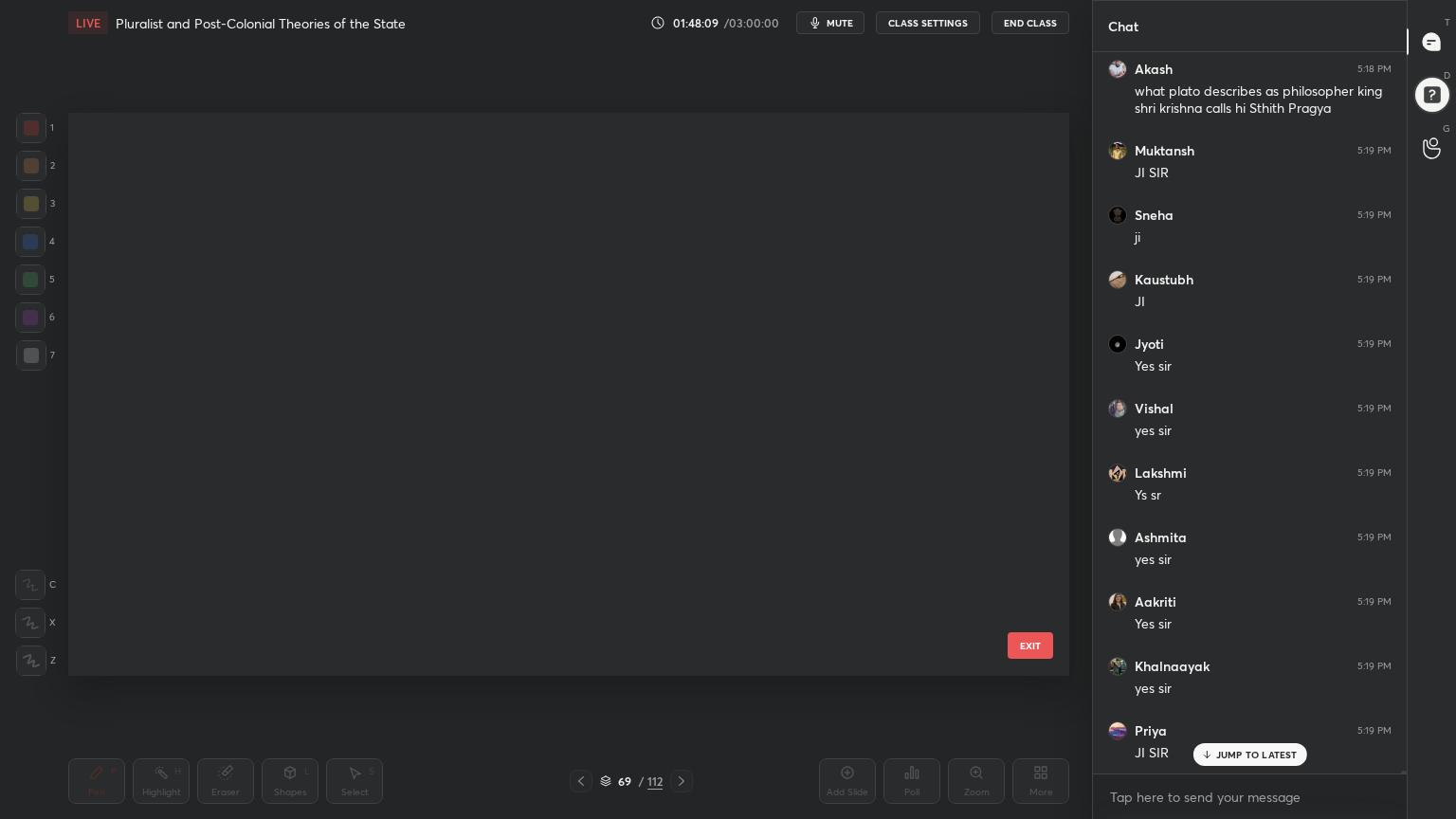 scroll, scrollTop: 3427, scrollLeft: 0, axis: vertical 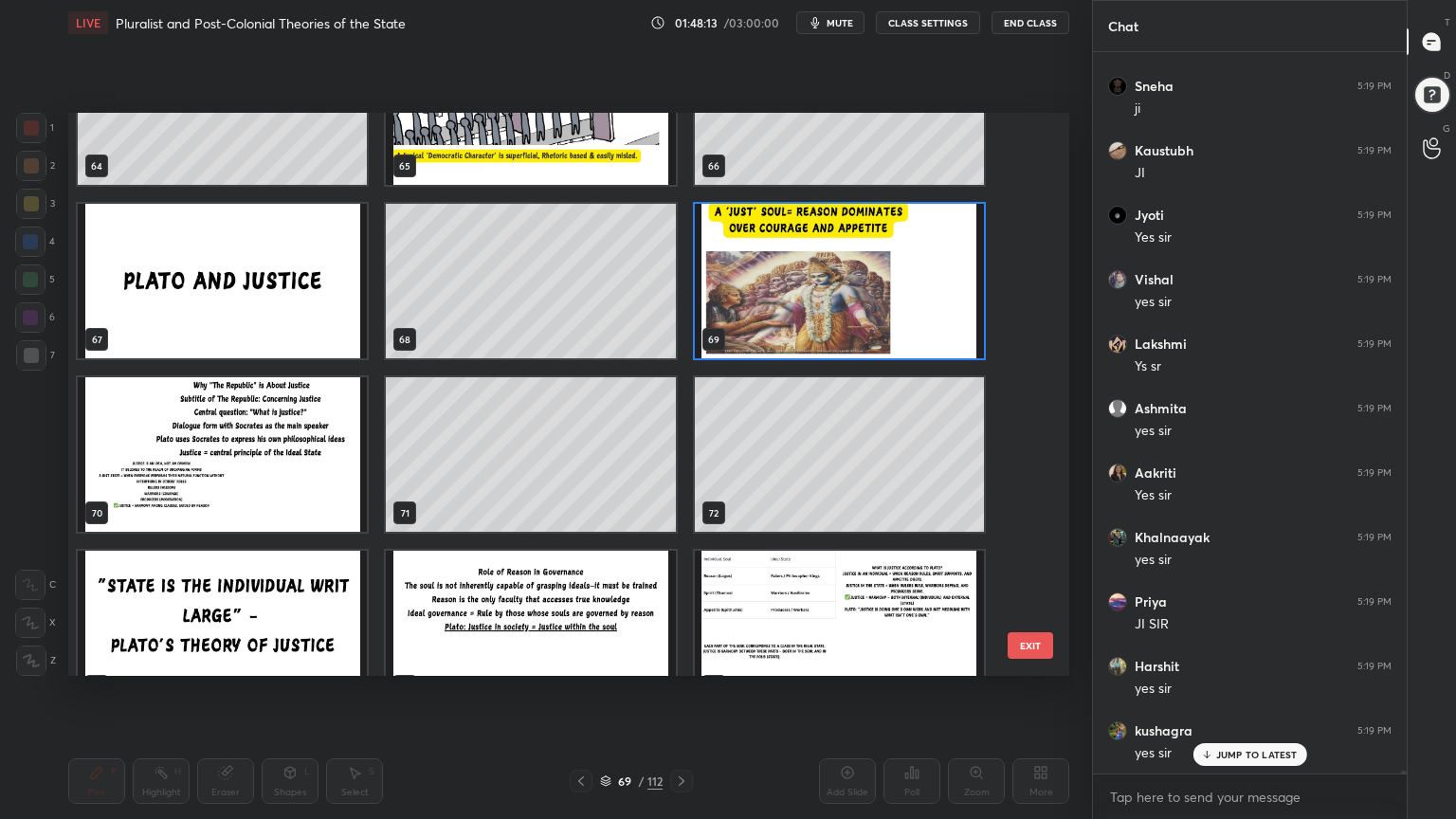 click at bounding box center [222, 454] 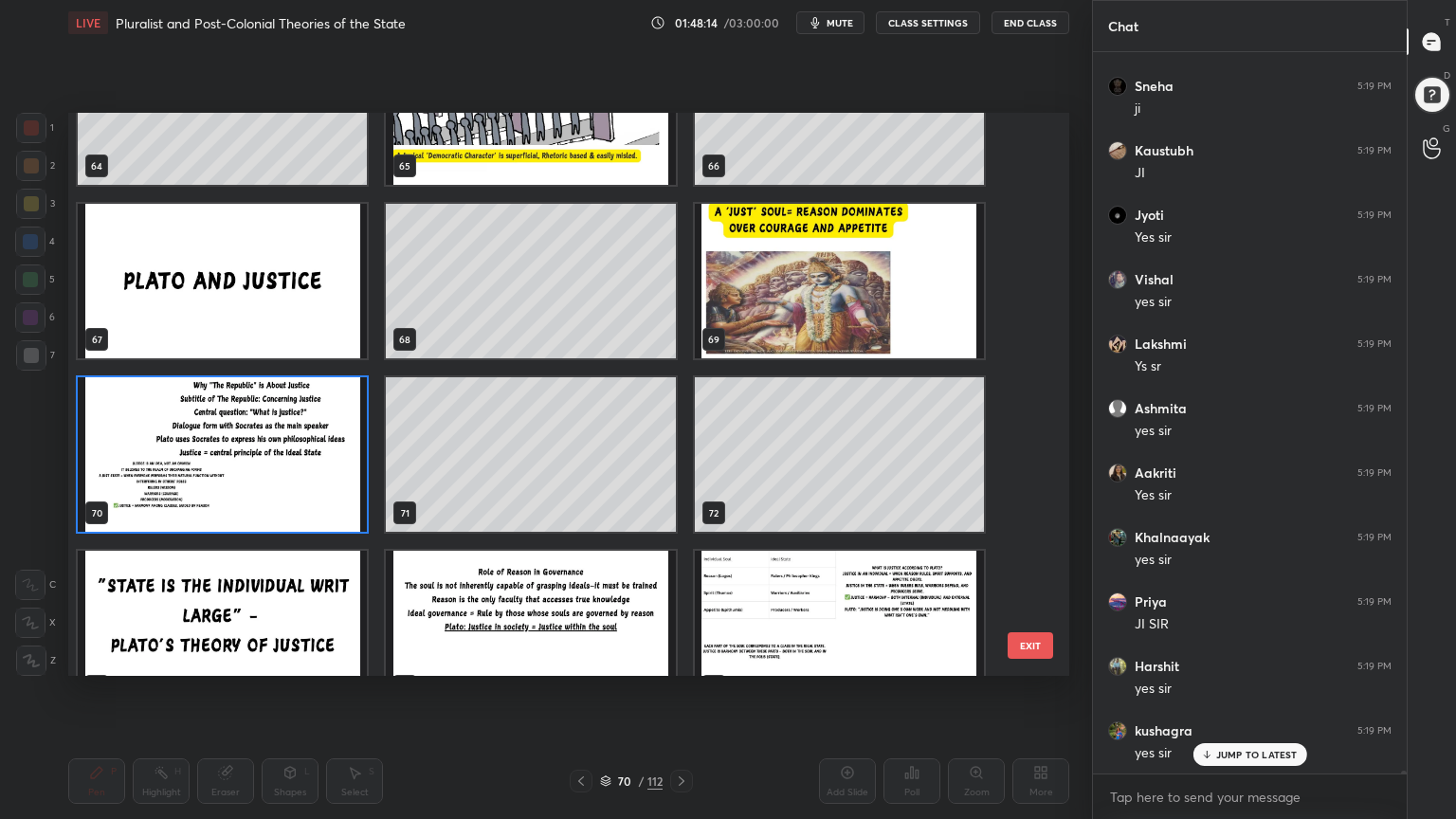 click at bounding box center [222, 454] 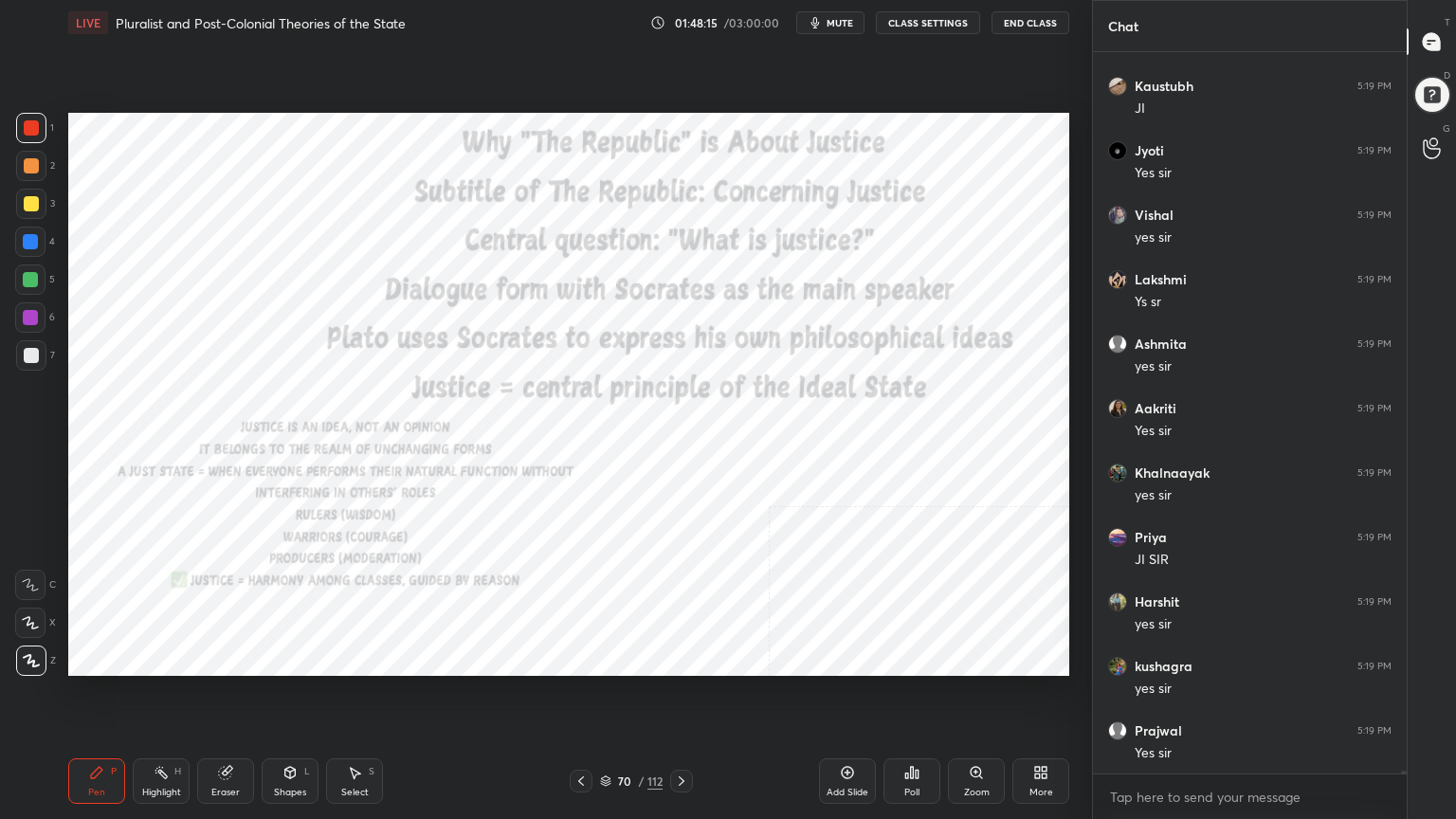 scroll, scrollTop: 212678, scrollLeft: 0, axis: vertical 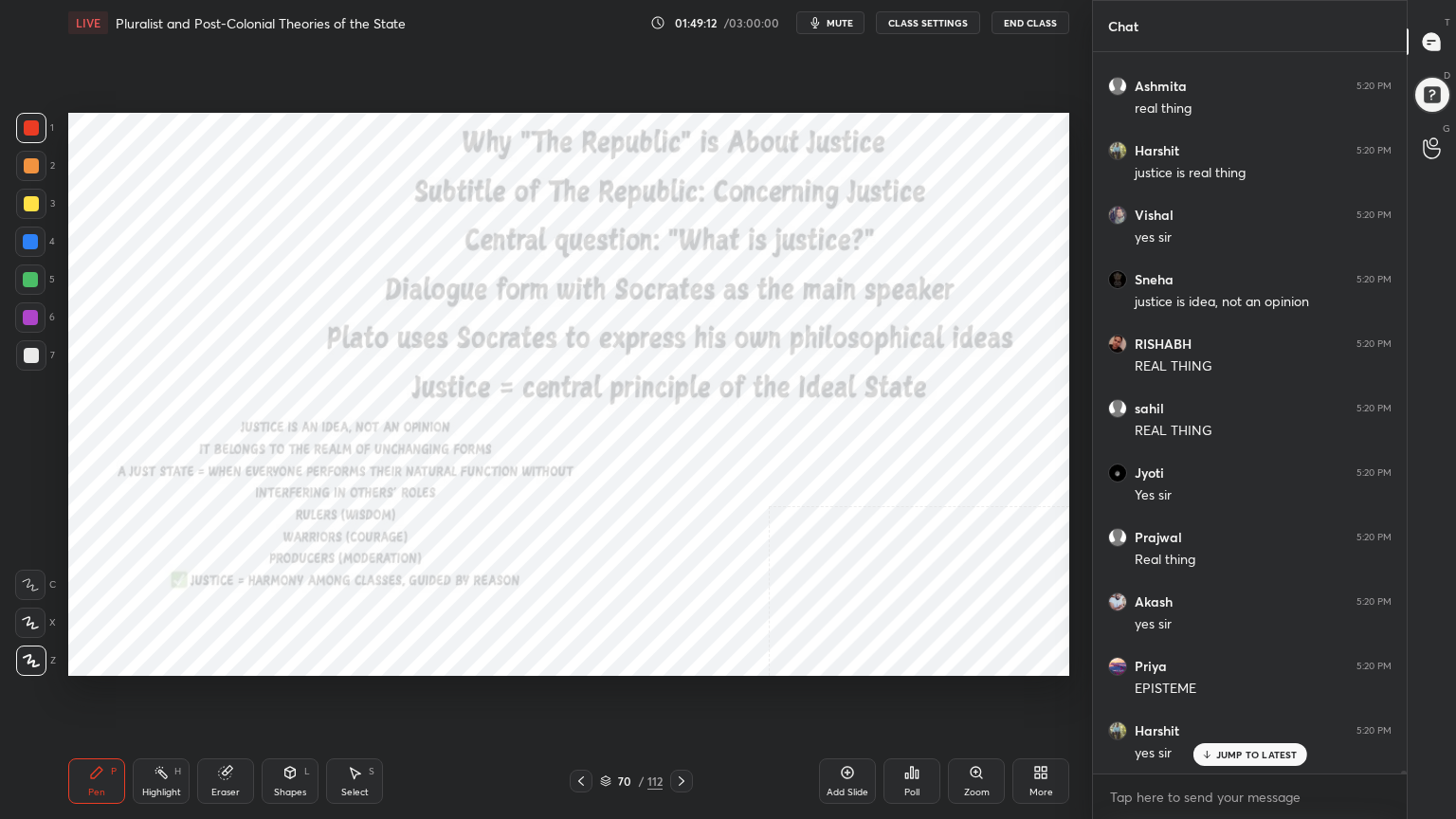 click on "Add Slide" at bounding box center (847, 781) 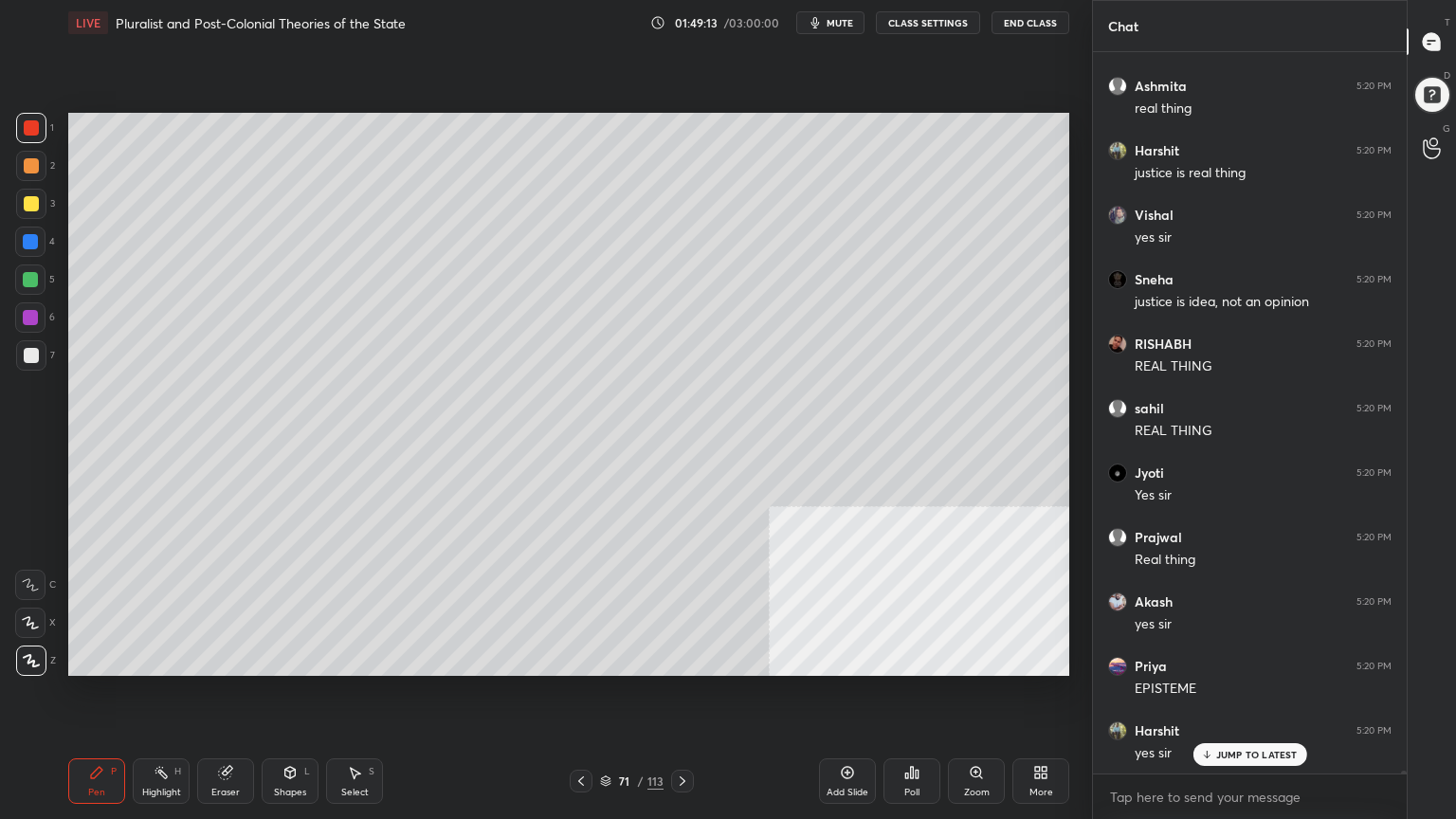 scroll, scrollTop: 214999, scrollLeft: 0, axis: vertical 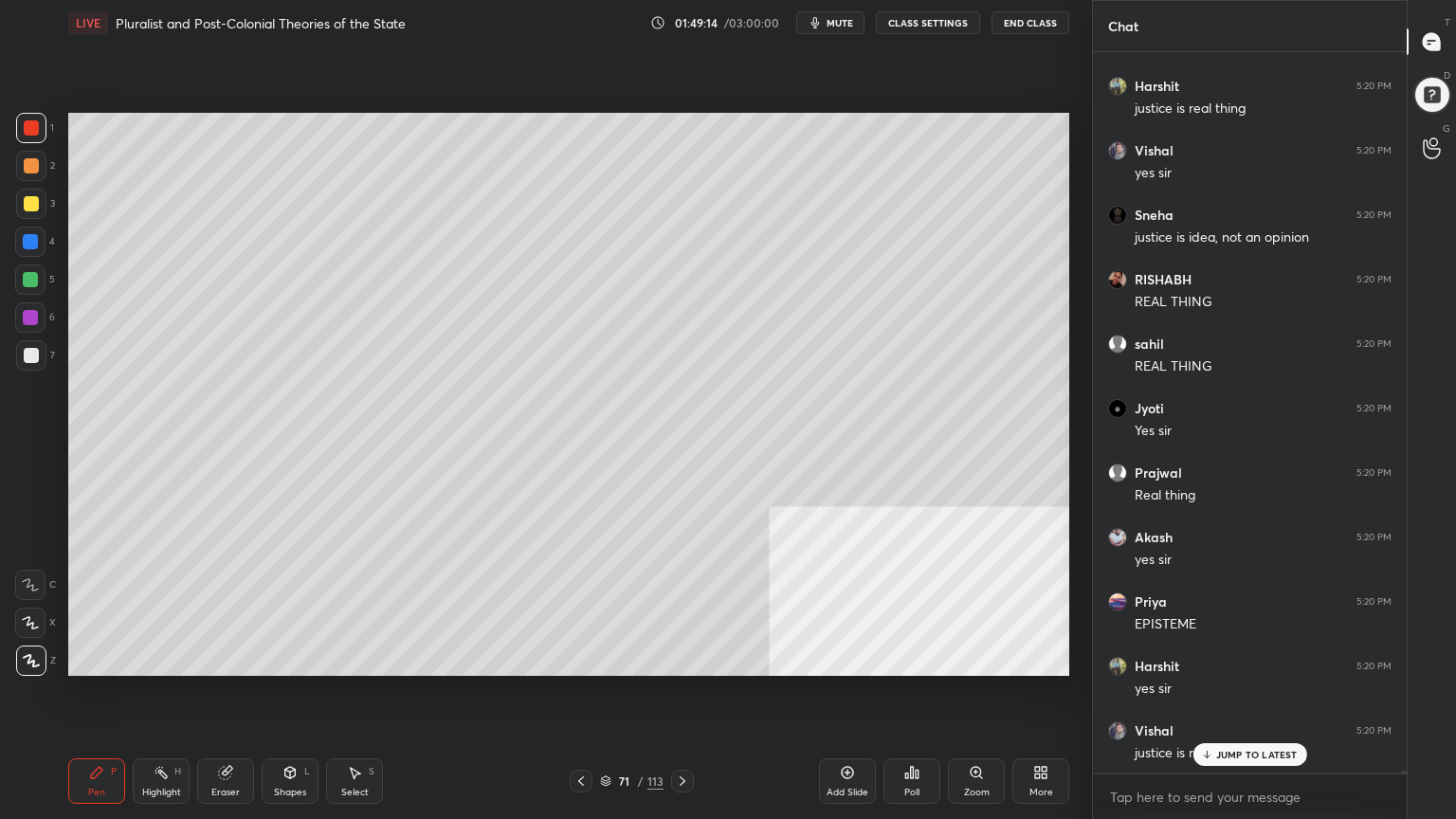 click at bounding box center [31, 355] 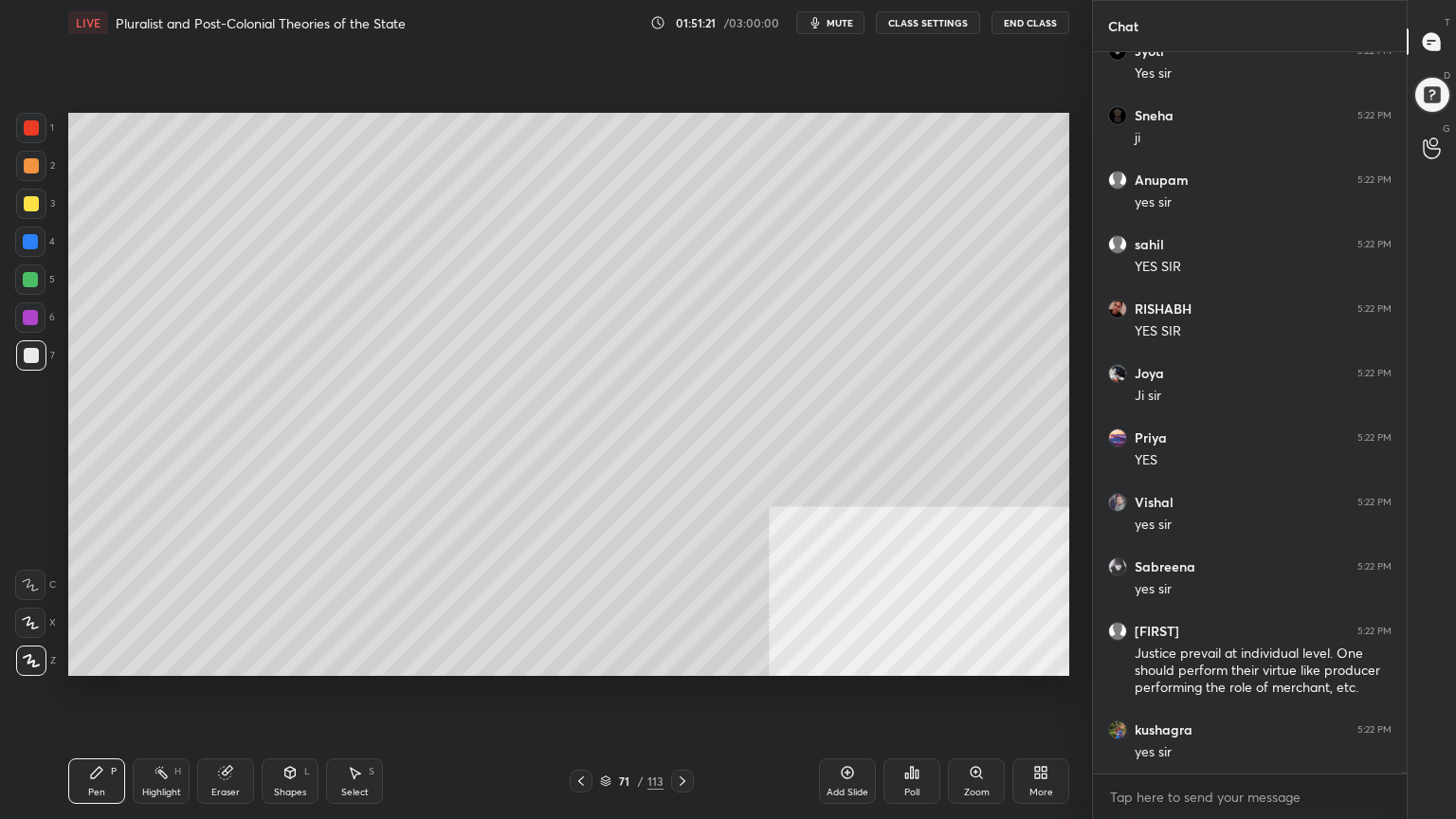 scroll, scrollTop: 220337, scrollLeft: 0, axis: vertical 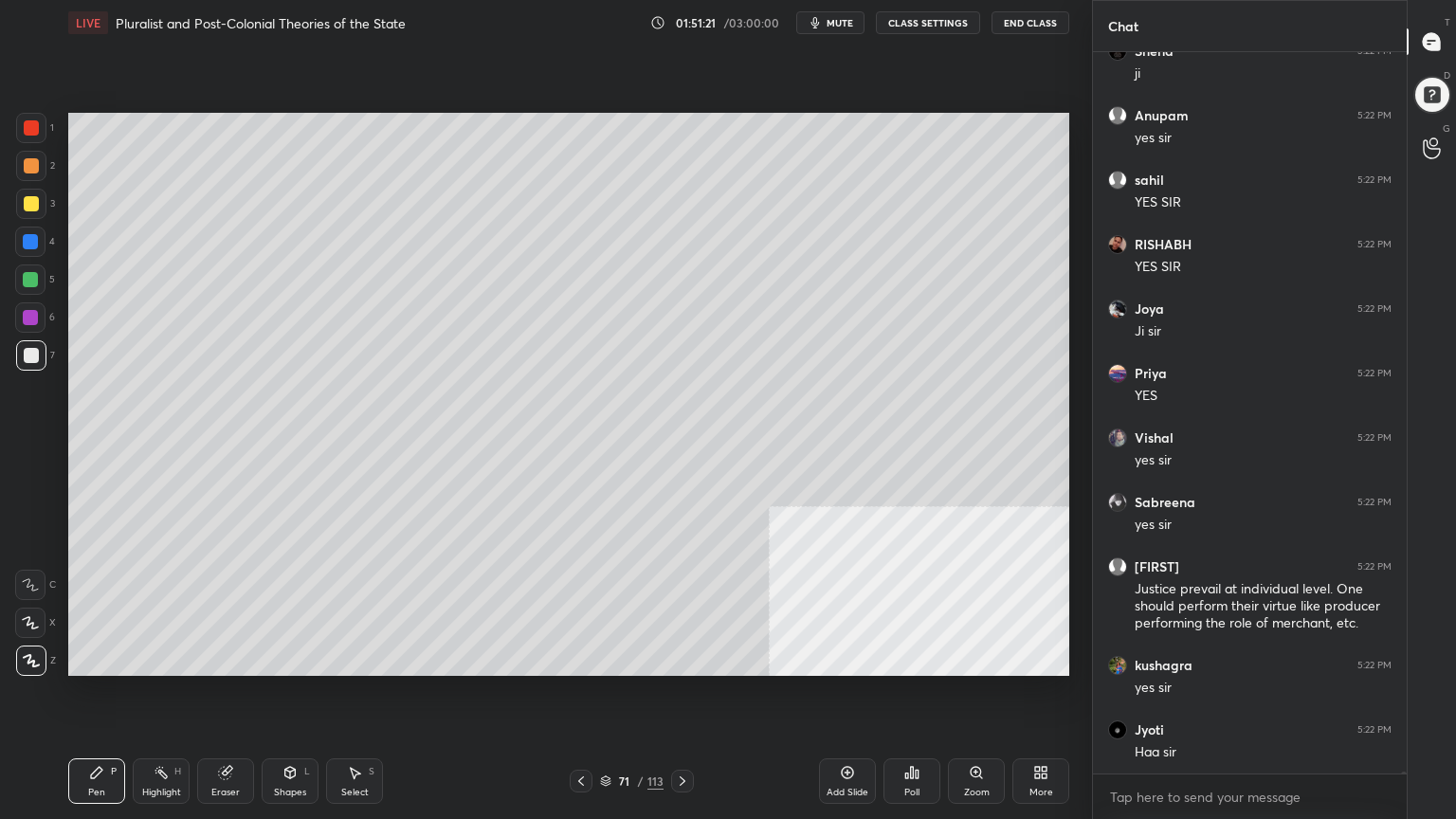 click at bounding box center [581, 781] 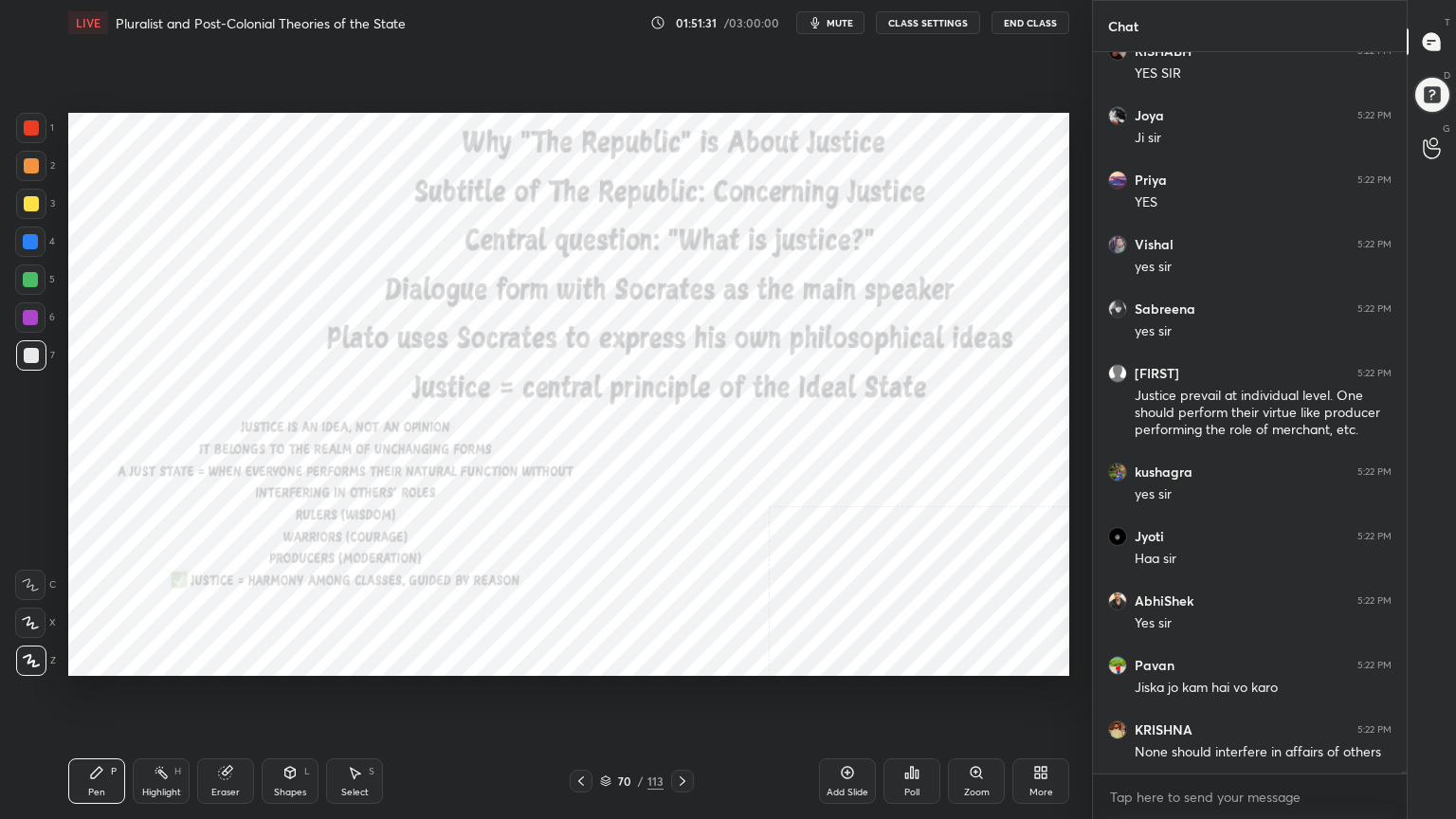 scroll, scrollTop: 220611, scrollLeft: 0, axis: vertical 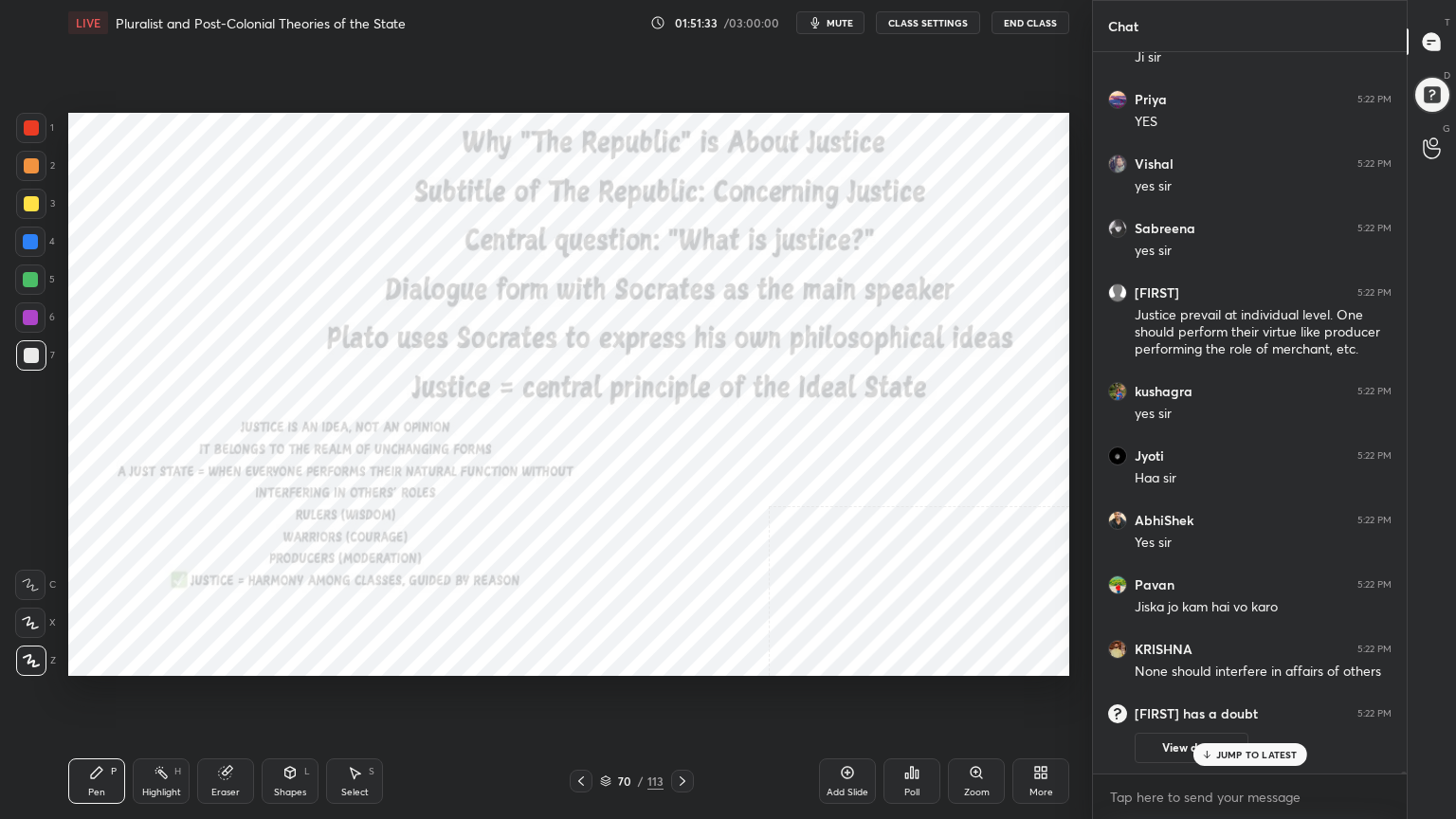 click 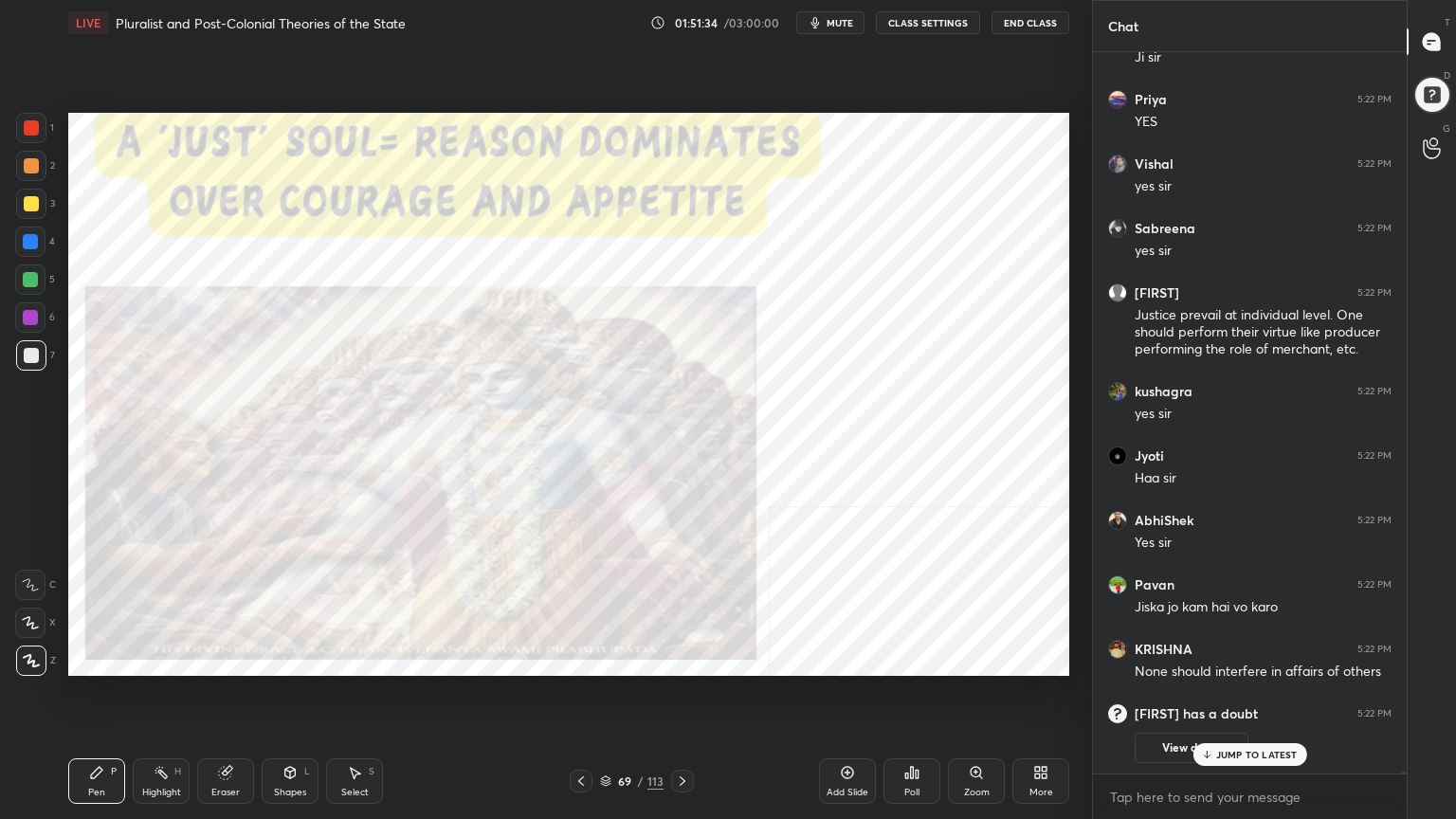 click 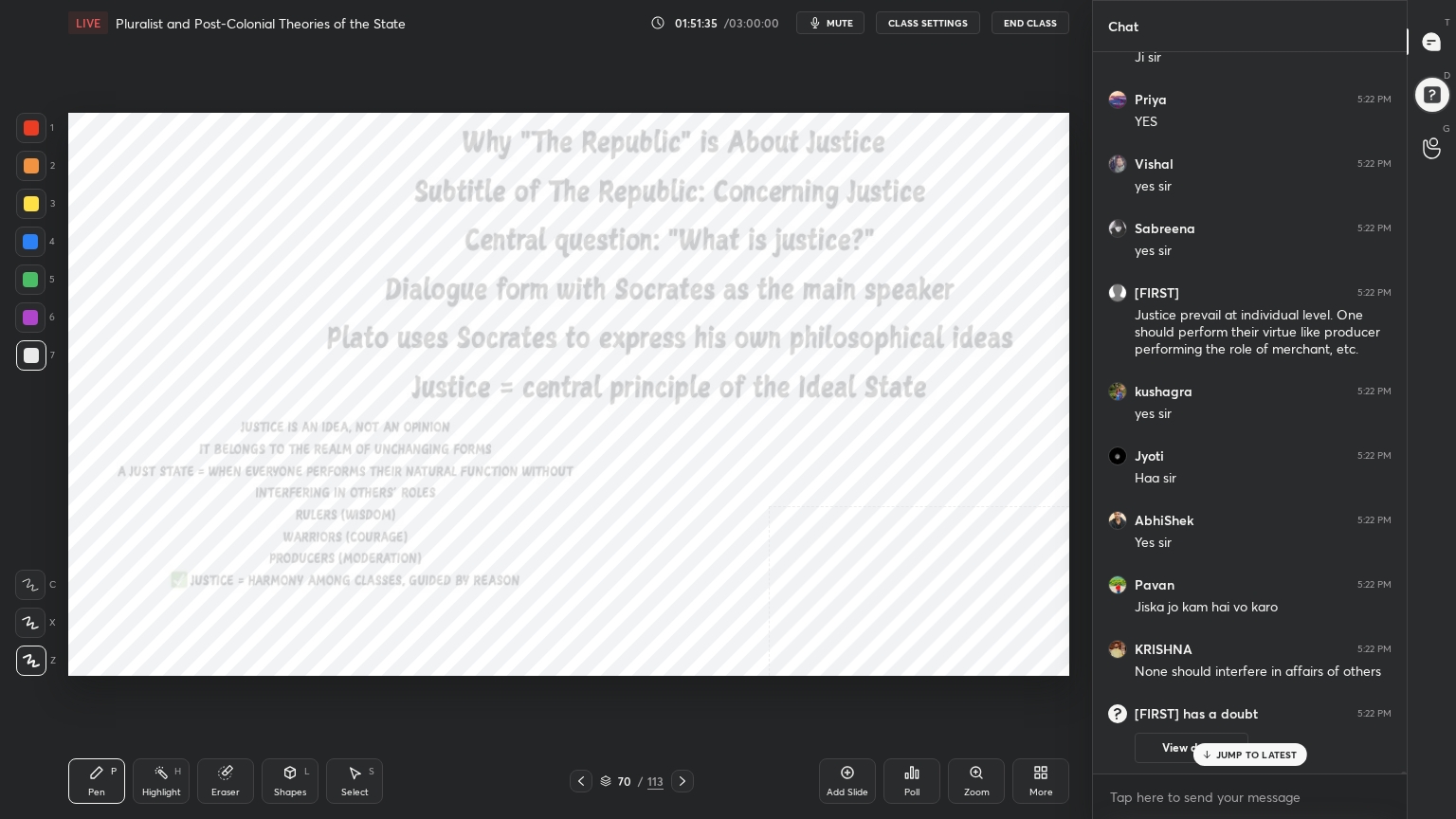 click 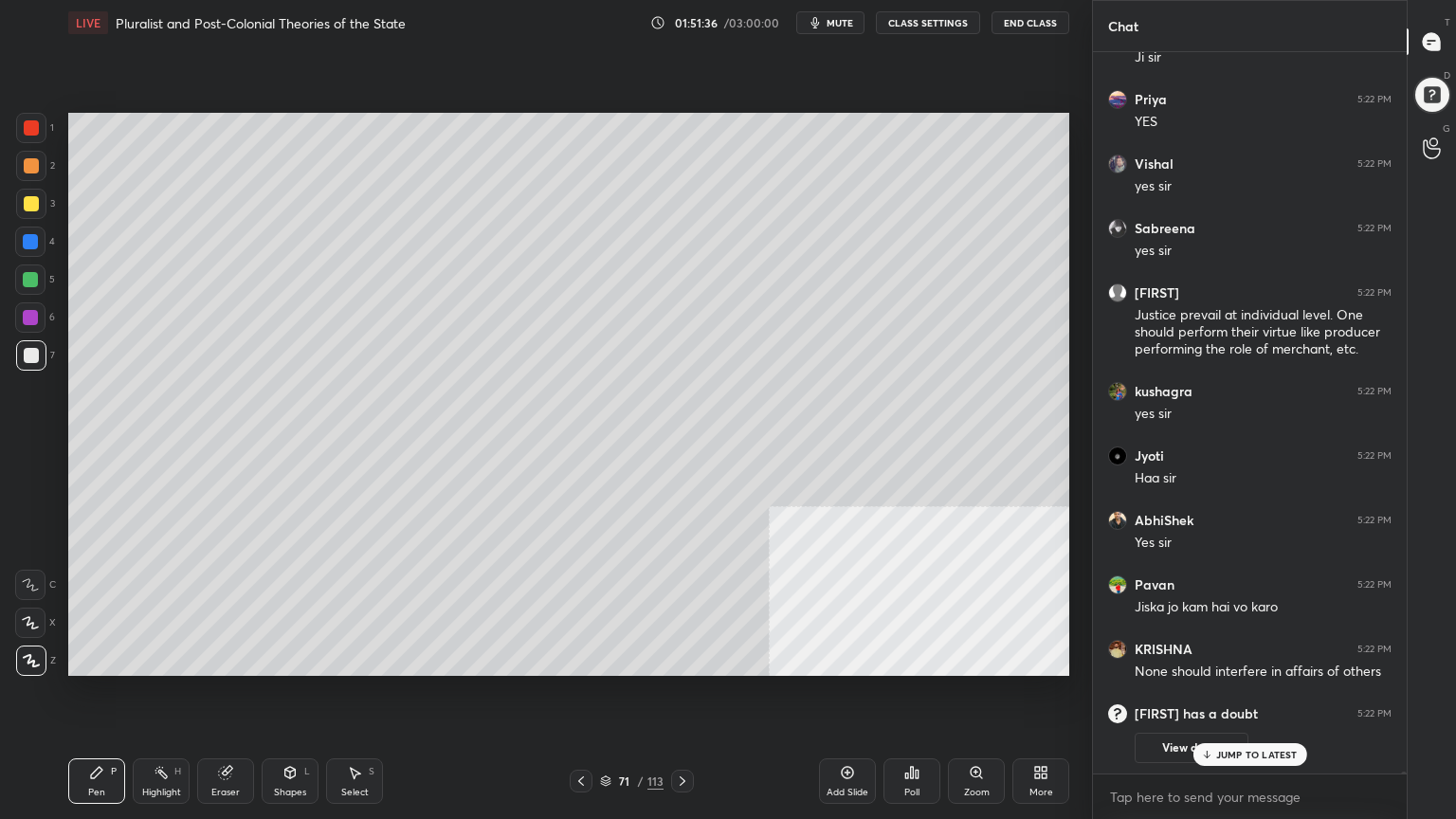 click 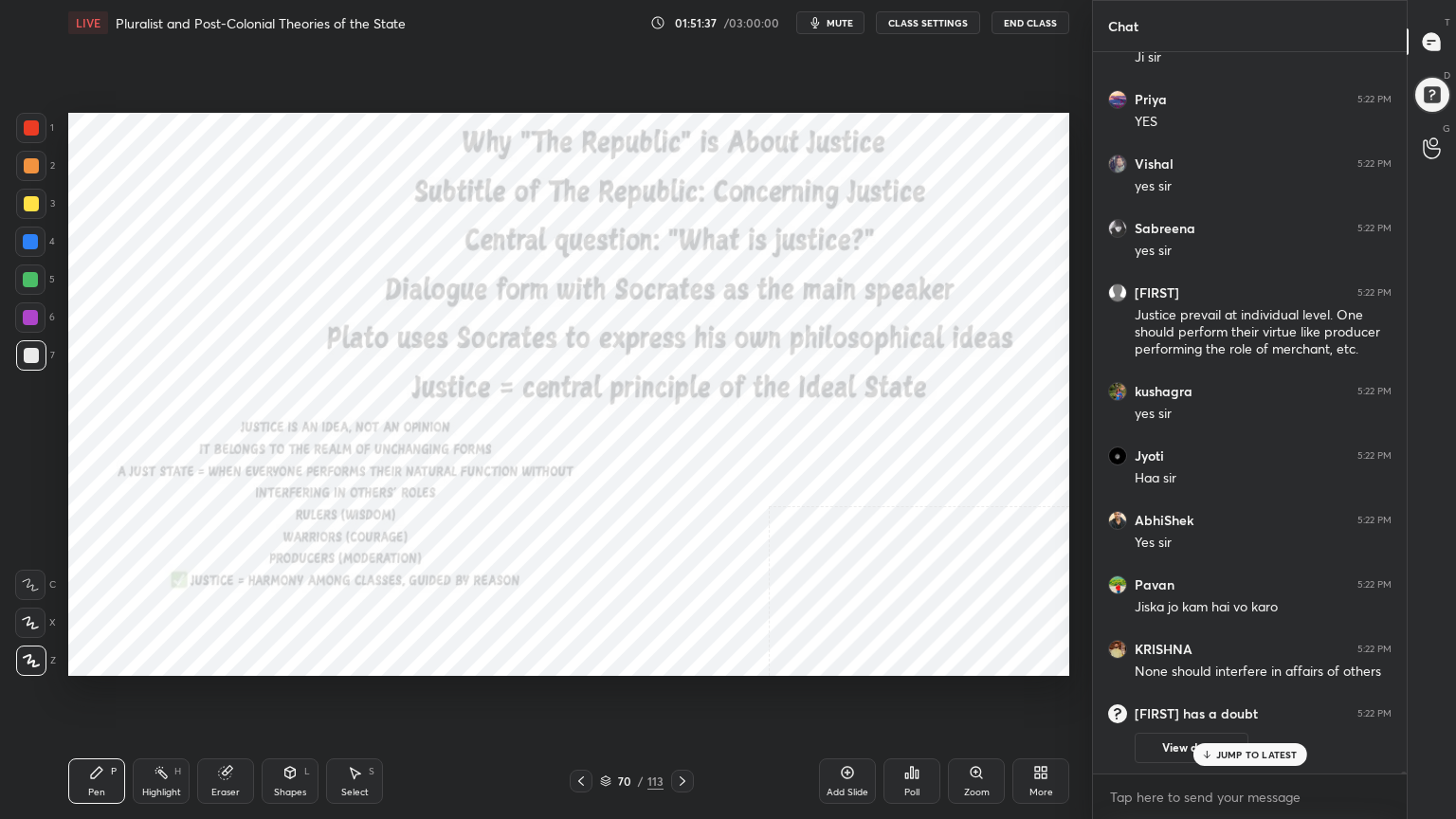 click on "Zoom" at bounding box center [976, 781] 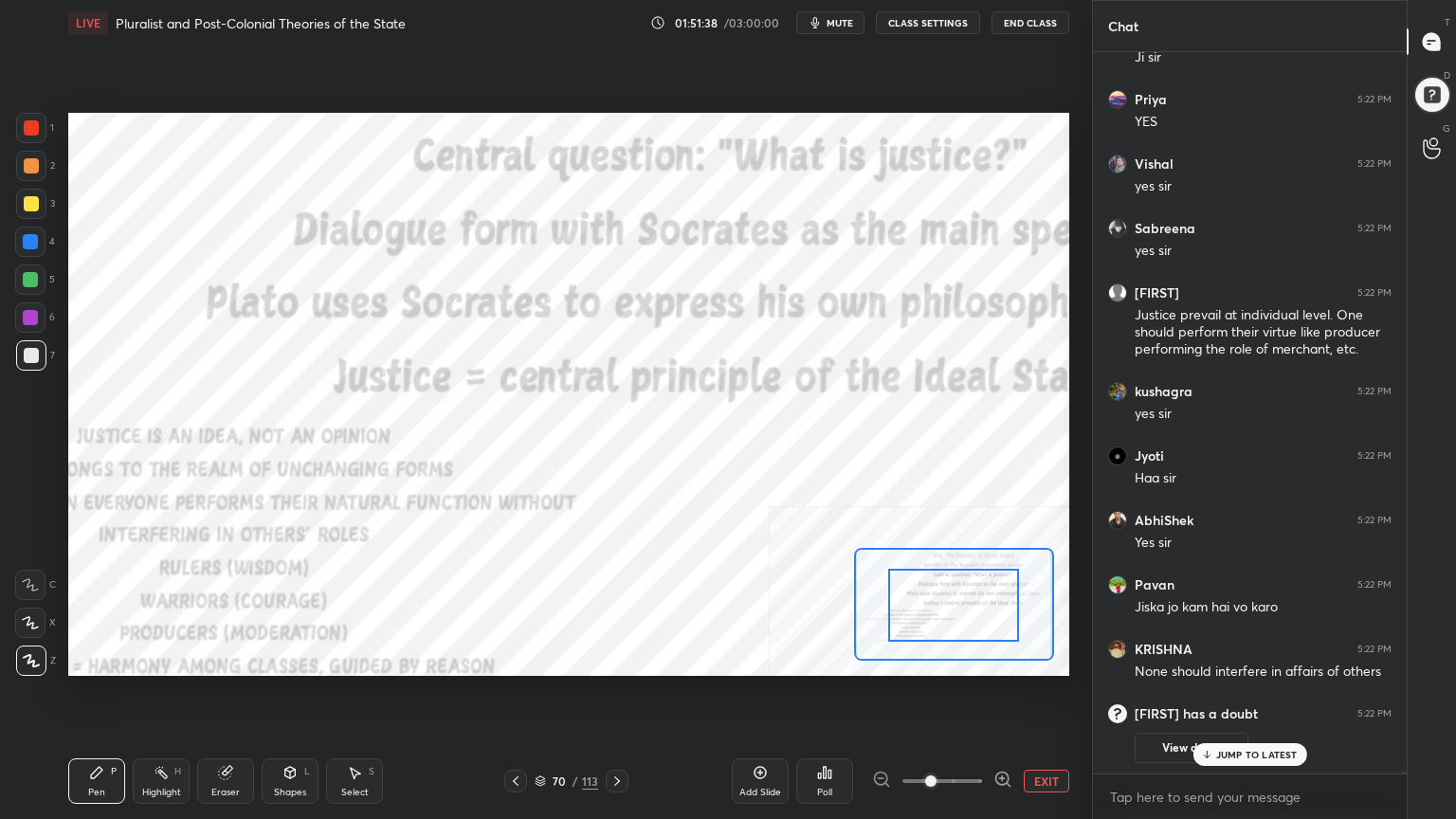 drag, startPoint x: 947, startPoint y: 604, endPoint x: 949, endPoint y: 626, distance: 22.090722 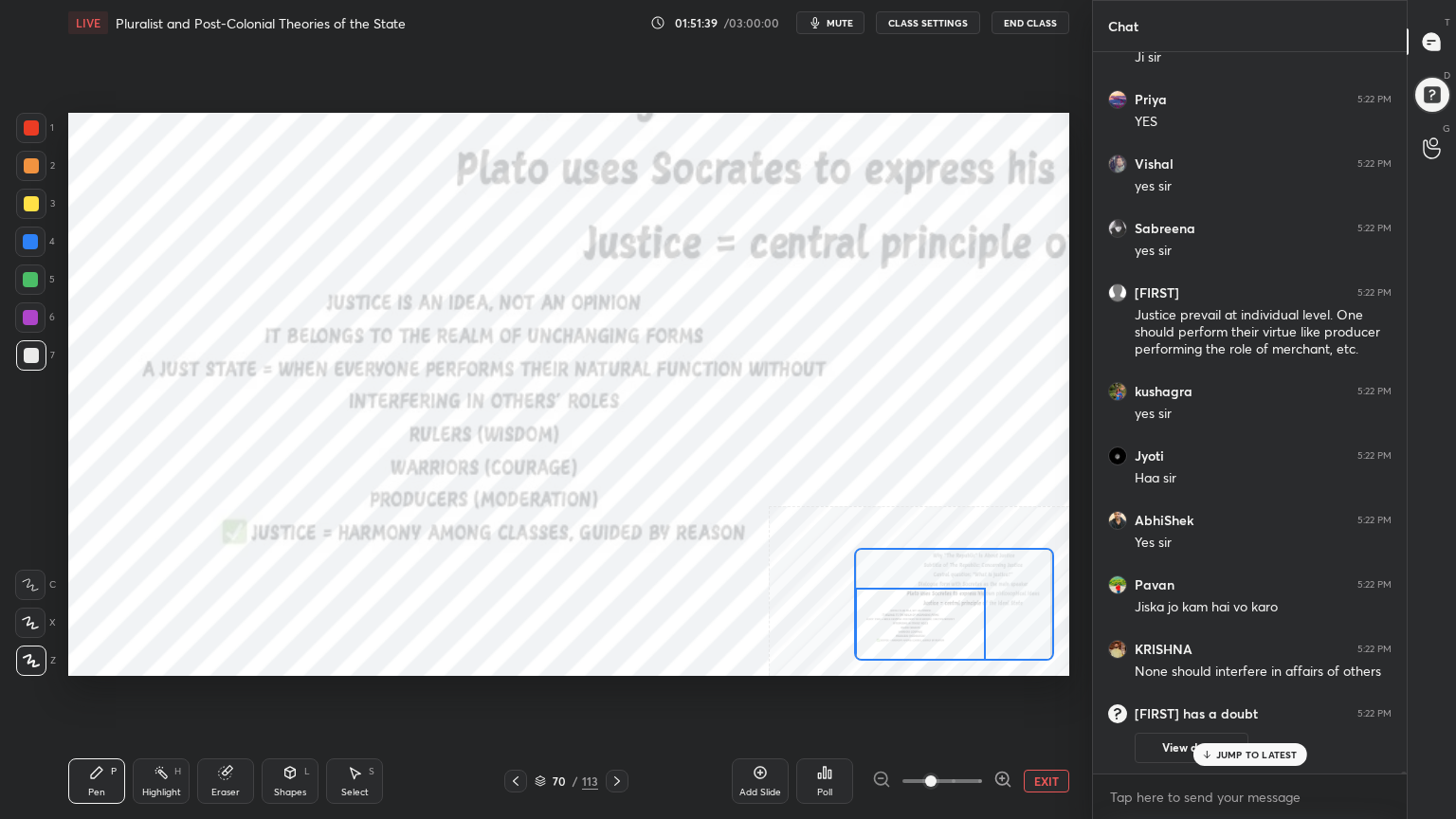 drag, startPoint x: 944, startPoint y: 614, endPoint x: 914, endPoint y: 629, distance: 33.54102 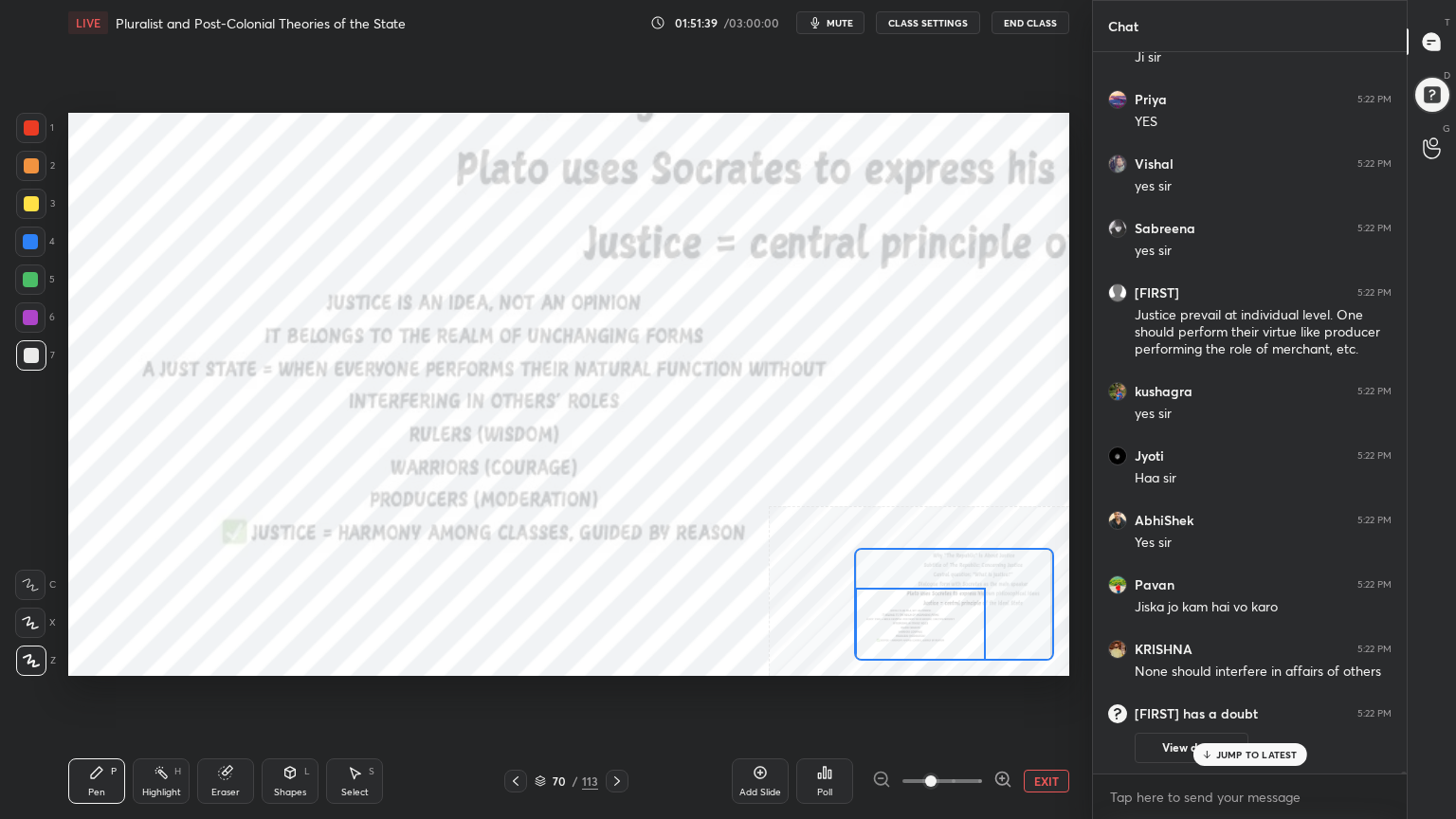 click at bounding box center [920, 624] 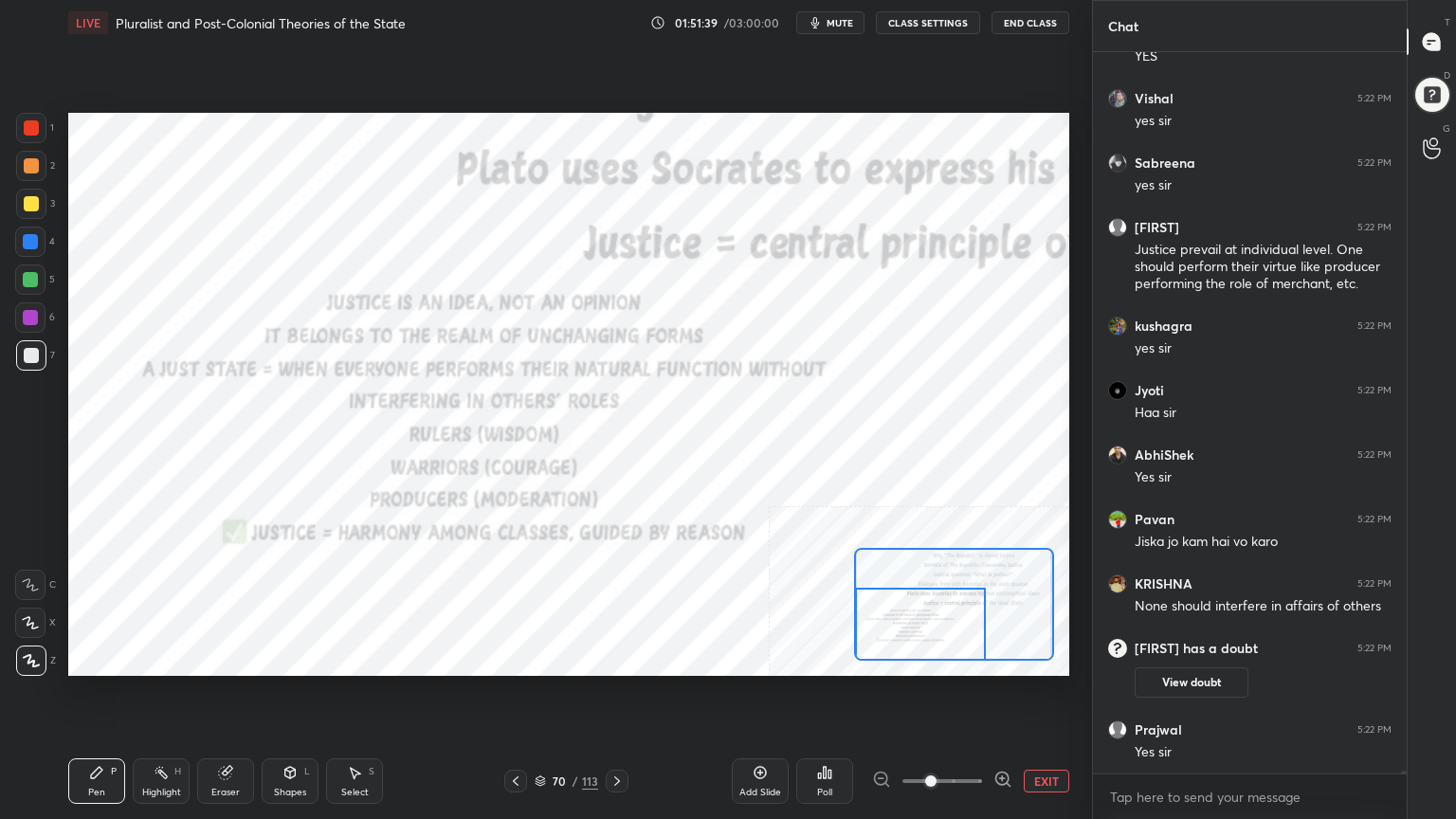 scroll, scrollTop: 216321, scrollLeft: 0, axis: vertical 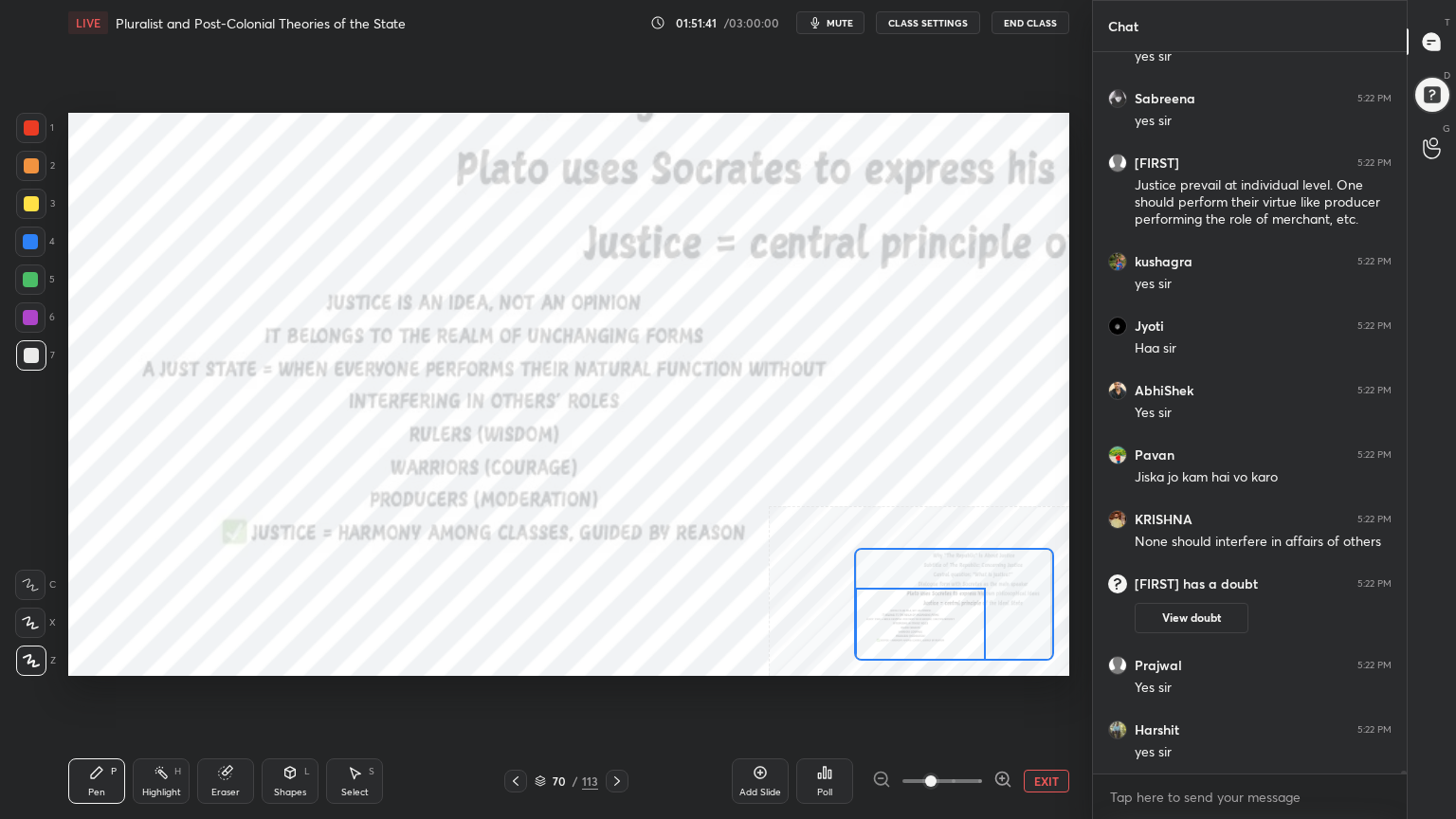 click at bounding box center [31, 128] 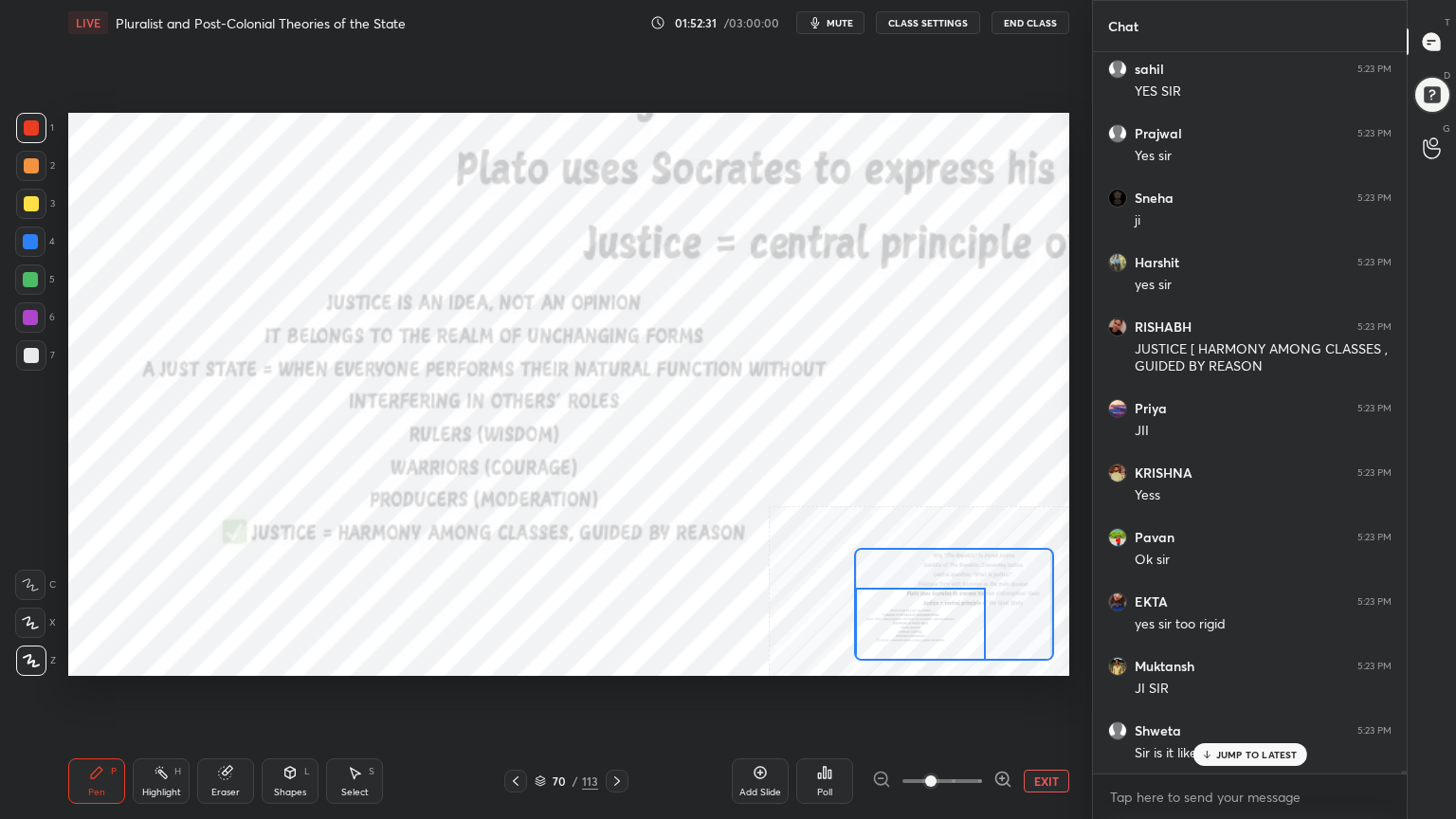 scroll, scrollTop: 218241, scrollLeft: 0, axis: vertical 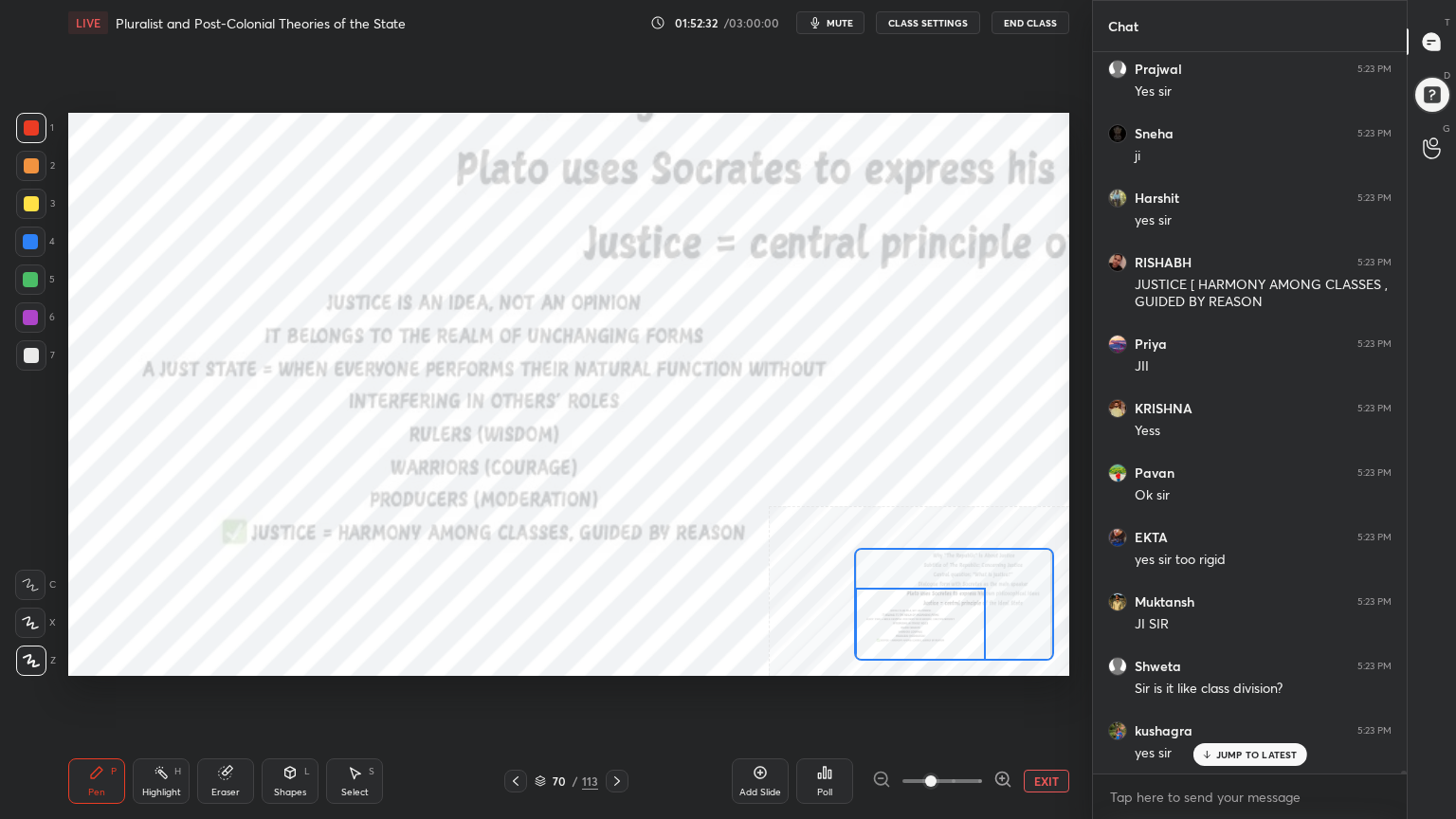 click on "LIVE Pluralist and Post-Colonial Theories of the State 01:52:32 /  03:00:00 mute CLASS SETTINGS End Class Setting up your live class Poll for   secs No correct answer Start poll Back Pluralist and Post-Colonial Theories of the State • L5 of Comprehensive Course on PSIR Paper 1 Section A Dr Sidharth Arora Pen P Highlight H Eraser Shapes L Select S 70 / 113 Add Slide Poll EXIT" at bounding box center [569, 410] 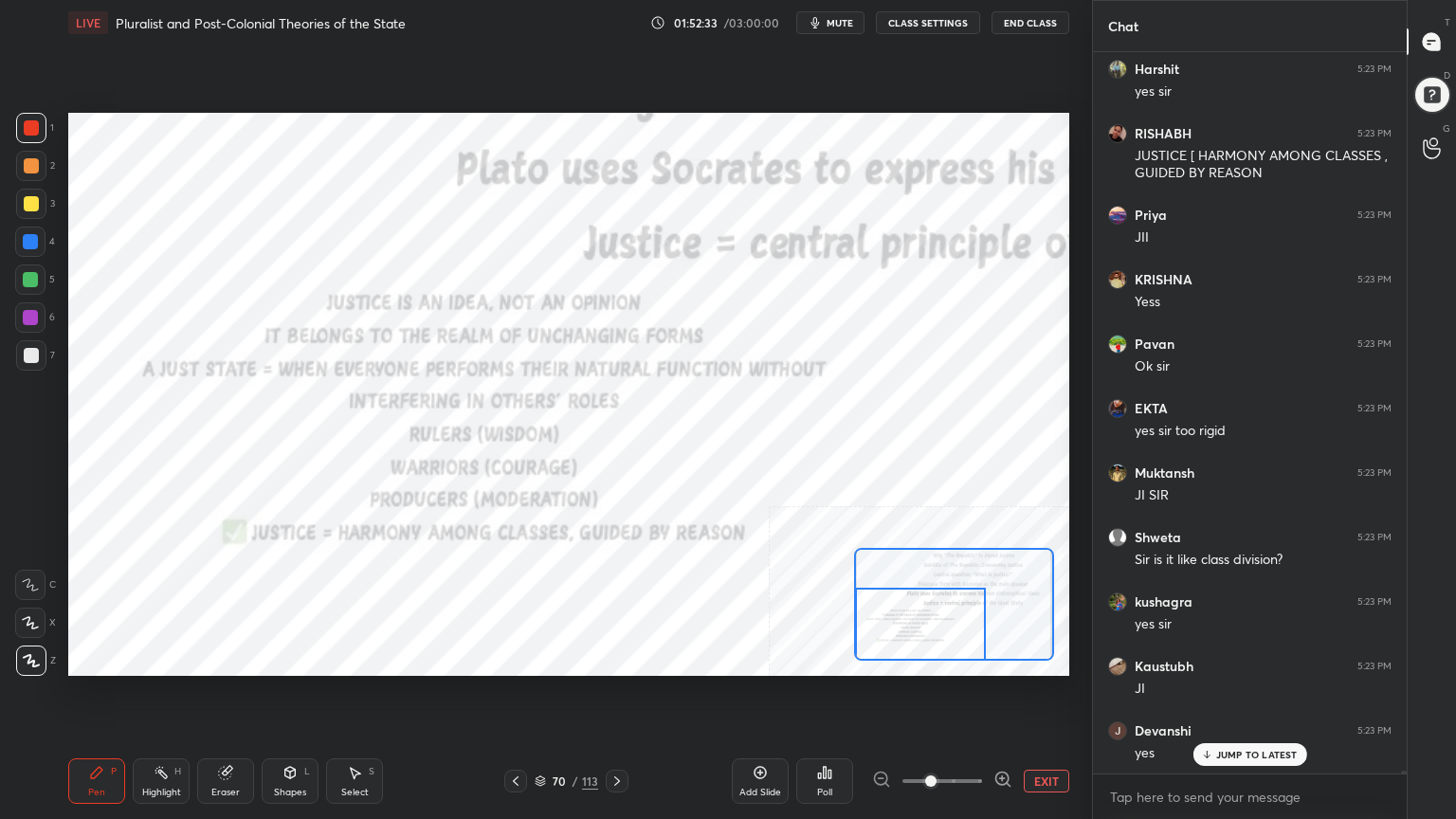 click on "EXIT" at bounding box center (1046, 781) 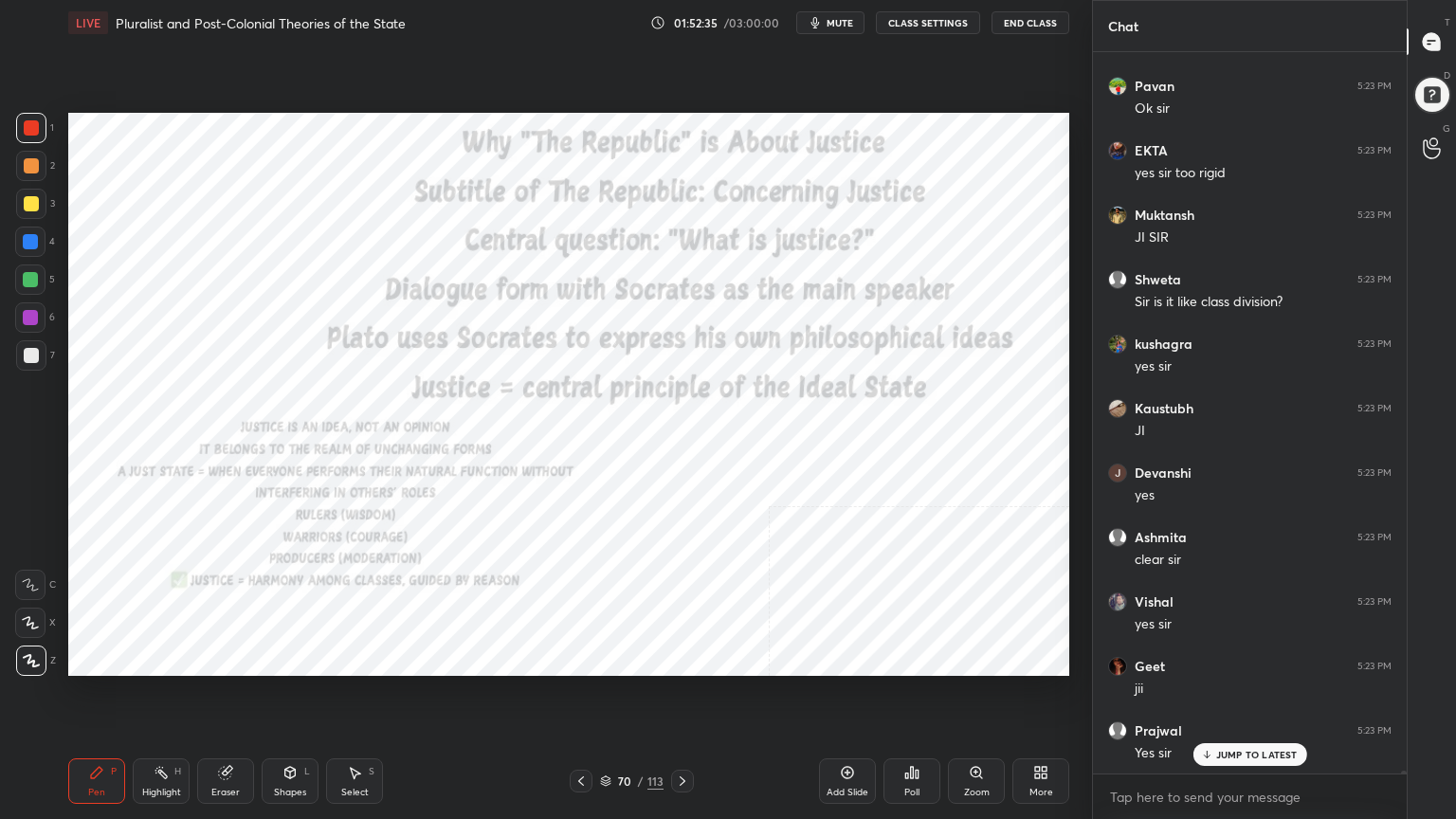 scroll, scrollTop: 218692, scrollLeft: 0, axis: vertical 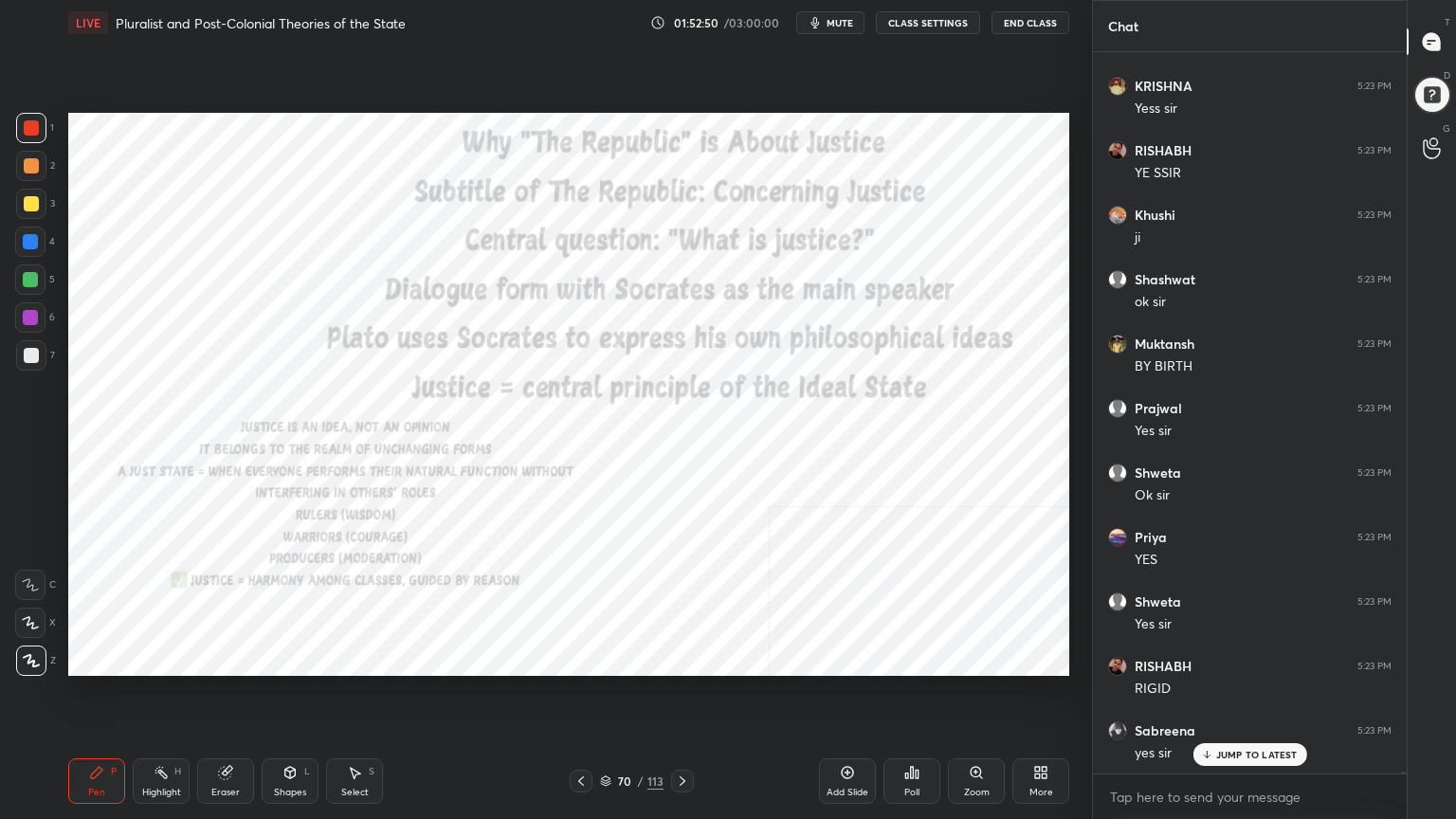 click 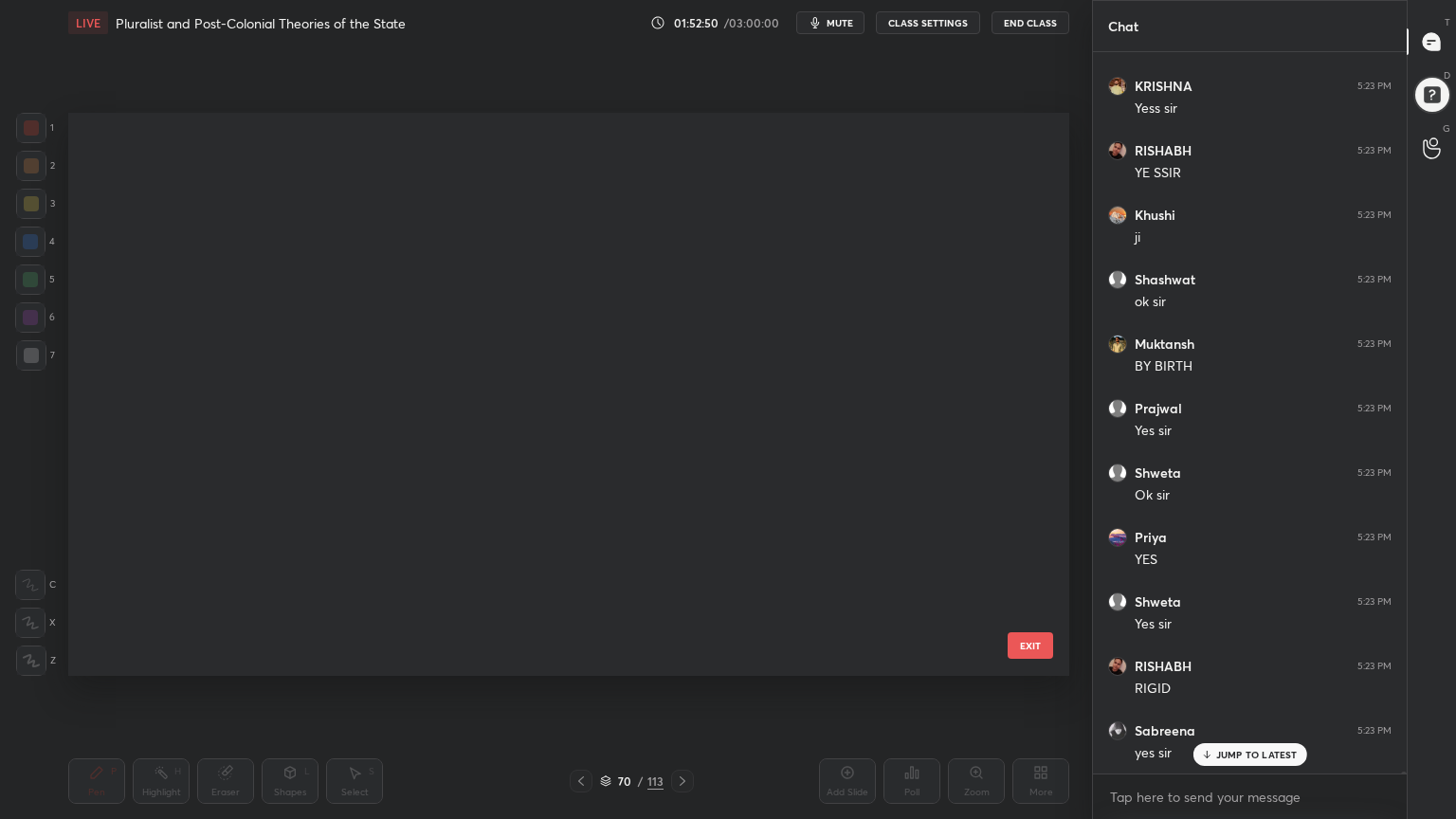 scroll, scrollTop: 3600, scrollLeft: 0, axis: vertical 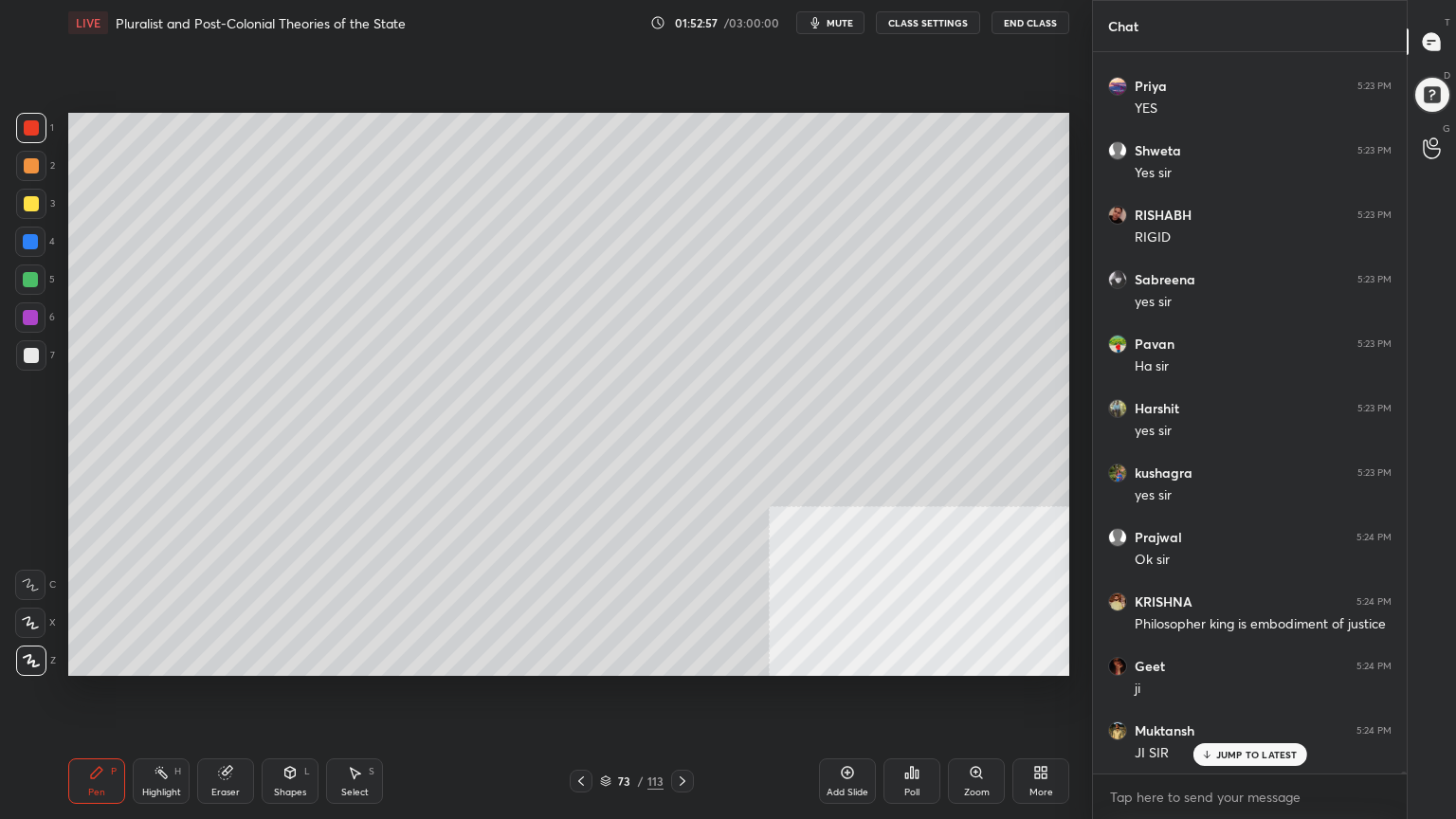 click on "Add Slide" at bounding box center (847, 781) 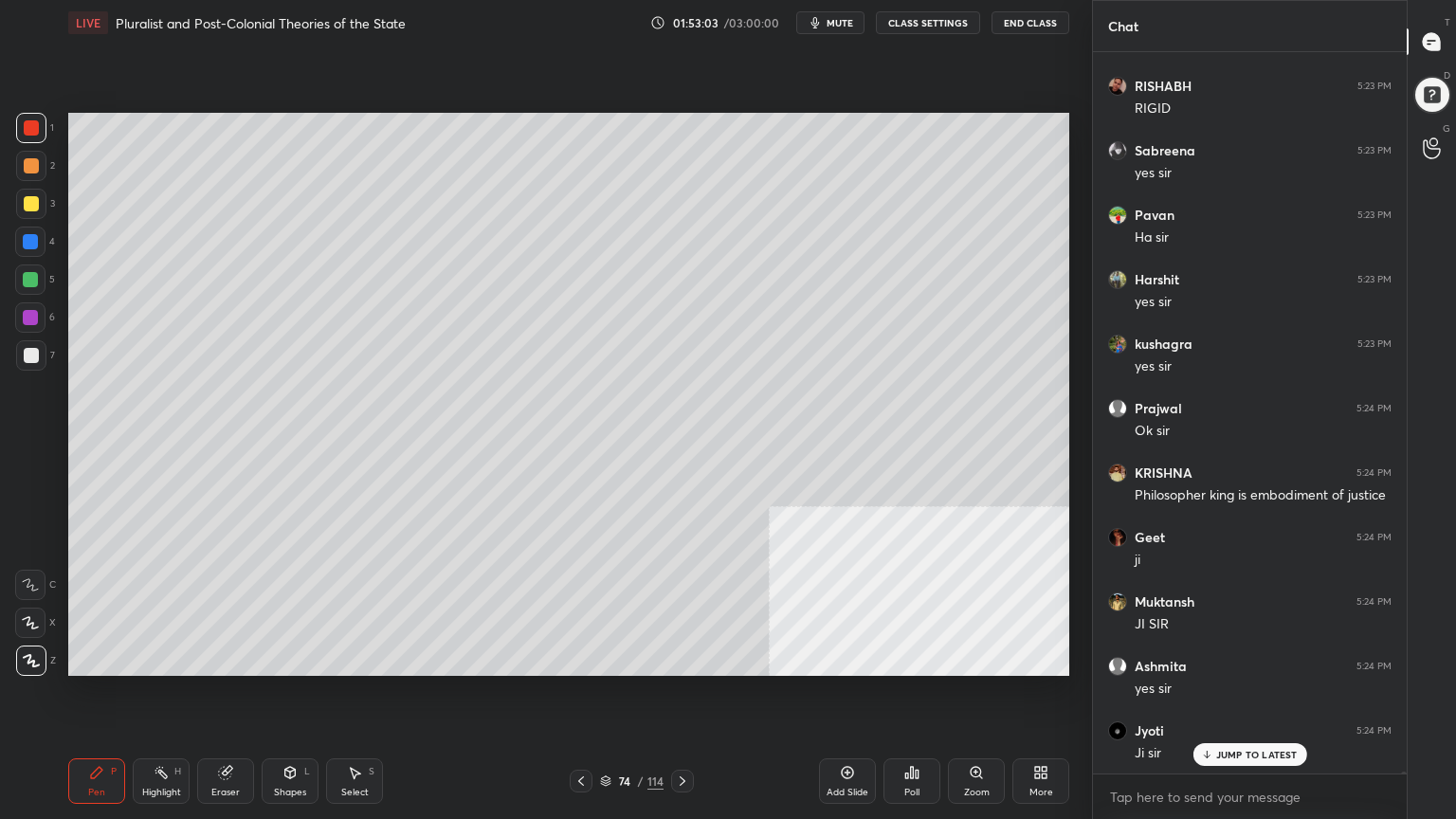 click at bounding box center [31, 355] 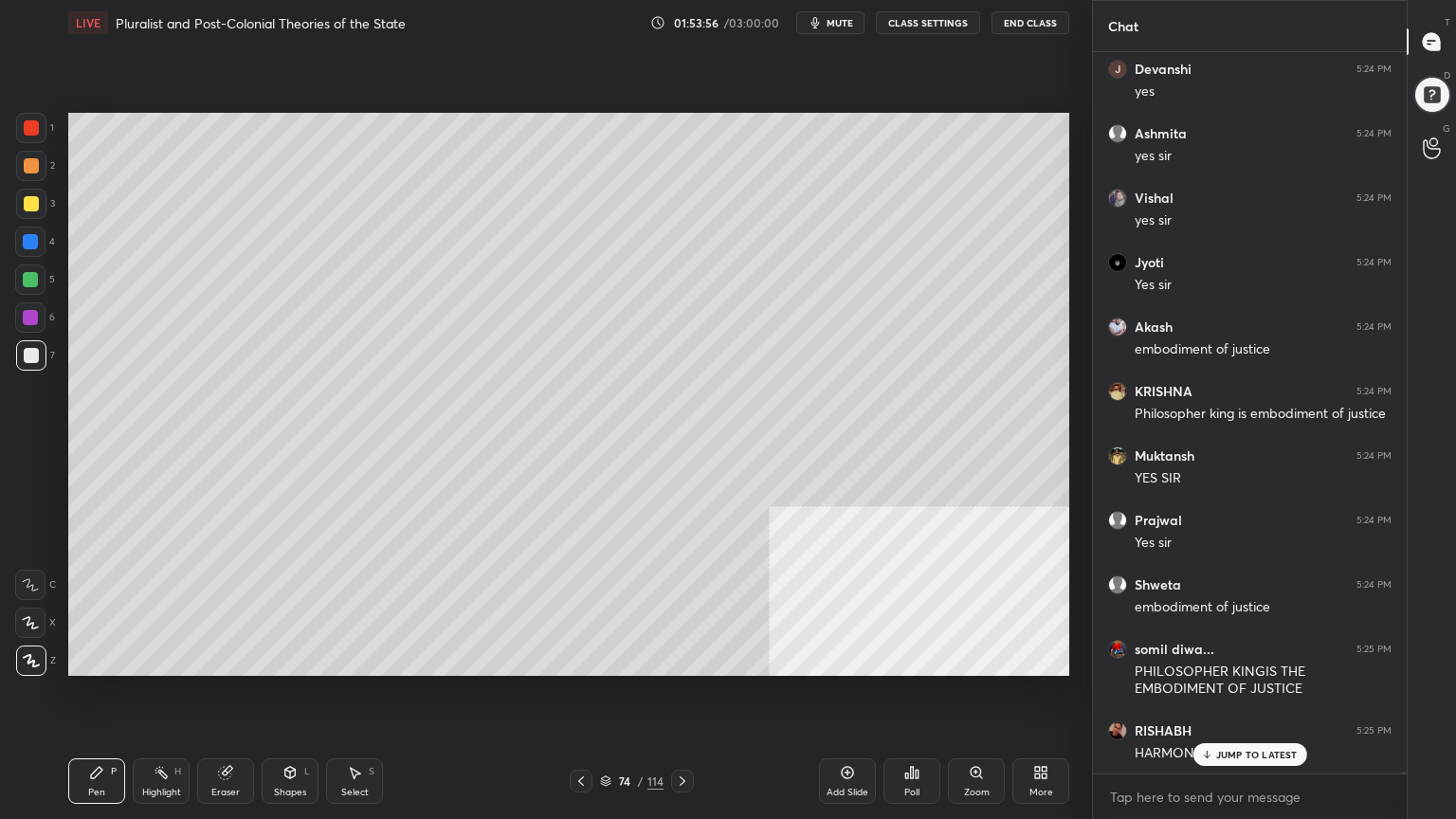scroll, scrollTop: 222465, scrollLeft: 0, axis: vertical 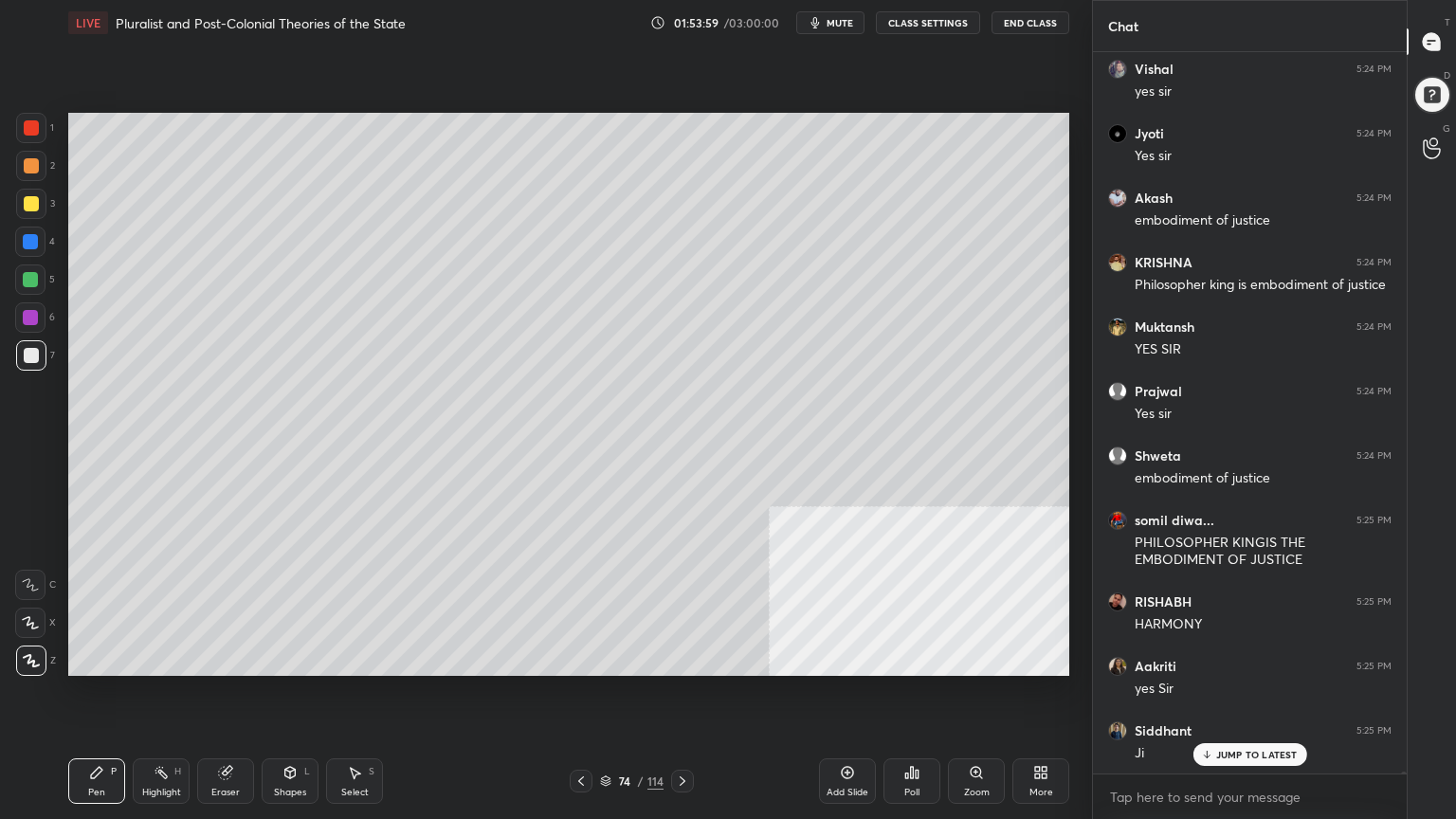 drag, startPoint x: 864, startPoint y: 777, endPoint x: 877, endPoint y: 777, distance: 13 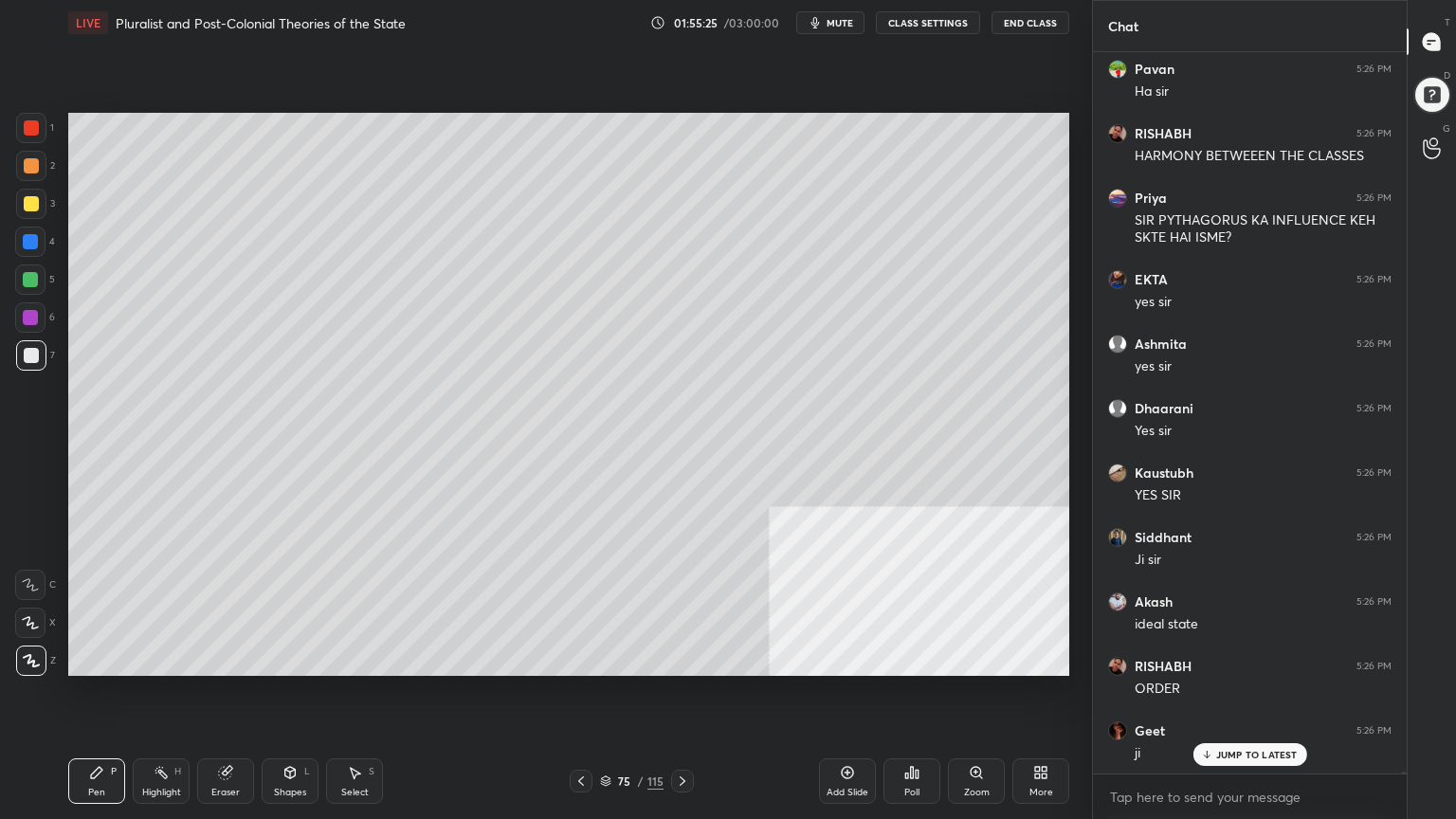 scroll, scrollTop: 227000, scrollLeft: 0, axis: vertical 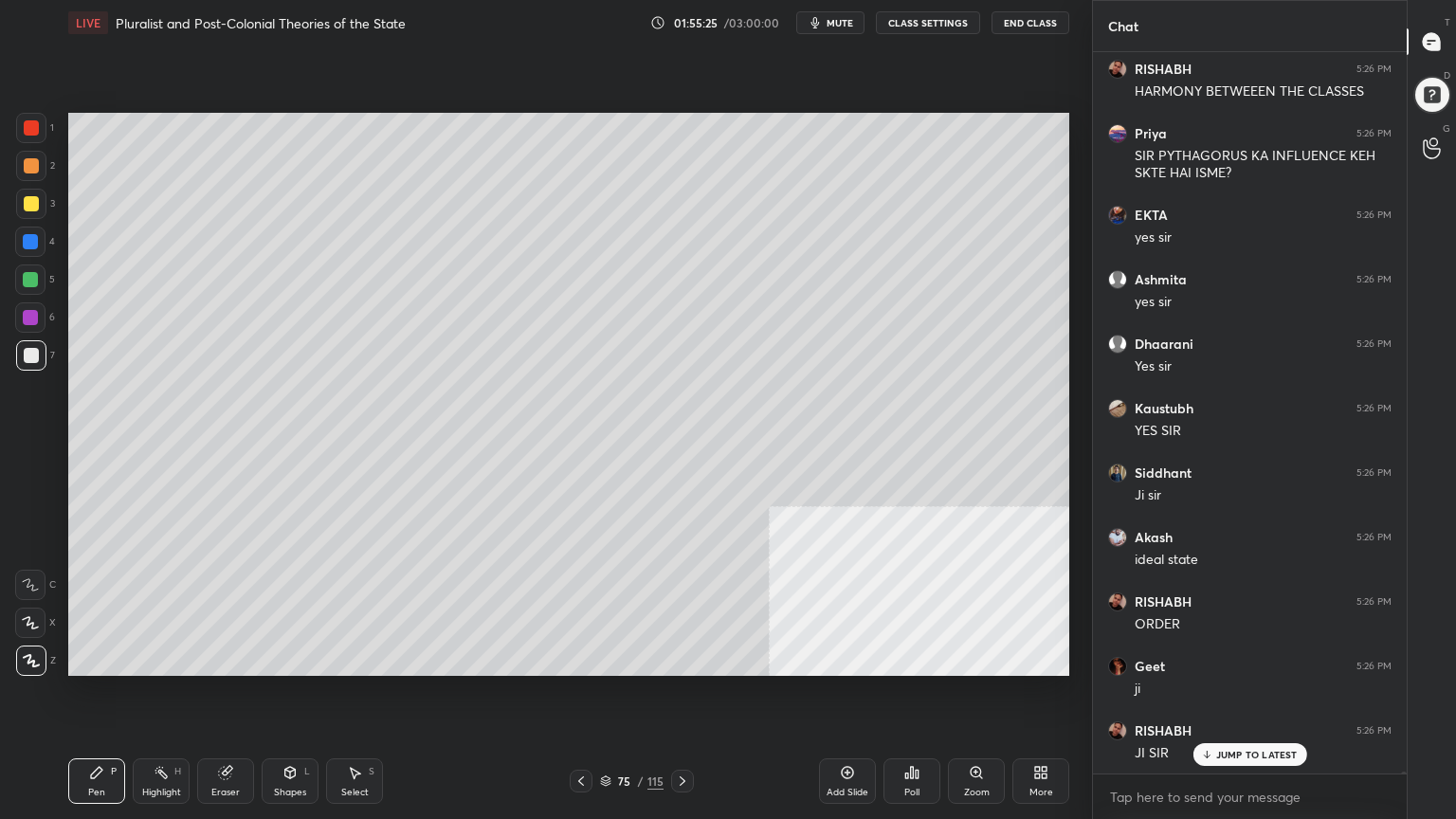 click 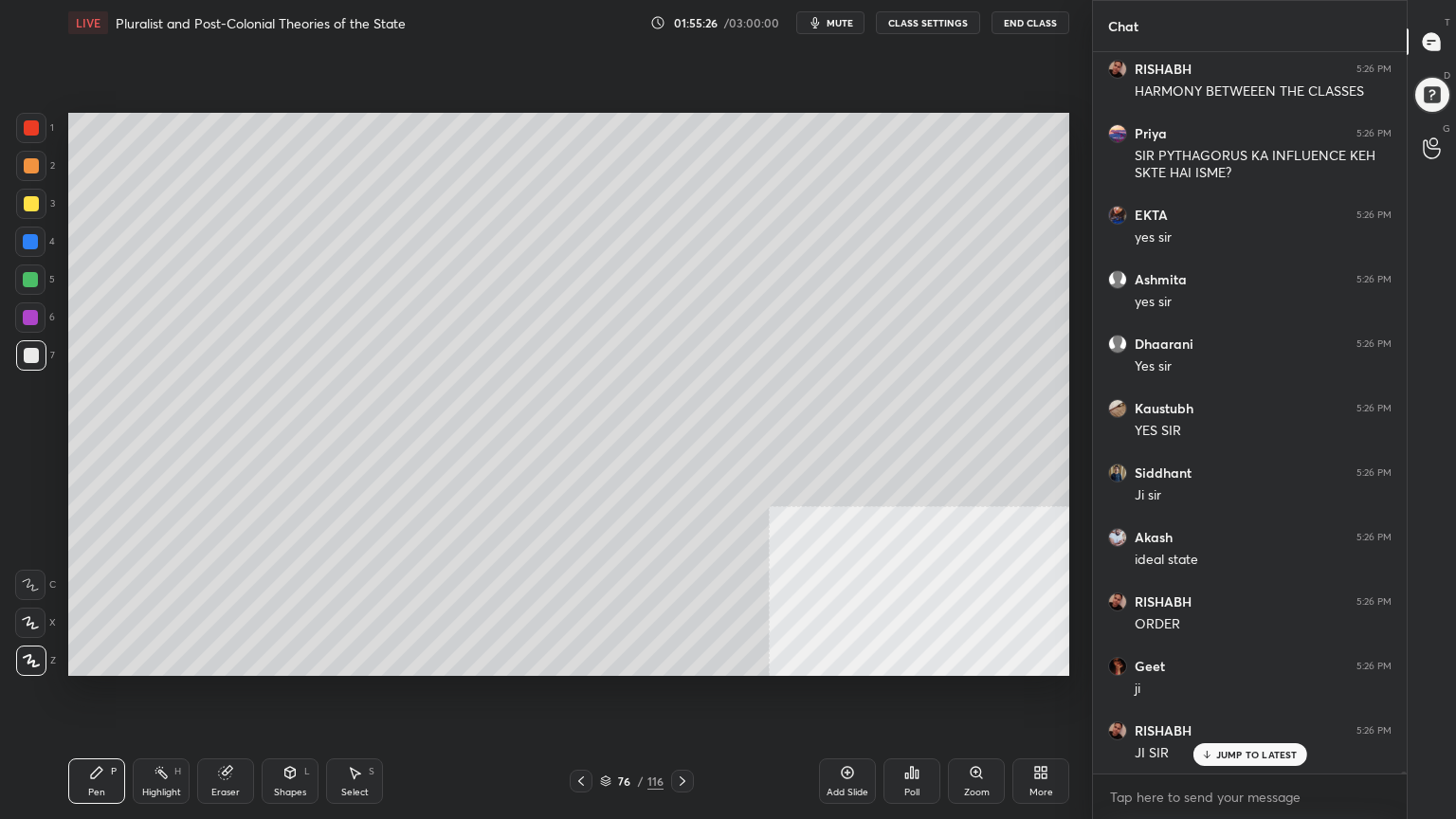 scroll, scrollTop: 227064, scrollLeft: 0, axis: vertical 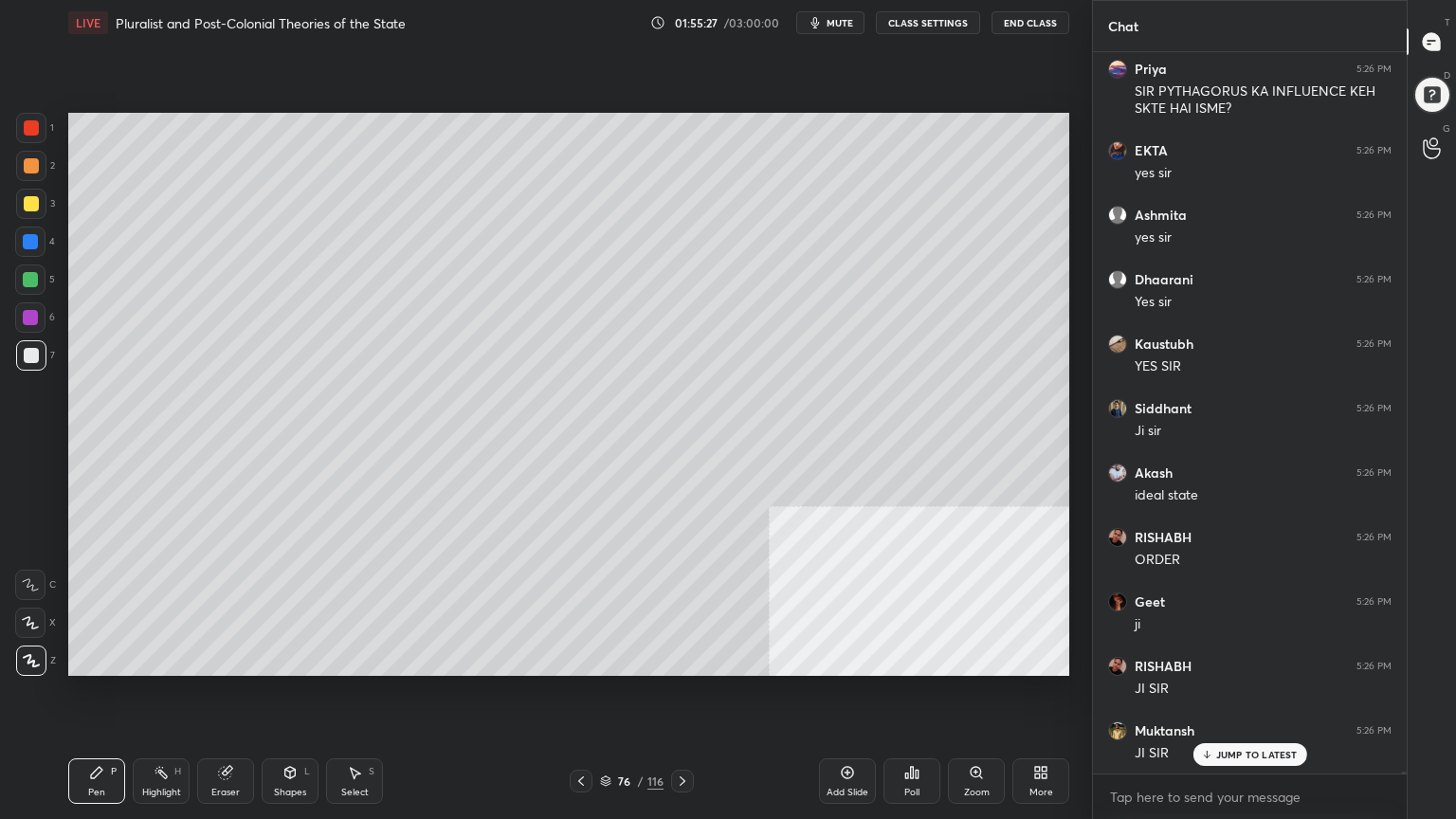 click at bounding box center (31, 204) 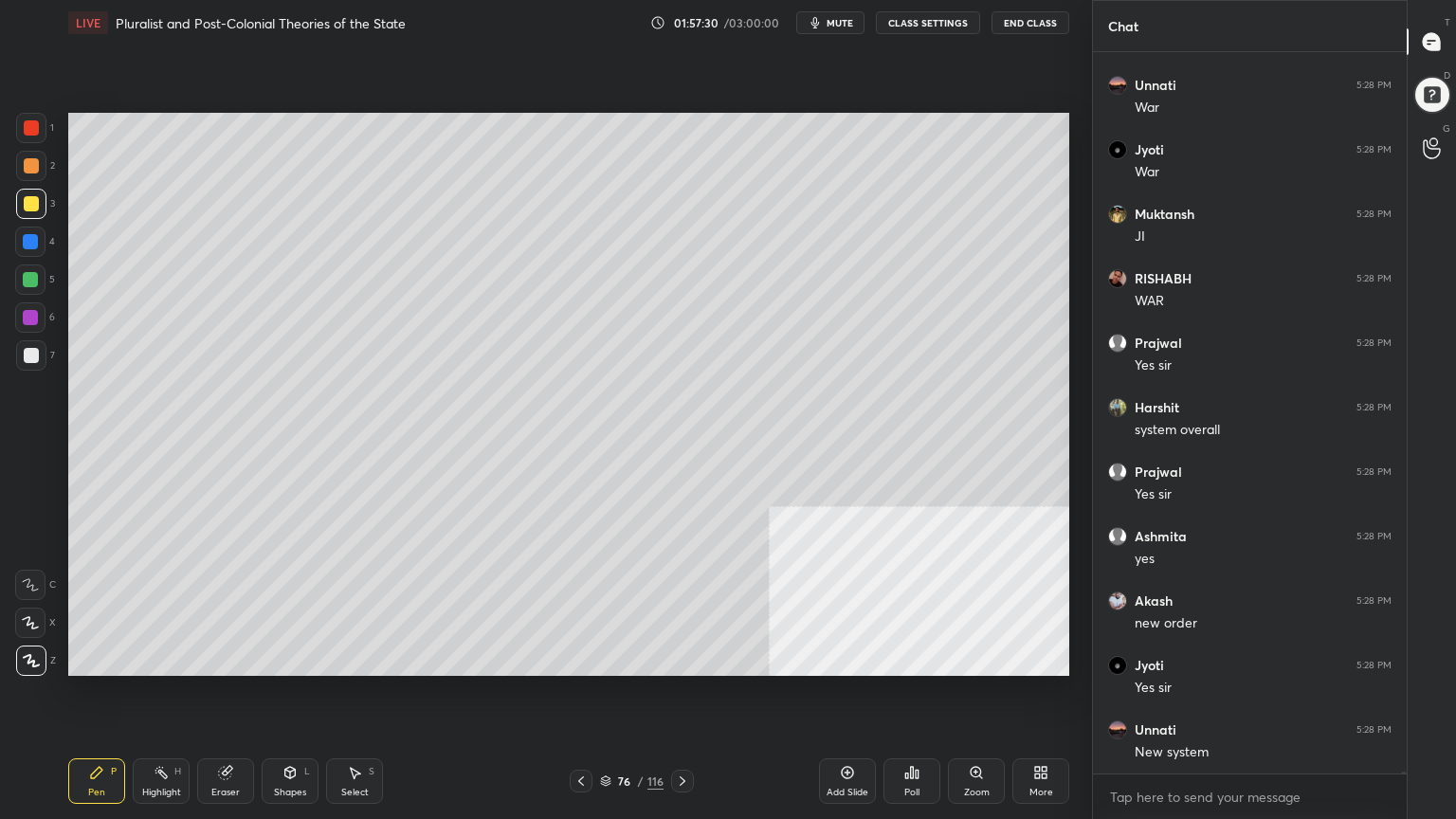 scroll, scrollTop: 233369, scrollLeft: 0, axis: vertical 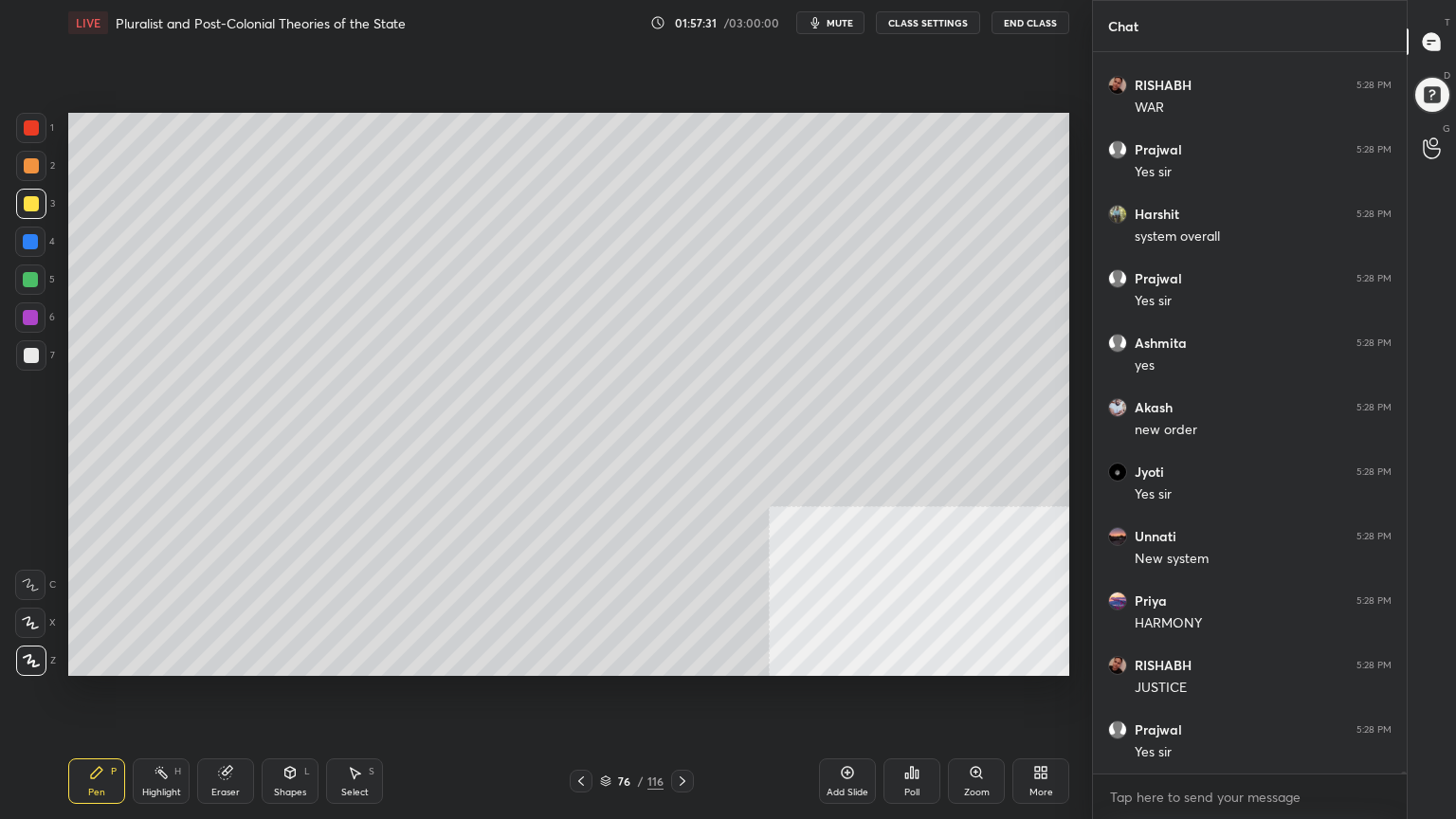 click at bounding box center (31, 128) 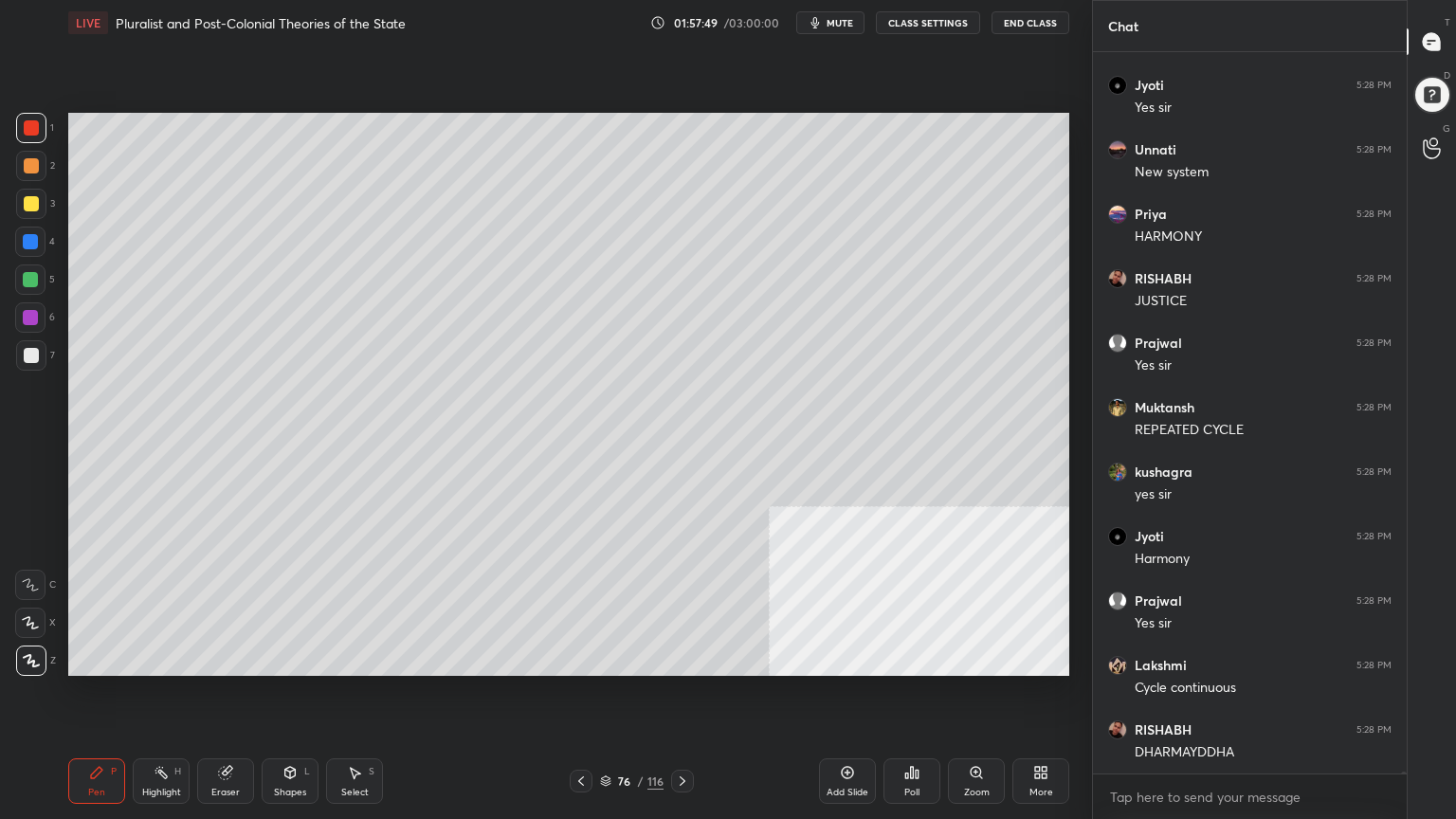 scroll, scrollTop: 233774, scrollLeft: 0, axis: vertical 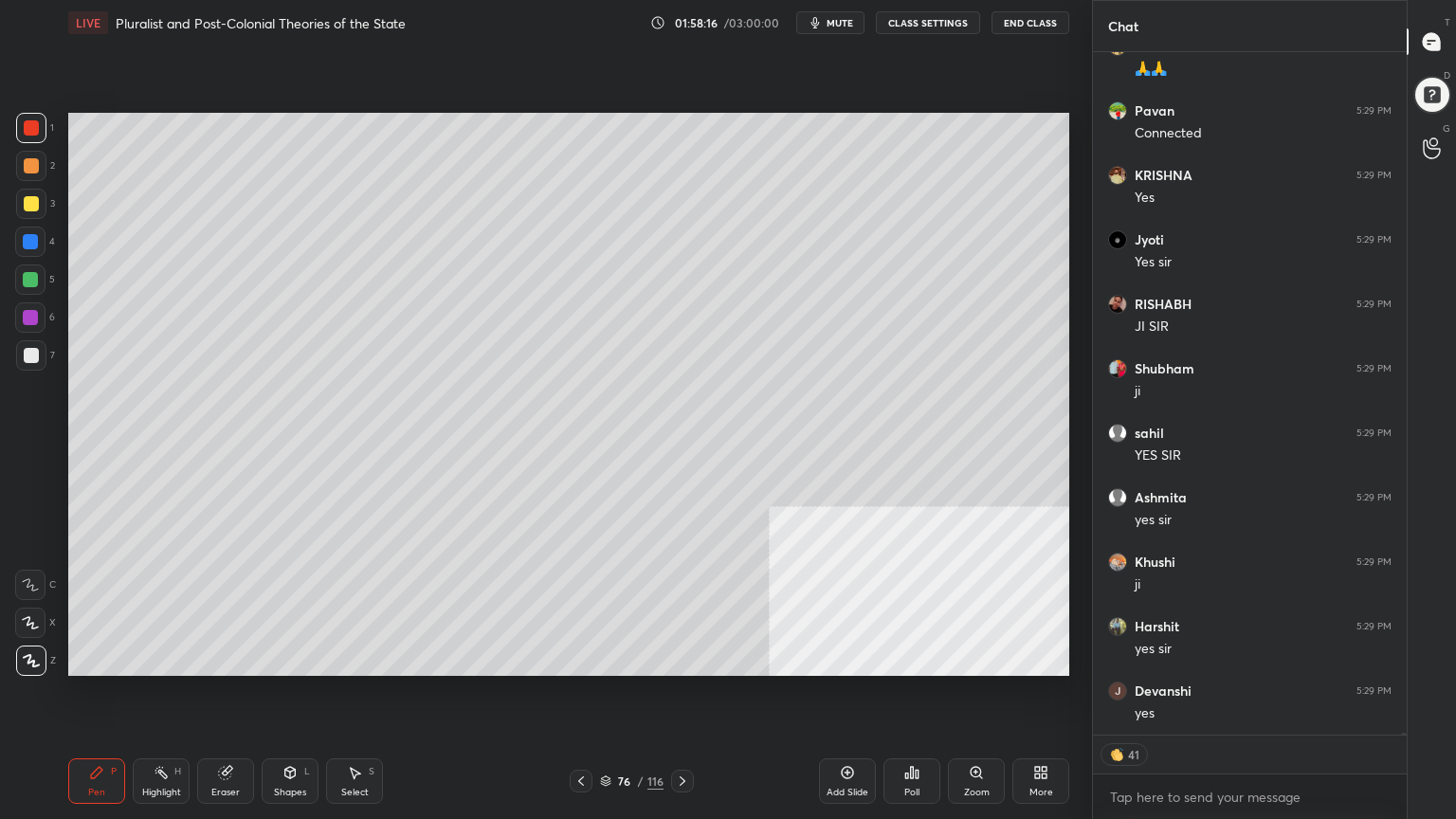 click 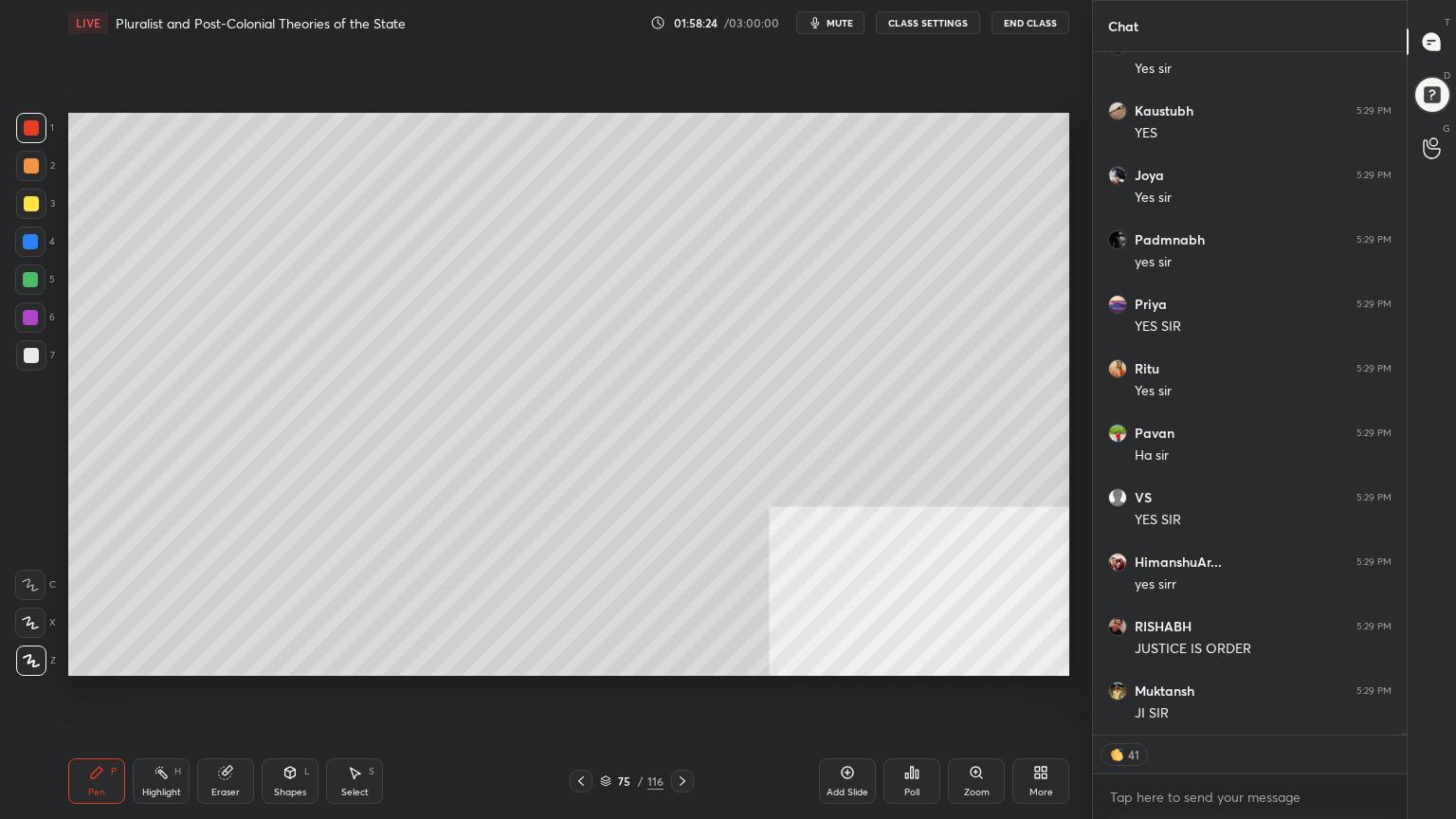 scroll, scrollTop: 235425, scrollLeft: 0, axis: vertical 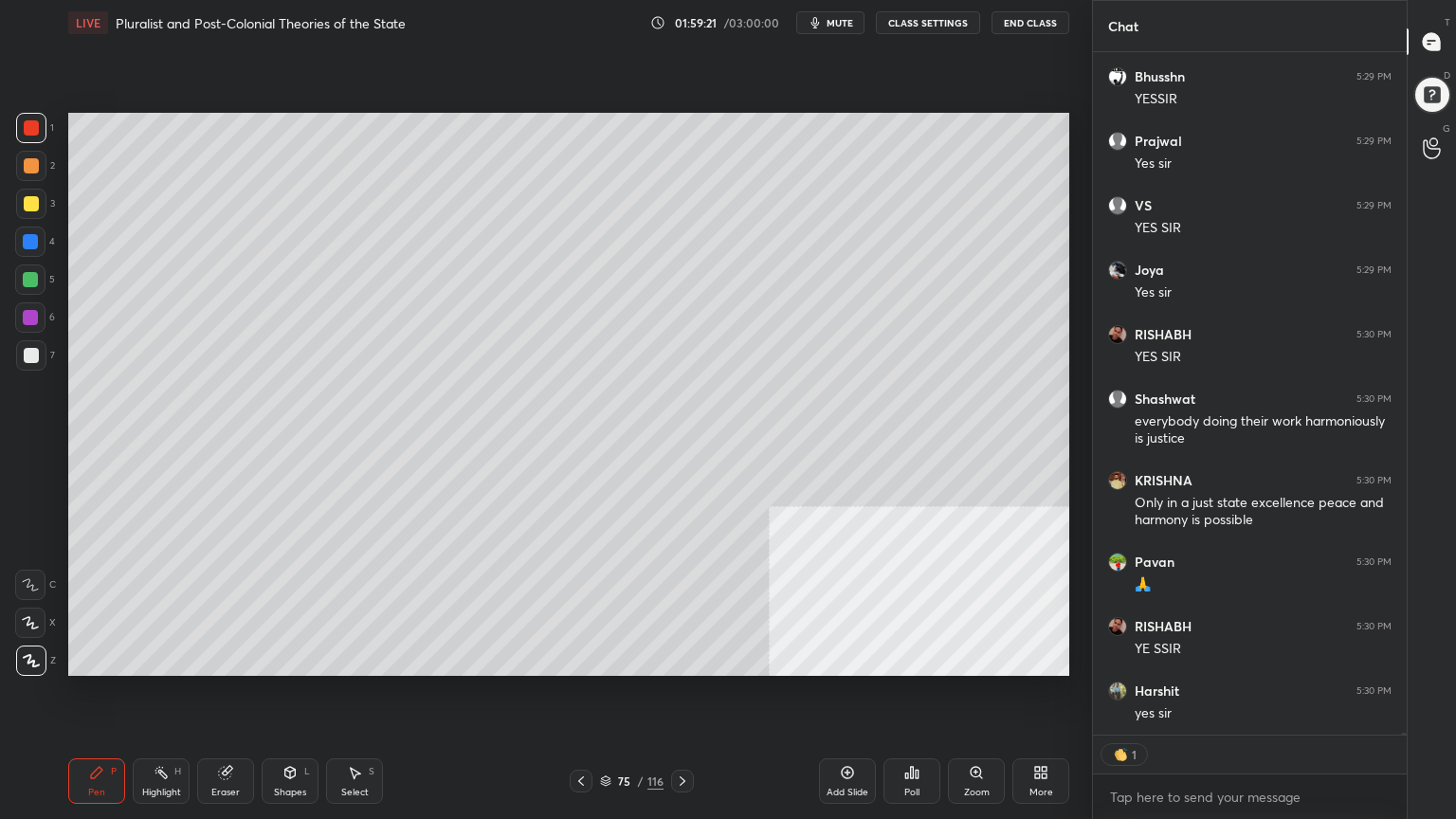 click 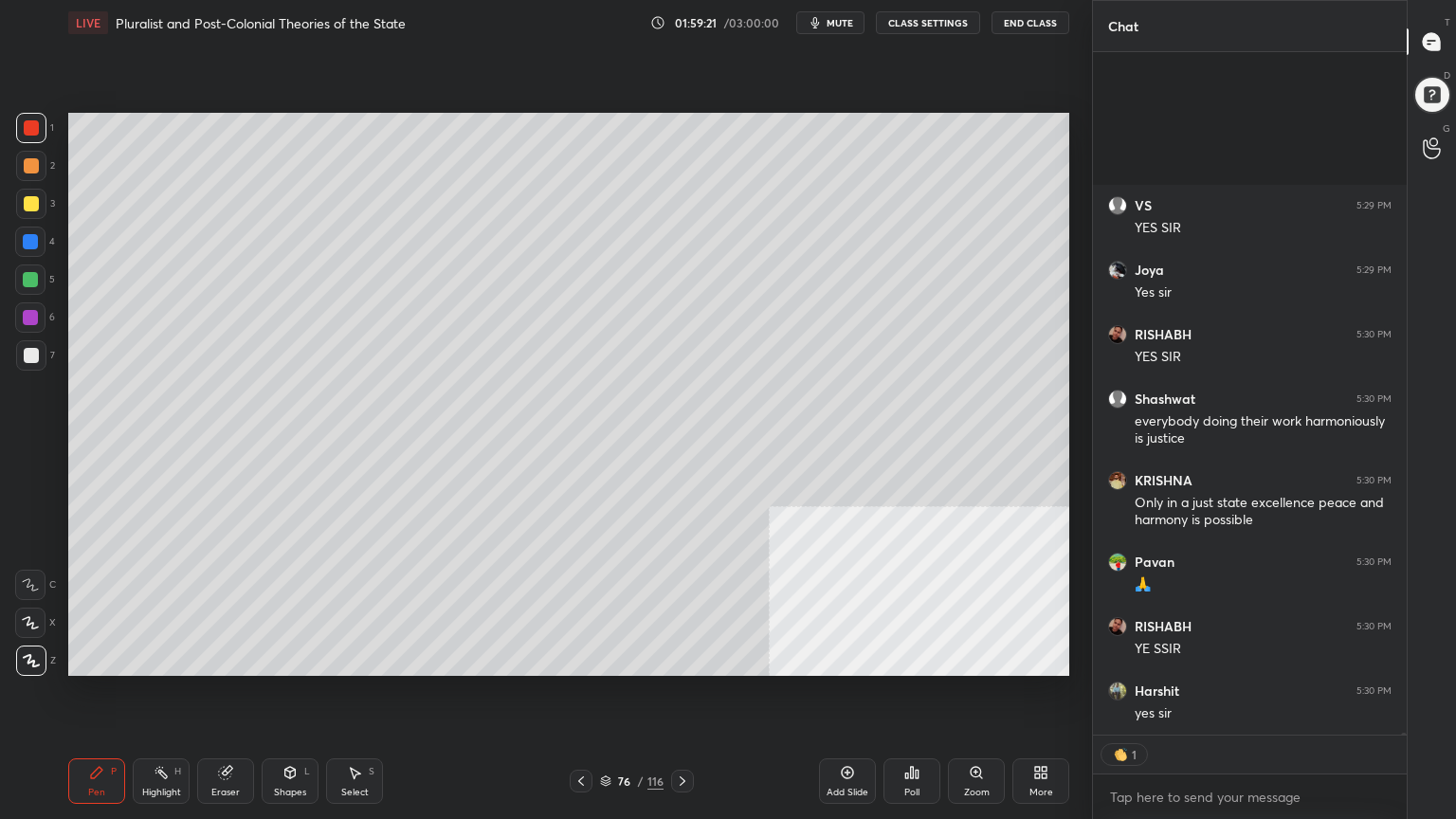 scroll, scrollTop: 237650, scrollLeft: 0, axis: vertical 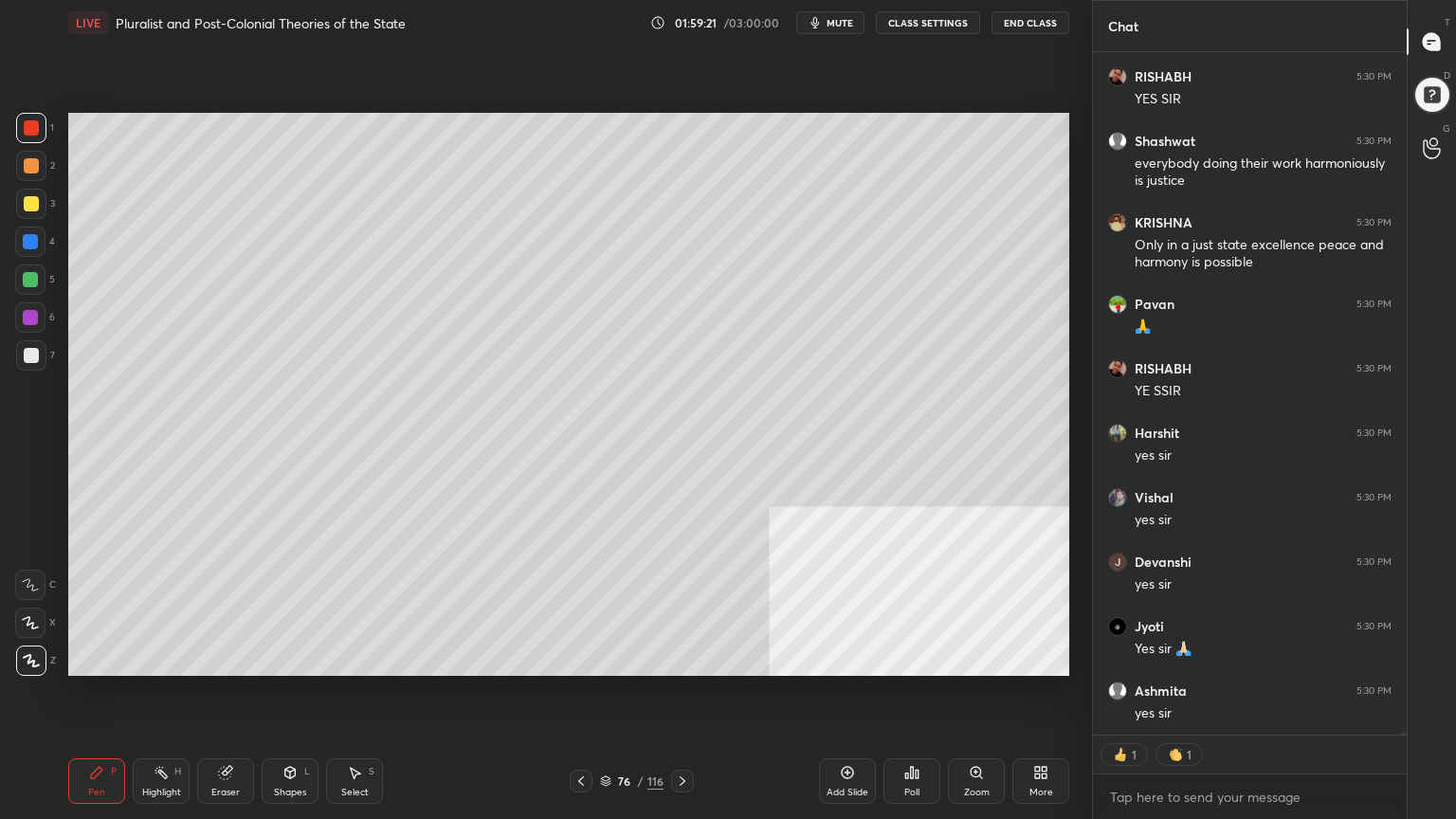 click 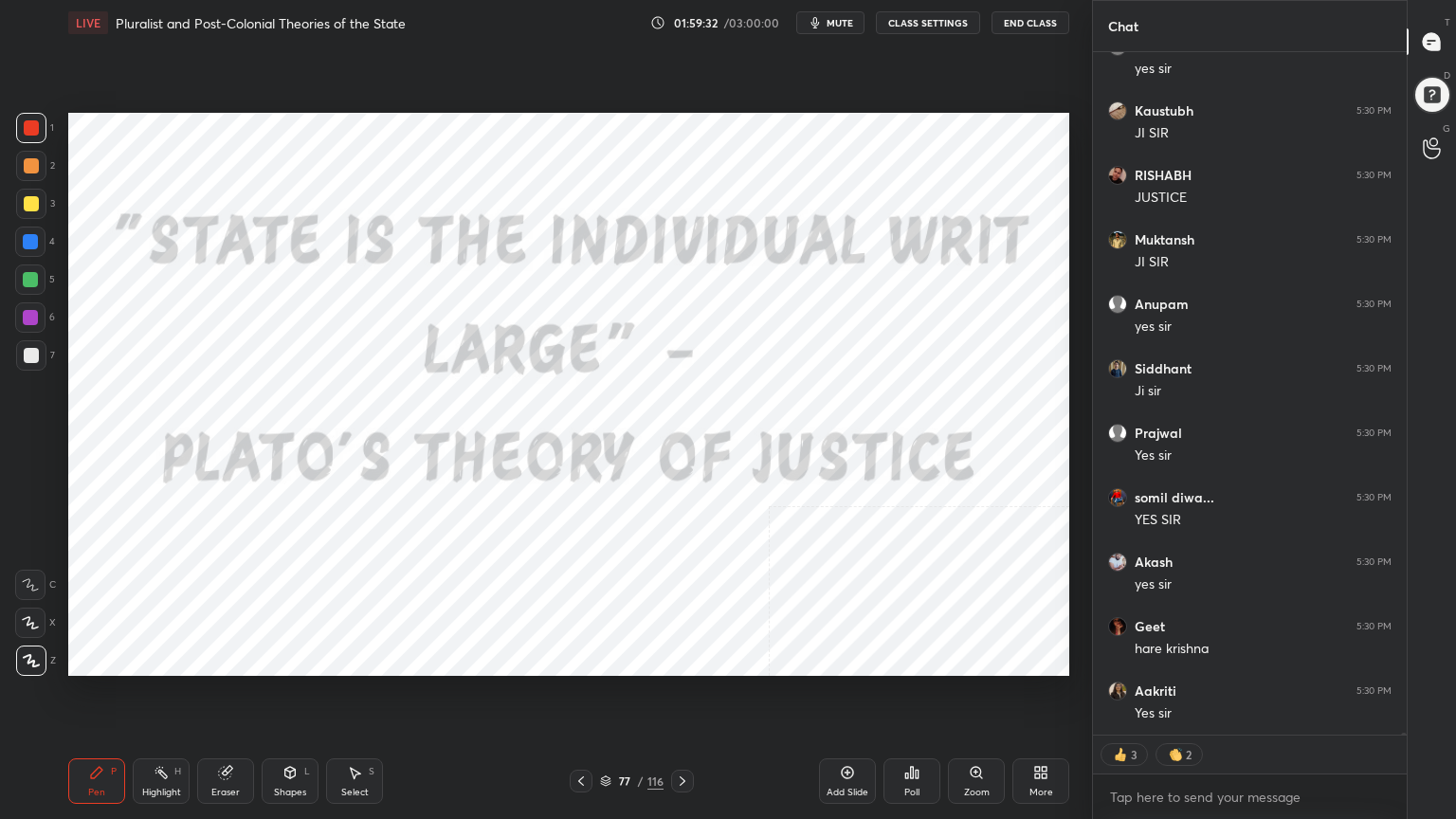 scroll, scrollTop: 238359, scrollLeft: 0, axis: vertical 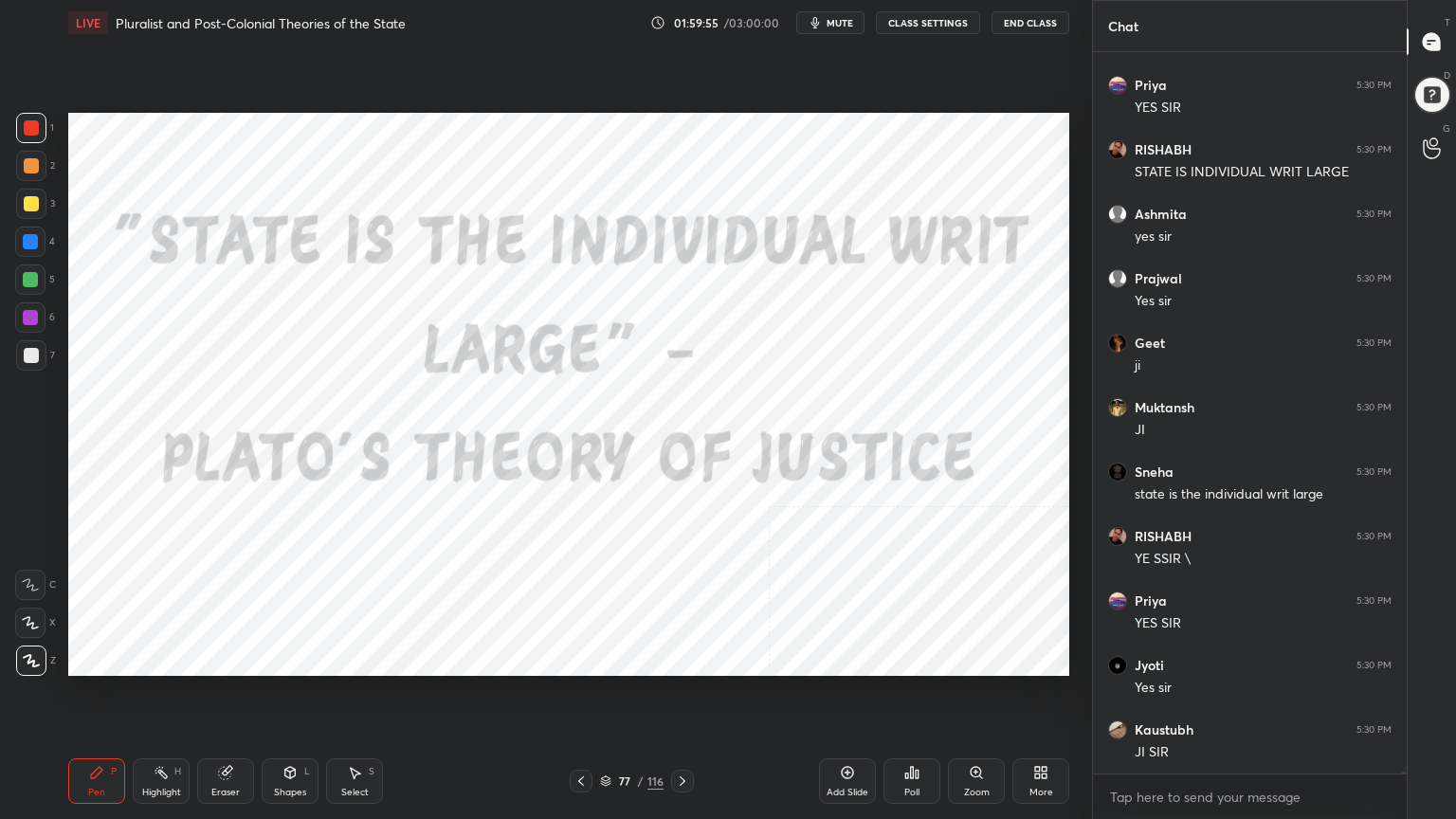 click 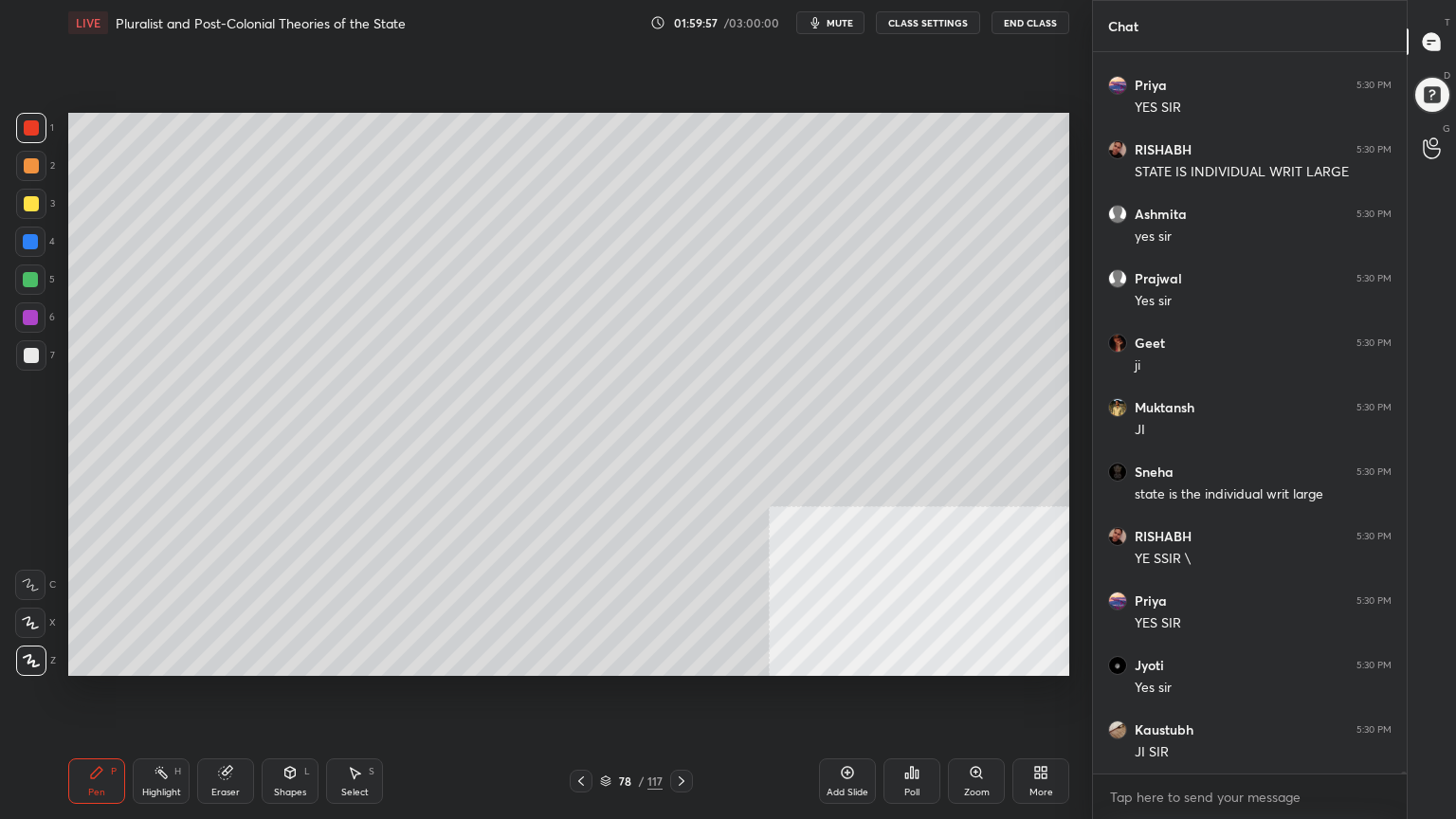 click at bounding box center (31, 355) 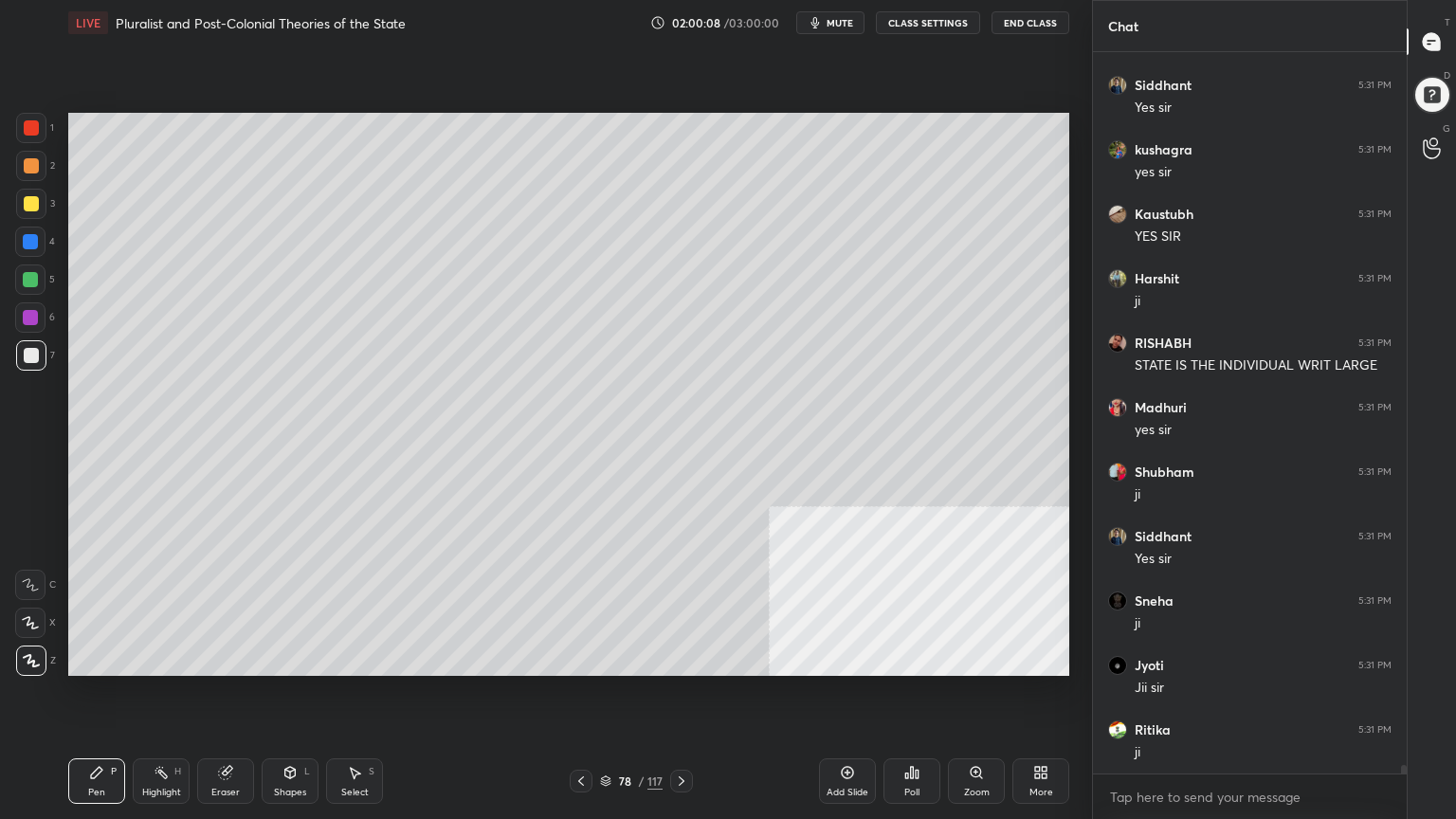 scroll, scrollTop: 58914, scrollLeft: 0, axis: vertical 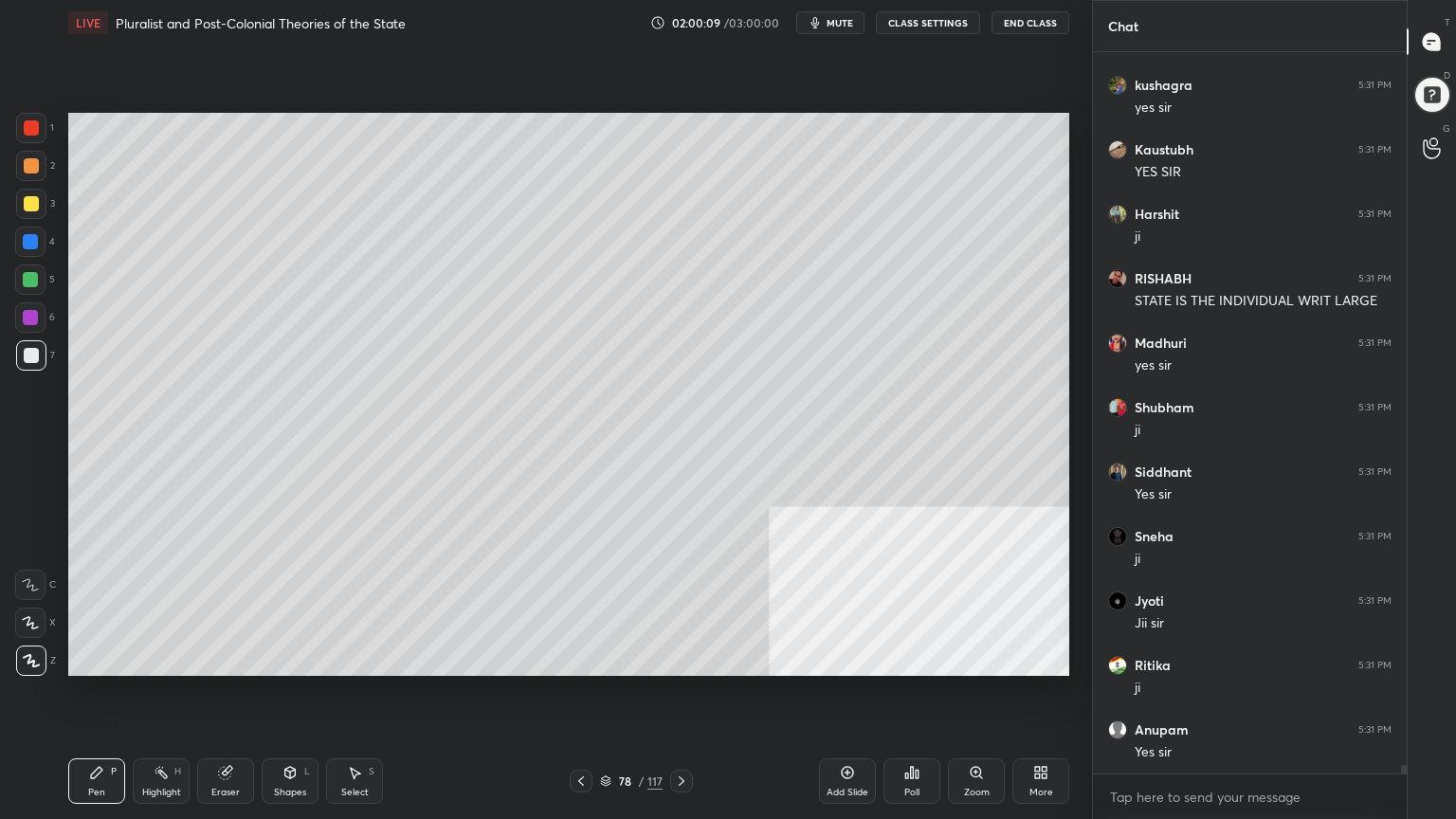 click on "Setting up your live class Poll for   secs No correct answer Start poll" at bounding box center [569, 394] 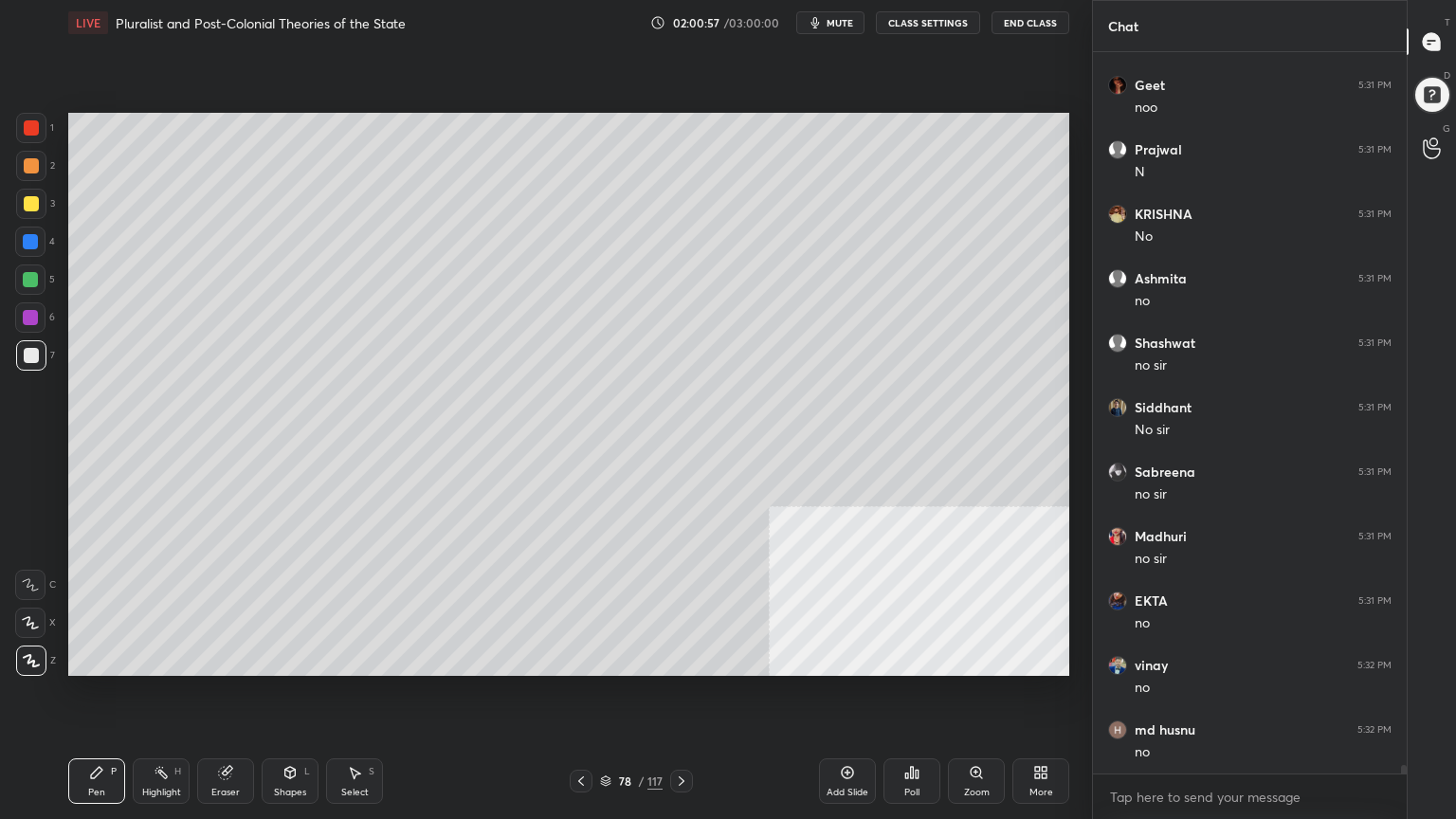 scroll, scrollTop: 62072, scrollLeft: 0, axis: vertical 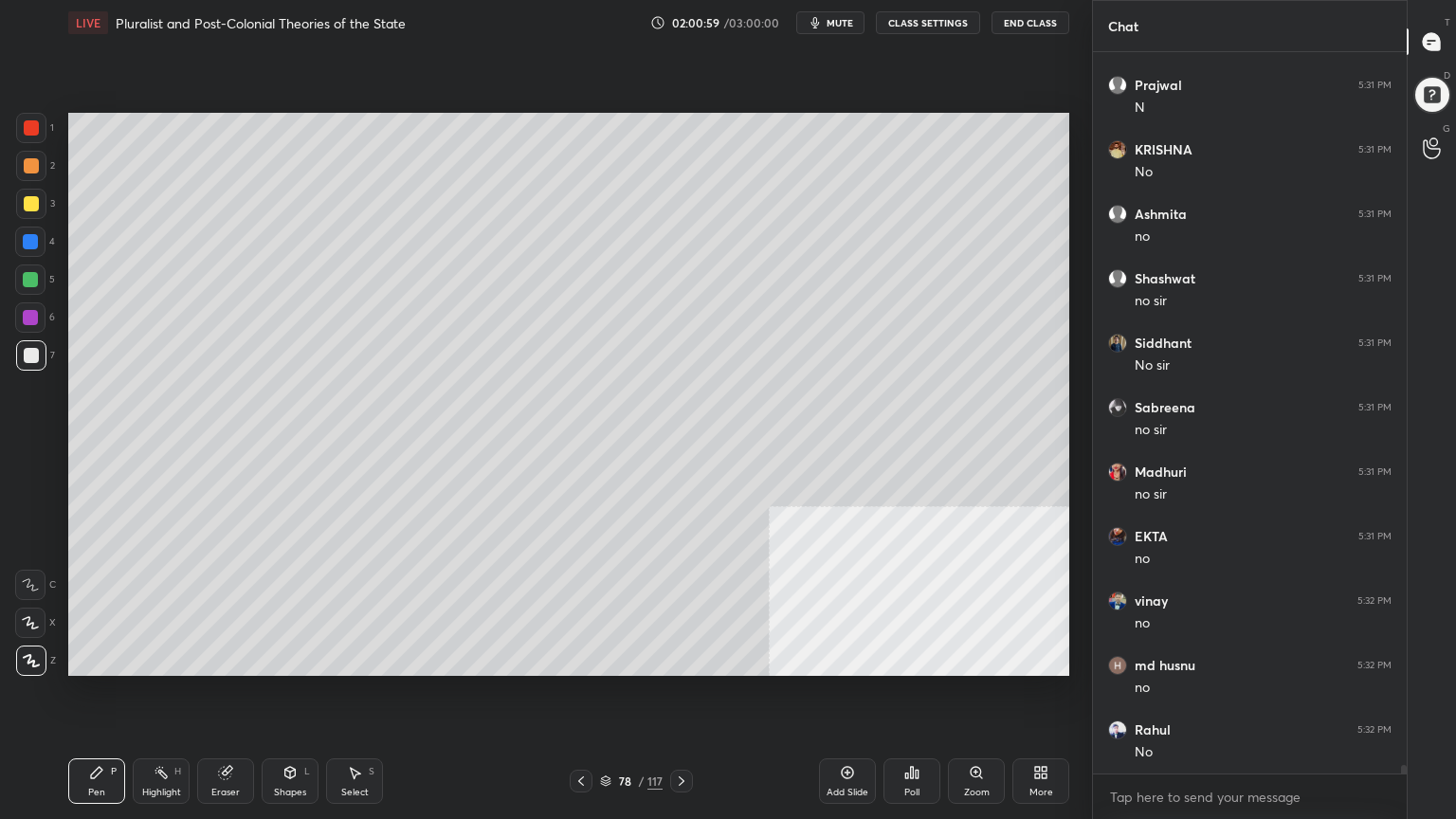 drag, startPoint x: 27, startPoint y: 198, endPoint x: 46, endPoint y: 206, distance: 20.615528 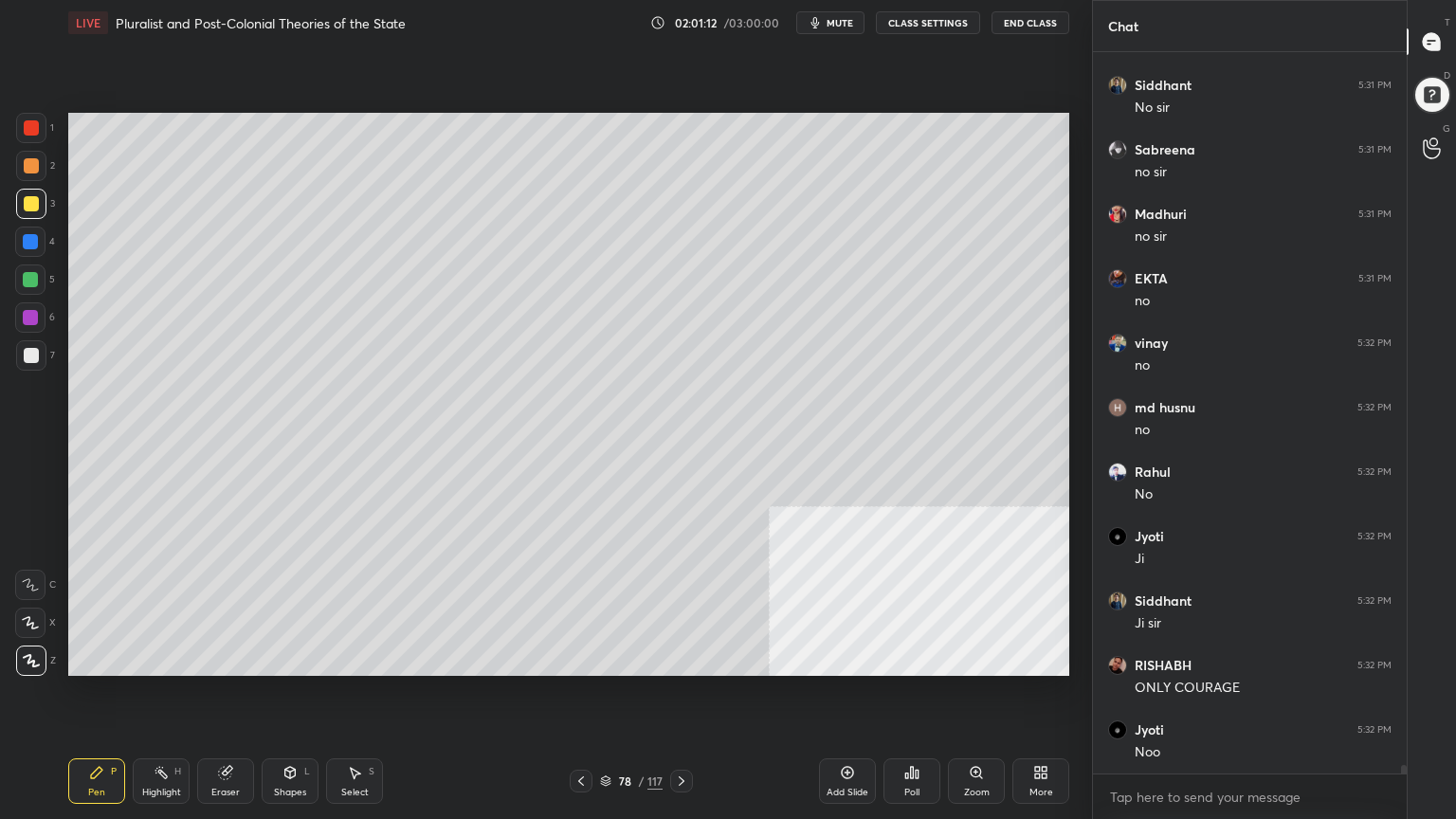 scroll, scrollTop: 62395, scrollLeft: 0, axis: vertical 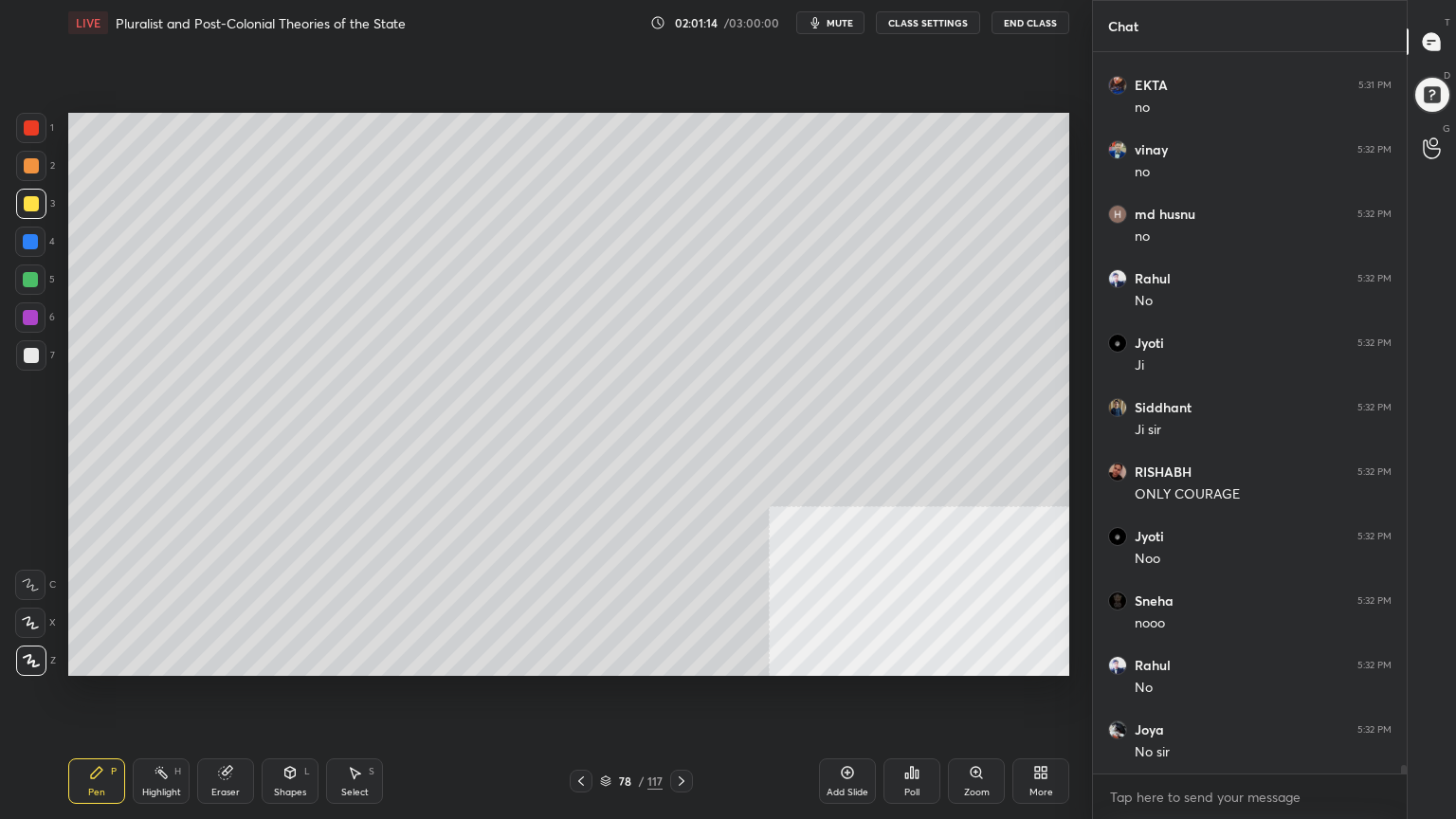 click at bounding box center (30, 242) 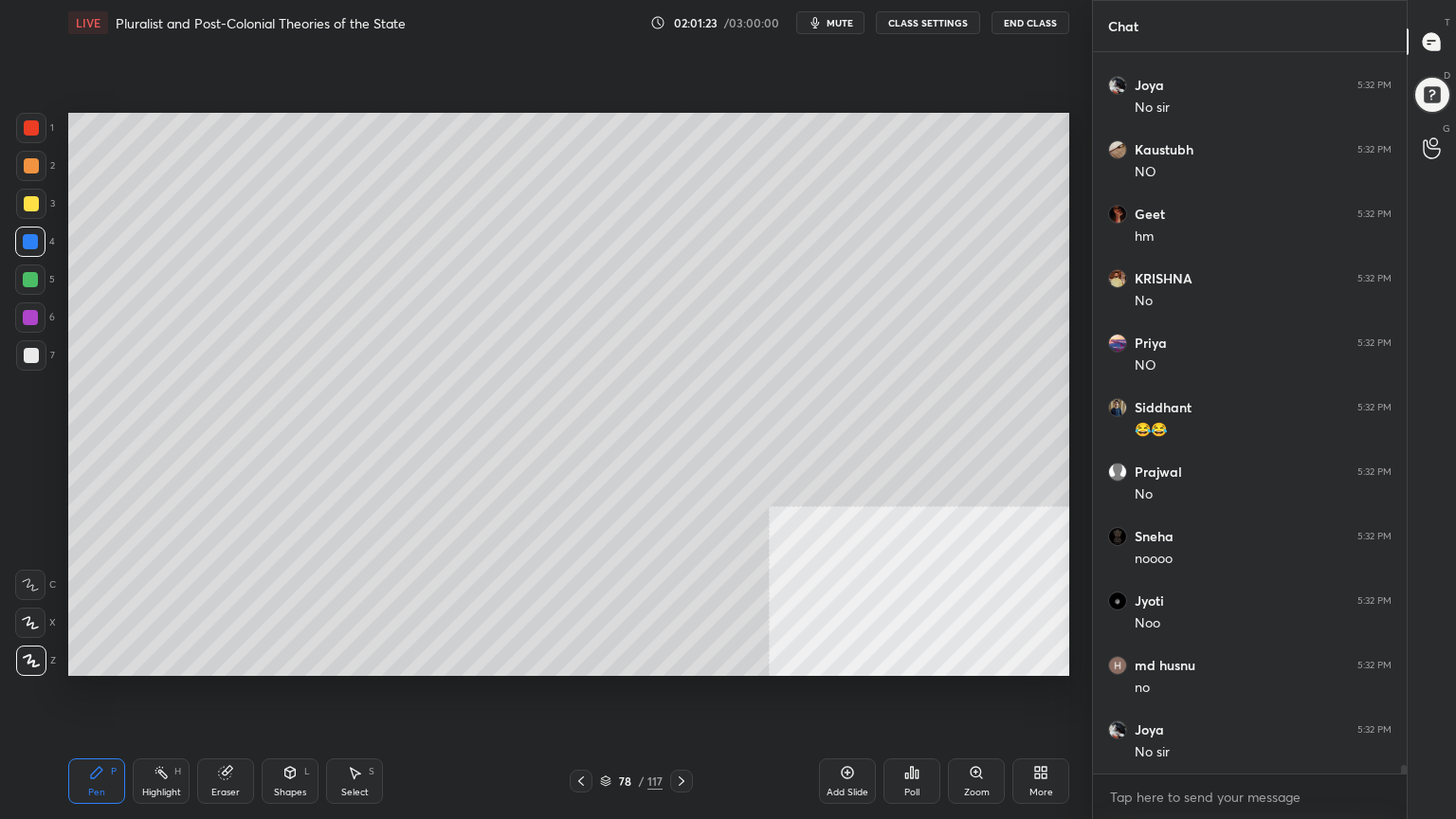 scroll, scrollTop: 63233, scrollLeft: 0, axis: vertical 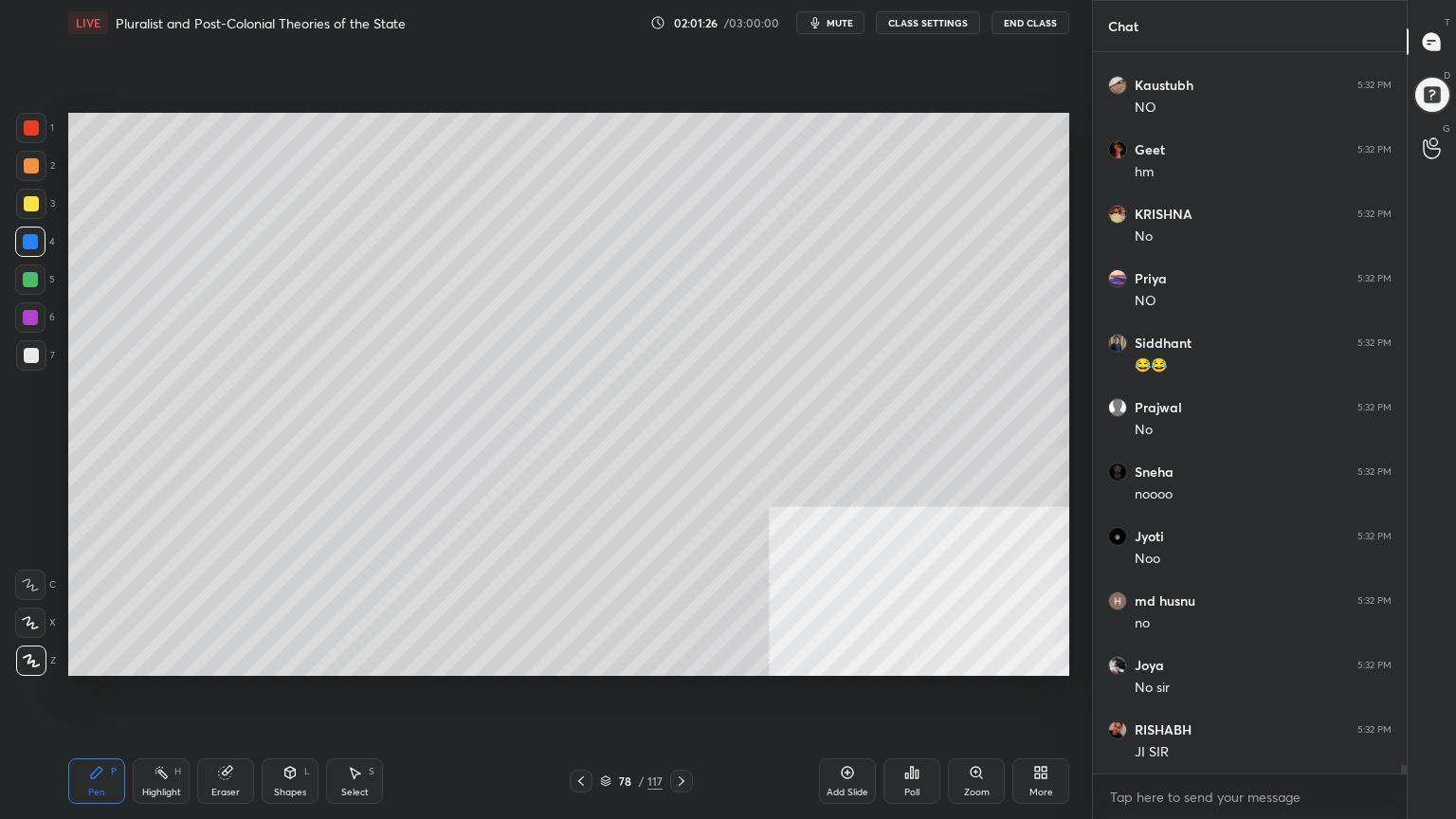 click 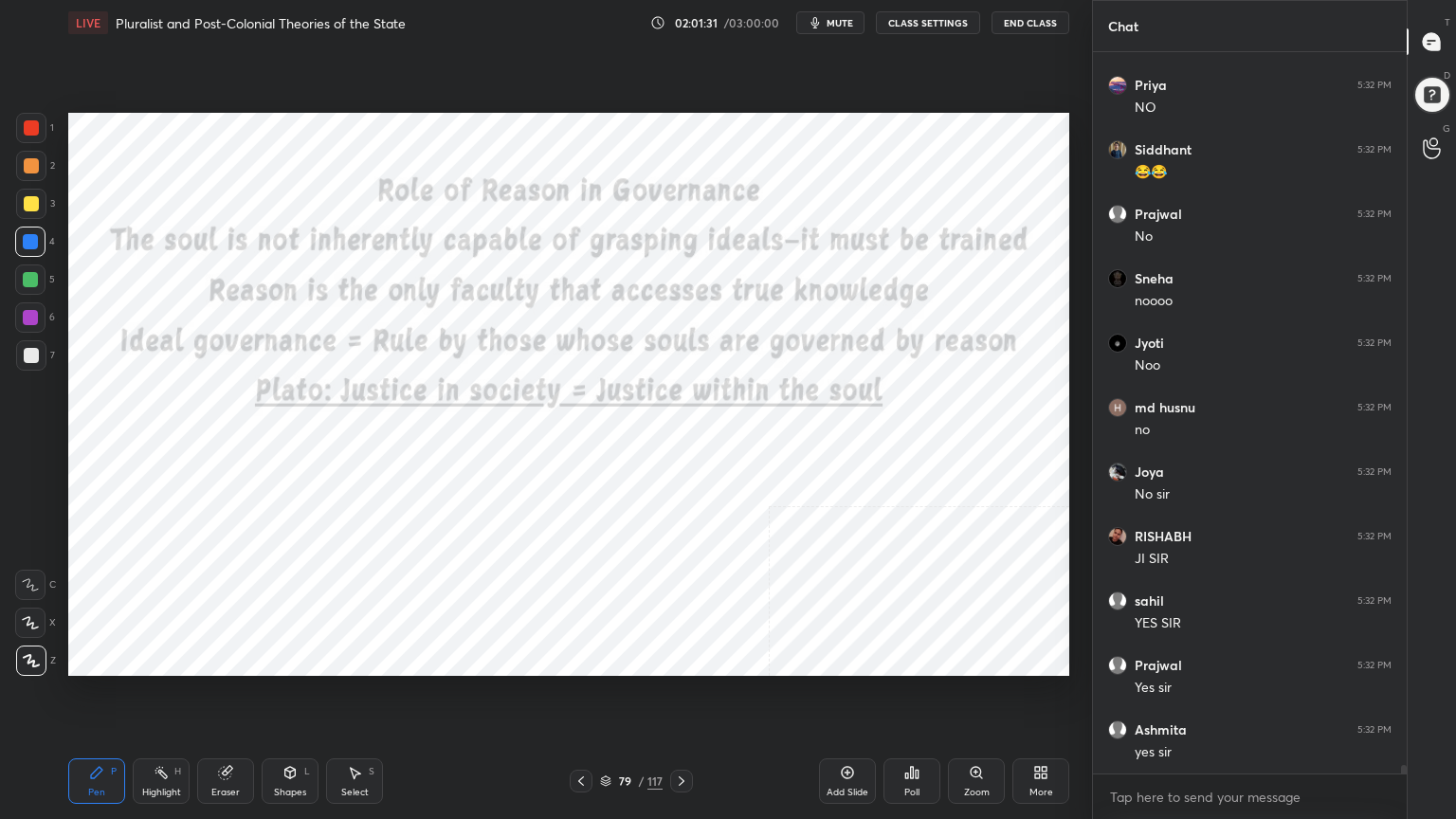 scroll, scrollTop: 63491, scrollLeft: 0, axis: vertical 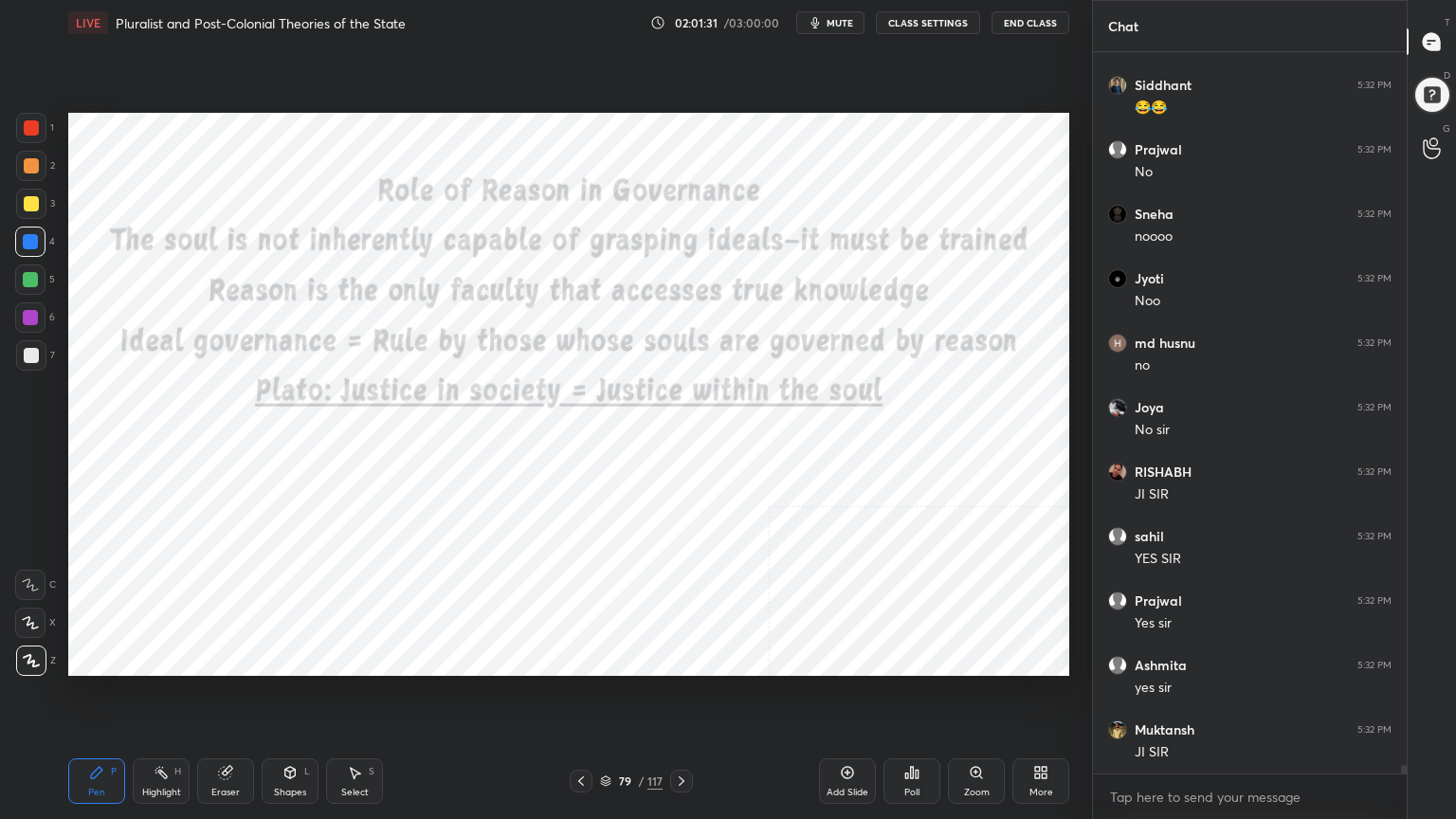 click at bounding box center [31, 128] 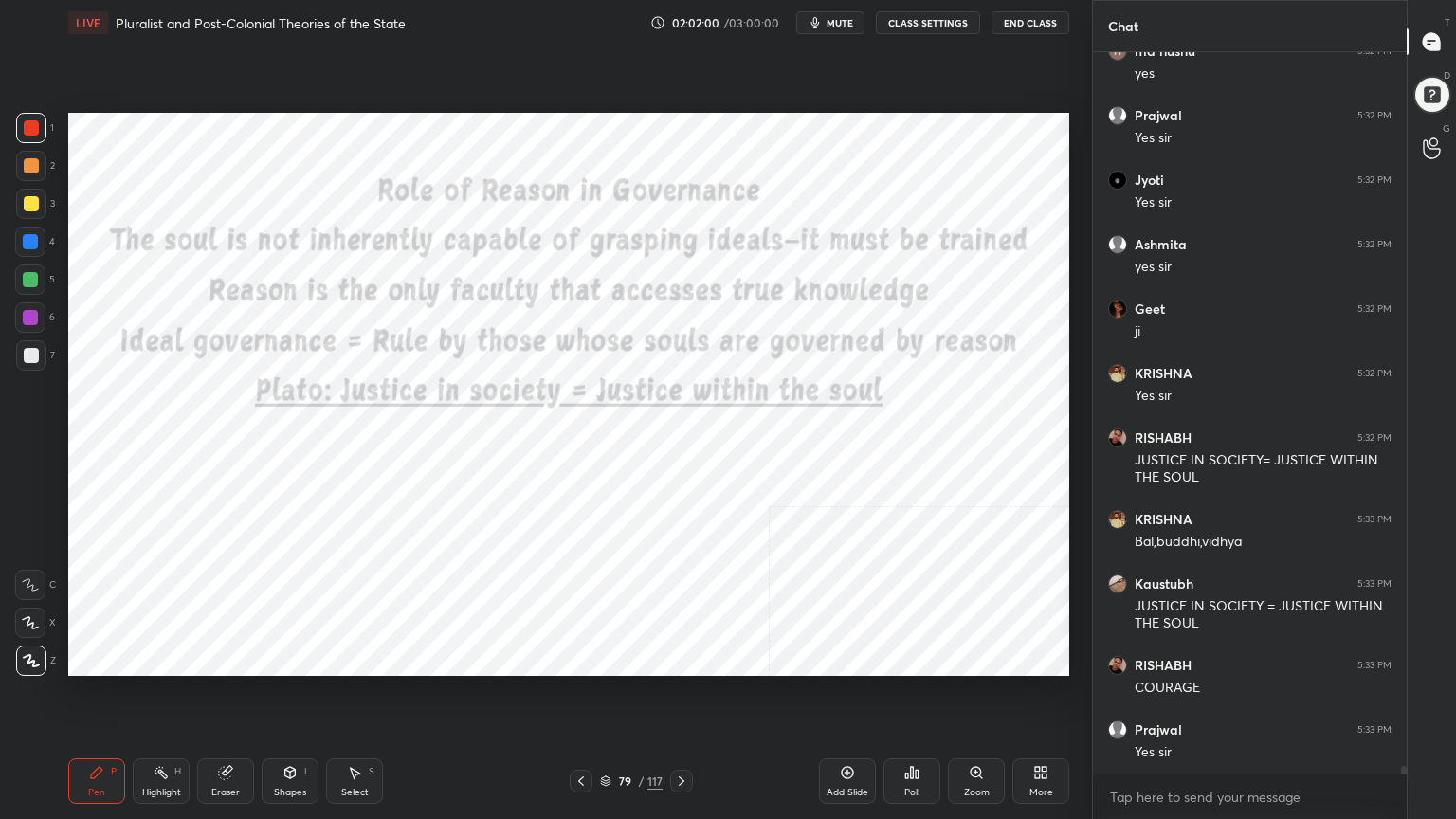 scroll, scrollTop: 64492, scrollLeft: 0, axis: vertical 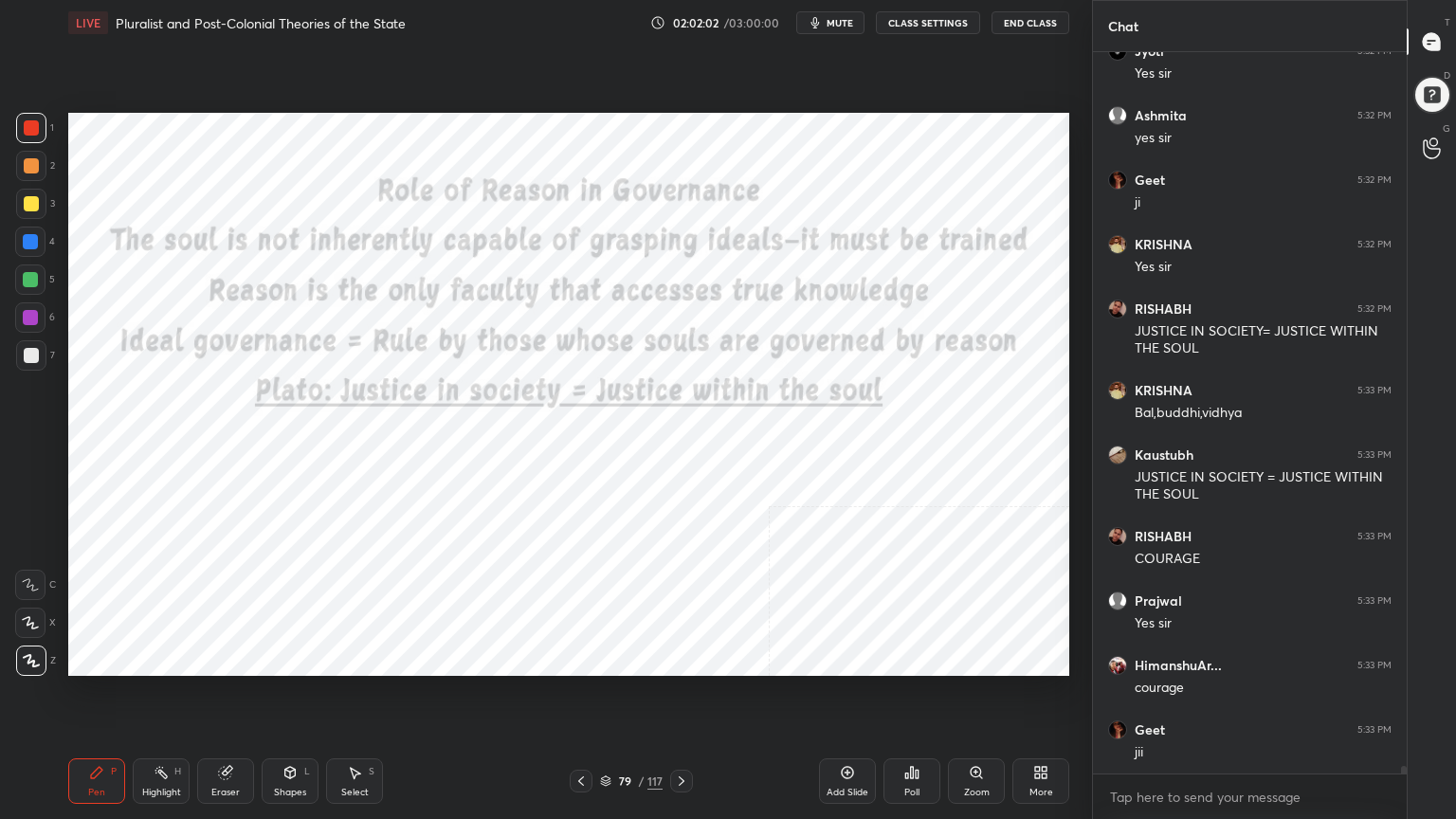 click 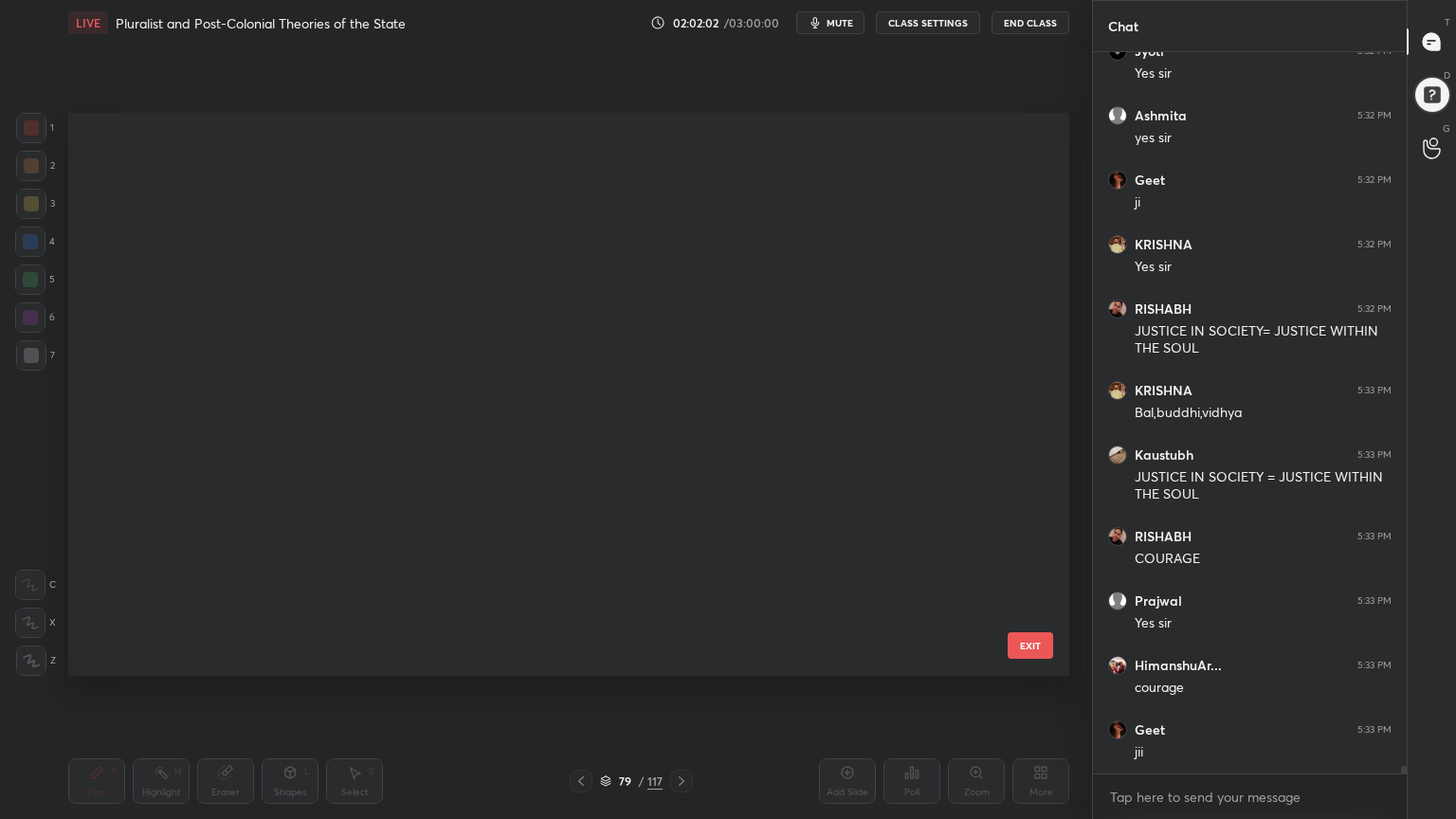 scroll, scrollTop: 4121, scrollLeft: 0, axis: vertical 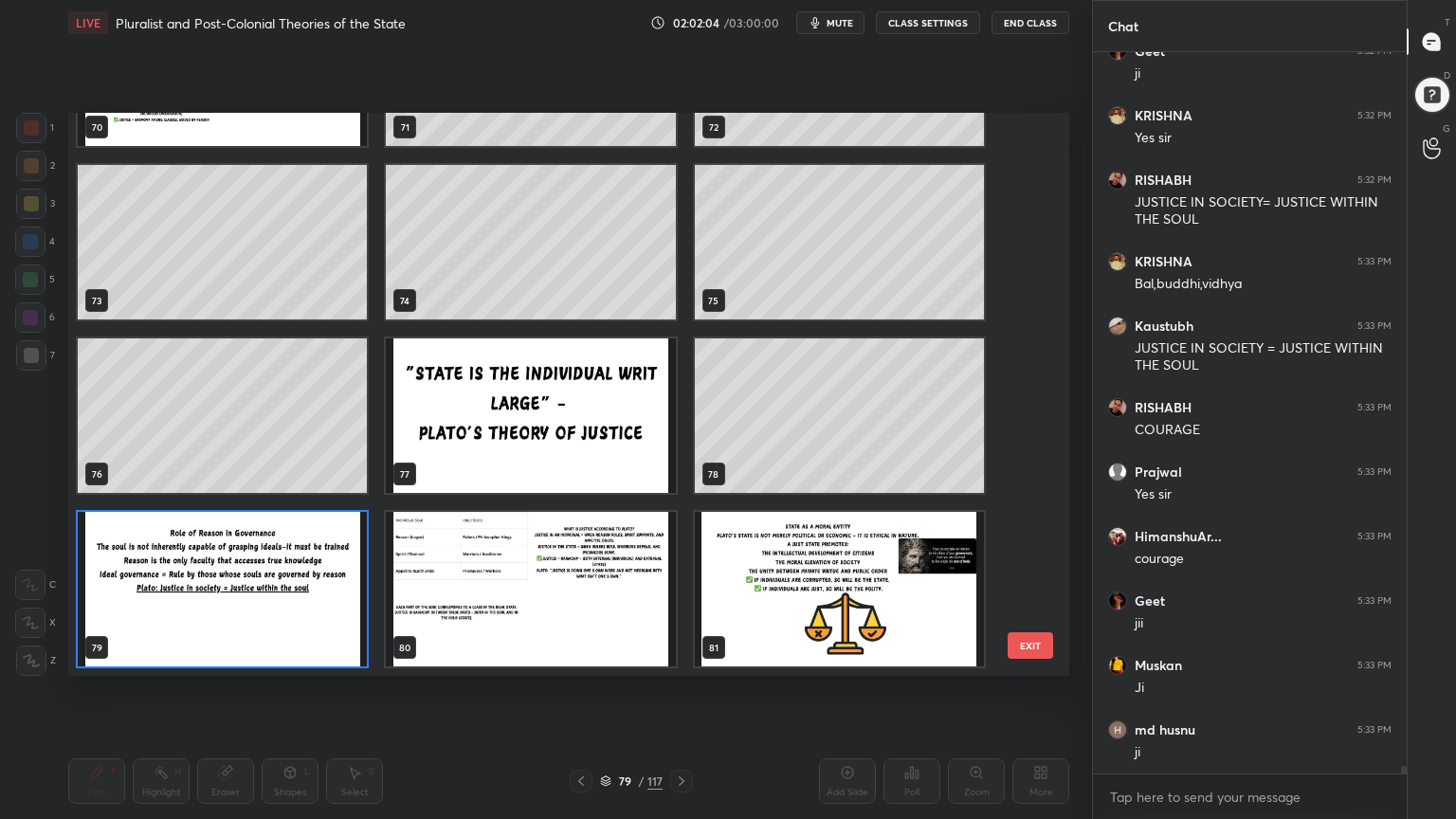 click at bounding box center (530, 589) 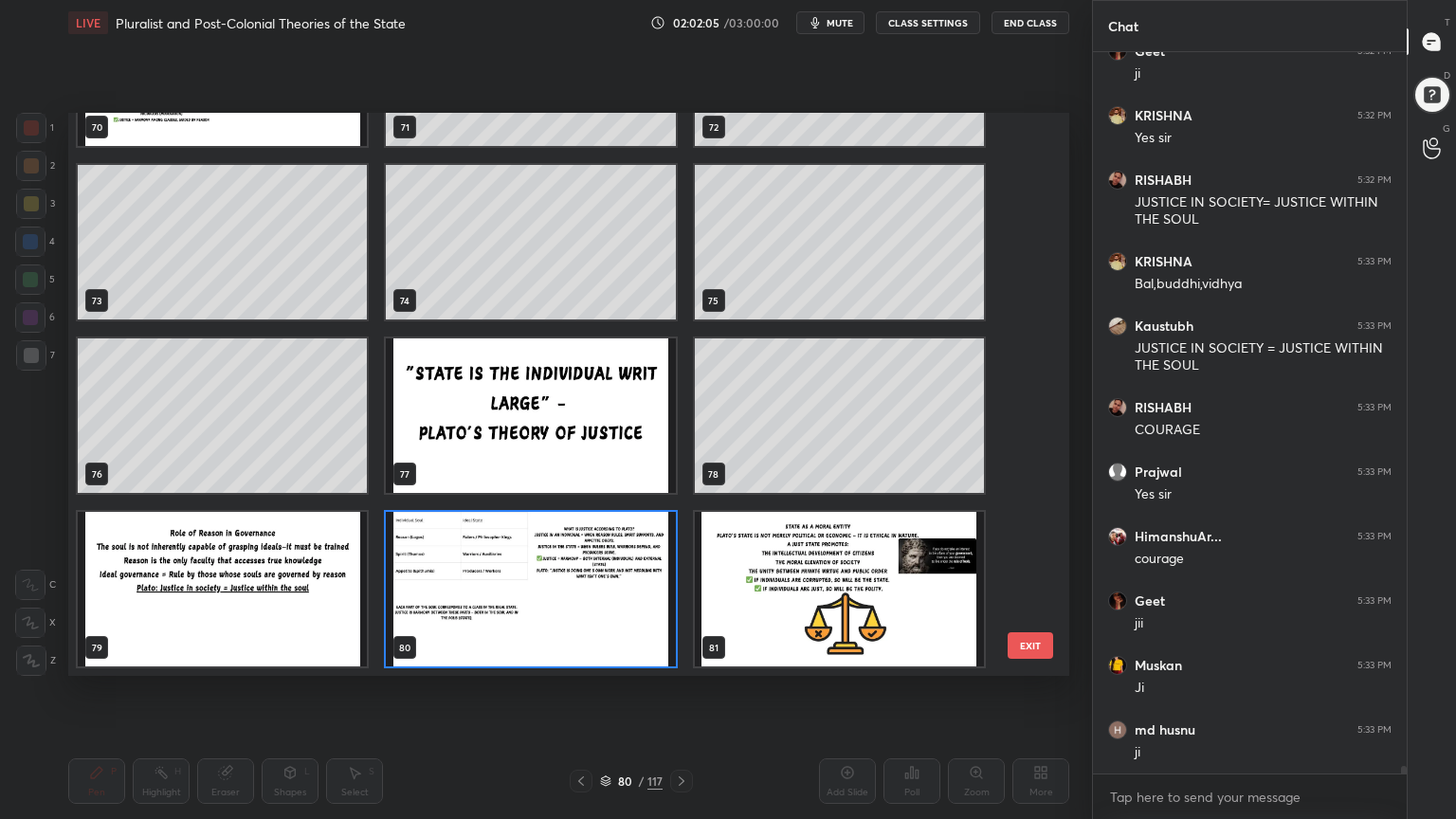 click at bounding box center [530, 589] 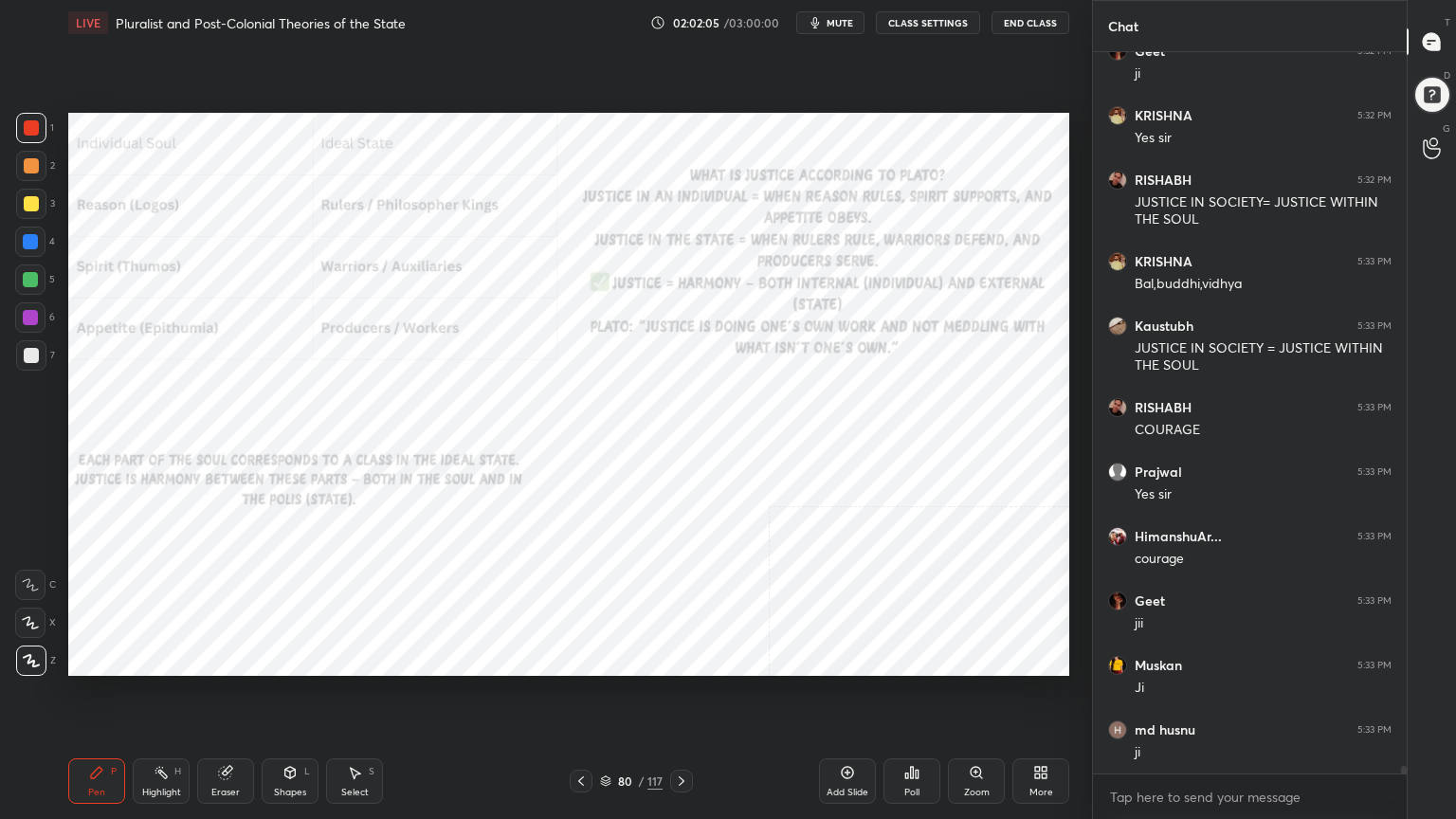 scroll, scrollTop: 64685, scrollLeft: 0, axis: vertical 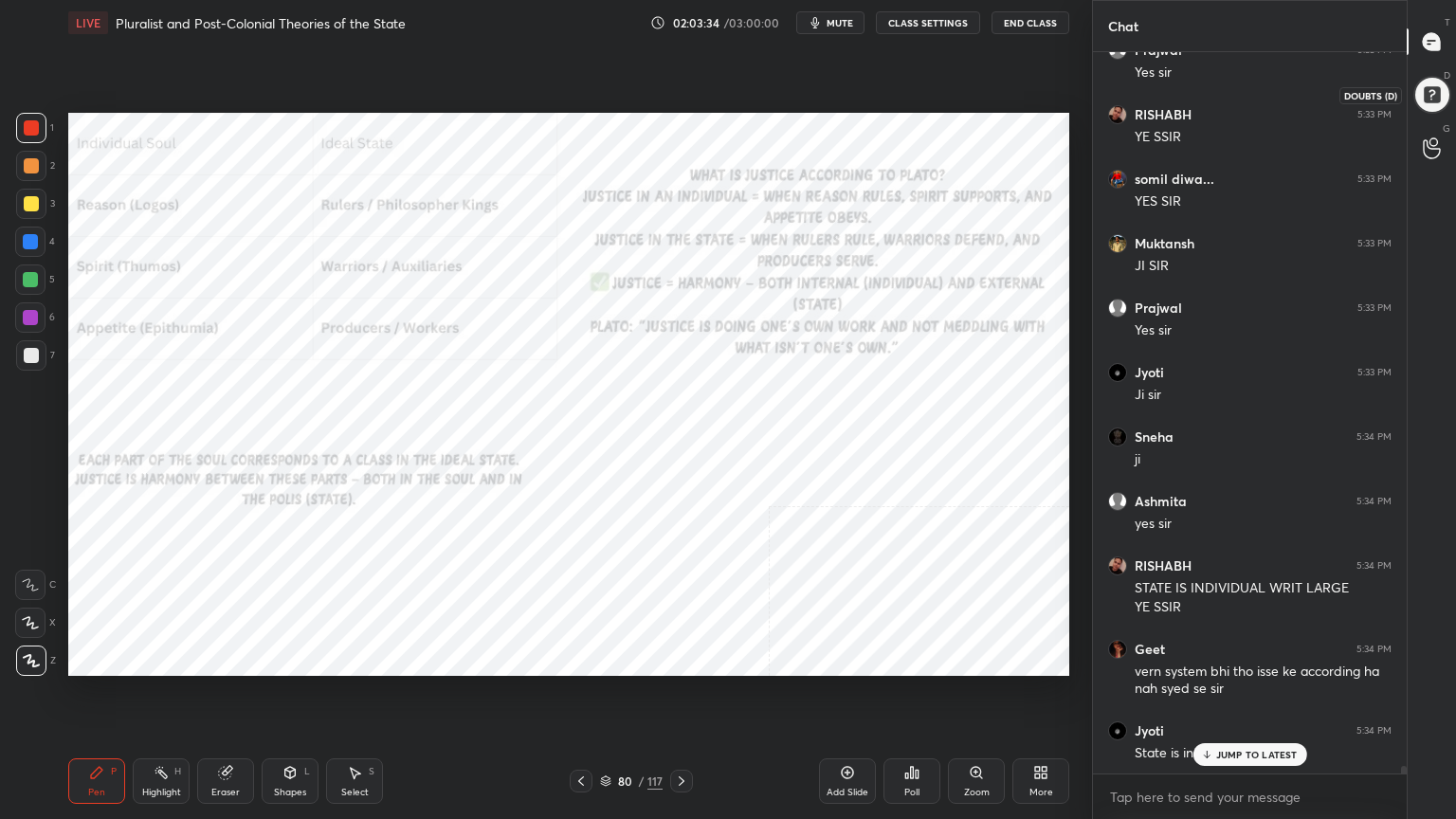 click at bounding box center [1431, 95] 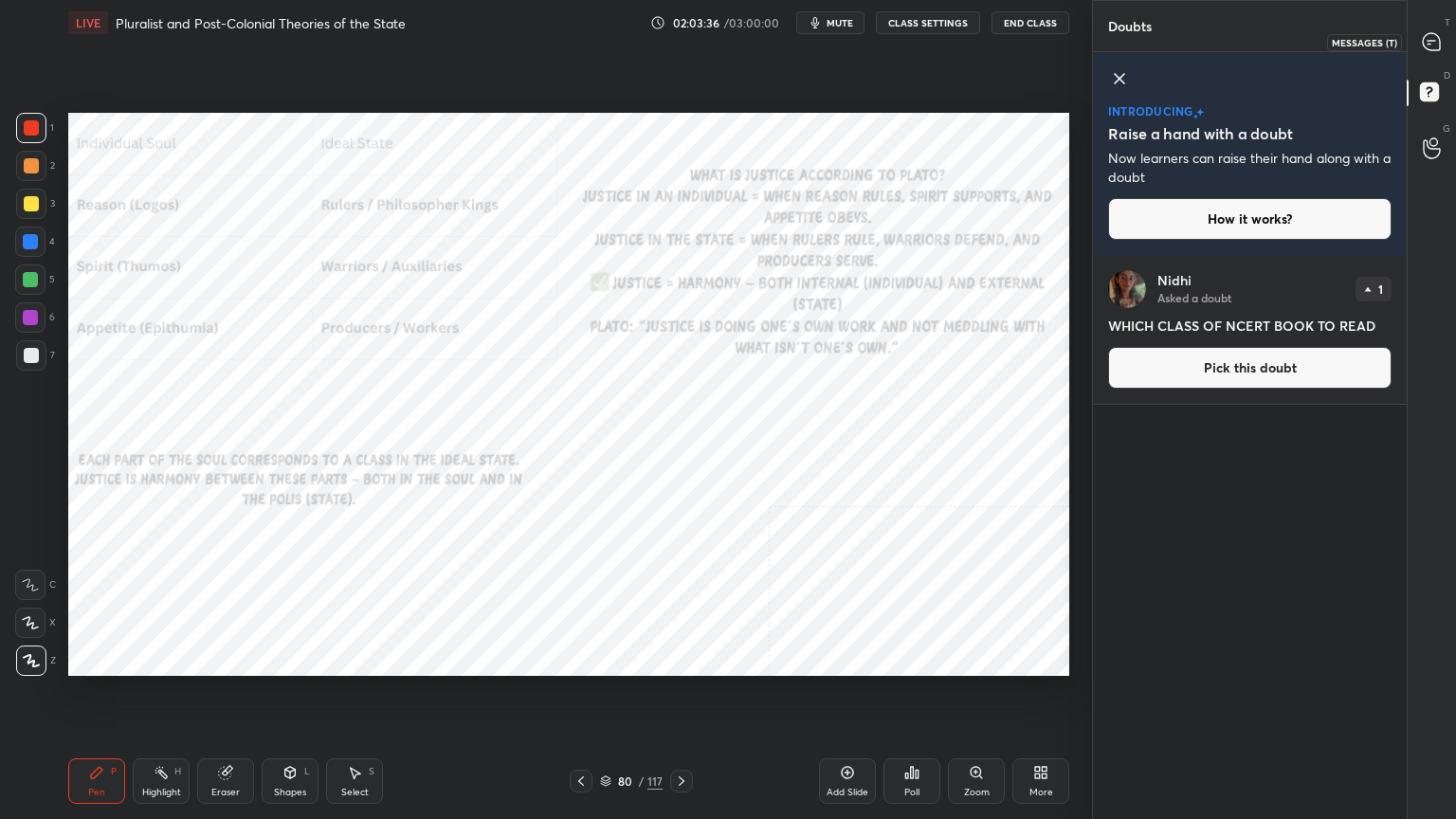 click 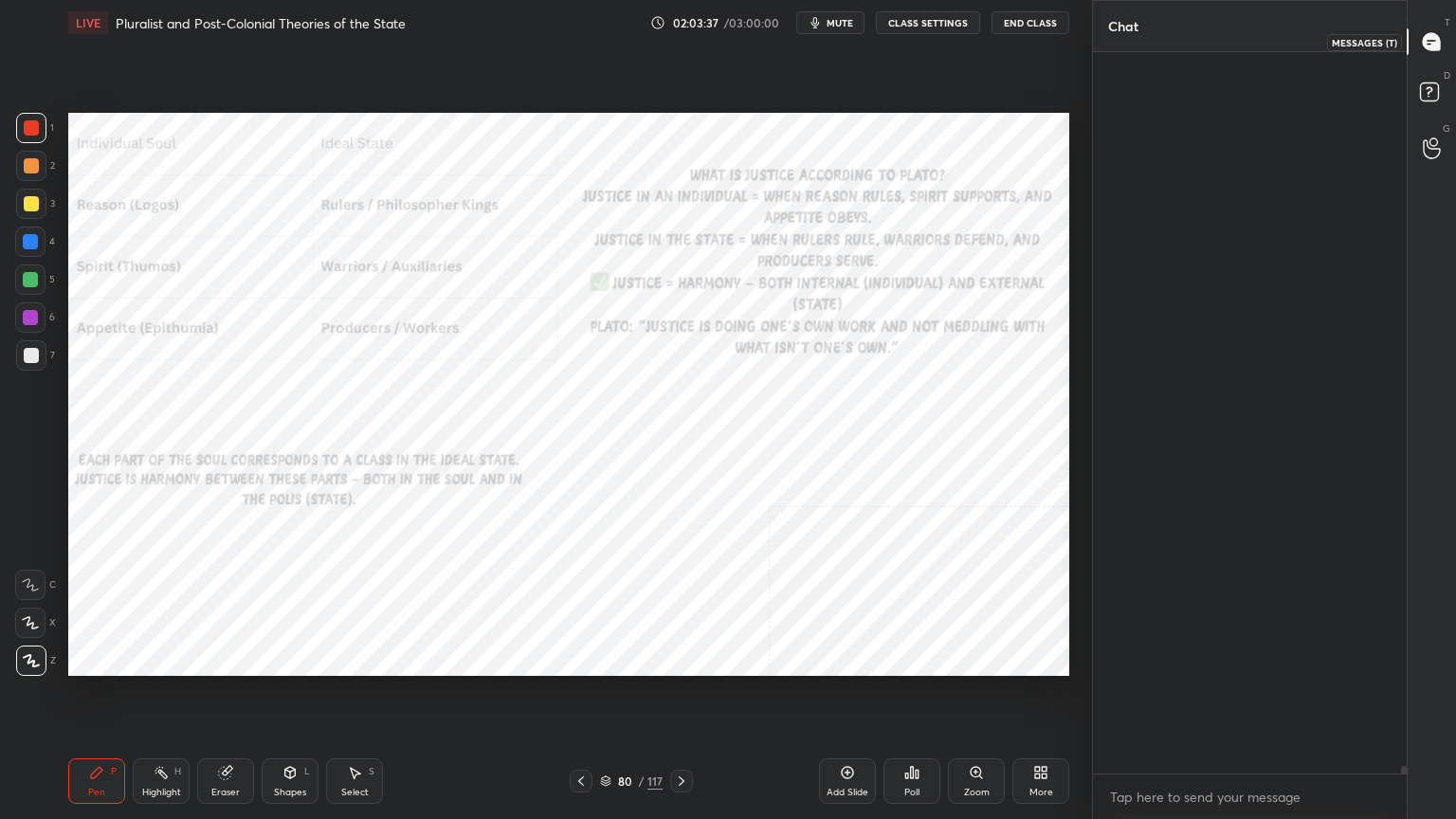 scroll, scrollTop: 66664, scrollLeft: 0, axis: vertical 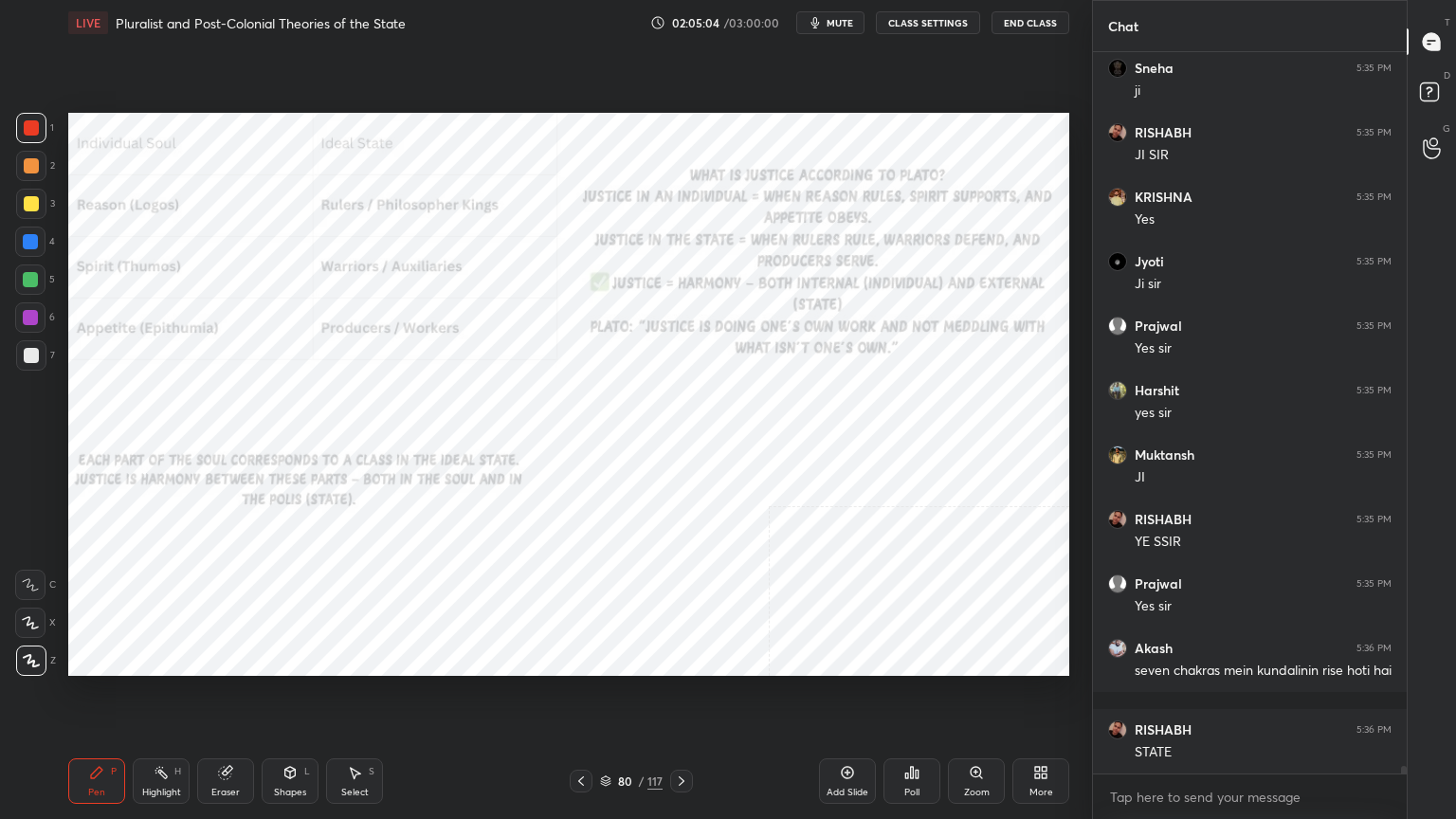 click 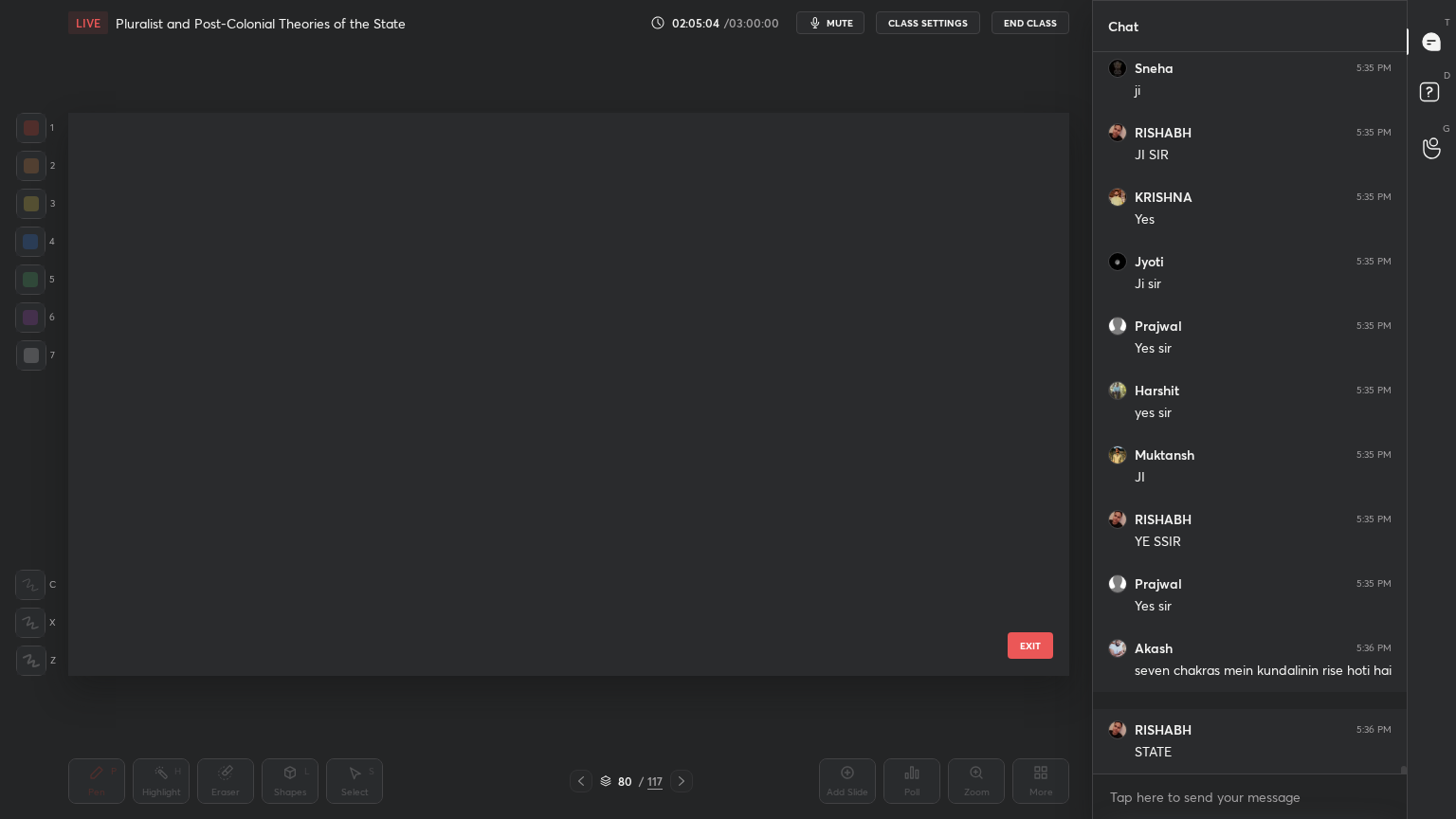 scroll, scrollTop: 4121, scrollLeft: 0, axis: vertical 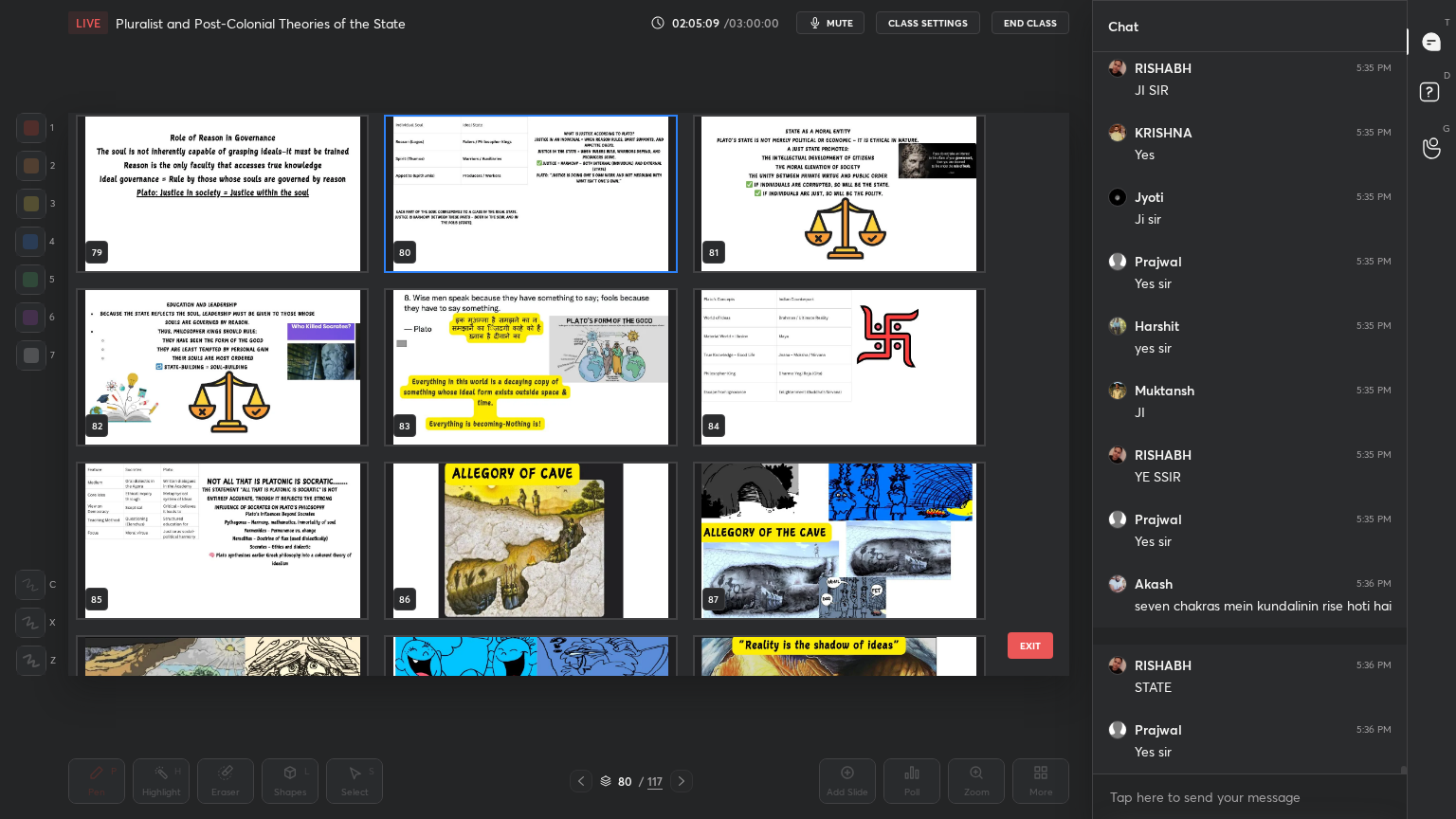 click at bounding box center [839, 367] 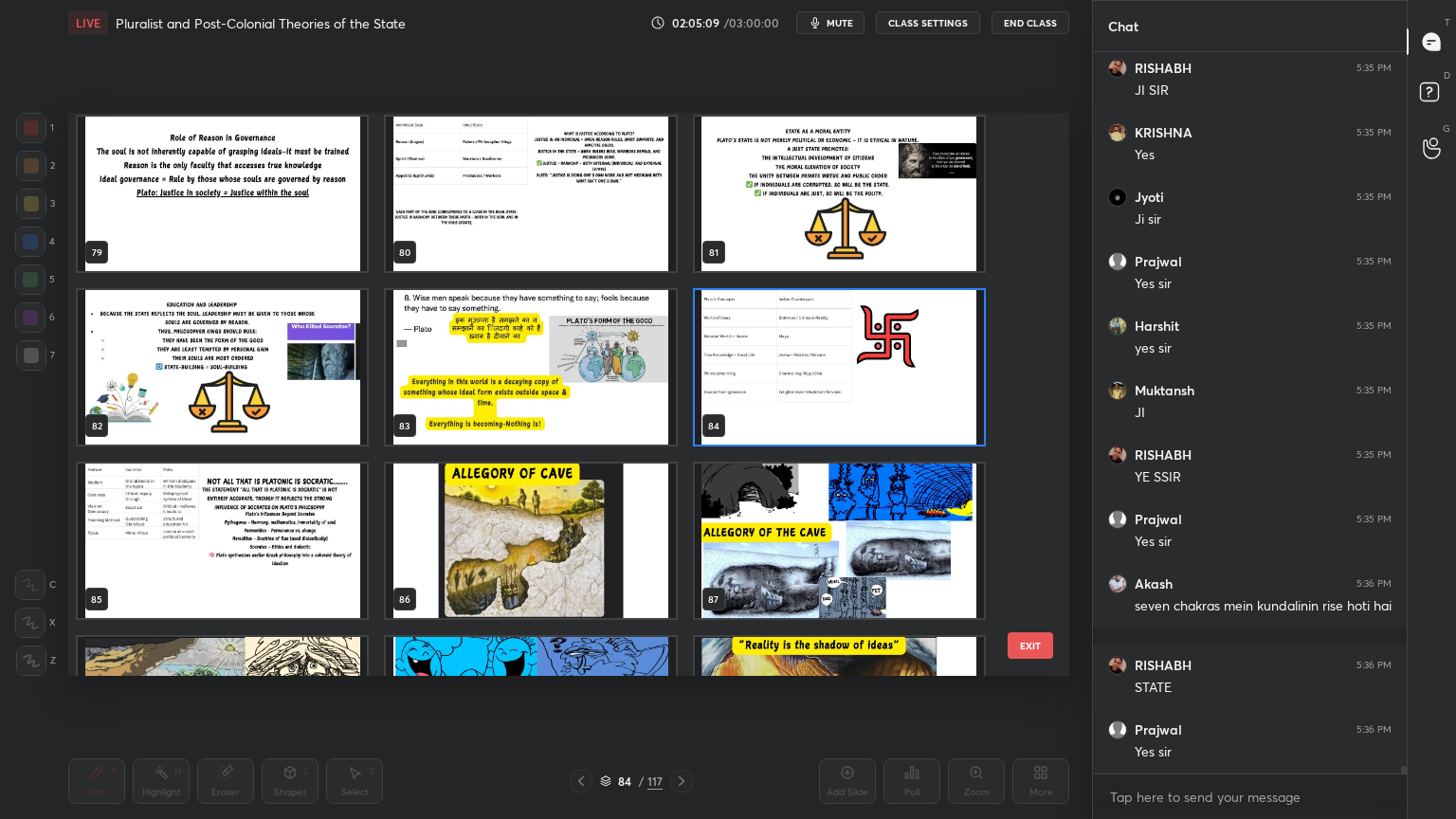 scroll, scrollTop: 65420, scrollLeft: 0, axis: vertical 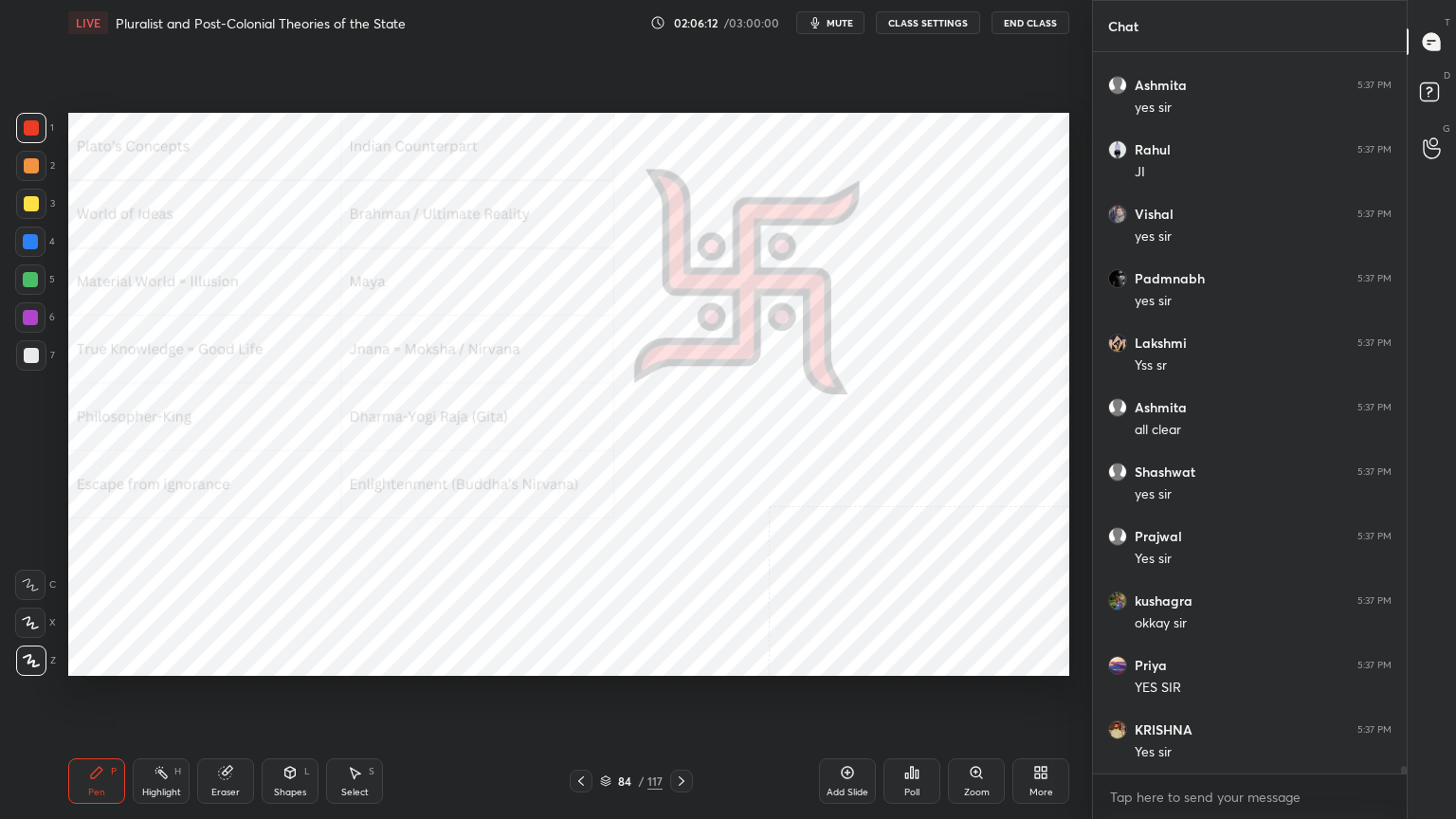 click 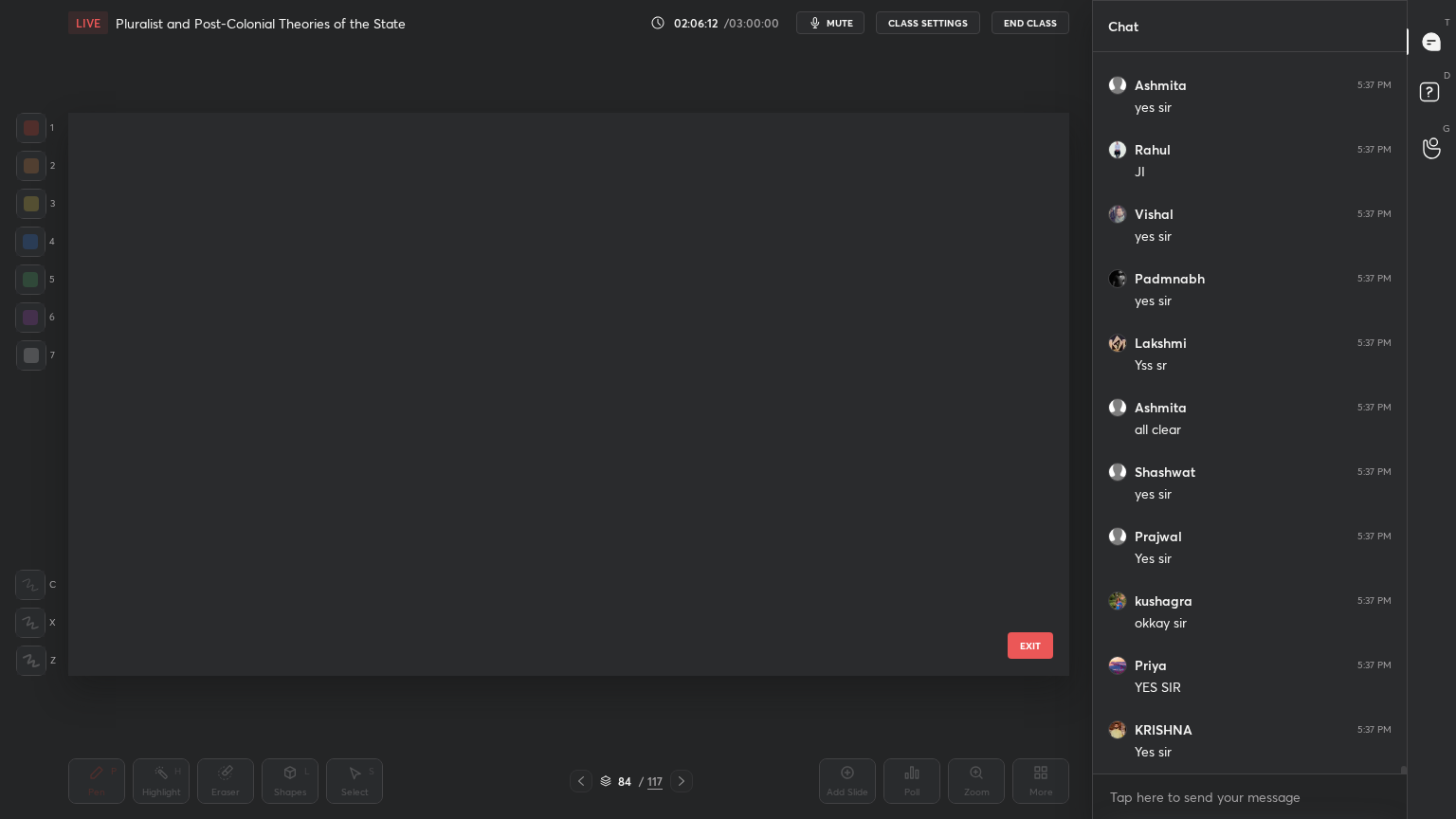scroll, scrollTop: 4294, scrollLeft: 0, axis: vertical 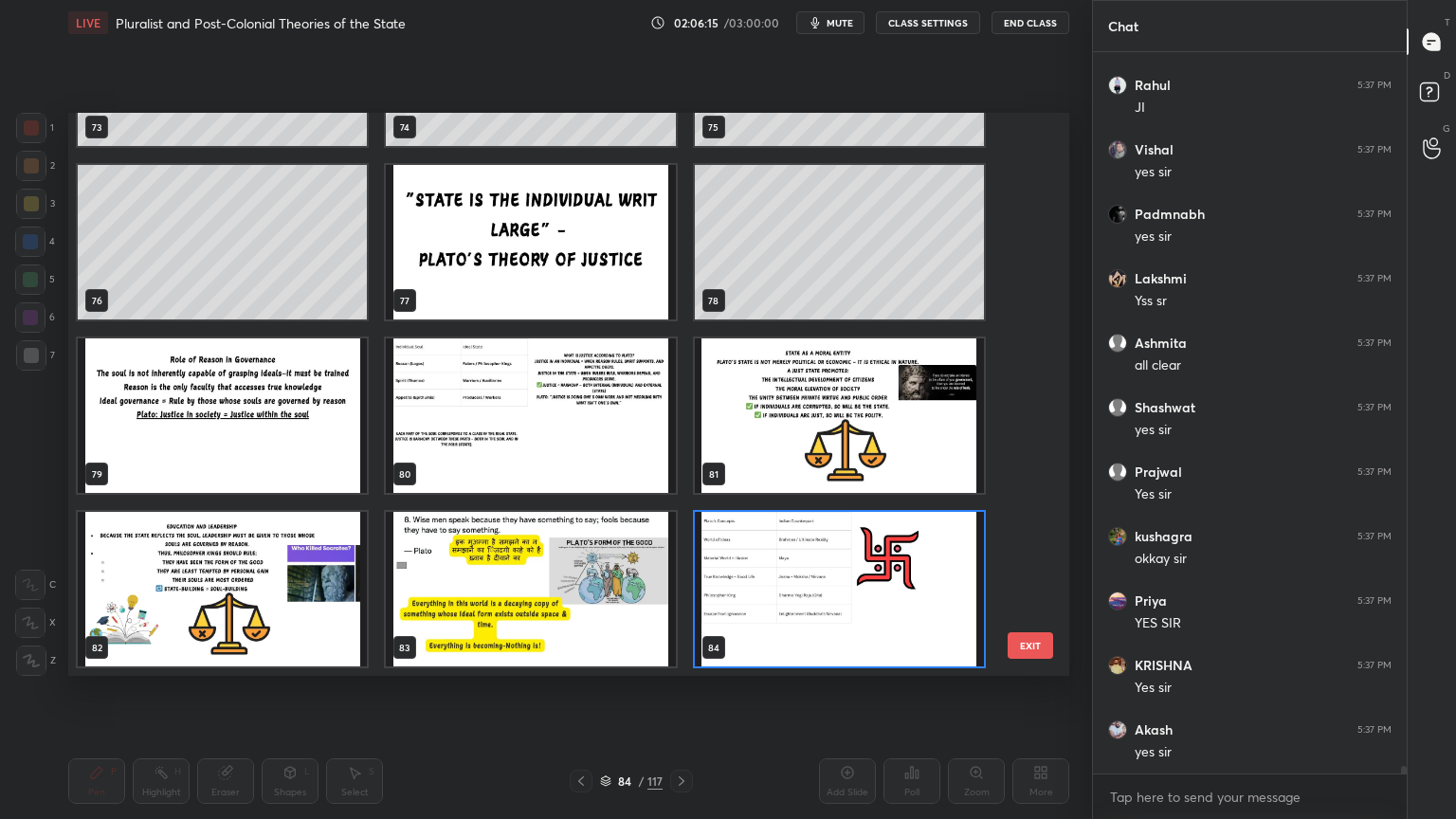 click at bounding box center (839, 415) 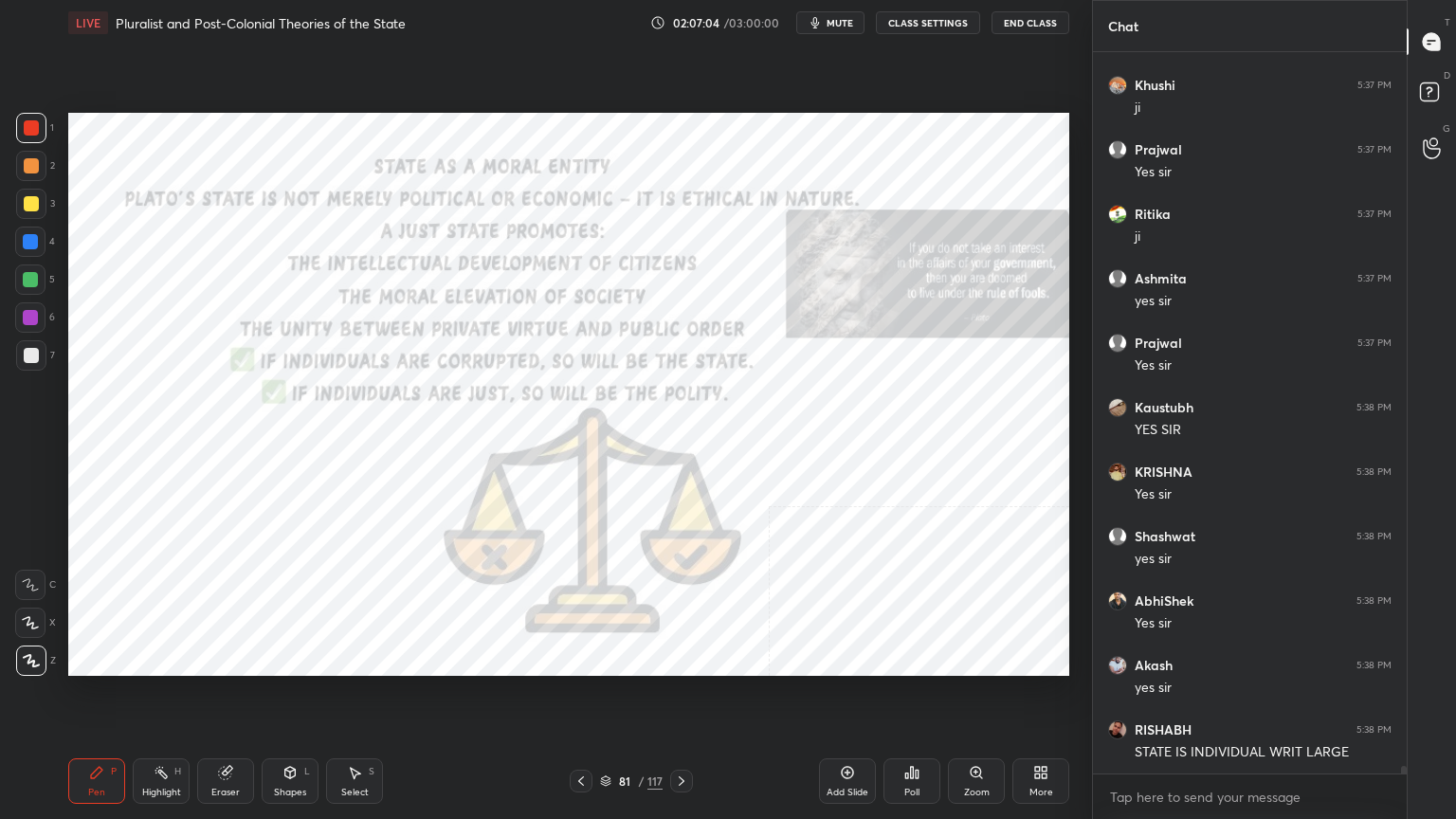 scroll, scrollTop: 69417, scrollLeft: 0, axis: vertical 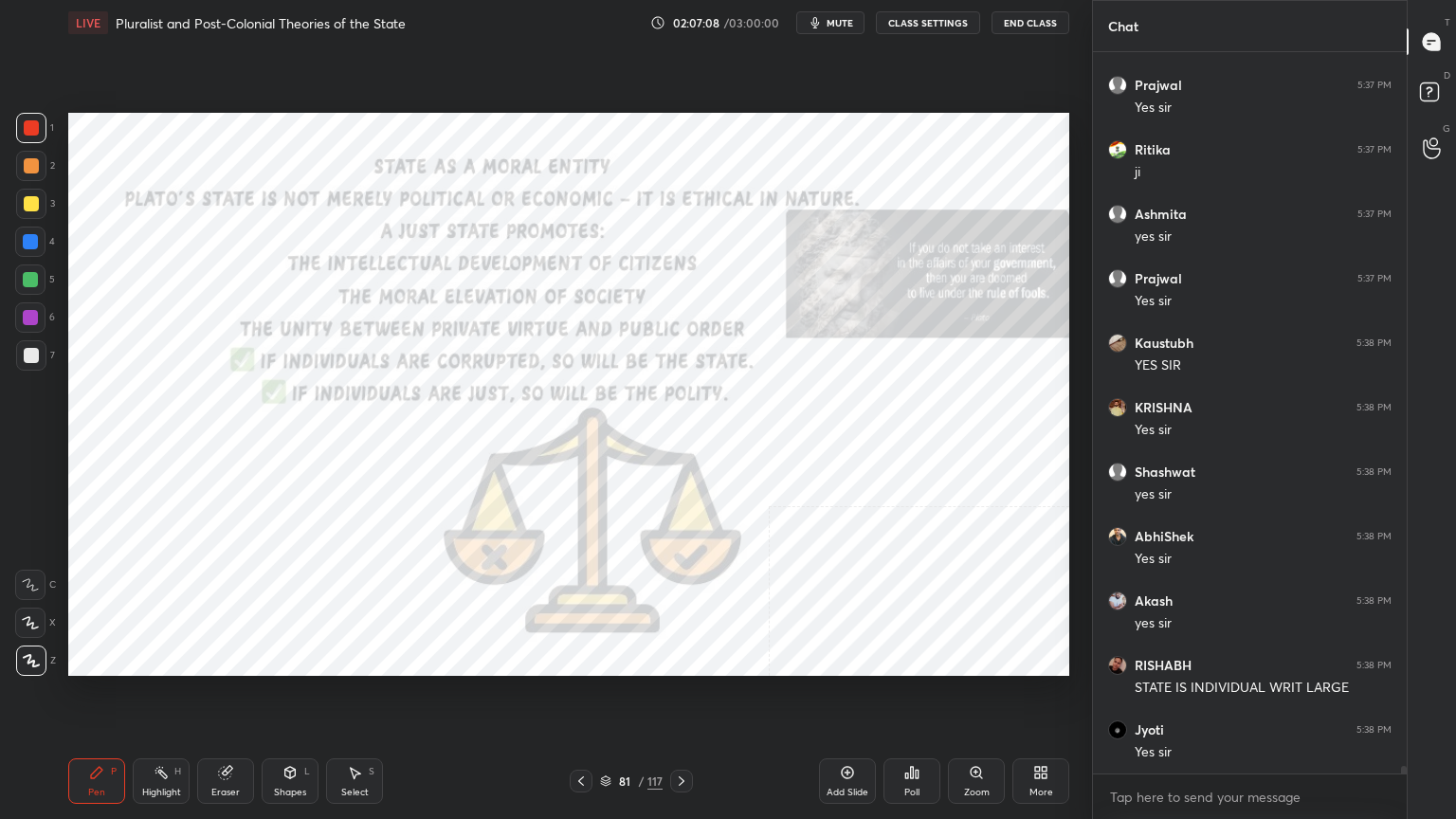 click 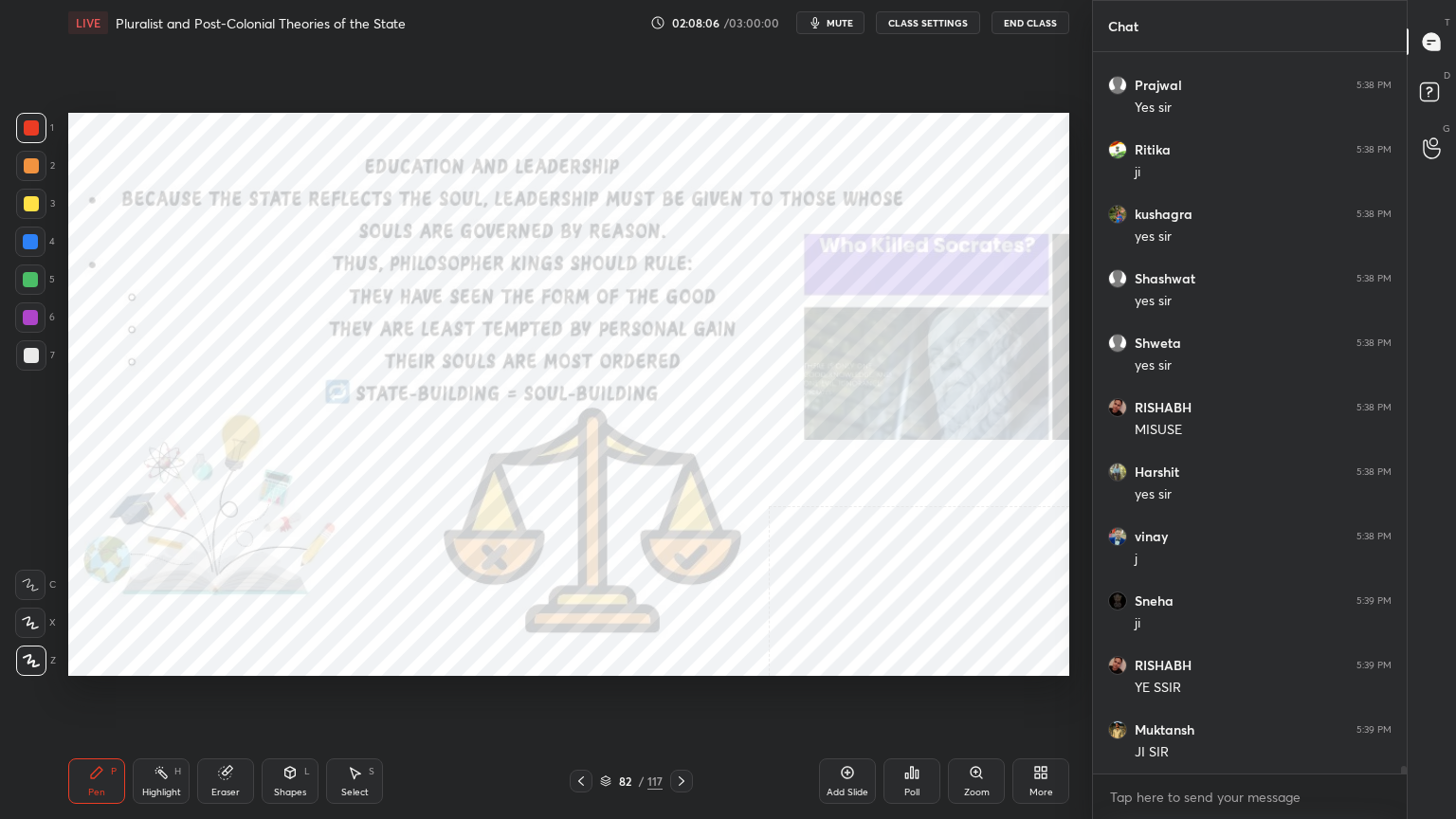 scroll, scrollTop: 71480, scrollLeft: 0, axis: vertical 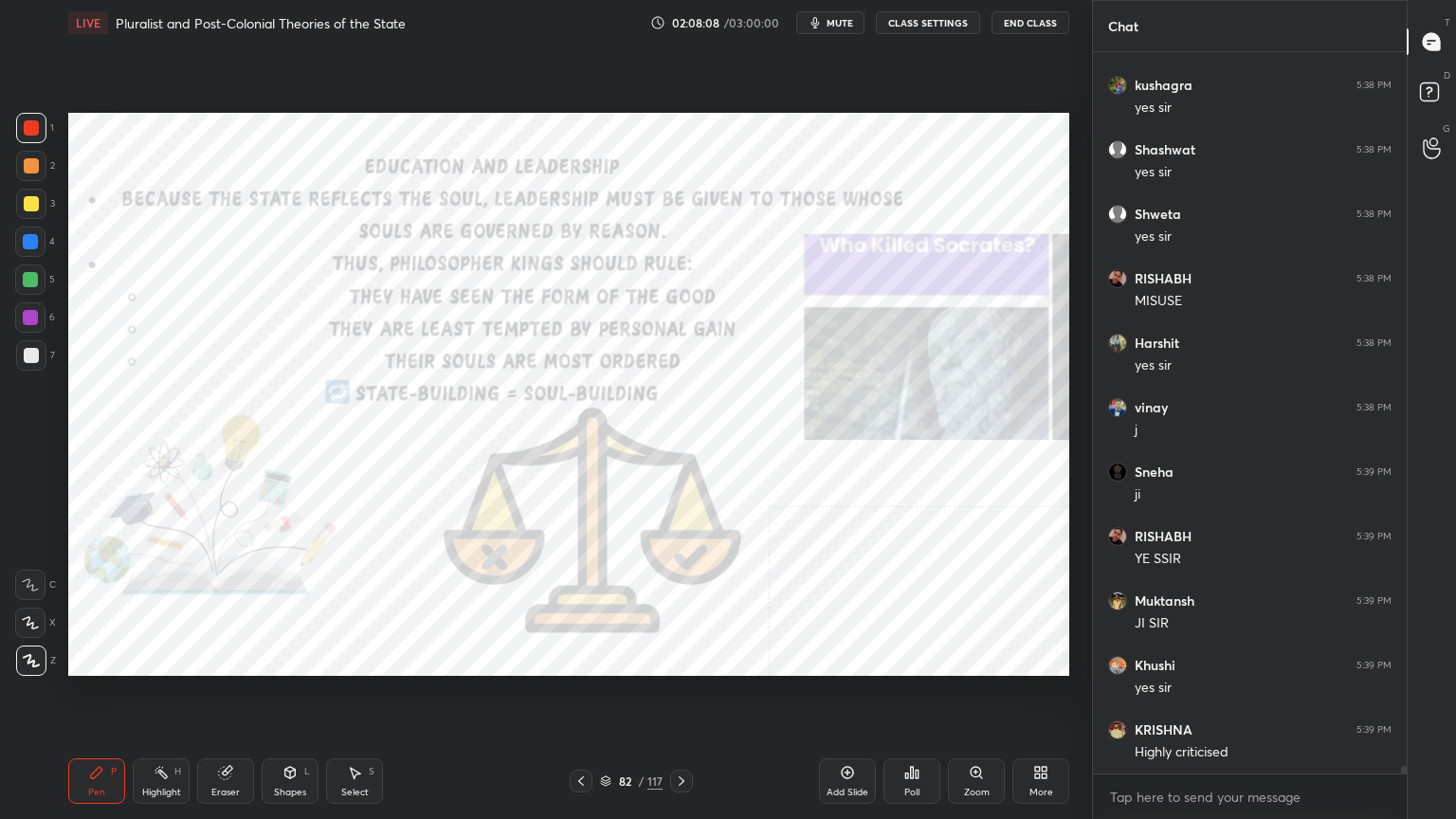 click on "82 / 117" at bounding box center (631, 781) 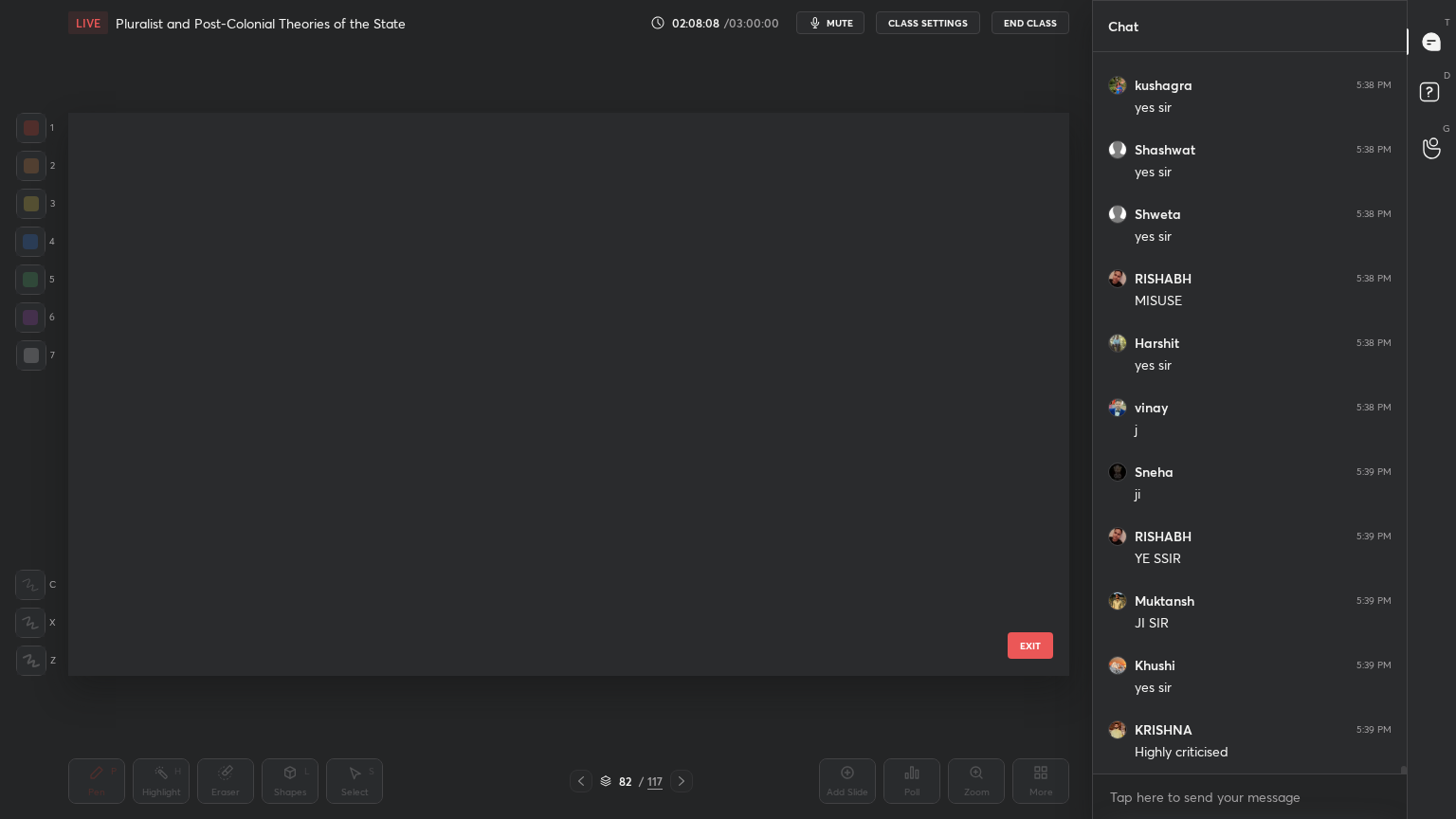 scroll, scrollTop: 557, scrollLeft: 992, axis: both 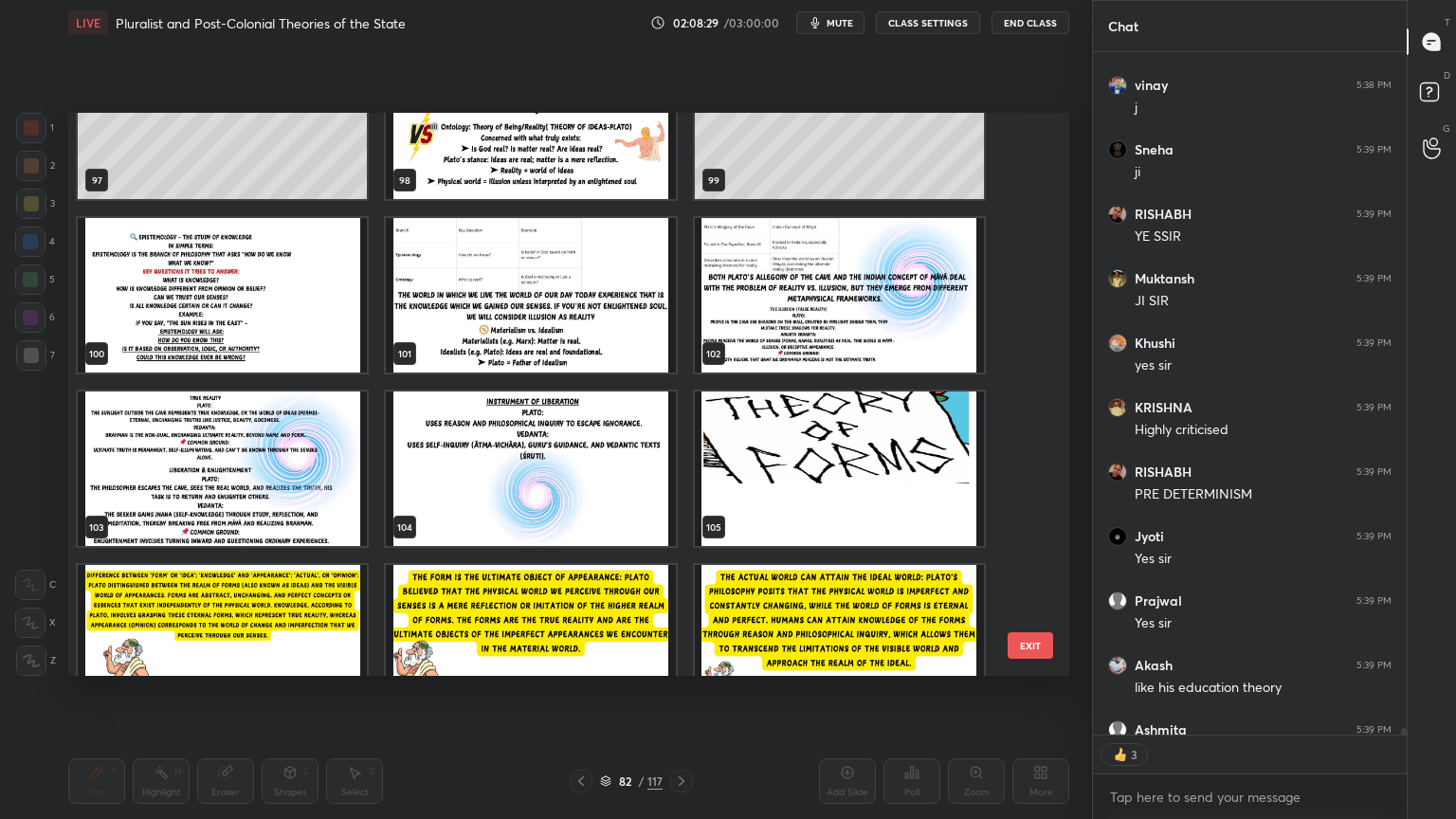 click at bounding box center (839, 295) 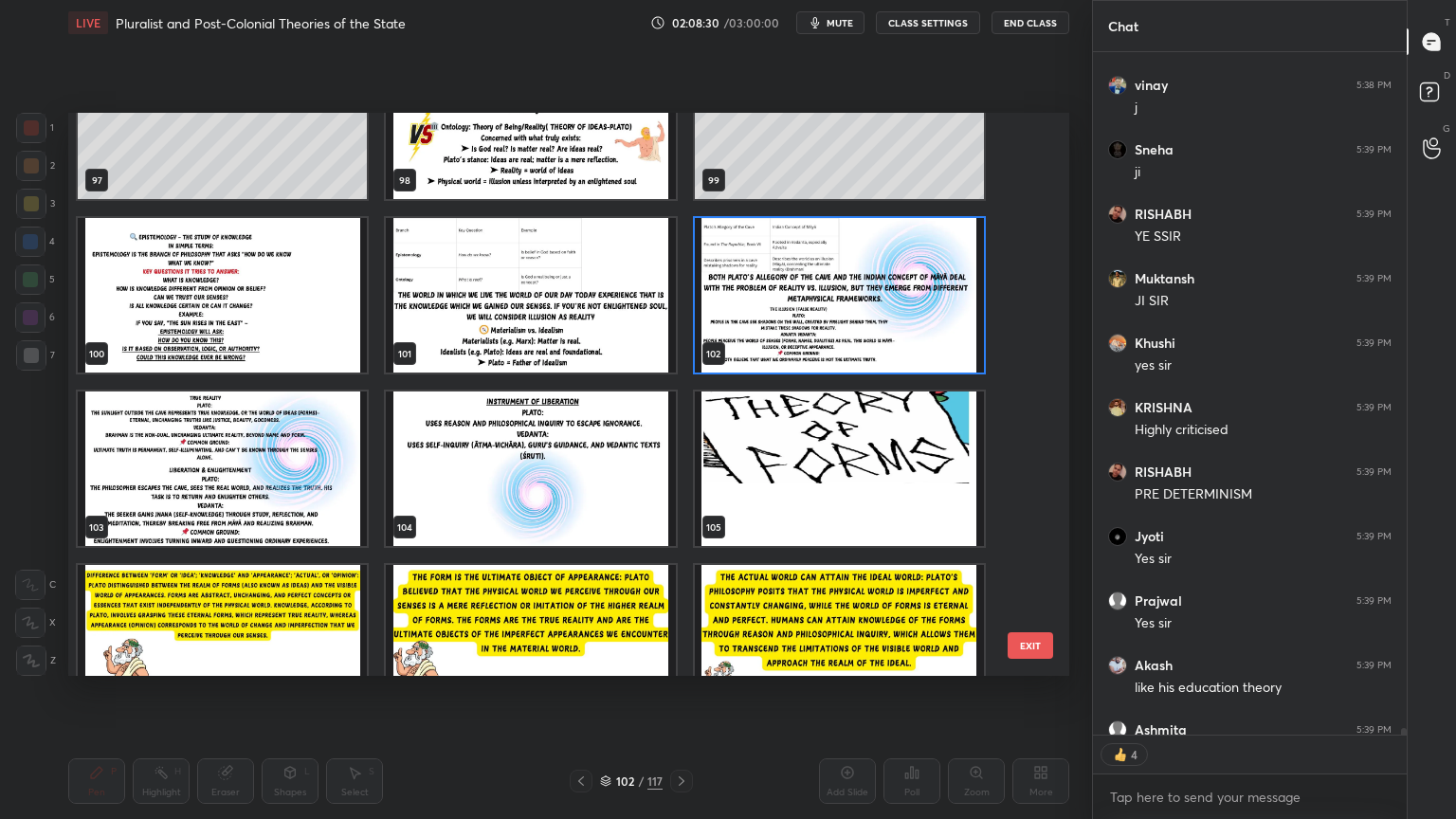 click at bounding box center [839, 295] 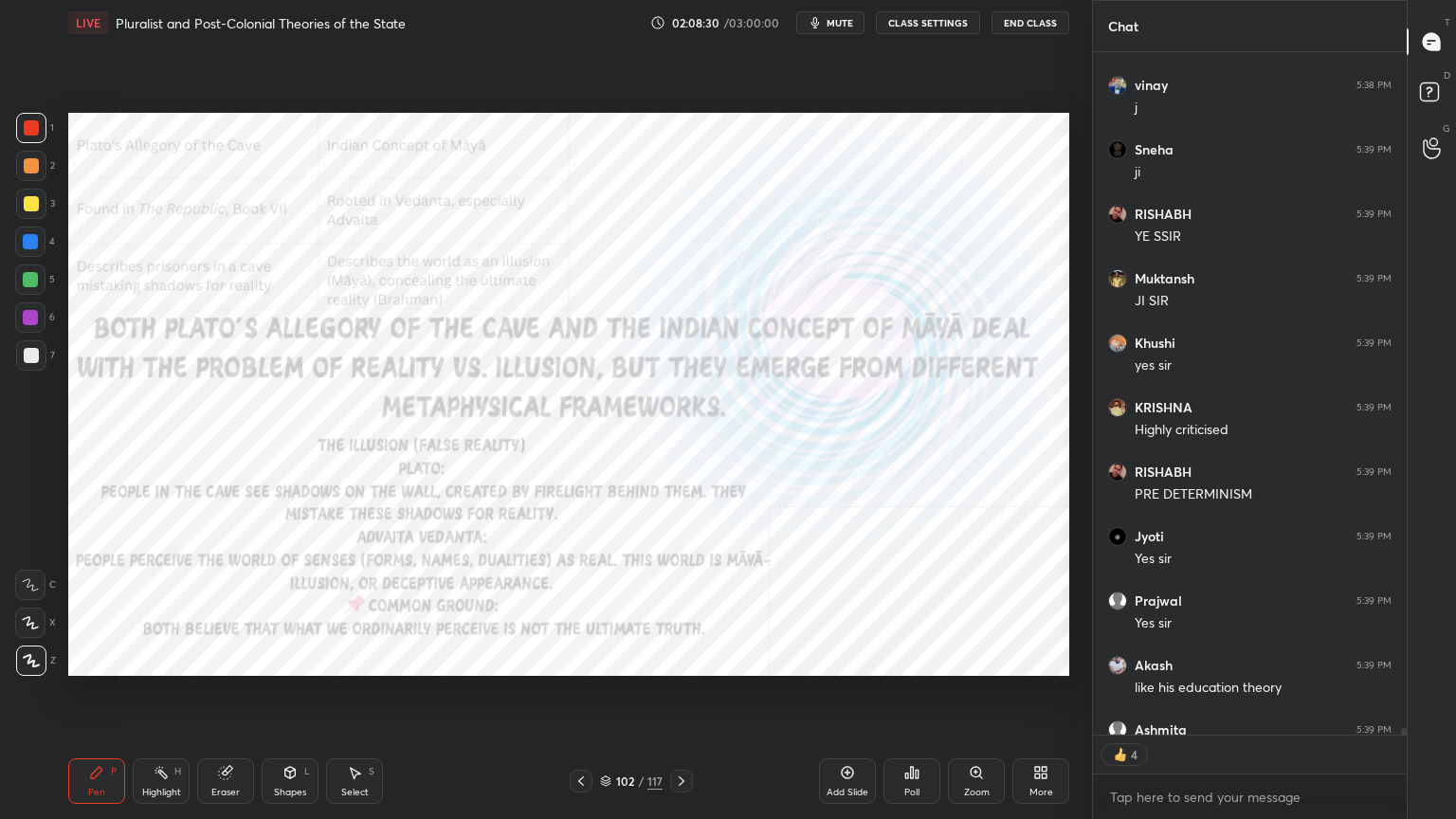 click at bounding box center [839, 295] 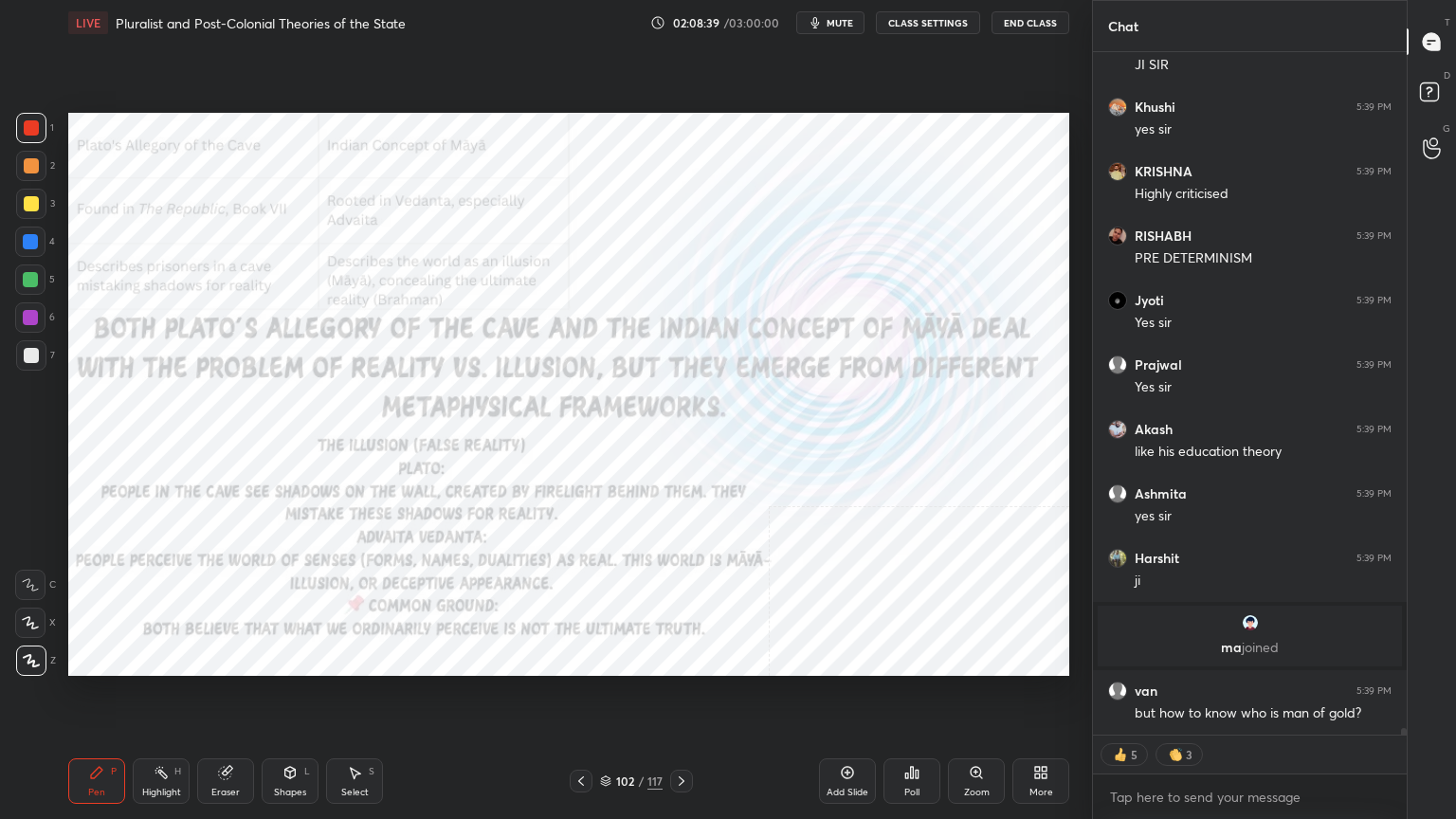 scroll, scrollTop: 70066, scrollLeft: 0, axis: vertical 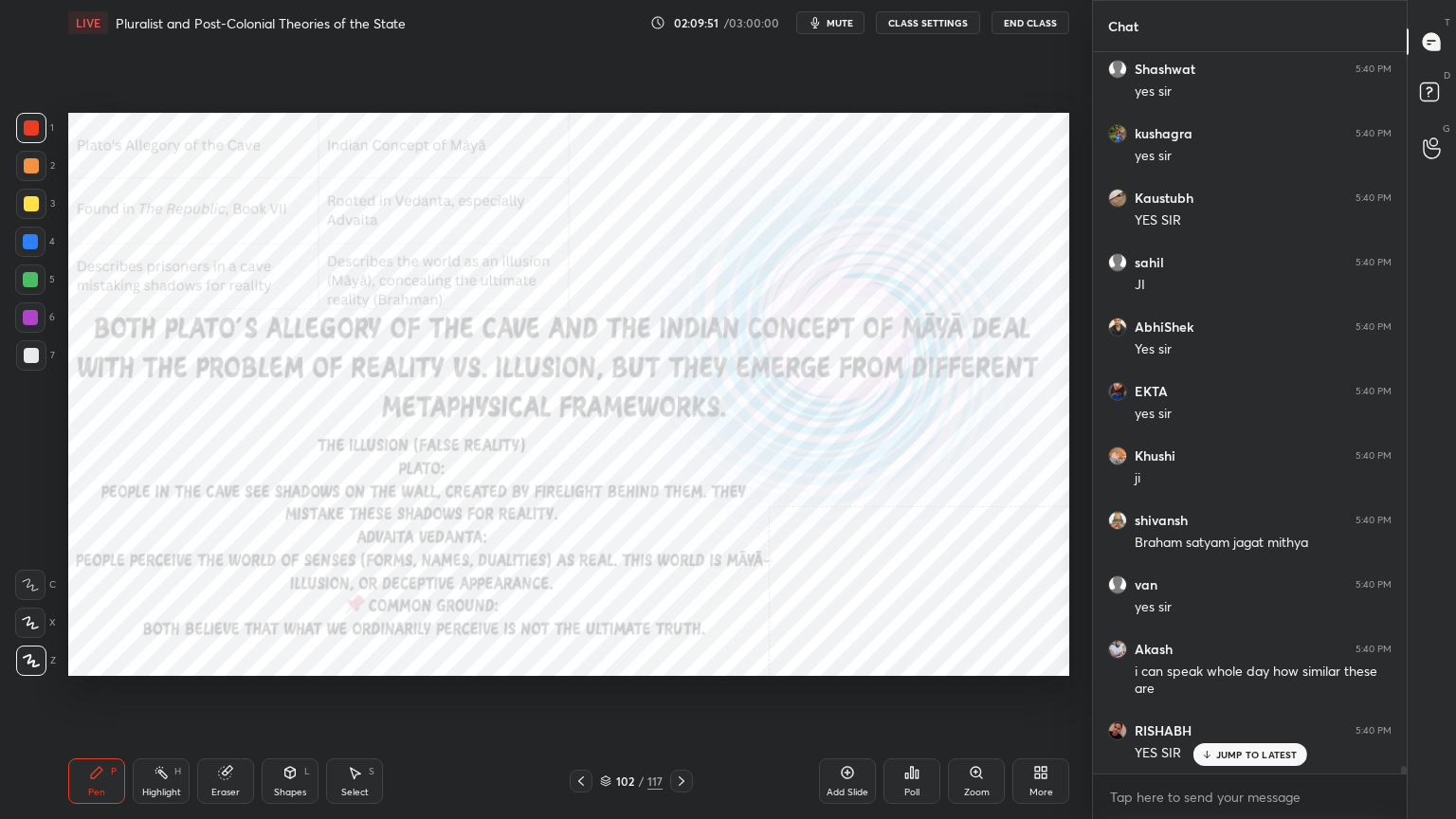 click at bounding box center [682, 781] 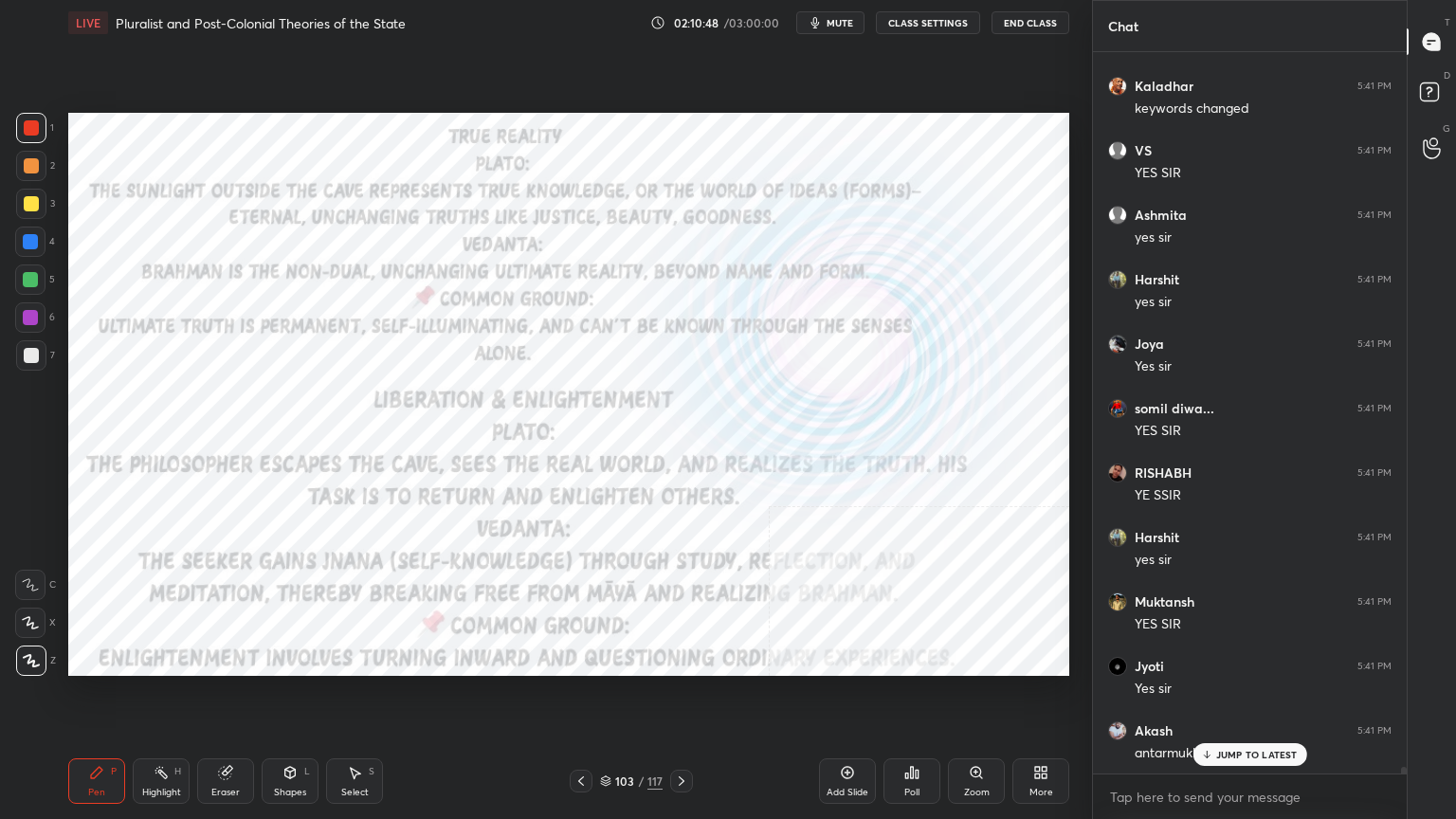 scroll, scrollTop: 72686, scrollLeft: 0, axis: vertical 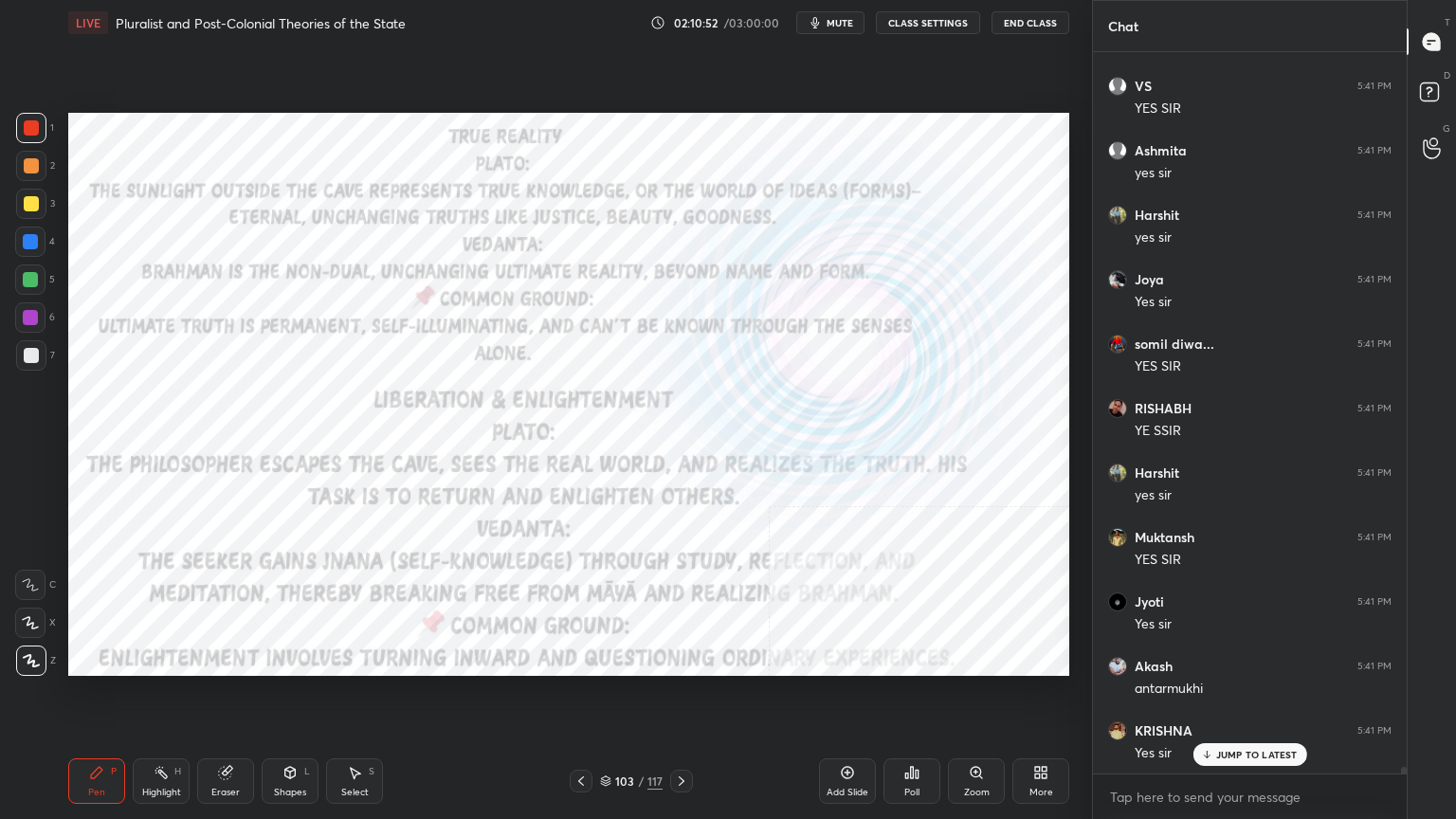 click 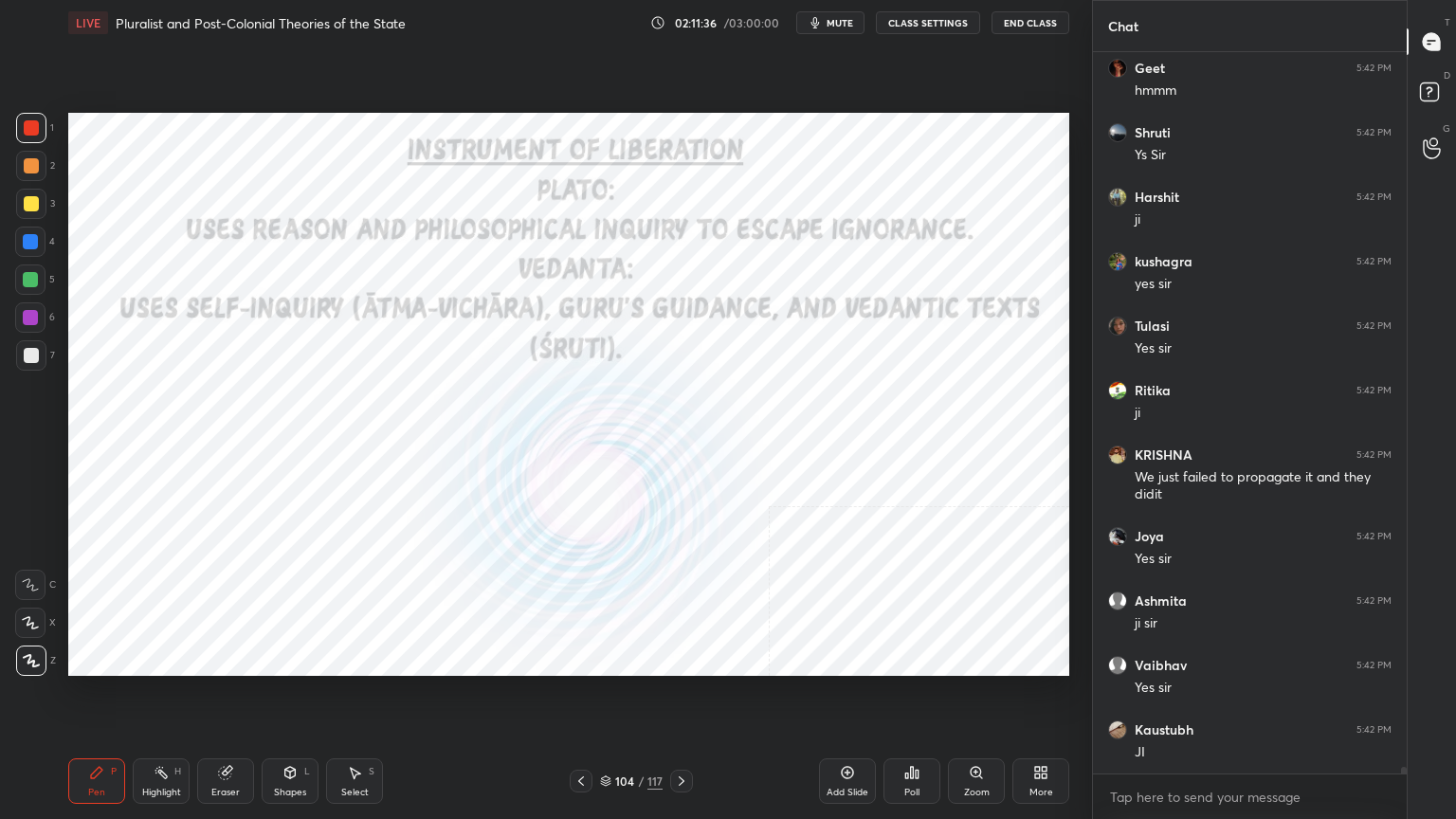 scroll, scrollTop: 73736, scrollLeft: 0, axis: vertical 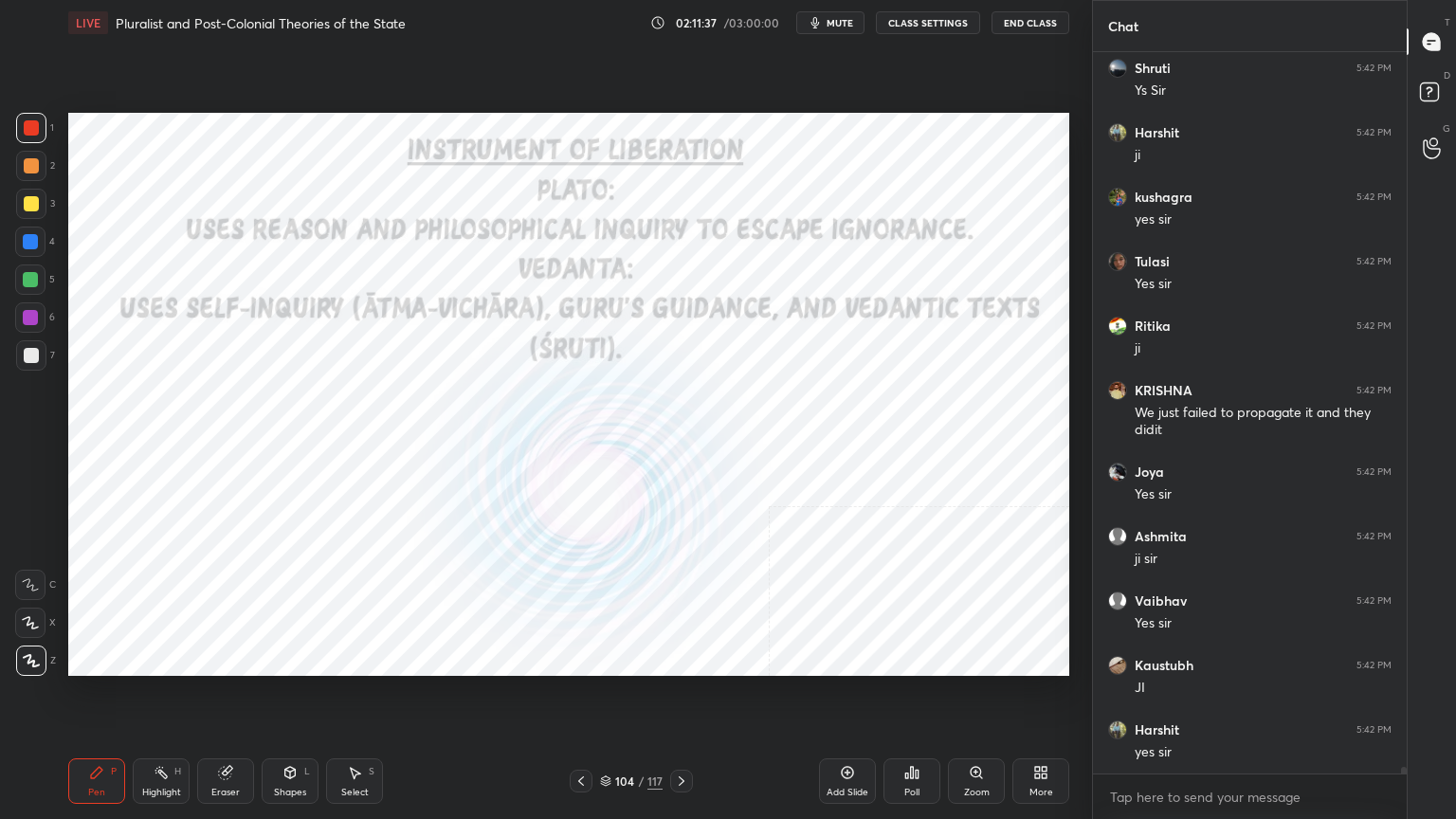 click 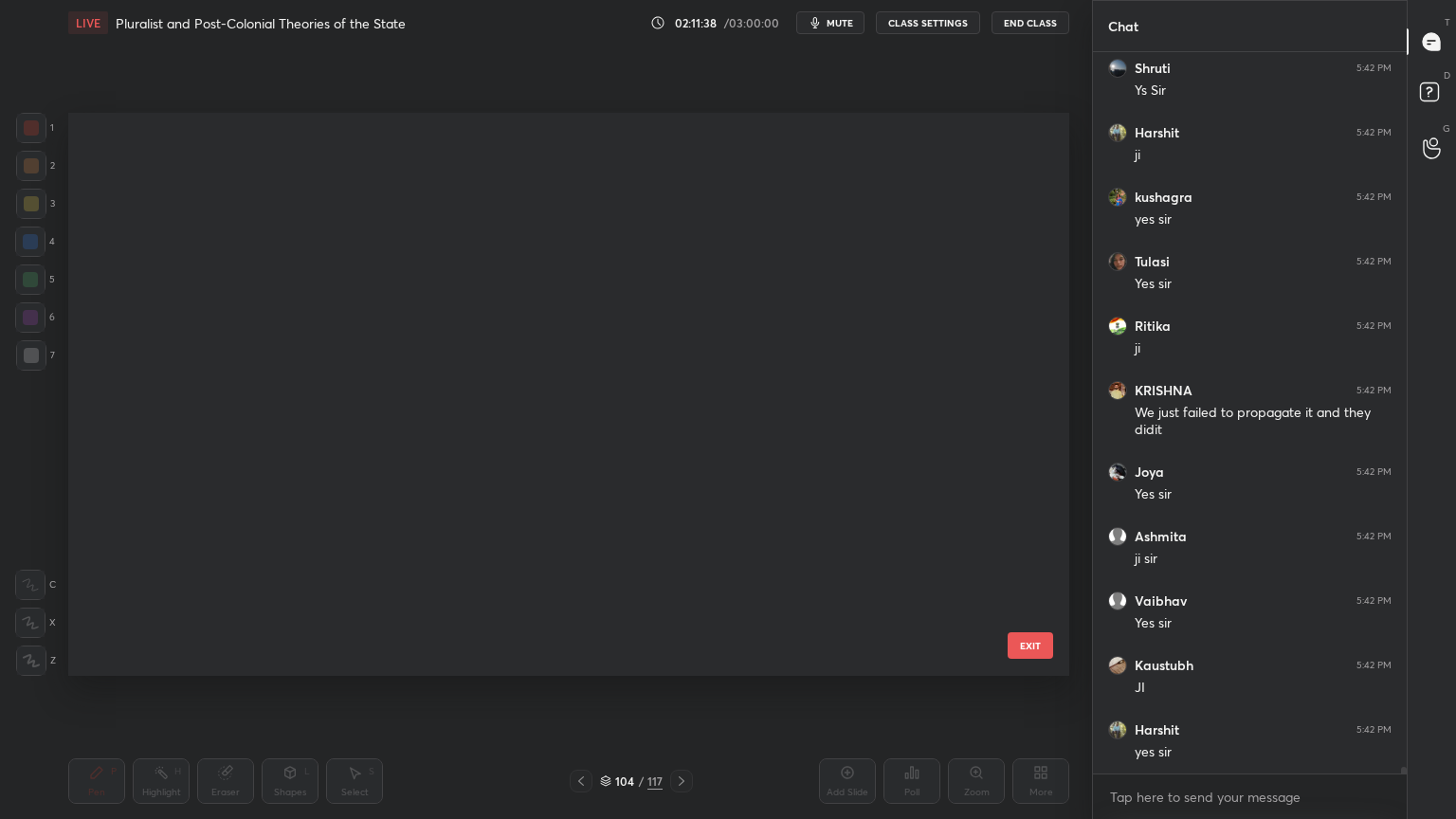 scroll, scrollTop: 5508, scrollLeft: 0, axis: vertical 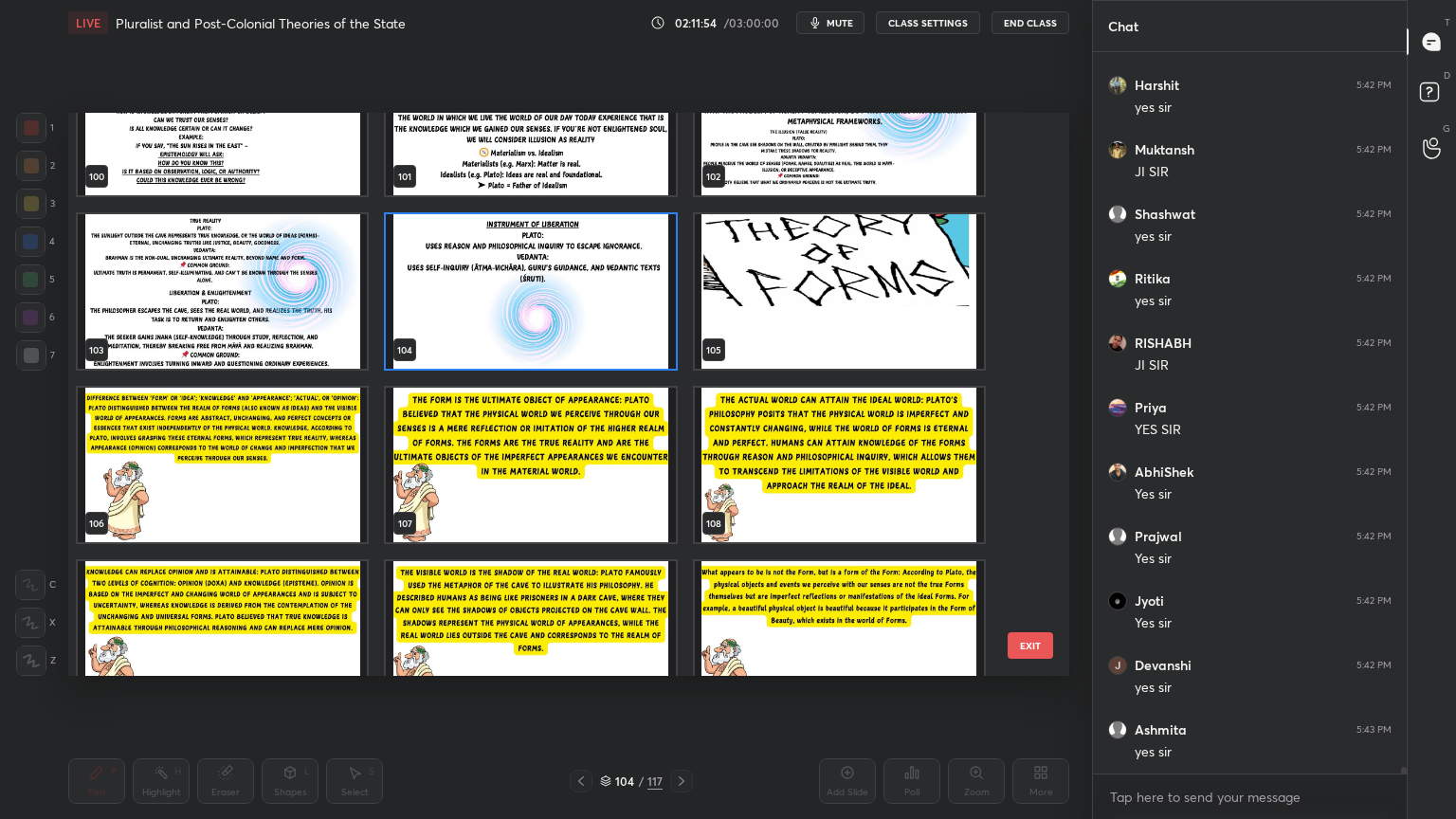 click at bounding box center (839, 291) 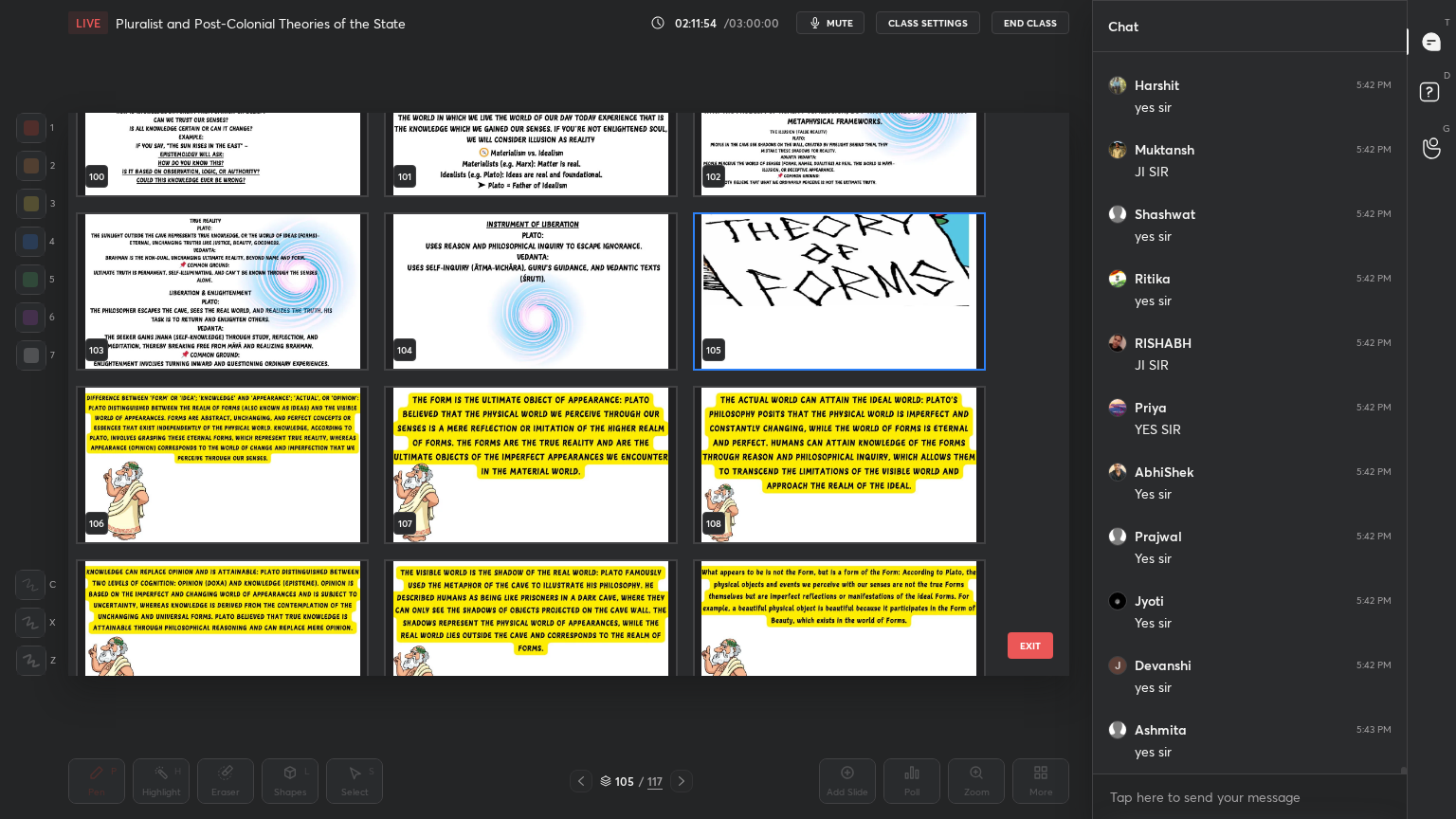 click at bounding box center (839, 291) 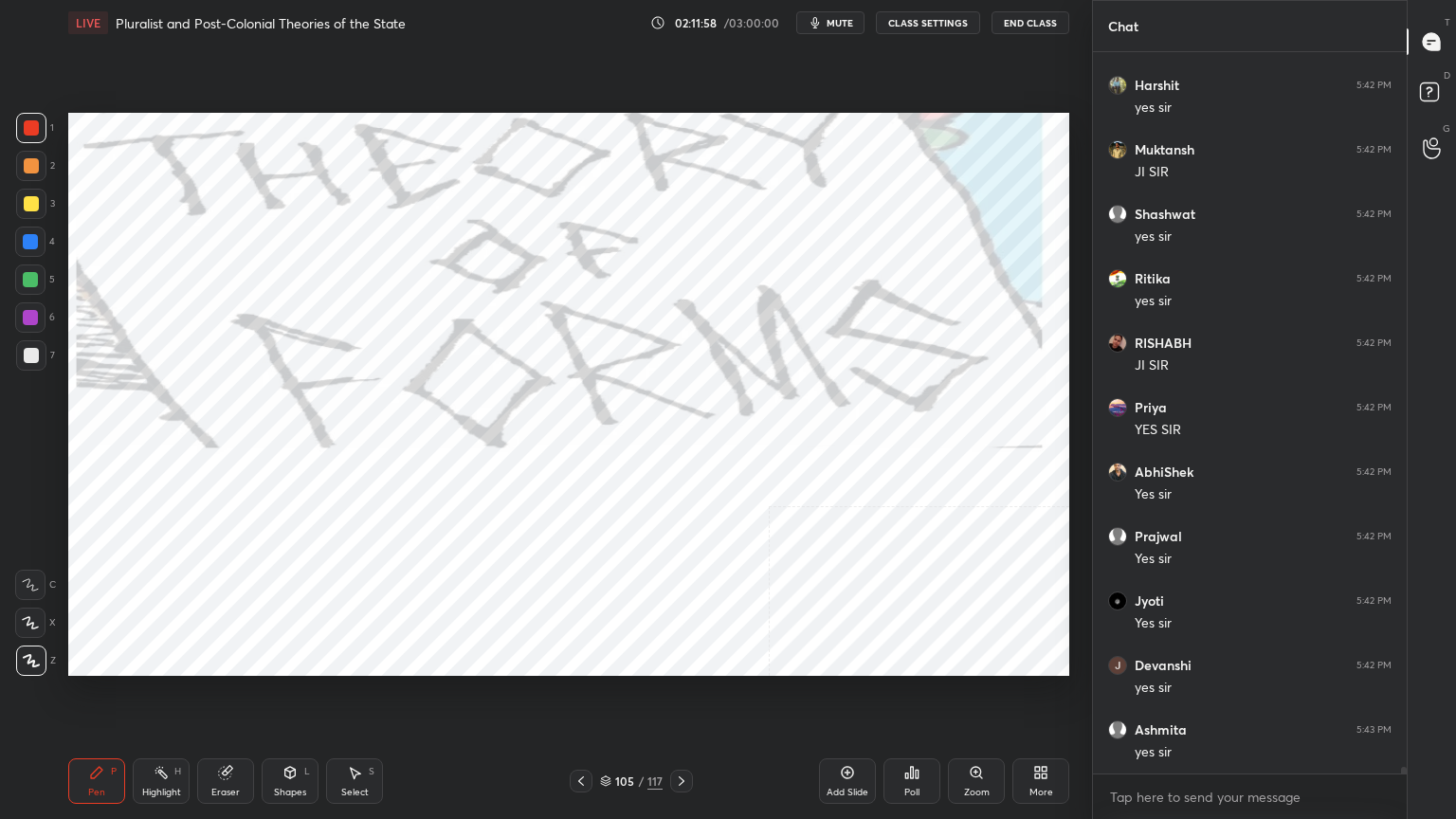 click 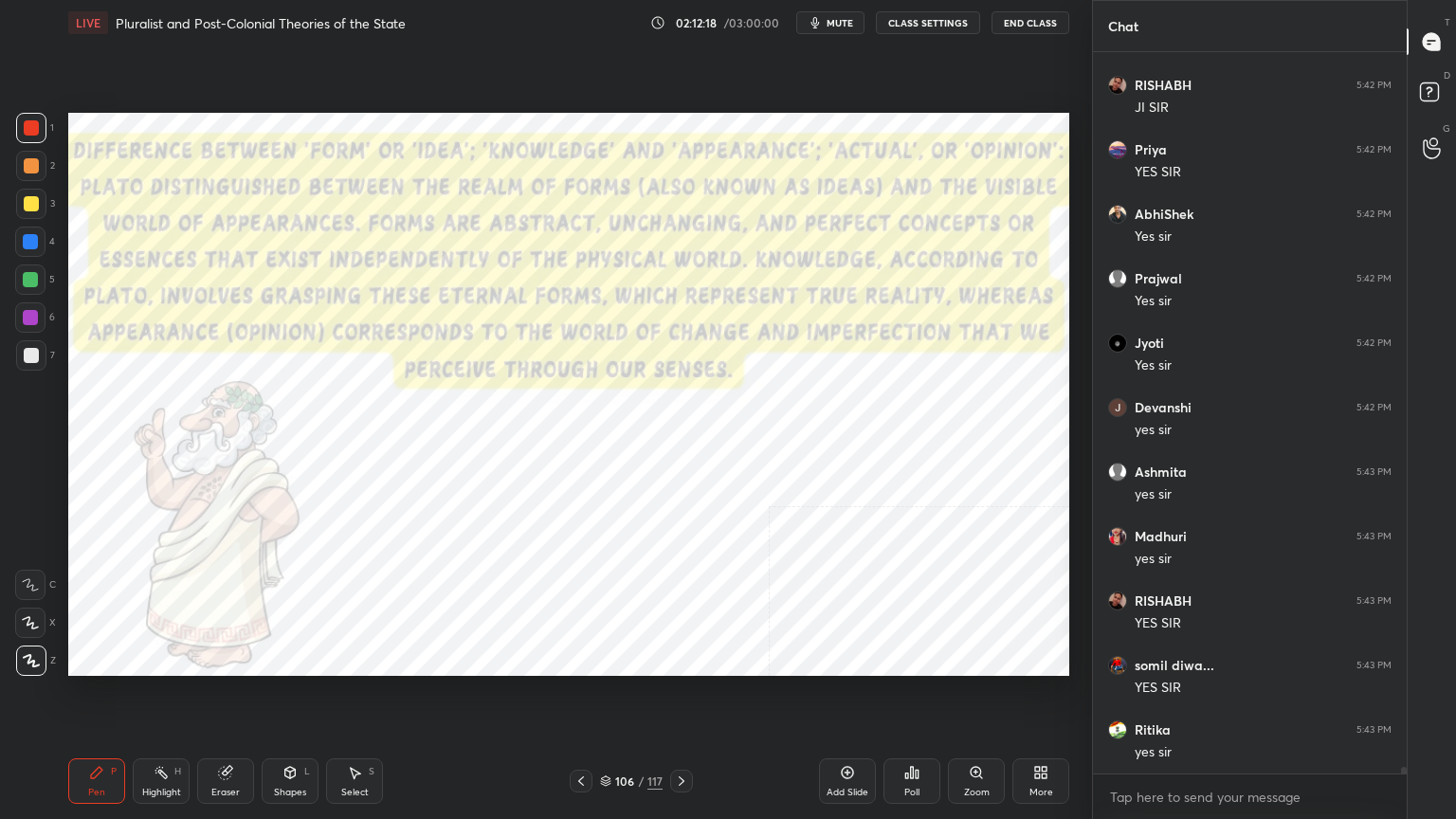 click 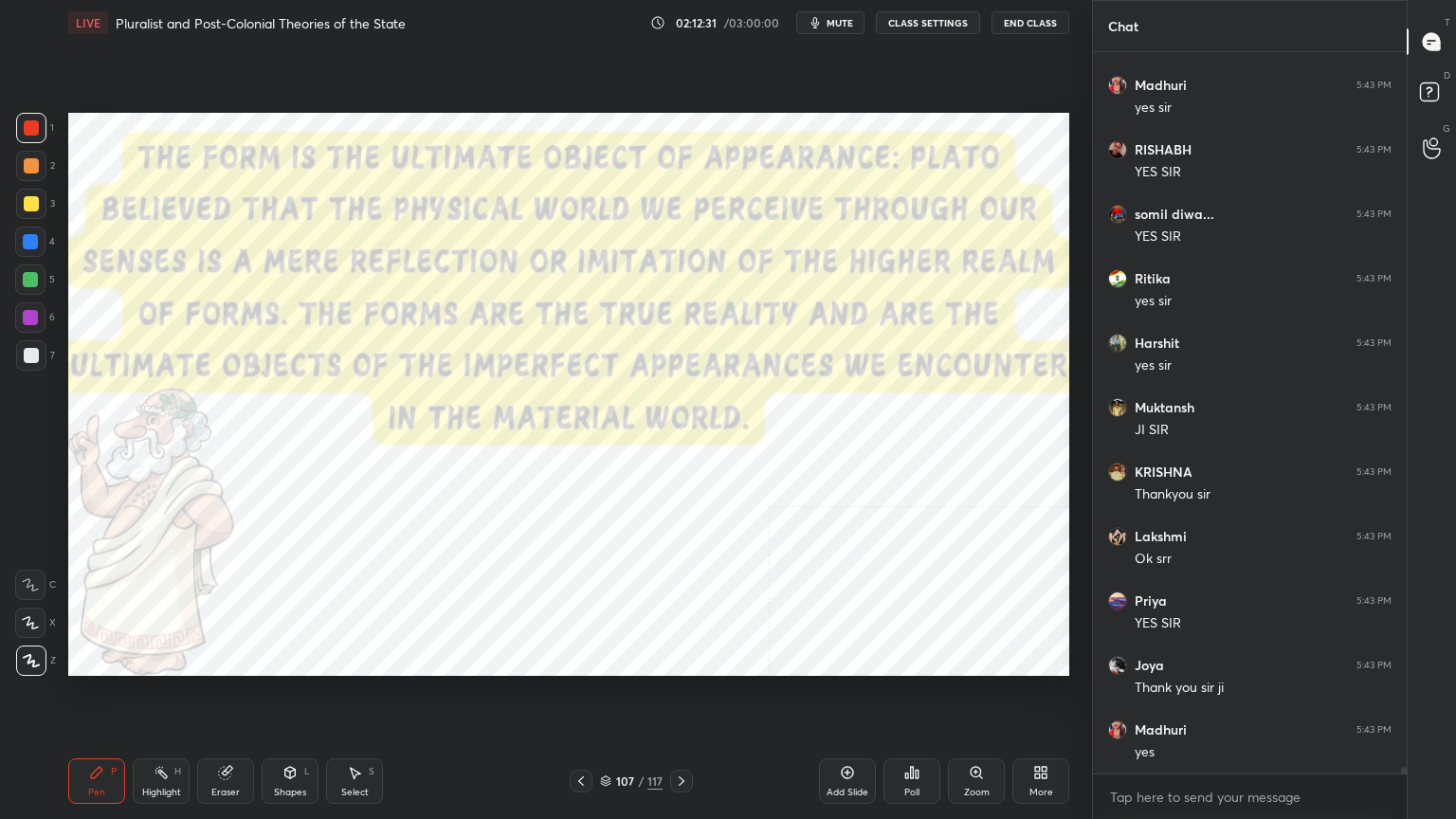 click 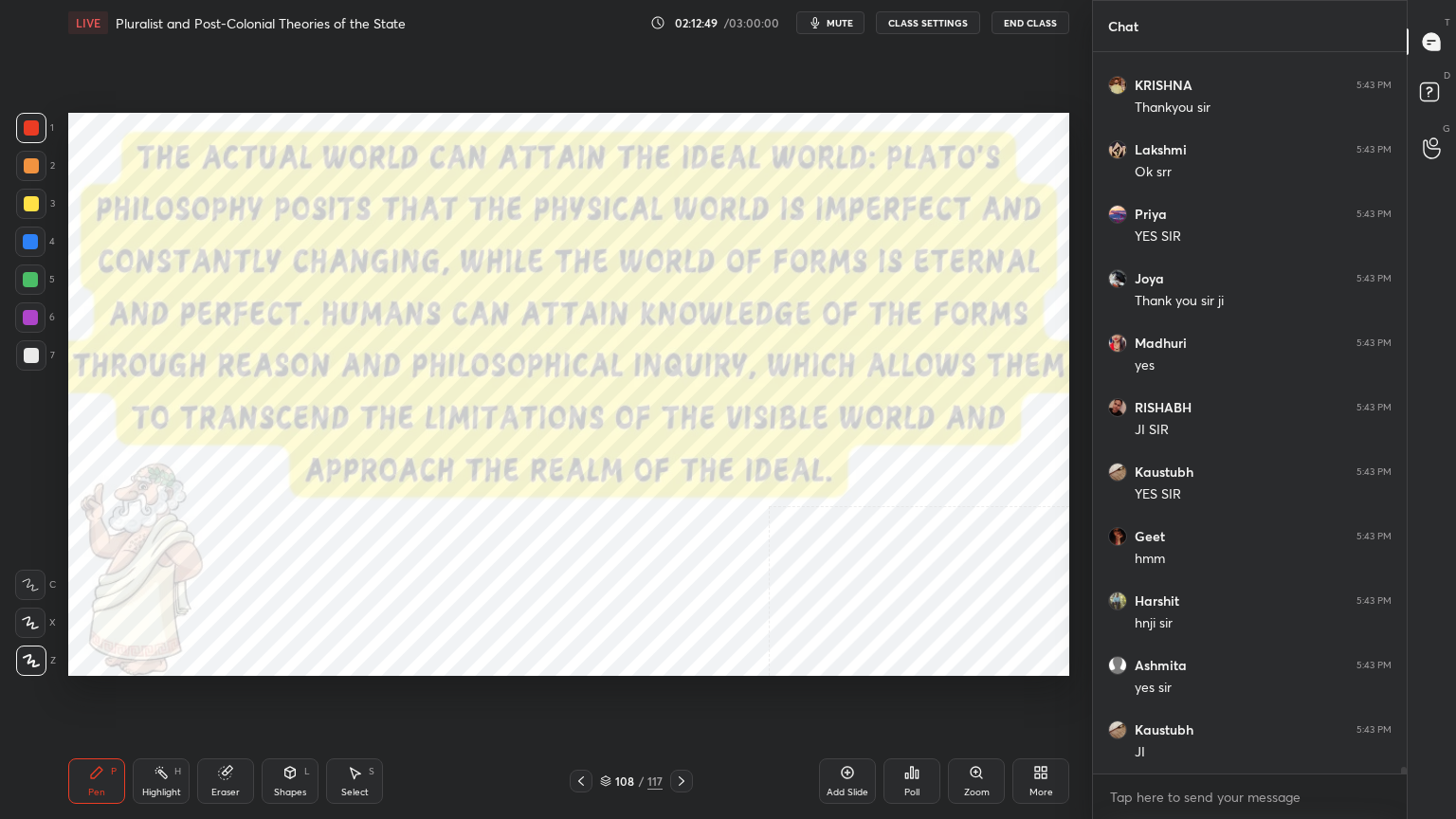 scroll, scrollTop: 75540, scrollLeft: 0, axis: vertical 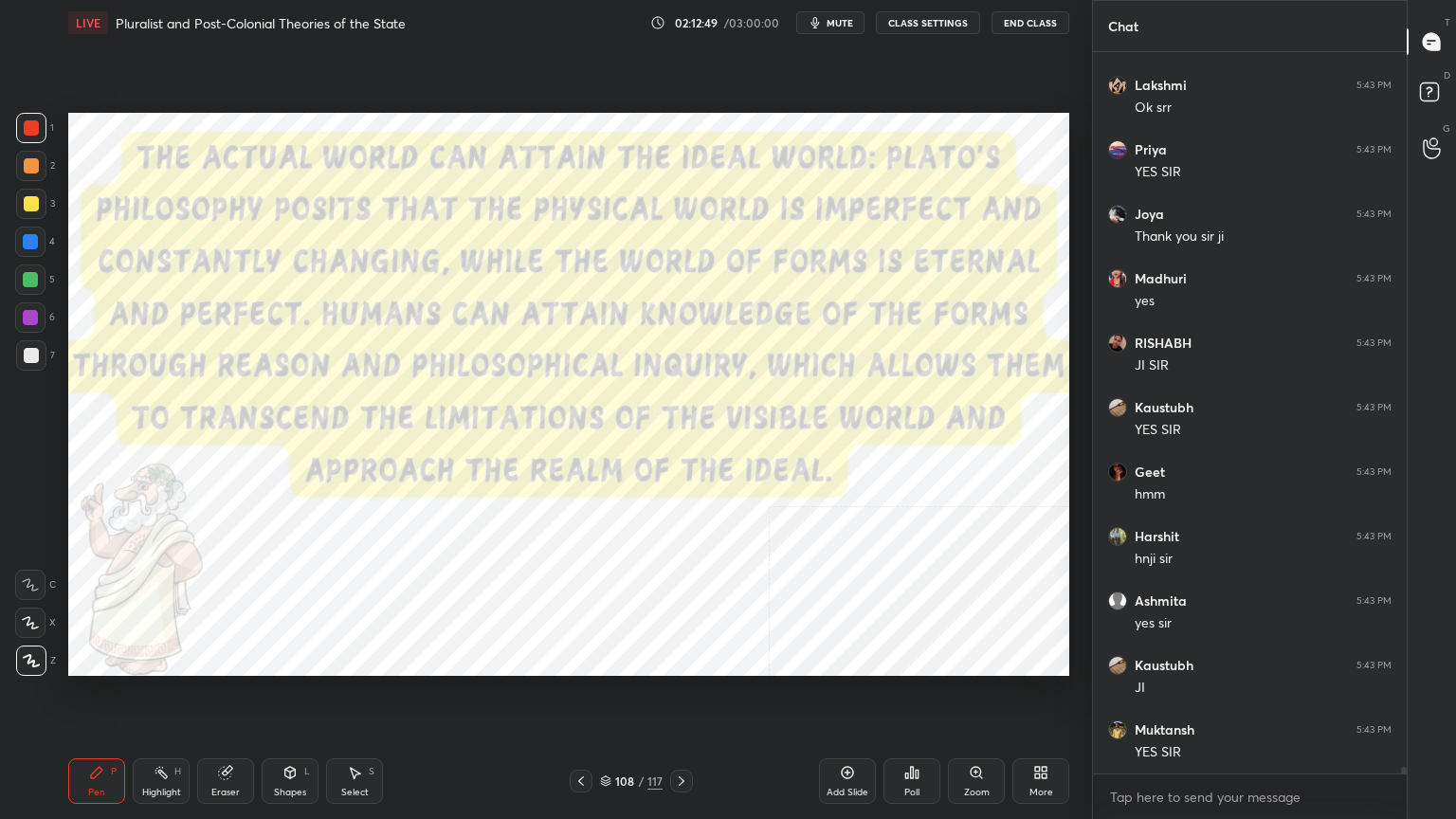 click 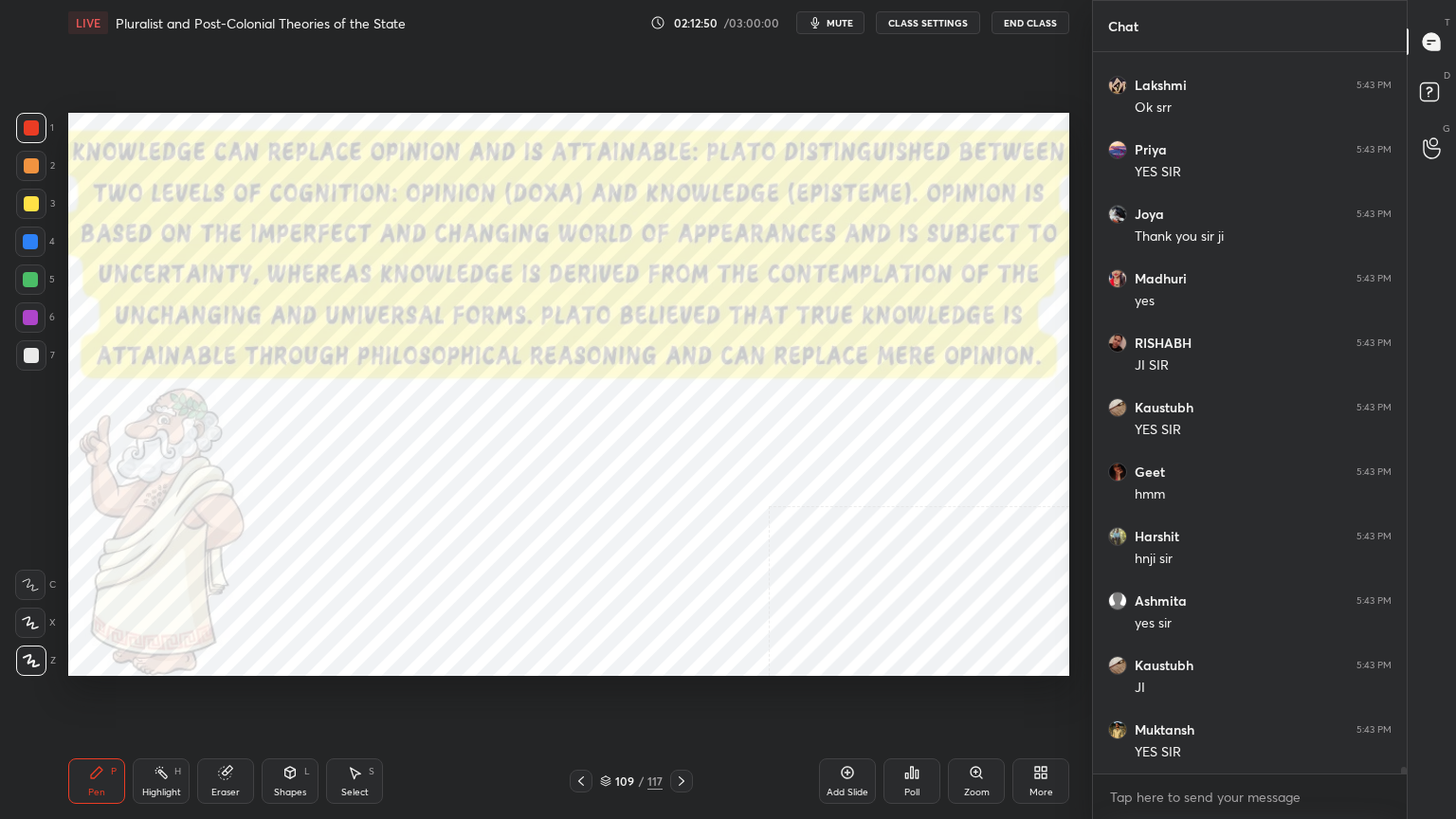 scroll, scrollTop: 75863, scrollLeft: 0, axis: vertical 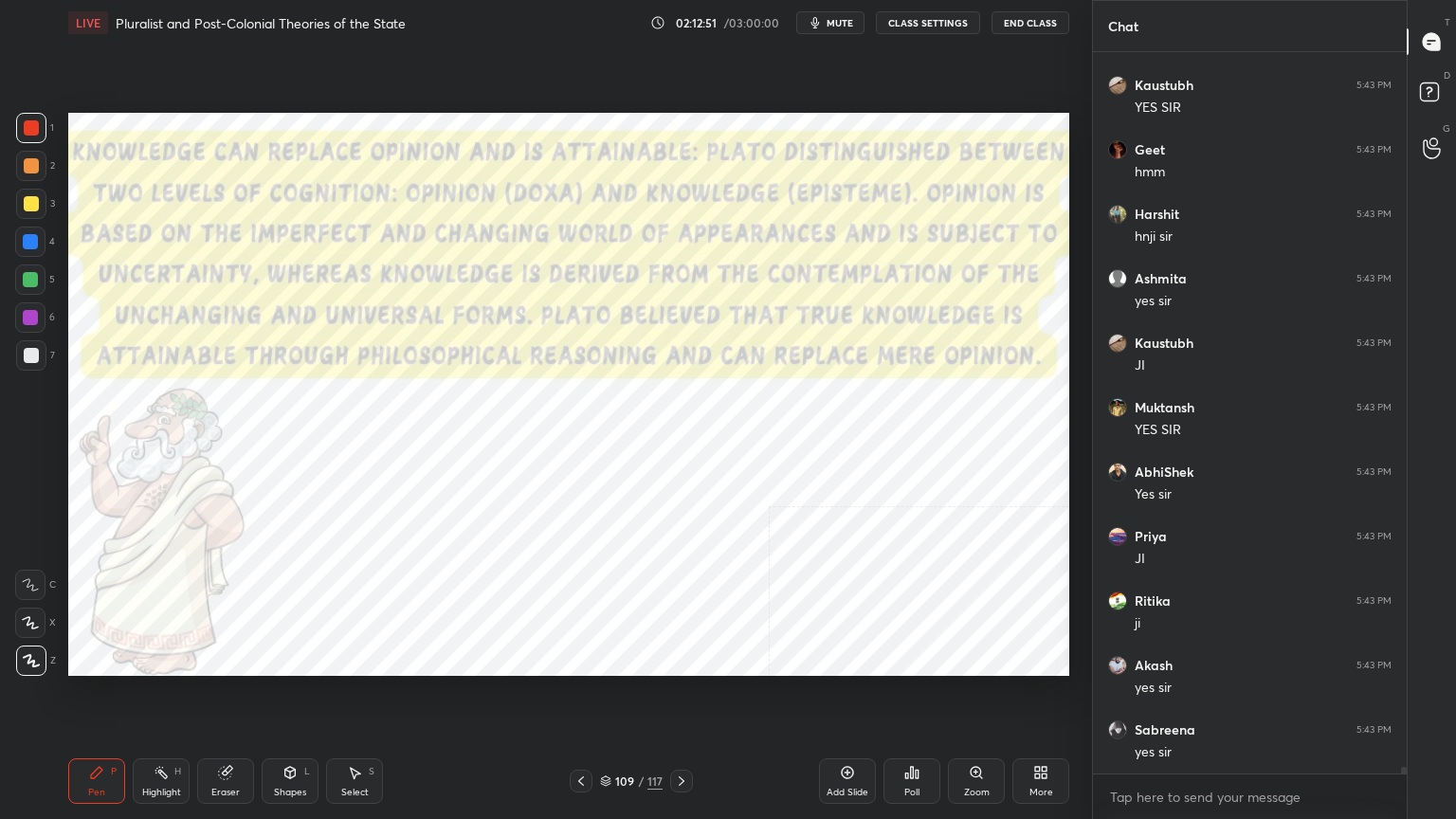 click 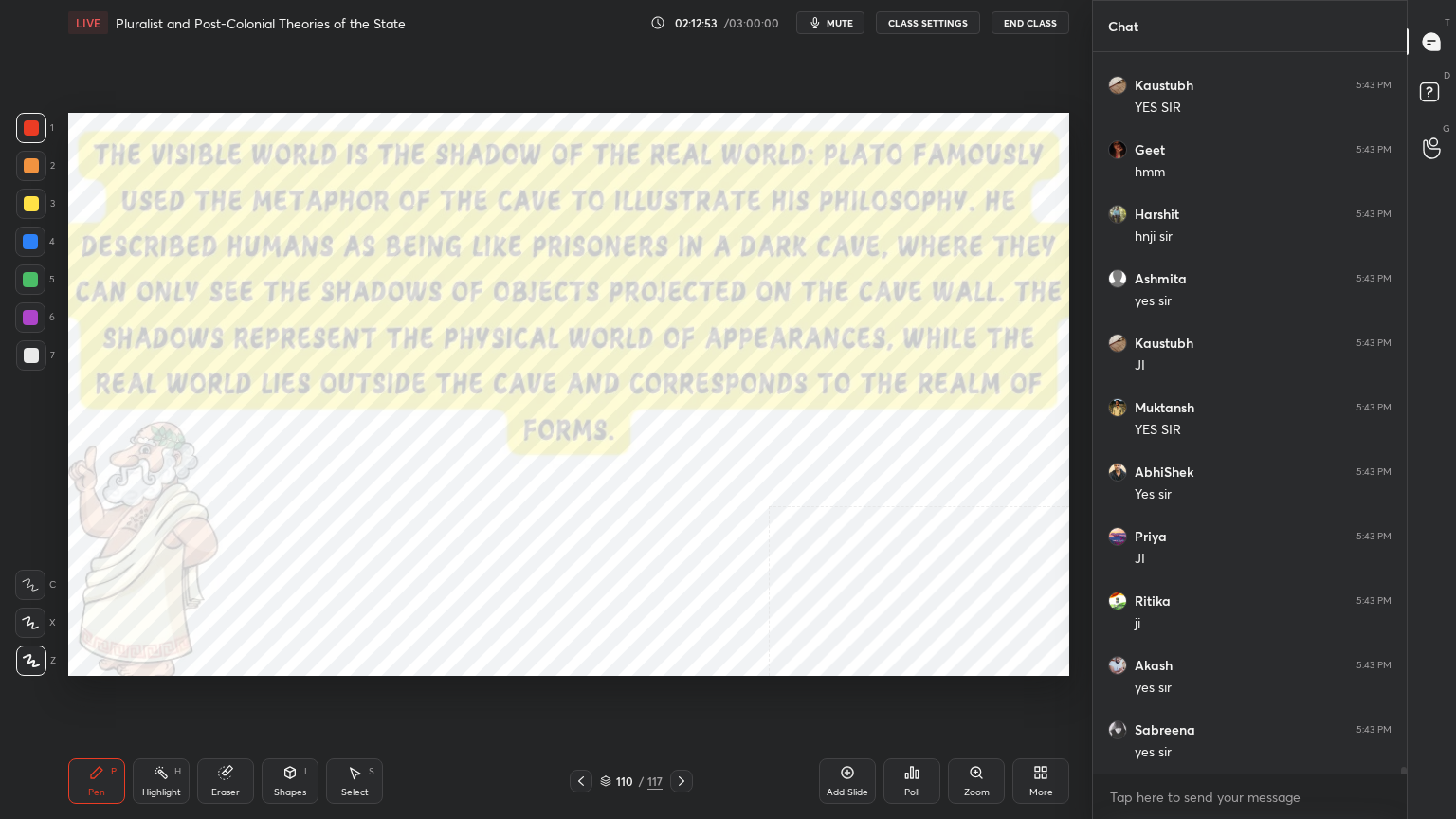 click 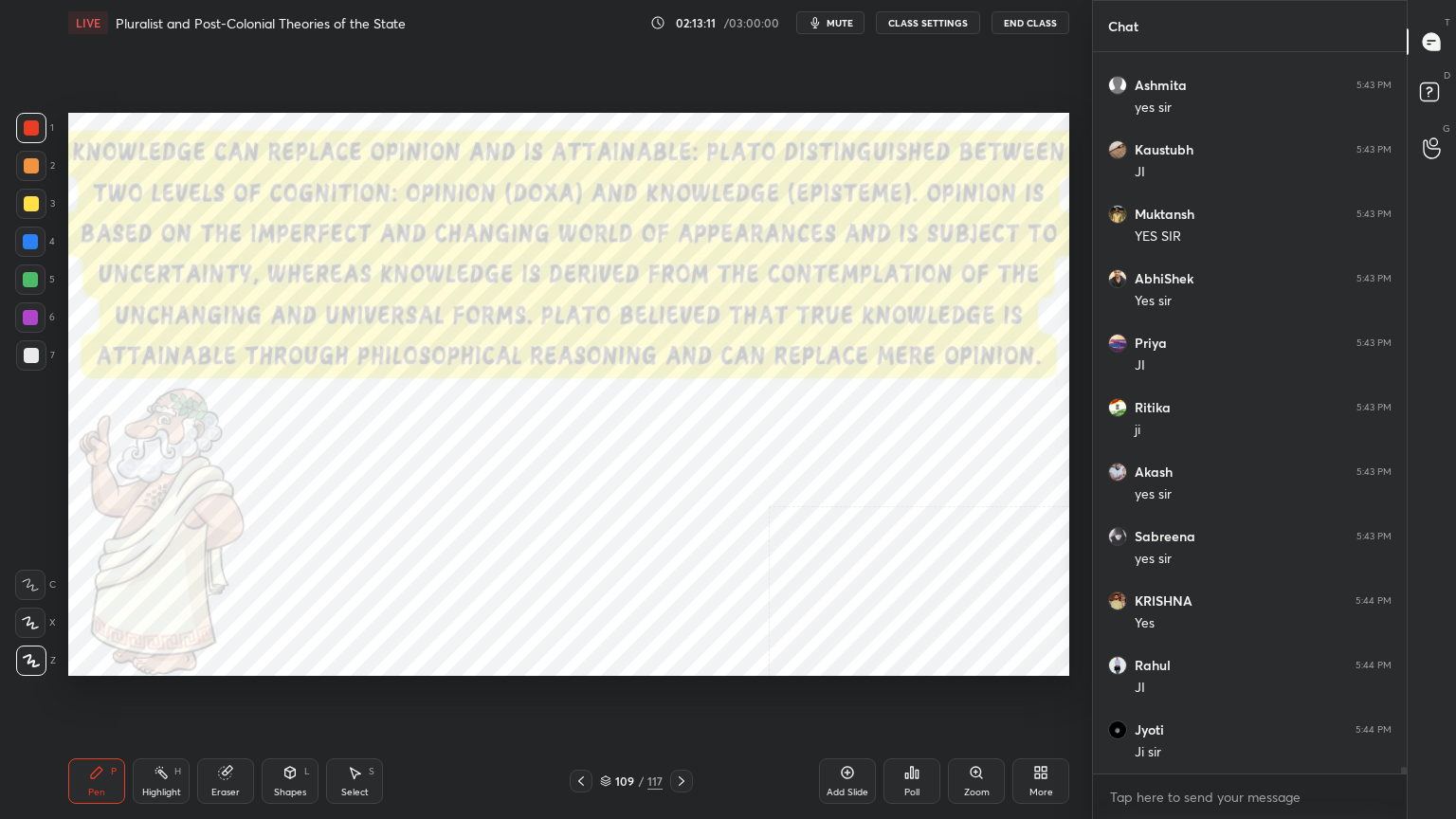 scroll, scrollTop: 76121, scrollLeft: 0, axis: vertical 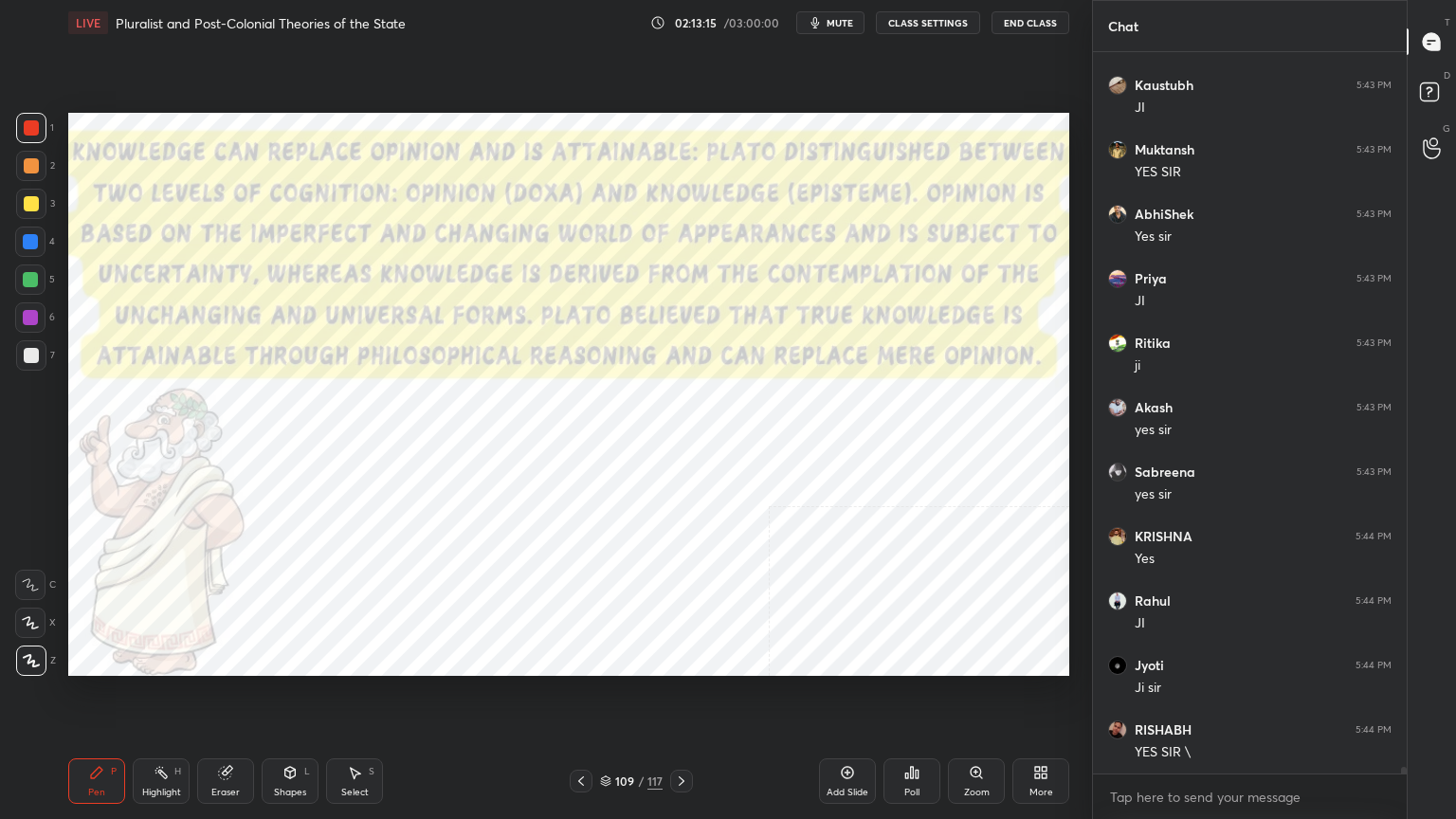 click 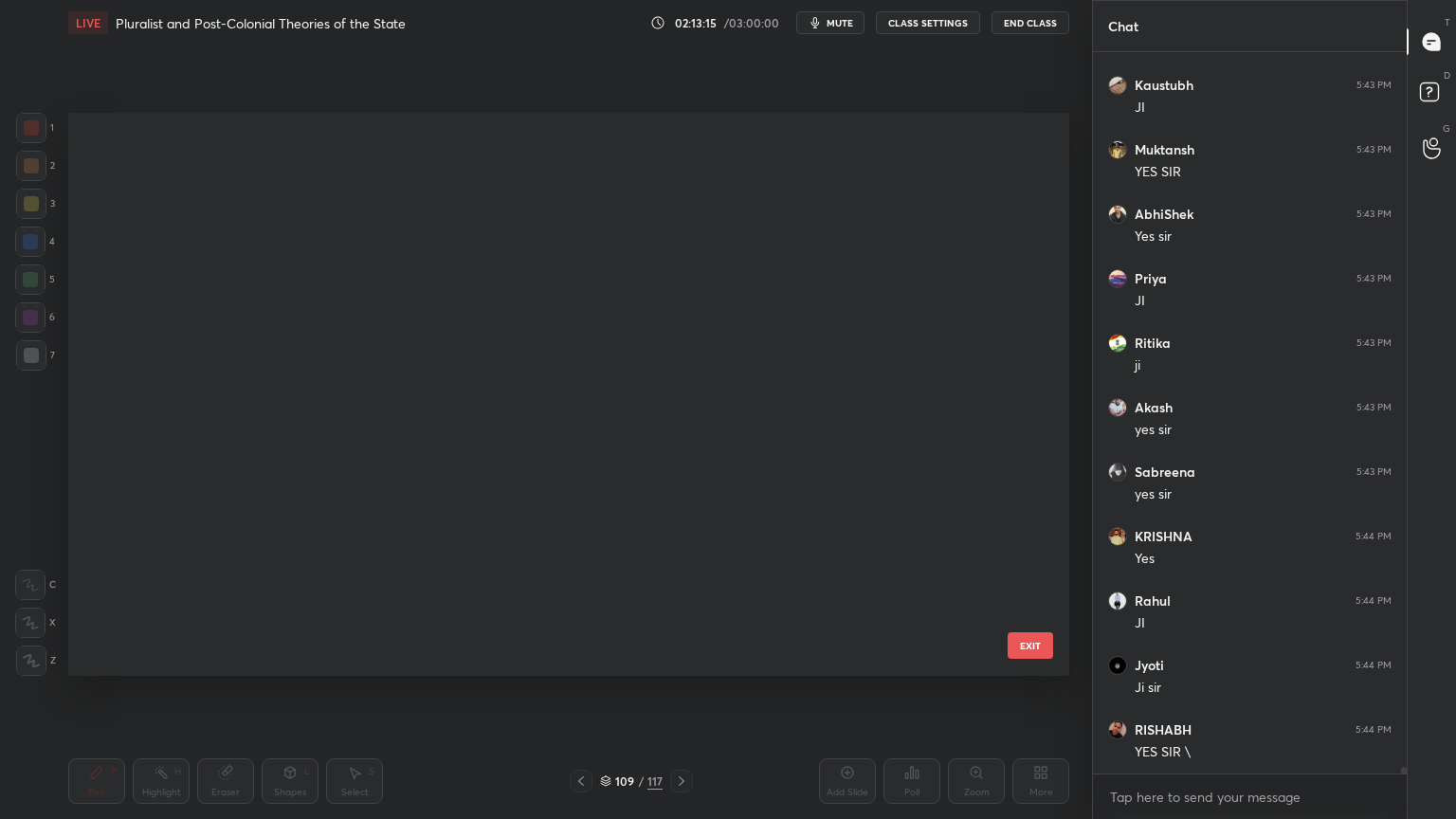 scroll, scrollTop: 5854, scrollLeft: 0, axis: vertical 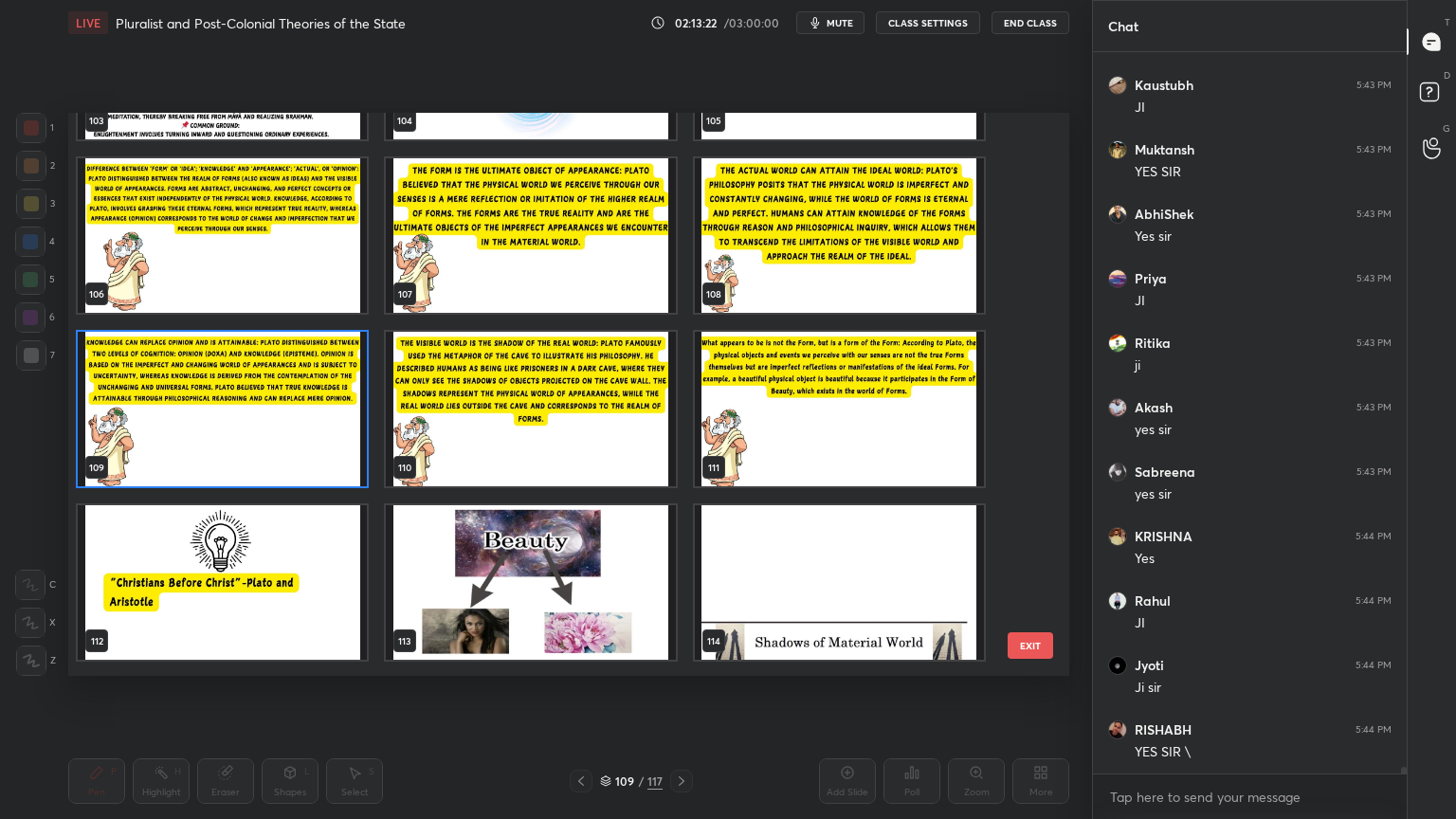 click at bounding box center [222, 582] 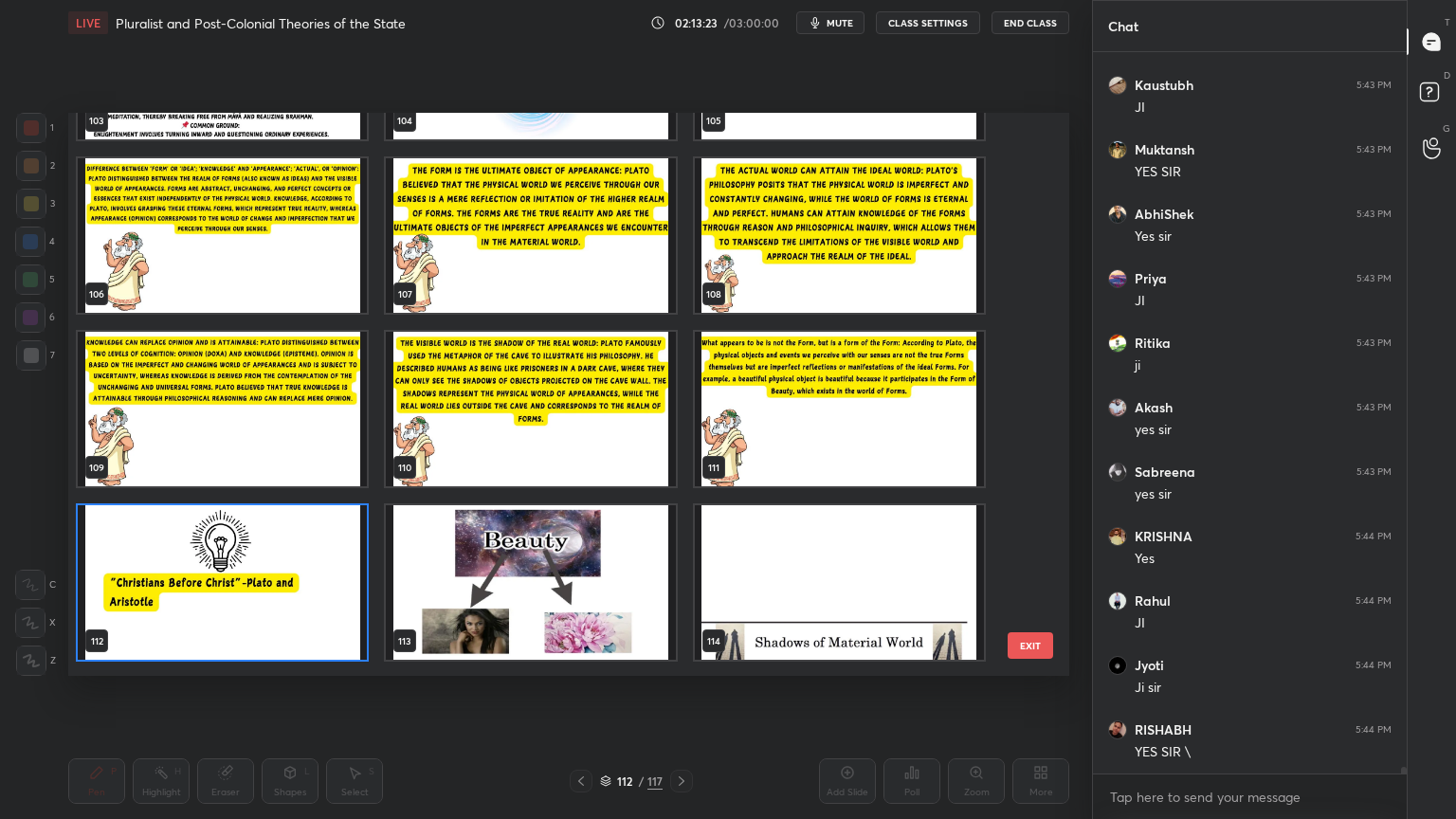 click at bounding box center [222, 582] 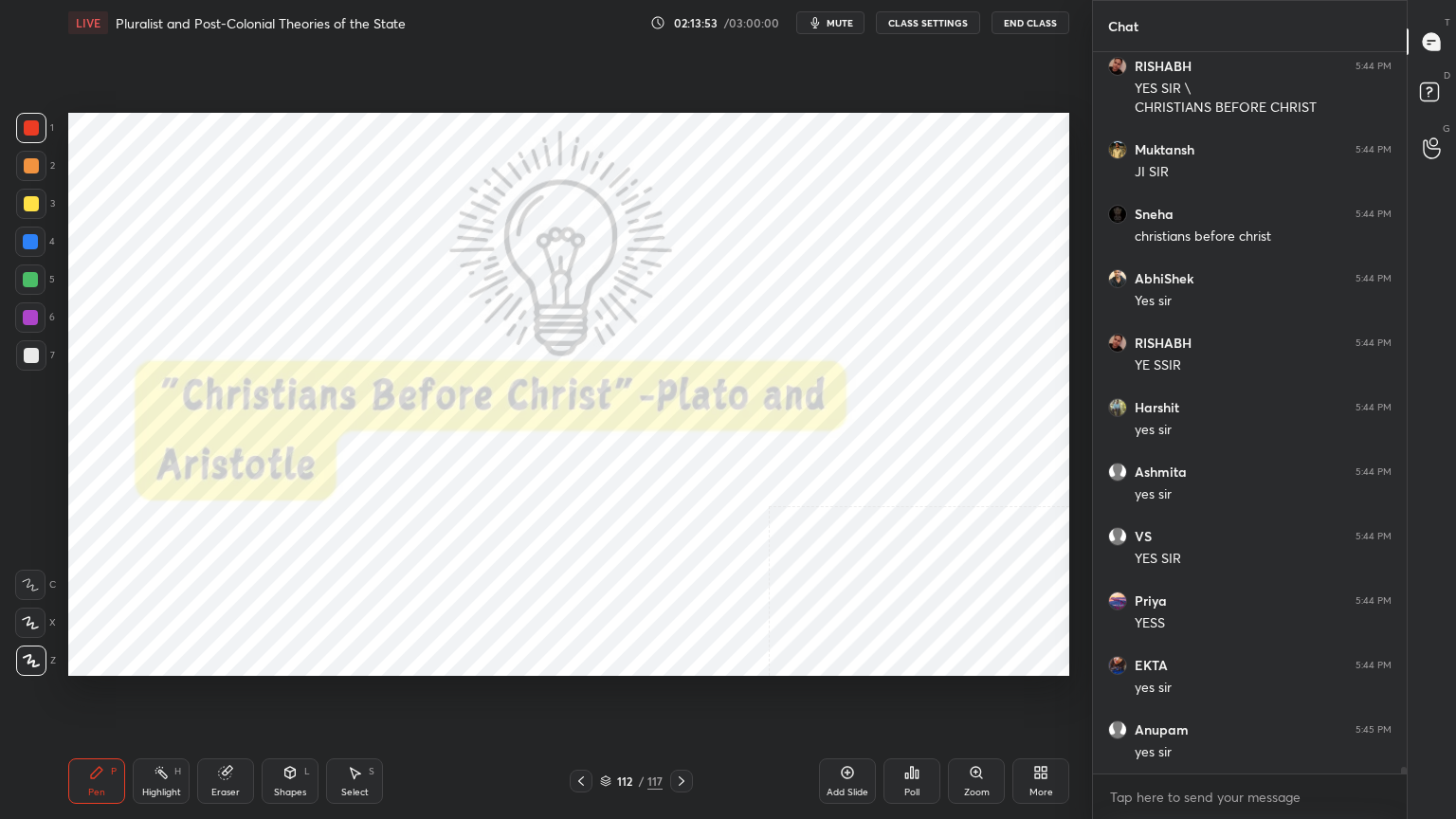 scroll, scrollTop: 76913, scrollLeft: 0, axis: vertical 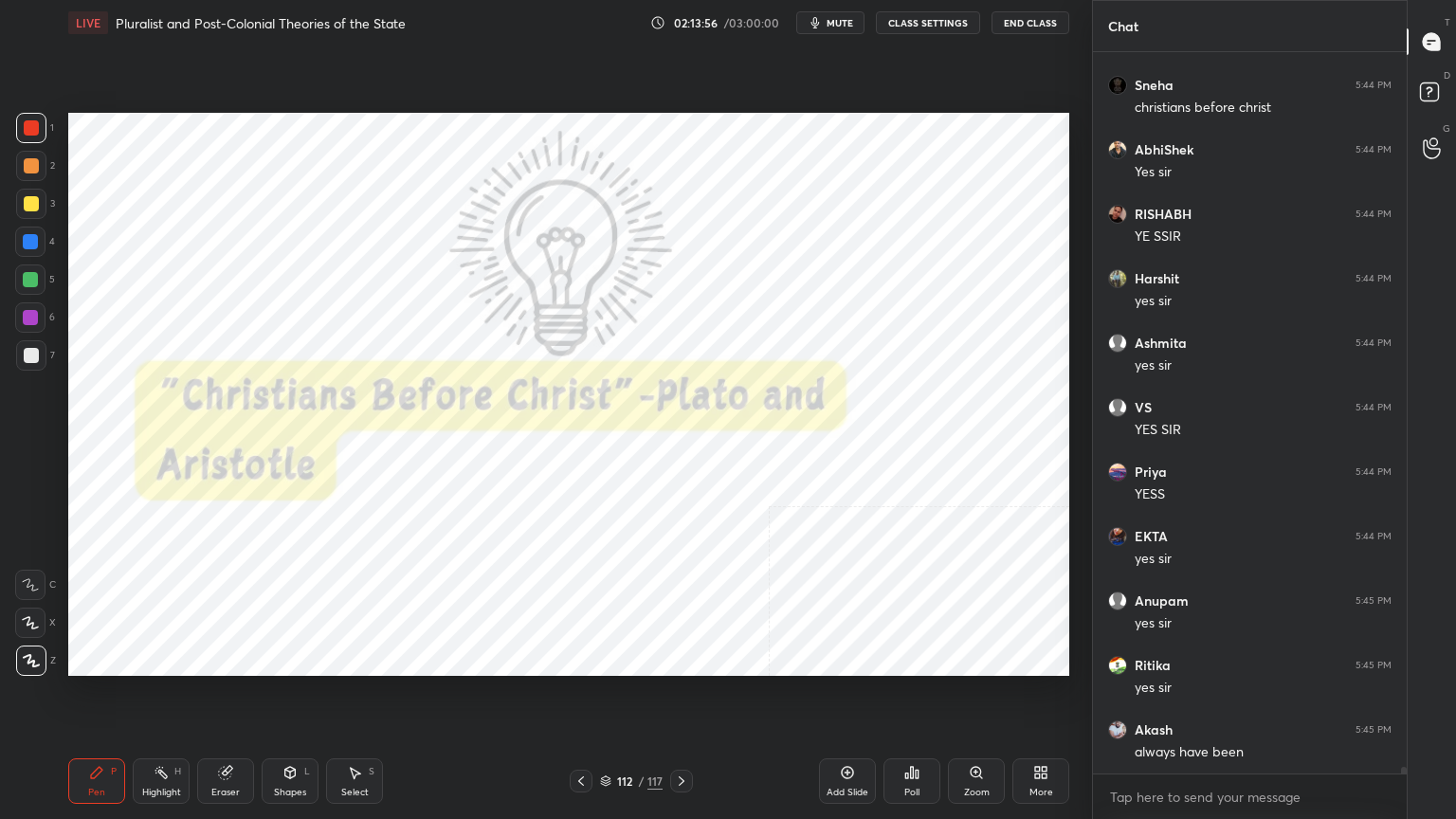 click 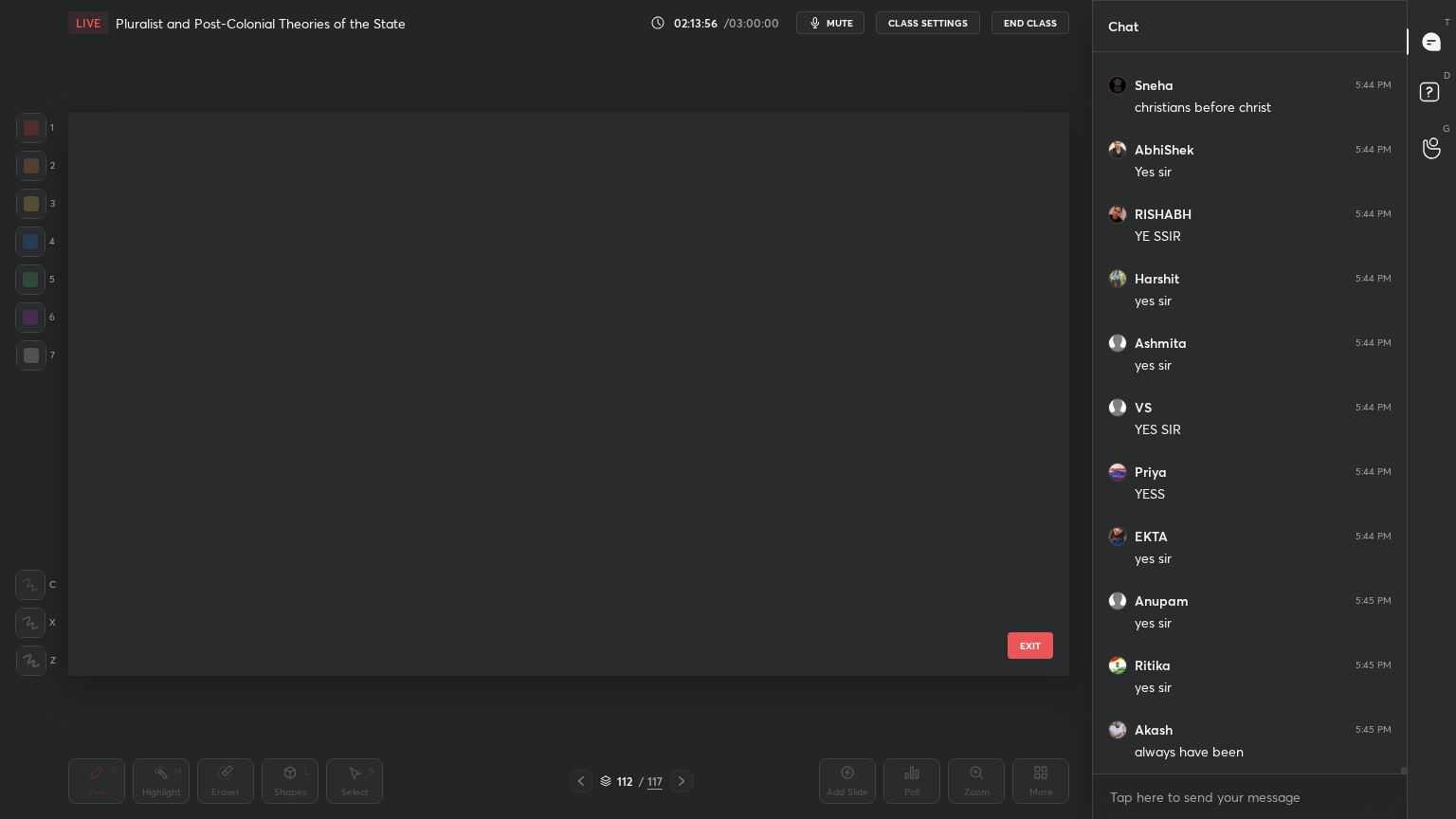 scroll, scrollTop: 6029, scrollLeft: 0, axis: vertical 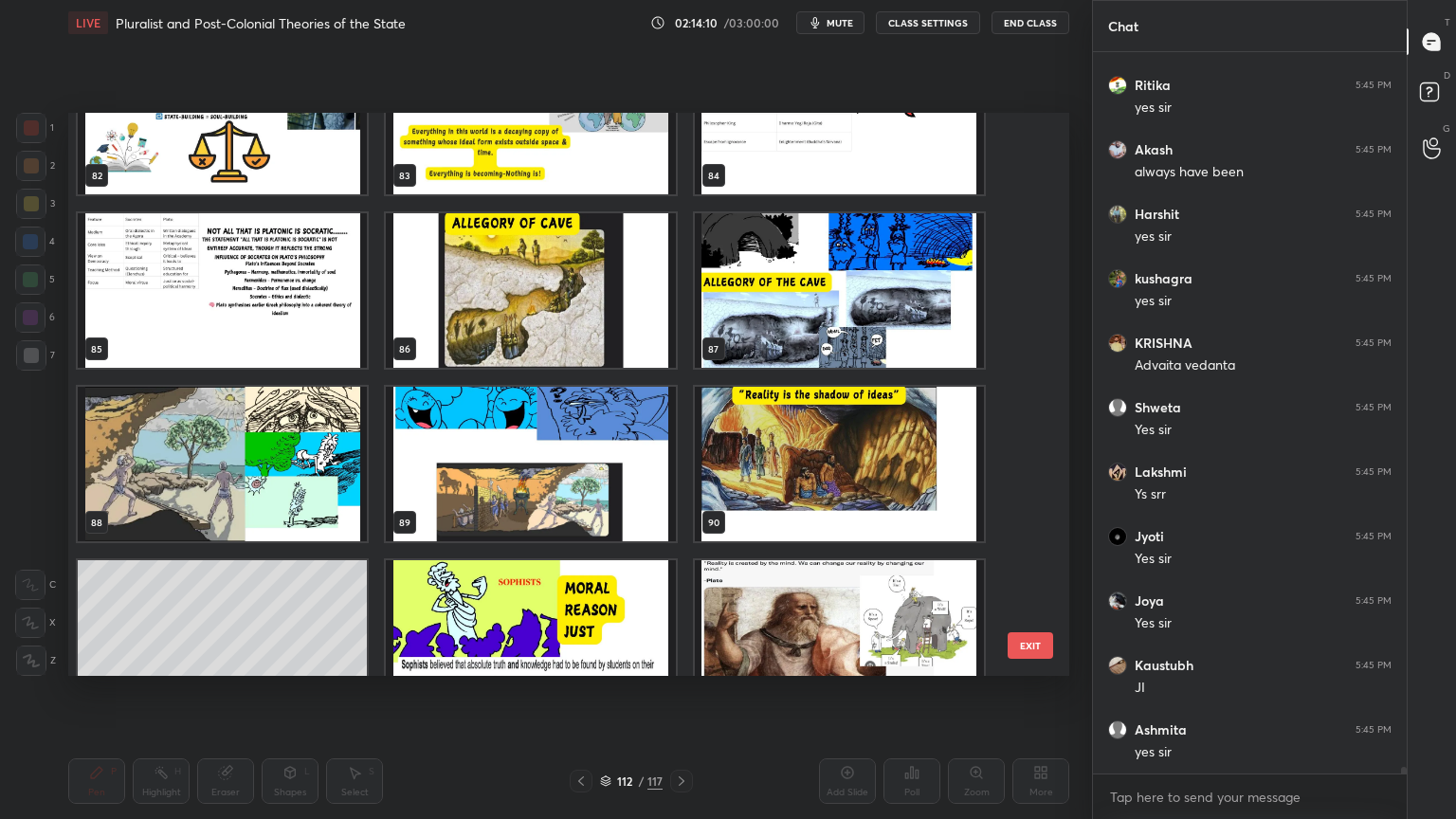 click at bounding box center [222, 290] 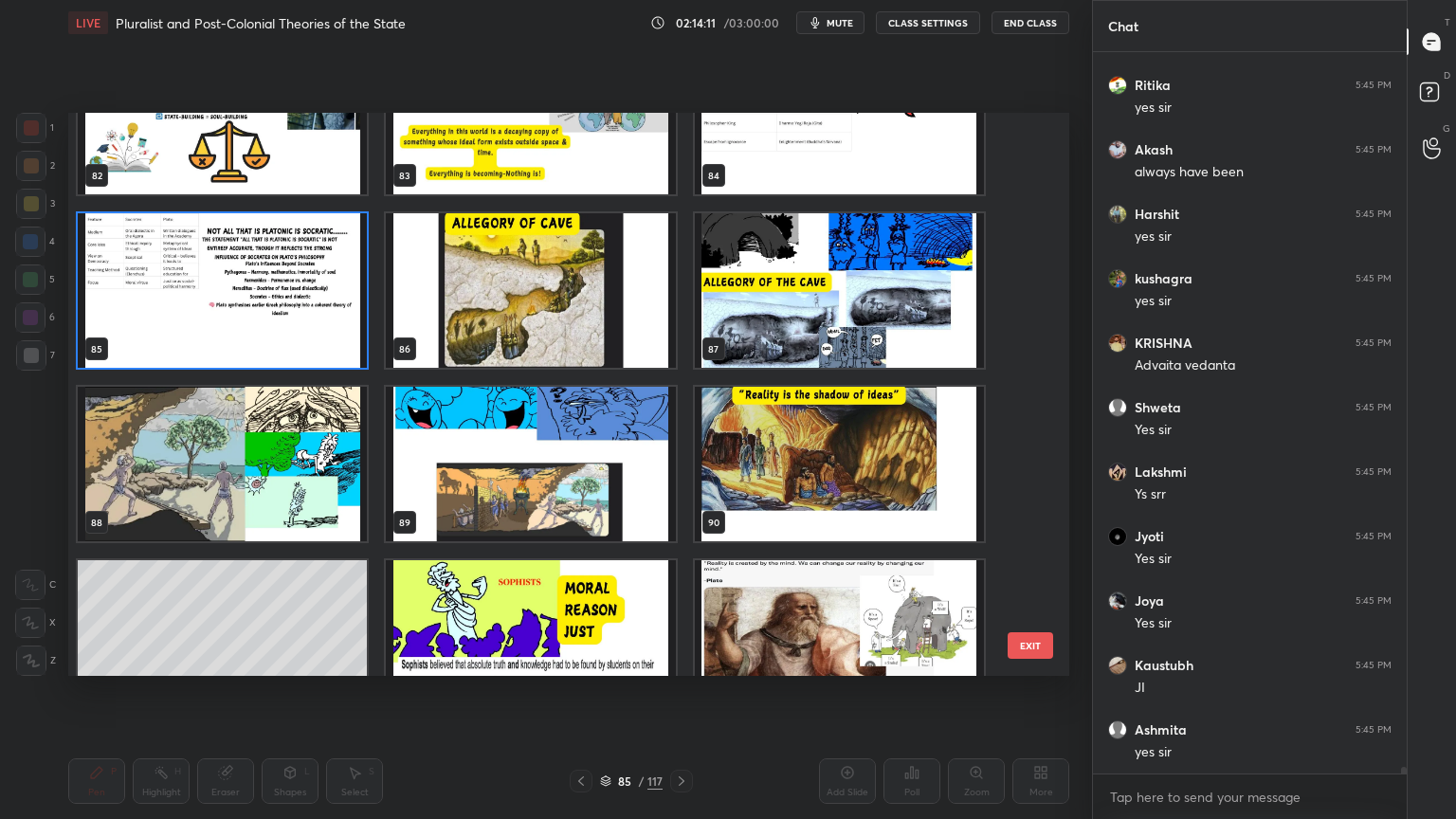 click at bounding box center [222, 290] 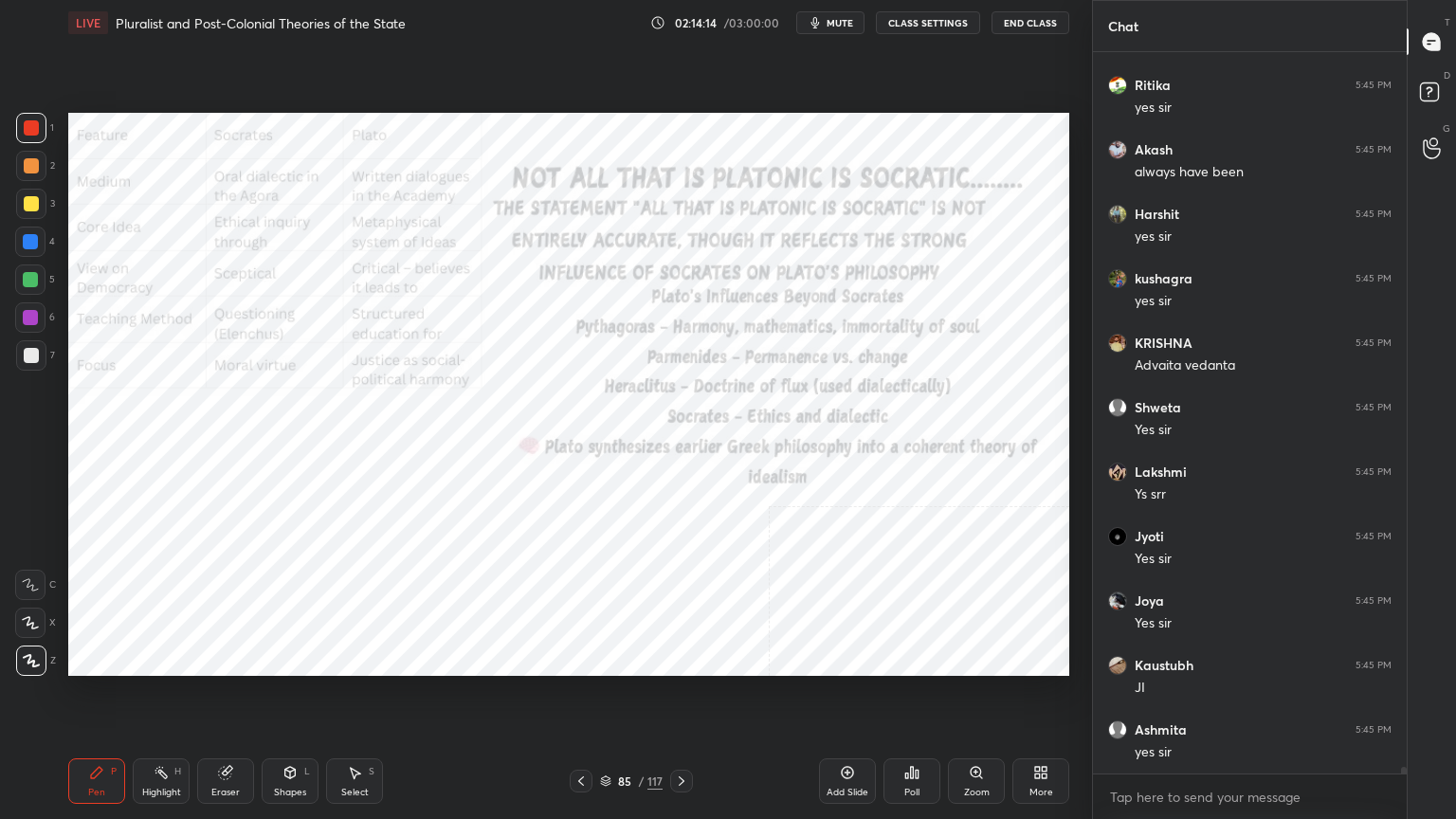 scroll, scrollTop: 77558, scrollLeft: 0, axis: vertical 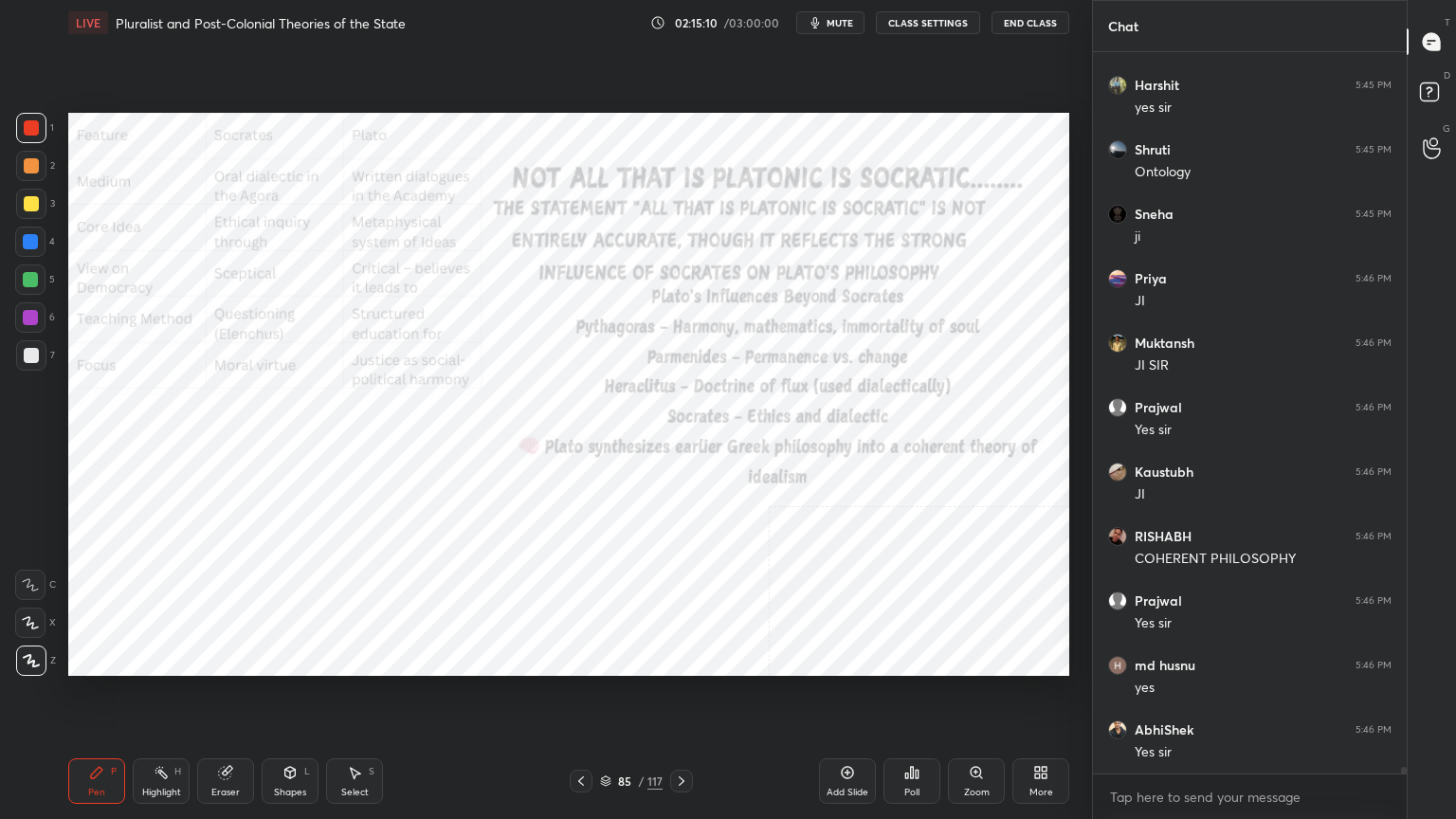 click at bounding box center [31, 128] 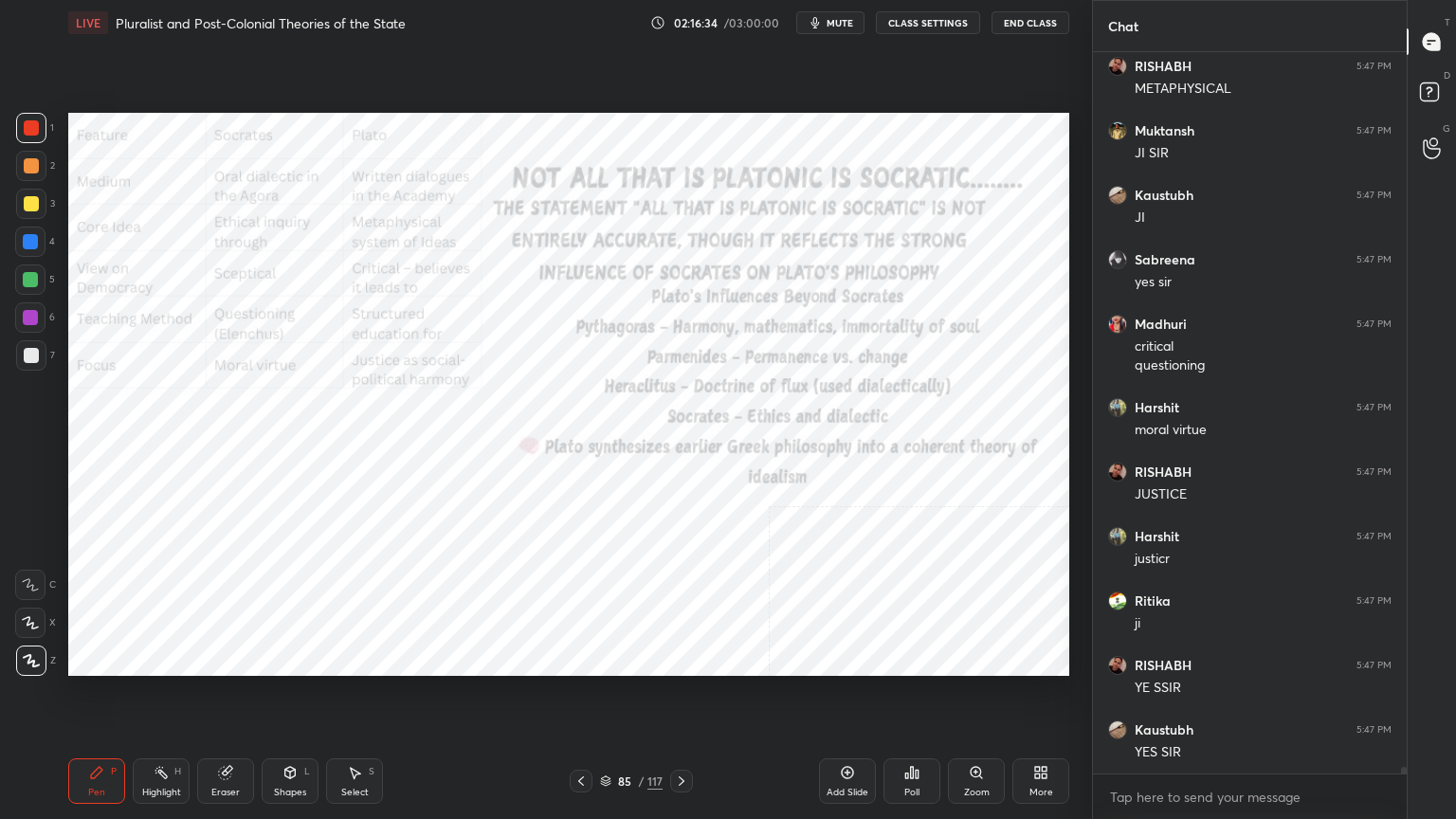scroll, scrollTop: 80496, scrollLeft: 0, axis: vertical 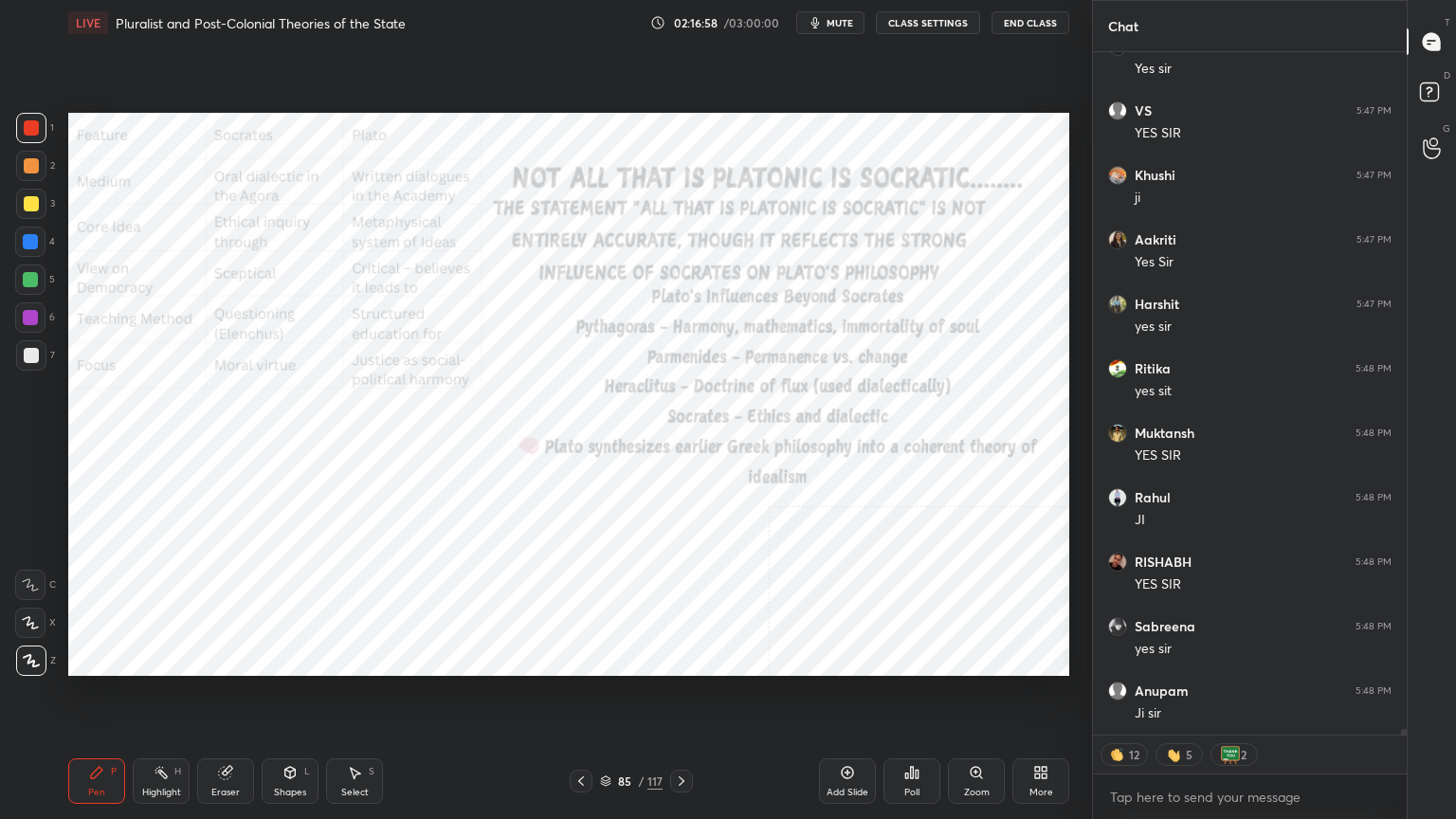 click 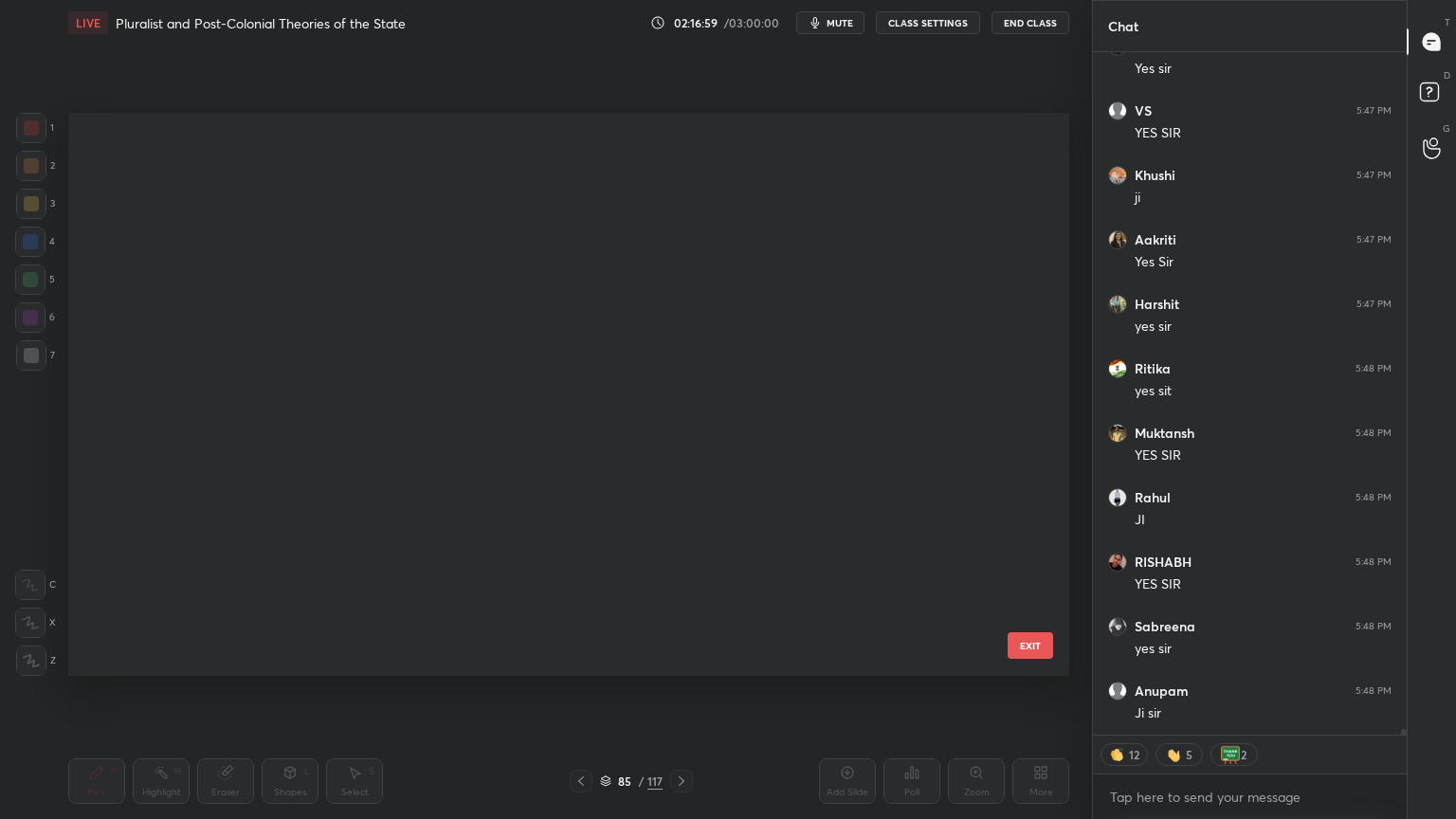scroll, scrollTop: 4467, scrollLeft: 0, axis: vertical 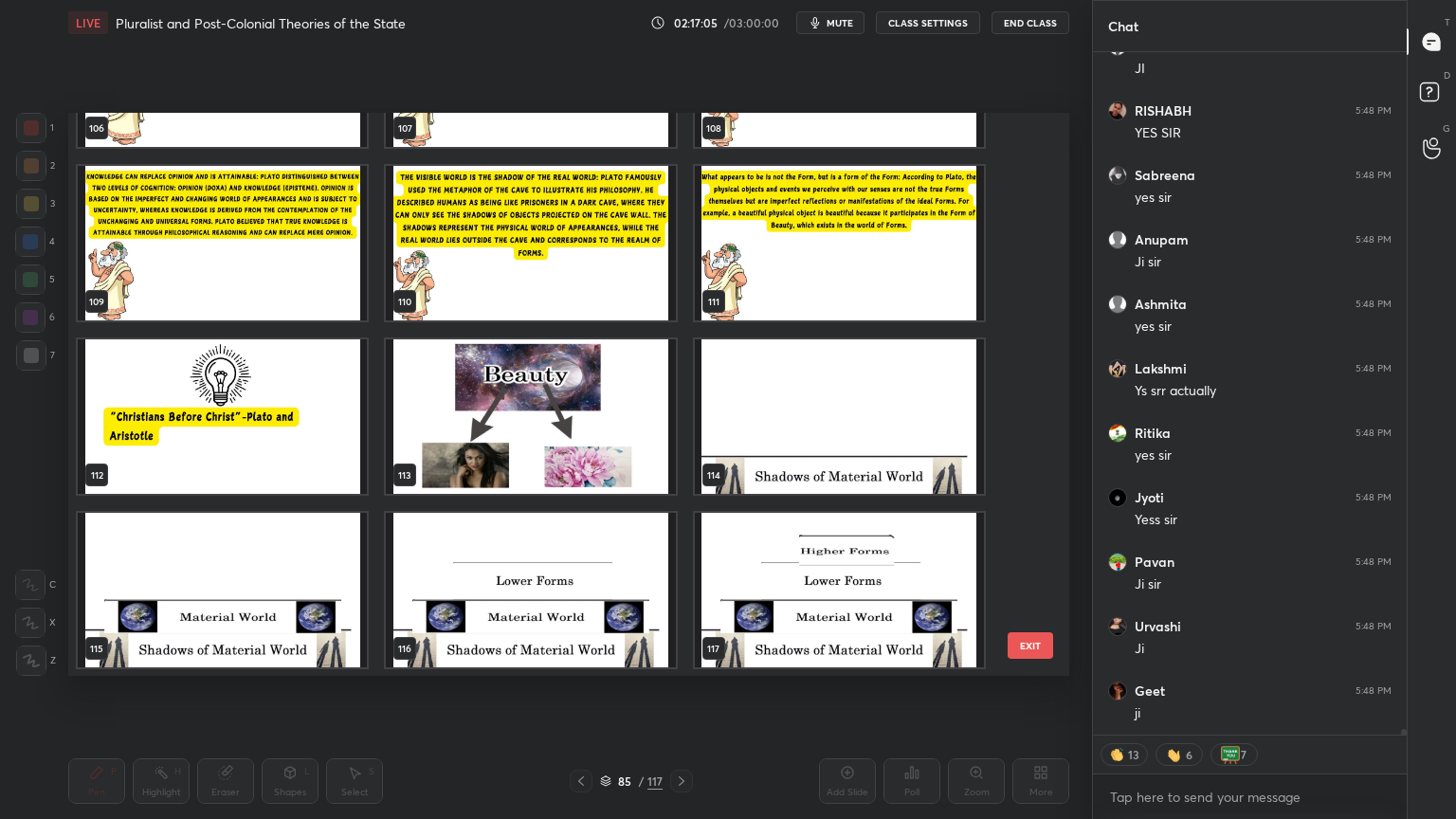 click at bounding box center [222, 416] 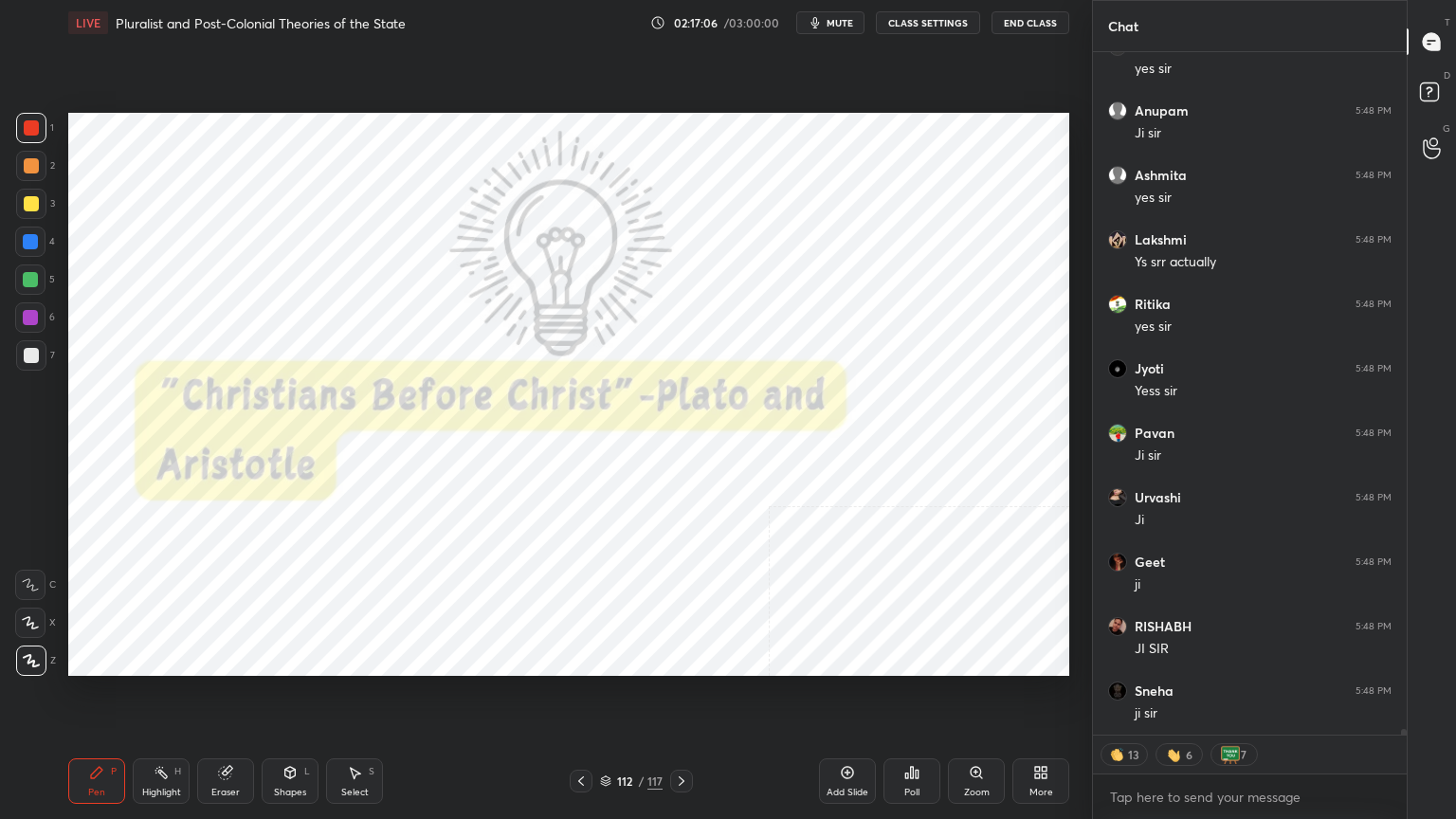 scroll, scrollTop: 82275, scrollLeft: 0, axis: vertical 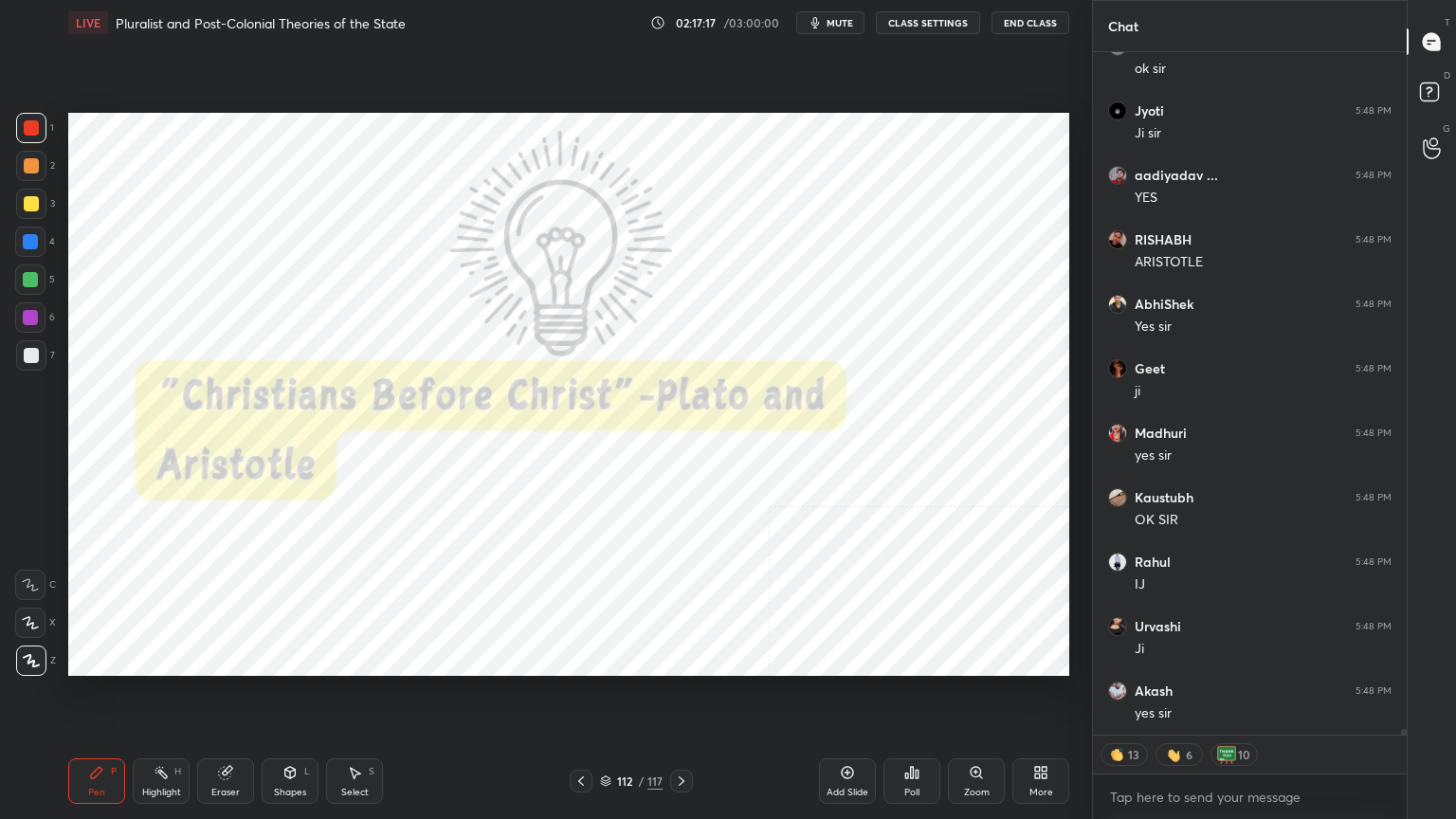 click 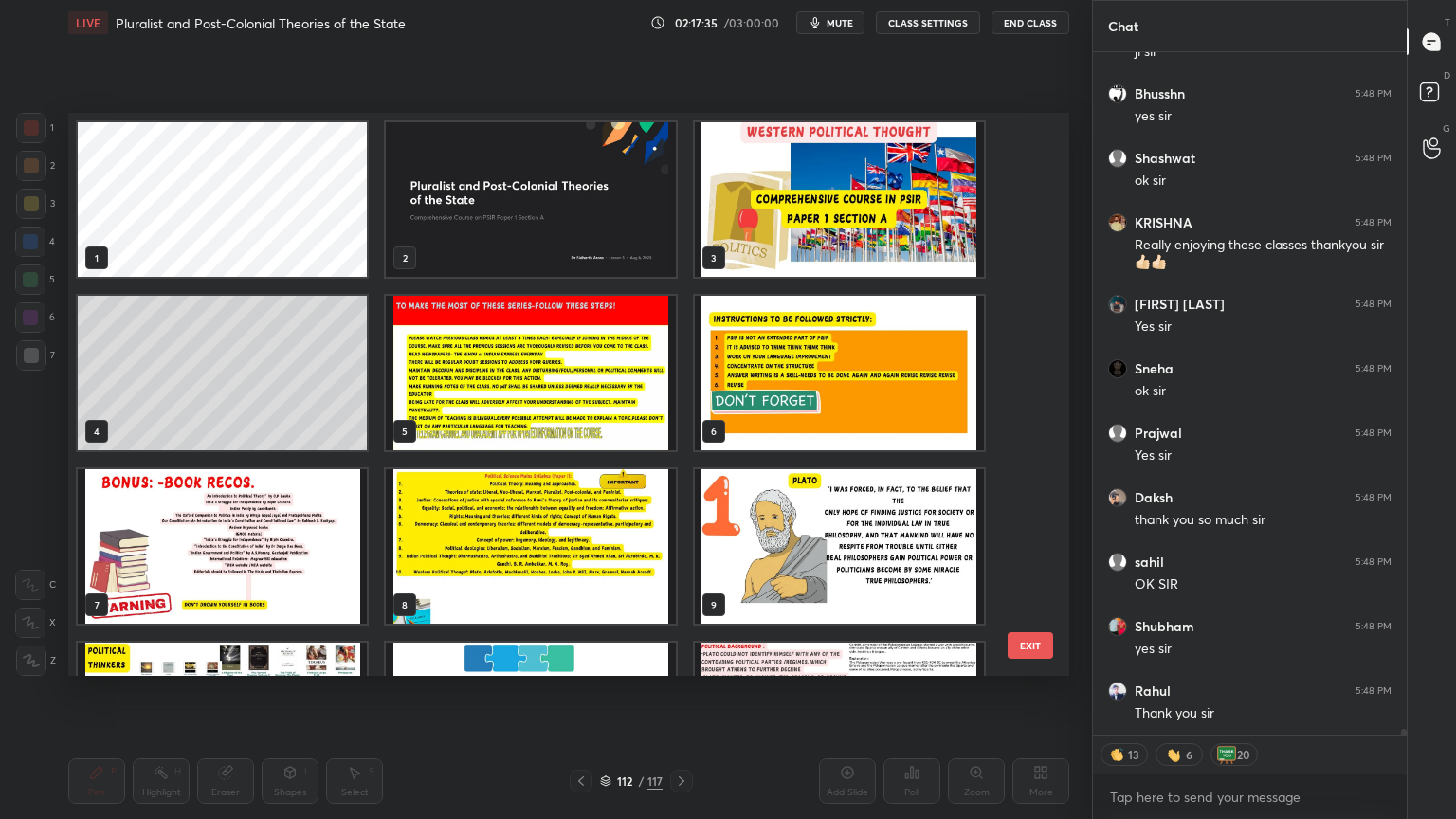 click at bounding box center [839, 199] 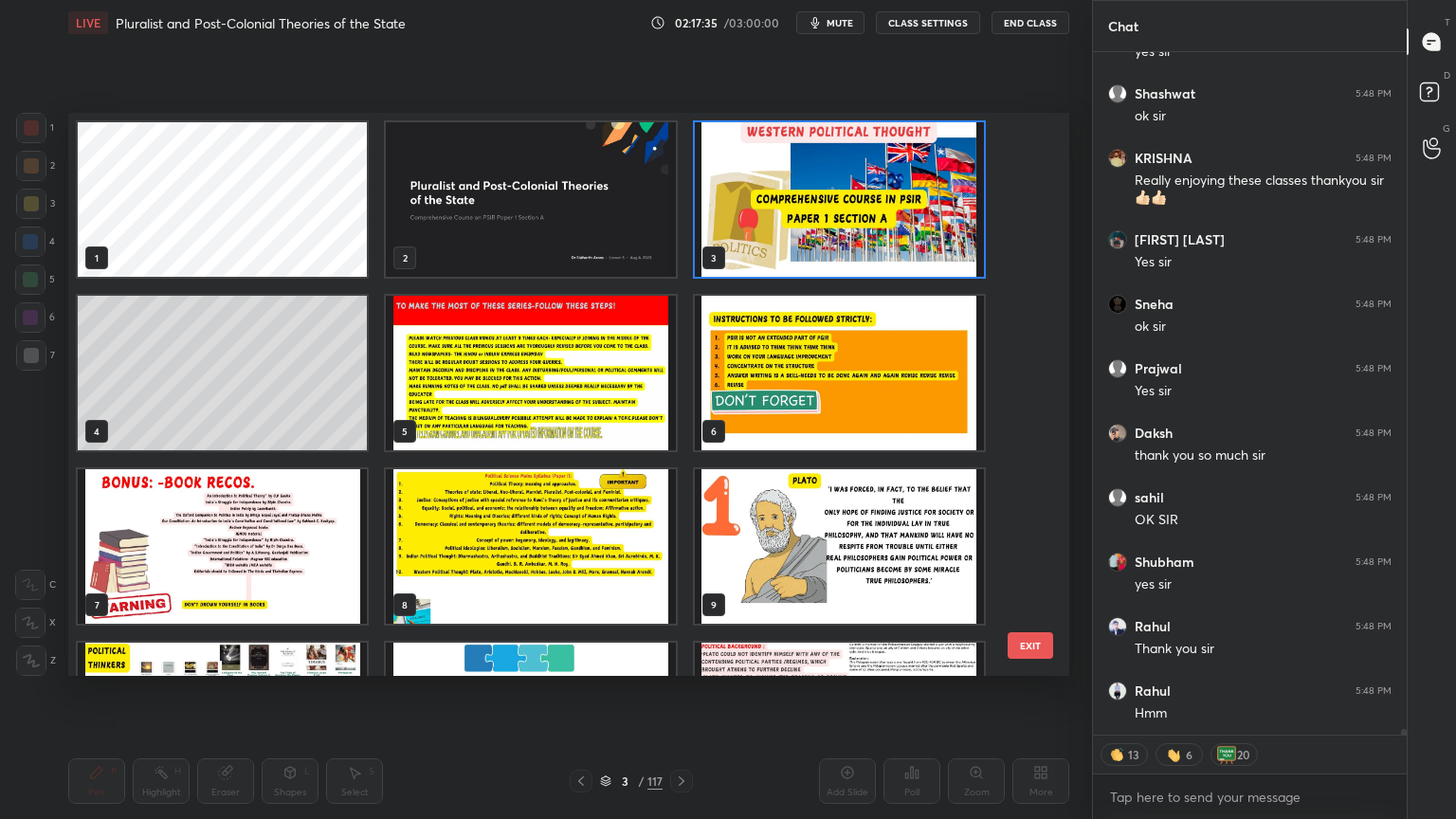click at bounding box center [839, 199] 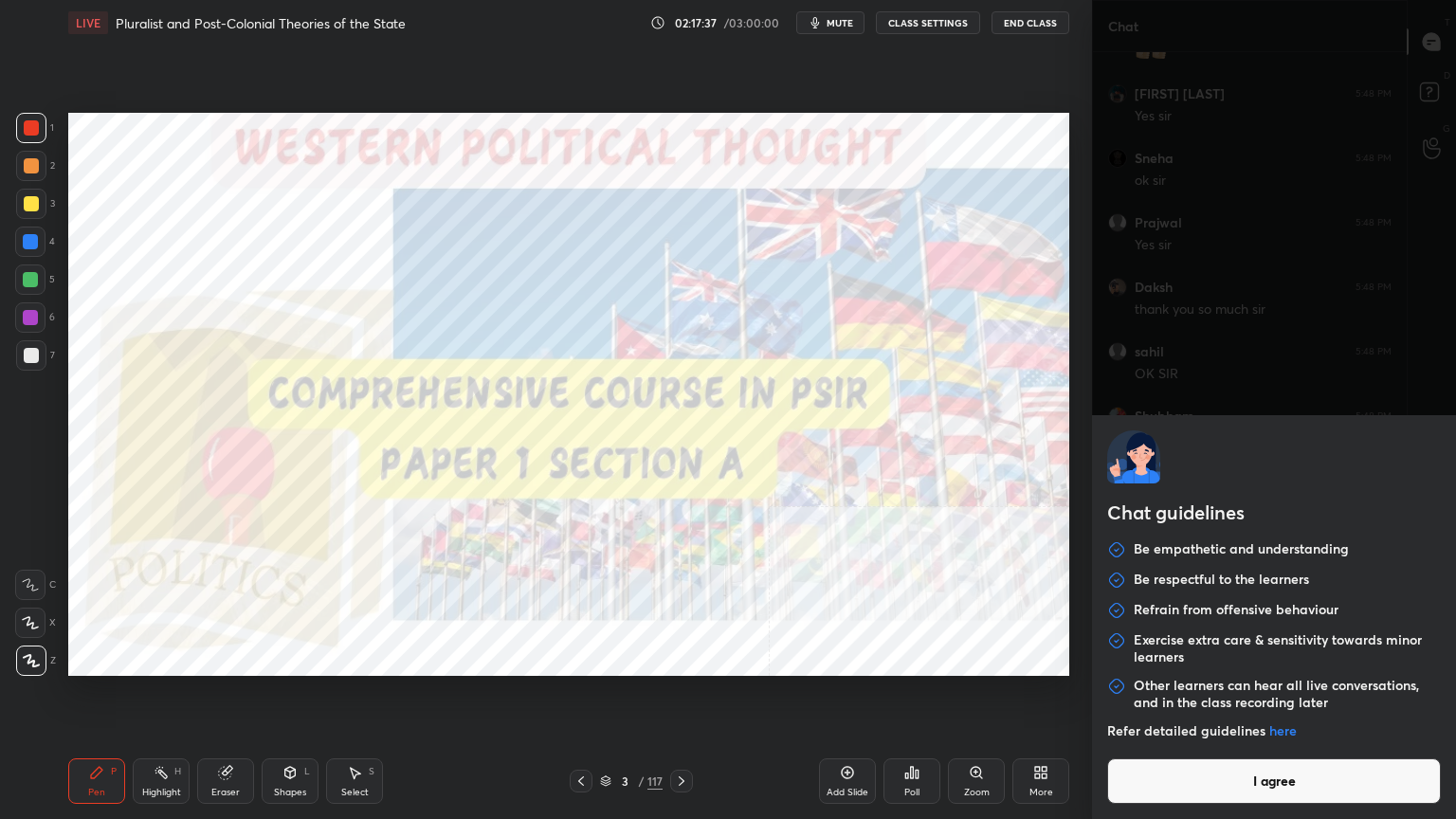 click on "1 2 3 4 5 6 7 C X Z C X Z E E Erase all   H H LIVE Pluralist and Post-Colonial Theories of the State 02:17:37 /  03:00:00 mute CLASS SETTINGS End Class Setting up your live class Poll for   secs No correct answer Start poll Back Pluralist and Post-Colonial Theories of the State • L5 of Comprehensive Course on PSIR Paper 1 Section A Dr Sidharth Arora Pen P Highlight H Eraser Shapes L Select S 3 / 117 Add Slide Poll Zoom More Chat Ritika 5:48 PM yes sir Jyoti 5:48 PM Yes sir kirtika 5:48 PM Jii sir aadiyadav ... 5:48 PM OK SIR Shweta 5:48 PM Yes sir HimanshuAr... 5:48 PM okk sirr Vishal 5:48 PM yes sir Ashmita 5:48 PM ji sir Bhusshn 5:48 PM yes sir Shashwat 5:48 PM ok sir KRISHNA 5:48 PM Really enjoying these classes thankyou sir 👍🏻👍🏻 Md Meraj 5:48 PM Yes sir Sneha 5:48 PM ok sir Prajwal 5:48 PM Yes sir Daksh 5:48 PM thank you so much sir sahil 5:48 PM OK SIR Shubham 5:48 PM yes sir Rahul 5:48 PM Thank you sir Rahul 5:48 PM Hmm POOJA 5:48 PM Thnx sir
Jai hind Harshit 5:48 PM JUMP TO LATEST 13 6 x" at bounding box center [728, 410] 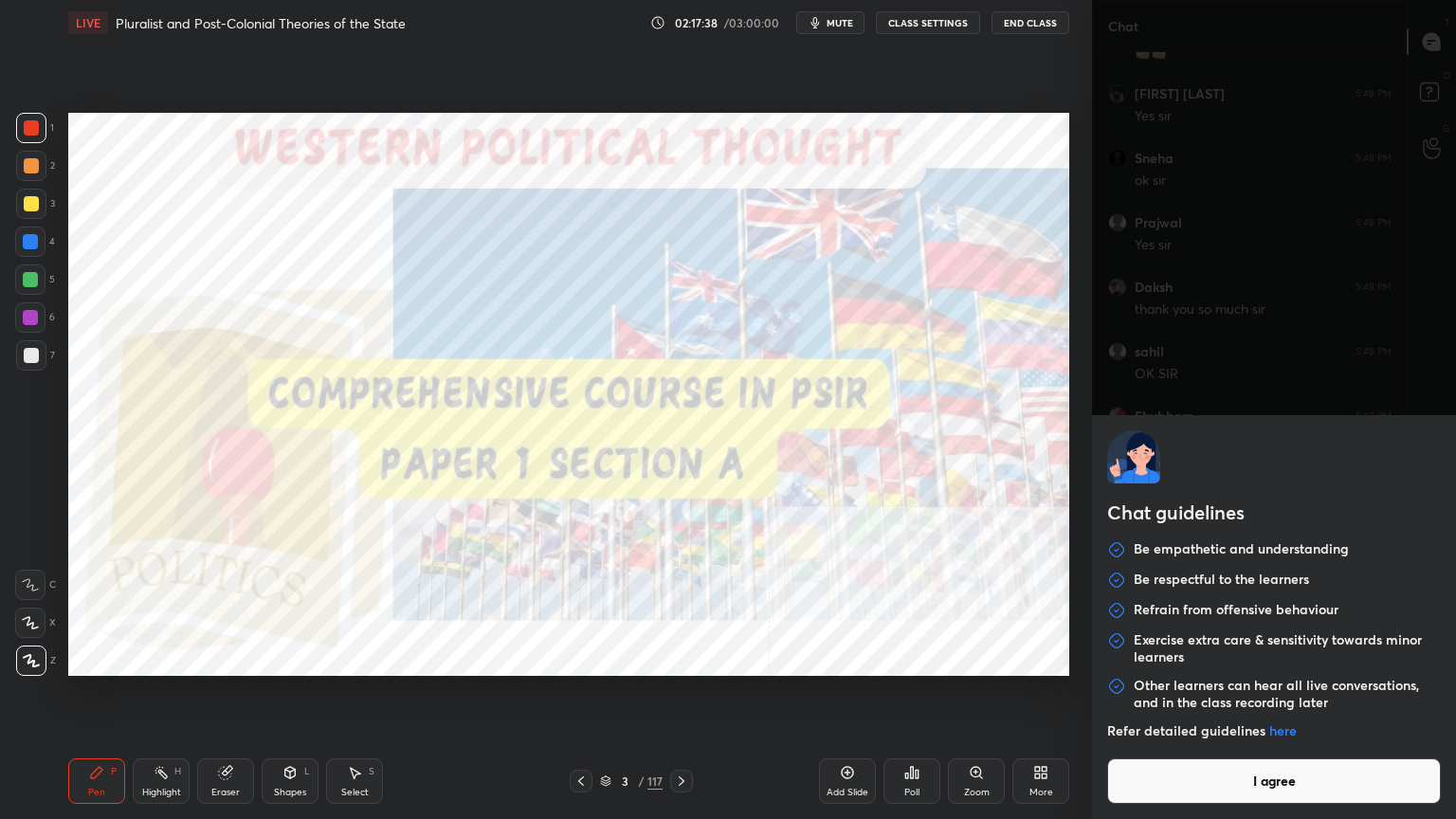 click on "I agree" at bounding box center (1274, 781) 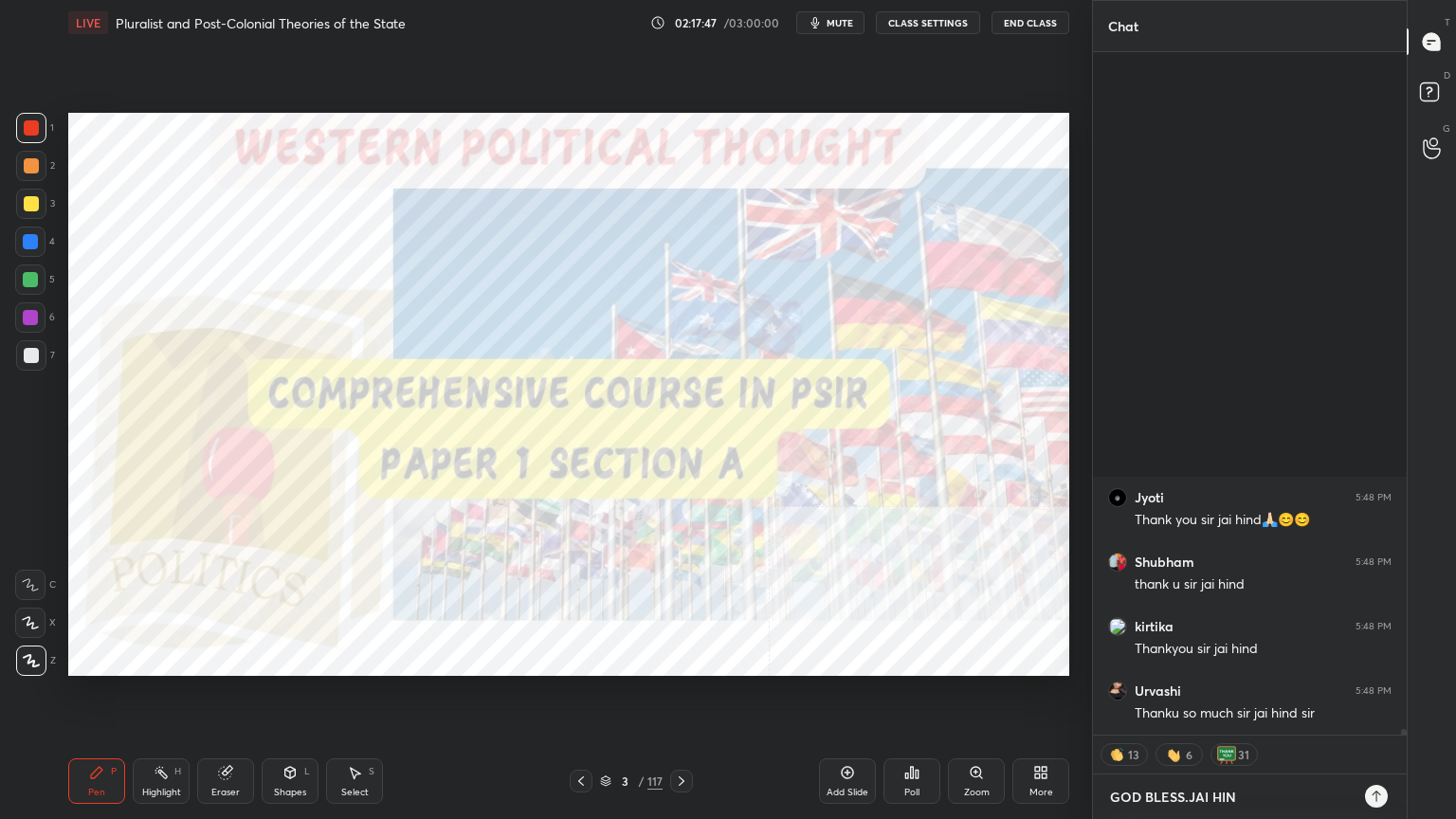 type on "GOD BLESS.JAI HIND" 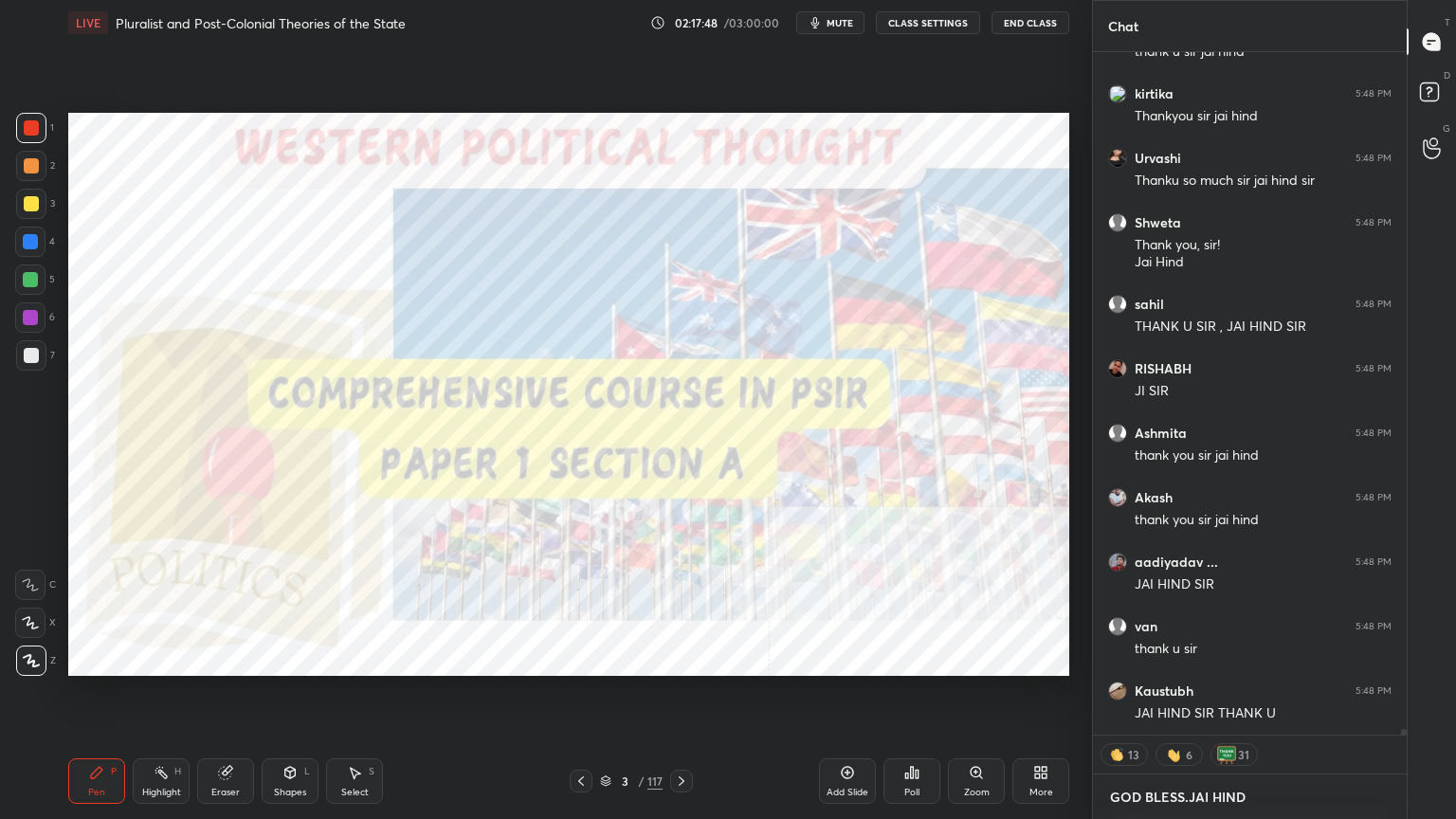 type 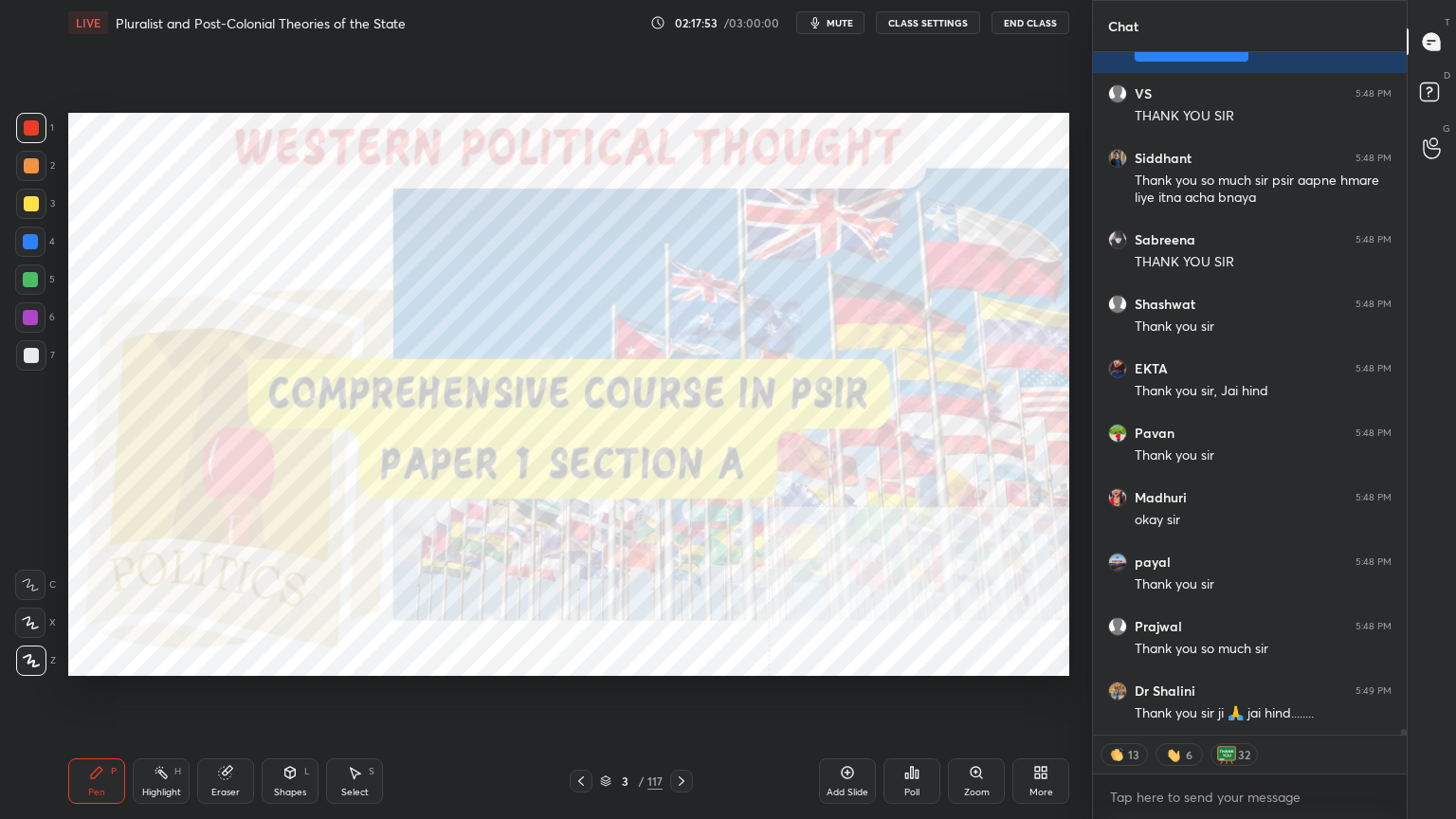 click on "End Class" at bounding box center [1030, 23] 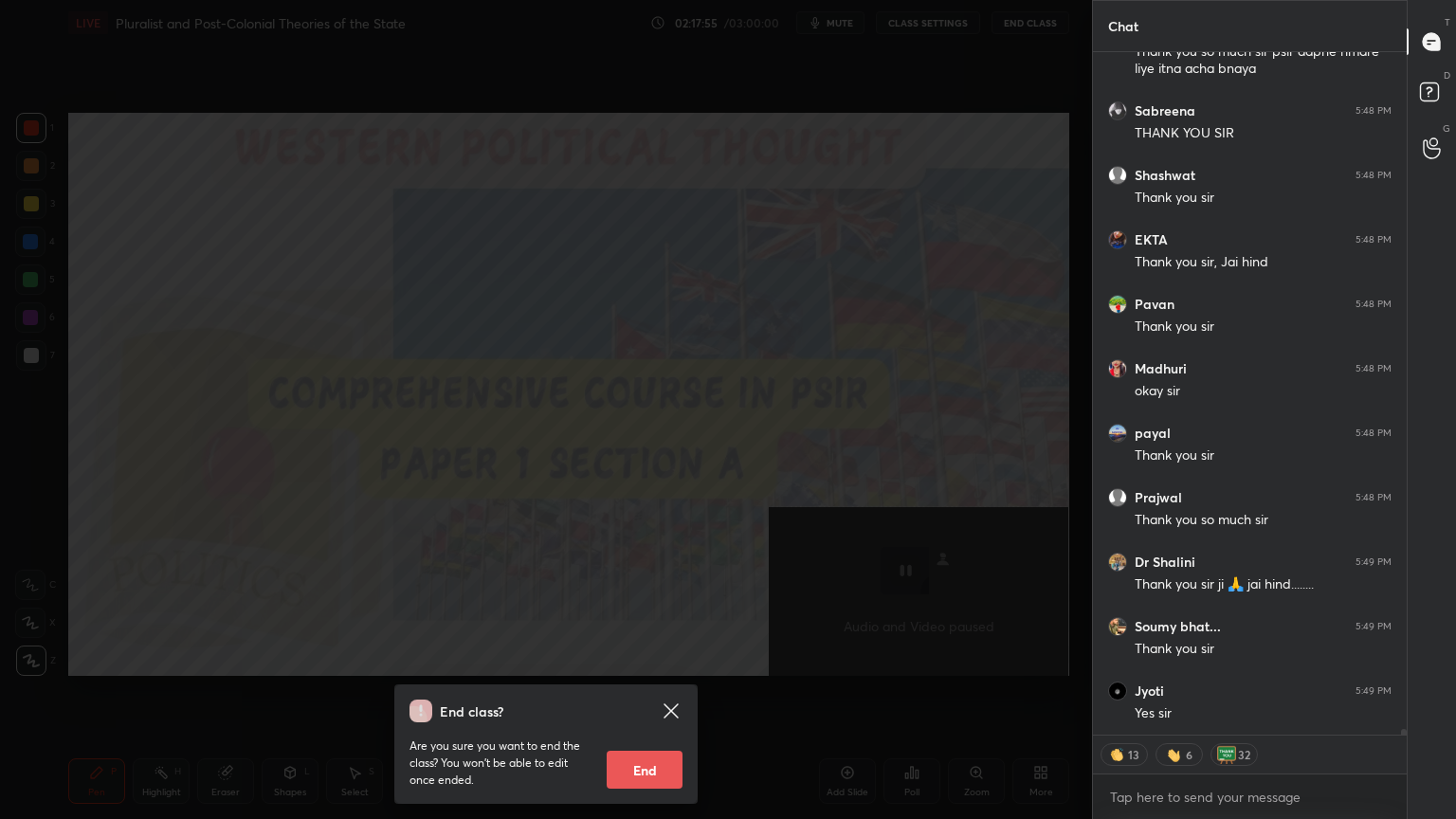 click on "End" at bounding box center (645, 770) 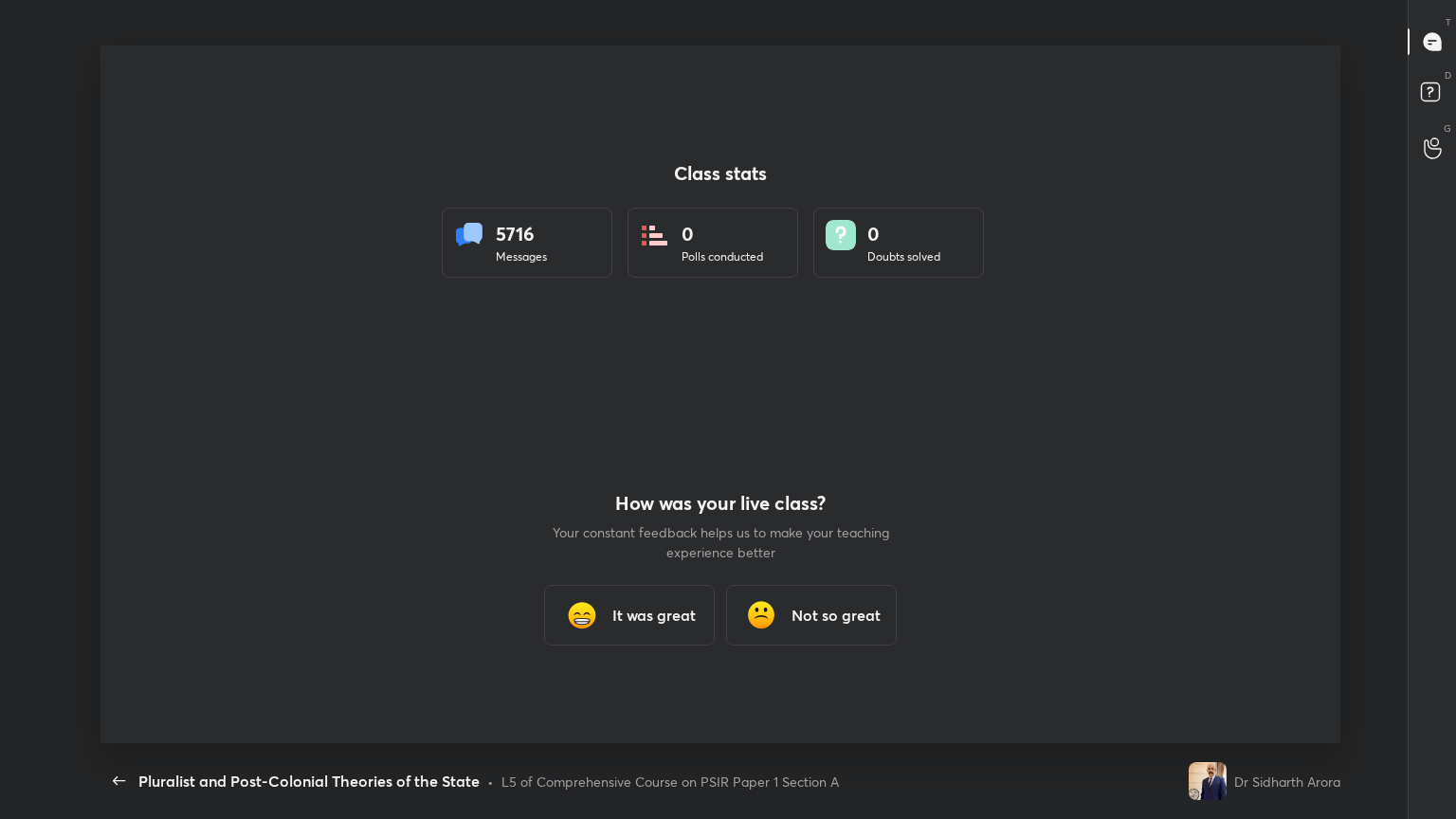 click on "It was great" at bounding box center [654, 615] 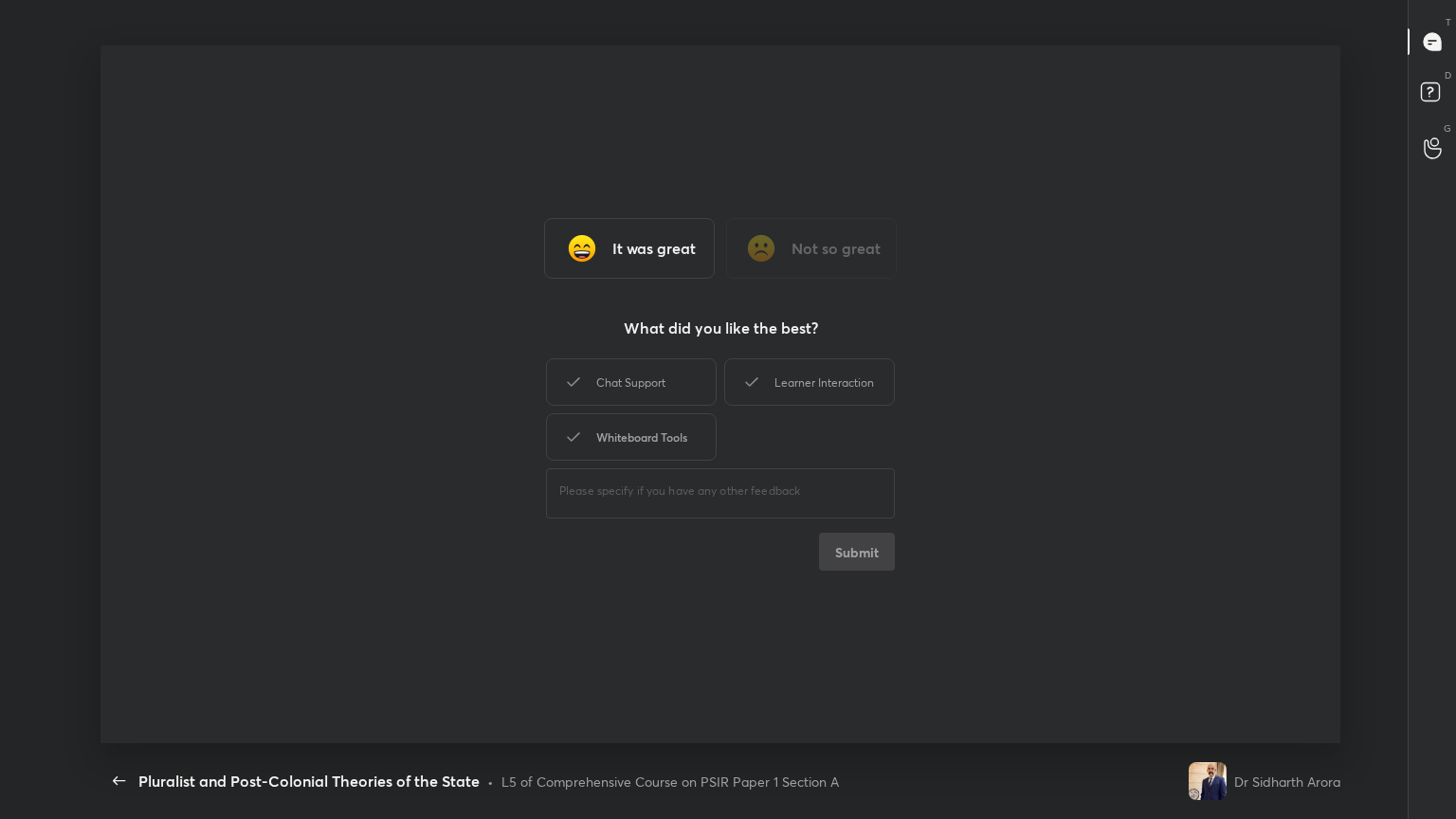 click on "Whiteboard Tools" at bounding box center (631, 437) 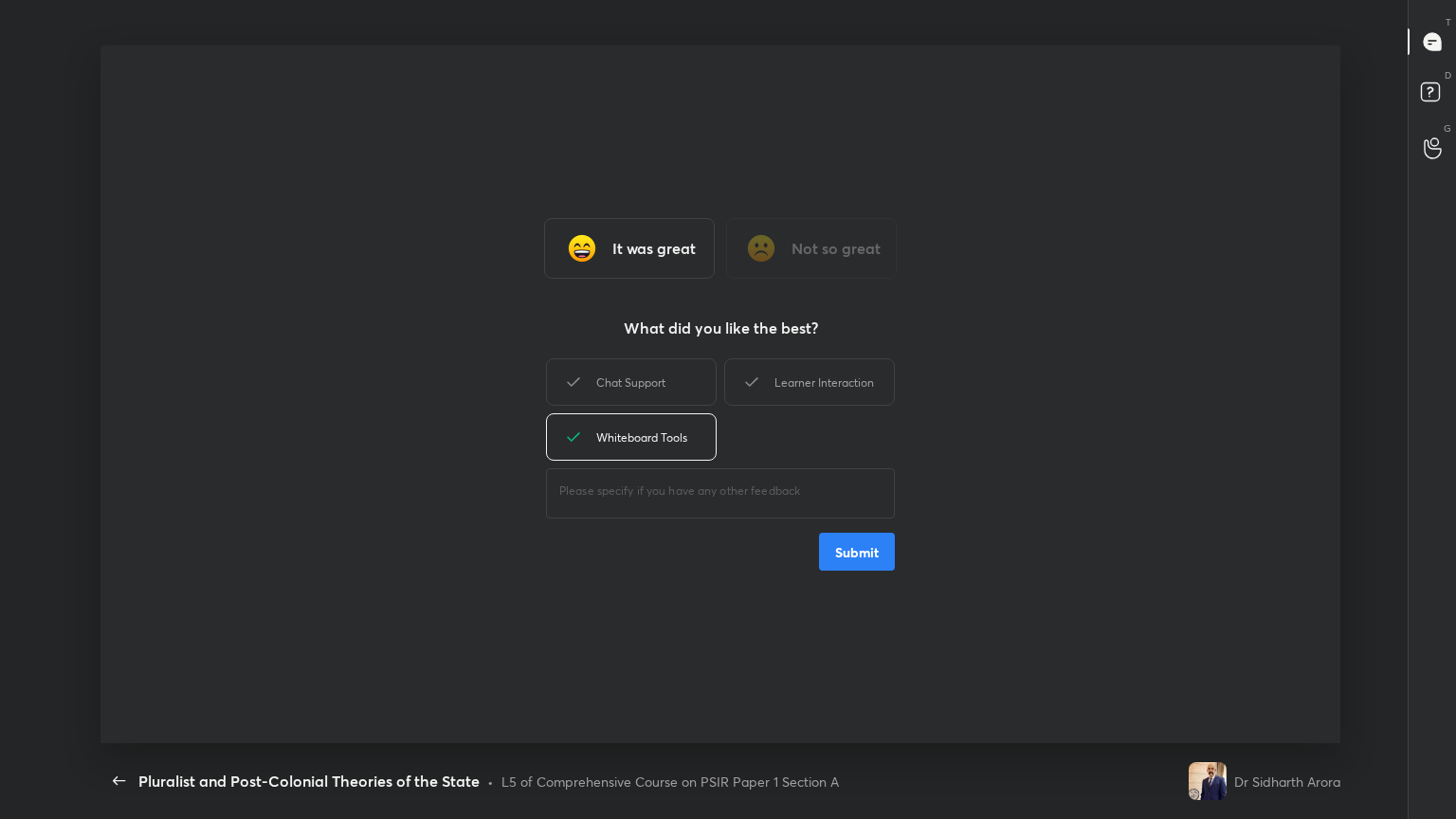 click on "Submit" at bounding box center (857, 552) 